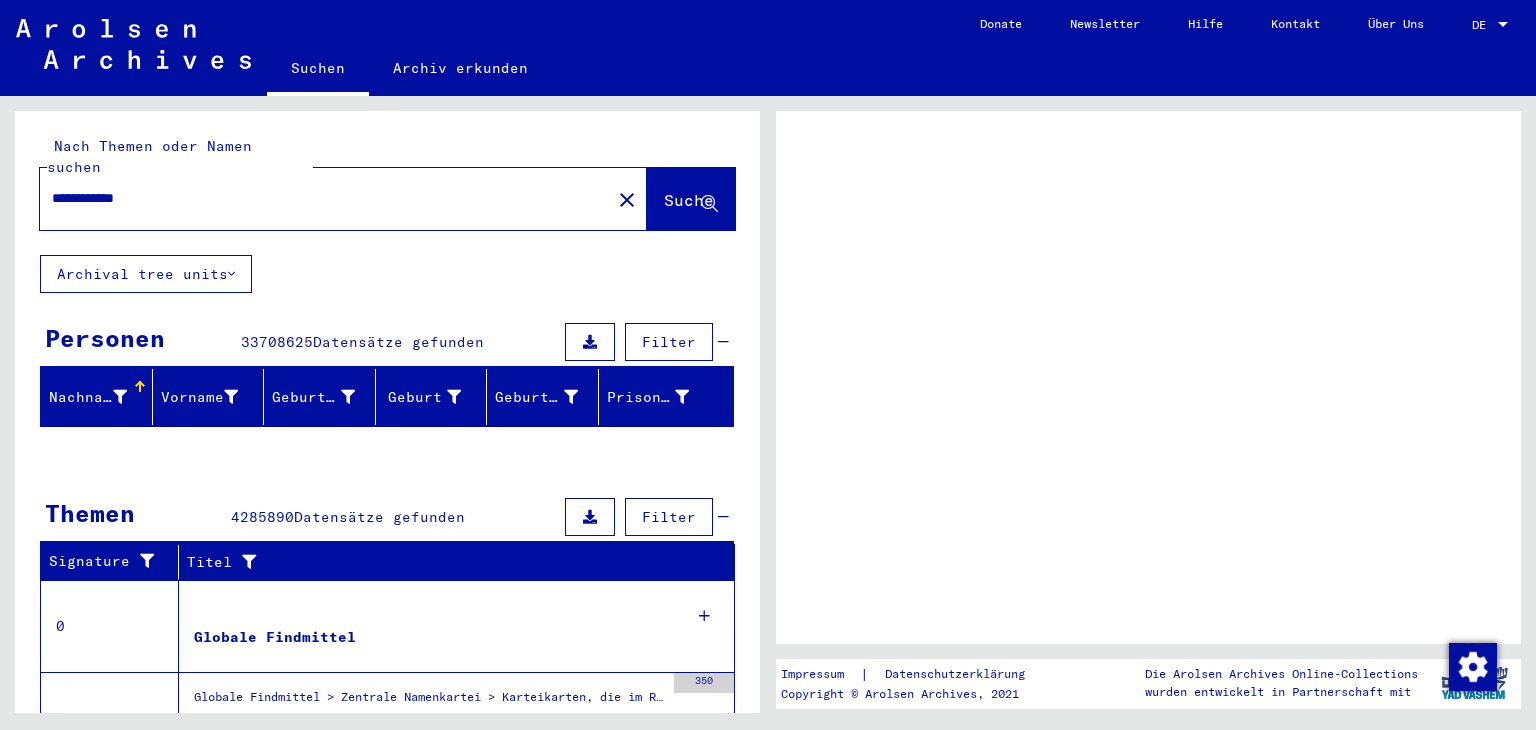 scroll, scrollTop: 0, scrollLeft: 0, axis: both 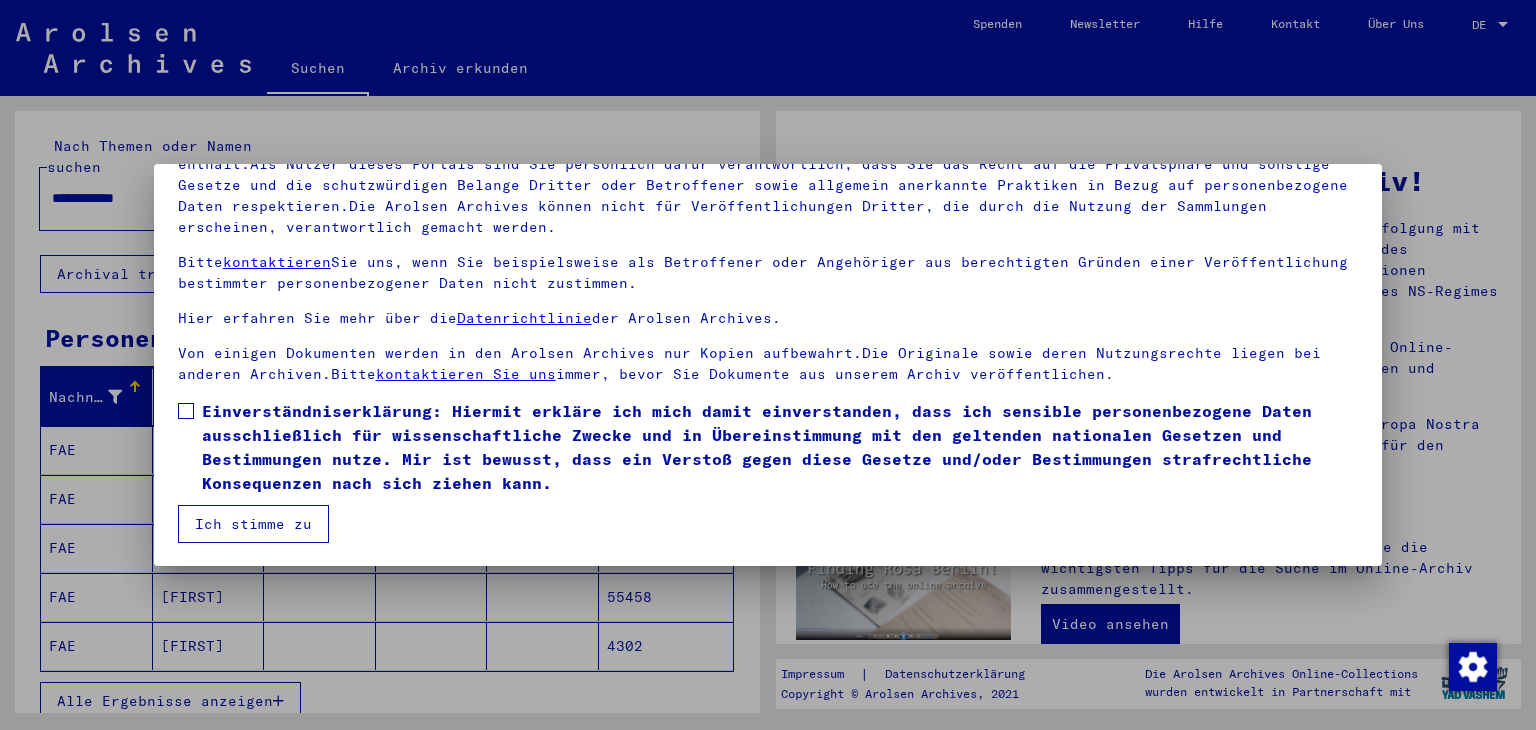 click on "Unsere  Nutzungsbedingungen  wurden durch den Internationalen Ausschuss als oberstes Leitungsgremium der Arolsen Archives festgelegt und entsprechen nicht deutschem oder anderem nationalen Archivrecht. Bitte beachten Sie, dass dieses Portal über NS - Verfolgte sensible Daten zu identifizierten oder identifizierbaren Personen enthält.Als Nutzer dieses Portals sind Sie persönlich dafür verantwortlich, dass Sie das Recht auf die Privatsphäre und sonstige Gesetze und die schutzwürdigen Belange Dritter oder Betroffener sowie allgemein anerkannte Praktiken in Bezug auf personenbezogene Daten respektieren.Die Arolsen Archives können nicht für Veröffentlichungen Dritter, die durch die Nutzung der Sammlungen erscheinen, verantwortlich gemacht werden. Bitte  kontaktieren  Sie uns, wenn Sie beispielsweise als Betroffener oder Angehöriger aus berechtigten Gründen einer Veröffentlichung bestimmter personenbezogener Daten nicht zustimmen. Hier erfahren Sie mehr über die  Datenrichtlinie  der Arolsen Archives." at bounding box center (768, 305) 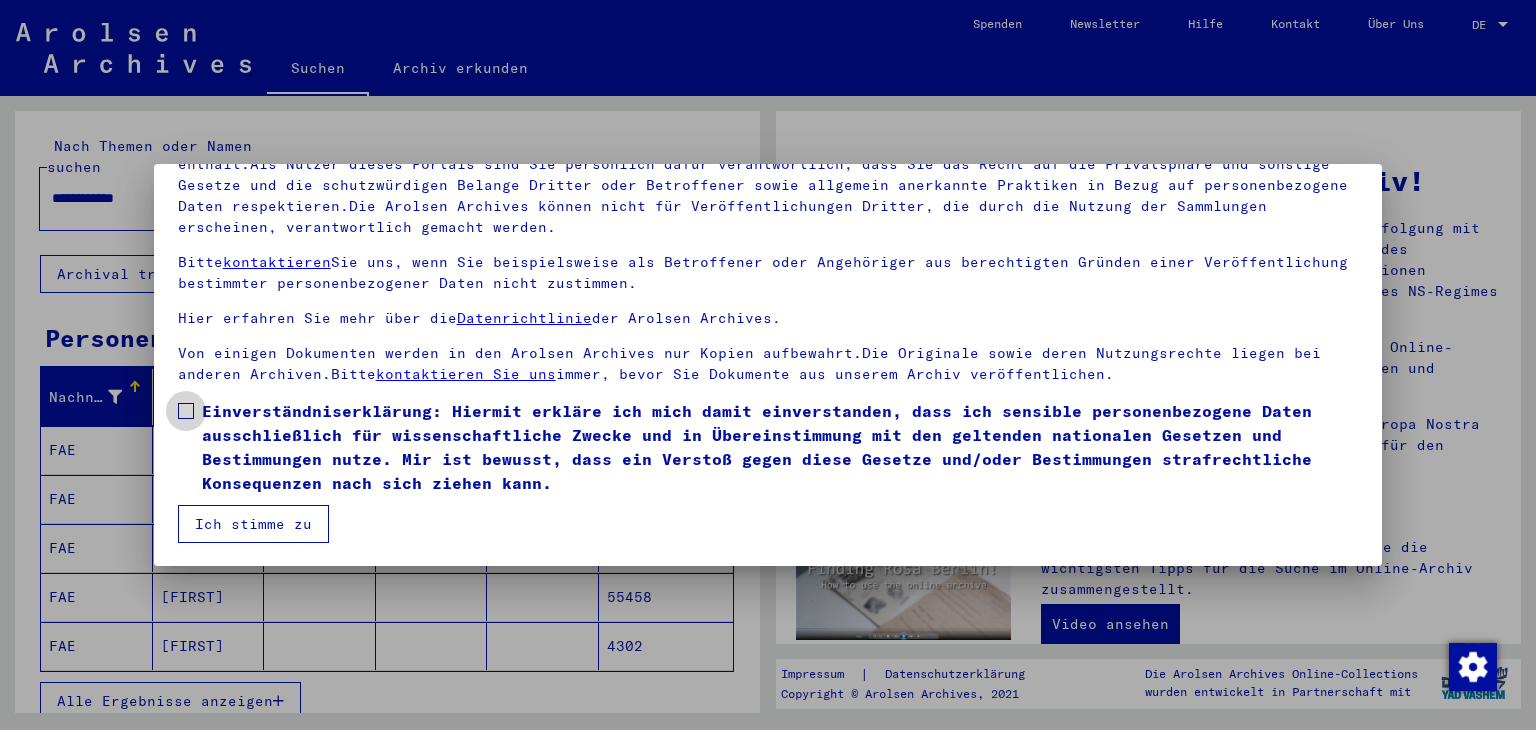 click at bounding box center [186, 411] 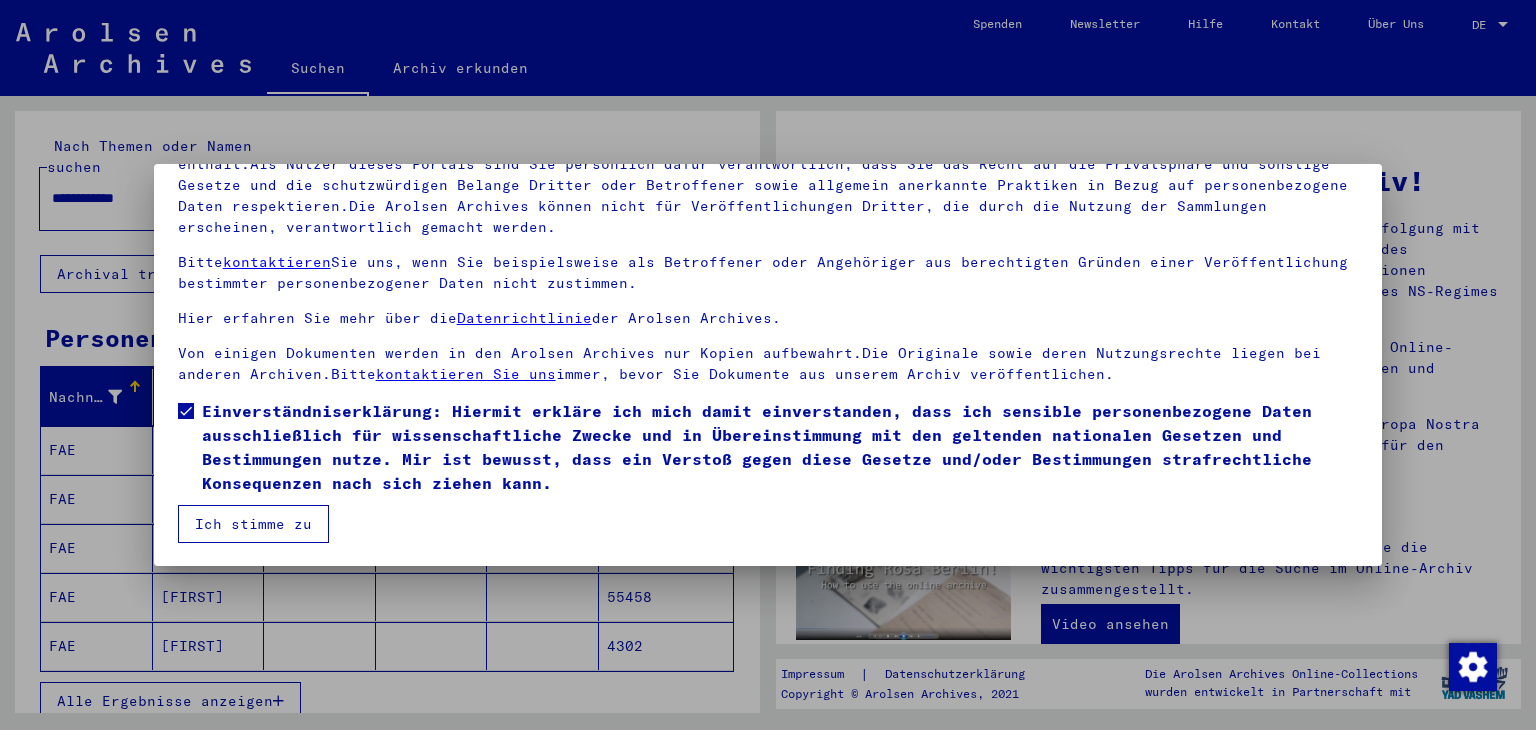click on "Ich stimme zu" at bounding box center (253, 524) 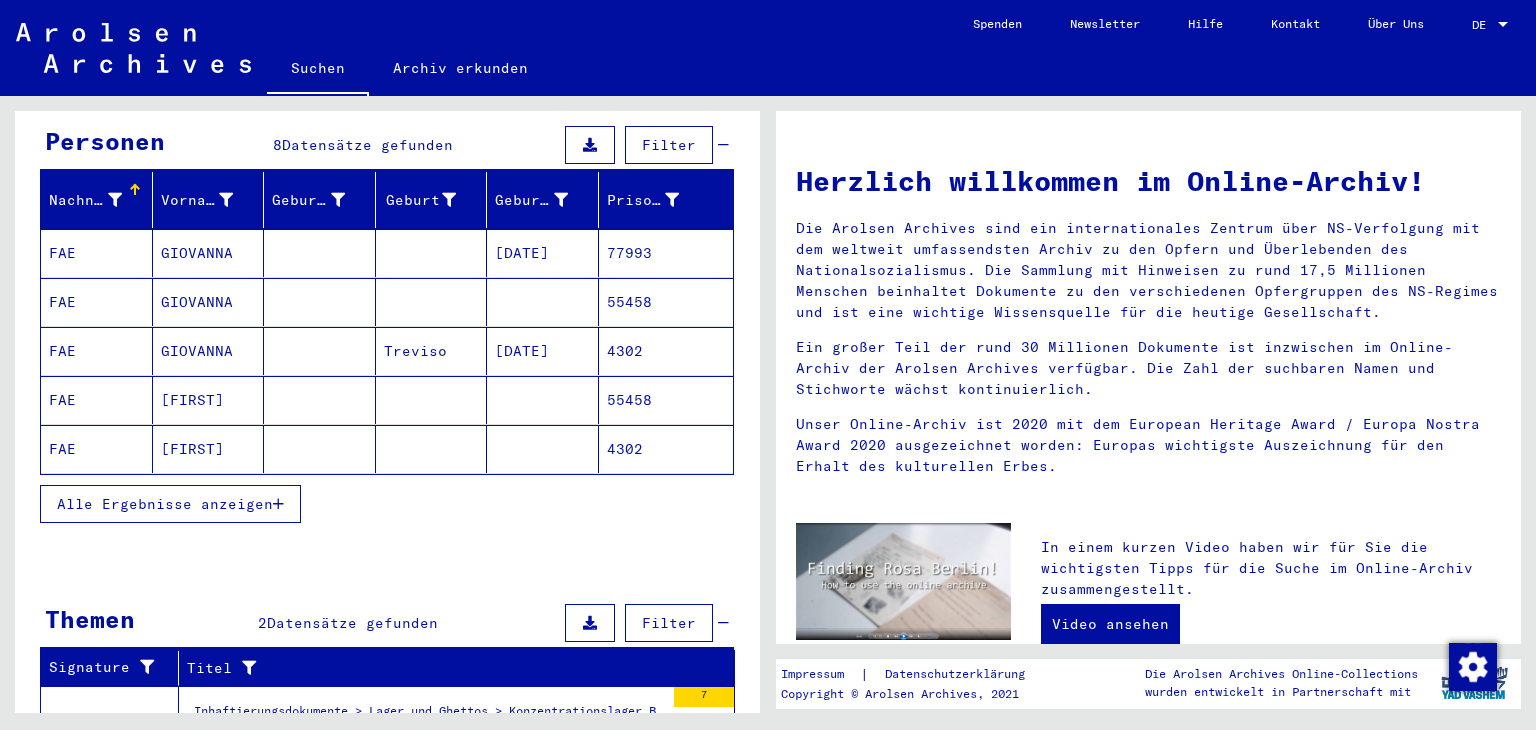 scroll, scrollTop: 200, scrollLeft: 0, axis: vertical 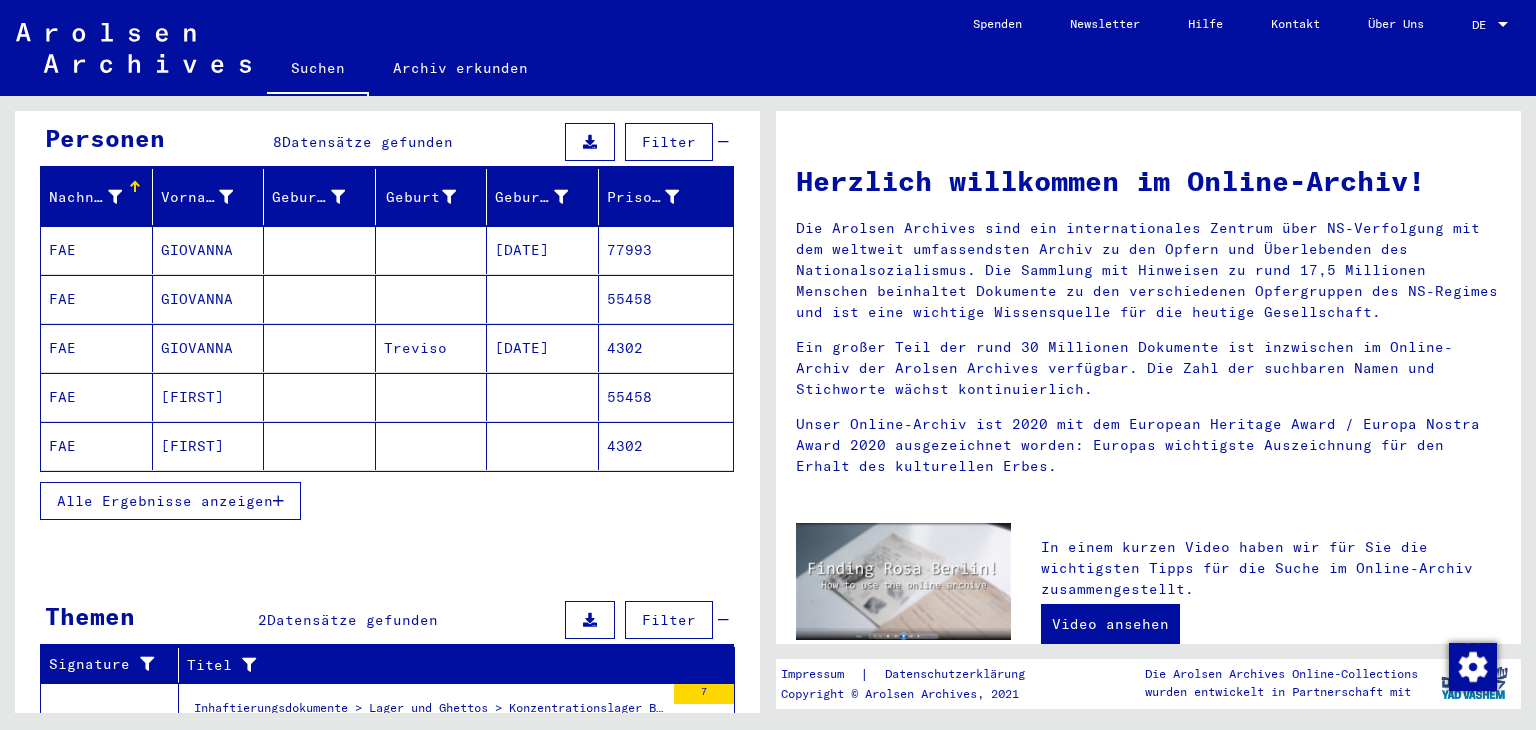 click on "Alle Ergebnisse anzeigen" at bounding box center [165, 501] 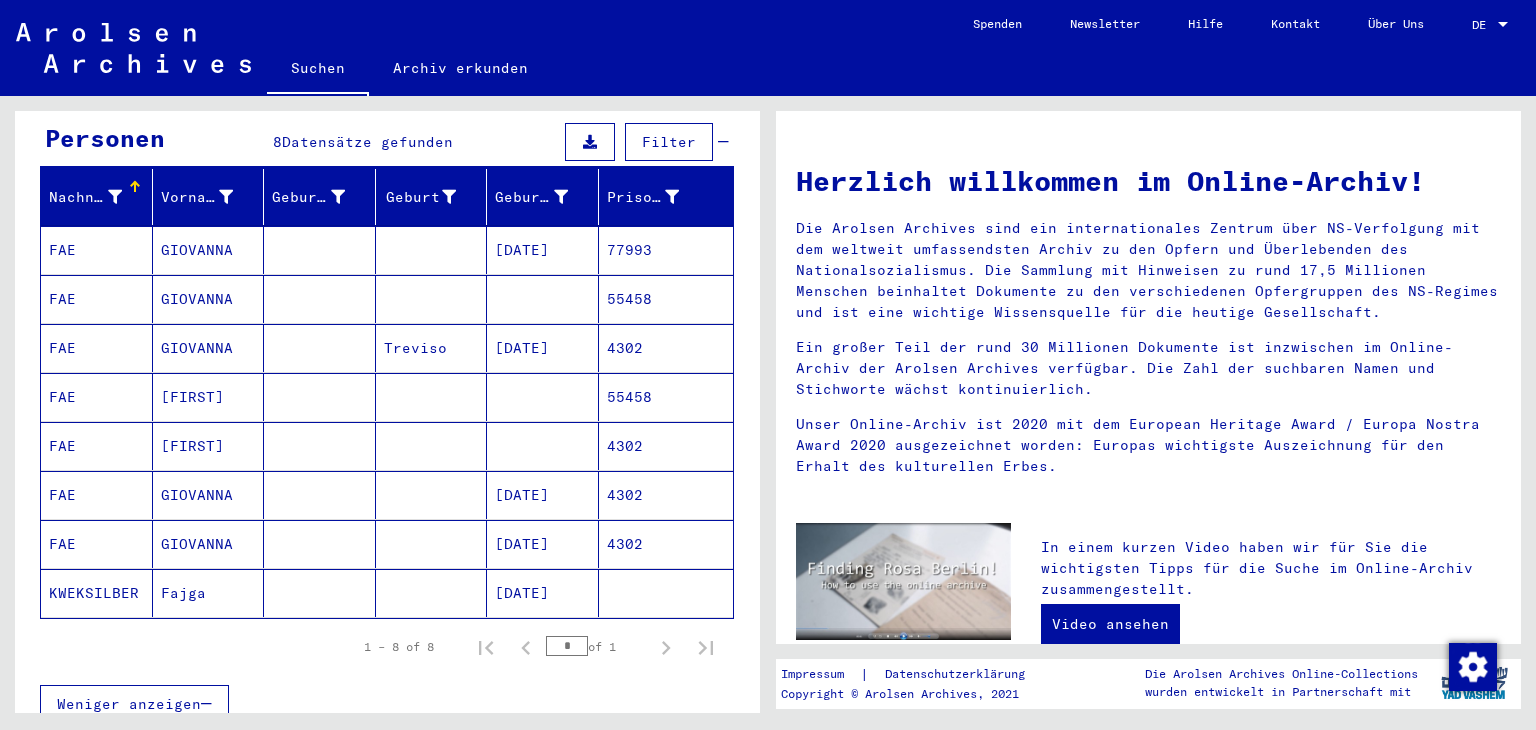 click on "55458" at bounding box center (666, 446) 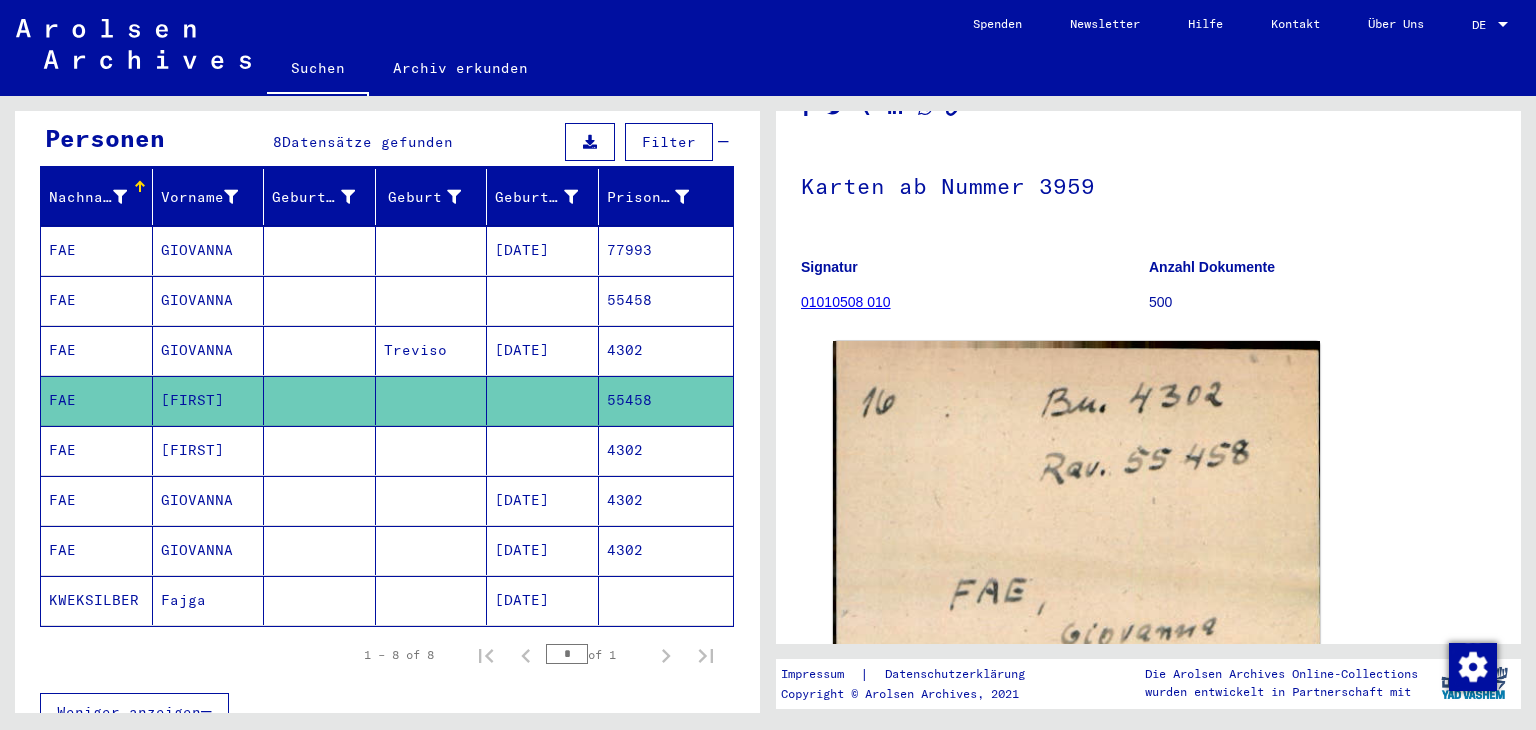 scroll, scrollTop: 100, scrollLeft: 0, axis: vertical 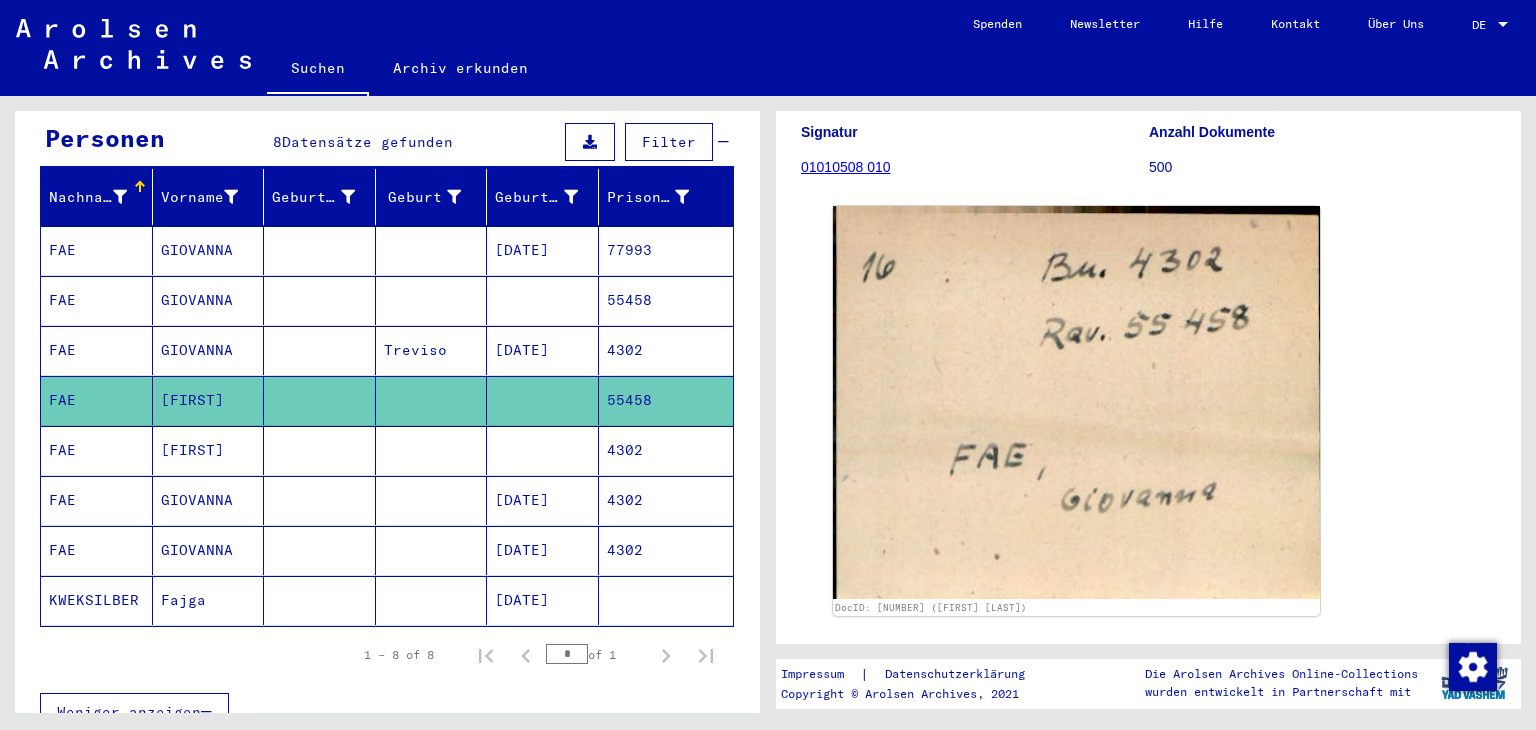 click on "55458" at bounding box center [666, 350] 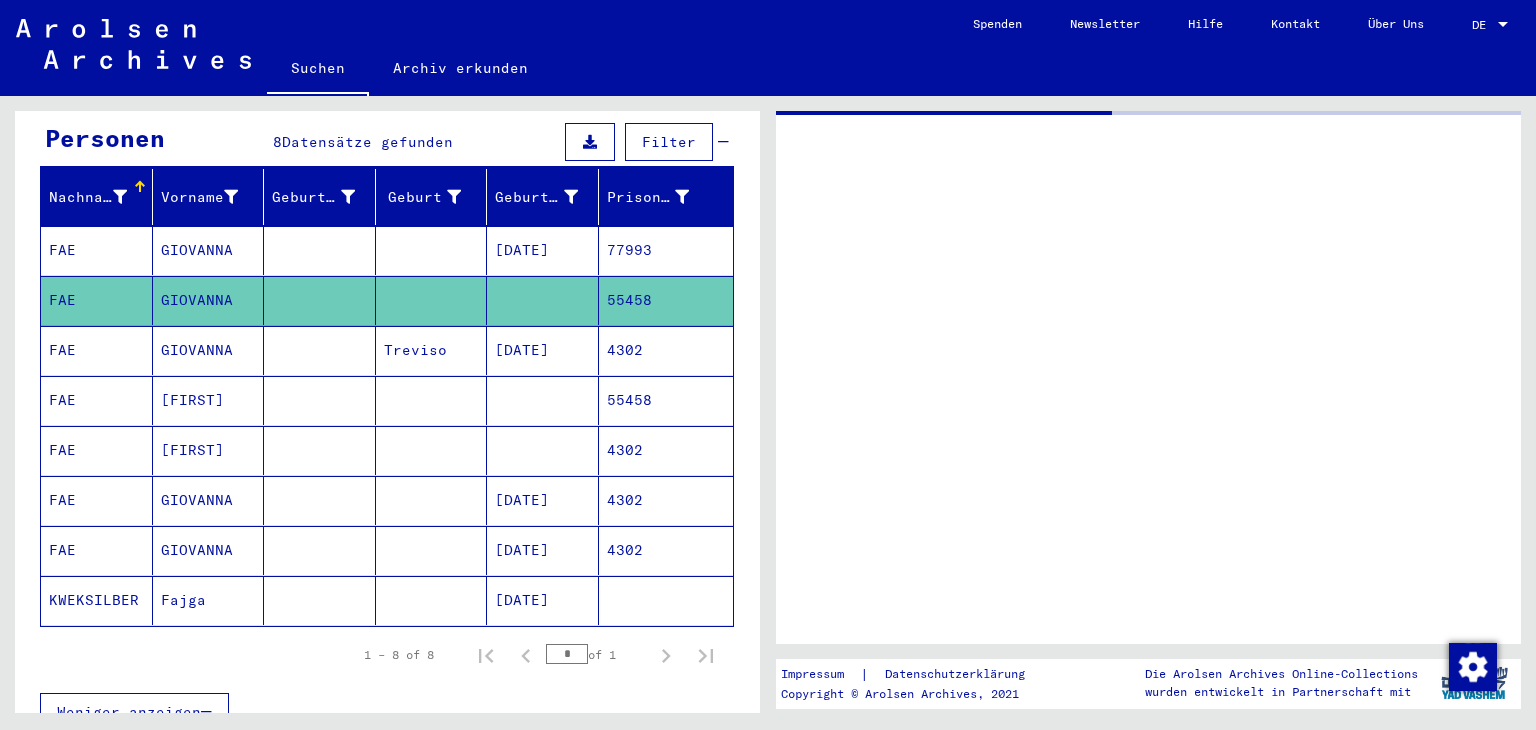 scroll, scrollTop: 0, scrollLeft: 0, axis: both 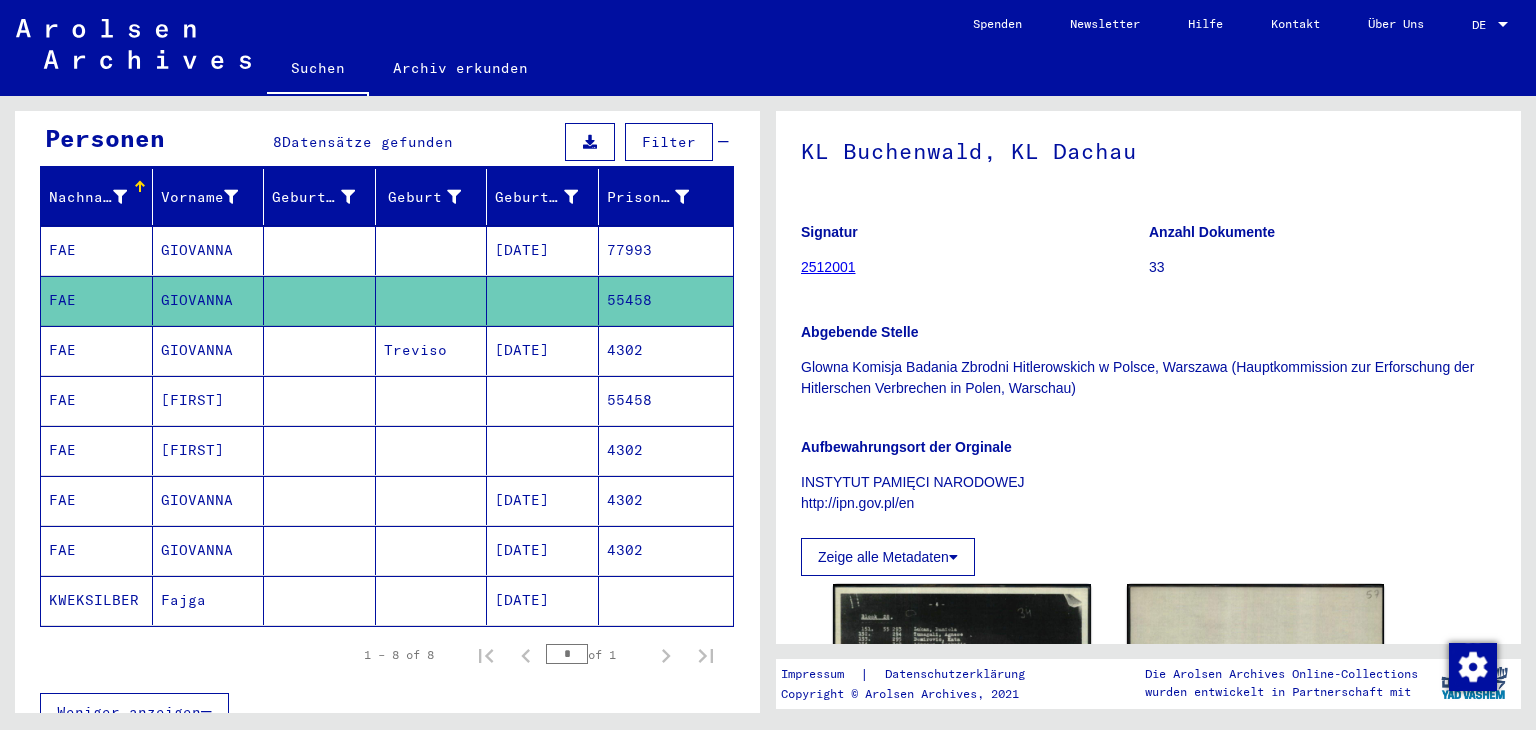 click on "2512001" 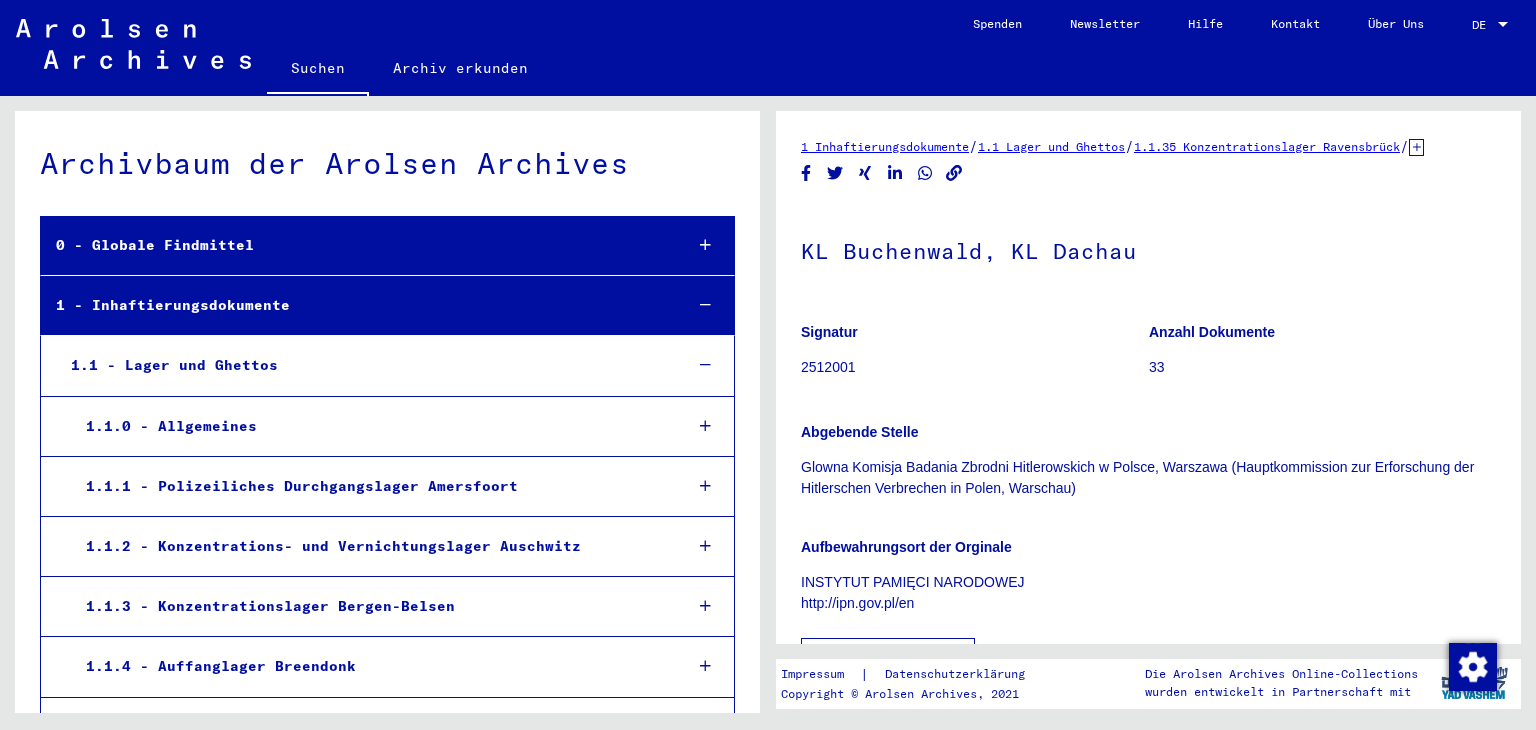 scroll, scrollTop: 7466, scrollLeft: 0, axis: vertical 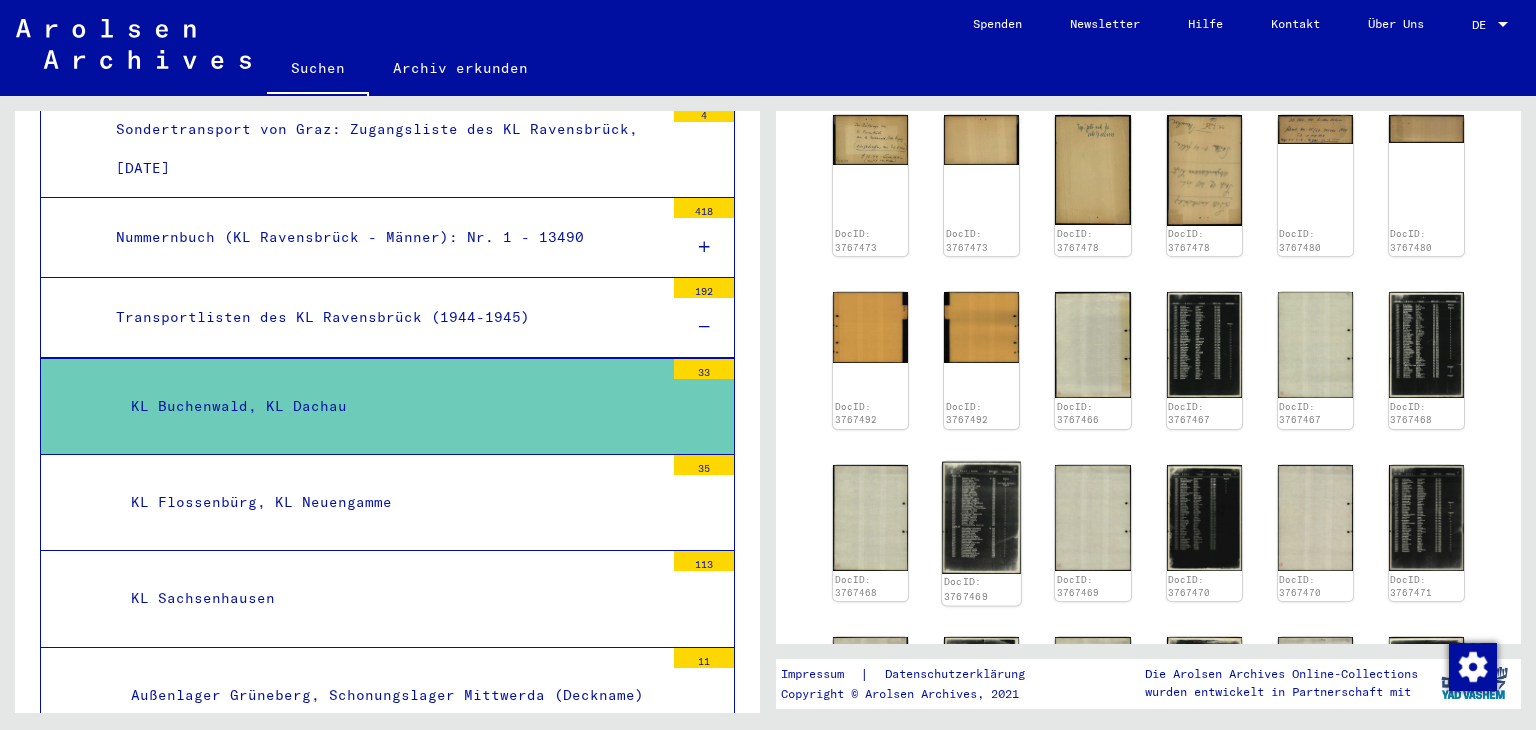 click 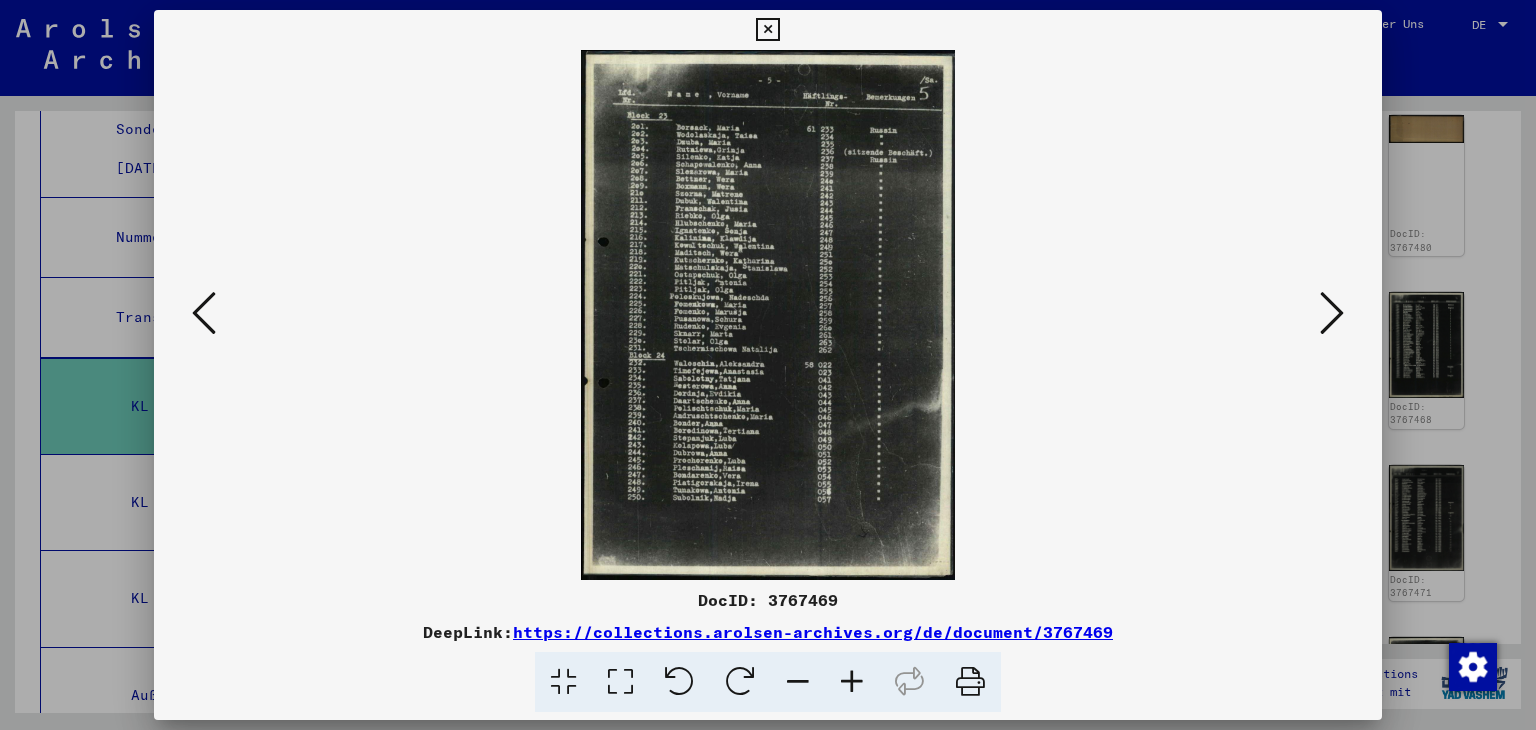 click at bounding box center (1332, 313) 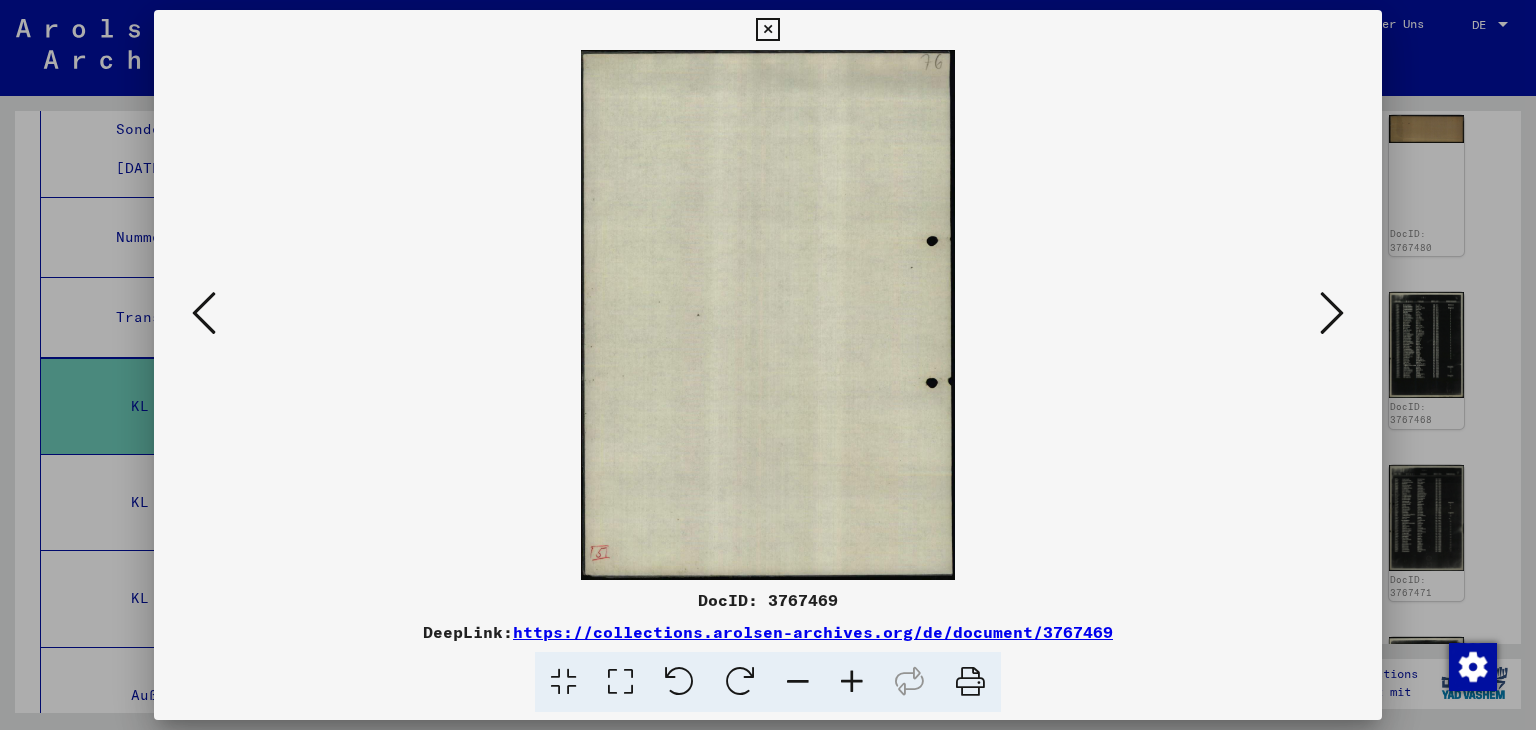 click at bounding box center [1332, 313] 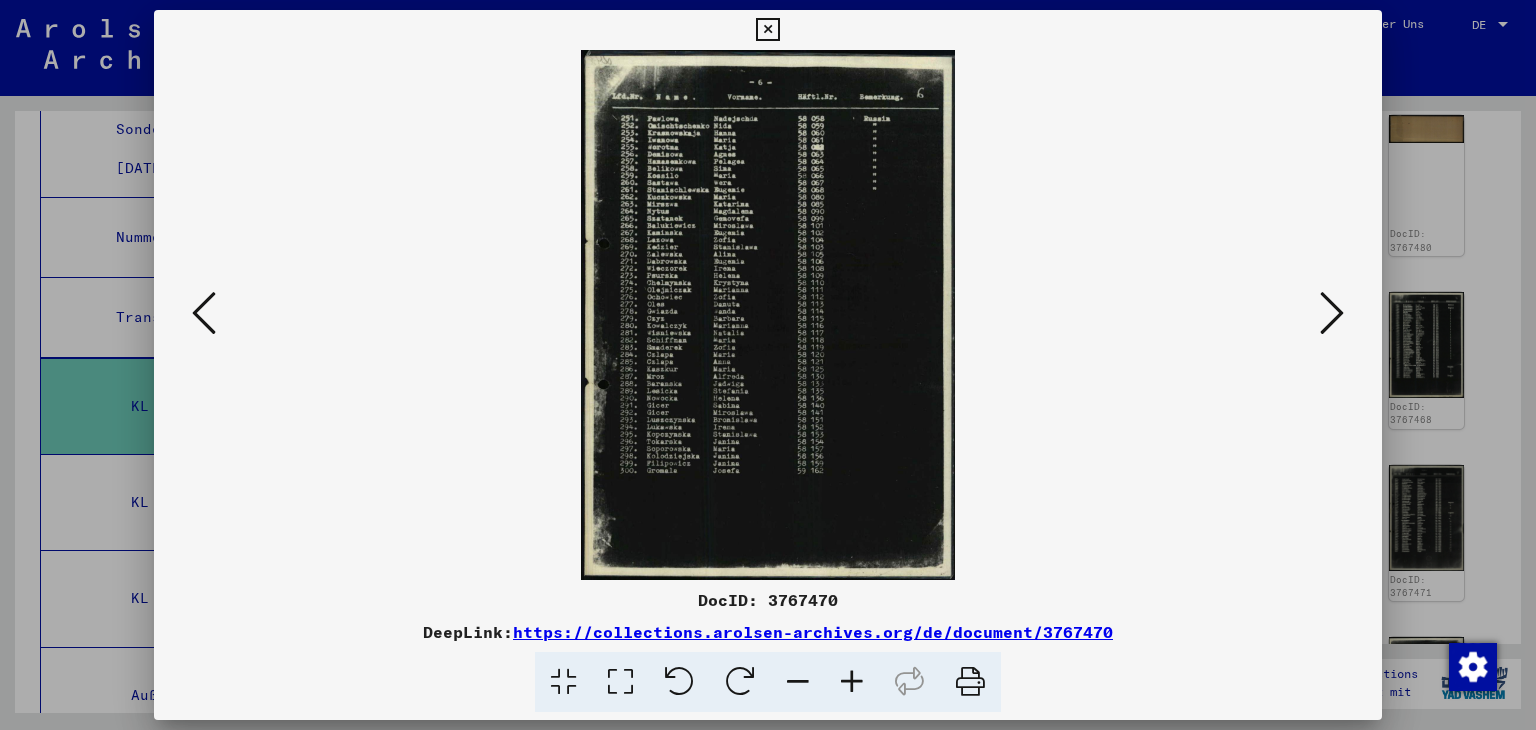 click at bounding box center [1332, 313] 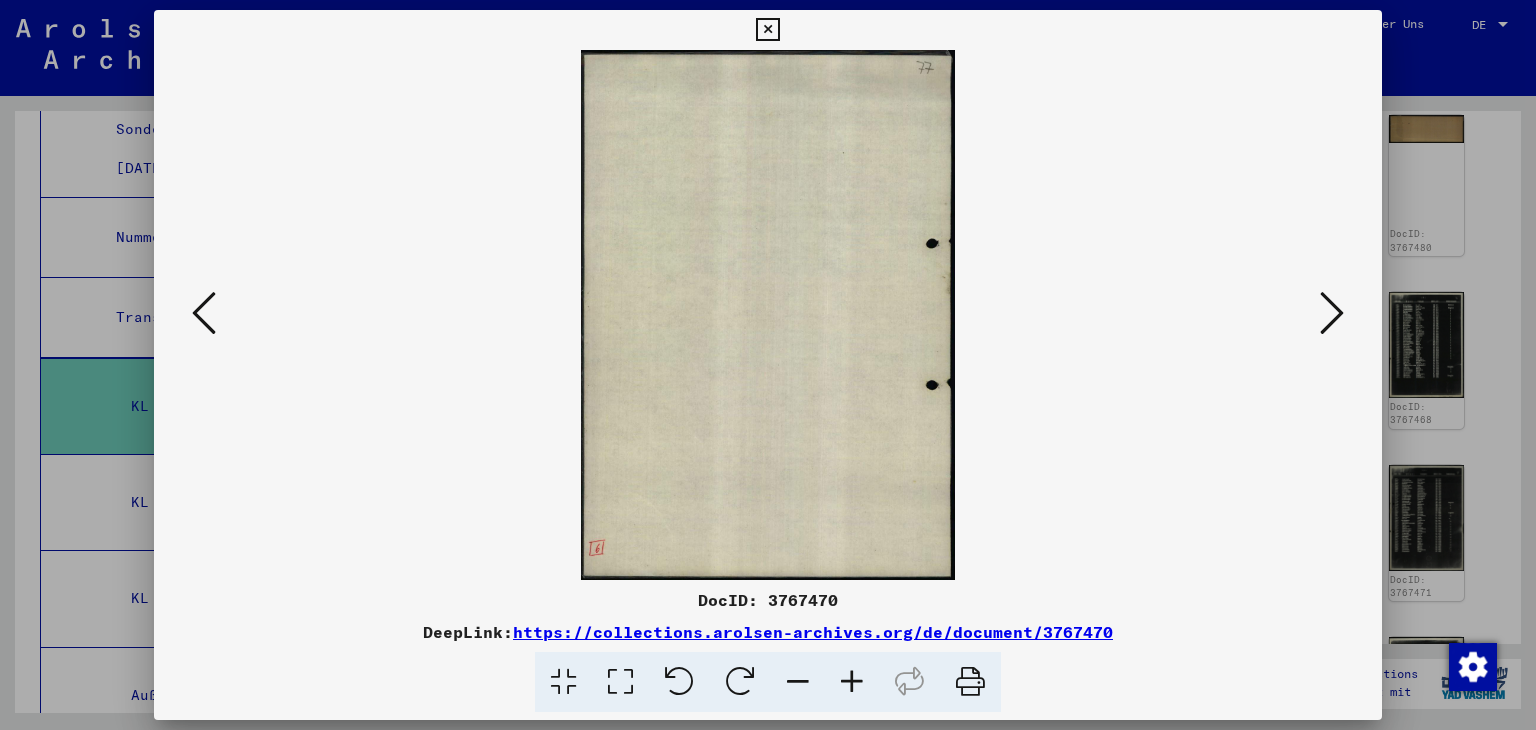 click at bounding box center [1332, 313] 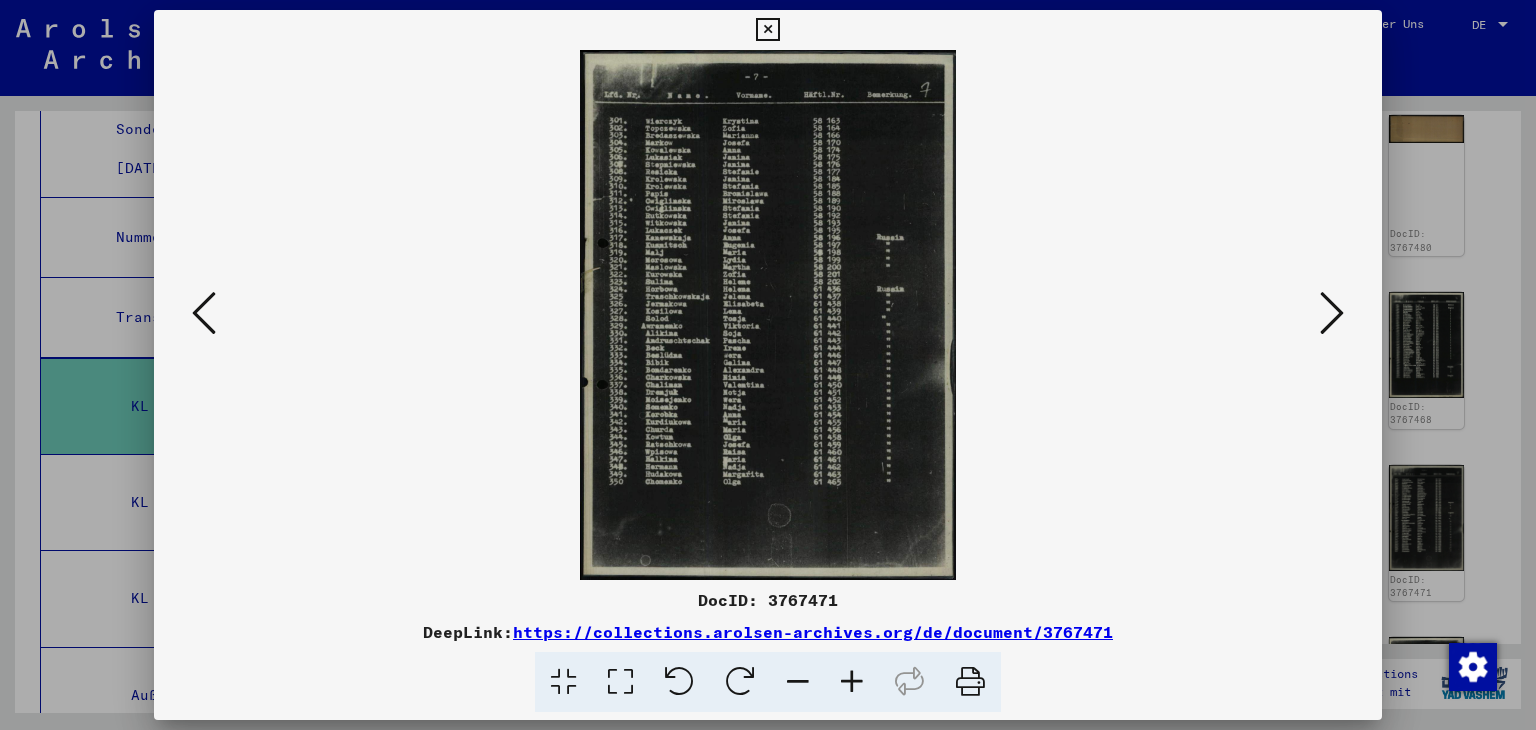 click at bounding box center [1332, 313] 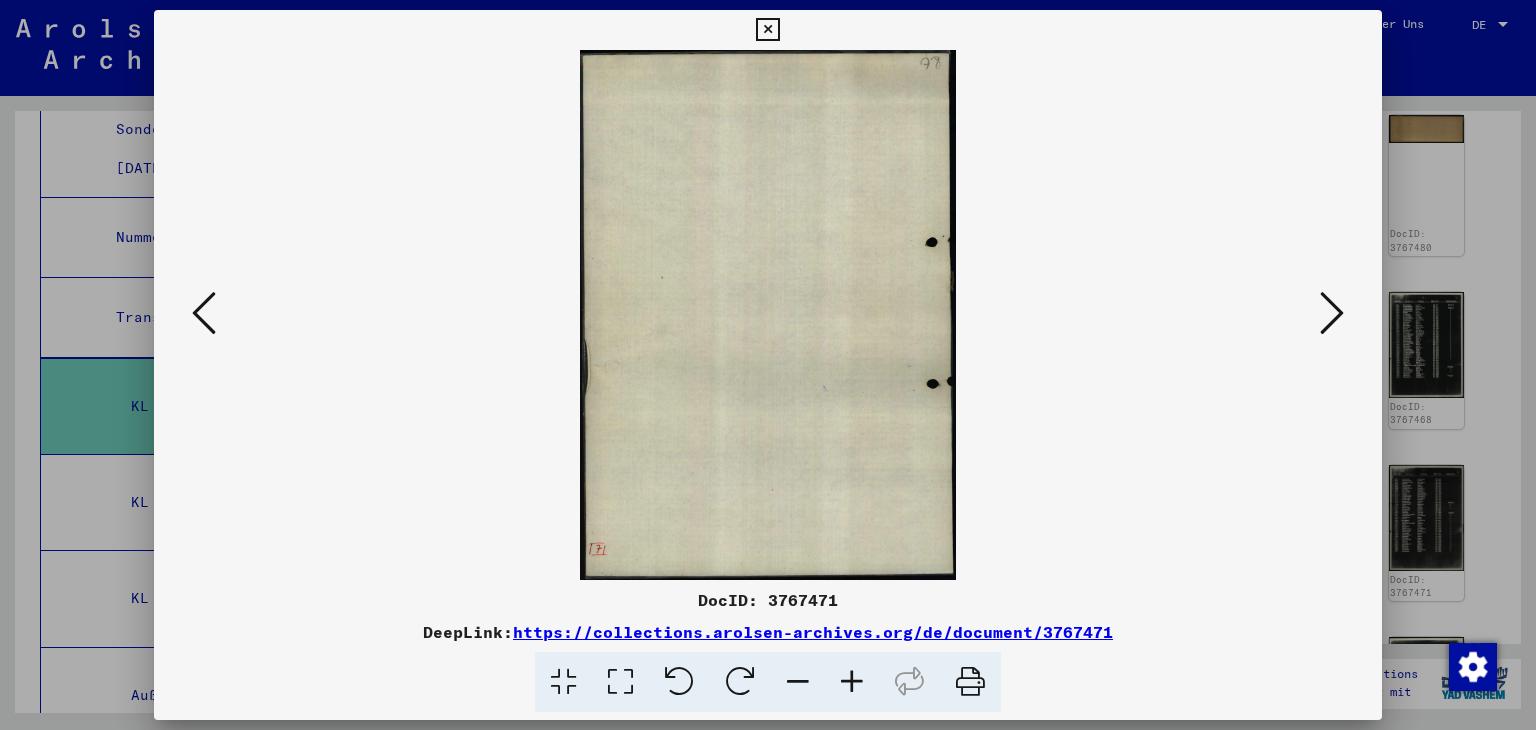 click at bounding box center (1332, 313) 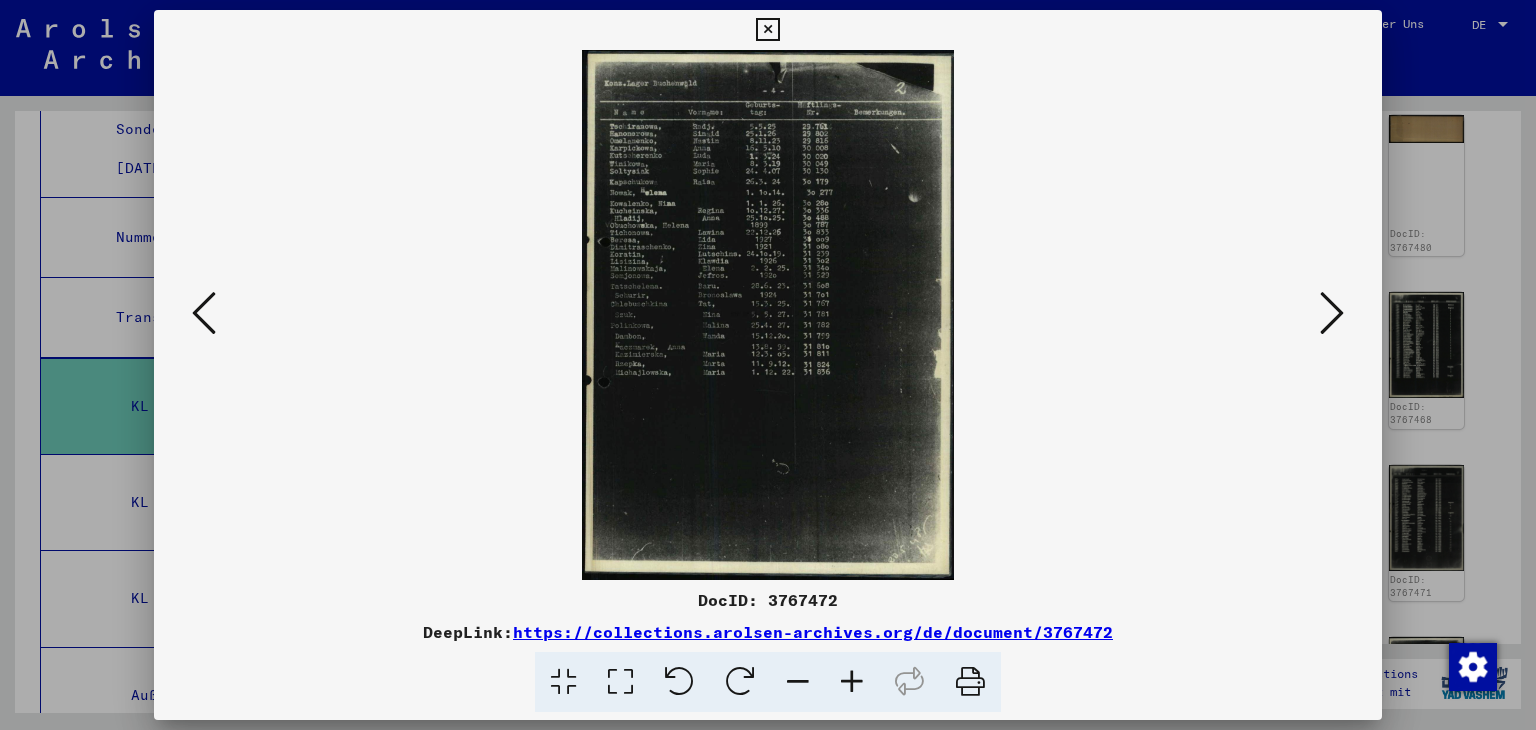 click at bounding box center [1332, 313] 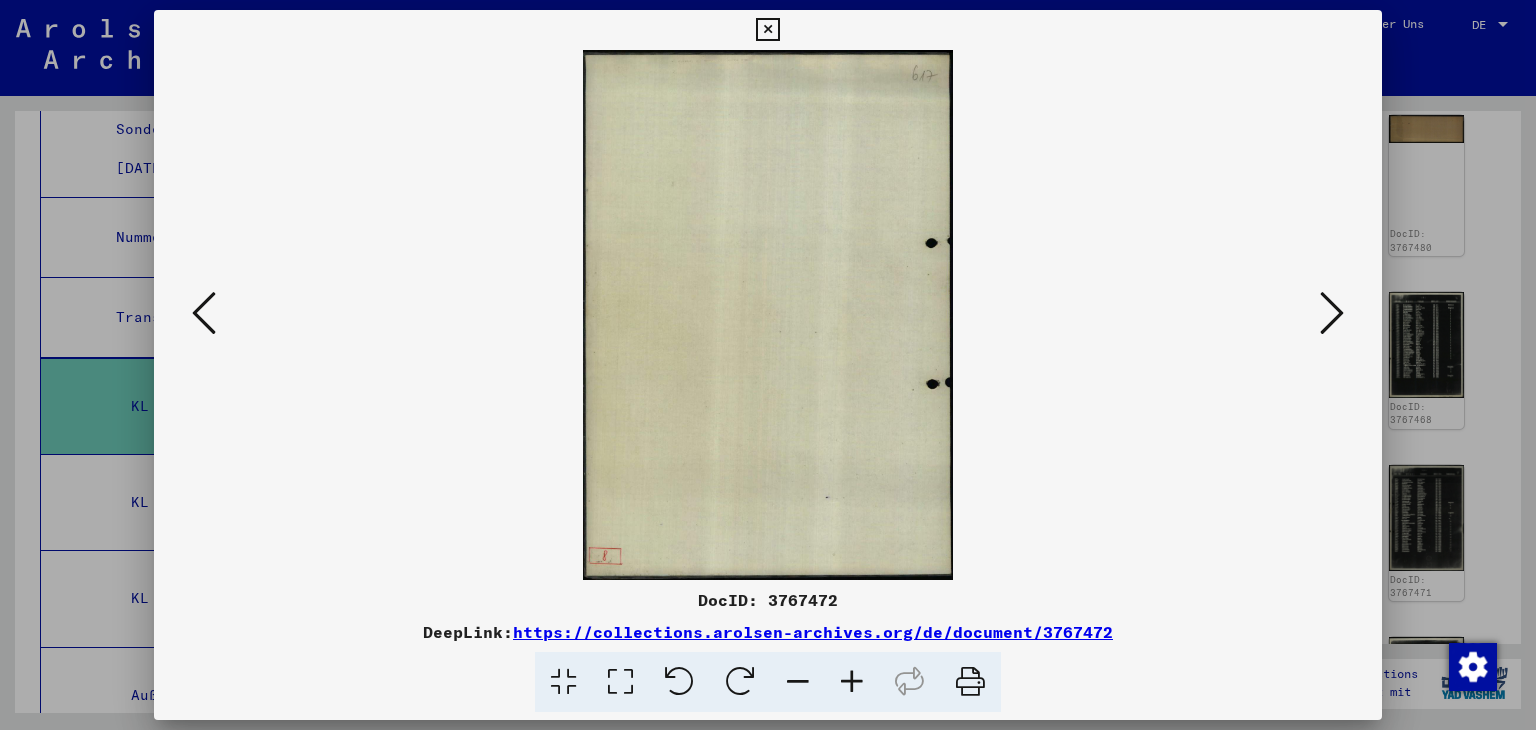 click at bounding box center (1332, 313) 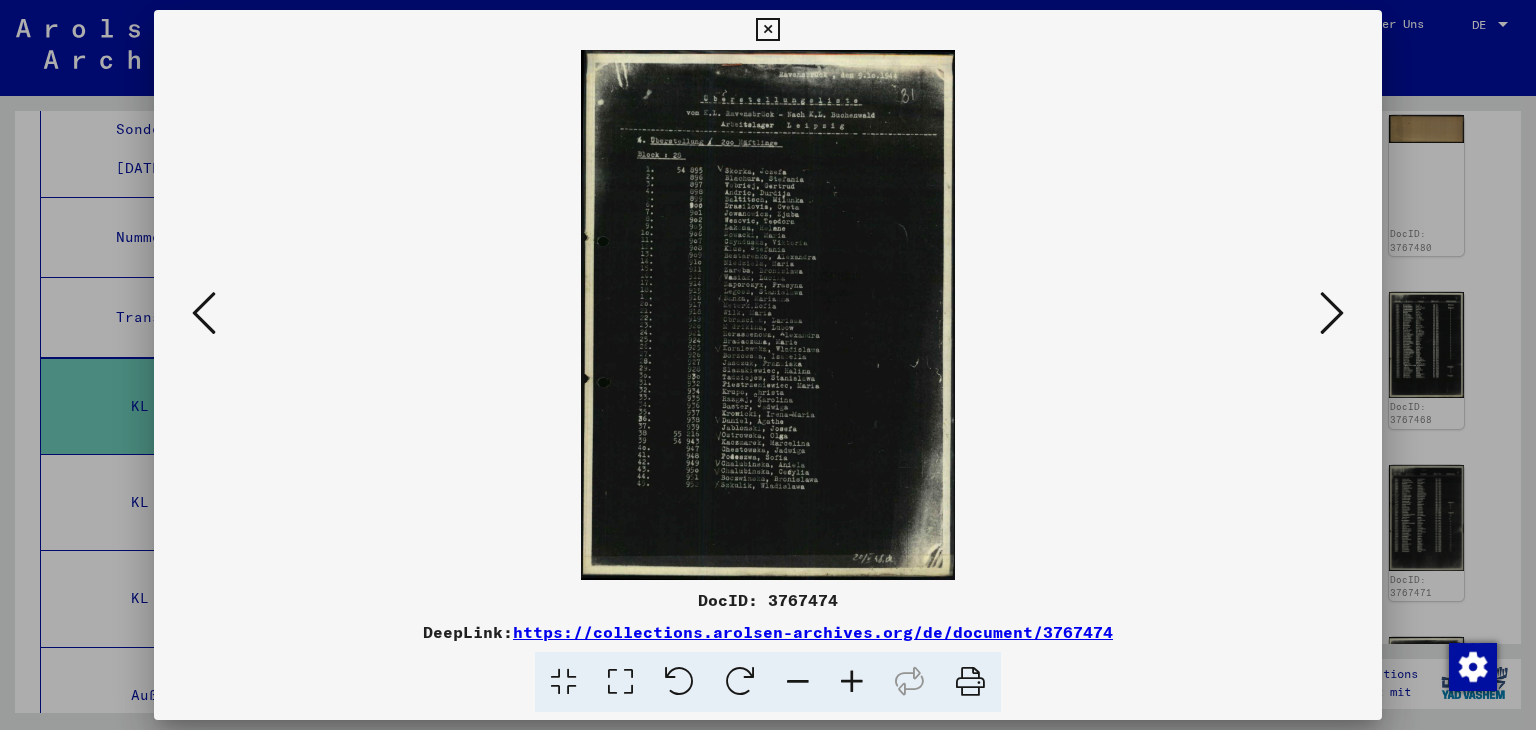 click at bounding box center (852, 682) 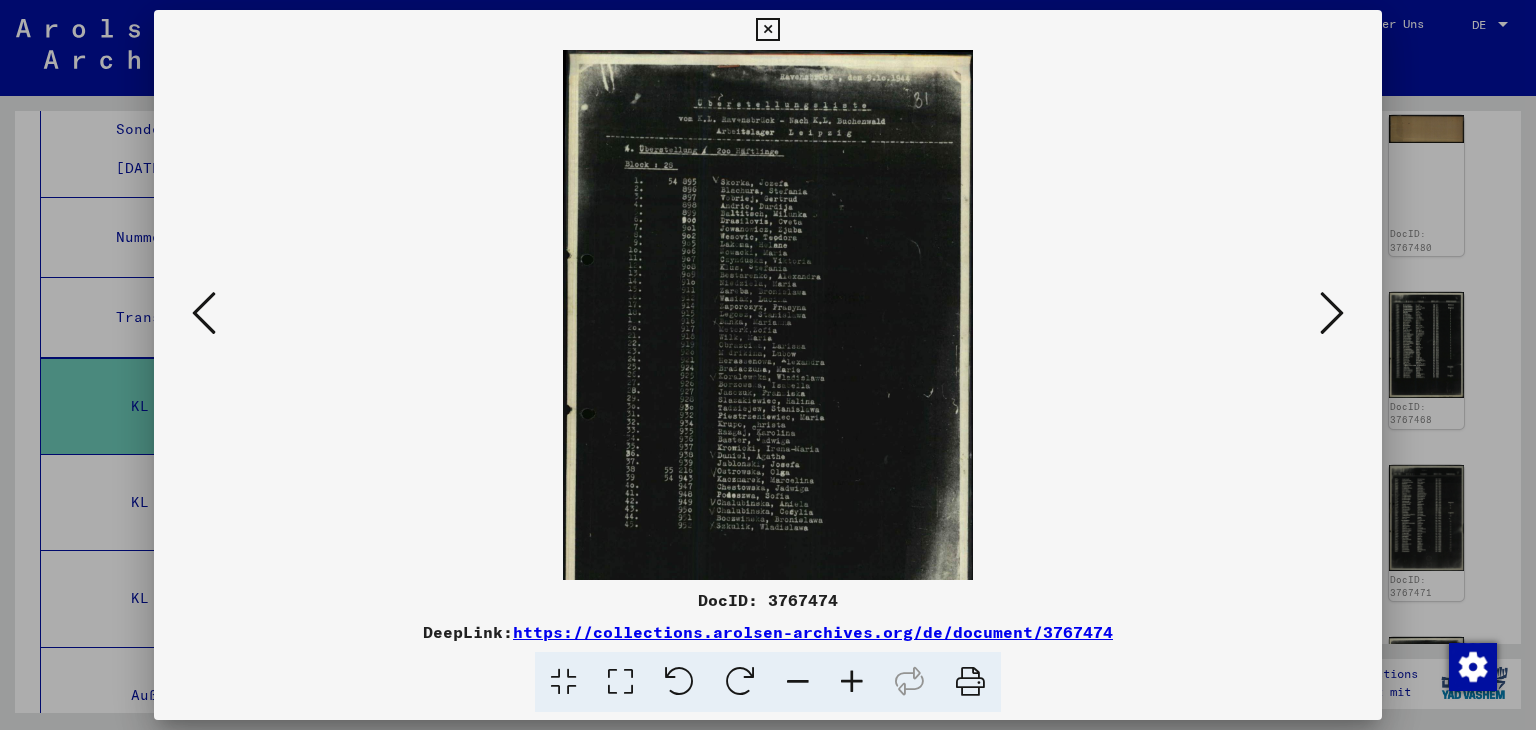click at bounding box center (852, 682) 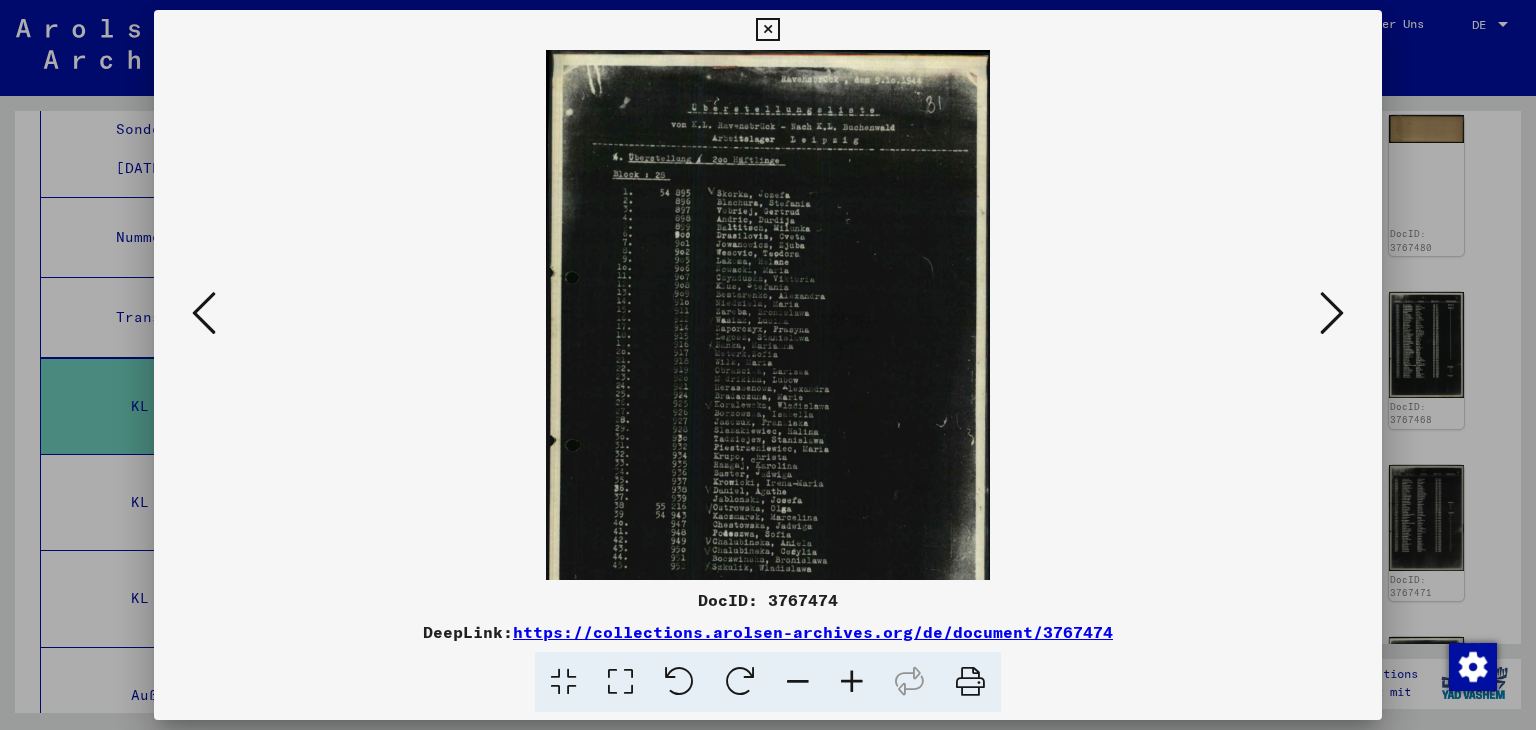 click at bounding box center (852, 682) 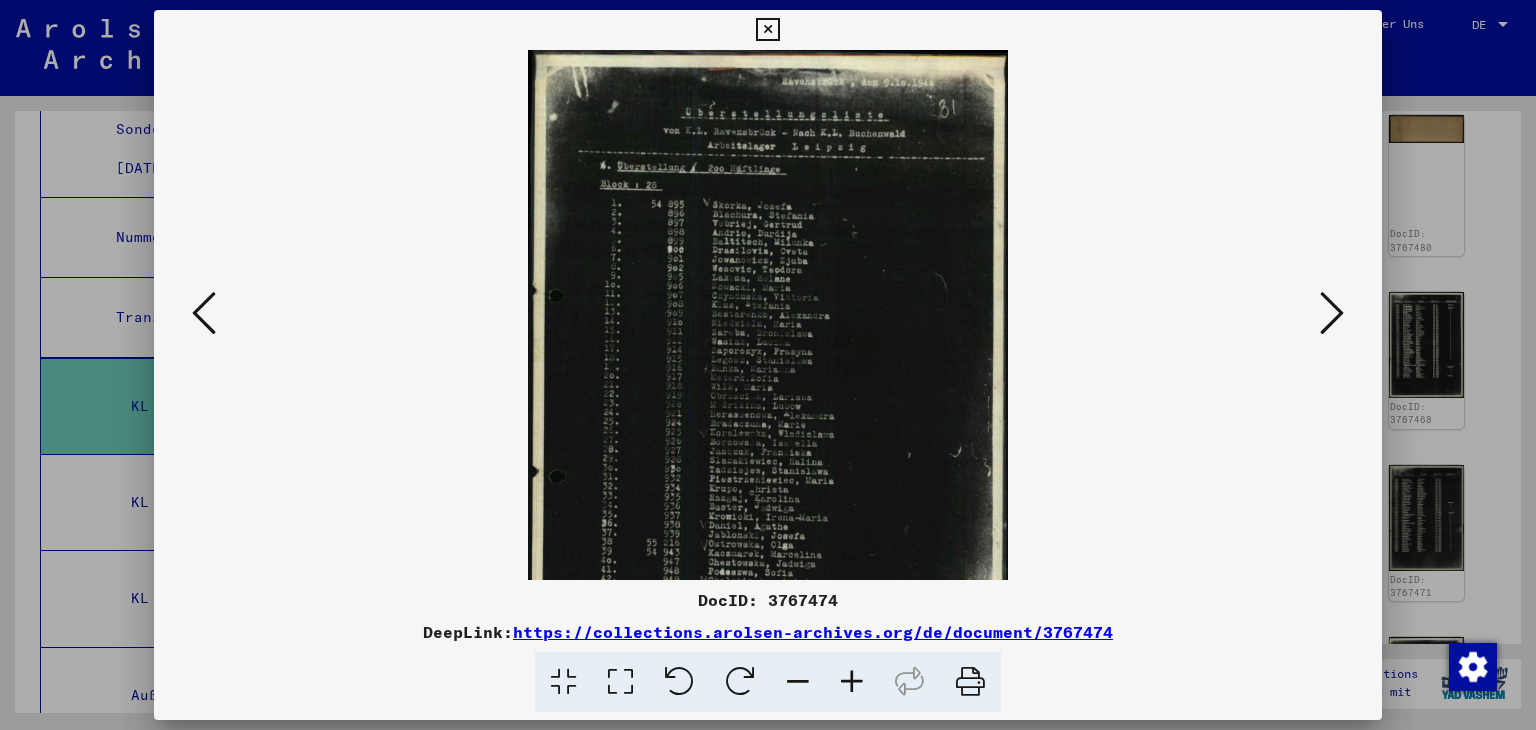click at bounding box center [852, 682] 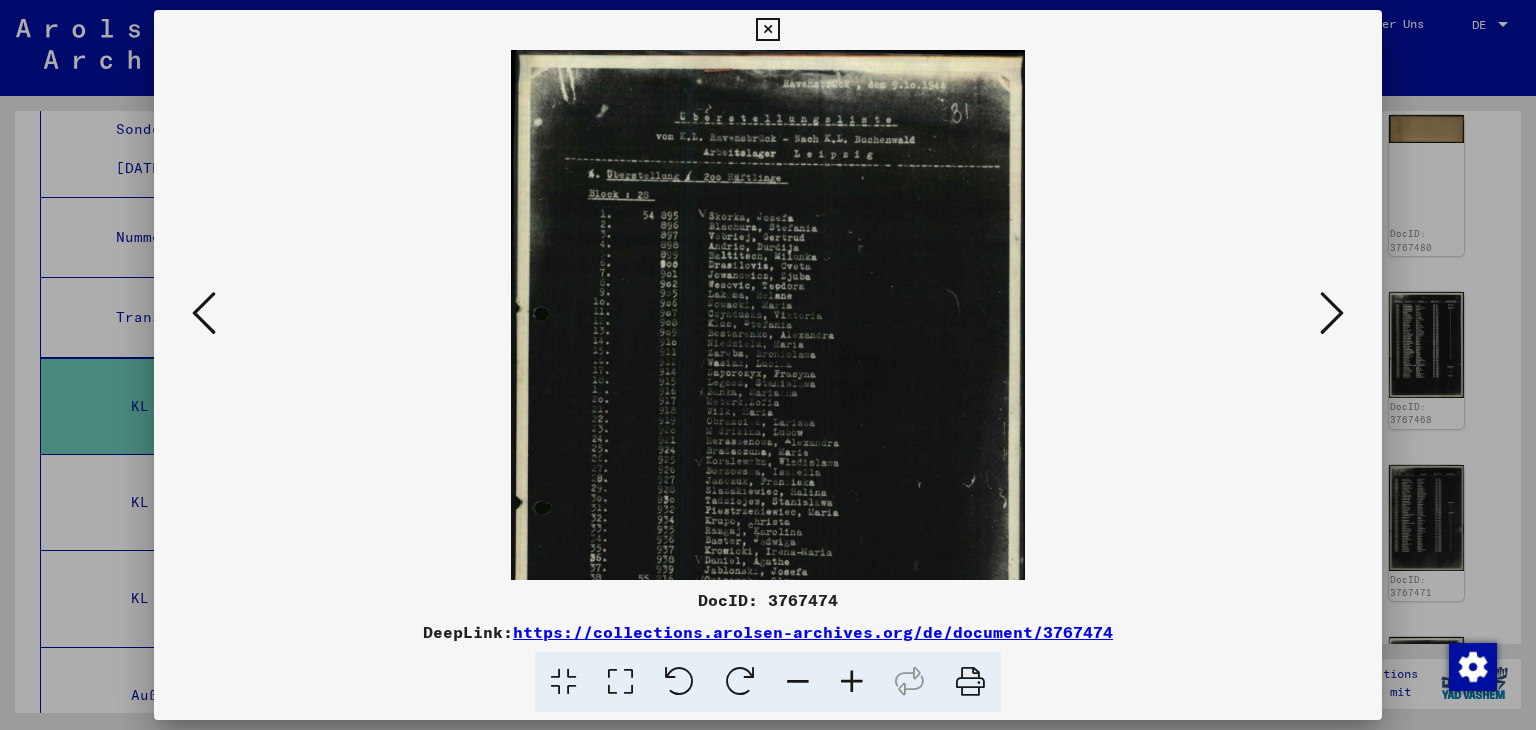 click at bounding box center (852, 682) 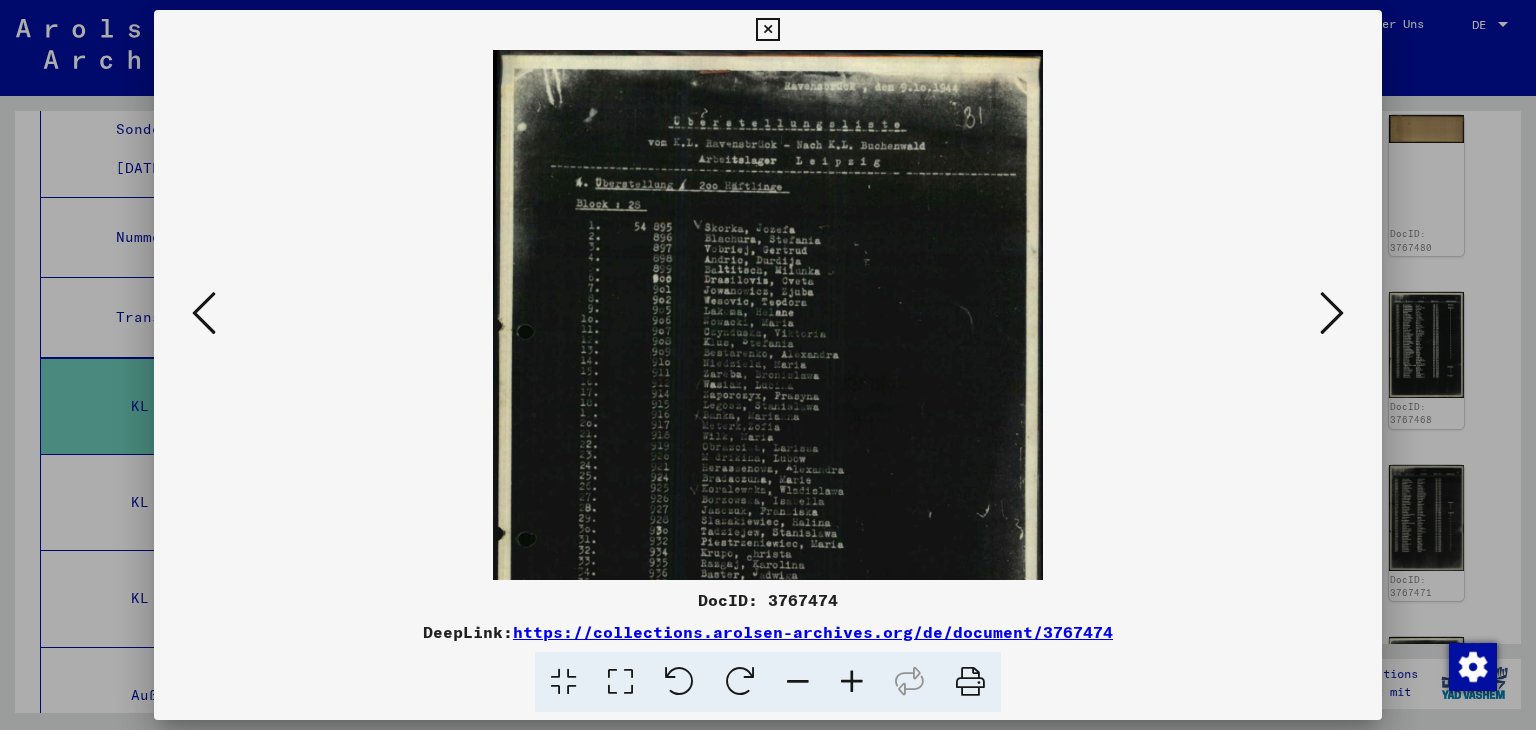 click at bounding box center (852, 682) 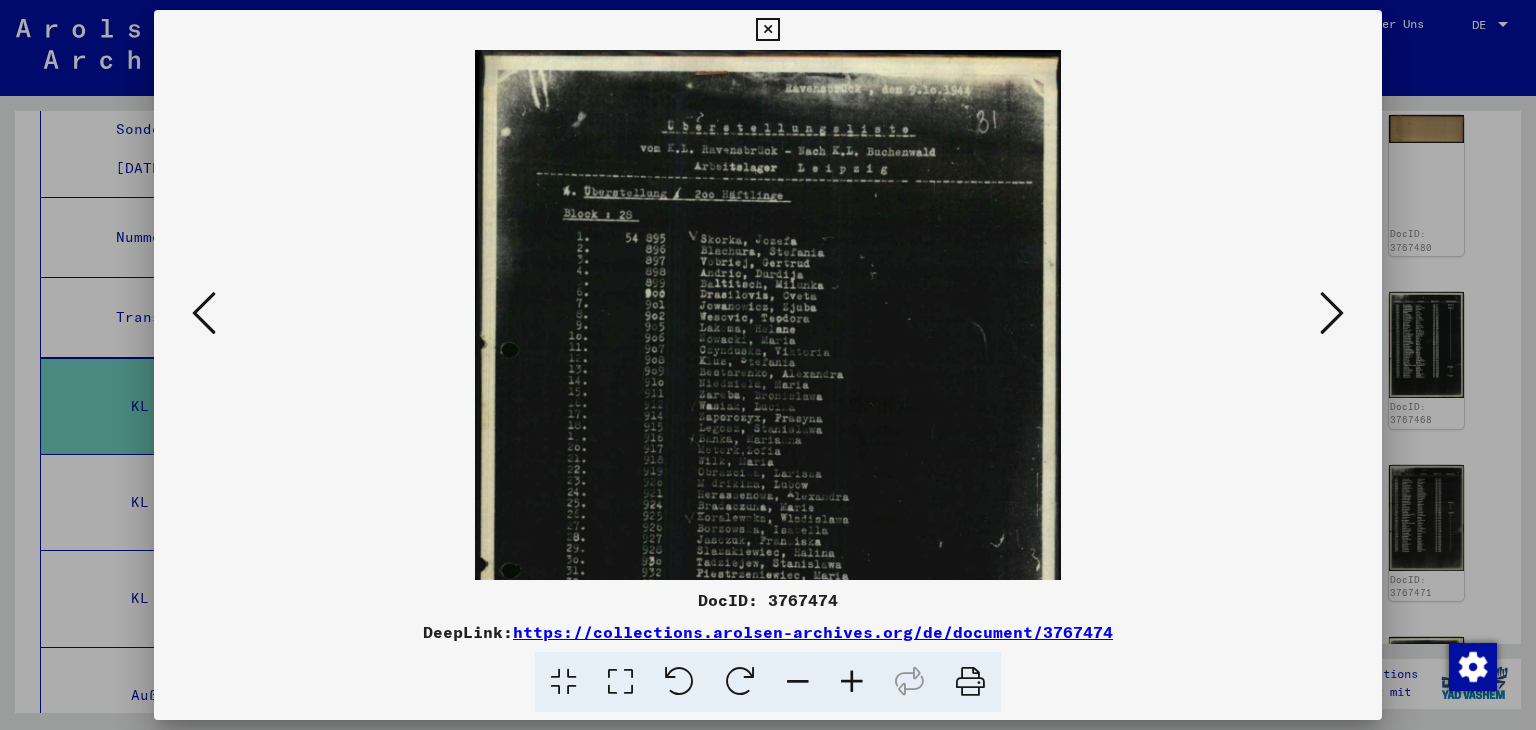 click at bounding box center (852, 682) 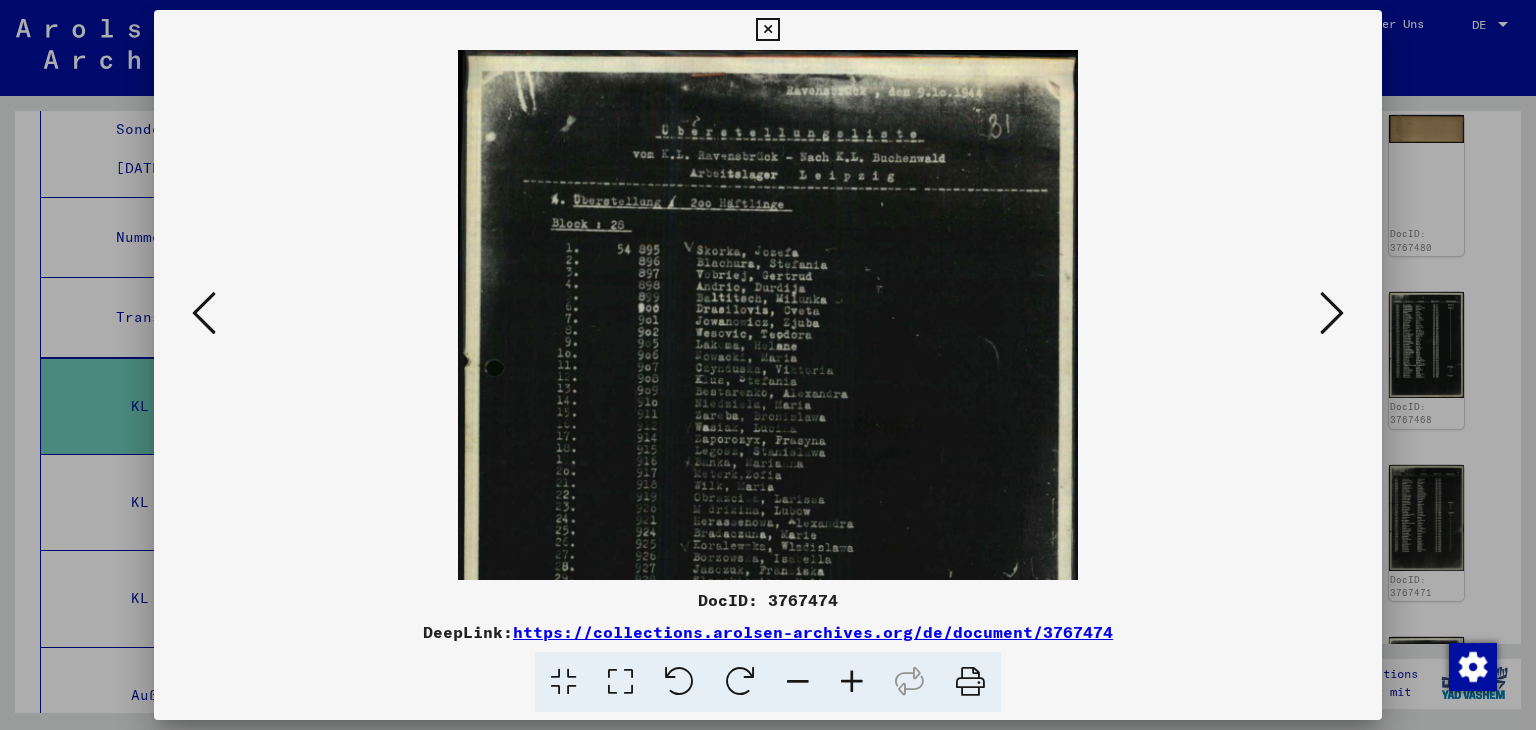 click at bounding box center (852, 682) 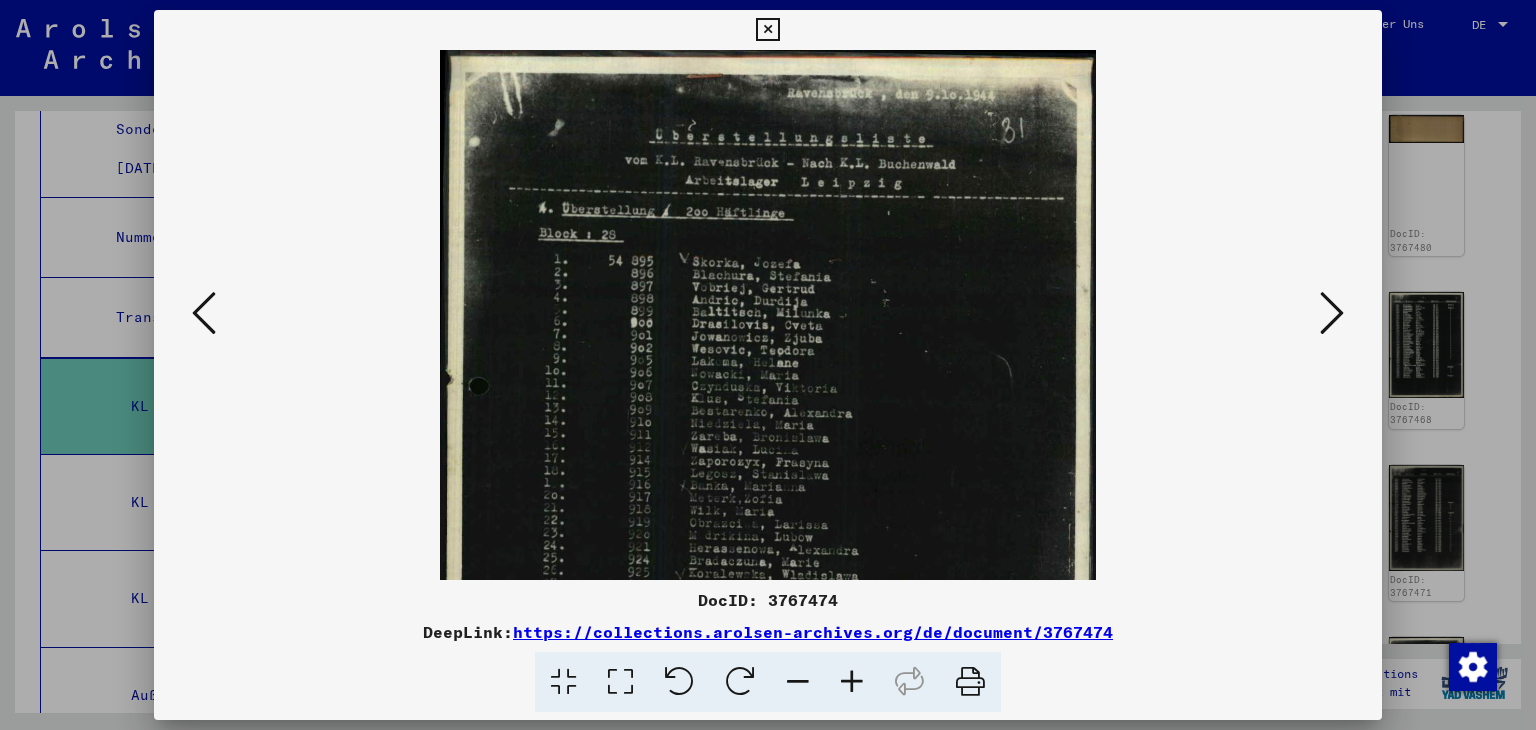 click at bounding box center [852, 682] 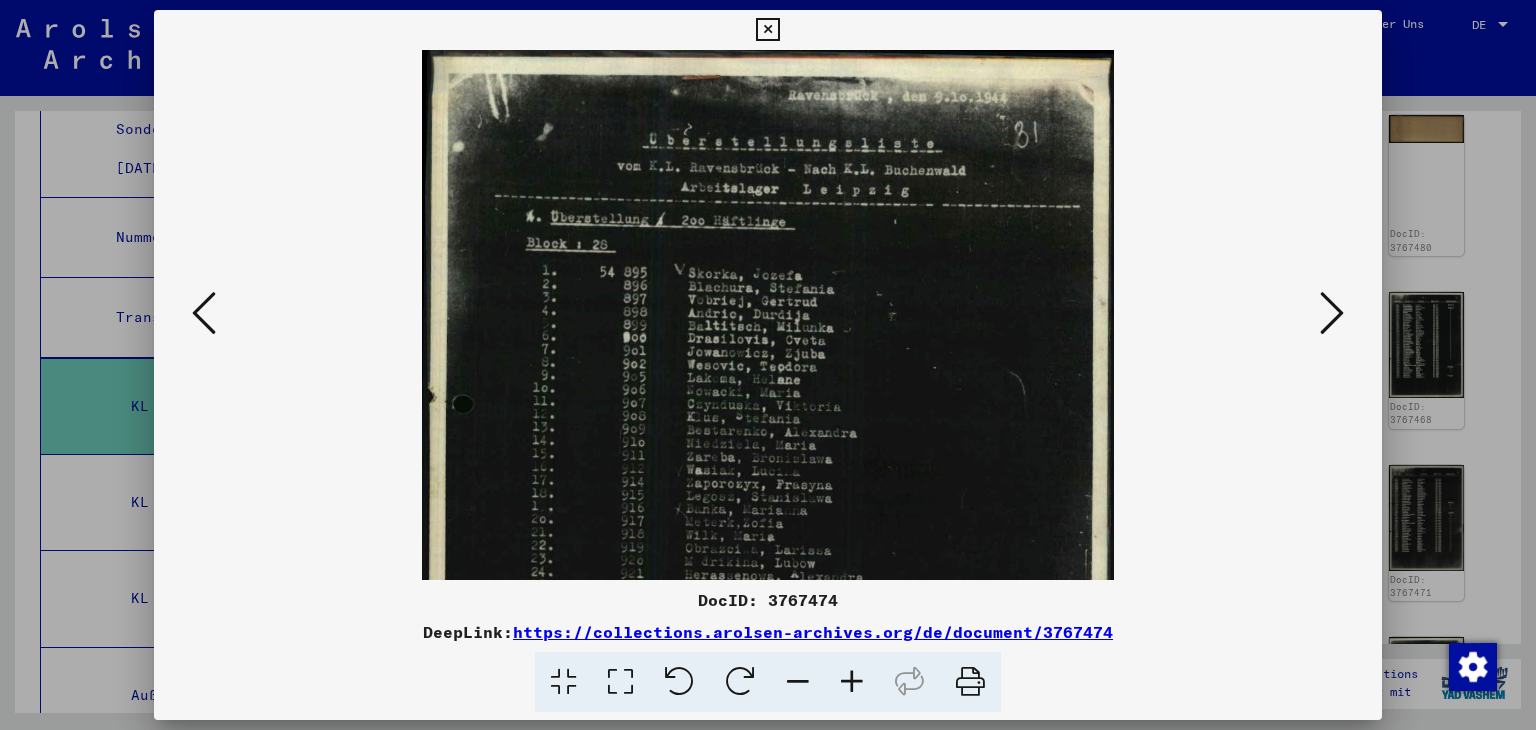 click at bounding box center (852, 682) 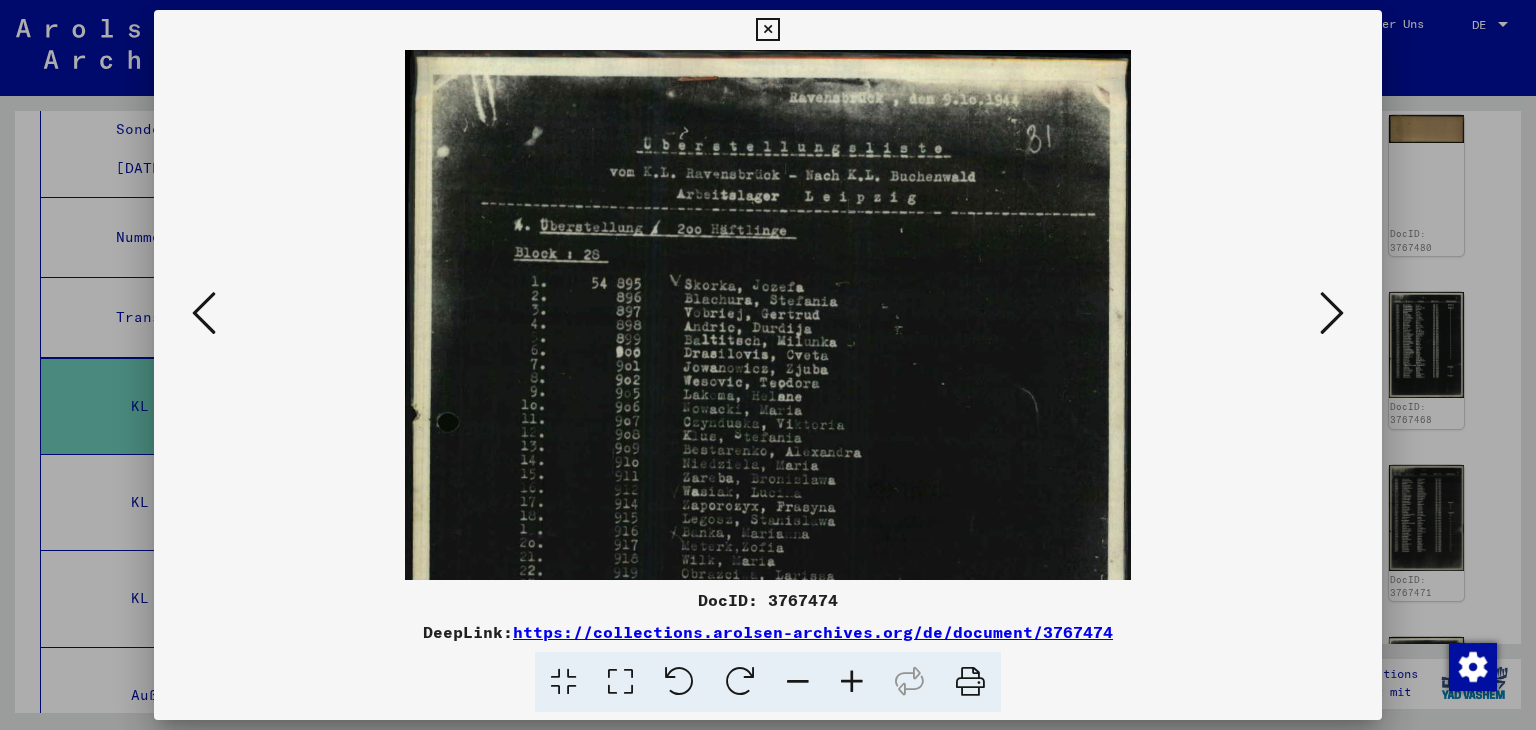 click at bounding box center [852, 682] 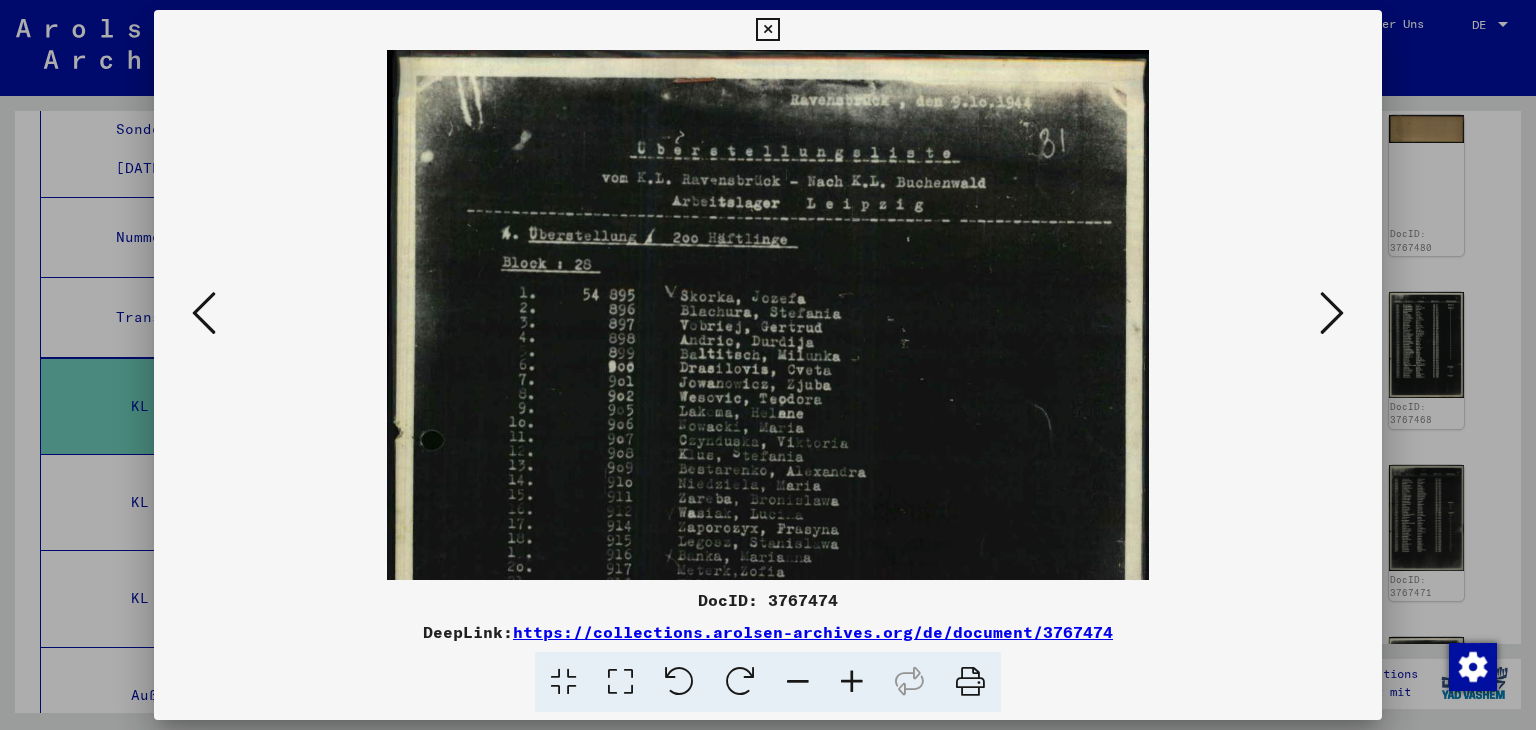 click at bounding box center (852, 682) 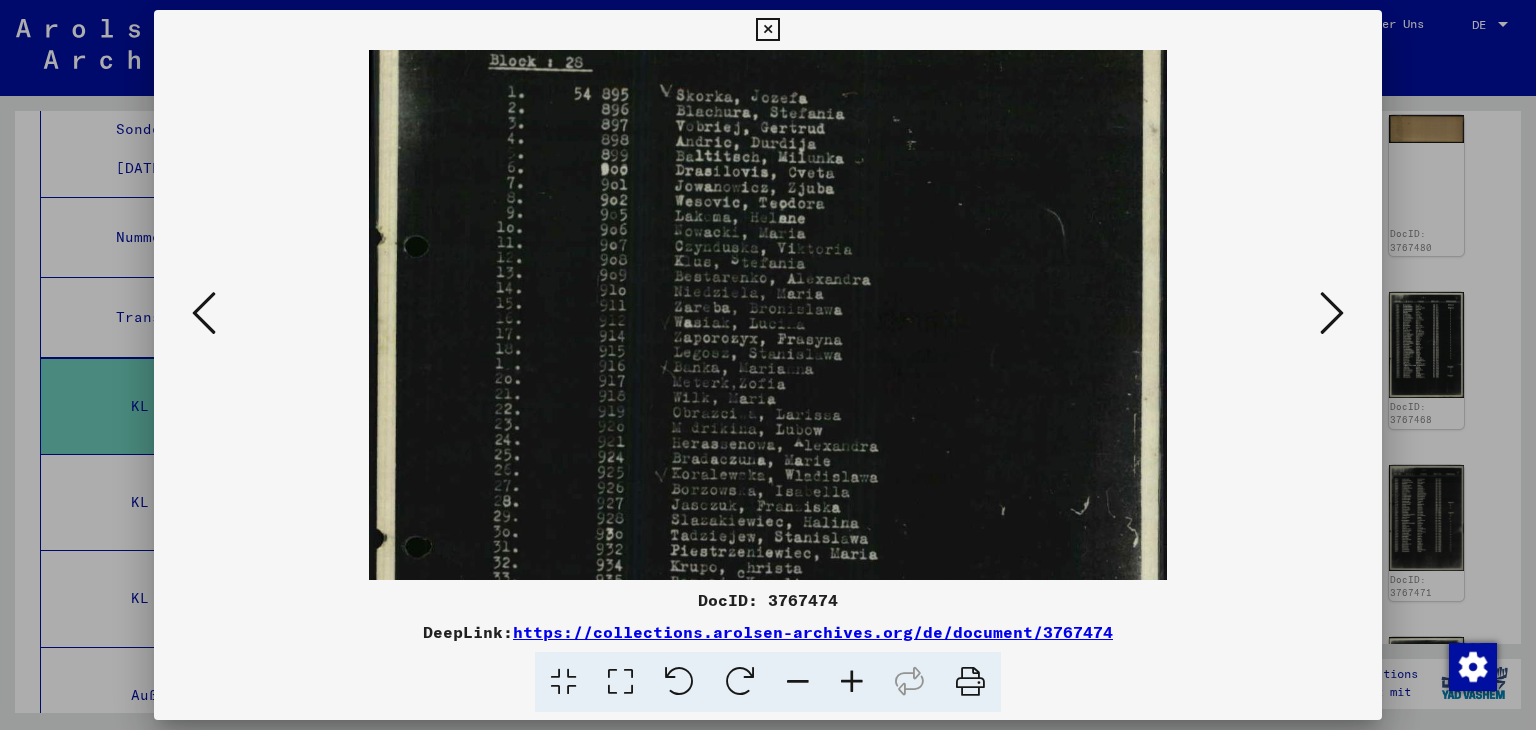 drag, startPoint x: 846, startPoint y: 489, endPoint x: 845, endPoint y: 281, distance: 208.00241 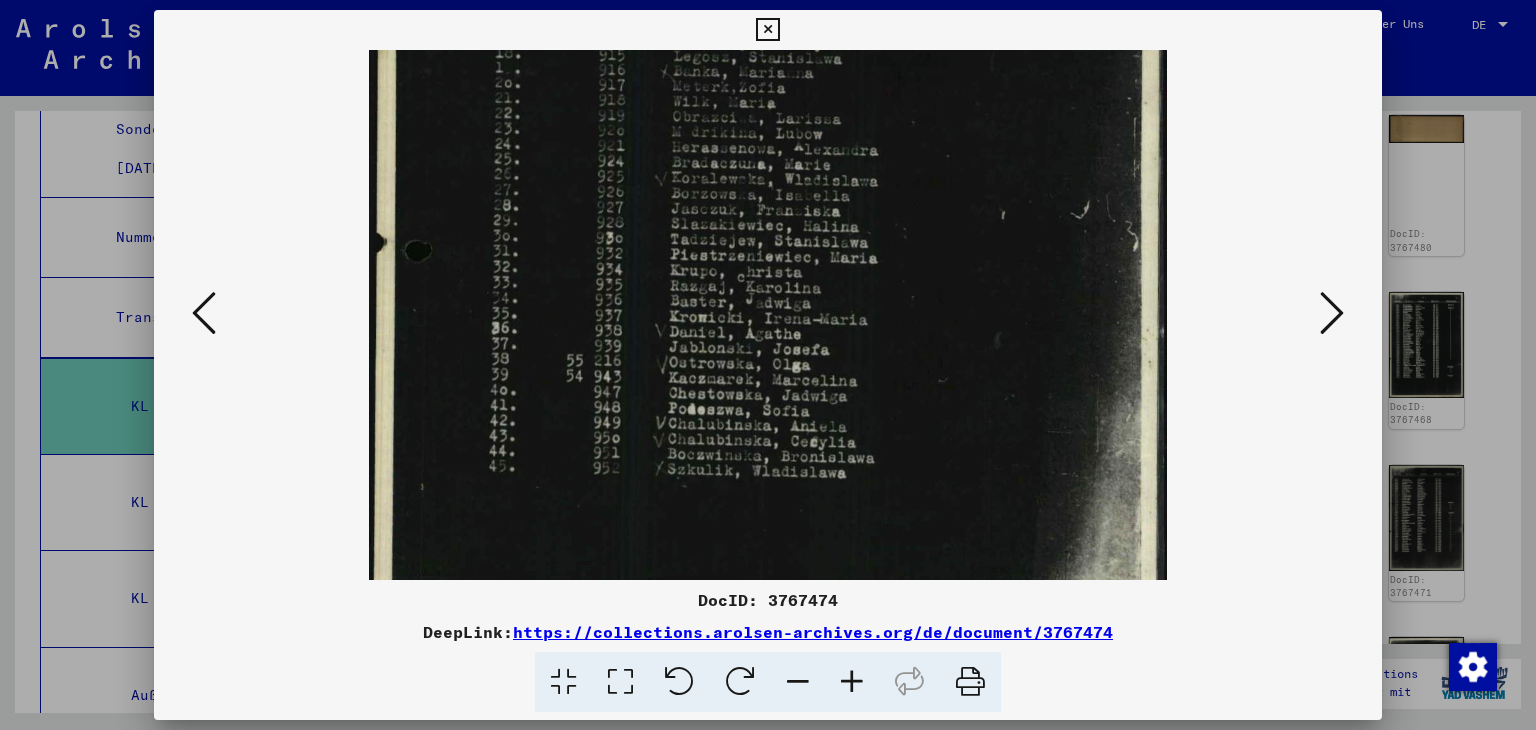 scroll, scrollTop: 516, scrollLeft: 0, axis: vertical 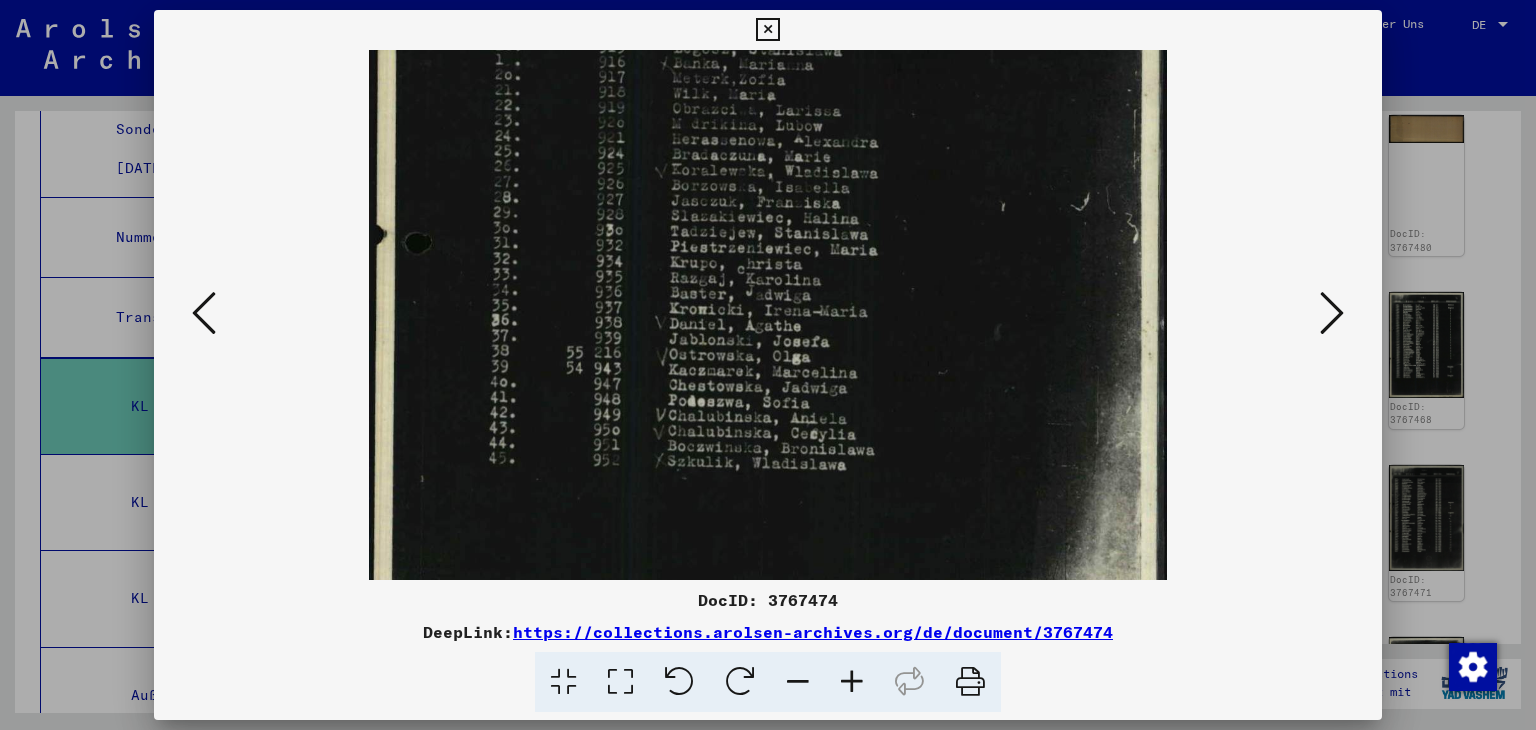 drag, startPoint x: 889, startPoint y: 437, endPoint x: 850, endPoint y: 135, distance: 304.5078 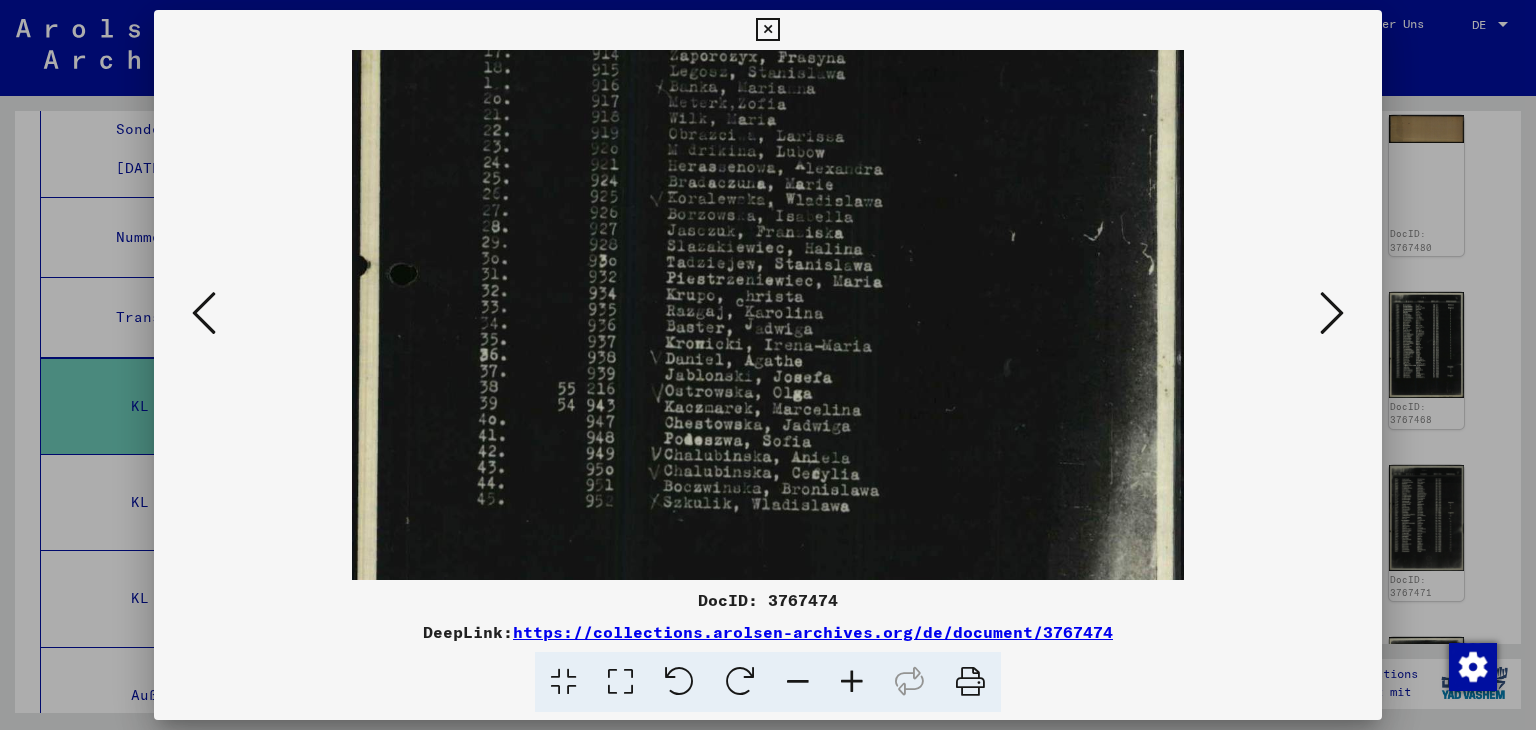 click at bounding box center (852, 682) 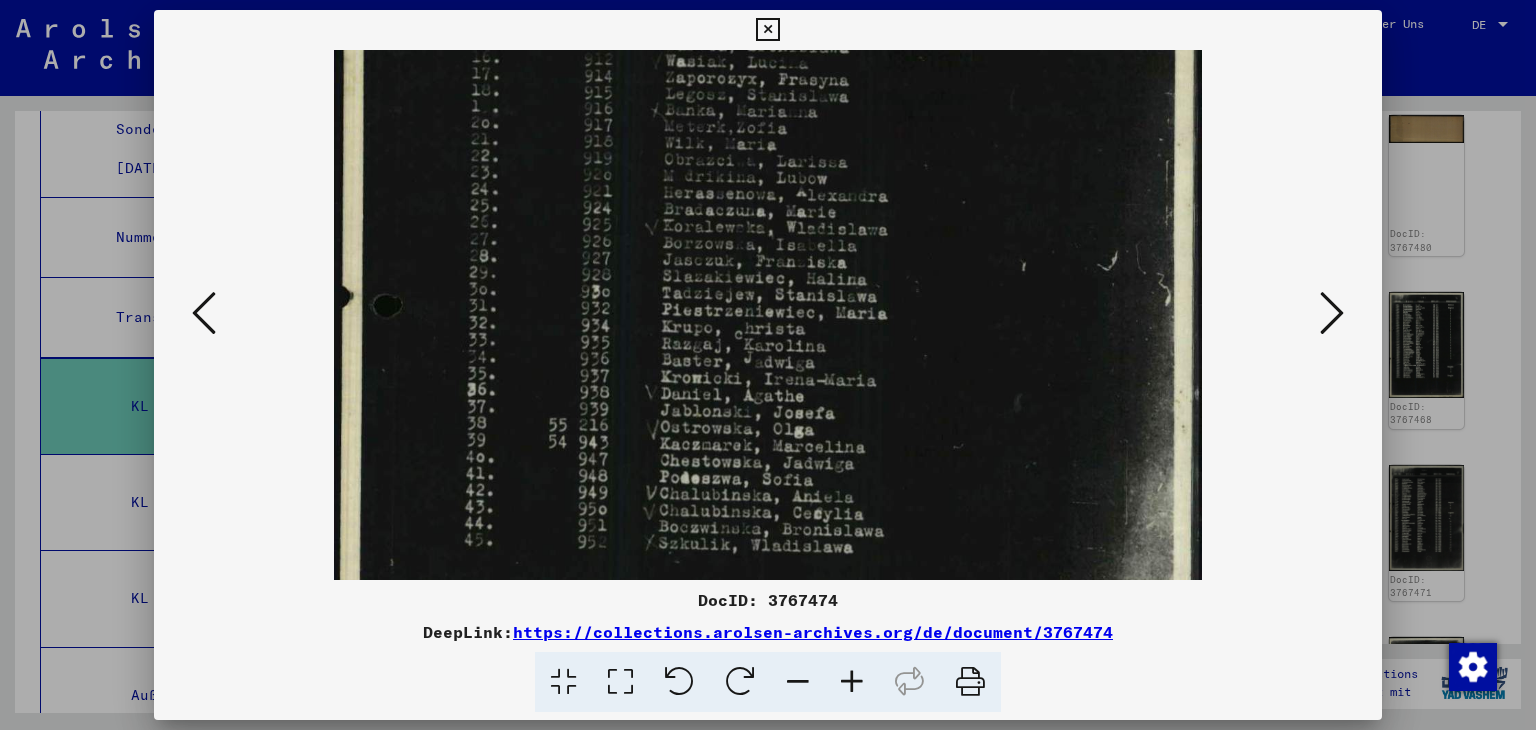 click at bounding box center (852, 682) 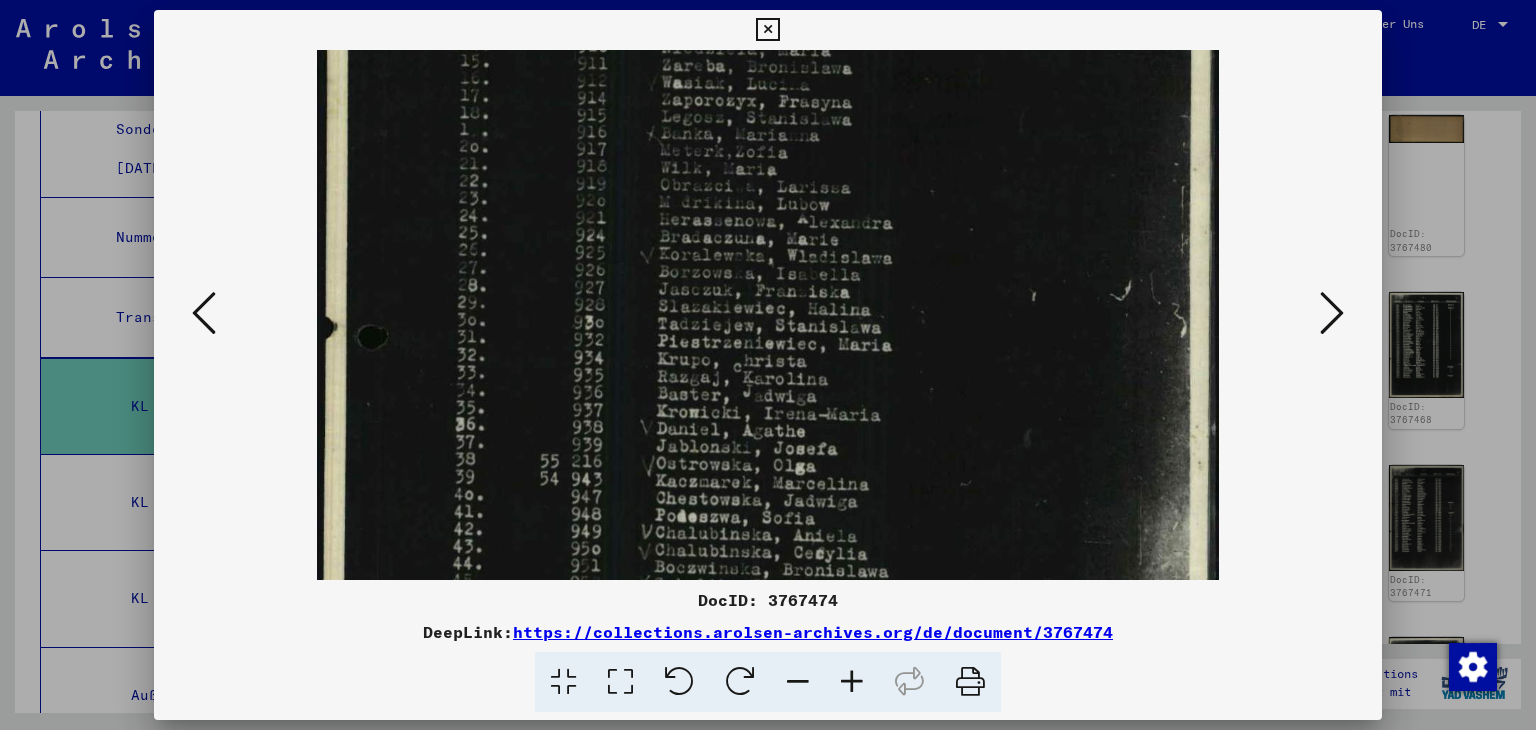 click at bounding box center [852, 682] 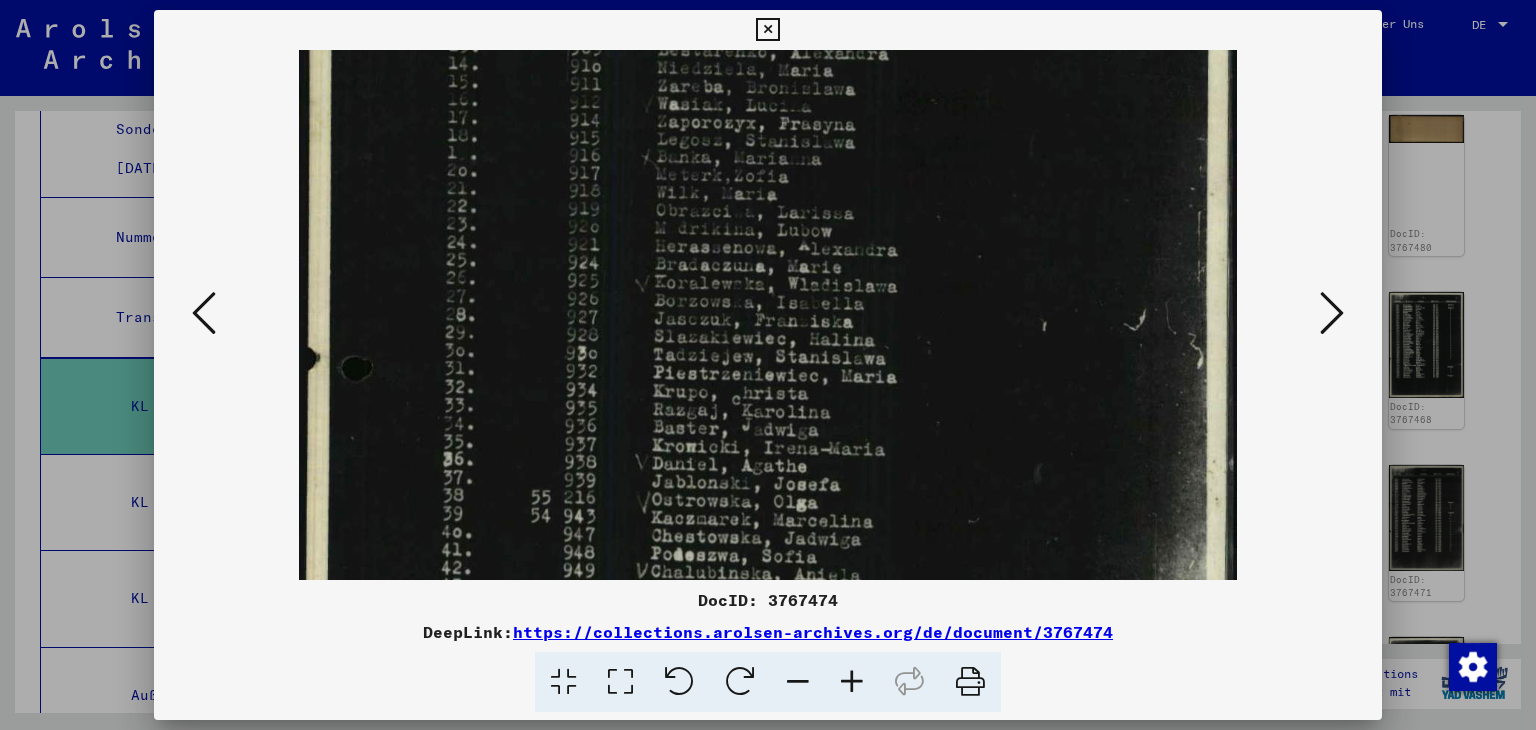 click at bounding box center [852, 682] 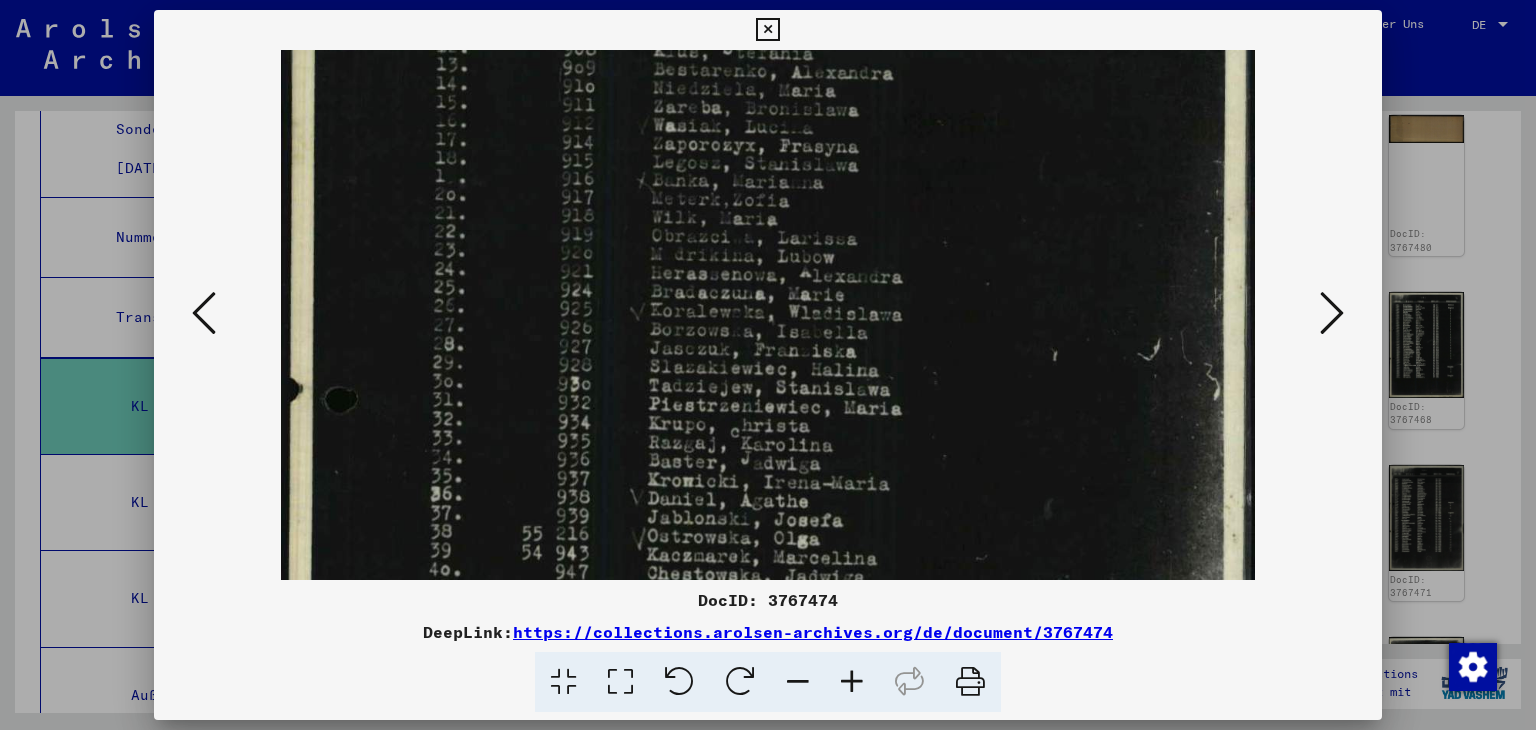 click at bounding box center (852, 682) 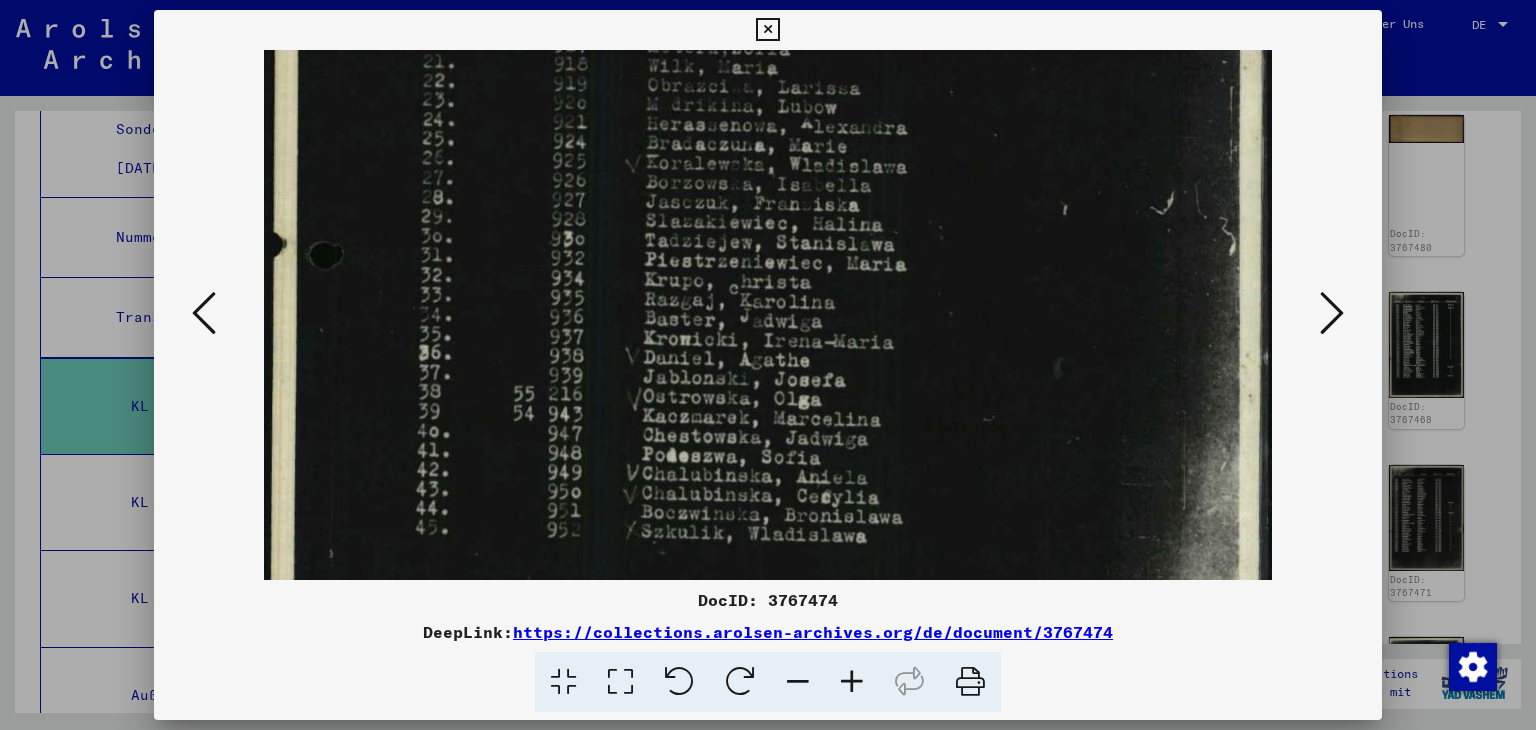 scroll, scrollTop: 760, scrollLeft: 0, axis: vertical 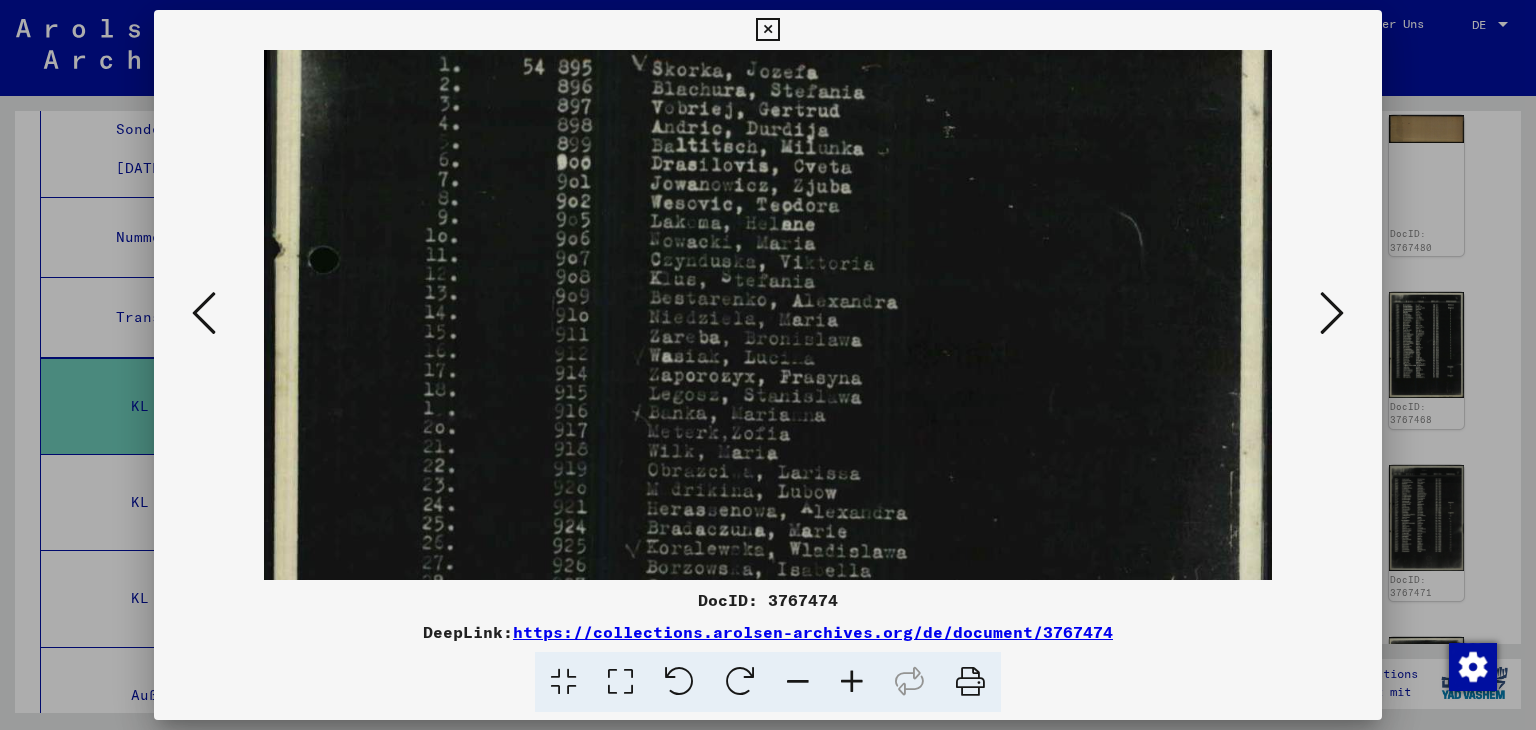 drag, startPoint x: 857, startPoint y: 351, endPoint x: 870, endPoint y: 568, distance: 217.38905 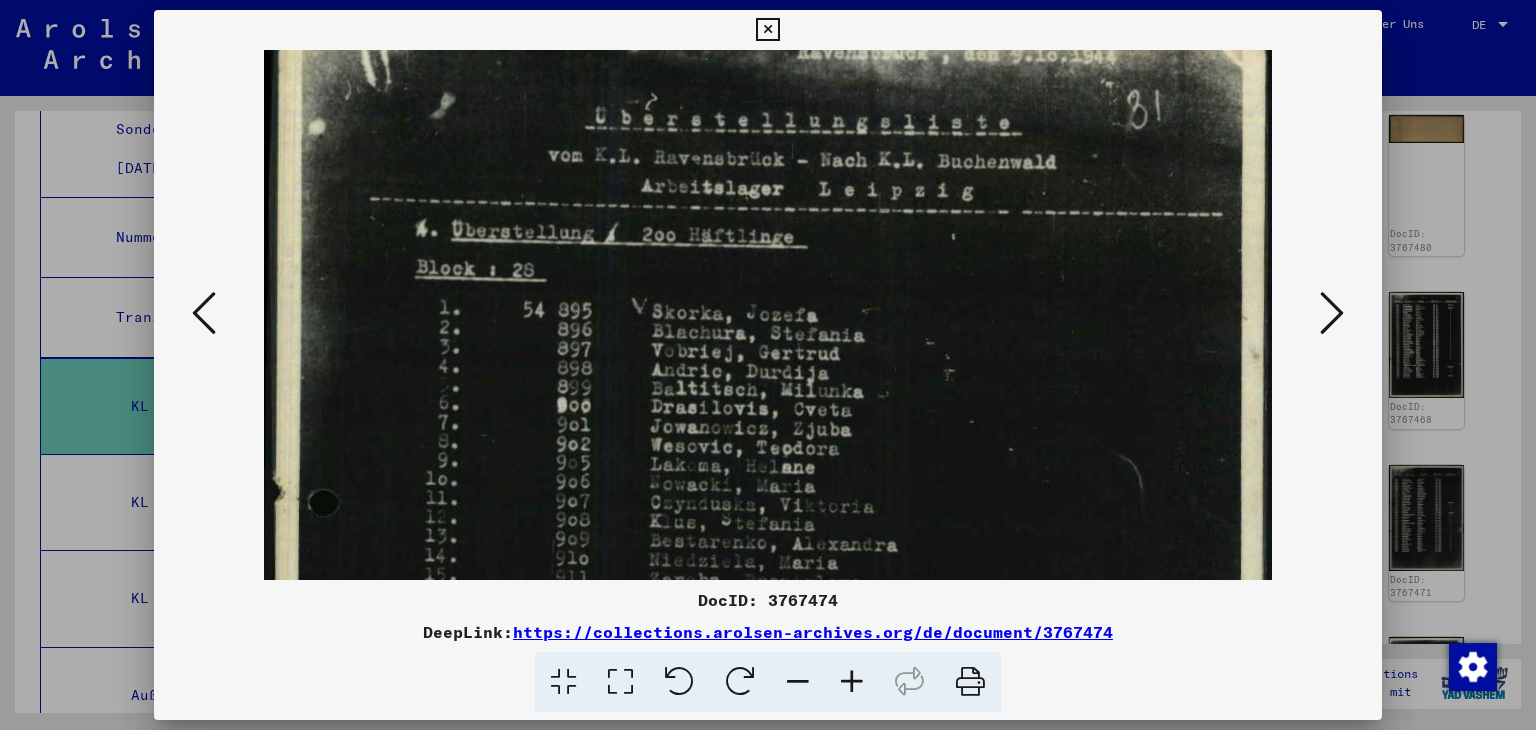 scroll, scrollTop: 0, scrollLeft: 0, axis: both 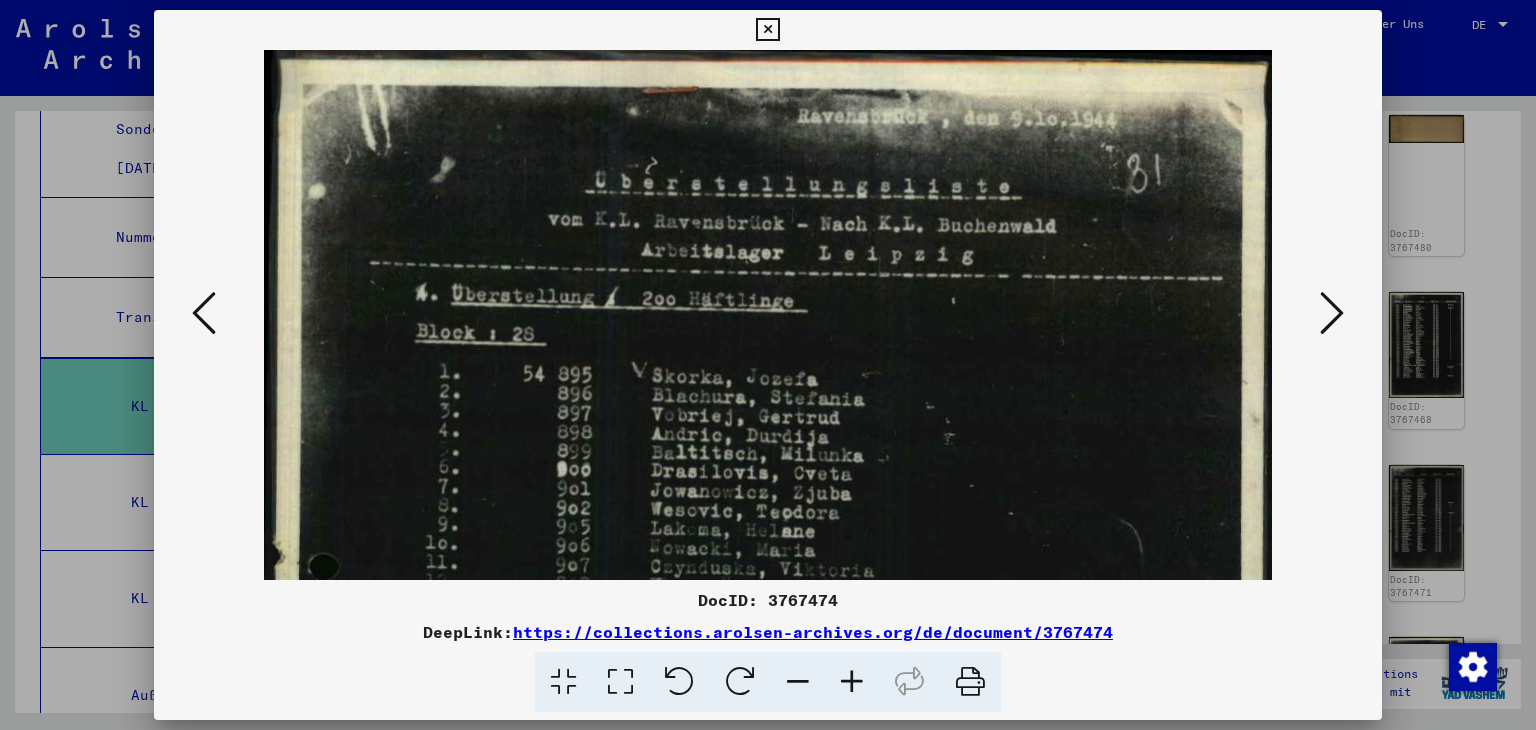 drag, startPoint x: 846, startPoint y: 308, endPoint x: 801, endPoint y: 579, distance: 274.71075 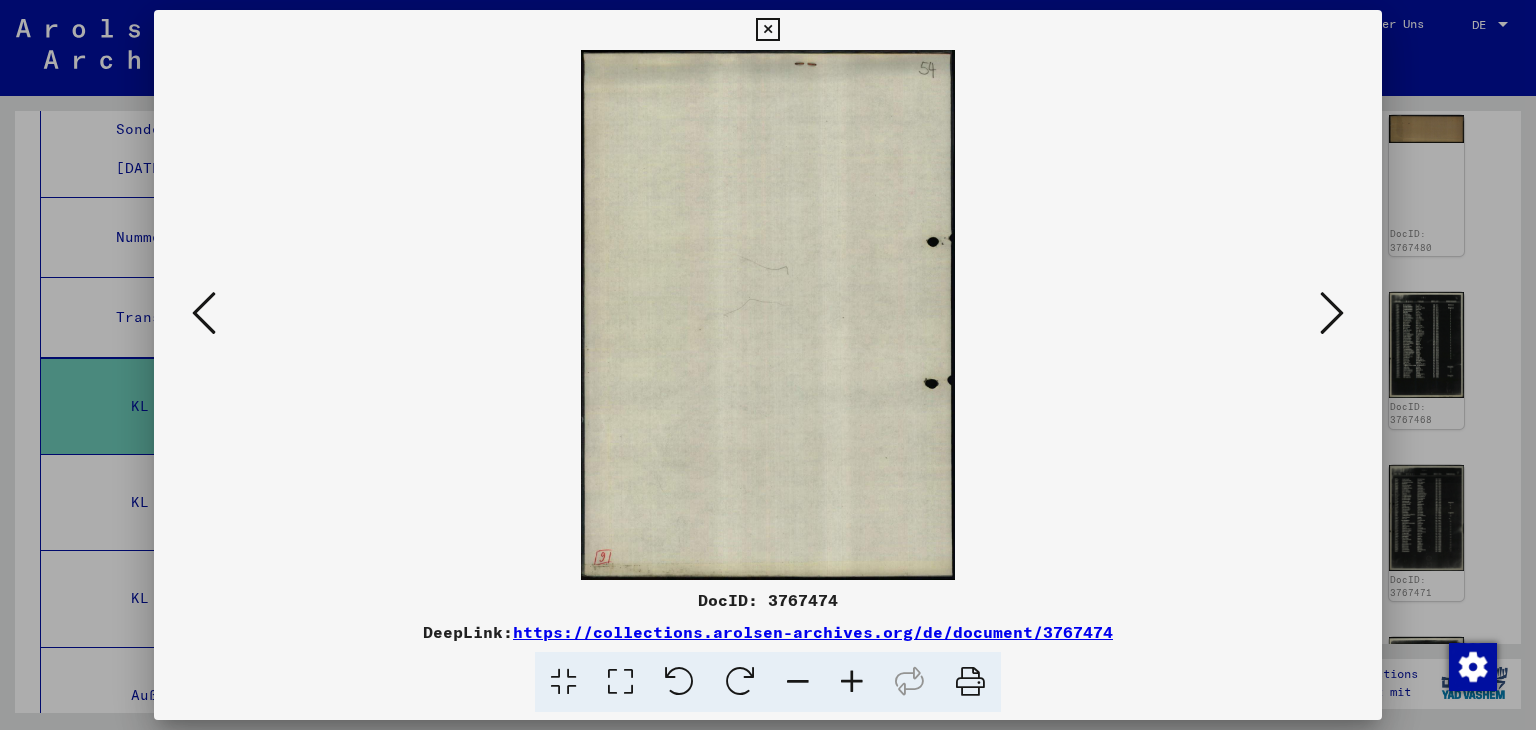 click at bounding box center [1332, 313] 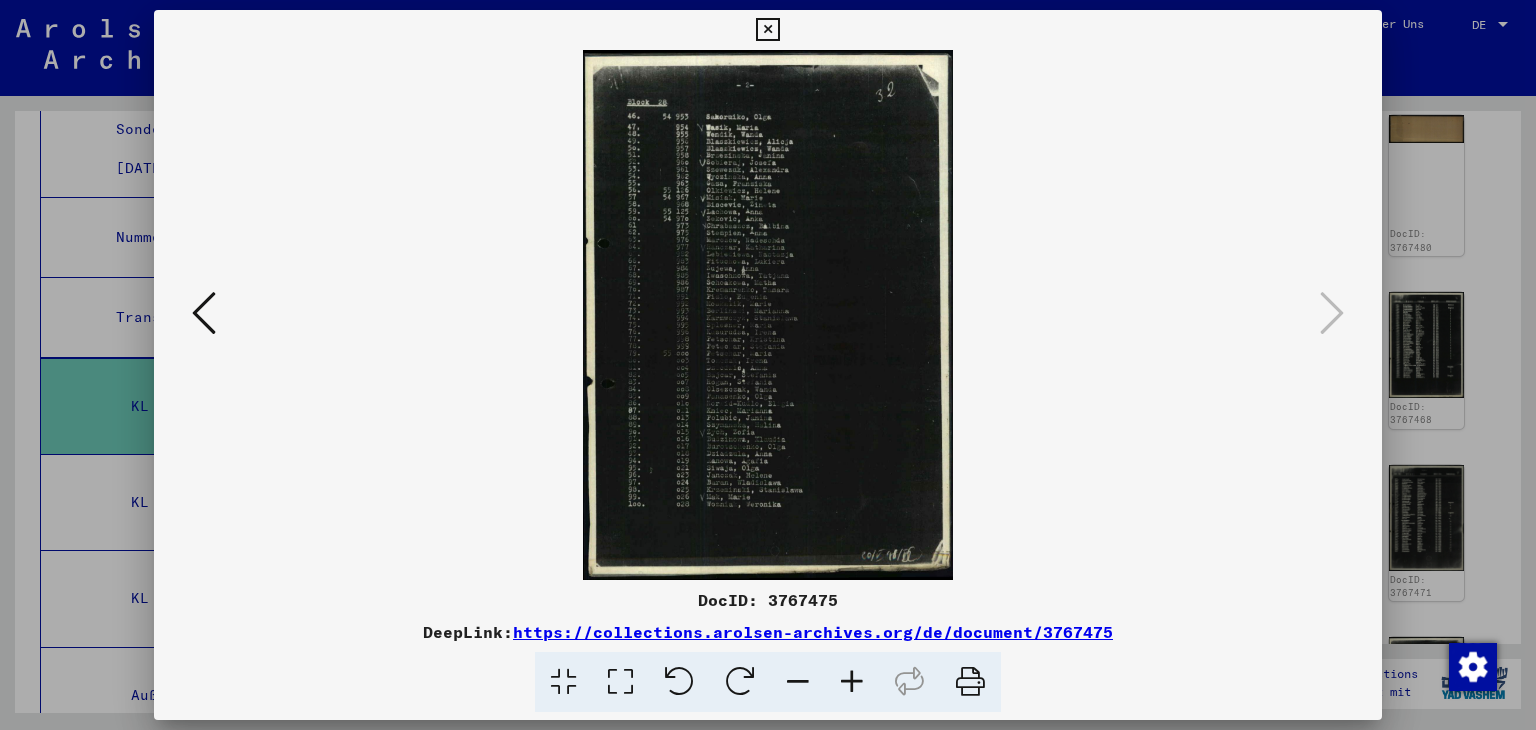 click at bounding box center [852, 682] 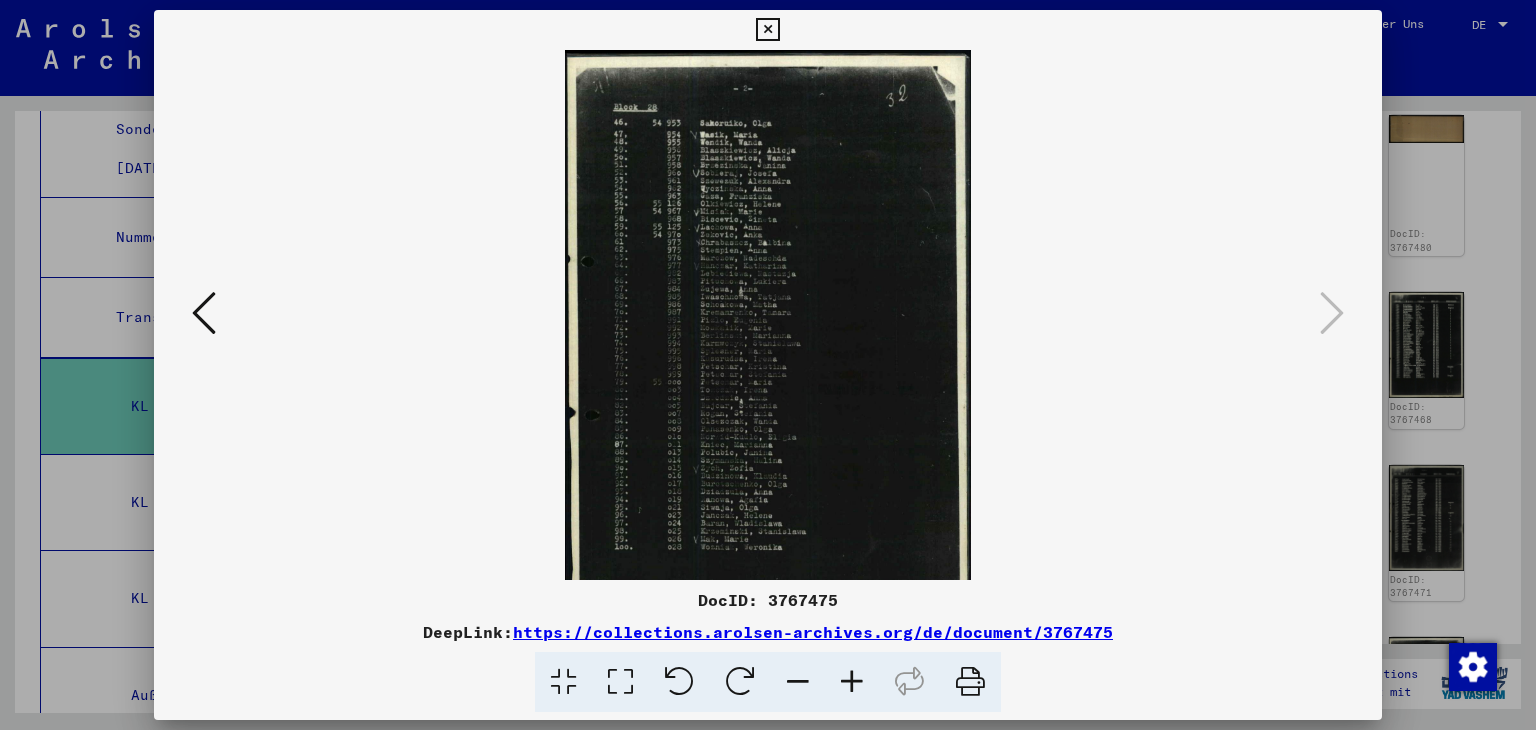 click at bounding box center (852, 682) 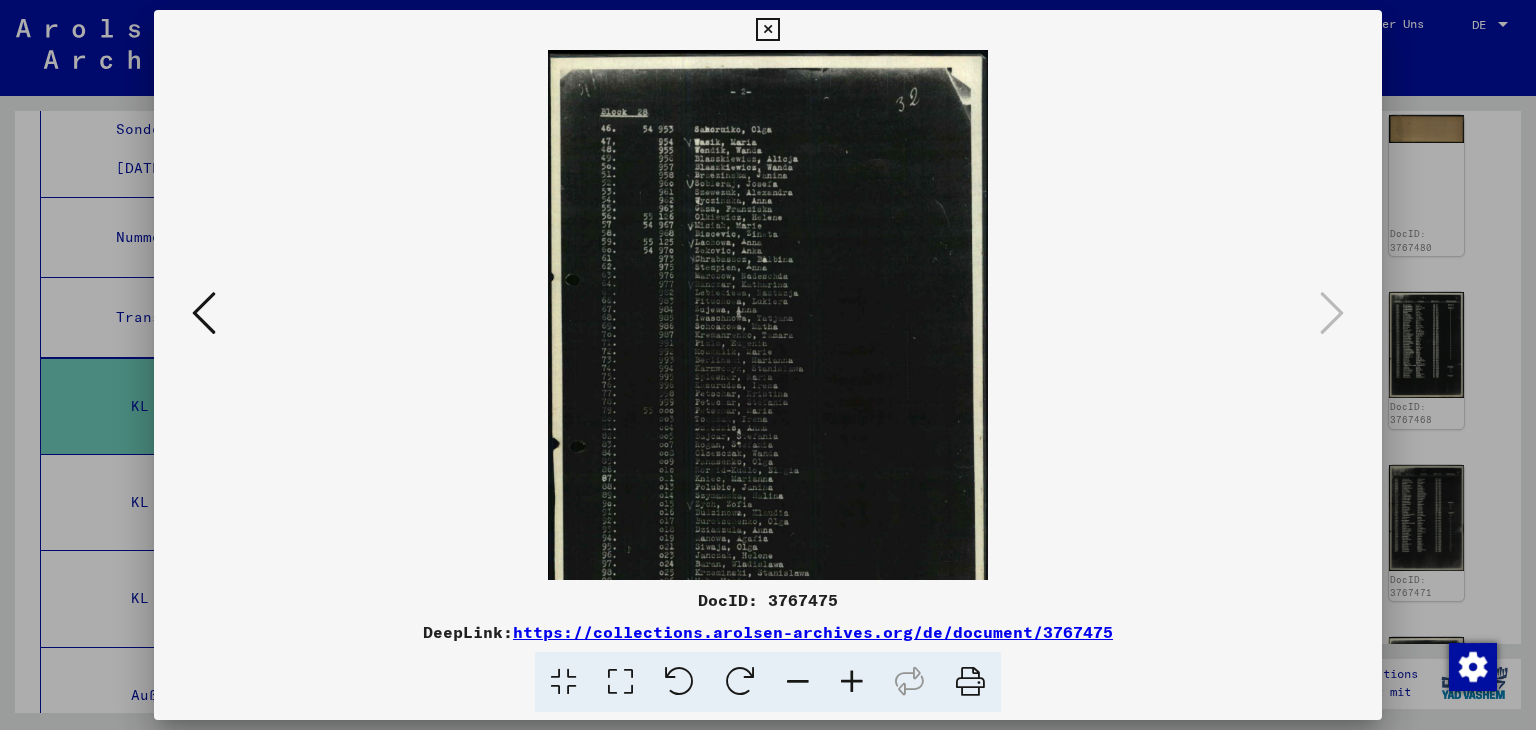 click at bounding box center [852, 682] 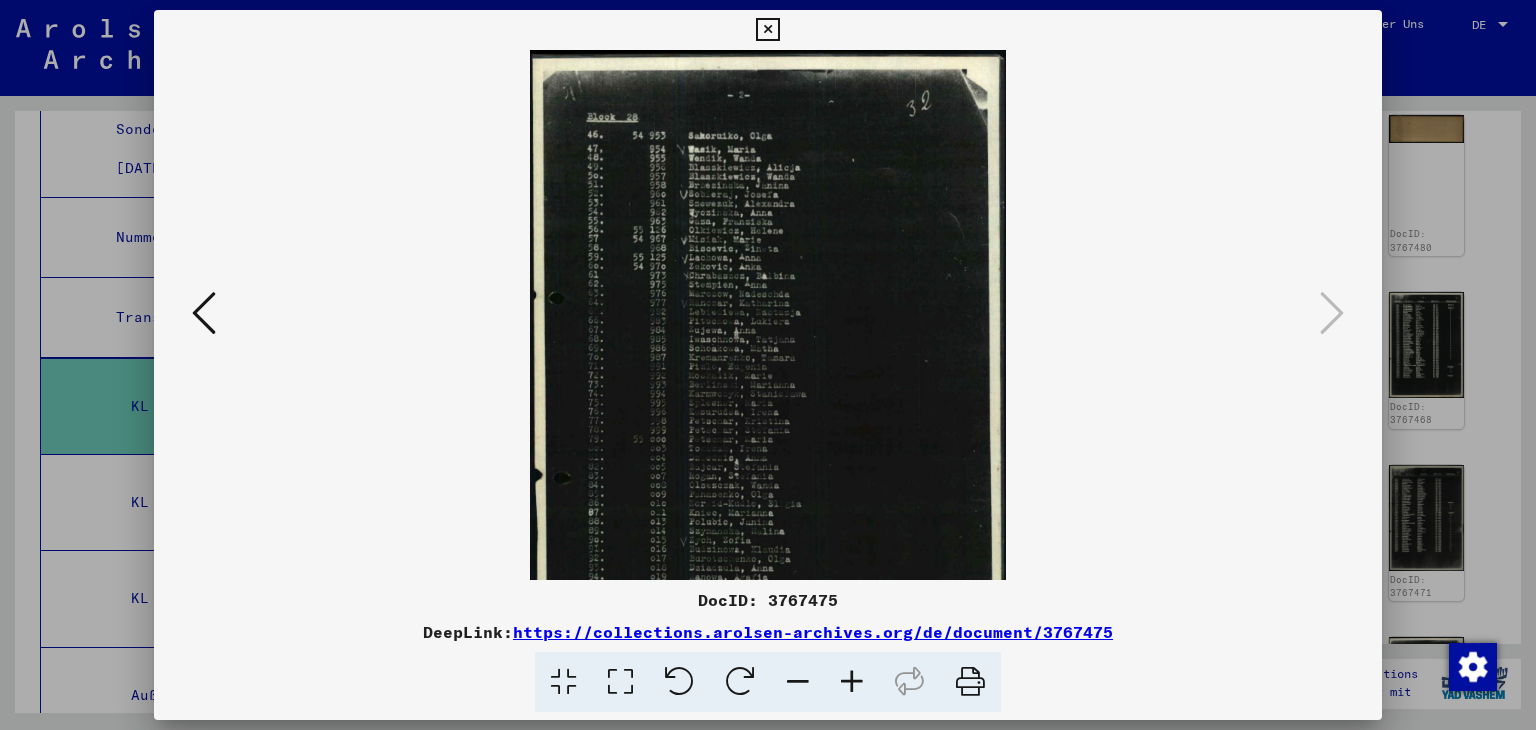 click at bounding box center (852, 682) 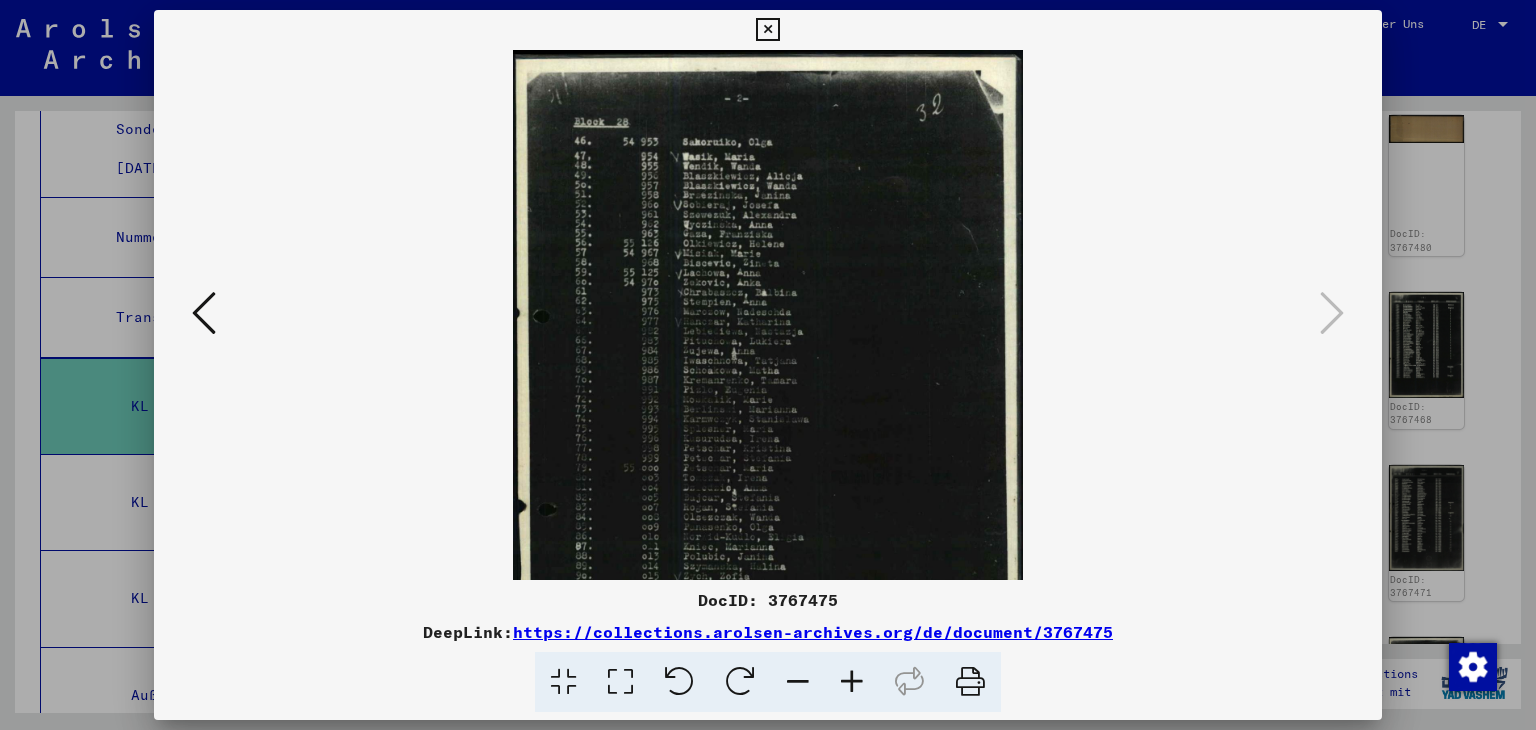 click at bounding box center (852, 682) 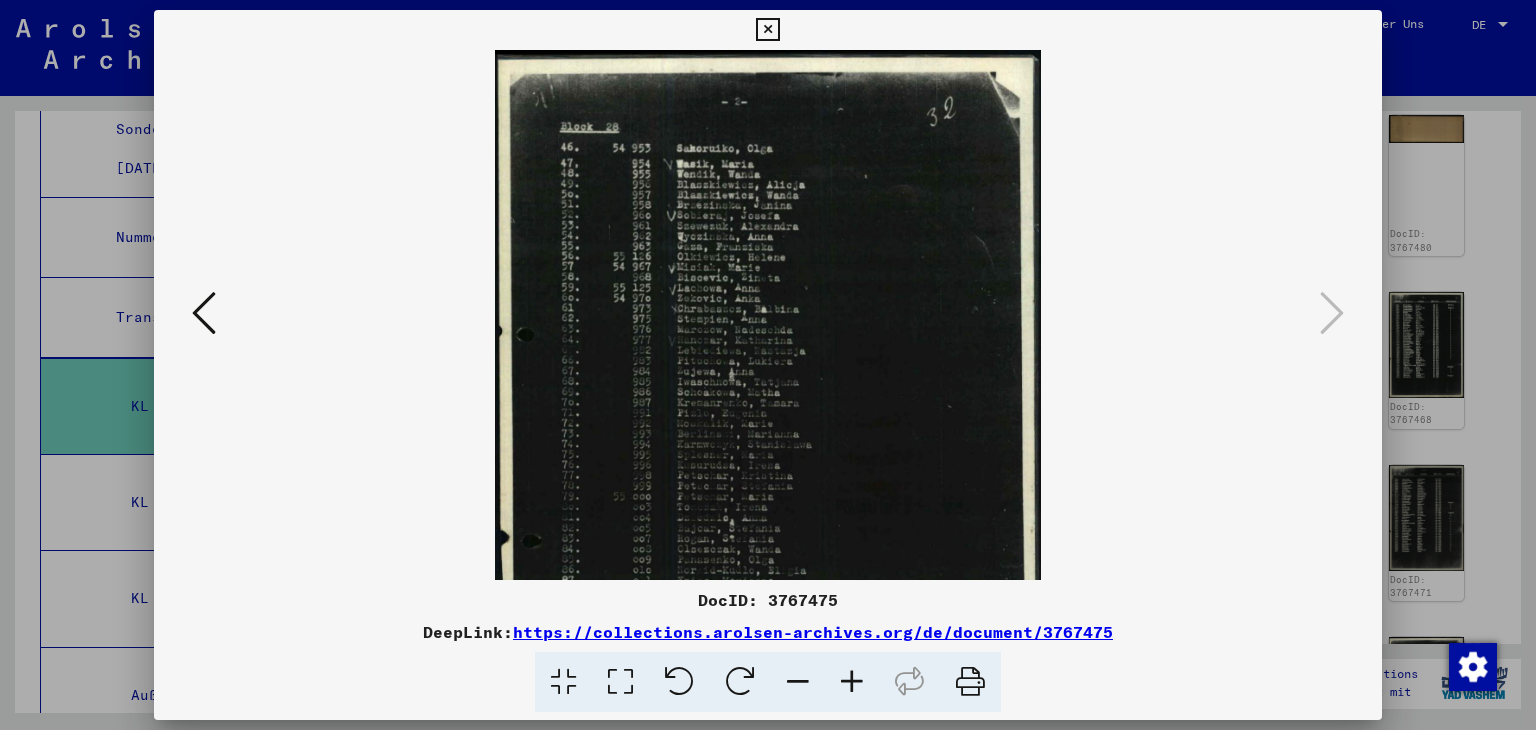 click at bounding box center (852, 682) 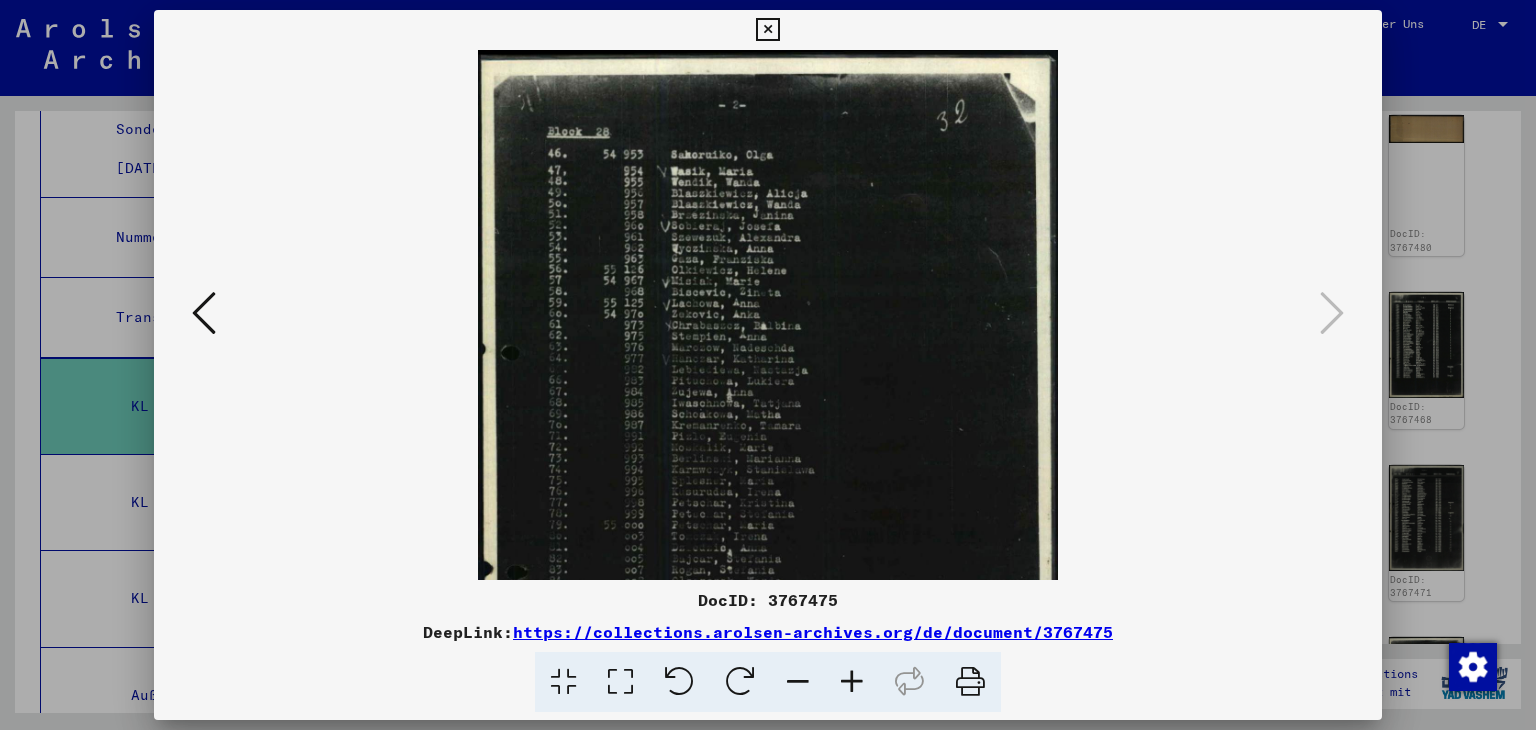 click at bounding box center (852, 682) 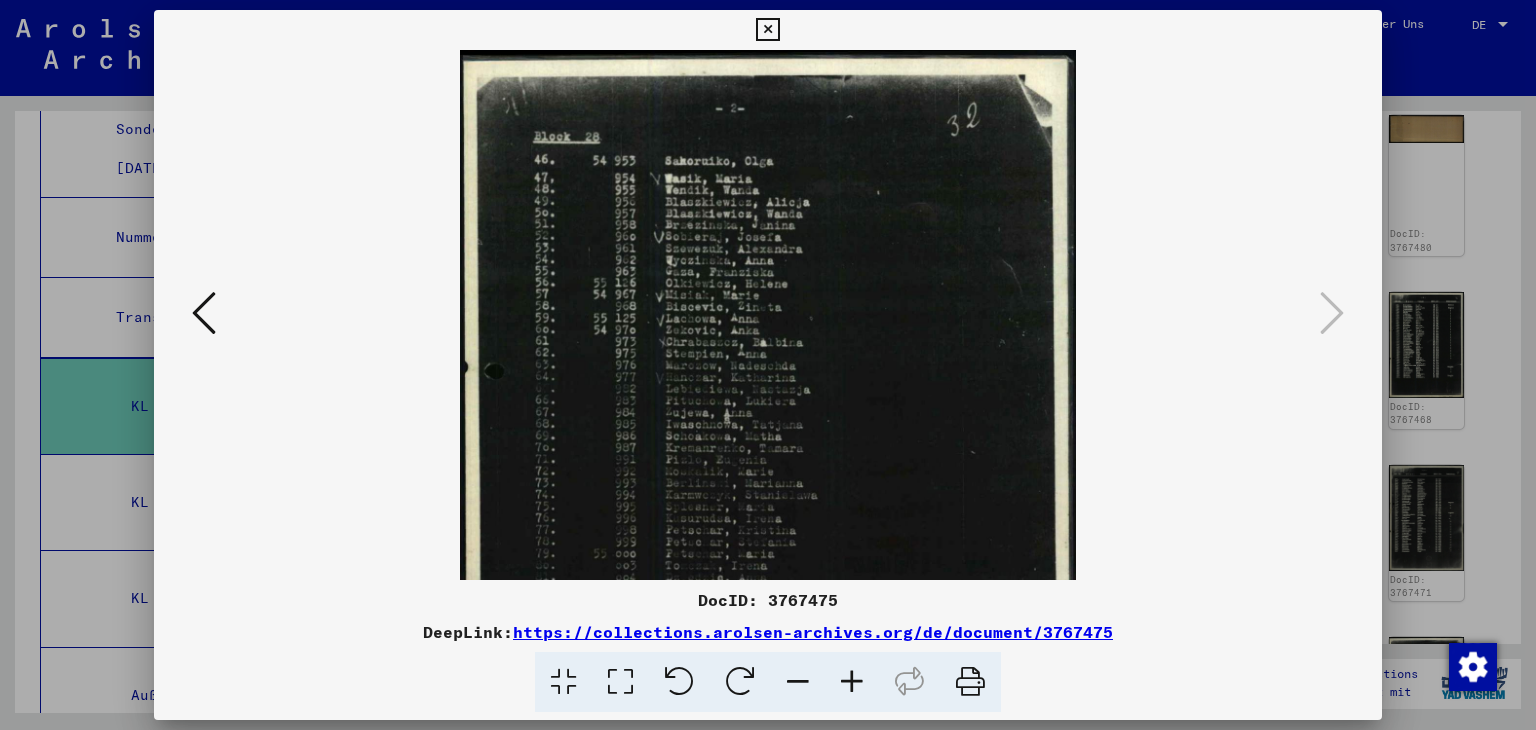 click at bounding box center (852, 682) 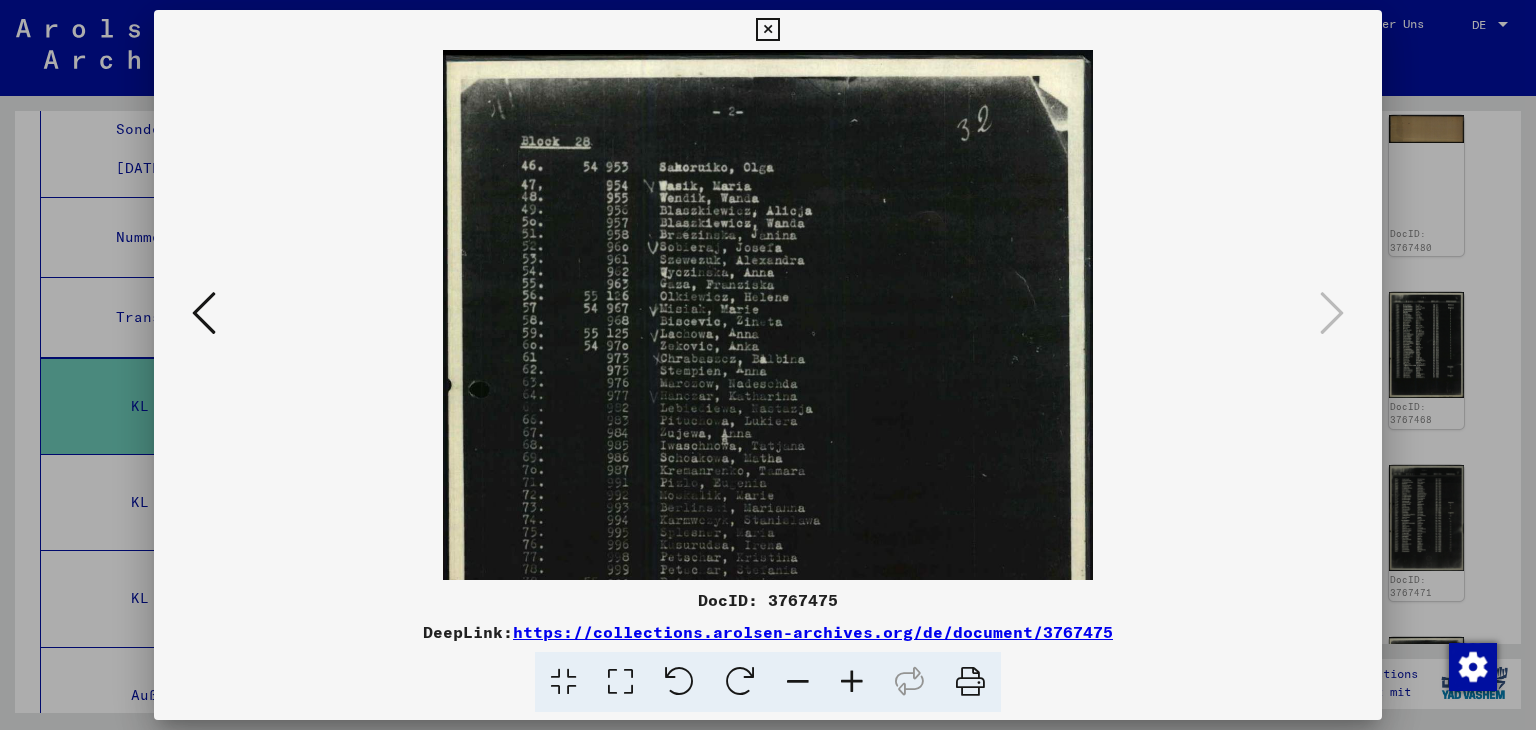 click at bounding box center (852, 682) 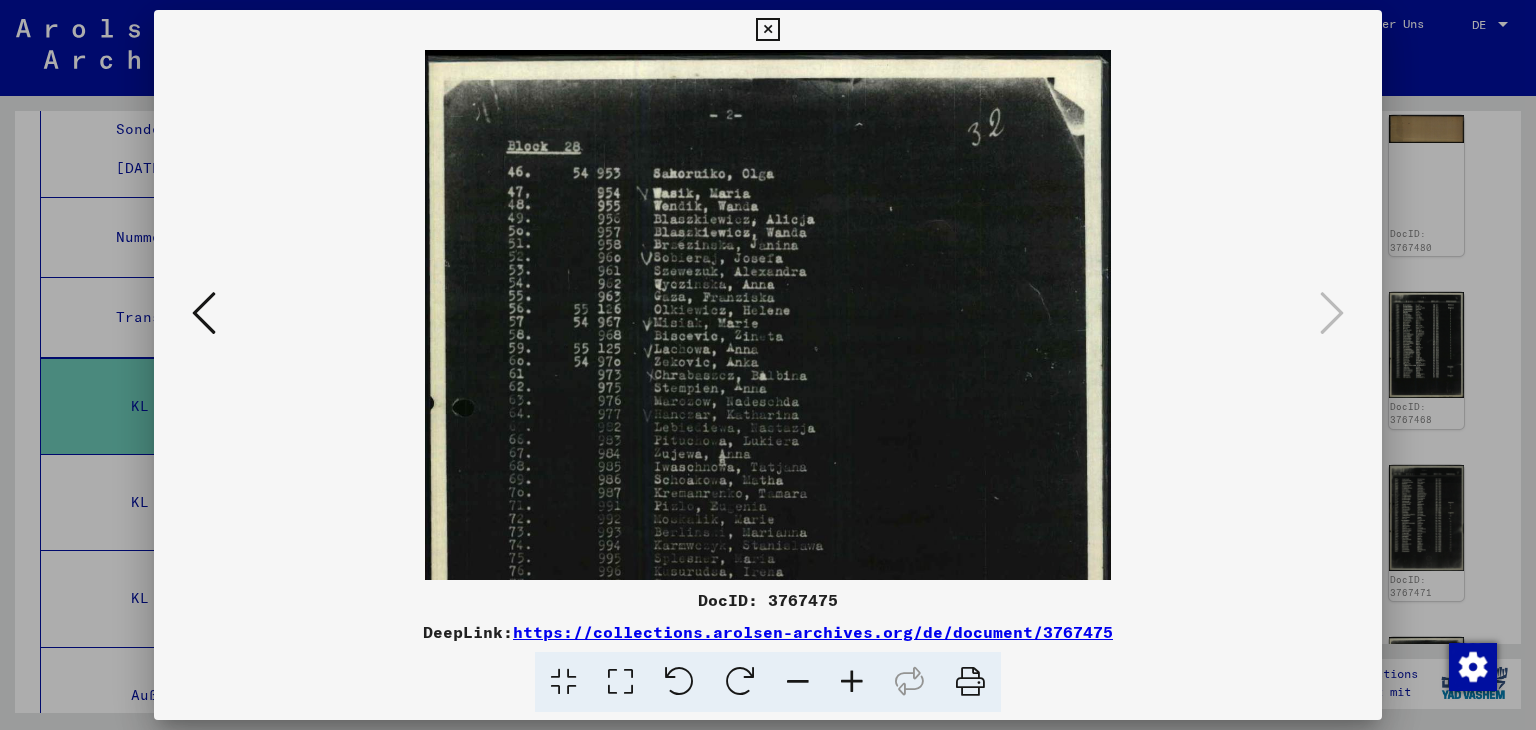 click at bounding box center (852, 682) 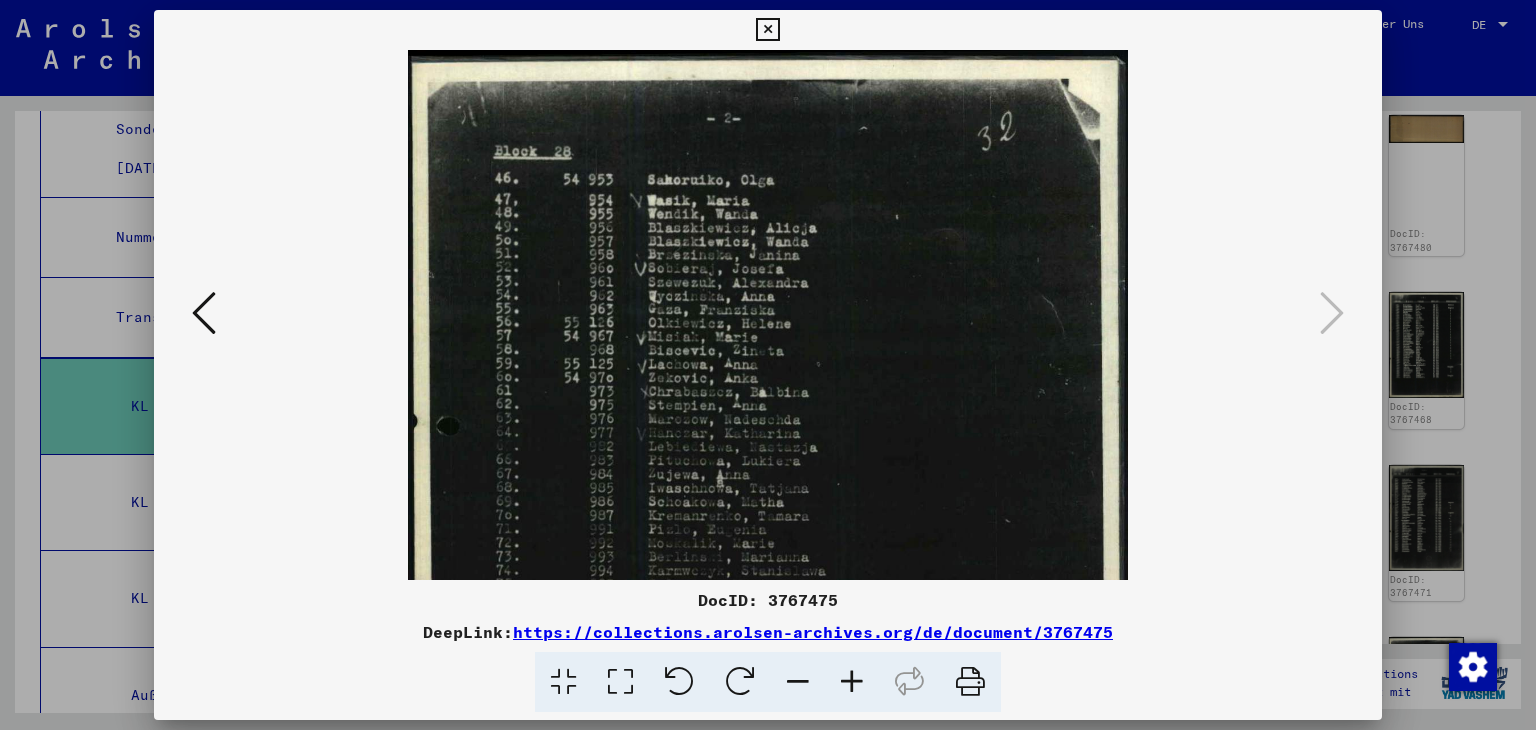 click at bounding box center [852, 682] 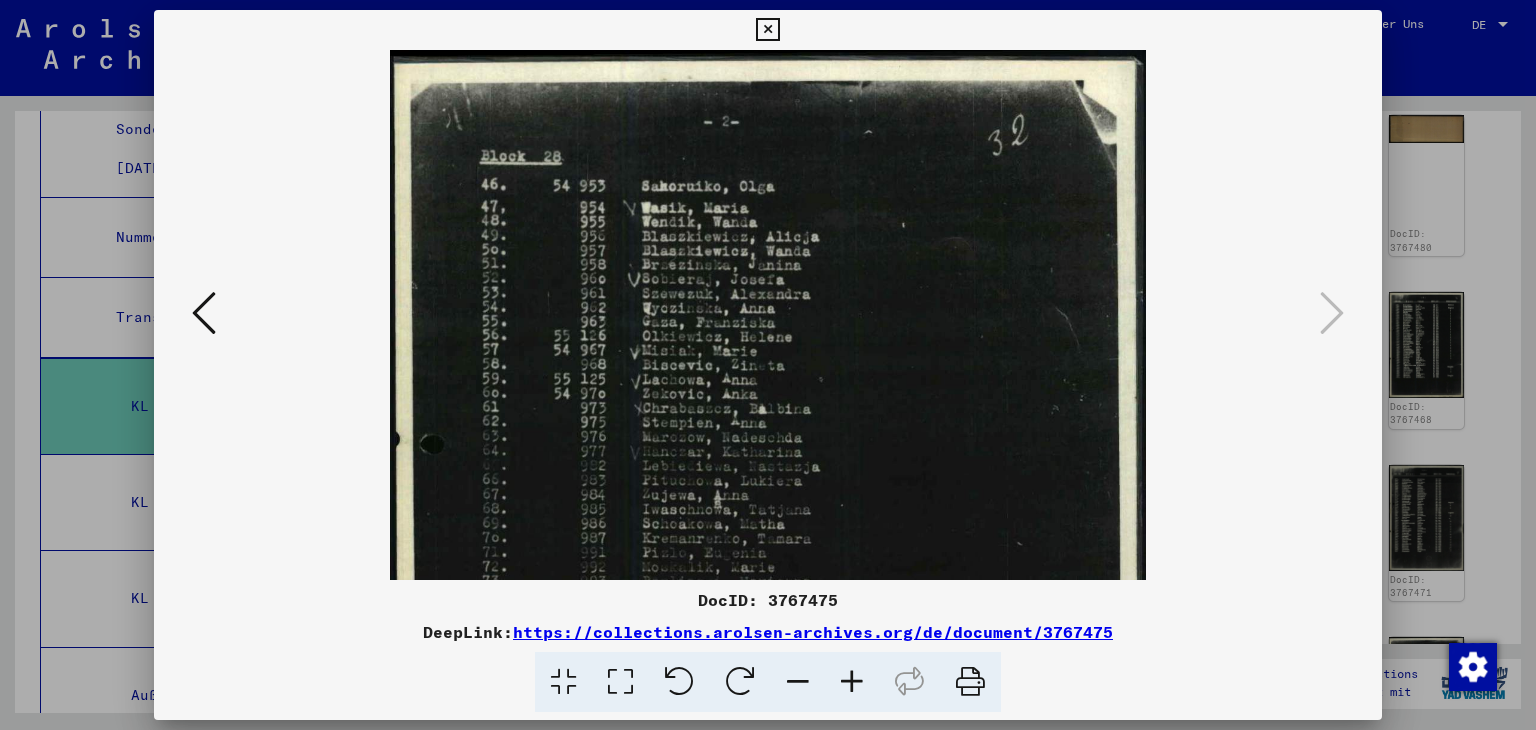 click at bounding box center [852, 682] 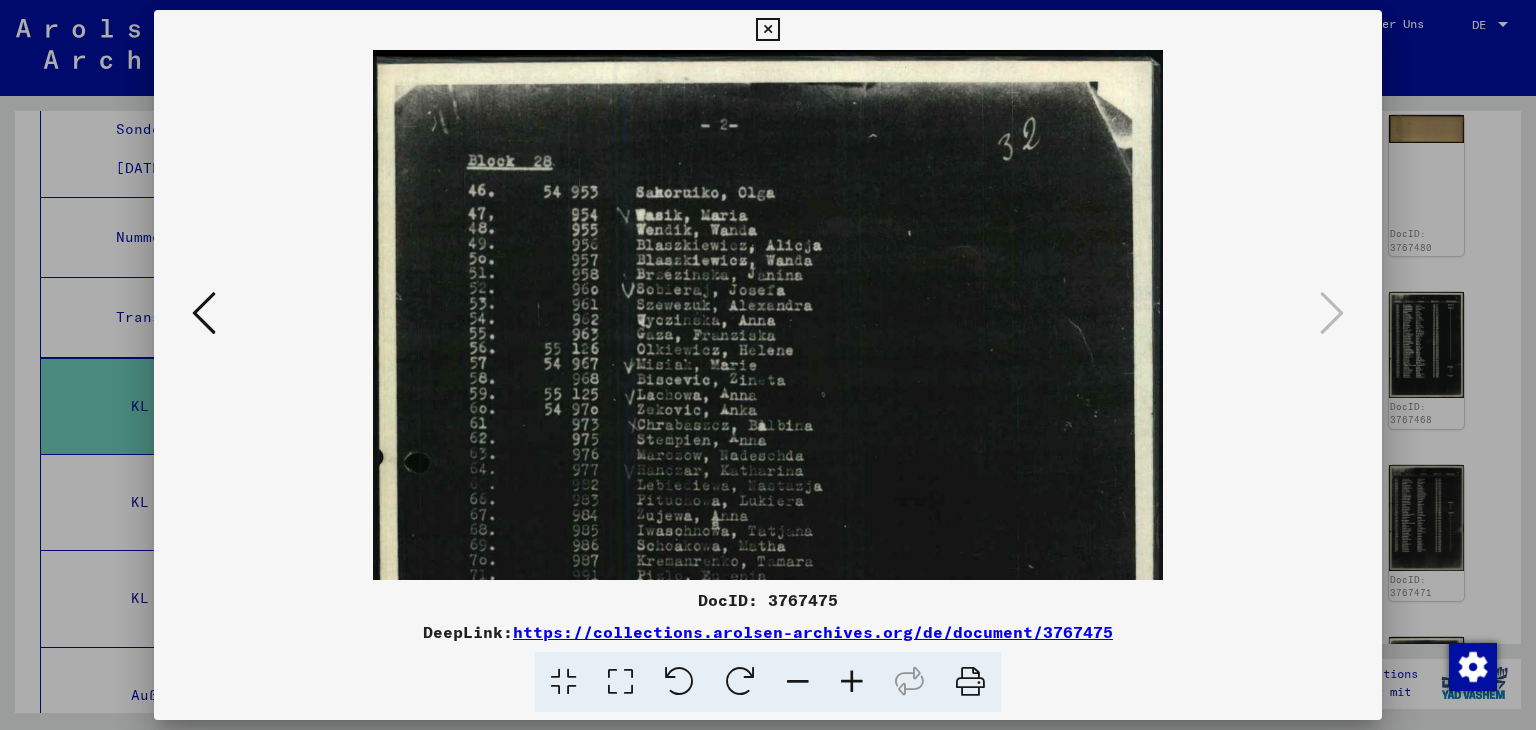 click at bounding box center (852, 682) 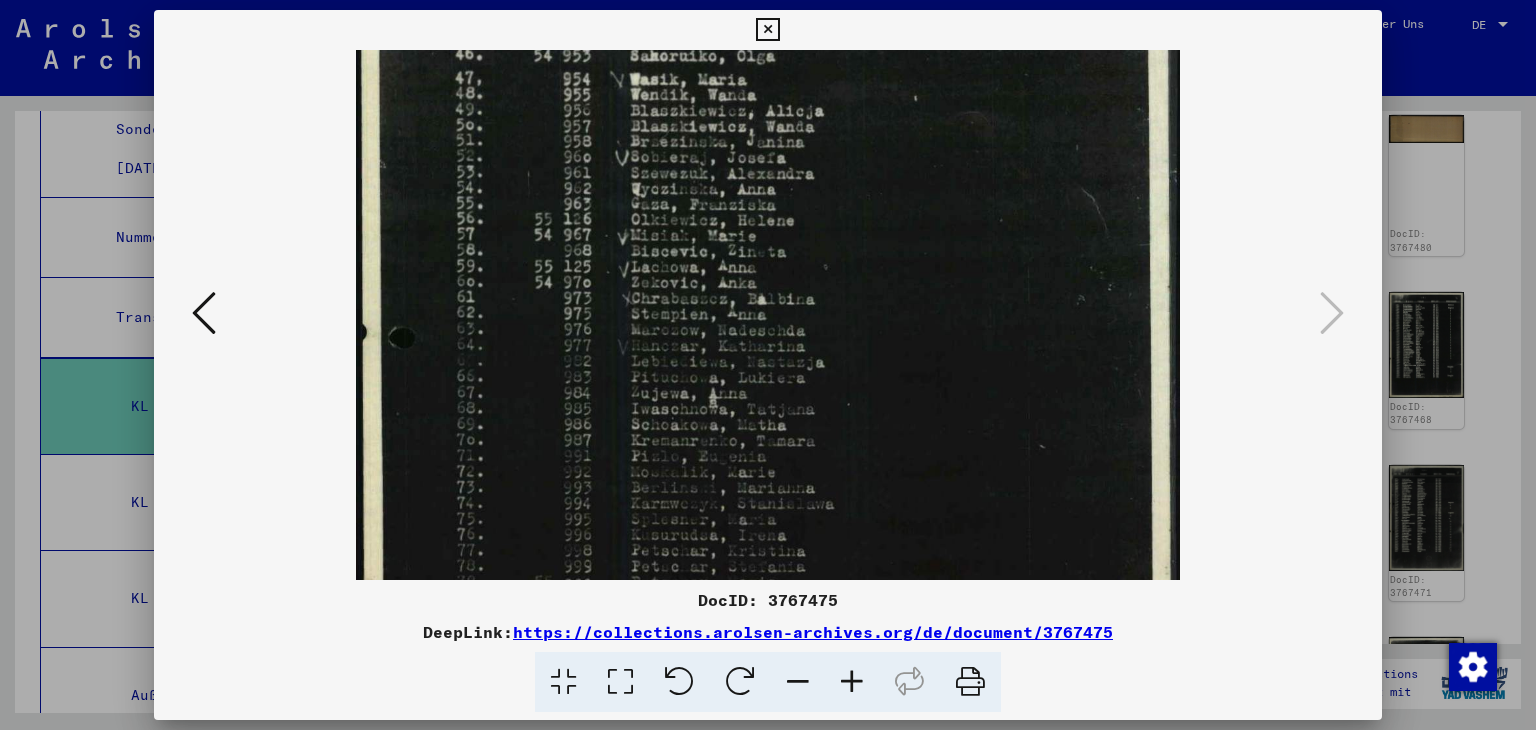 scroll, scrollTop: 168, scrollLeft: 0, axis: vertical 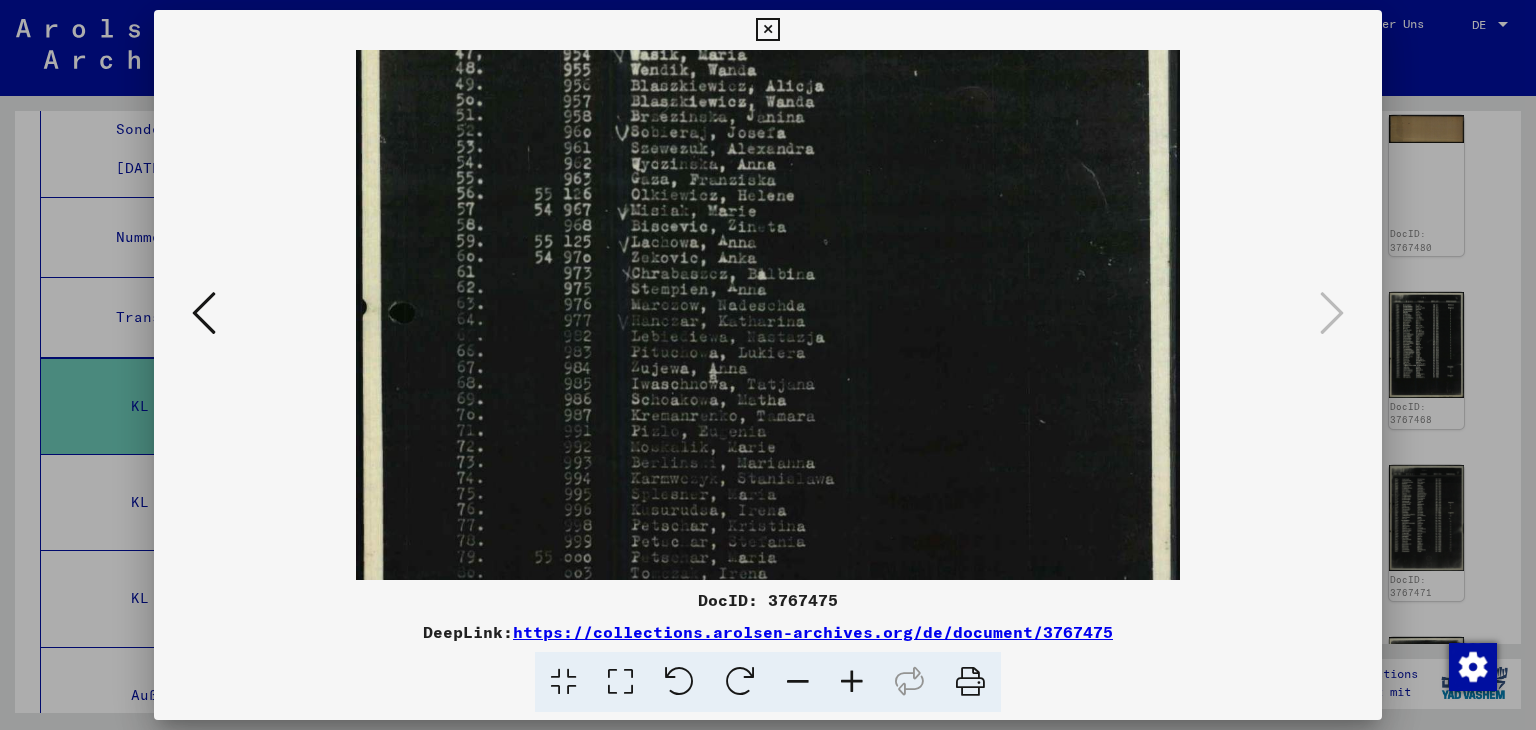 drag, startPoint x: 772, startPoint y: 448, endPoint x: 780, endPoint y: 281, distance: 167.19151 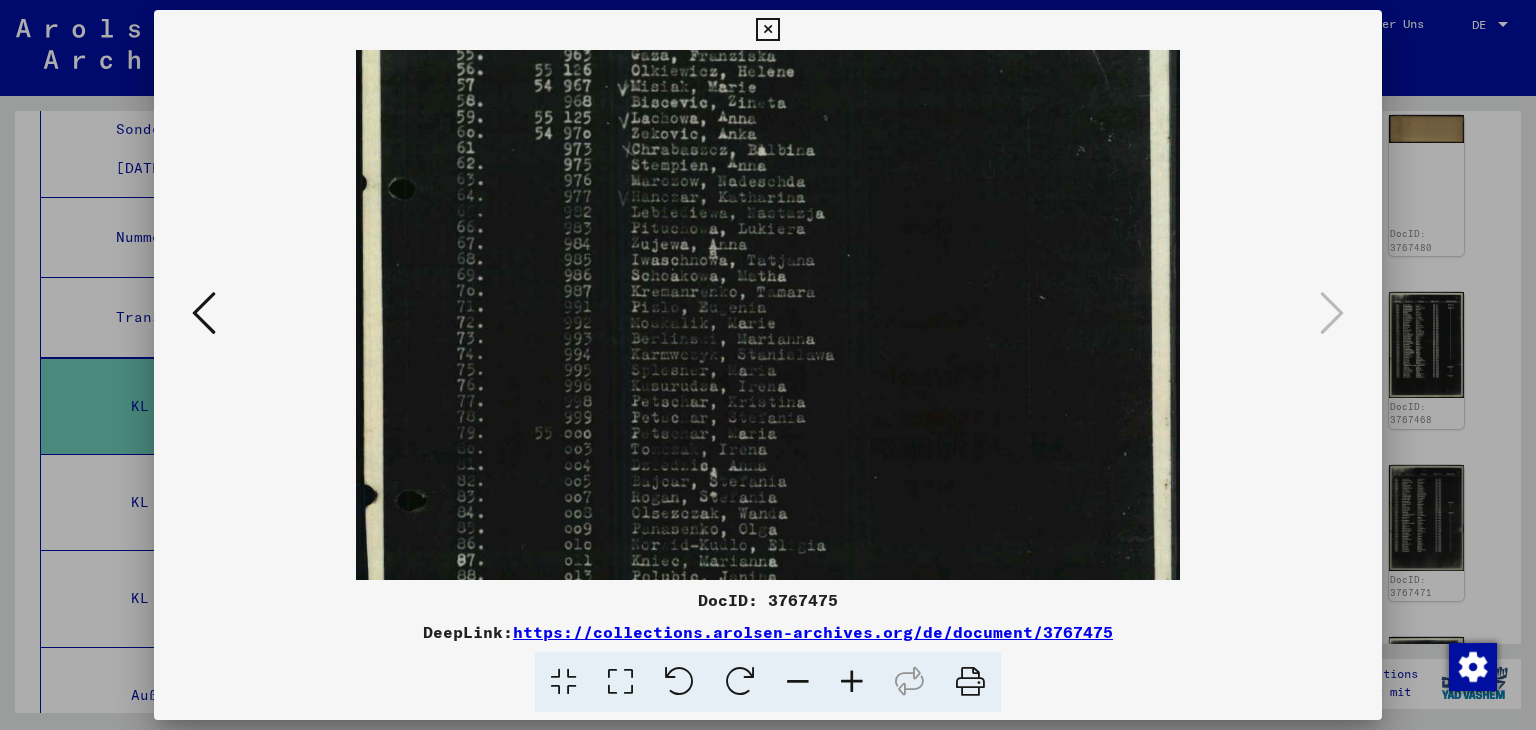 scroll, scrollTop: 296, scrollLeft: 0, axis: vertical 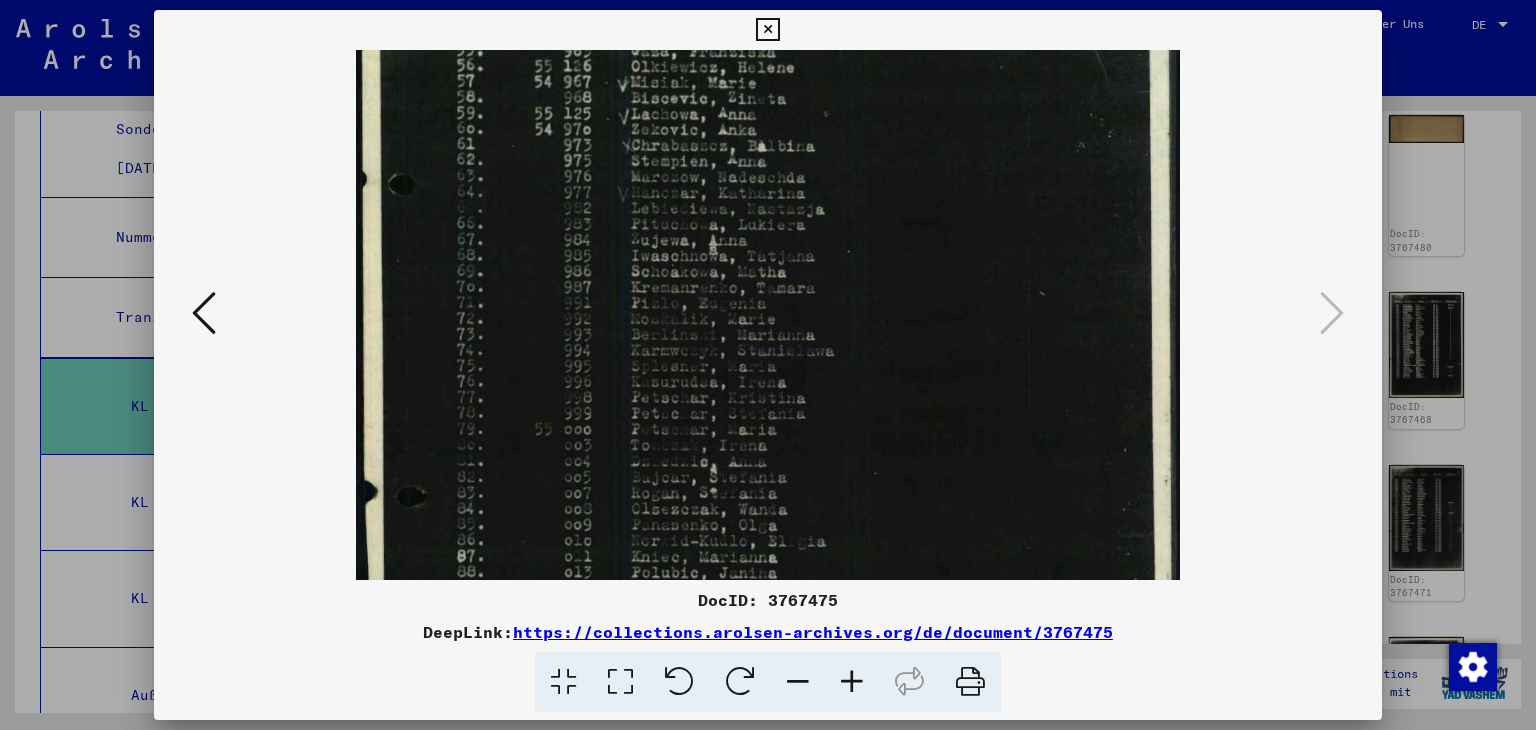 drag, startPoint x: 767, startPoint y: 480, endPoint x: 777, endPoint y: 354, distance: 126.3962 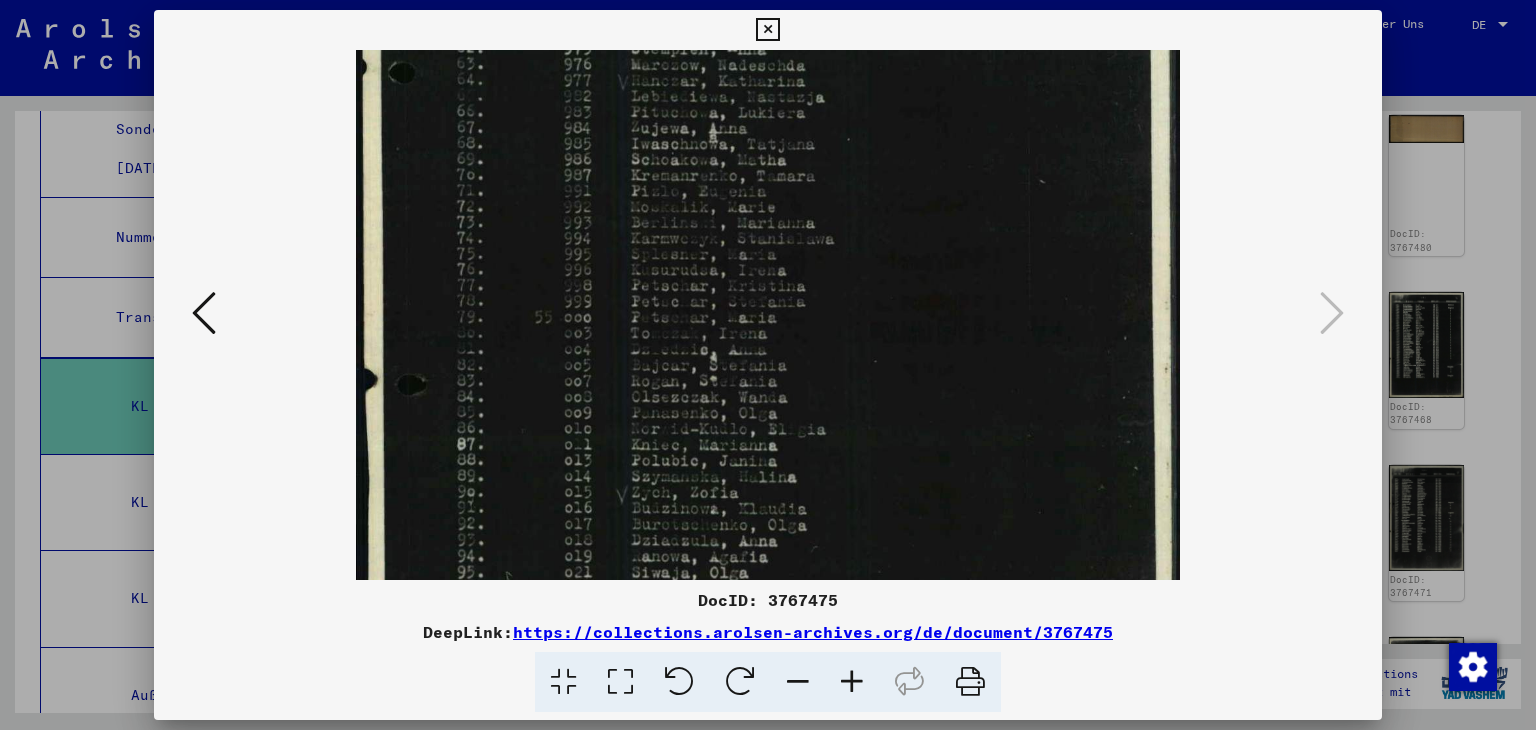 scroll, scrollTop: 424, scrollLeft: 0, axis: vertical 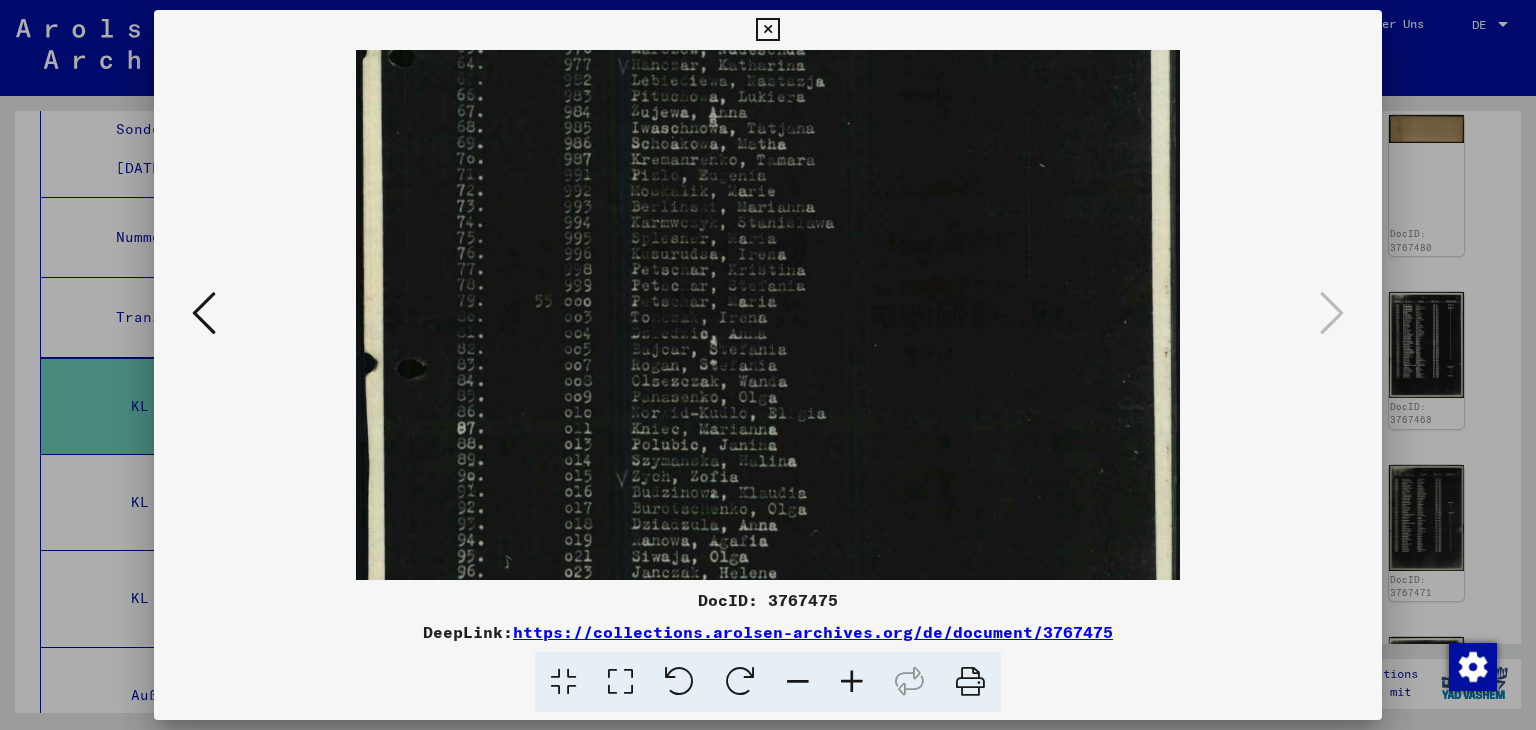 drag, startPoint x: 768, startPoint y: 473, endPoint x: 770, endPoint y: 347, distance: 126.01587 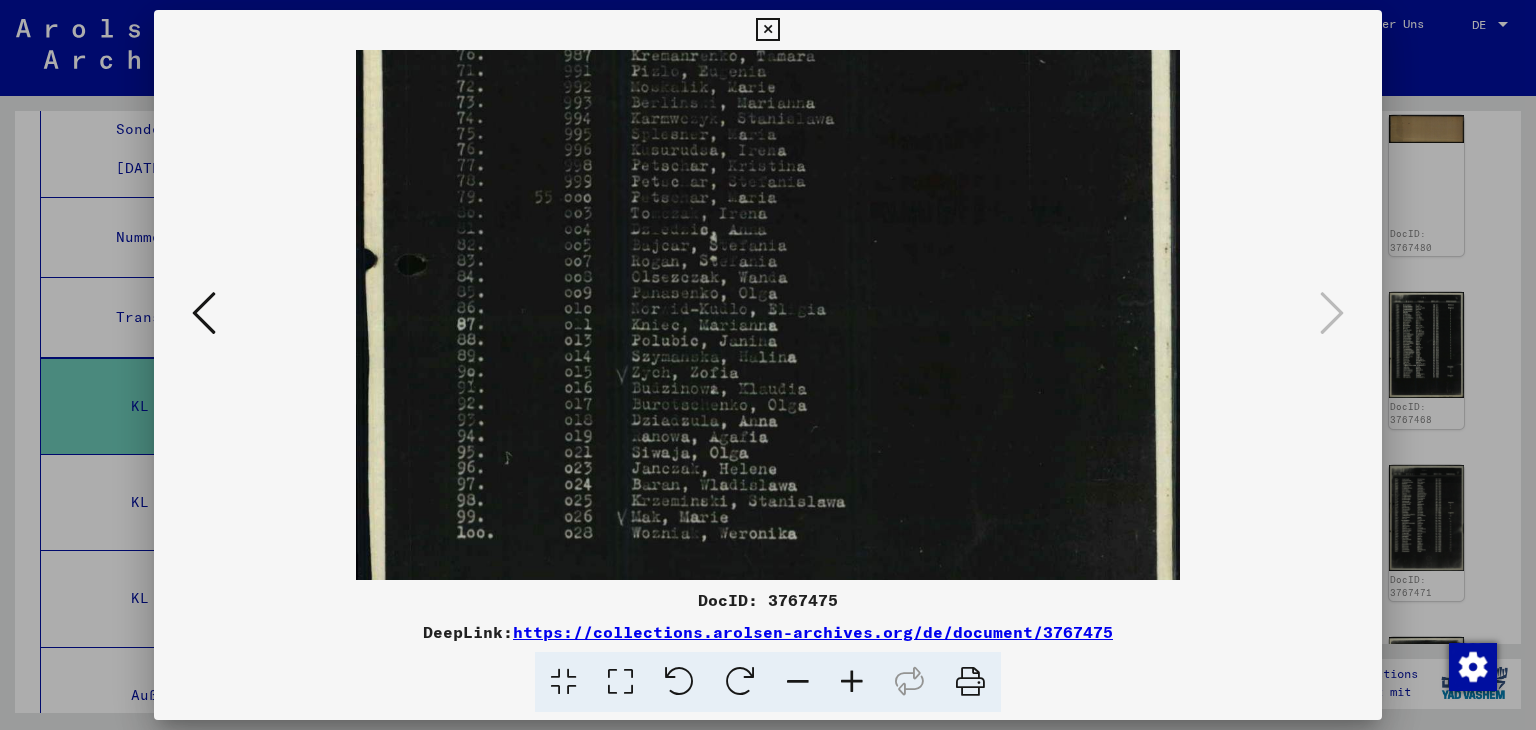scroll, scrollTop: 553, scrollLeft: 0, axis: vertical 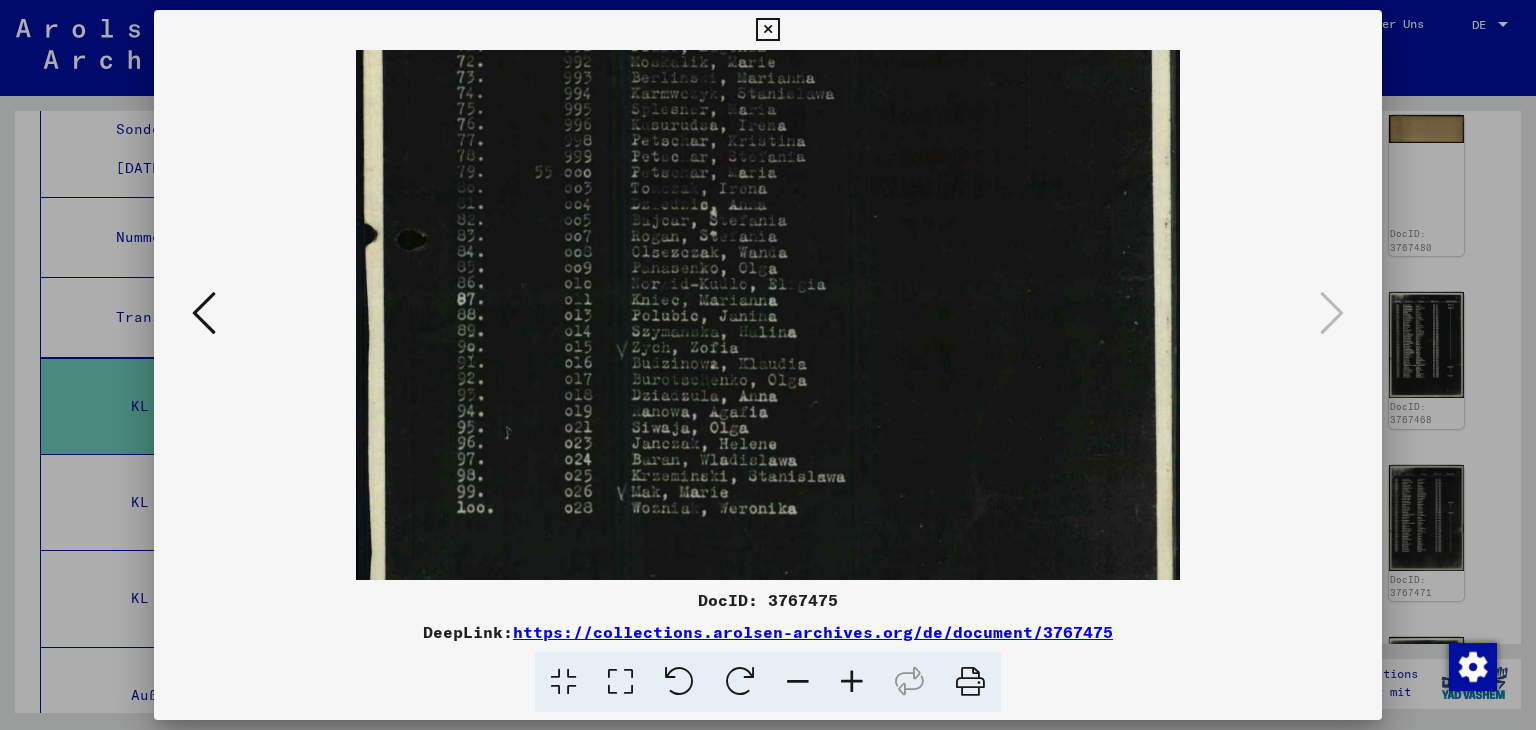 drag, startPoint x: 720, startPoint y: 479, endPoint x: 728, endPoint y: 352, distance: 127.25172 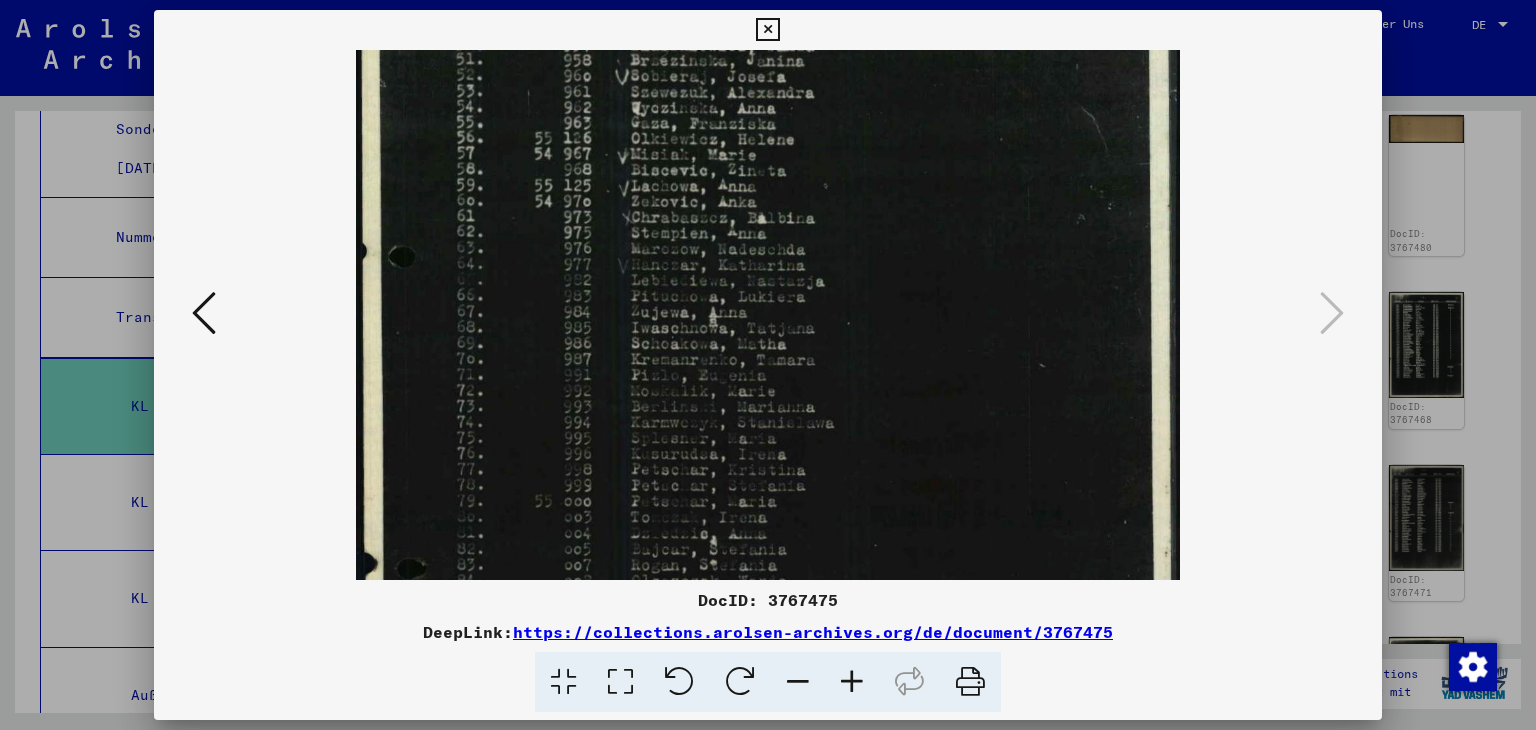 drag, startPoint x: 846, startPoint y: 252, endPoint x: 806, endPoint y: 405, distance: 158.14233 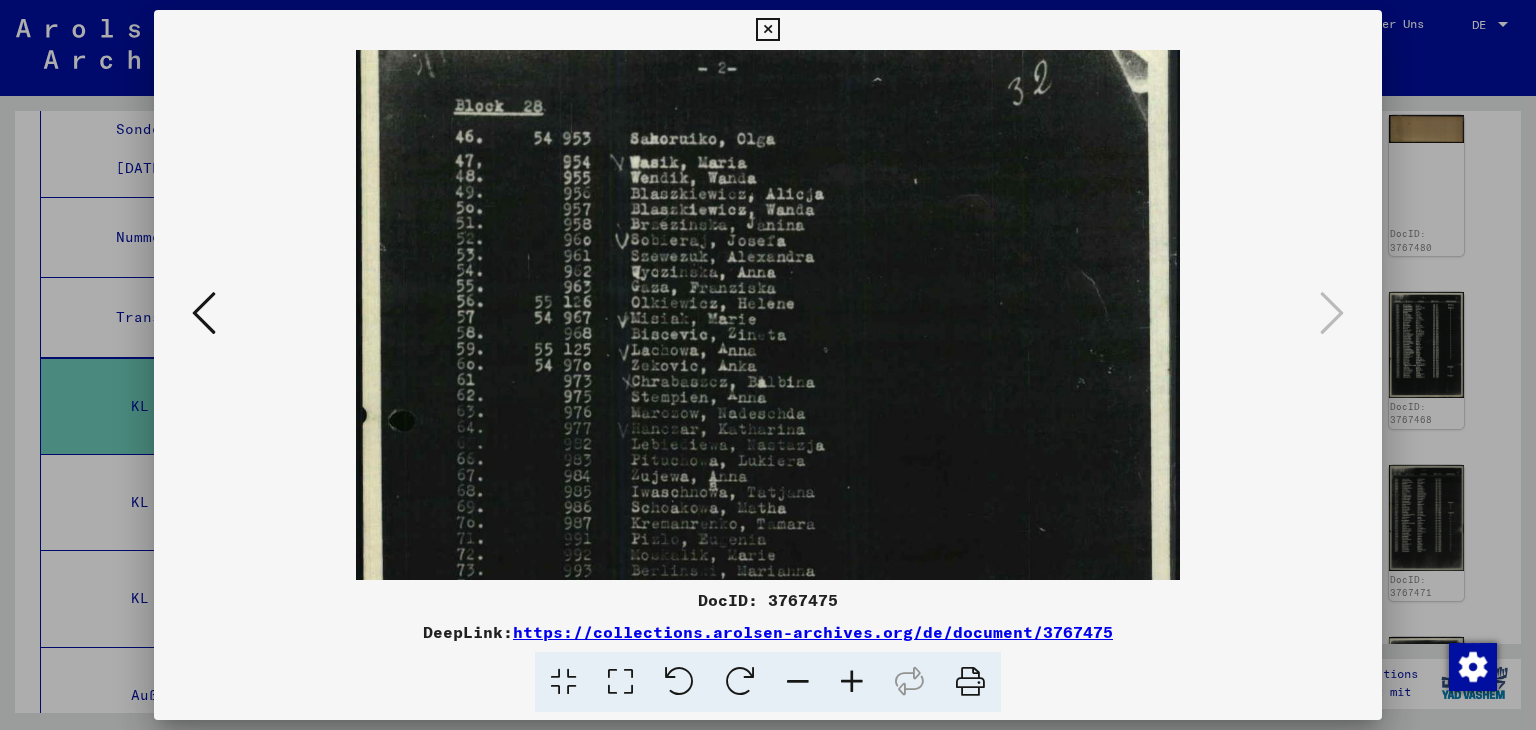 scroll, scrollTop: 57, scrollLeft: 0, axis: vertical 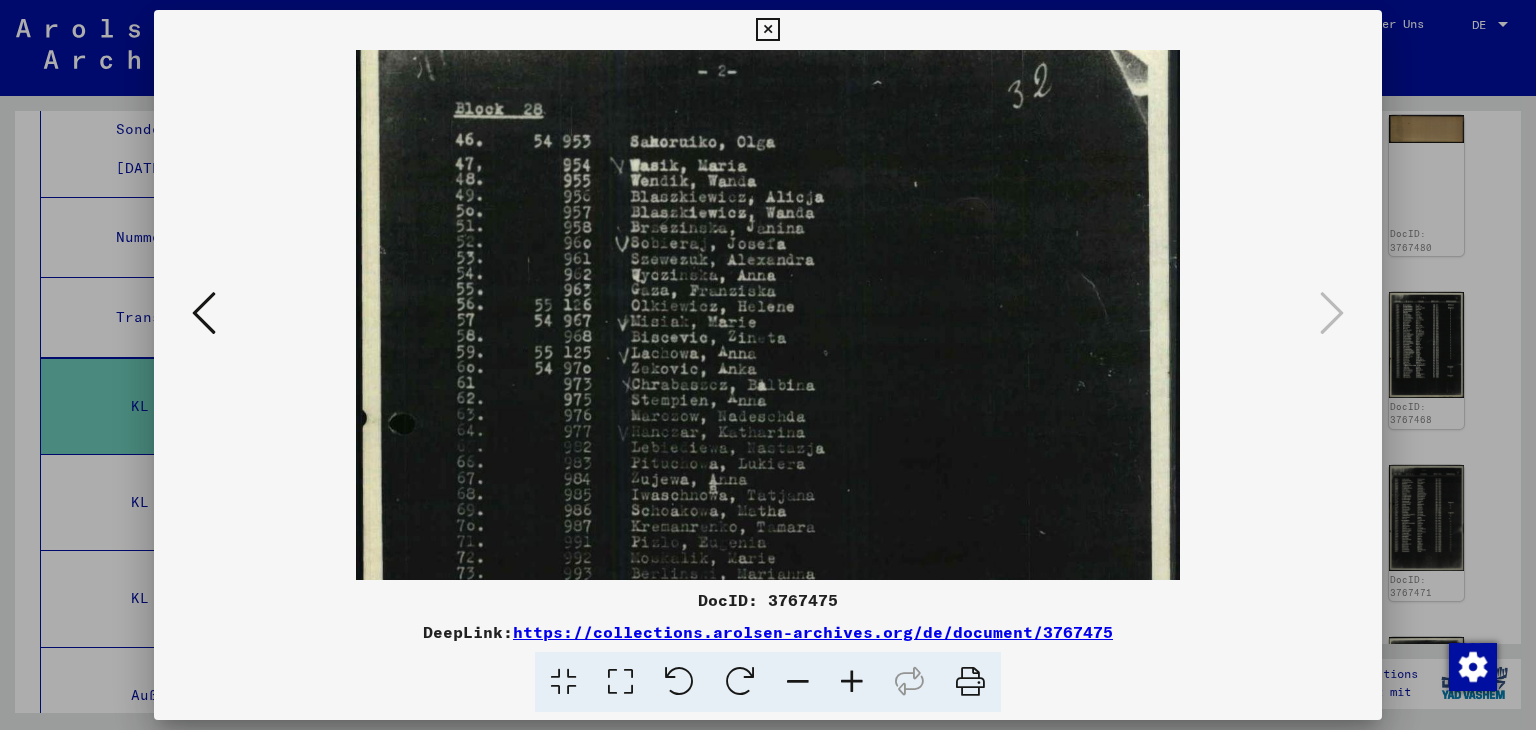 drag, startPoint x: 832, startPoint y: 253, endPoint x: 830, endPoint y: 424, distance: 171.01169 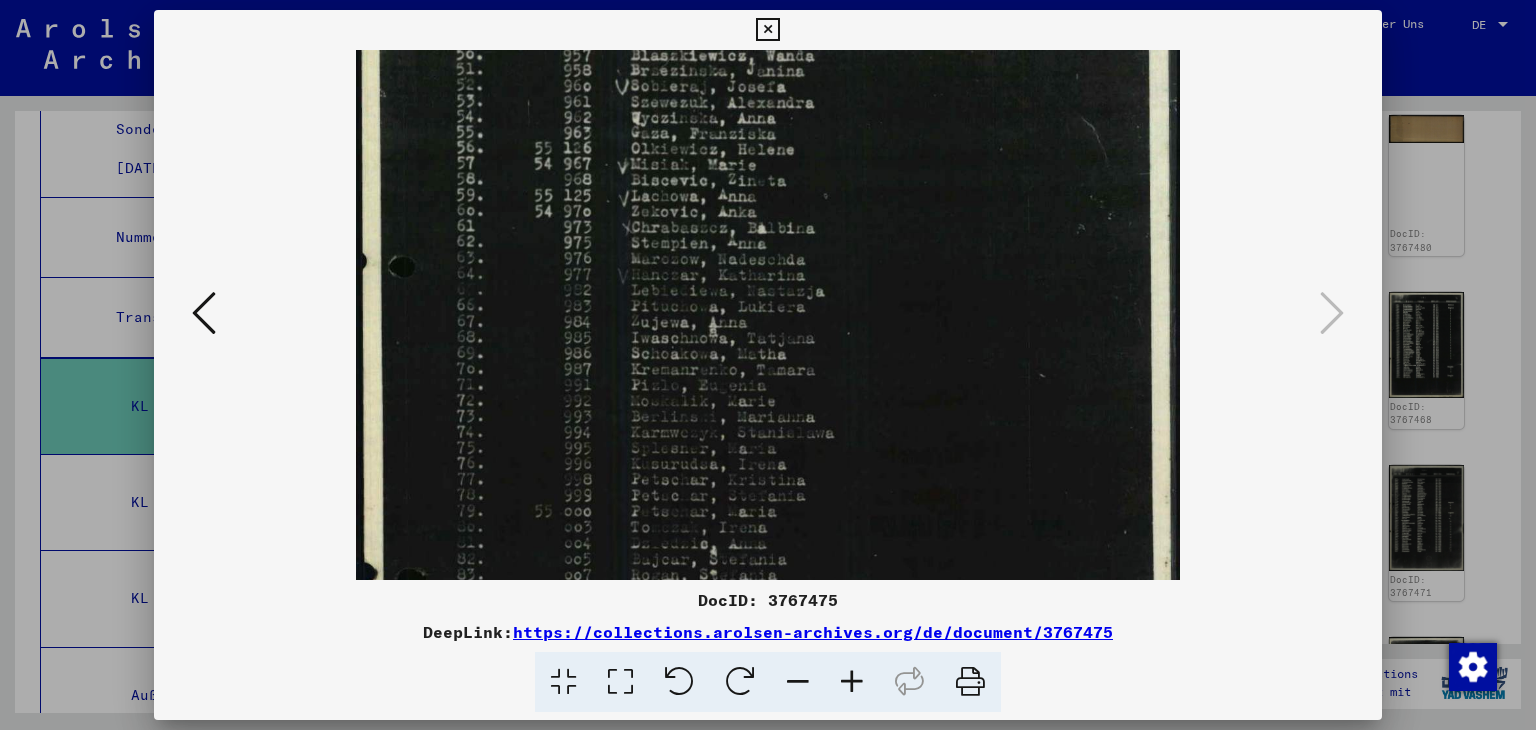 scroll, scrollTop: 236, scrollLeft: 0, axis: vertical 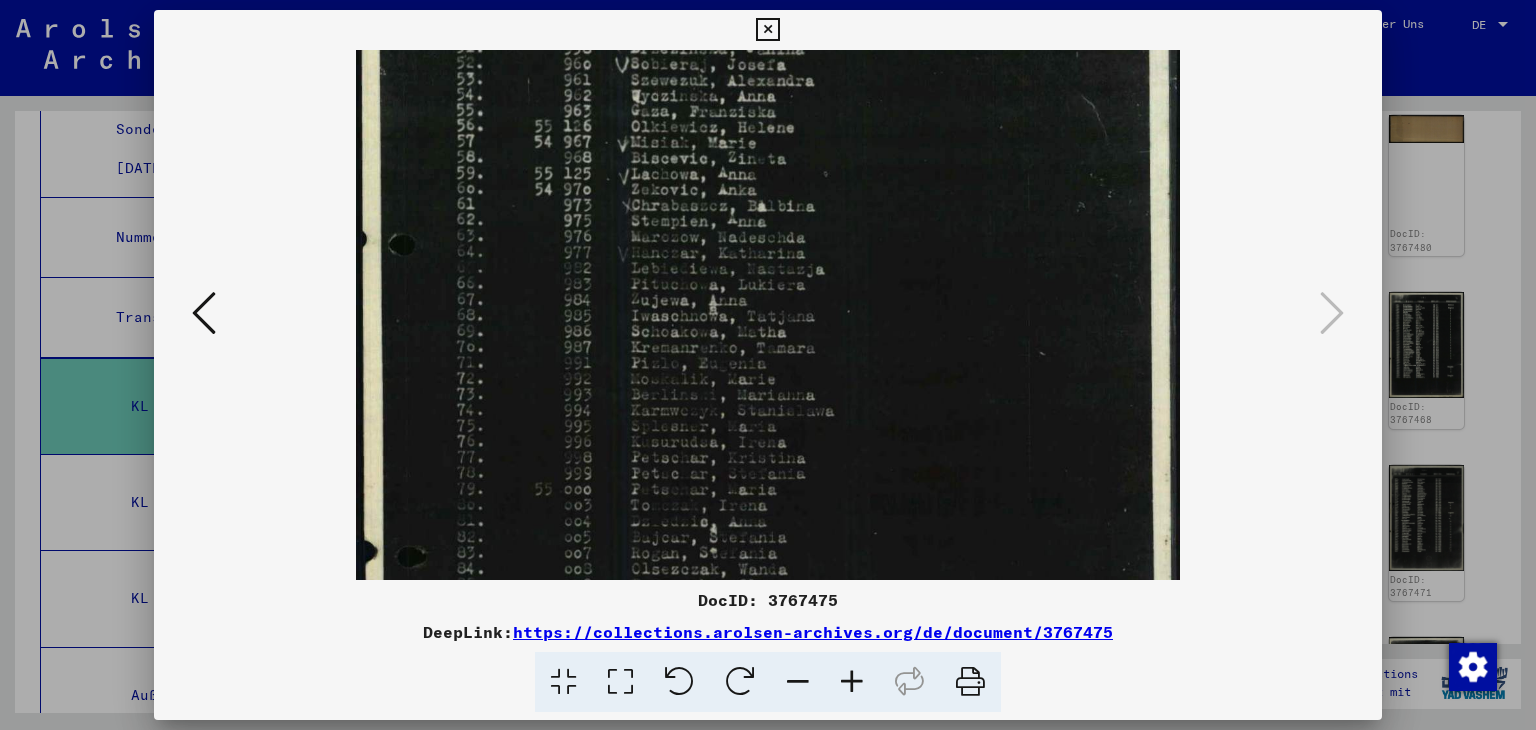 drag, startPoint x: 659, startPoint y: 408, endPoint x: 653, endPoint y: 232, distance: 176.10225 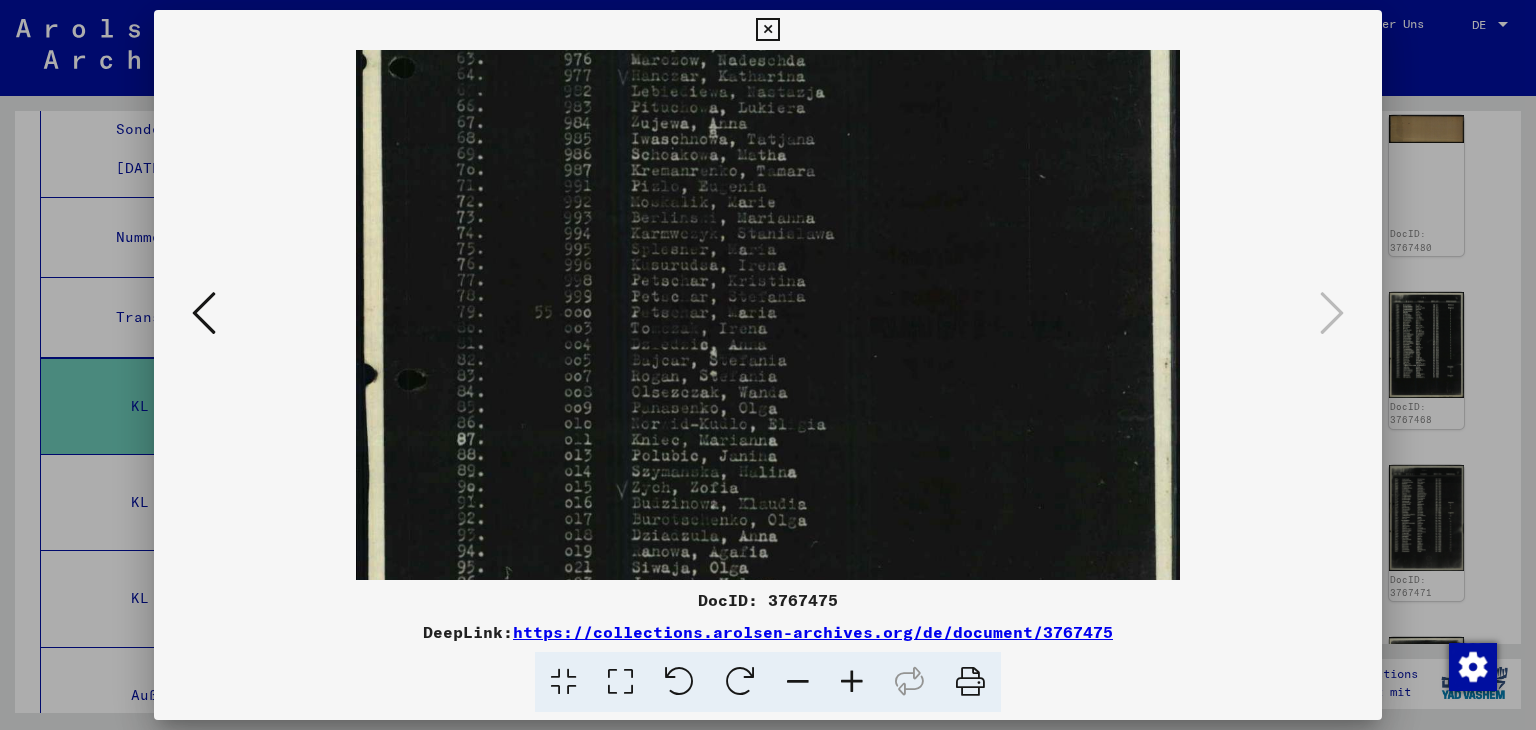 scroll, scrollTop: 423, scrollLeft: 0, axis: vertical 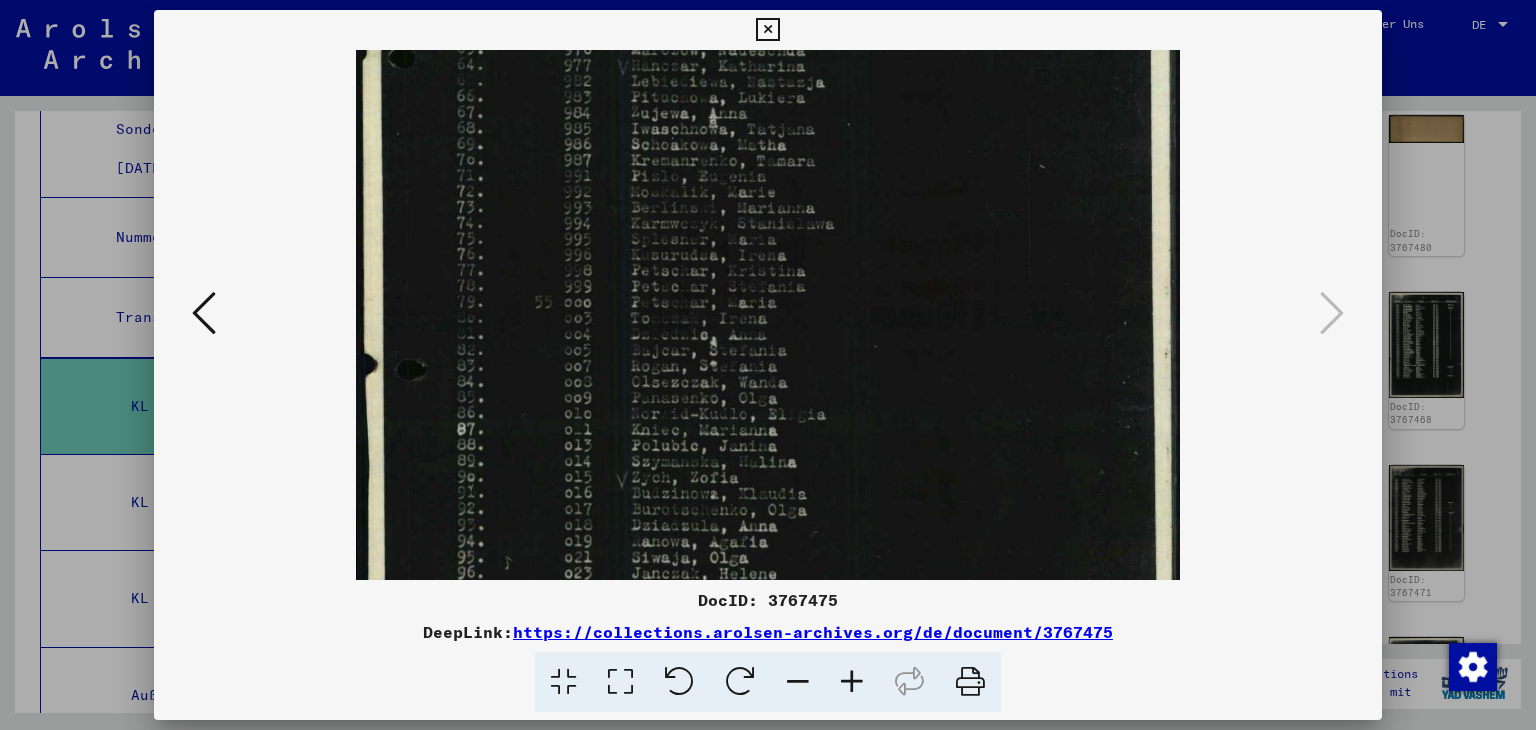 drag, startPoint x: 750, startPoint y: 443, endPoint x: 740, endPoint y: 260, distance: 183.27303 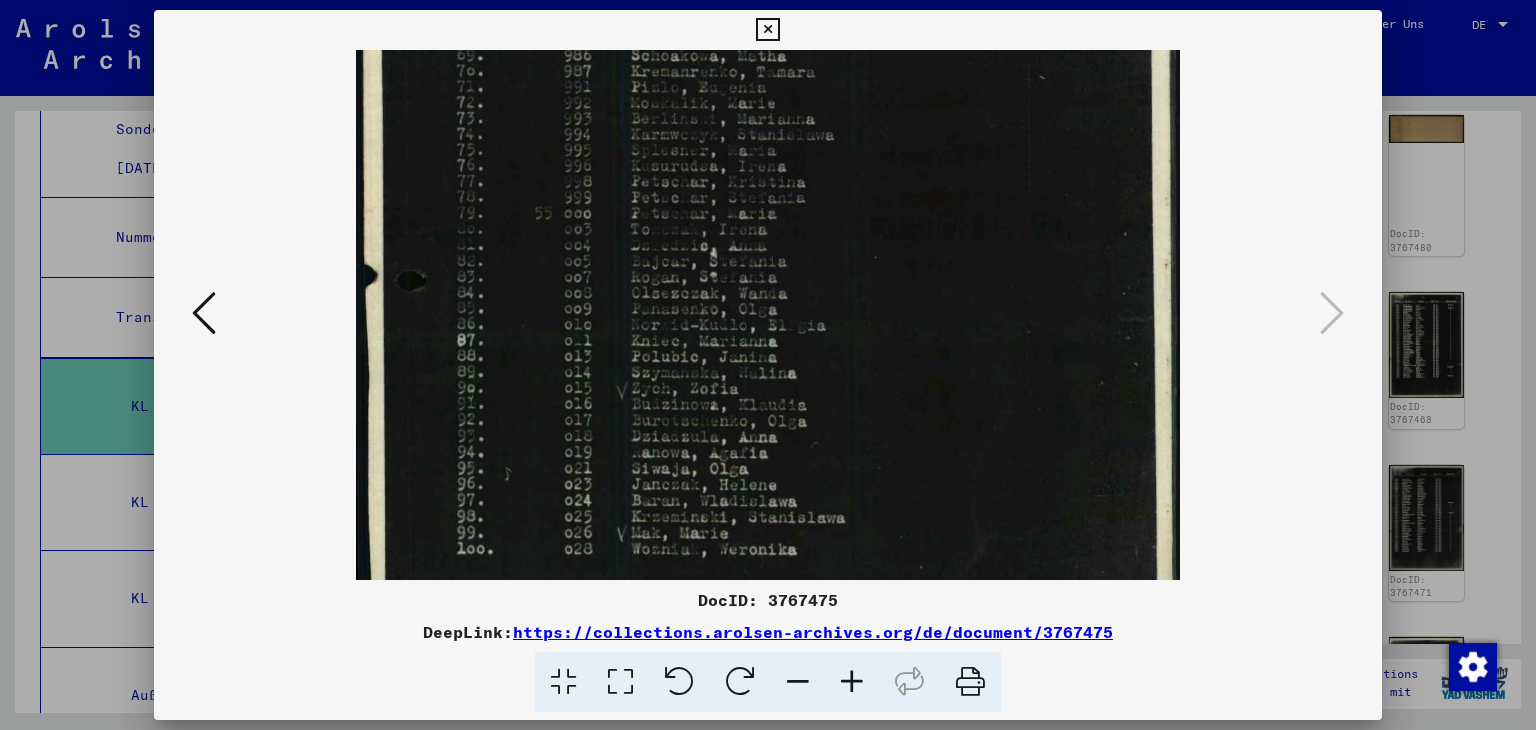 scroll, scrollTop: 519, scrollLeft: 0, axis: vertical 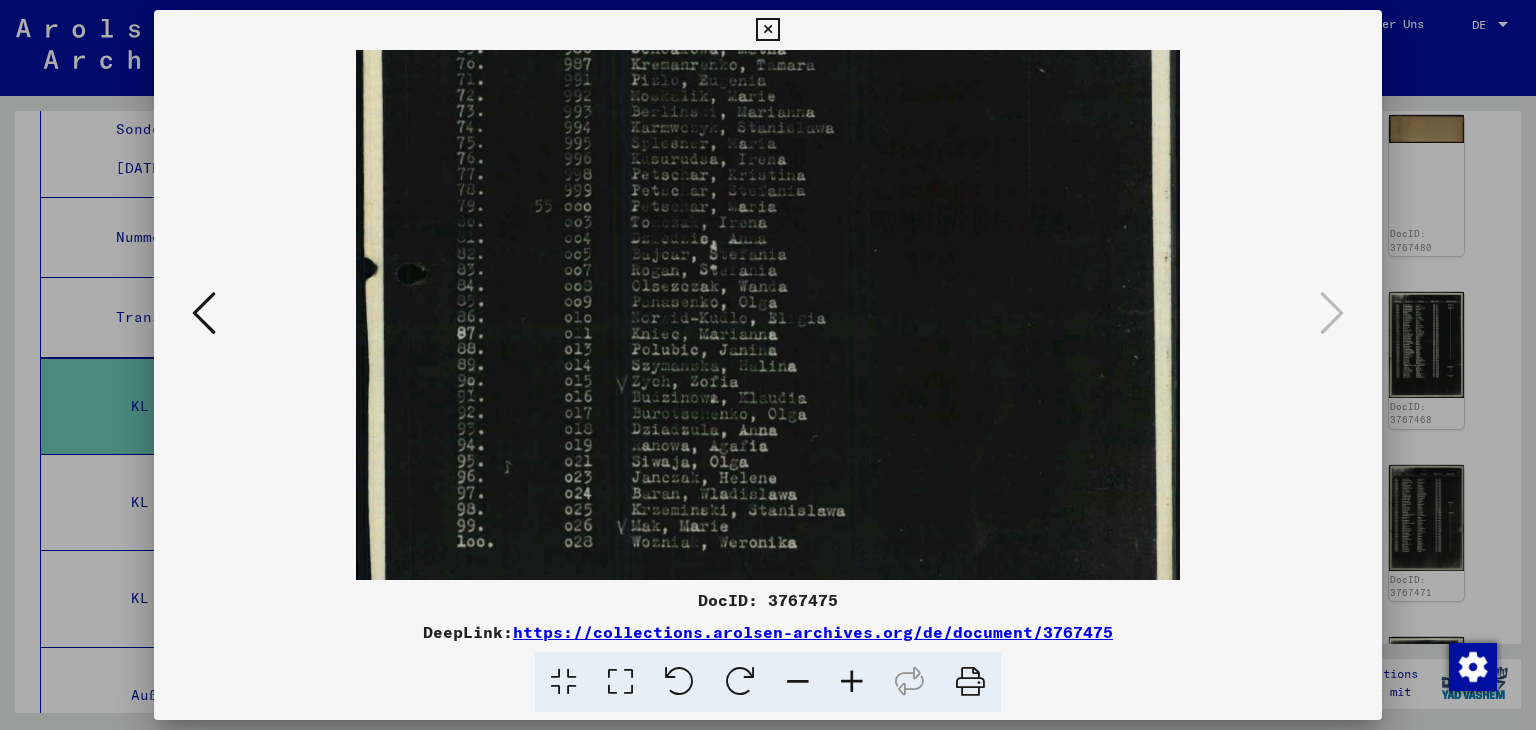drag, startPoint x: 764, startPoint y: 429, endPoint x: 756, endPoint y: 339, distance: 90.35486 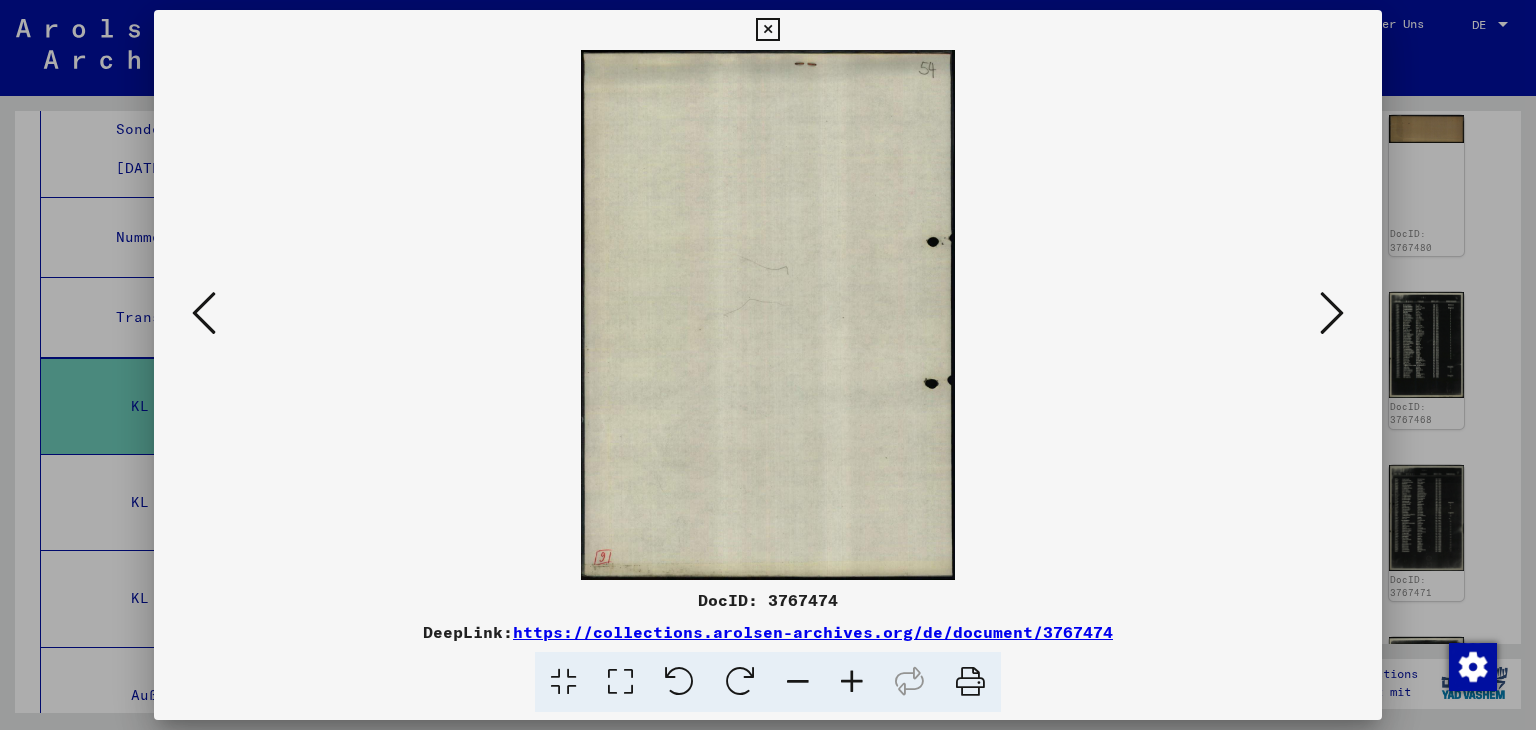 click at bounding box center [204, 313] 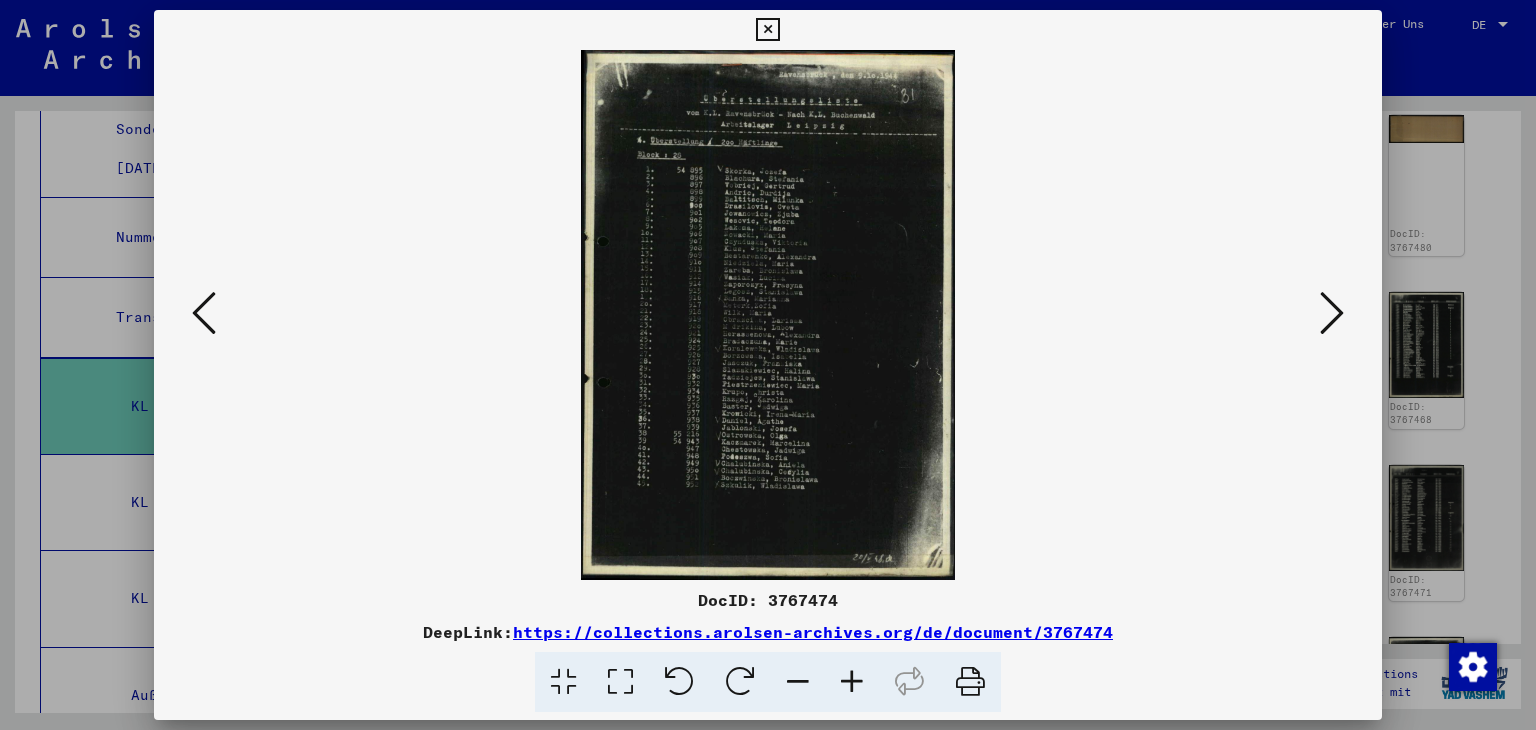 click at bounding box center (852, 682) 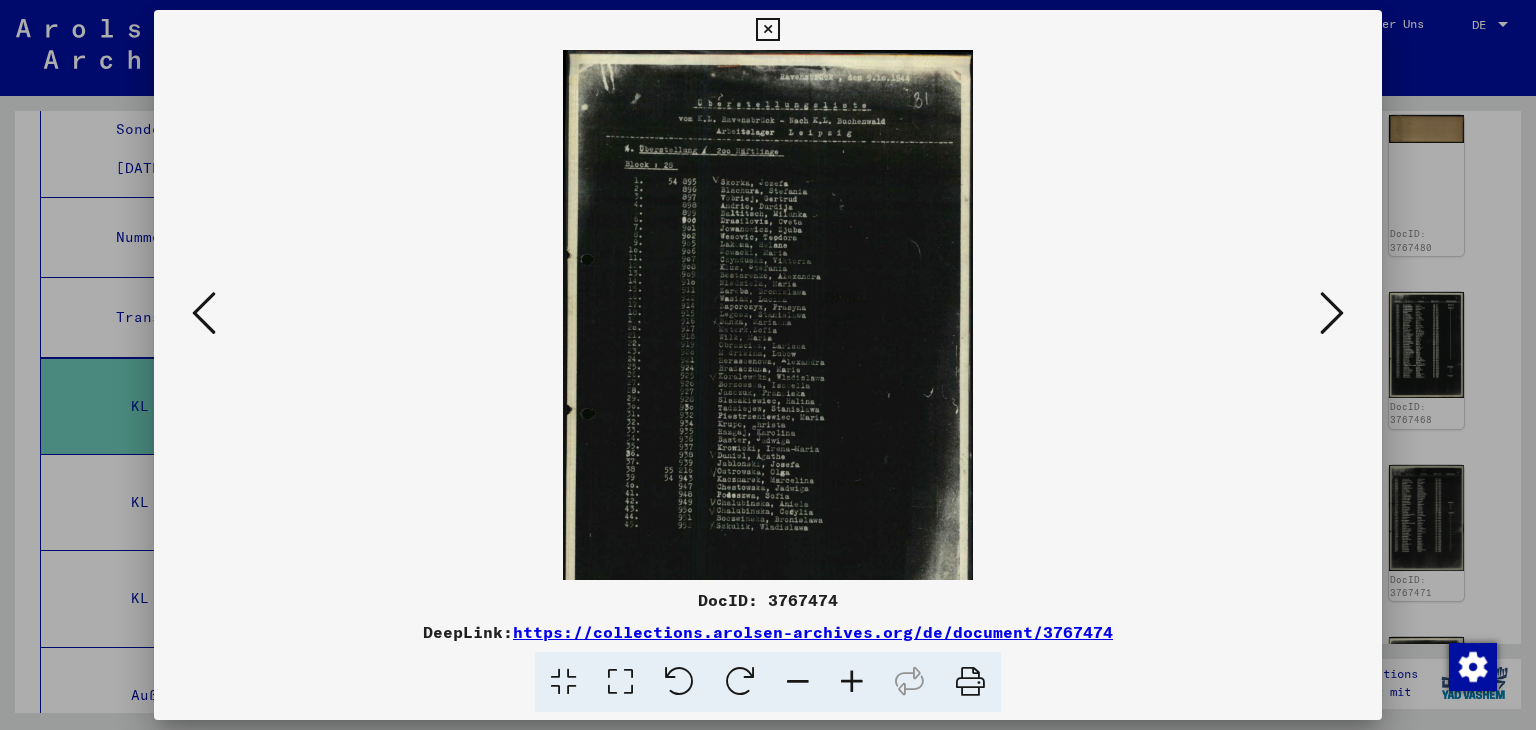 click at bounding box center (852, 682) 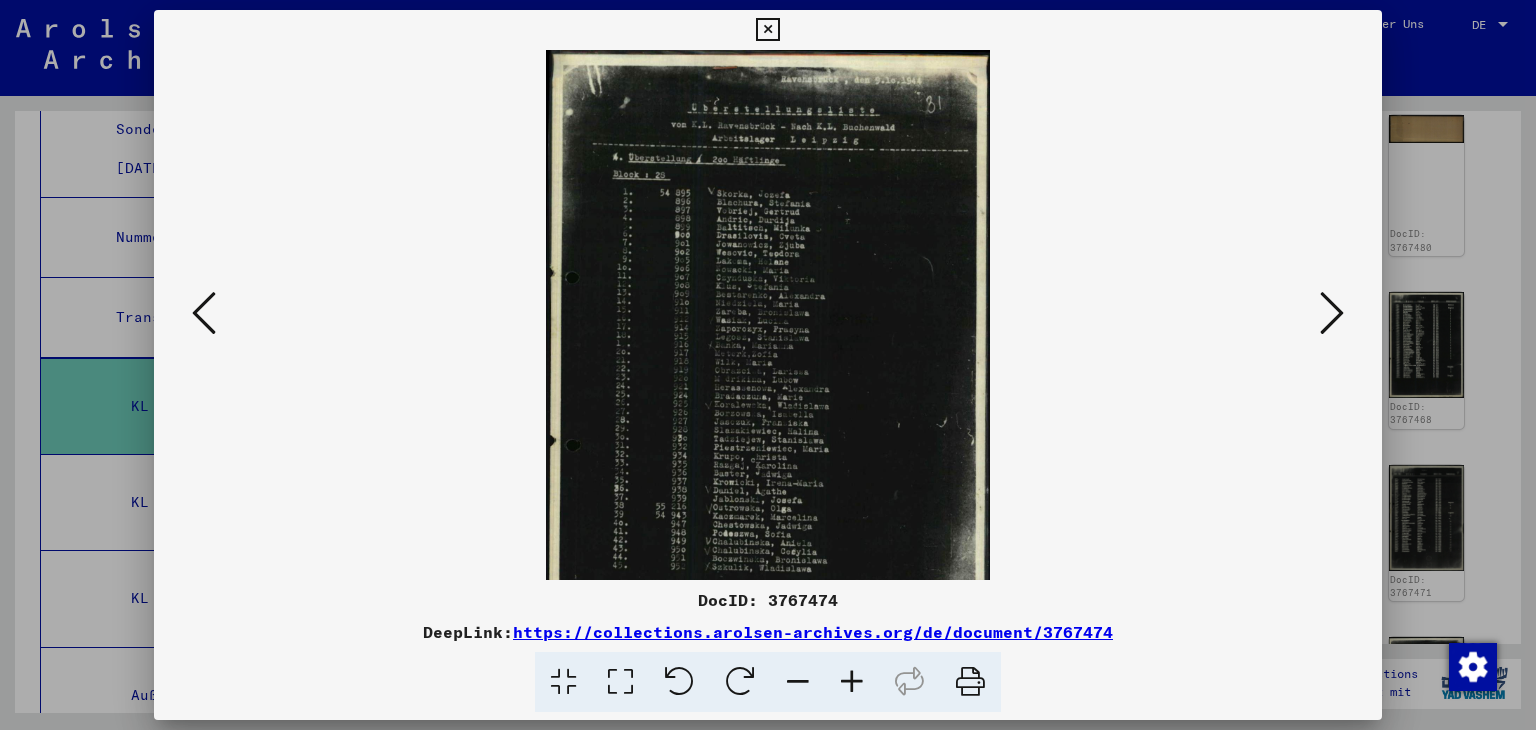 click at bounding box center (852, 682) 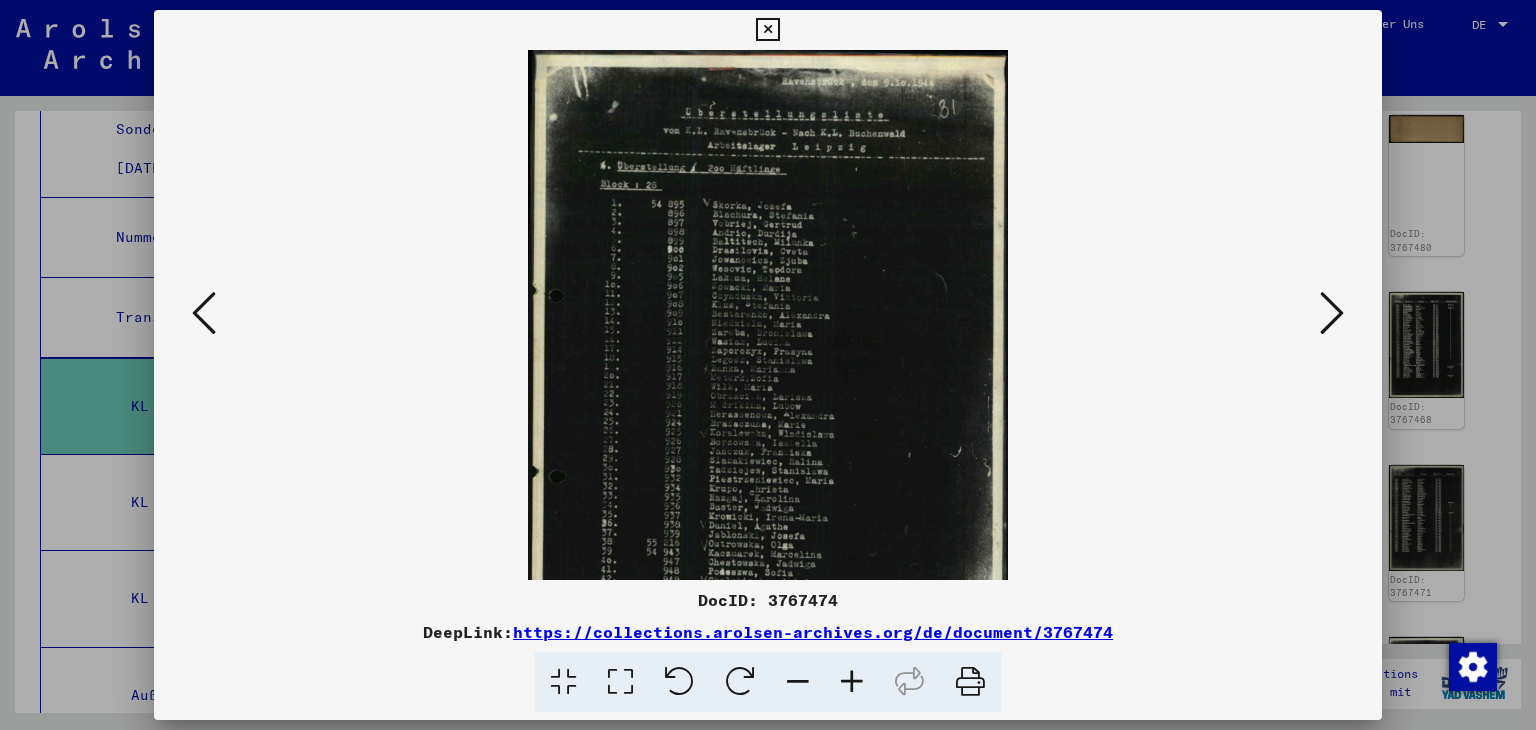 click at bounding box center (852, 682) 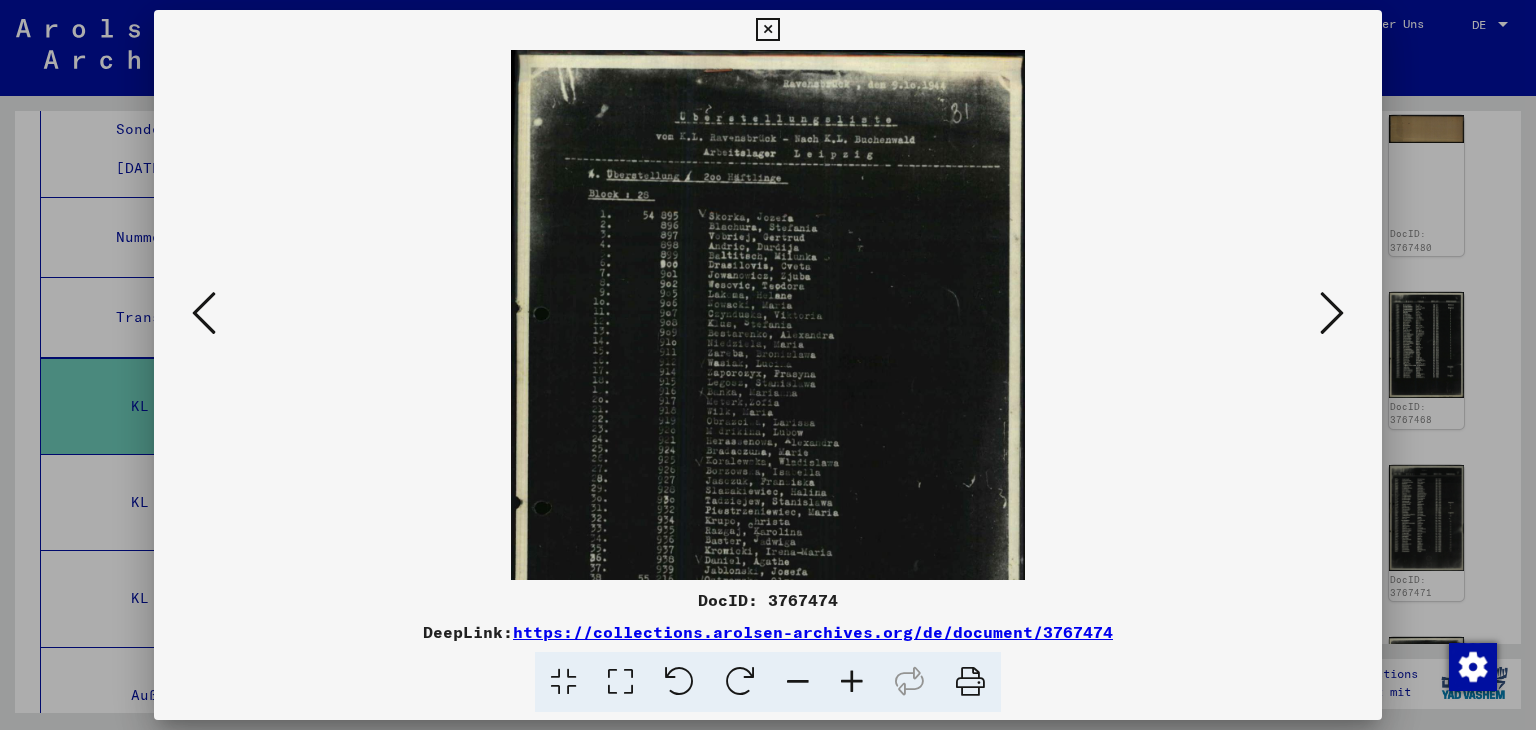 click at bounding box center (852, 682) 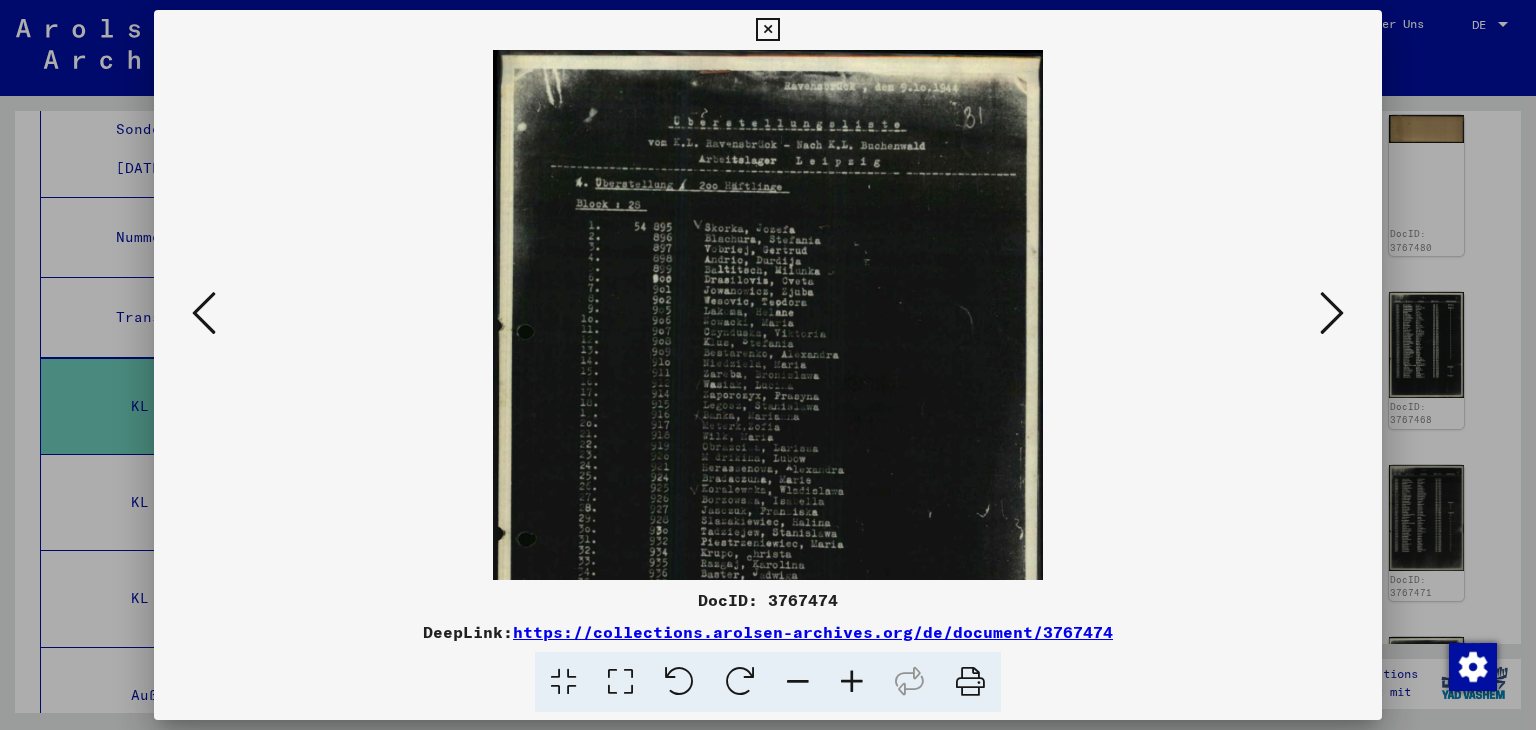 click at bounding box center (852, 682) 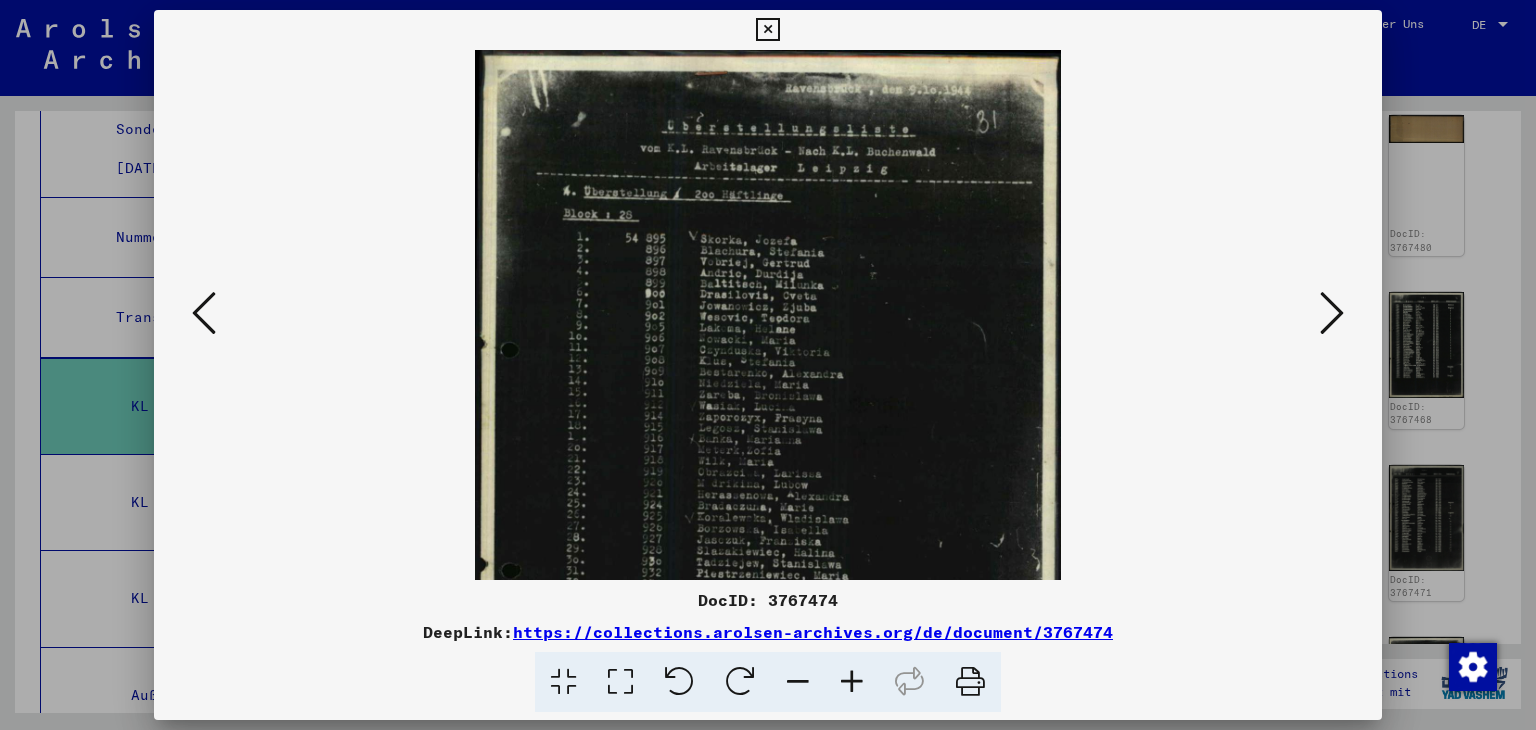 click at bounding box center [852, 682] 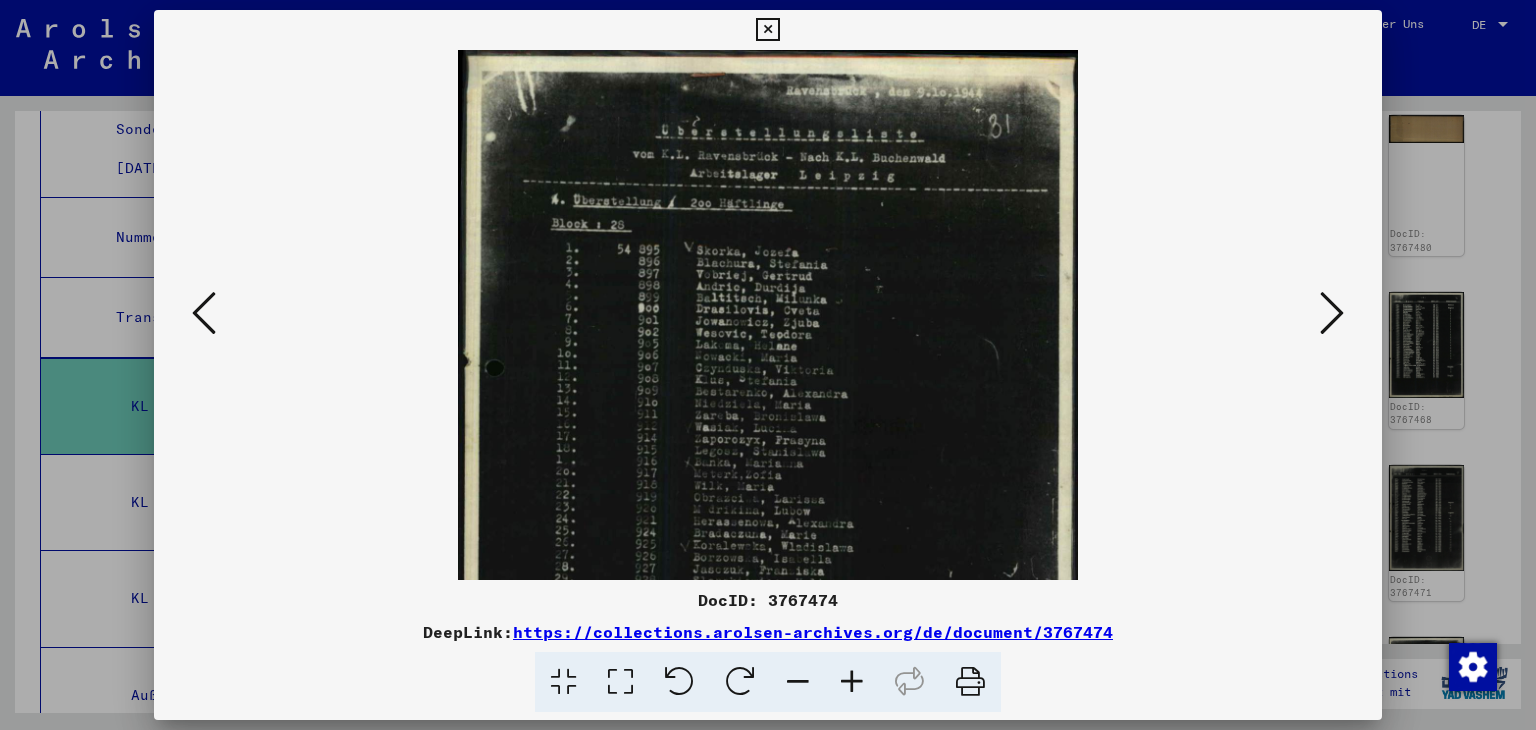 click at bounding box center (852, 682) 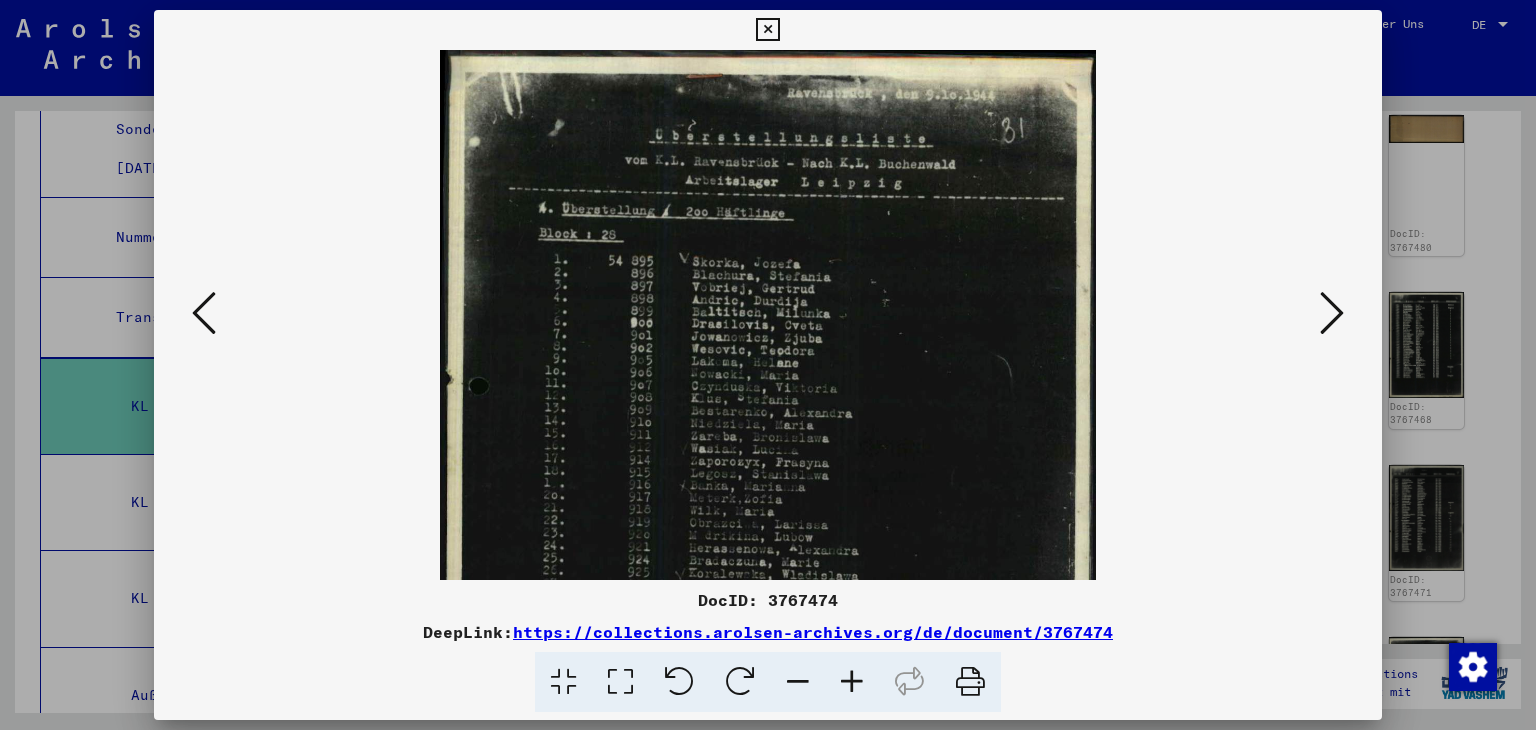 click at bounding box center [852, 682] 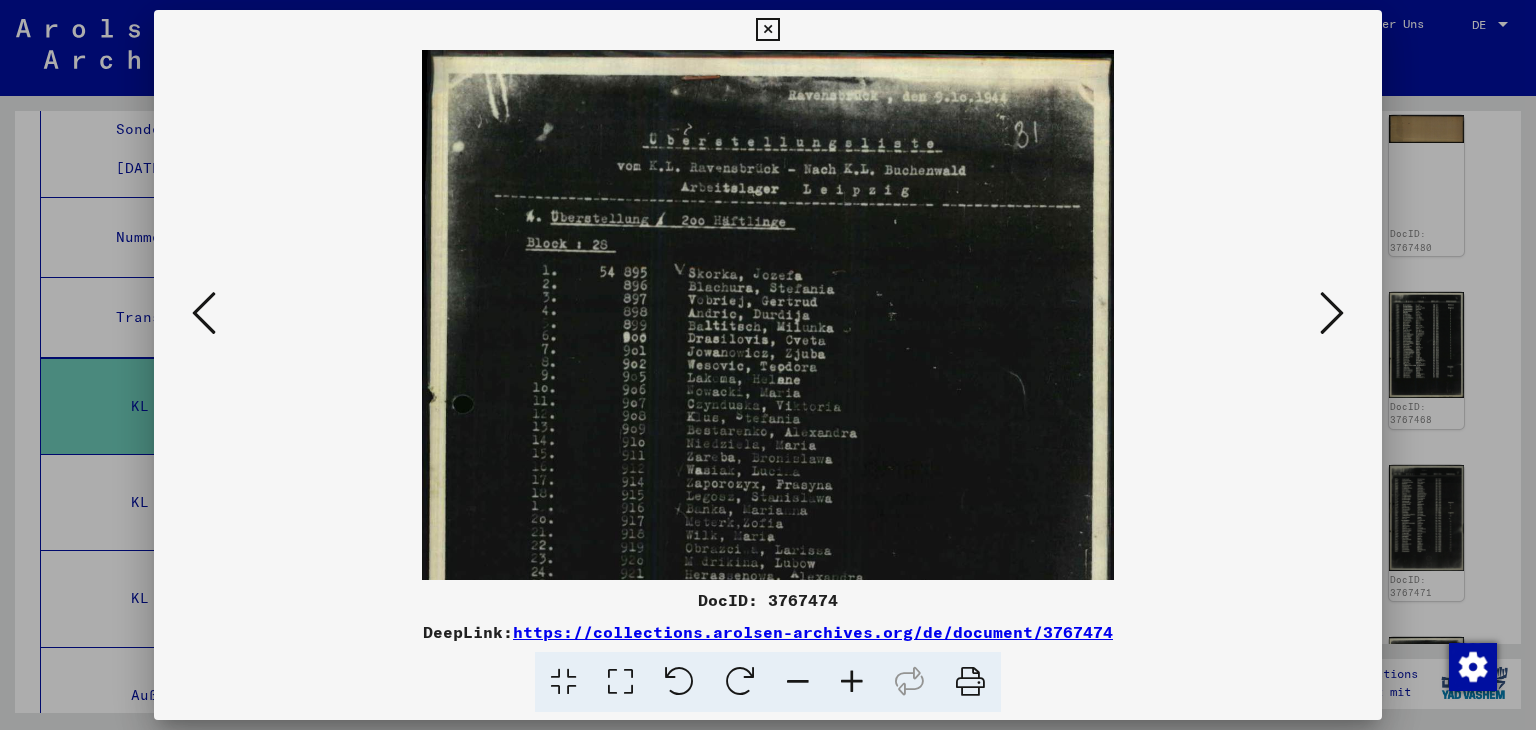 click at bounding box center (852, 682) 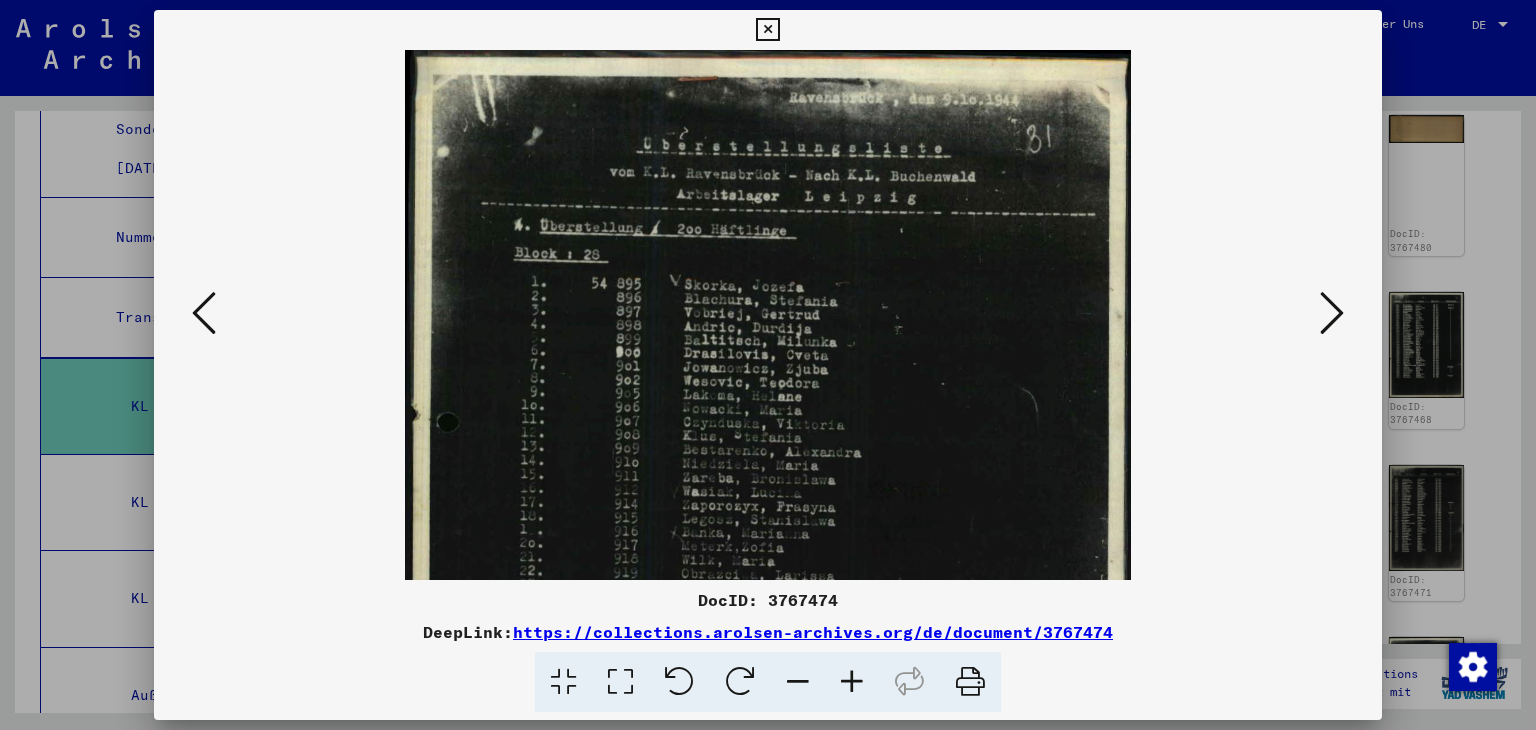 click at bounding box center [852, 682] 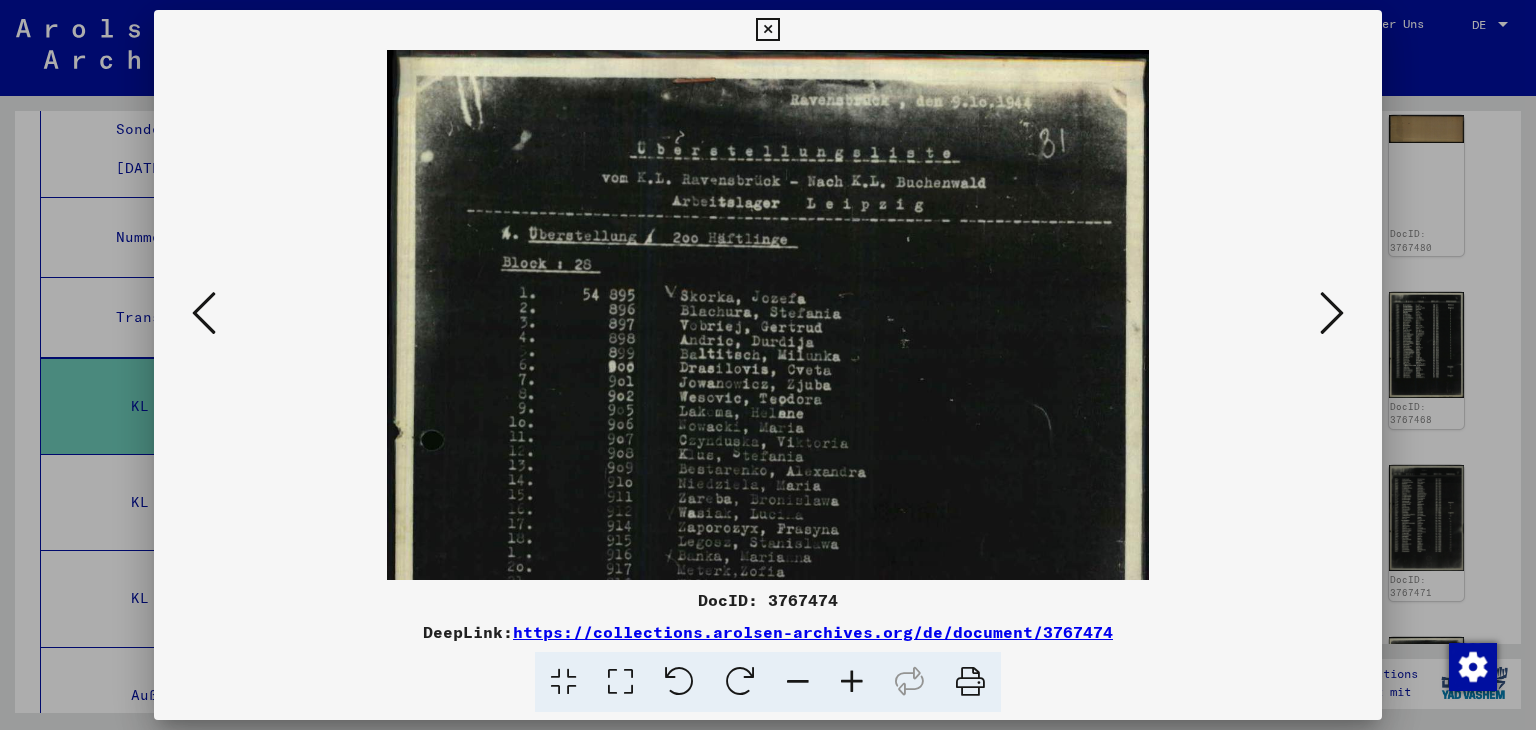 click at bounding box center [852, 682] 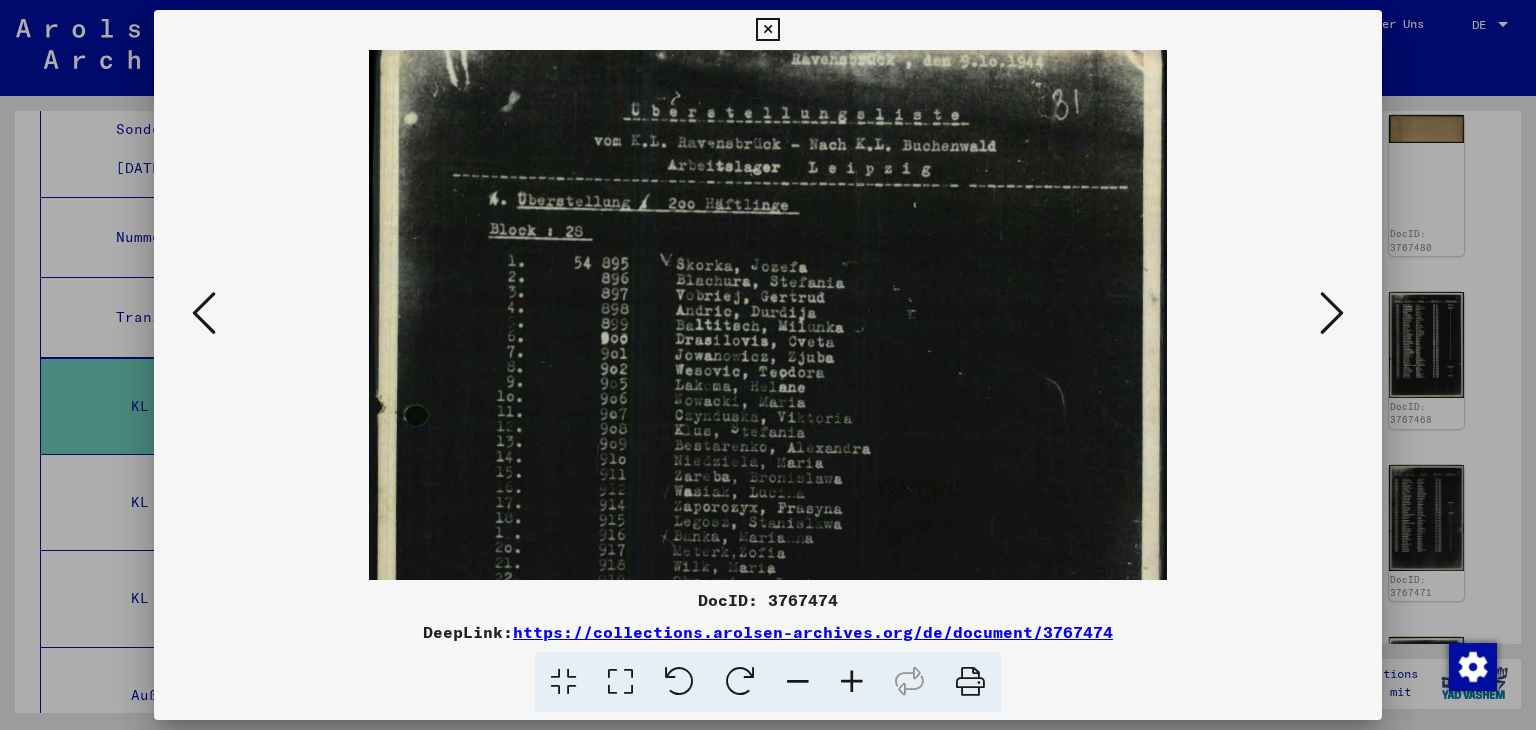 scroll, scrollTop: 91, scrollLeft: 0, axis: vertical 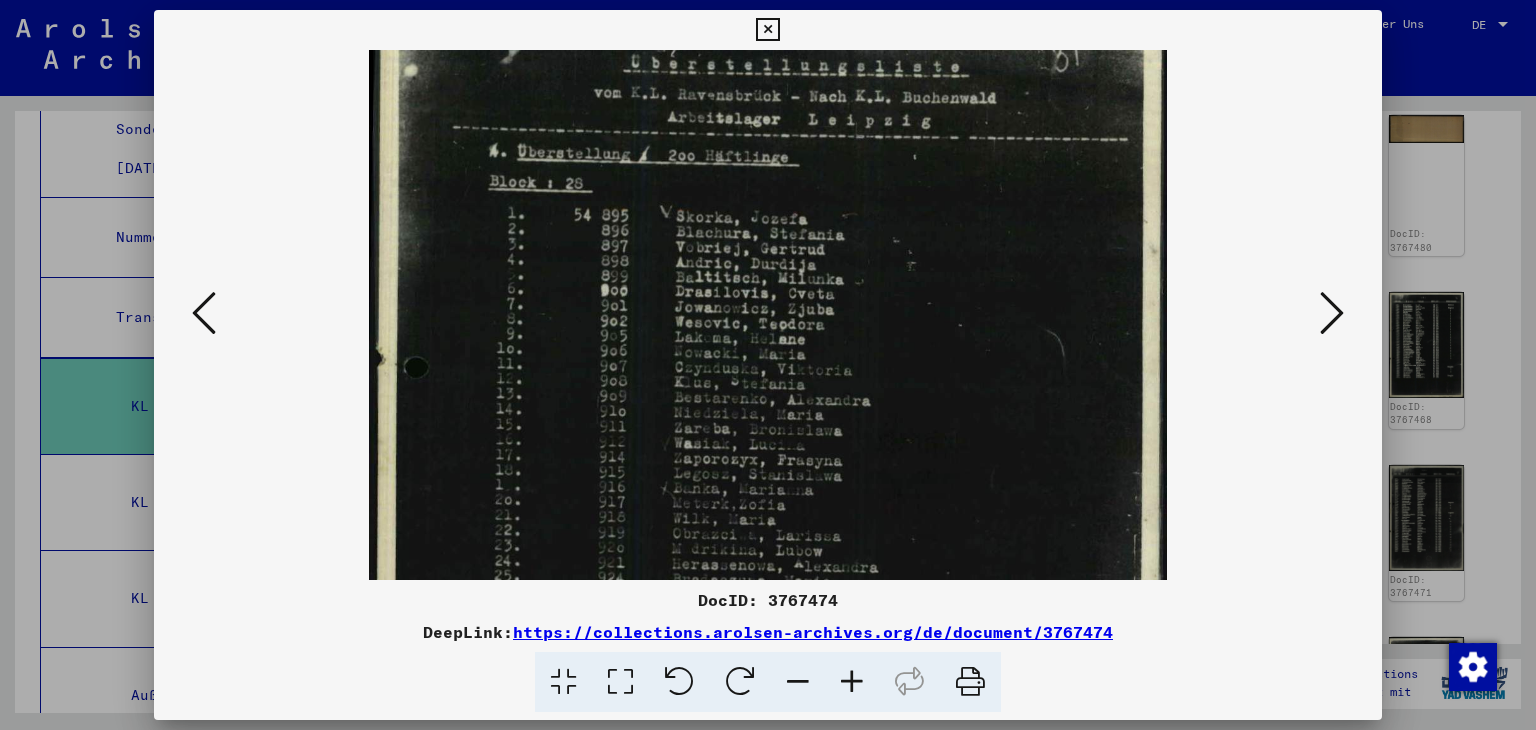 drag, startPoint x: 797, startPoint y: 492, endPoint x: 792, endPoint y: 402, distance: 90.13878 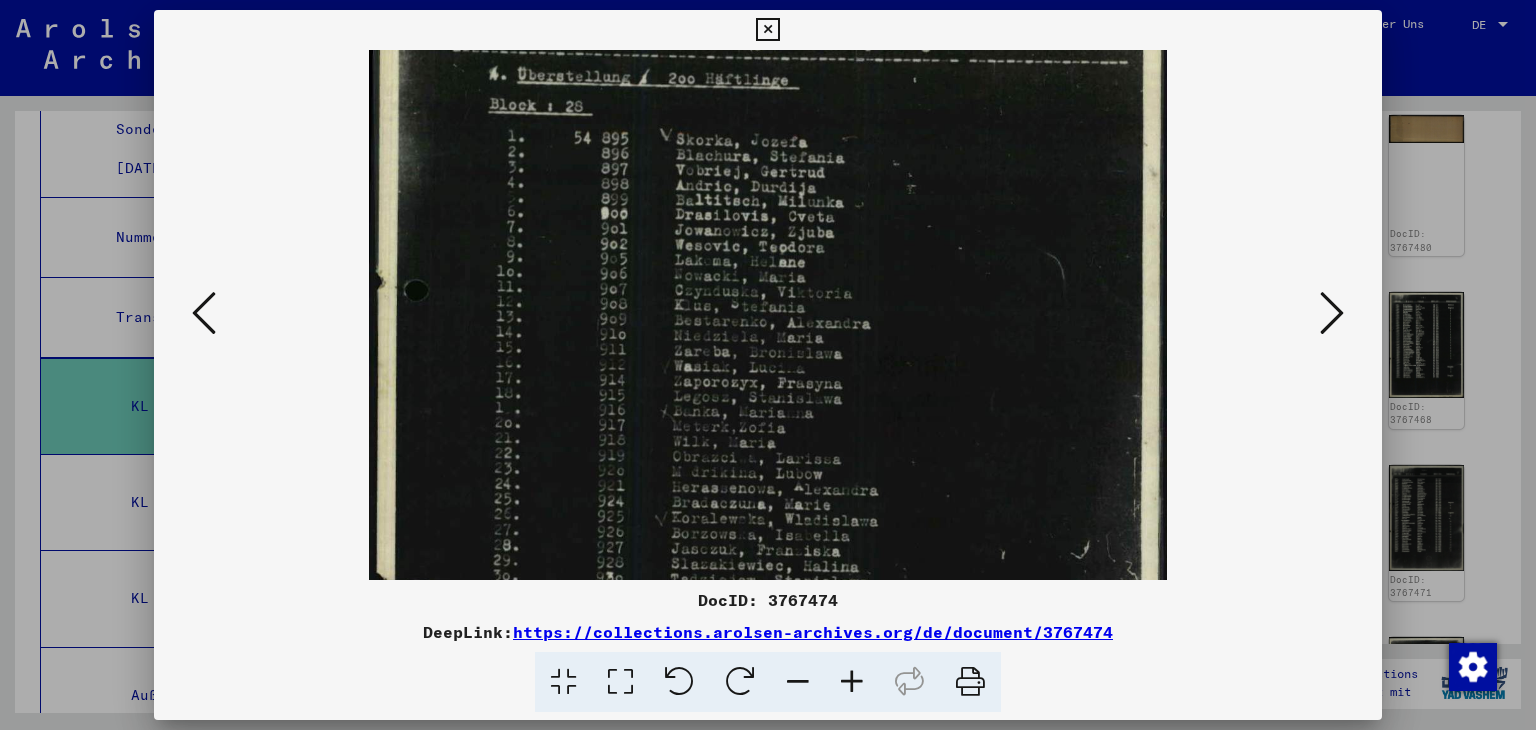 scroll, scrollTop: 175, scrollLeft: 0, axis: vertical 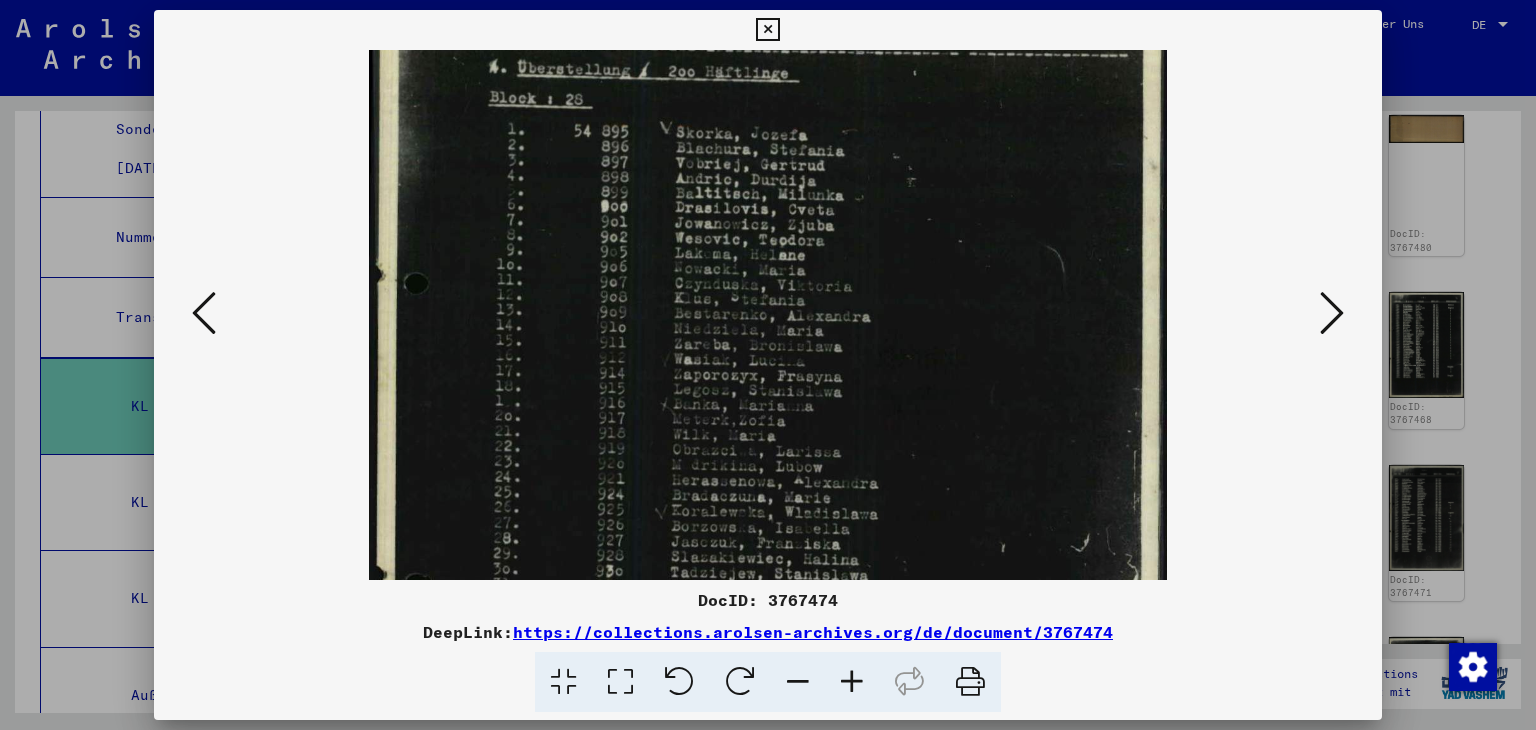 drag, startPoint x: 827, startPoint y: 489, endPoint x: 823, endPoint y: 407, distance: 82.0975 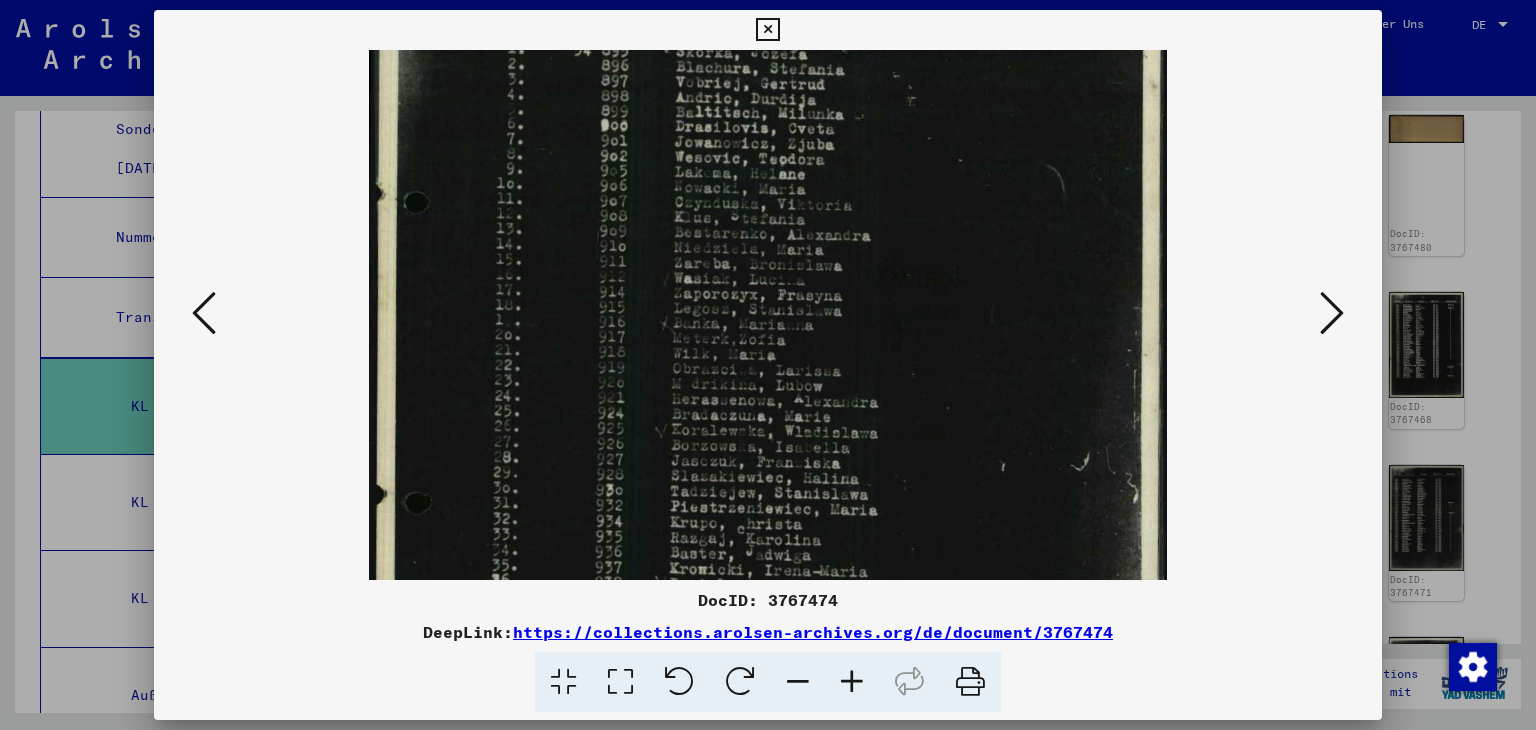 scroll, scrollTop: 269, scrollLeft: 0, axis: vertical 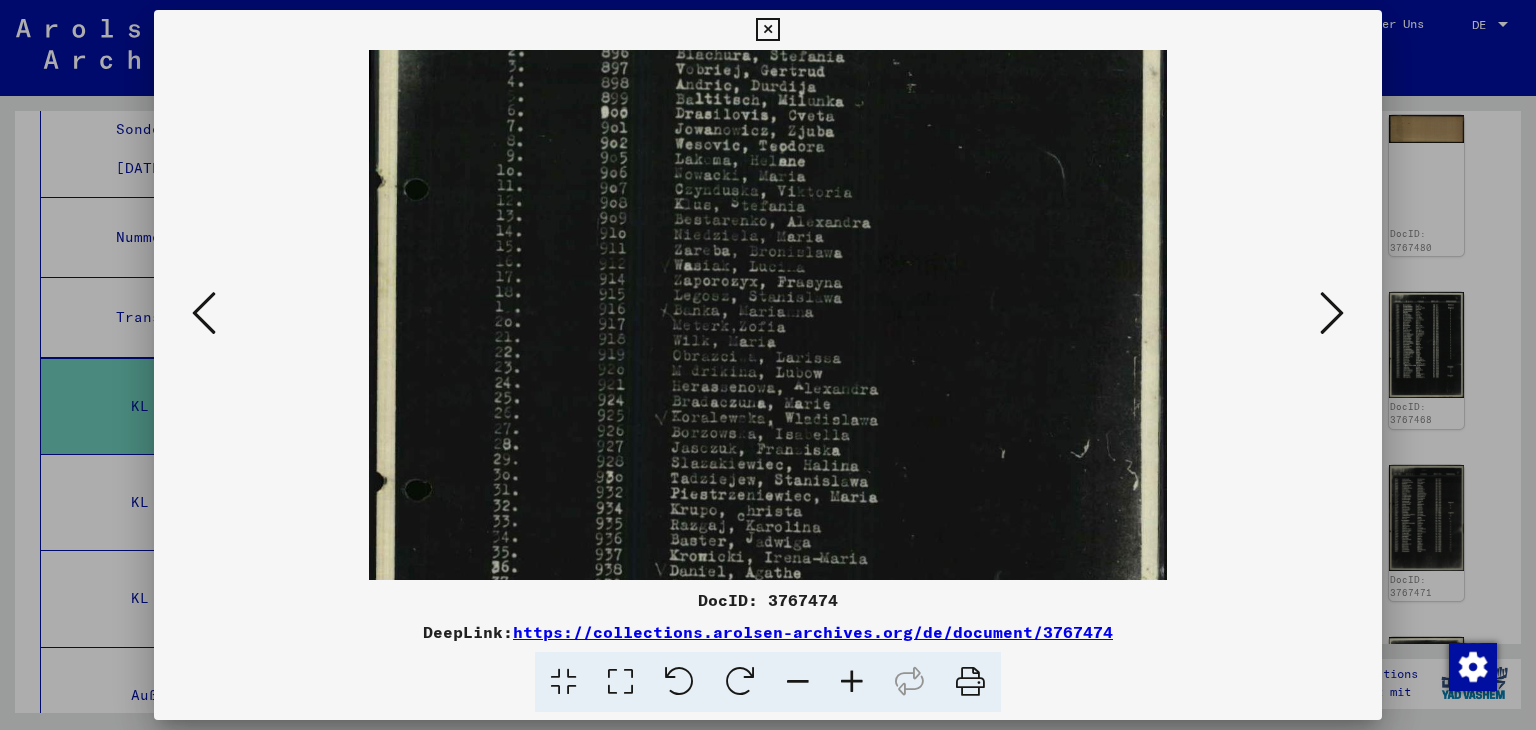 drag, startPoint x: 844, startPoint y: 480, endPoint x: 837, endPoint y: 393, distance: 87.28116 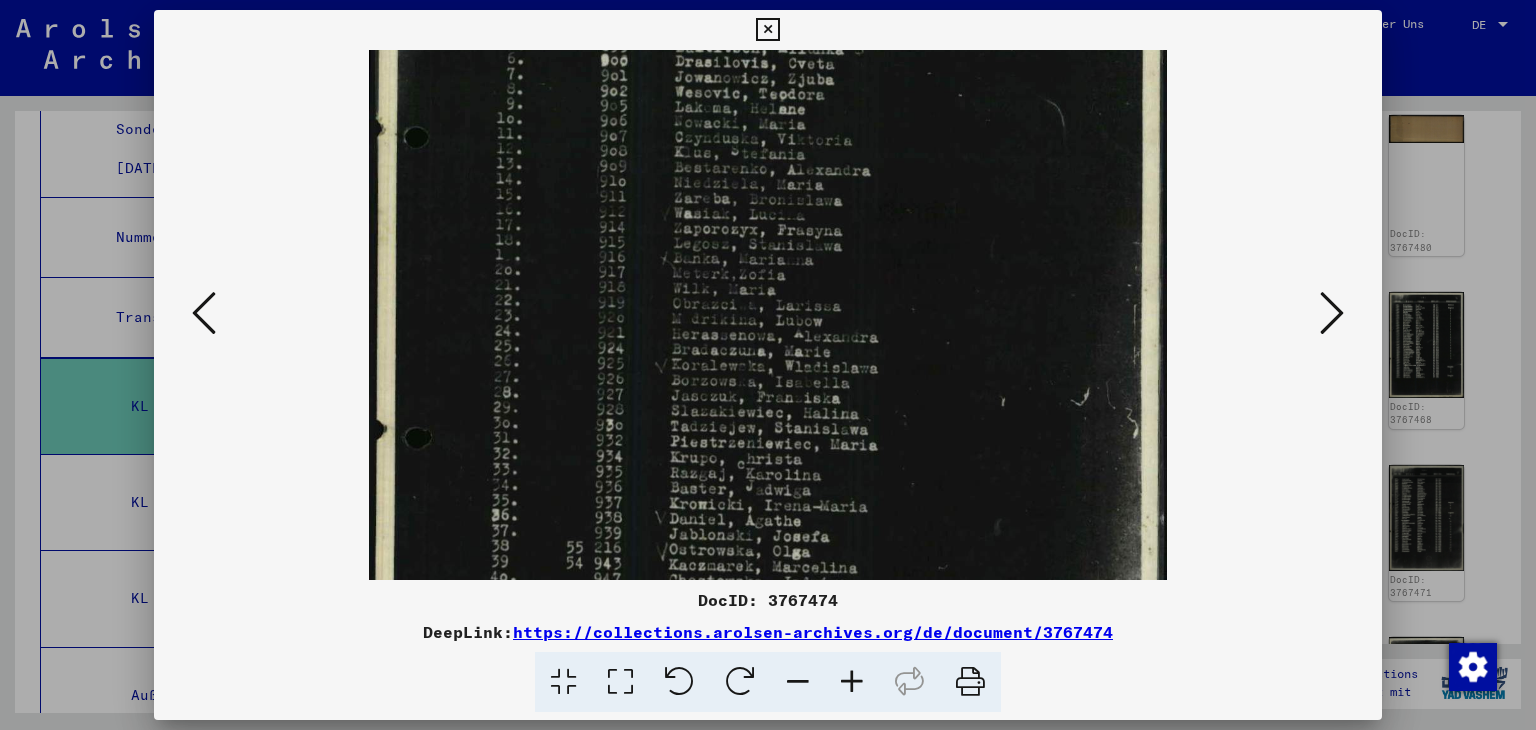 scroll, scrollTop: 323, scrollLeft: 0, axis: vertical 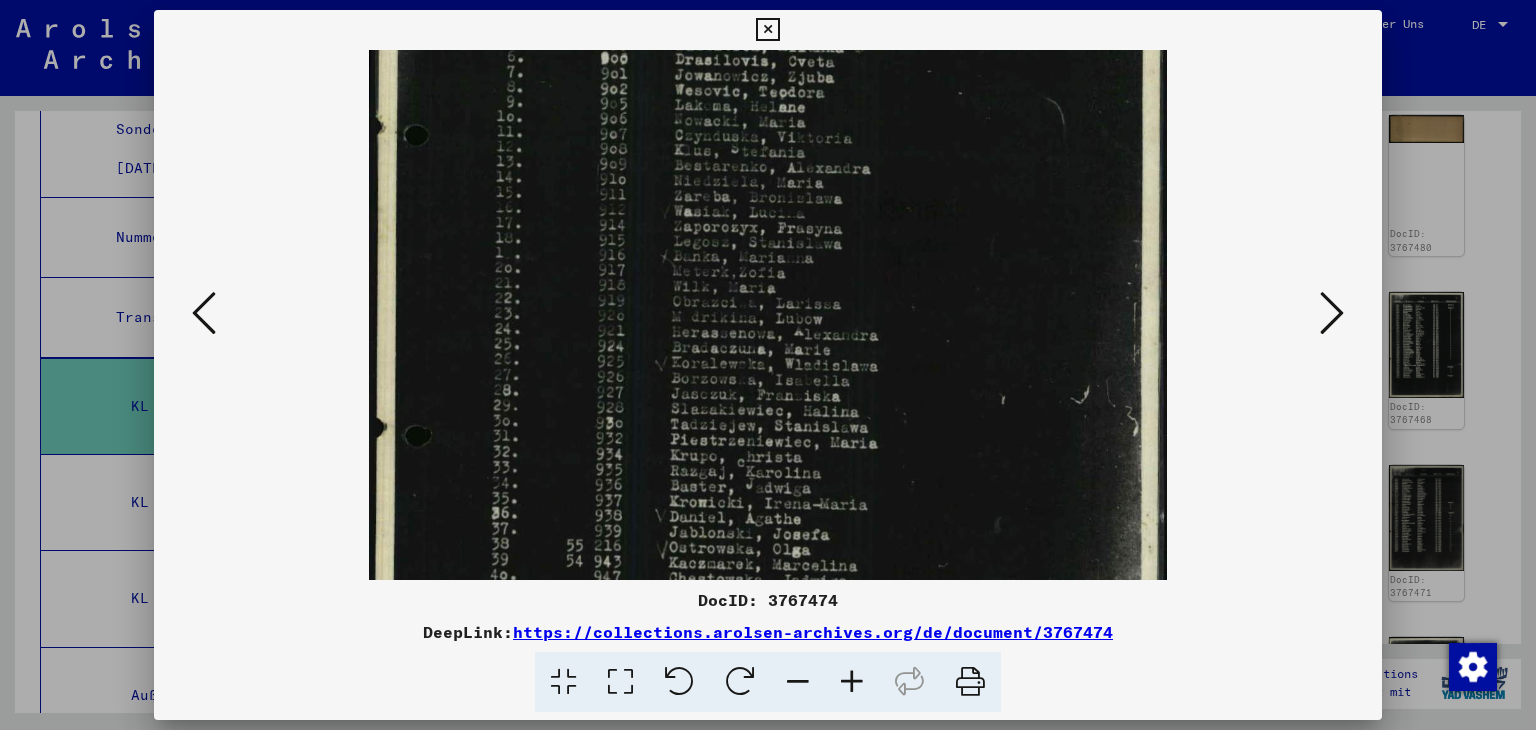 drag, startPoint x: 836, startPoint y: 469, endPoint x: 836, endPoint y: 417, distance: 52 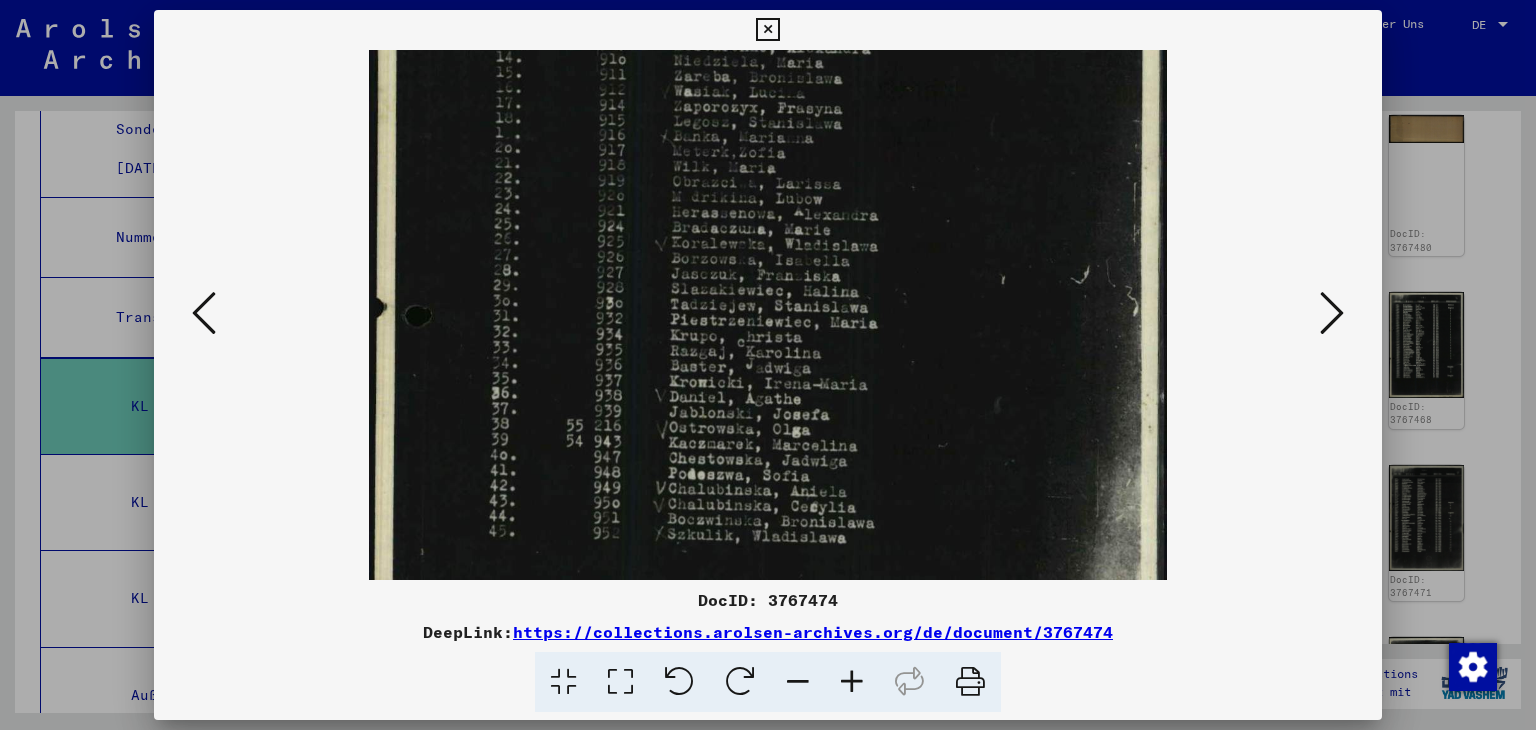 scroll, scrollTop: 452, scrollLeft: 0, axis: vertical 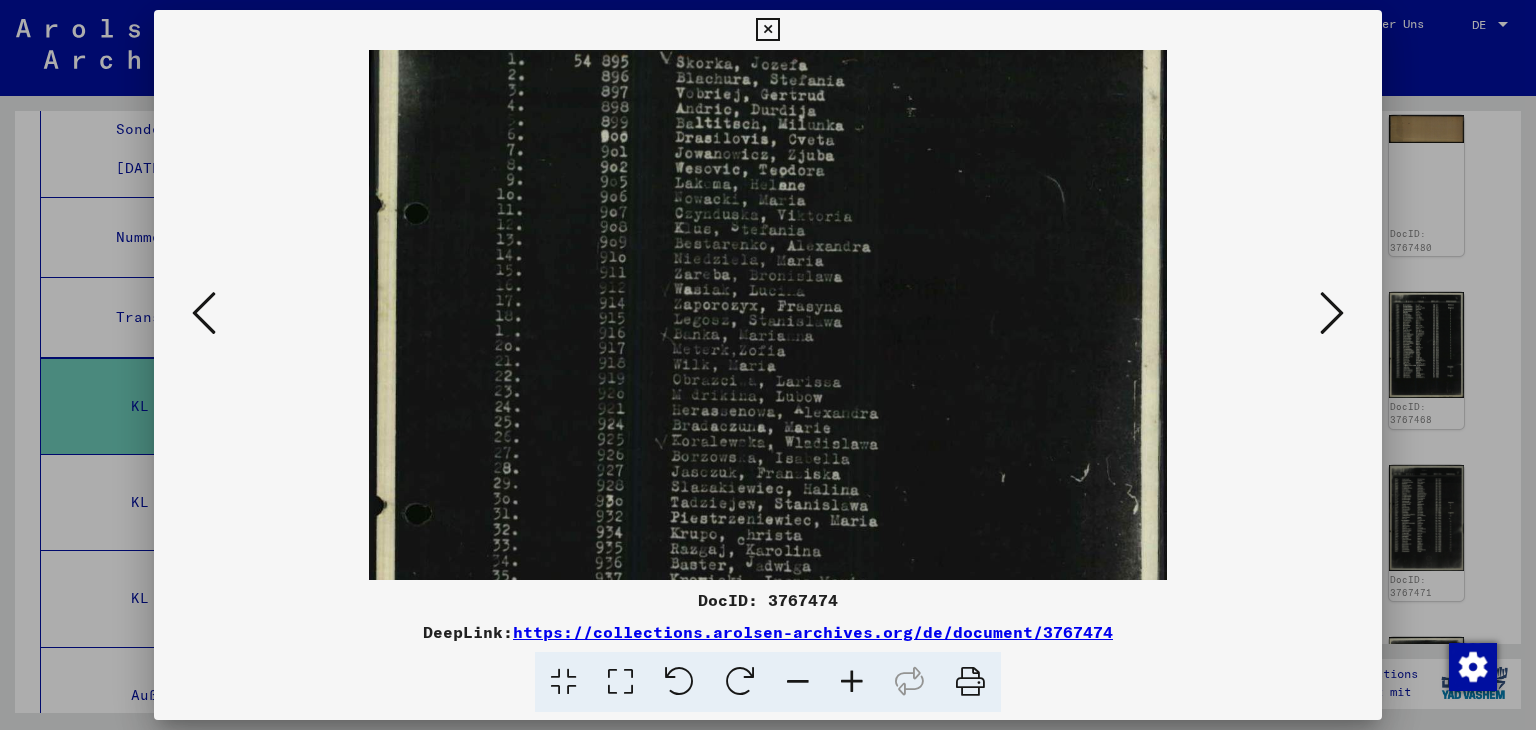 drag, startPoint x: 809, startPoint y: 532, endPoint x: 782, endPoint y: 615, distance: 87.28116 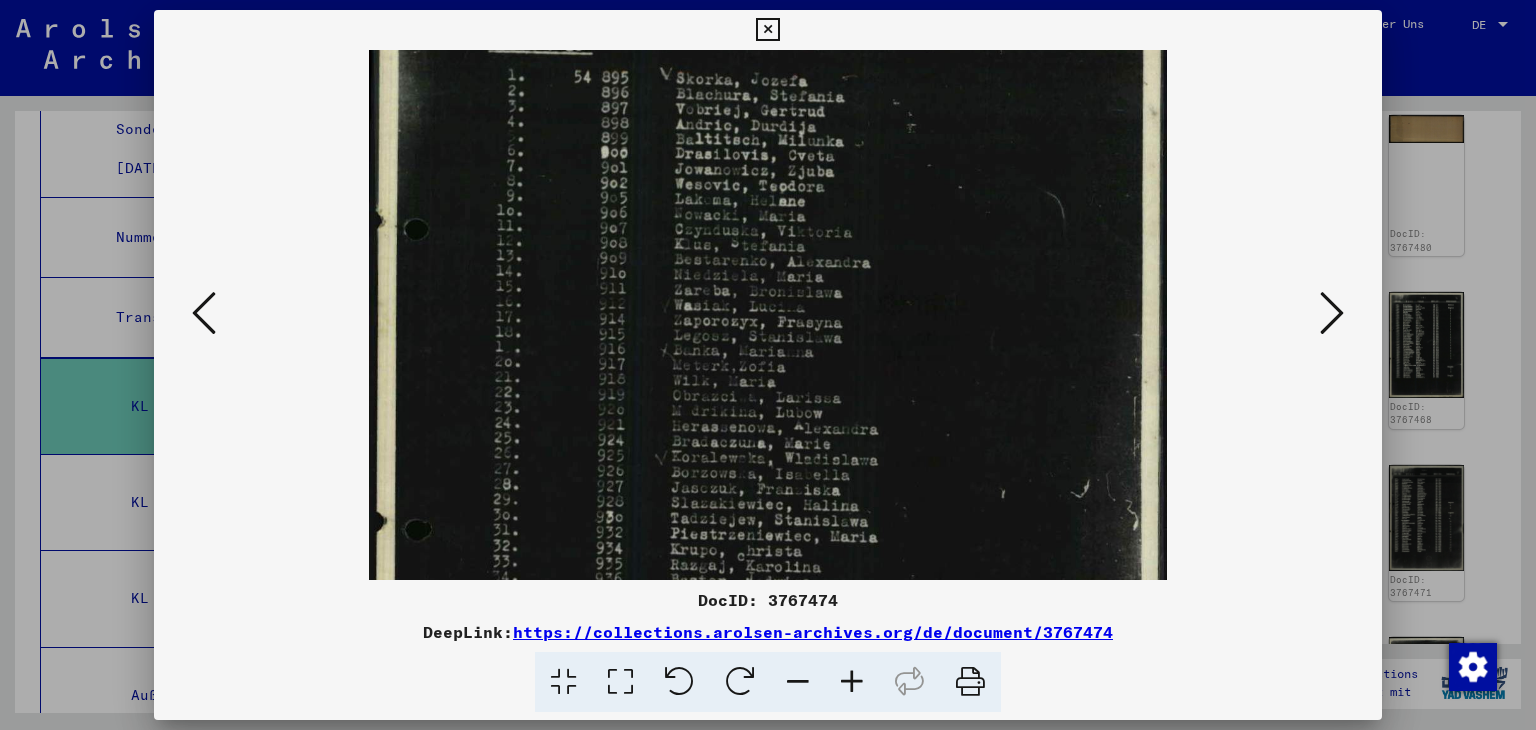 scroll, scrollTop: 217, scrollLeft: 0, axis: vertical 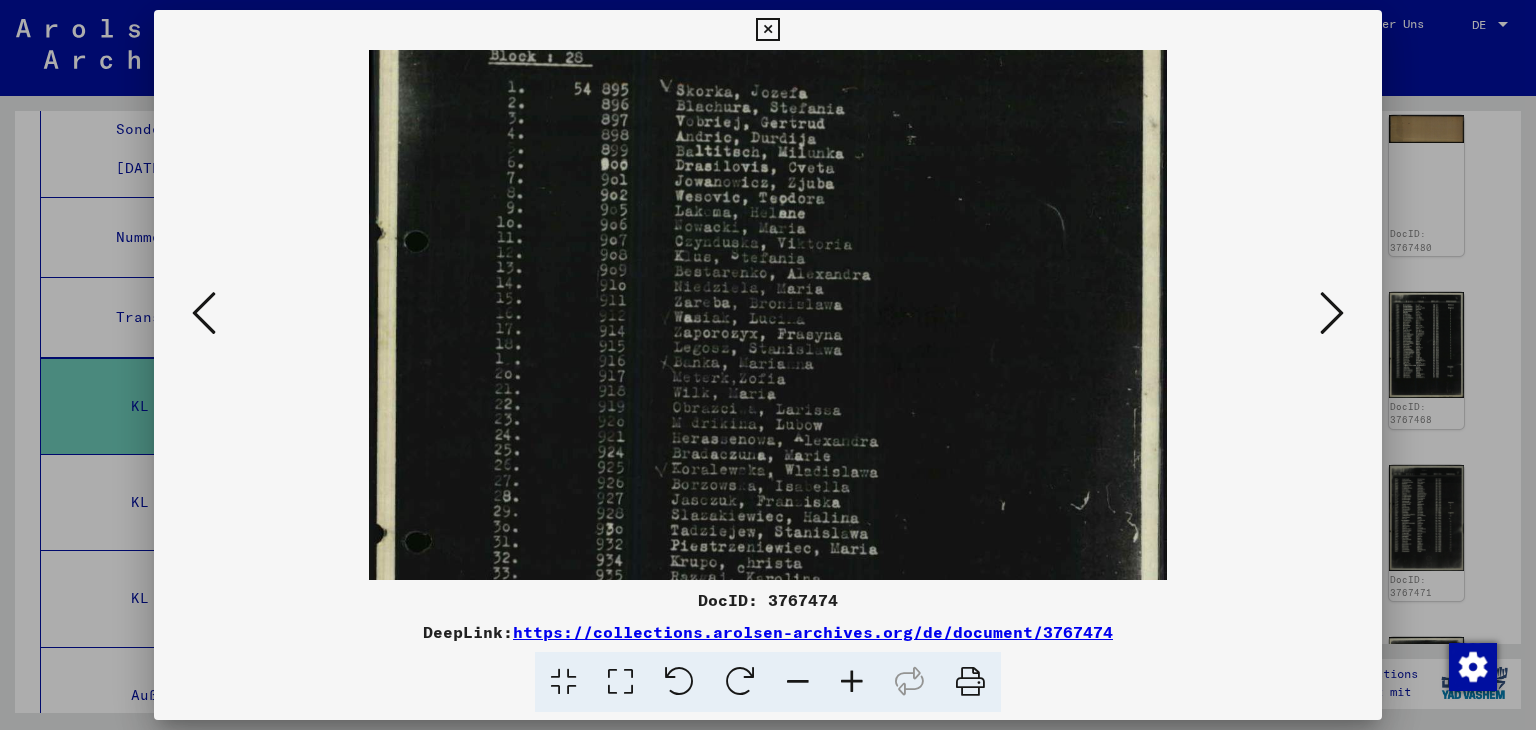 drag, startPoint x: 738, startPoint y: 321, endPoint x: 748, endPoint y: 349, distance: 29.732138 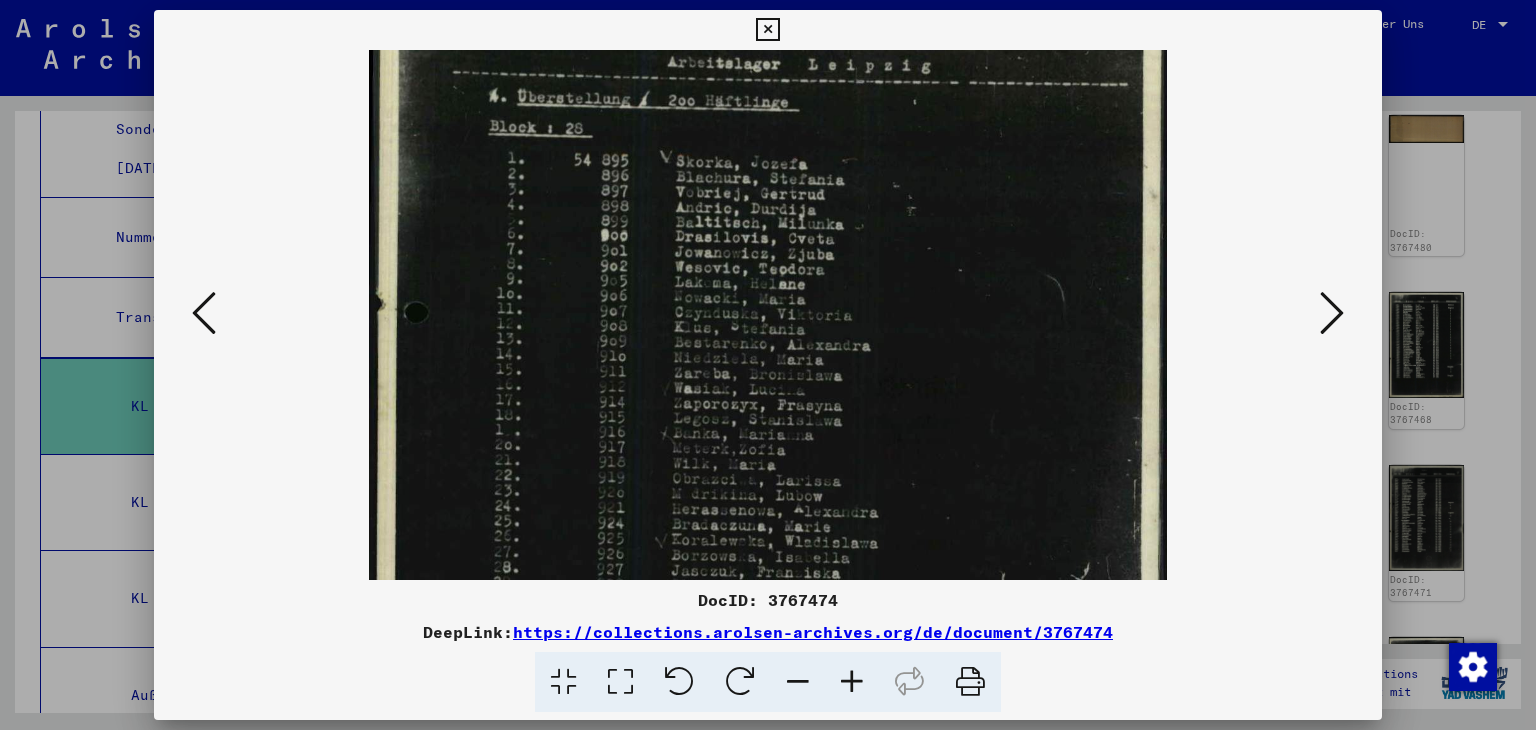 scroll, scrollTop: 83, scrollLeft: 0, axis: vertical 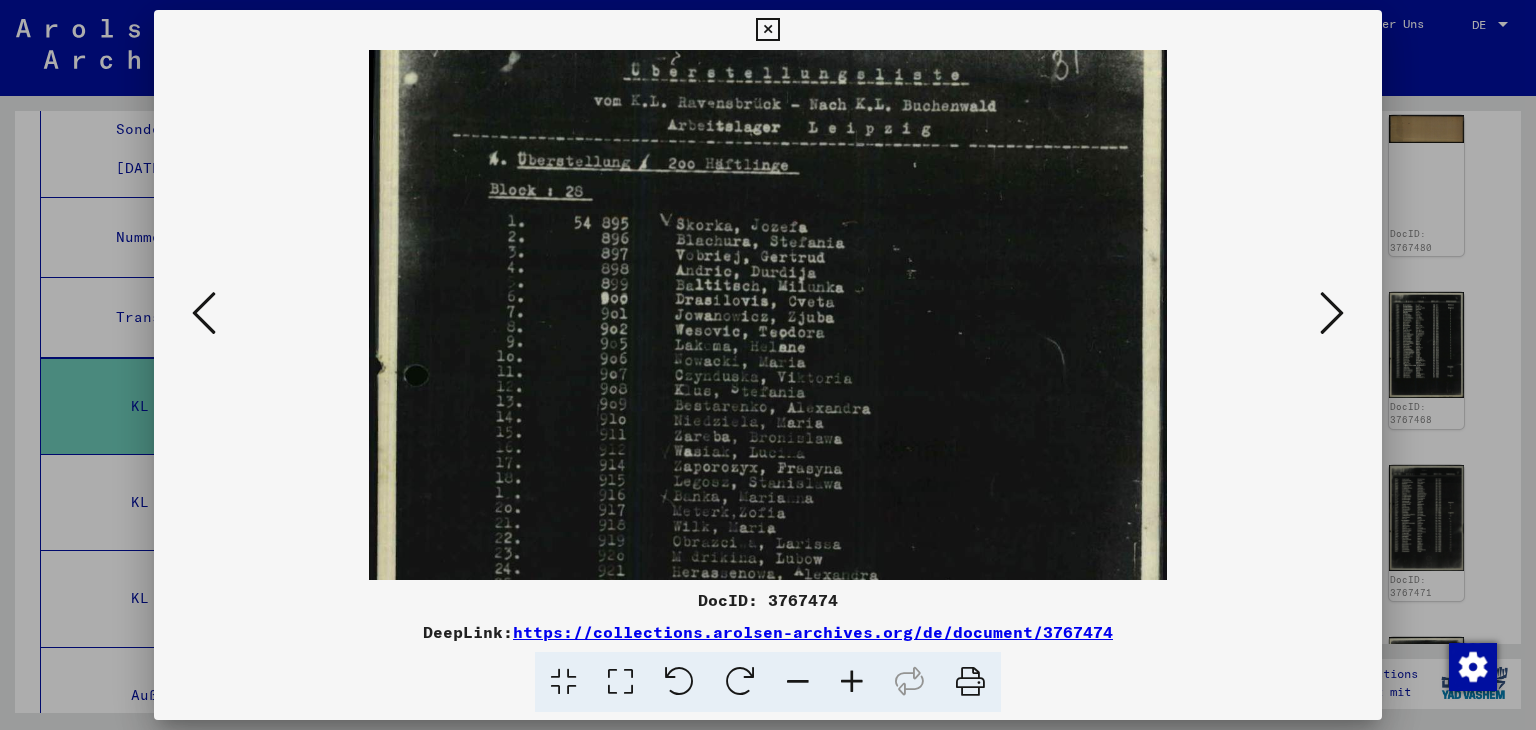 drag, startPoint x: 710, startPoint y: 173, endPoint x: 721, endPoint y: 309, distance: 136.44412 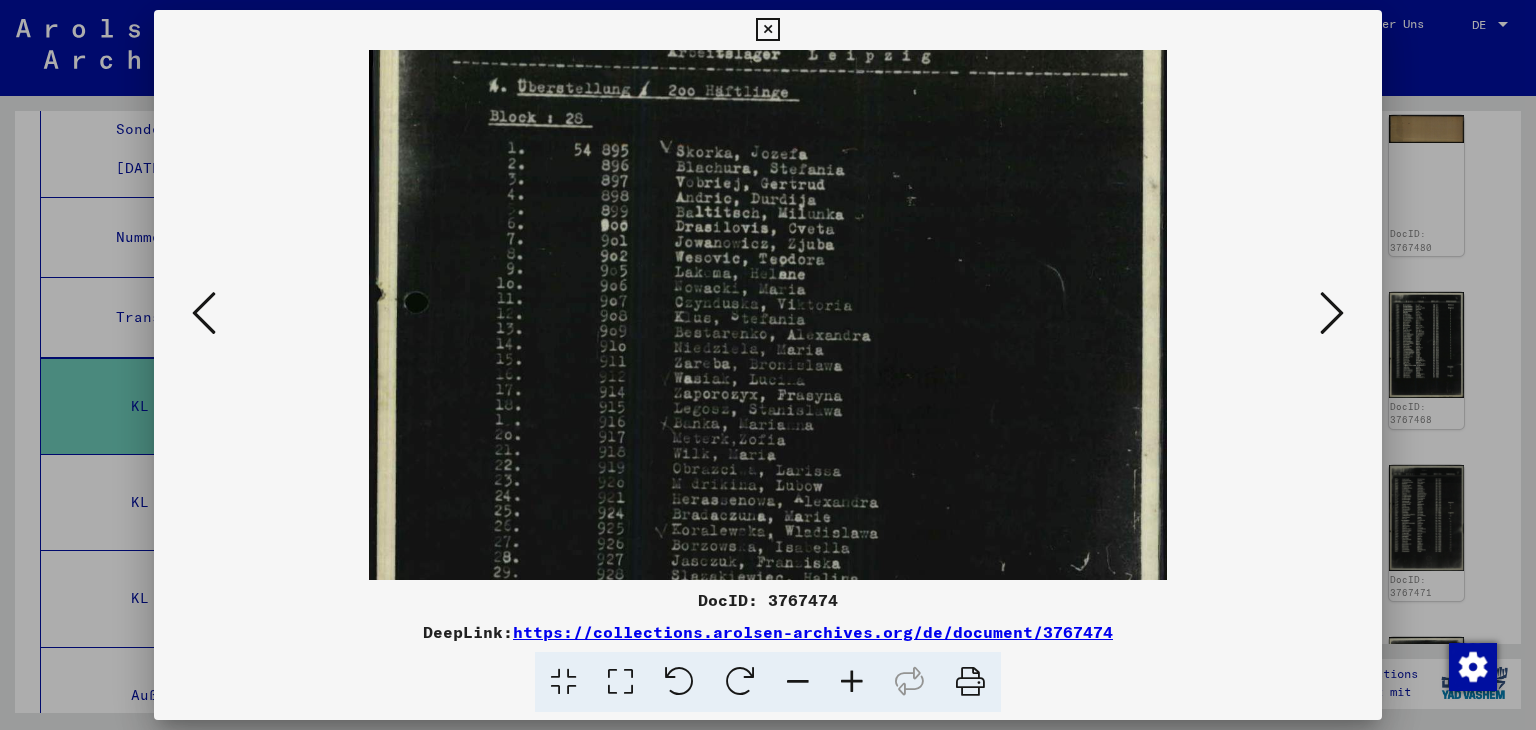 scroll, scrollTop: 337, scrollLeft: 0, axis: vertical 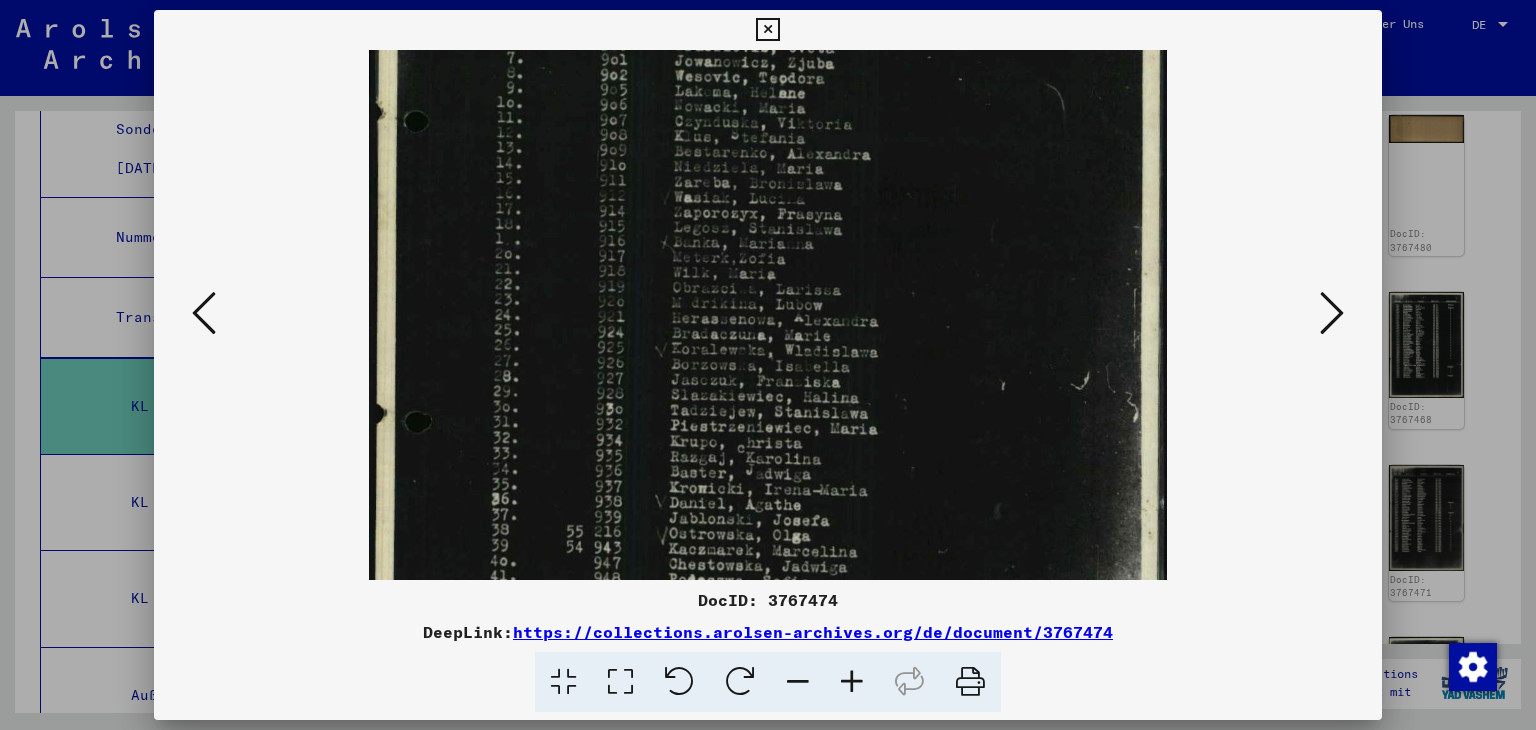 drag, startPoint x: 862, startPoint y: 265, endPoint x: 856, endPoint y: 41, distance: 224.08034 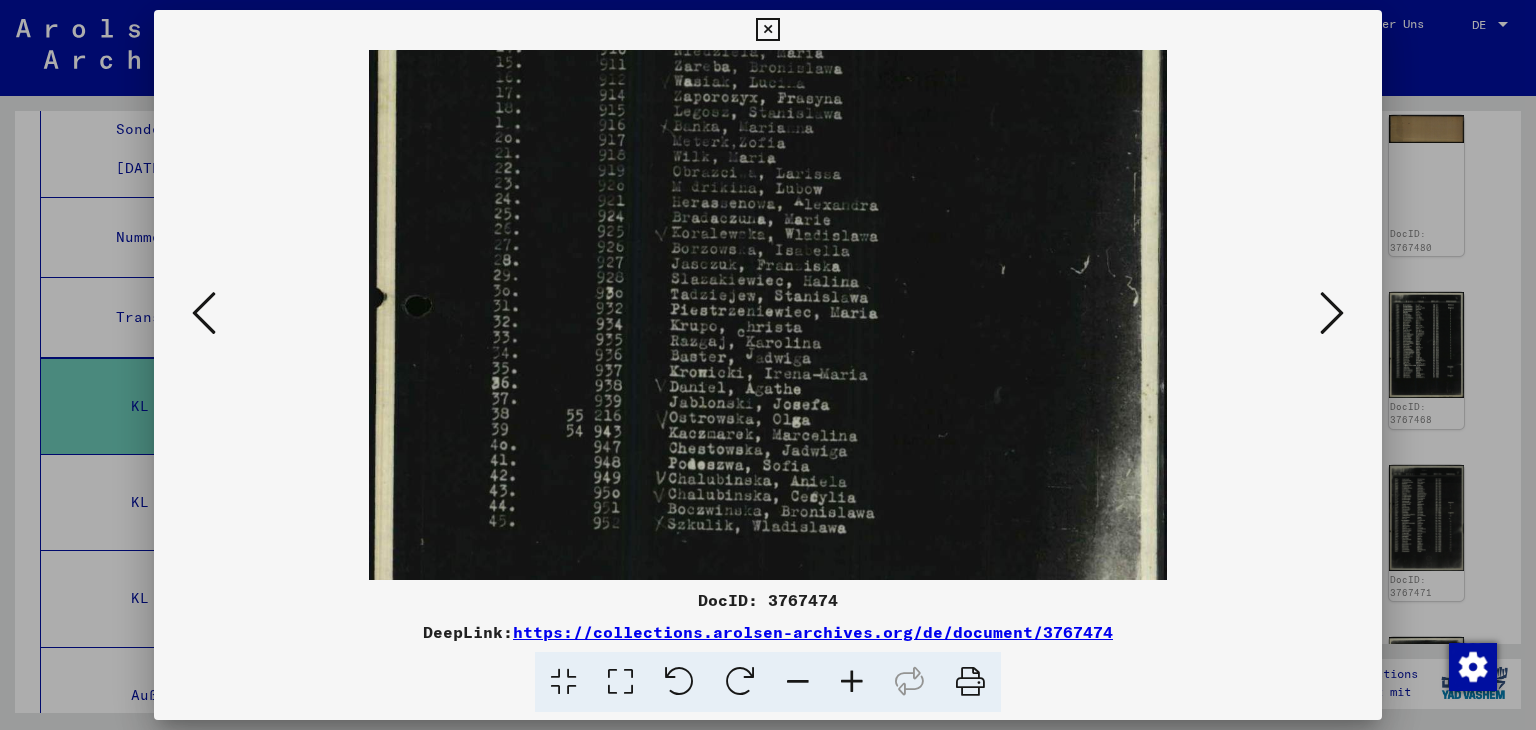 scroll, scrollTop: 600, scrollLeft: 0, axis: vertical 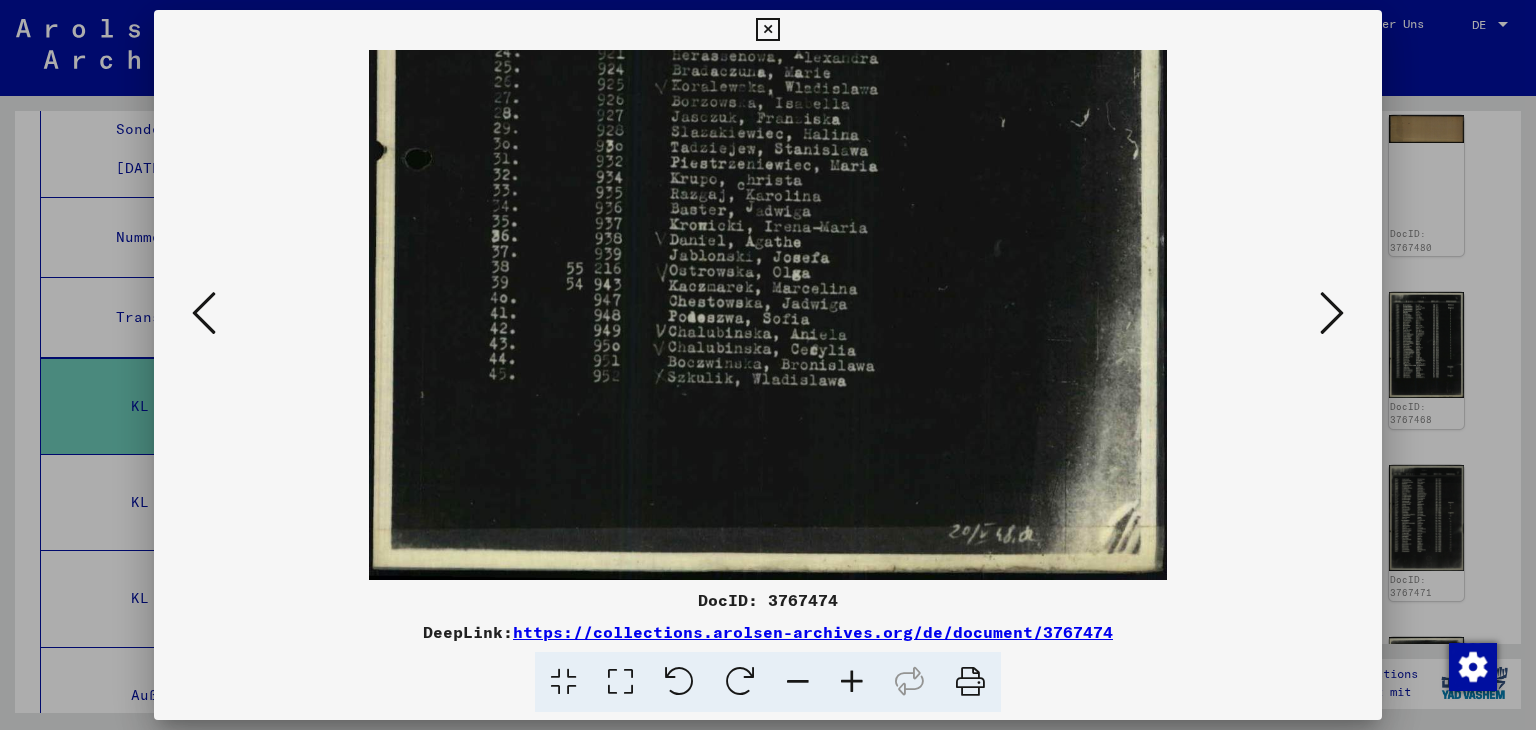 drag, startPoint x: 796, startPoint y: 471, endPoint x: 761, endPoint y: 175, distance: 298.06207 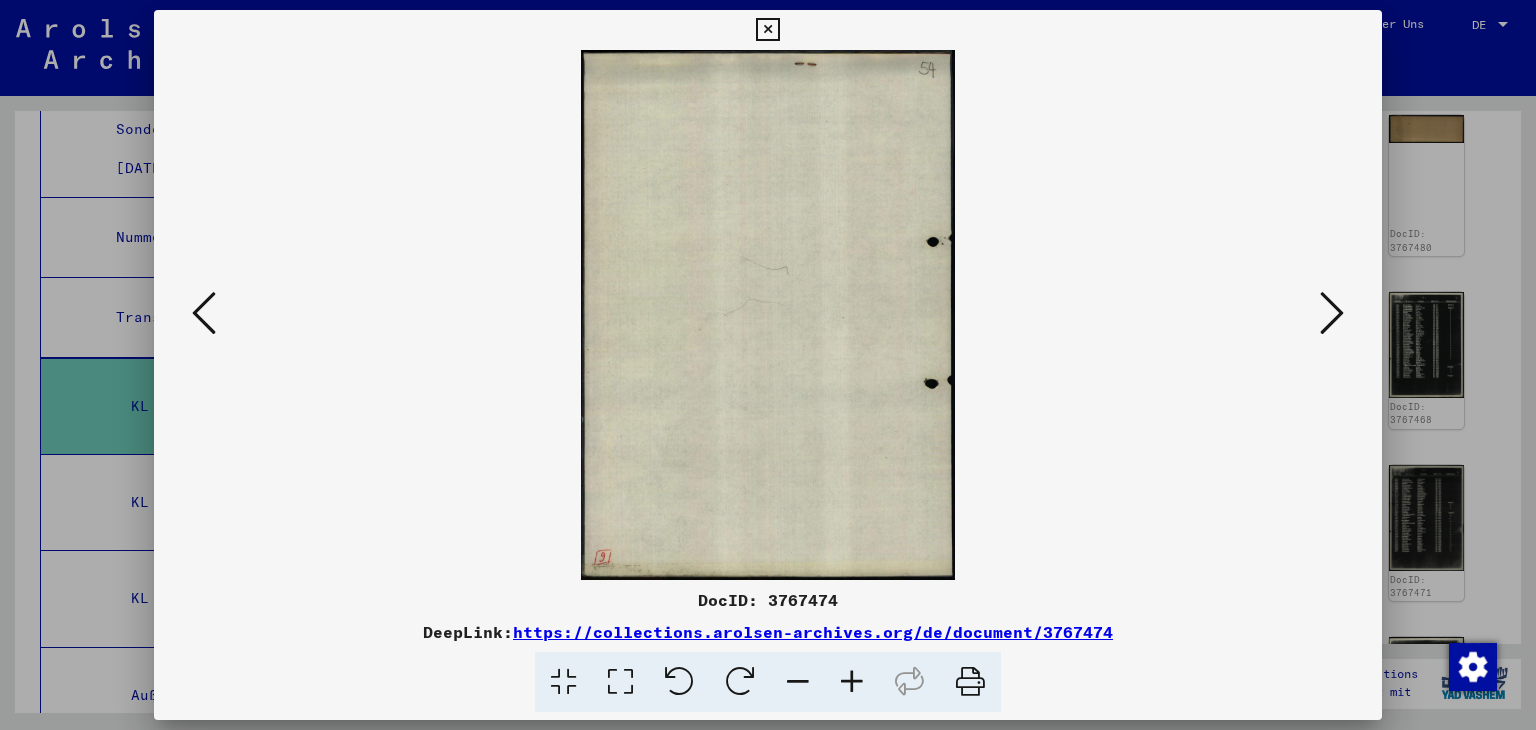 click at bounding box center [1332, 313] 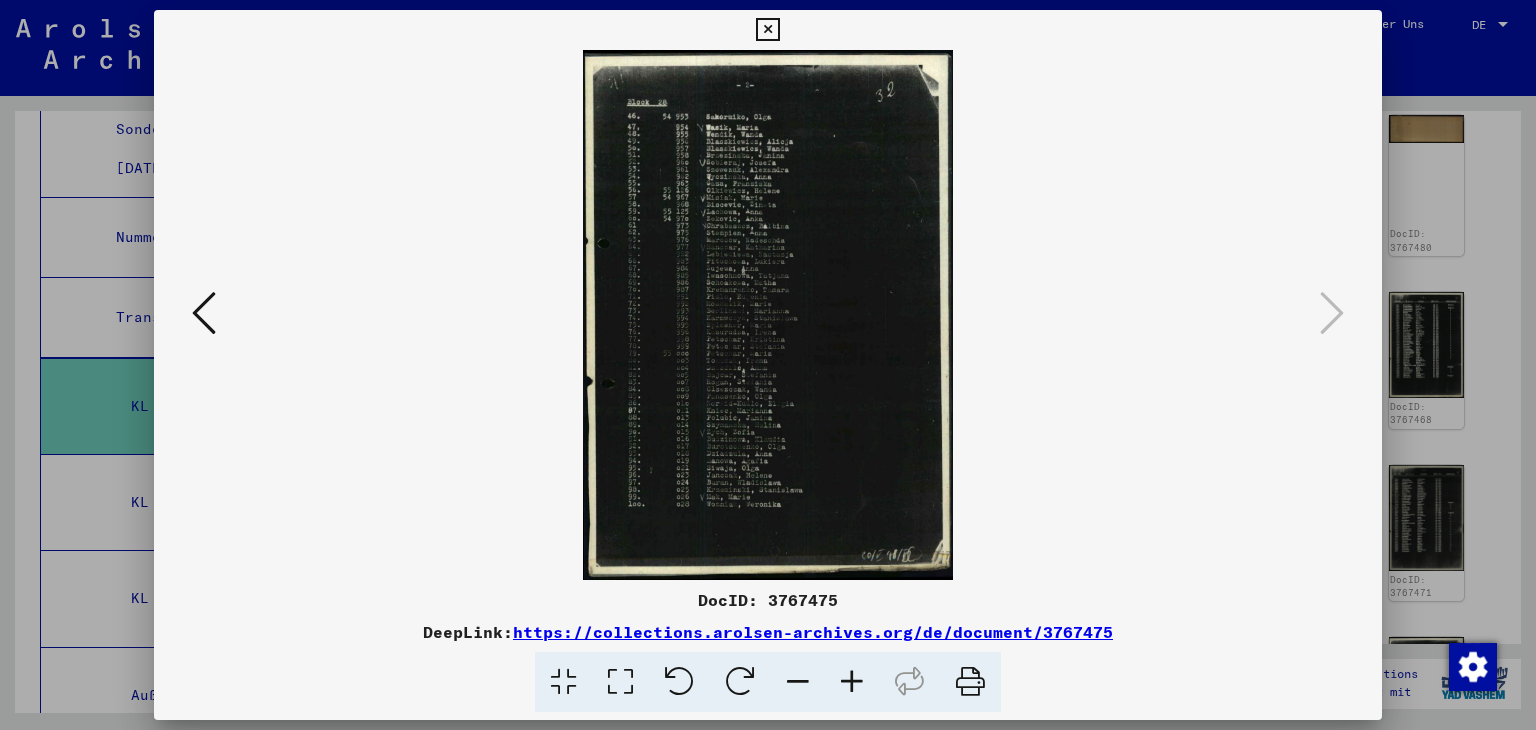 click at bounding box center [852, 682] 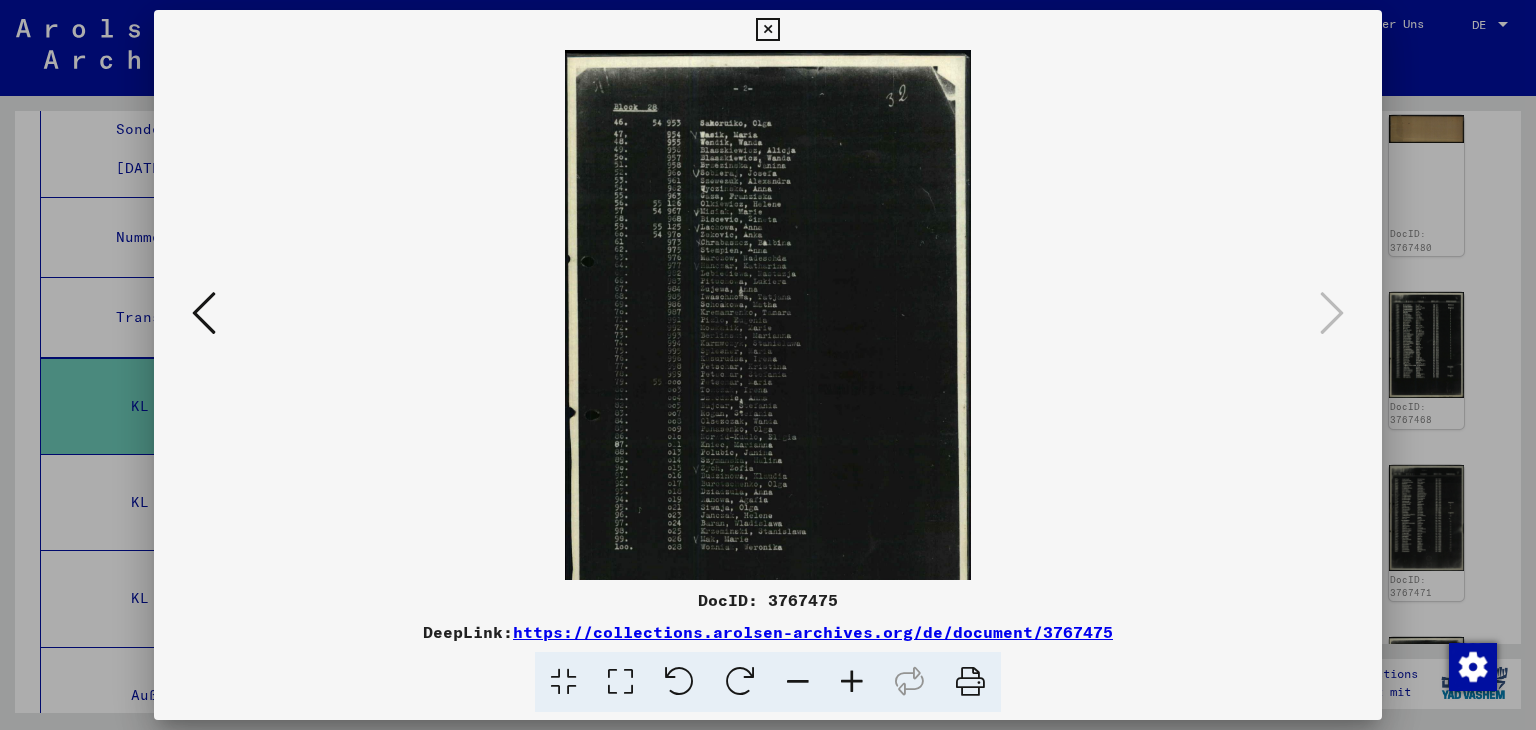 click at bounding box center [852, 682] 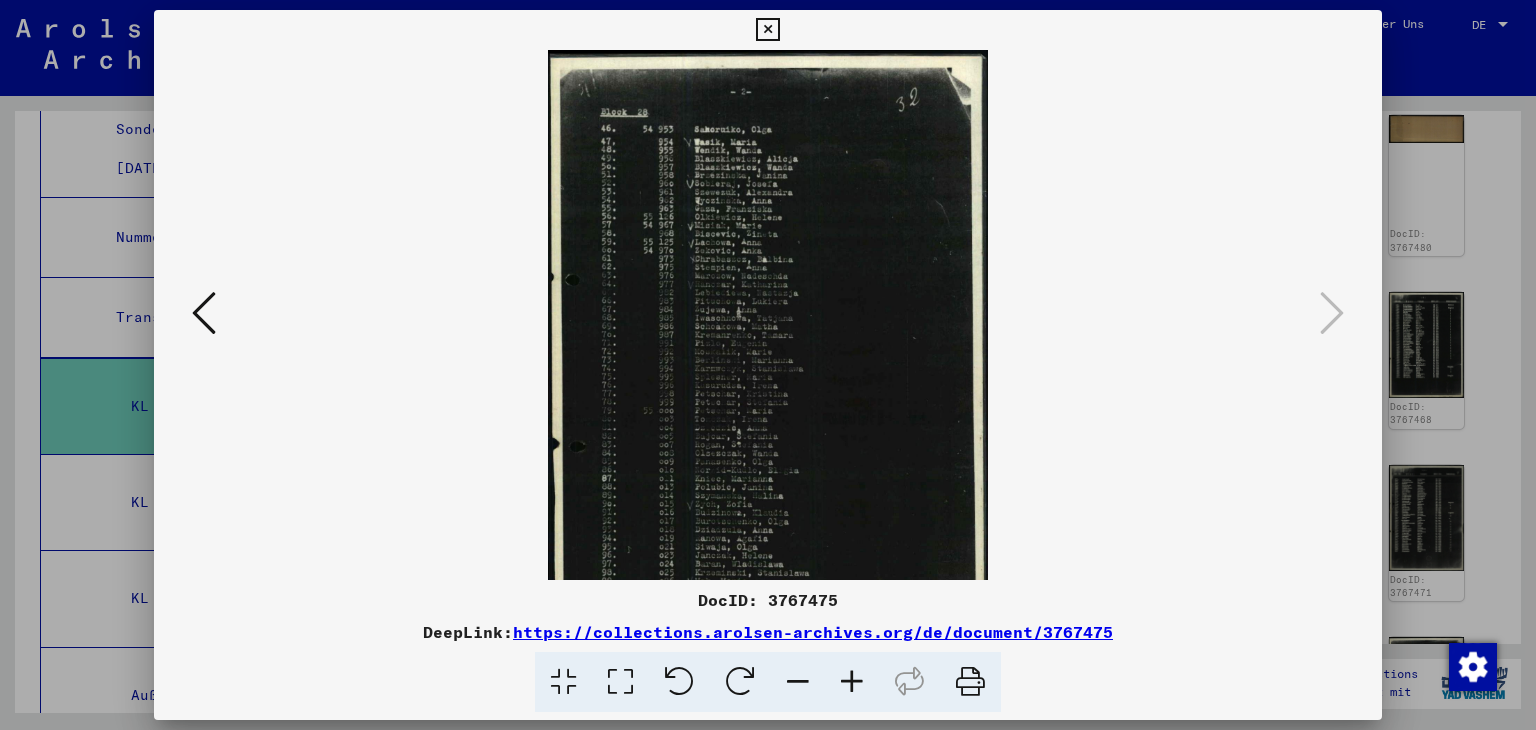 click at bounding box center (852, 682) 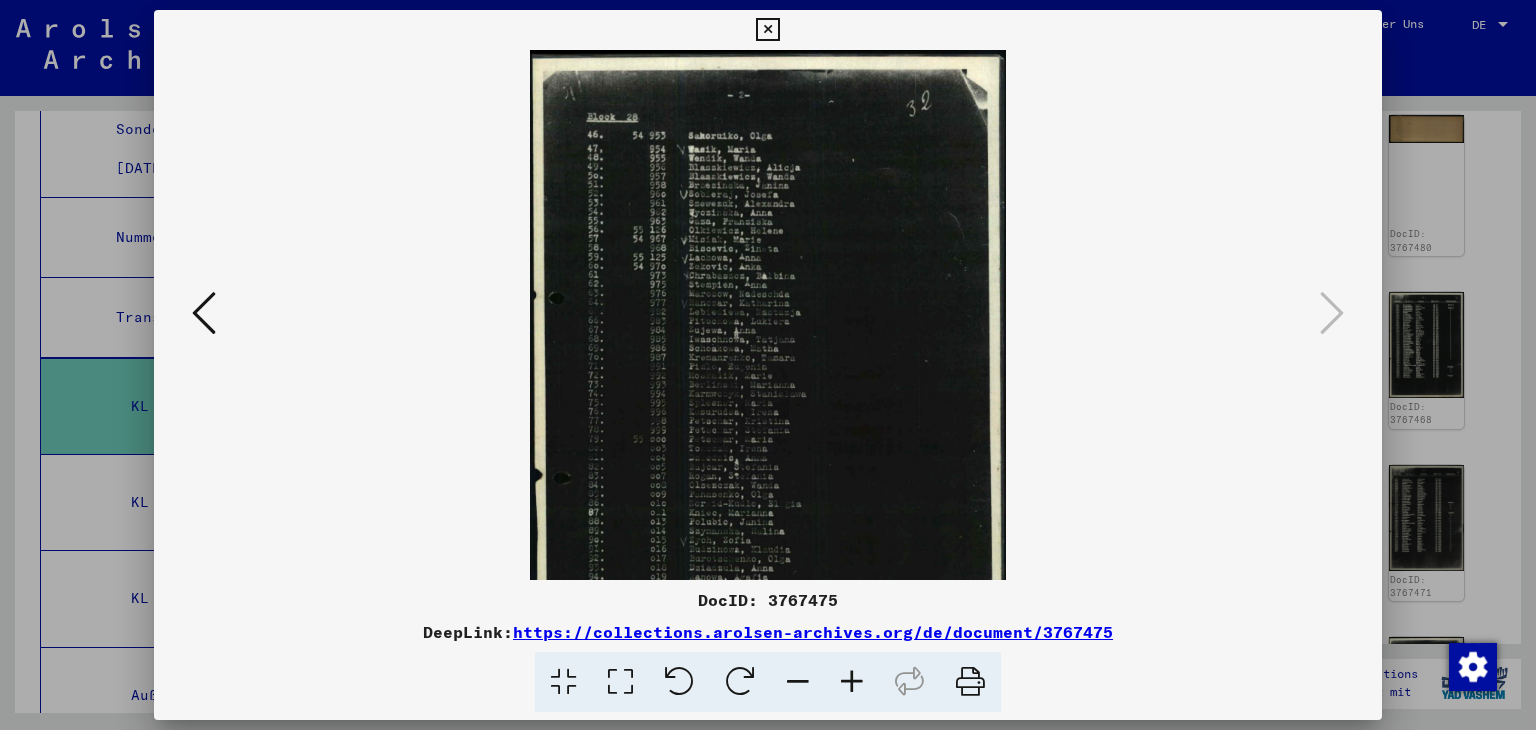 click at bounding box center [852, 682] 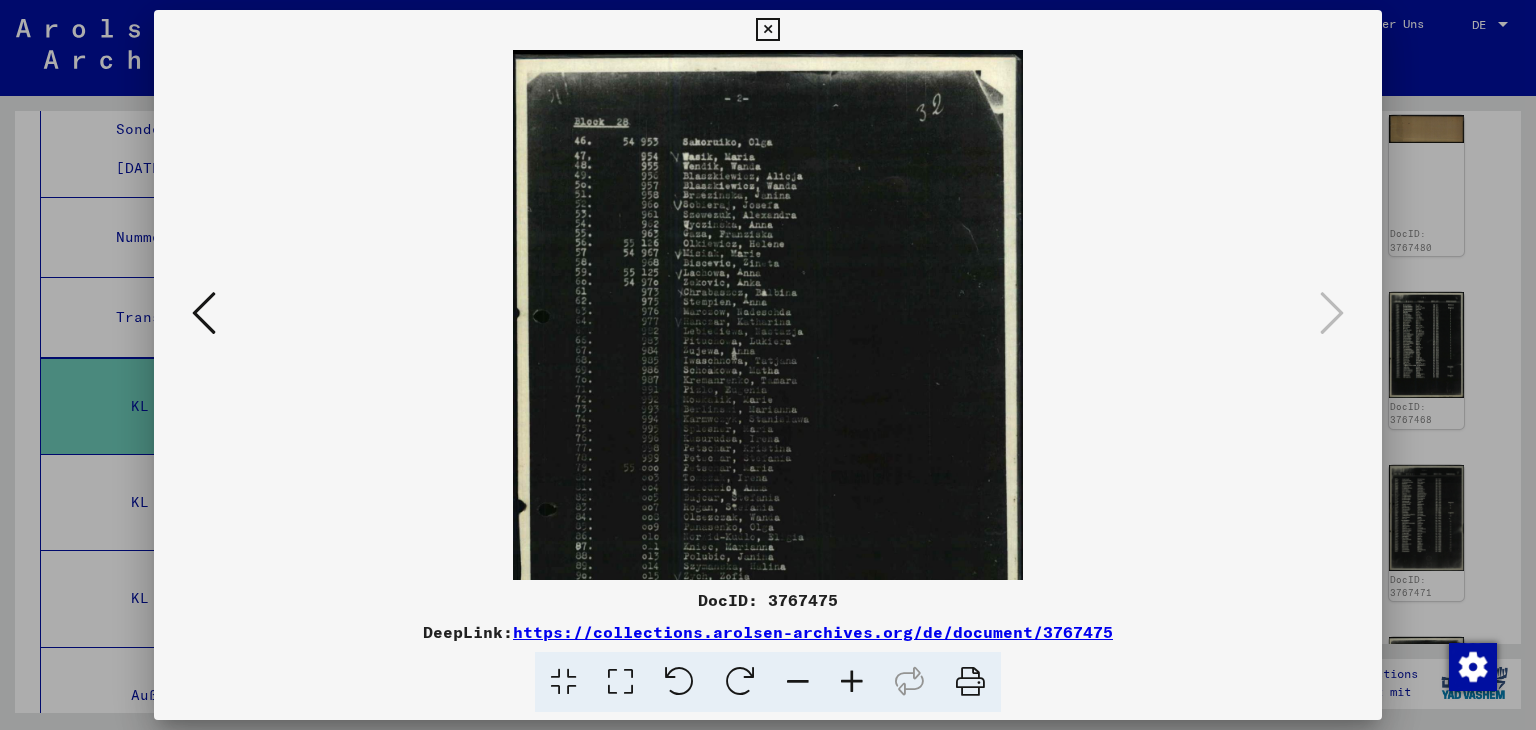 click at bounding box center (852, 682) 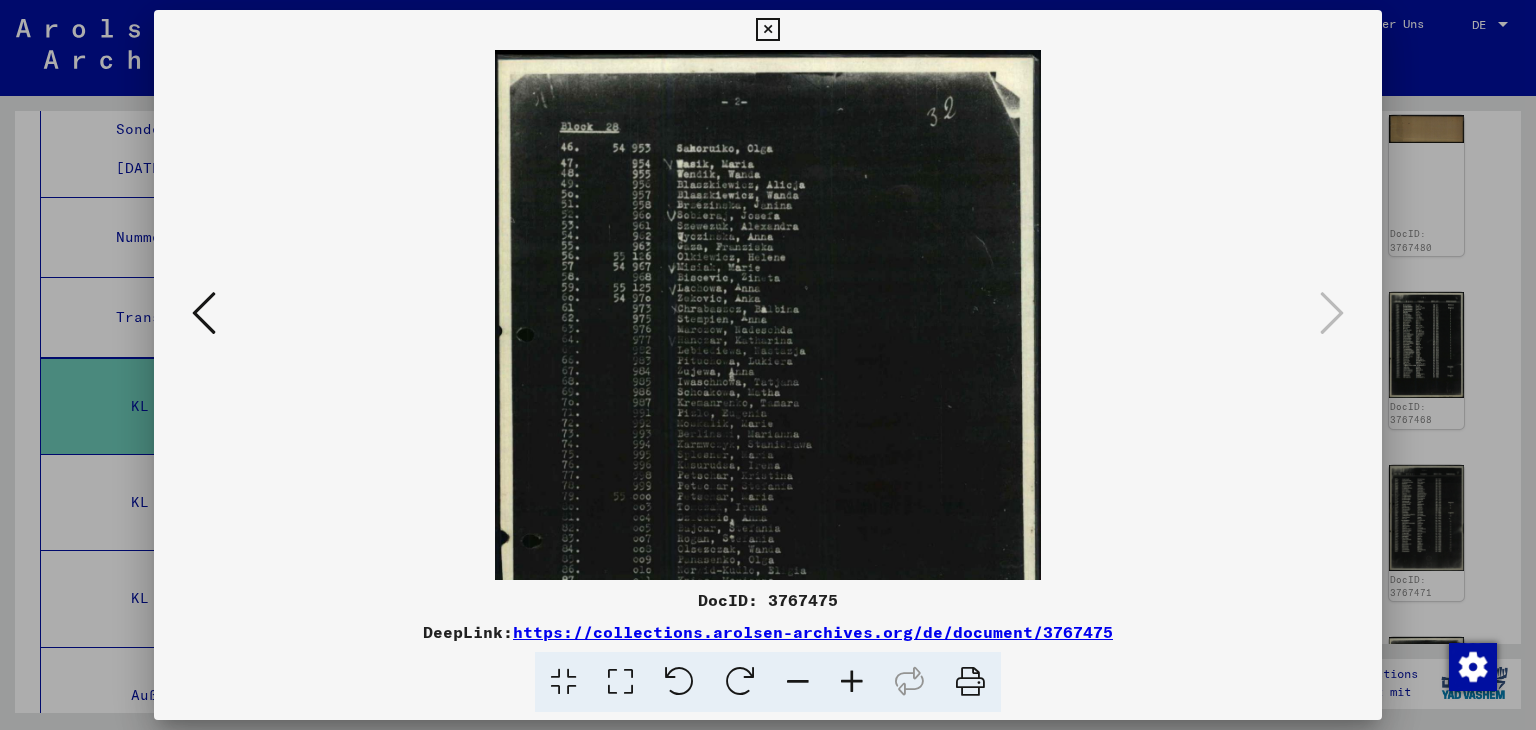 click at bounding box center [852, 682] 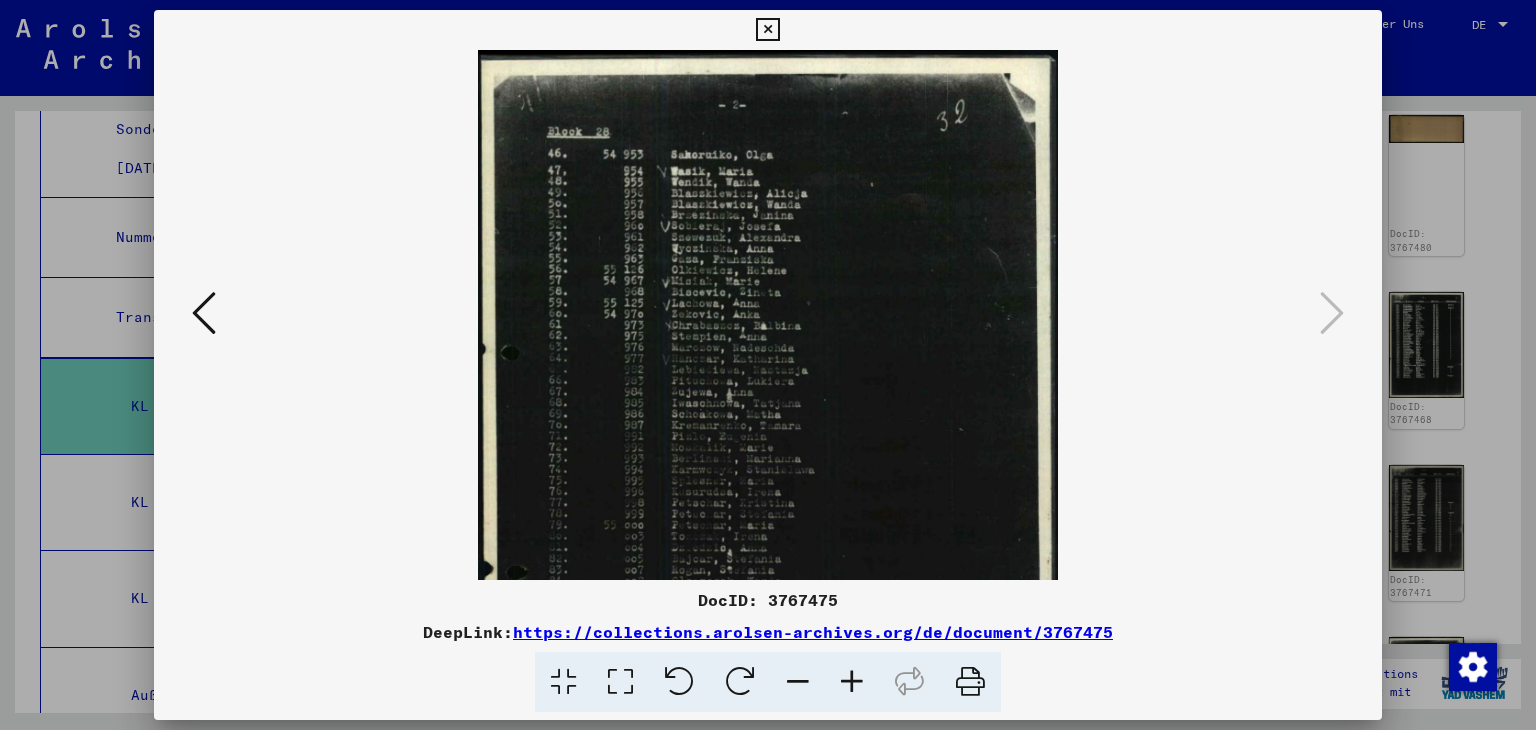 click at bounding box center (852, 682) 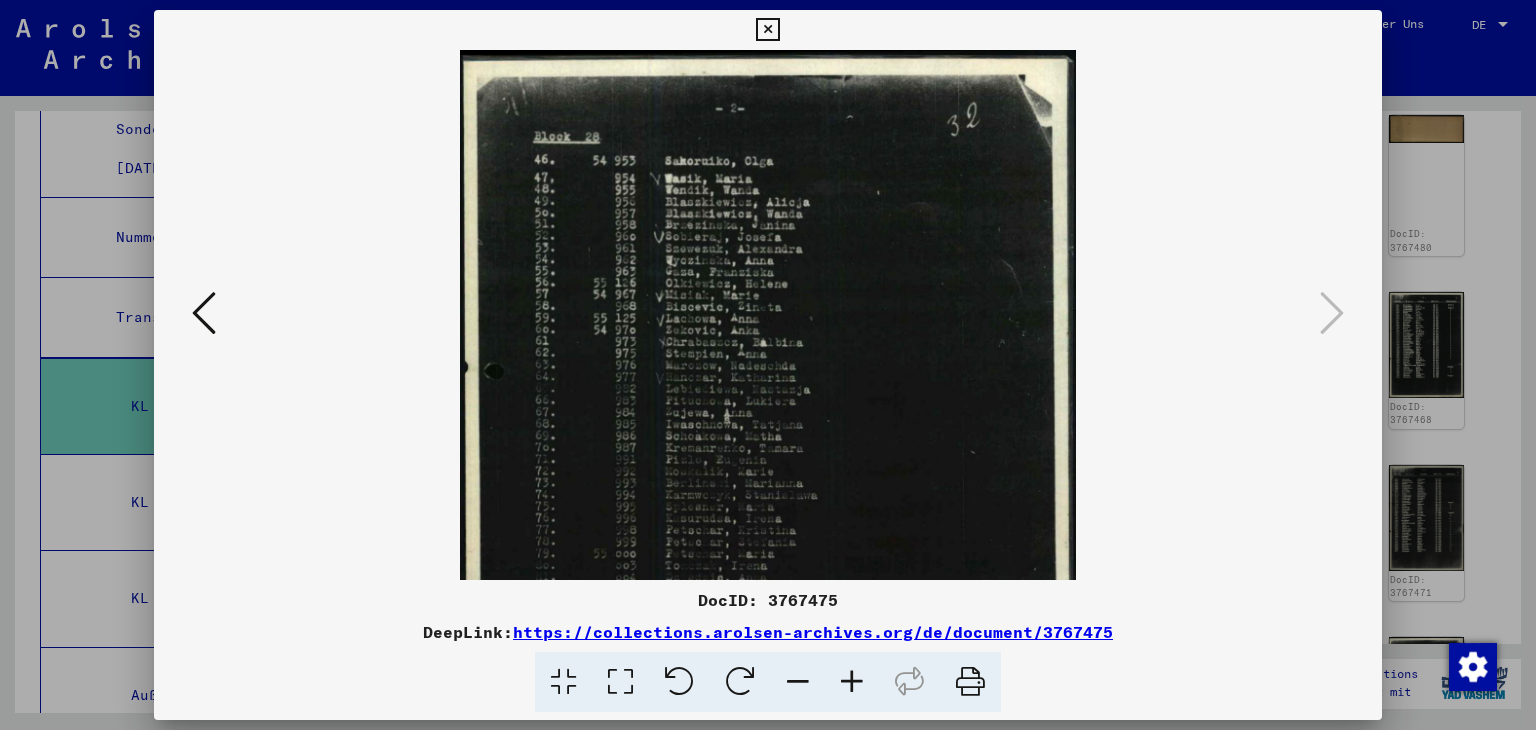 click at bounding box center [852, 682] 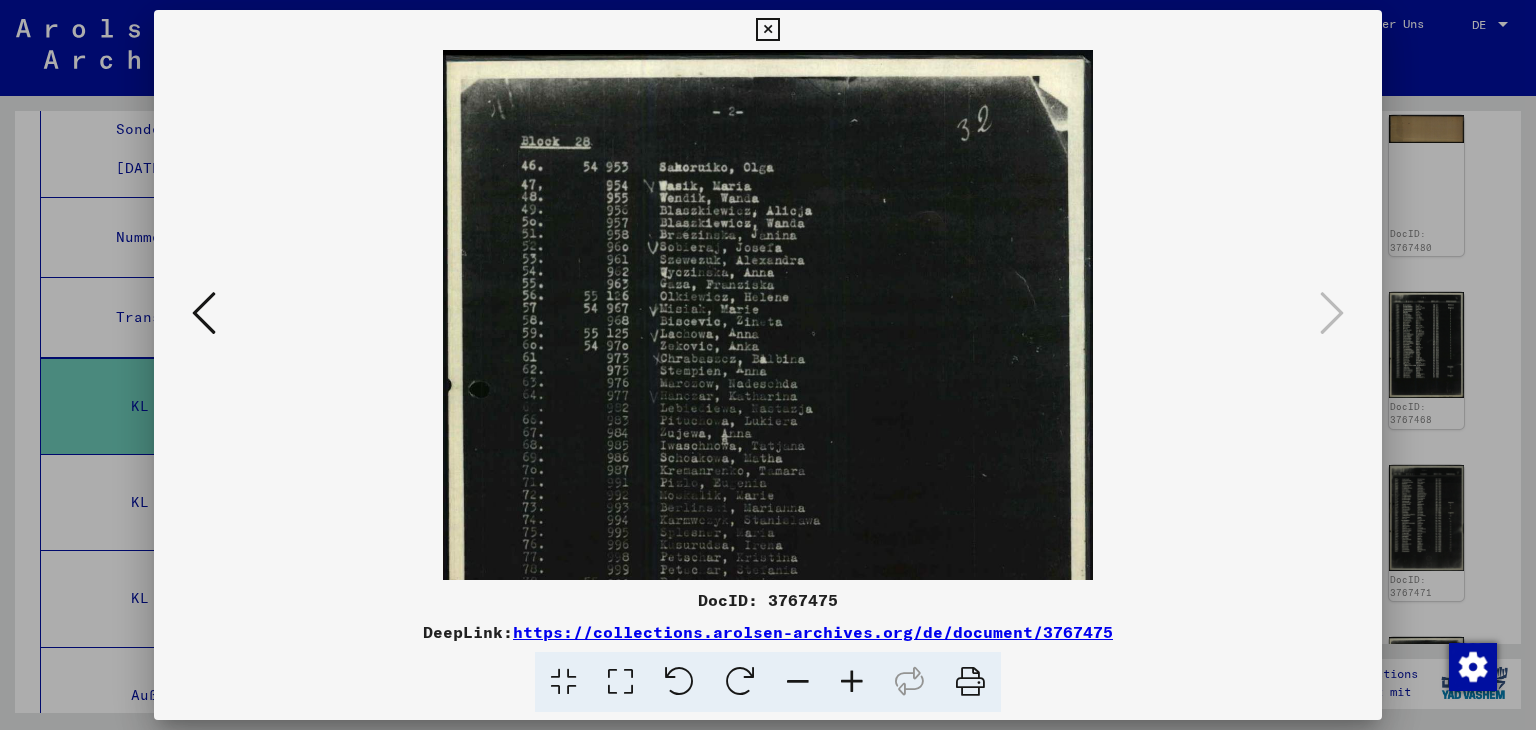 click at bounding box center (852, 682) 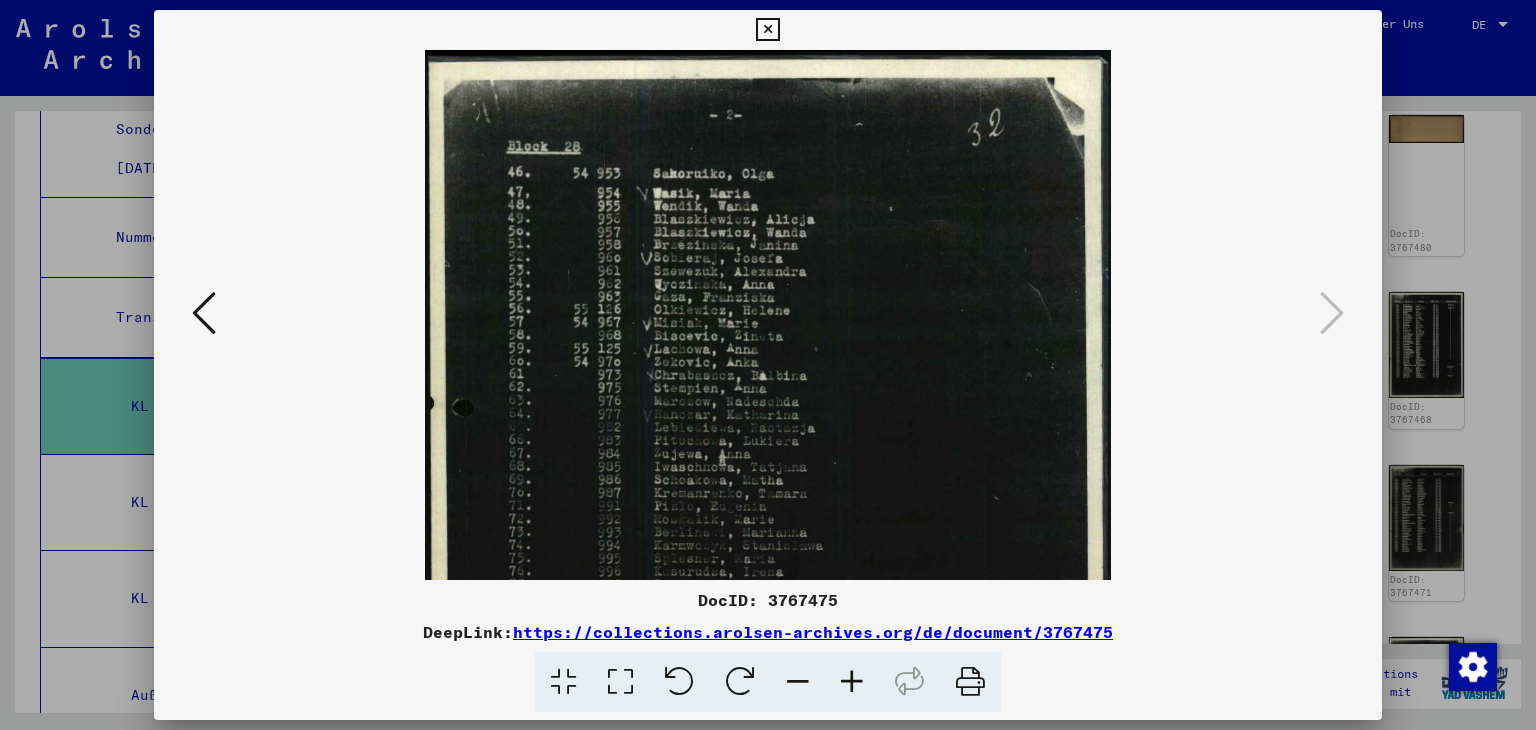 click at bounding box center [852, 682] 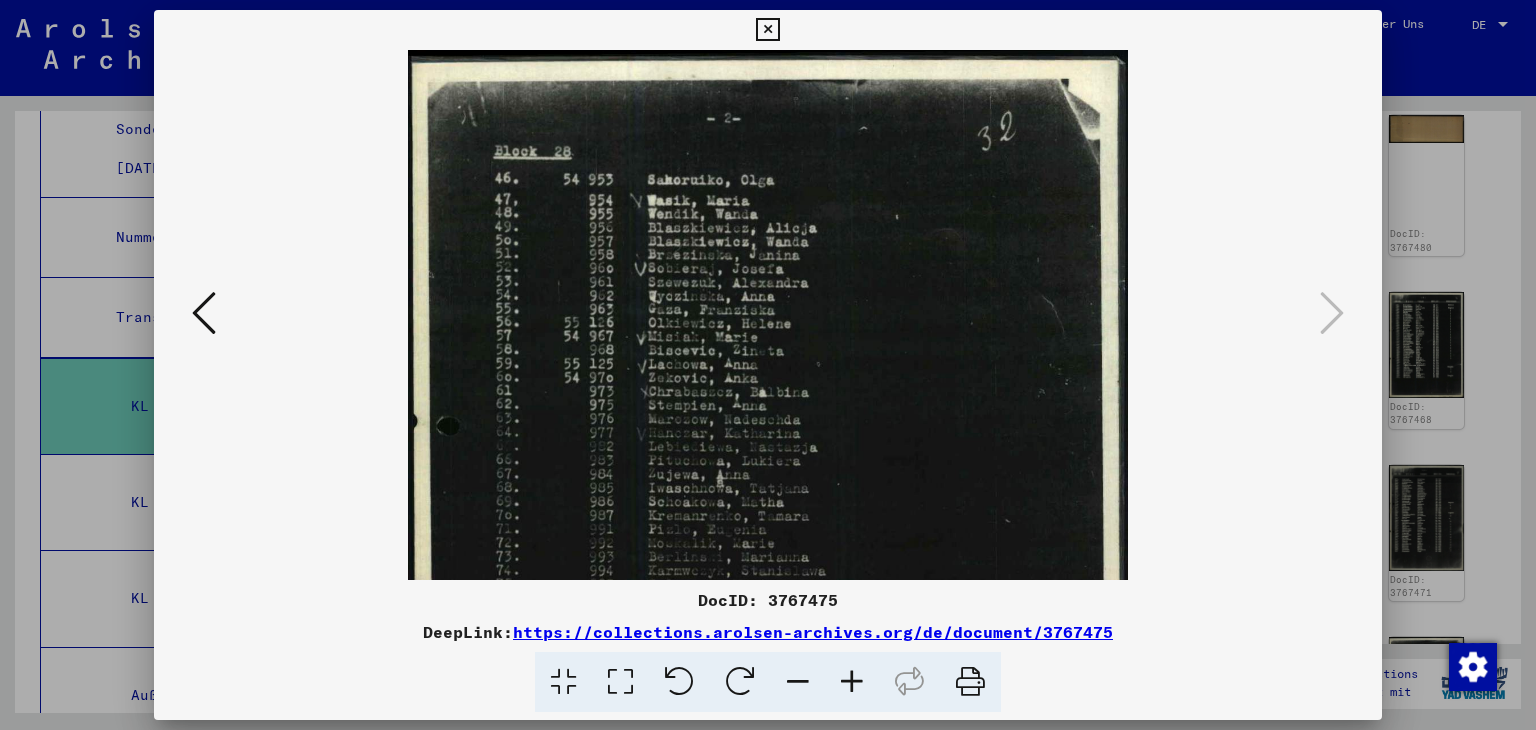 click at bounding box center [852, 682] 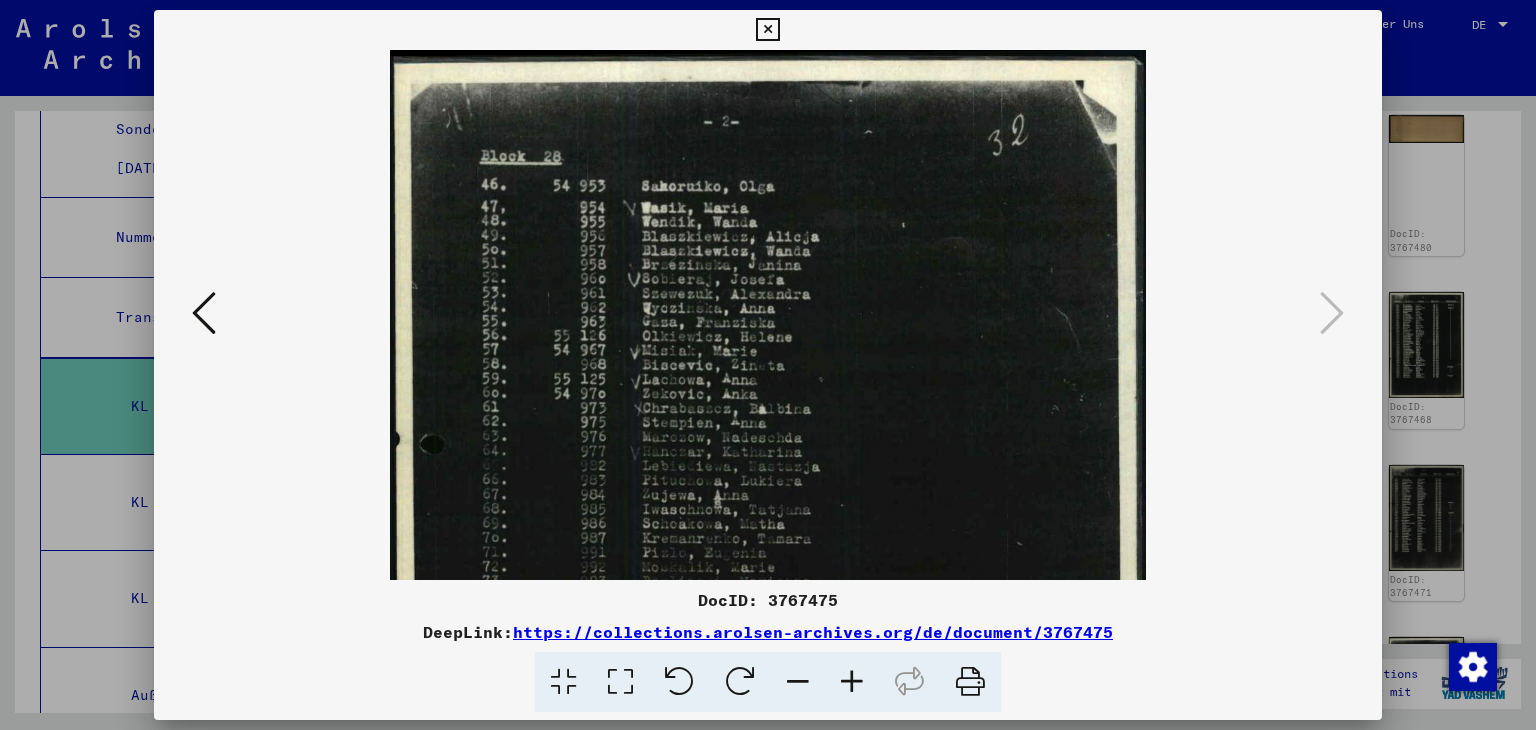 click at bounding box center [852, 682] 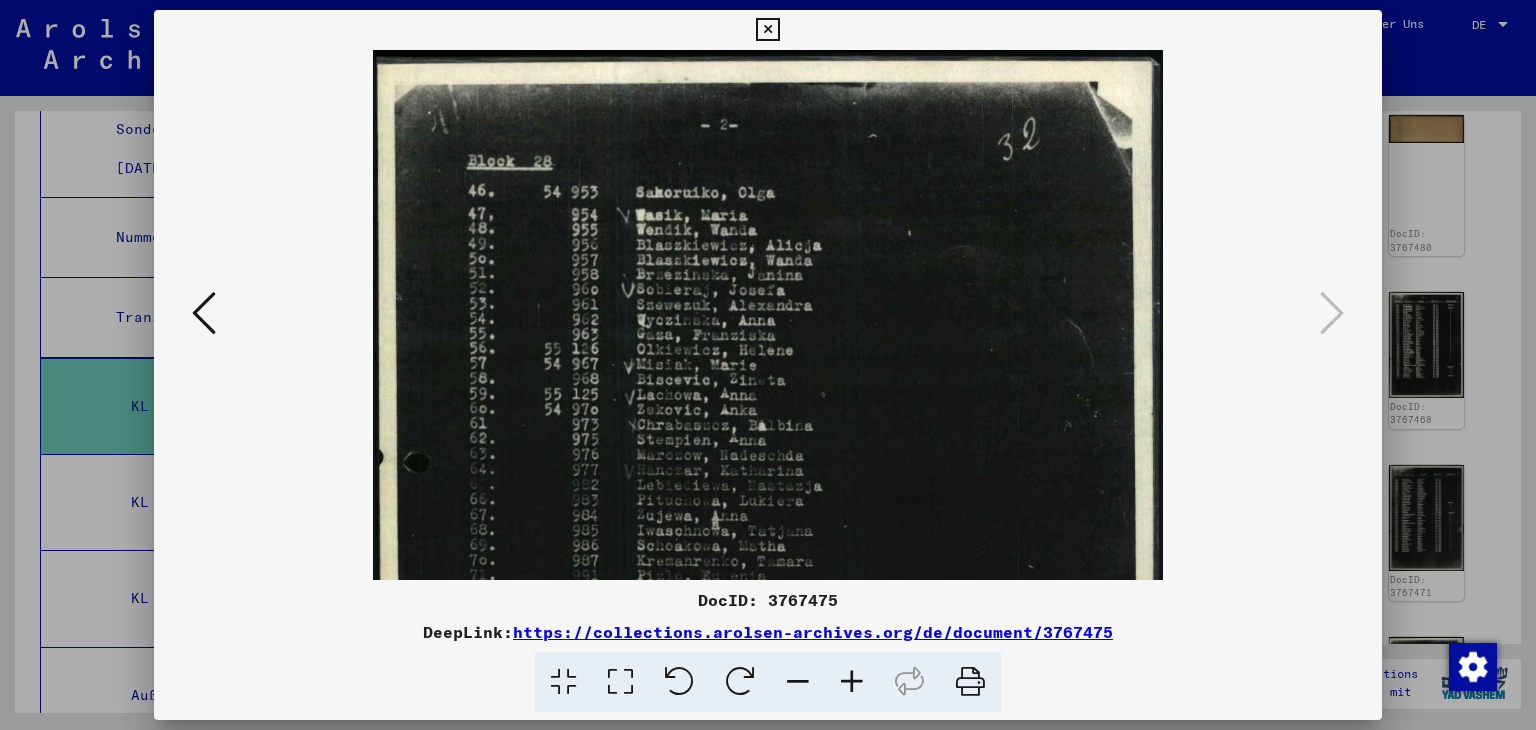 click at bounding box center [852, 682] 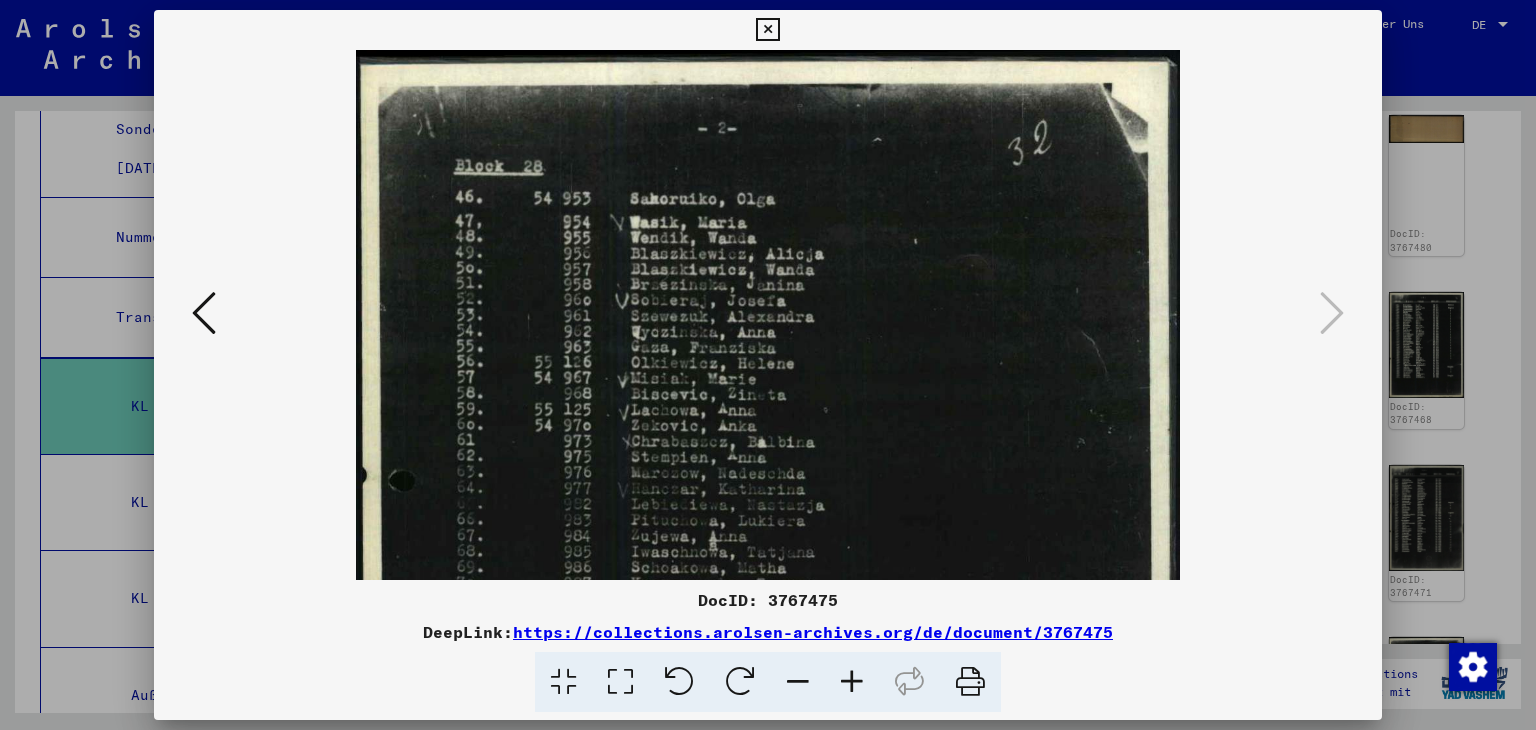 click at bounding box center [852, 682] 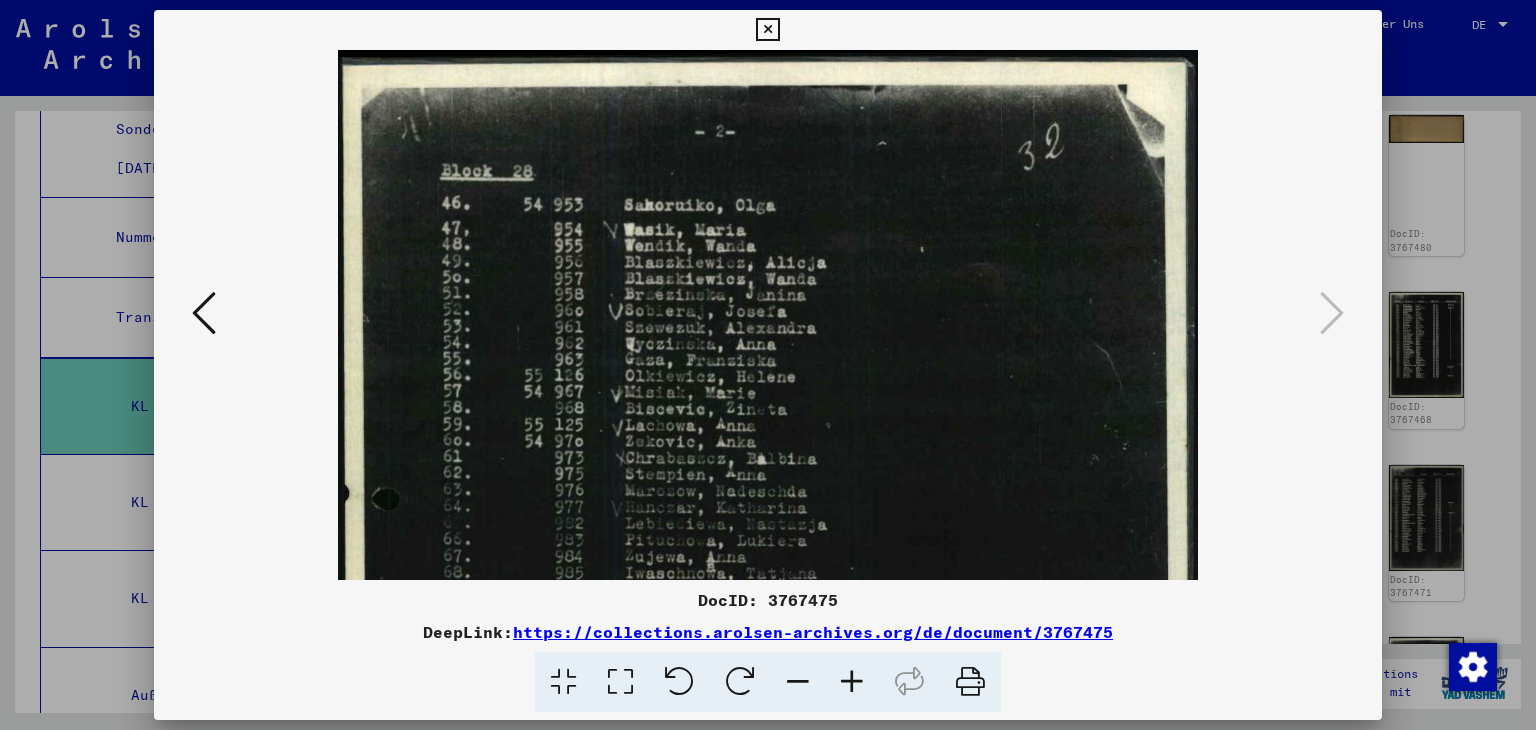 click at bounding box center (852, 682) 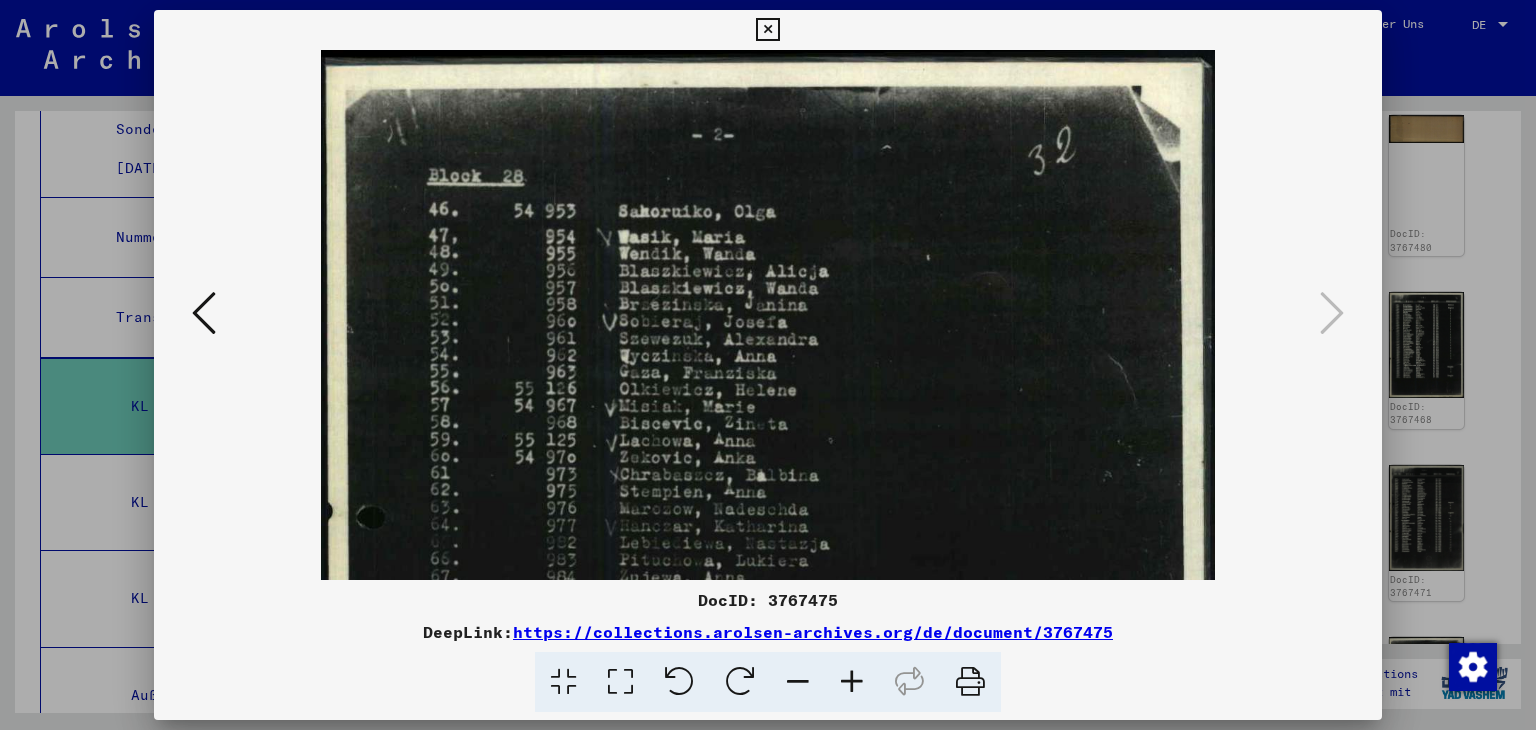 click at bounding box center [852, 682] 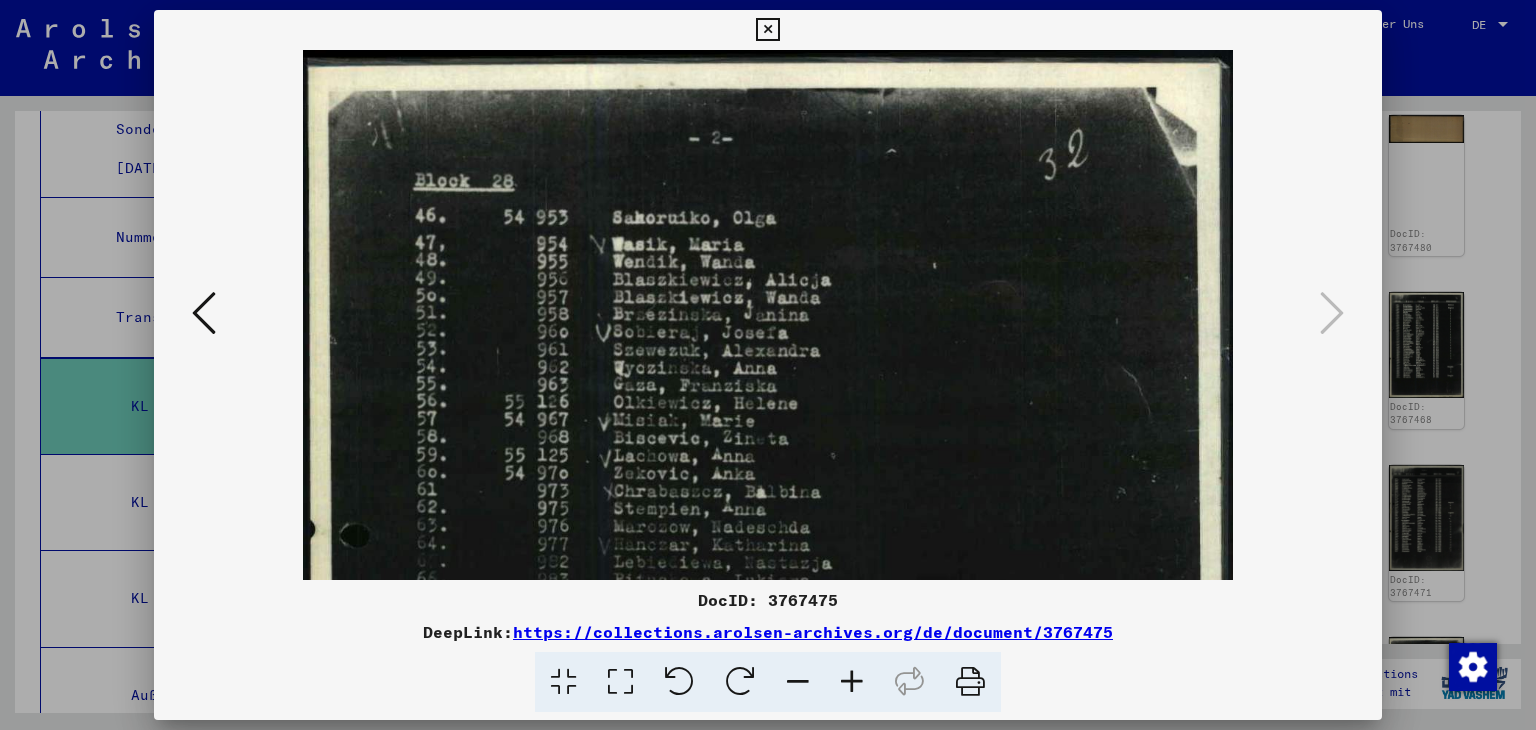click at bounding box center [852, 682] 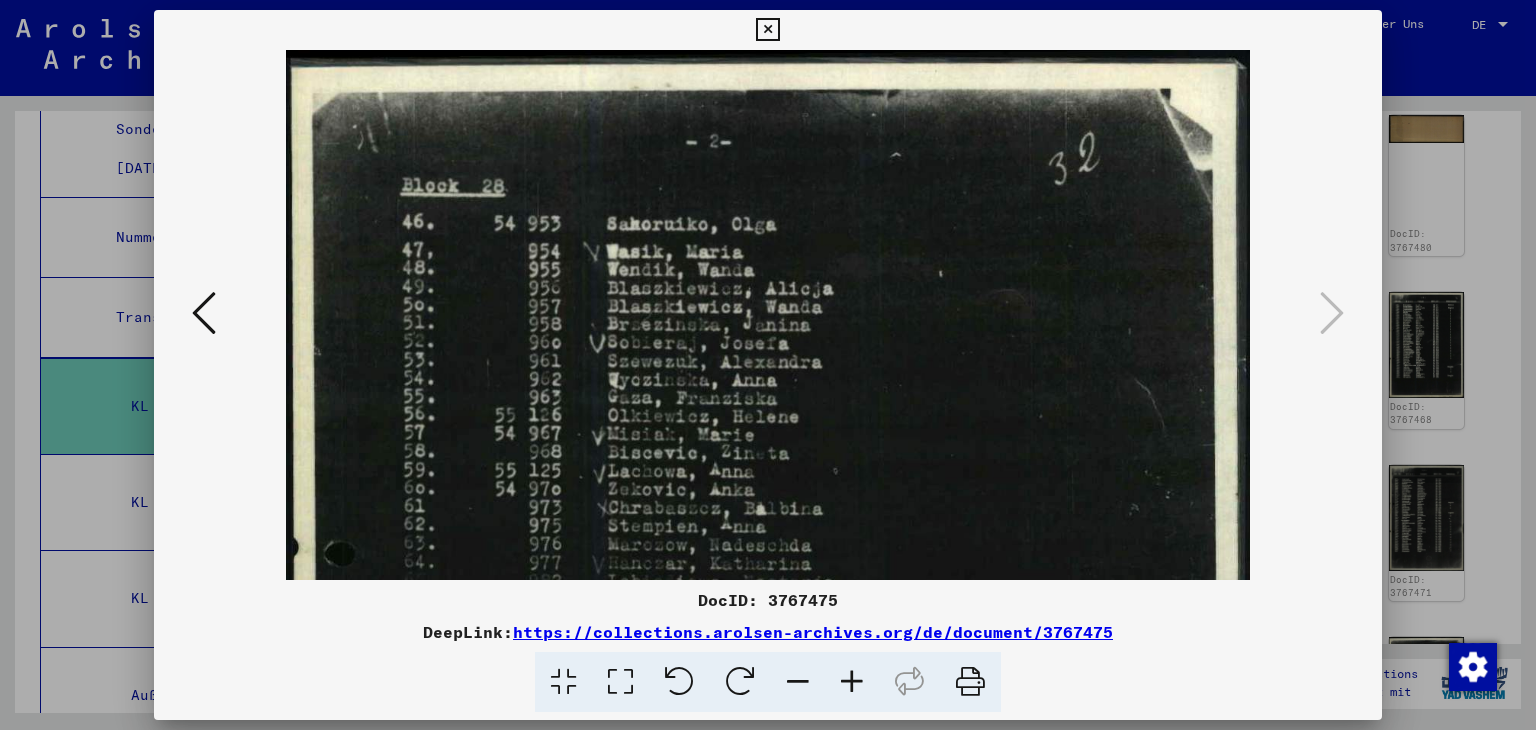 click at bounding box center [852, 682] 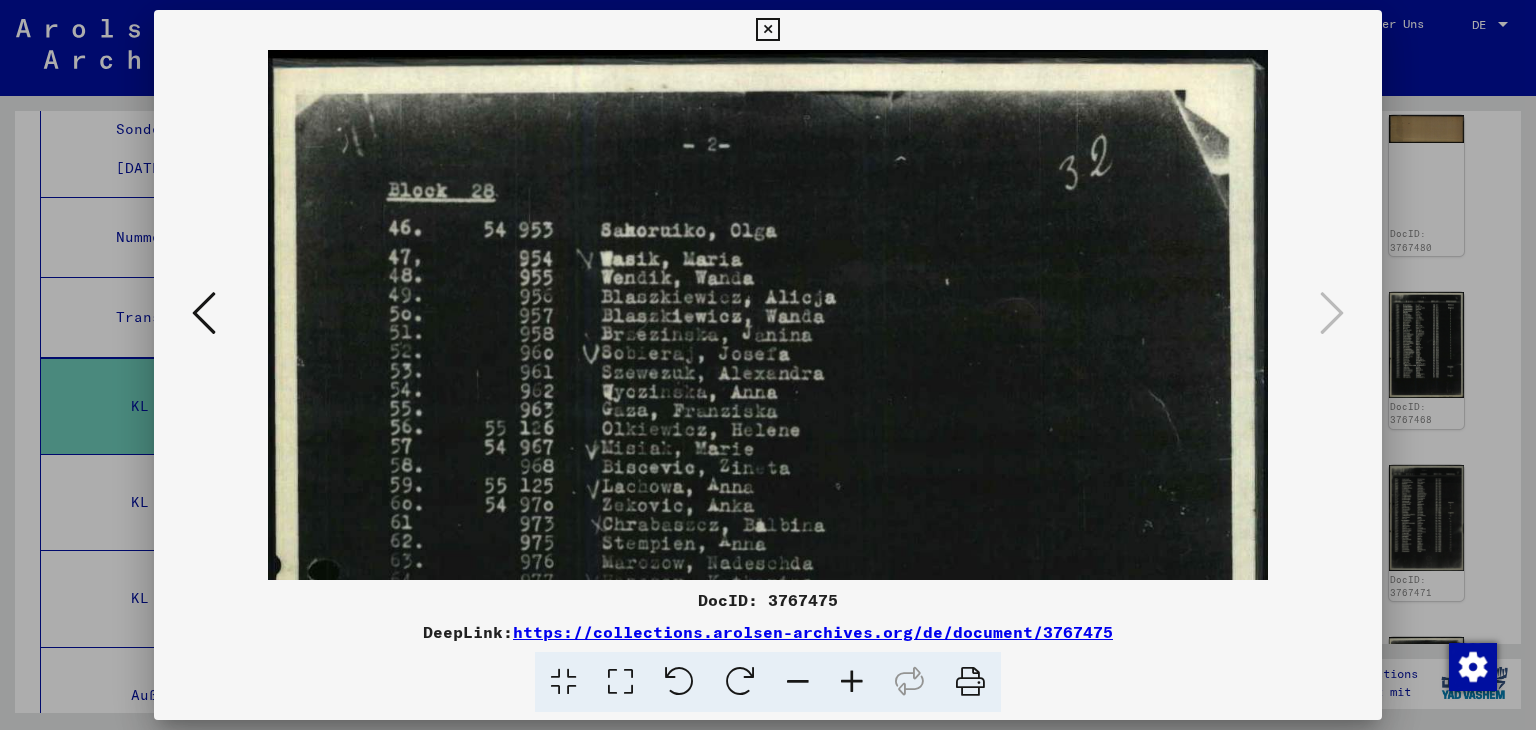 click at bounding box center (852, 682) 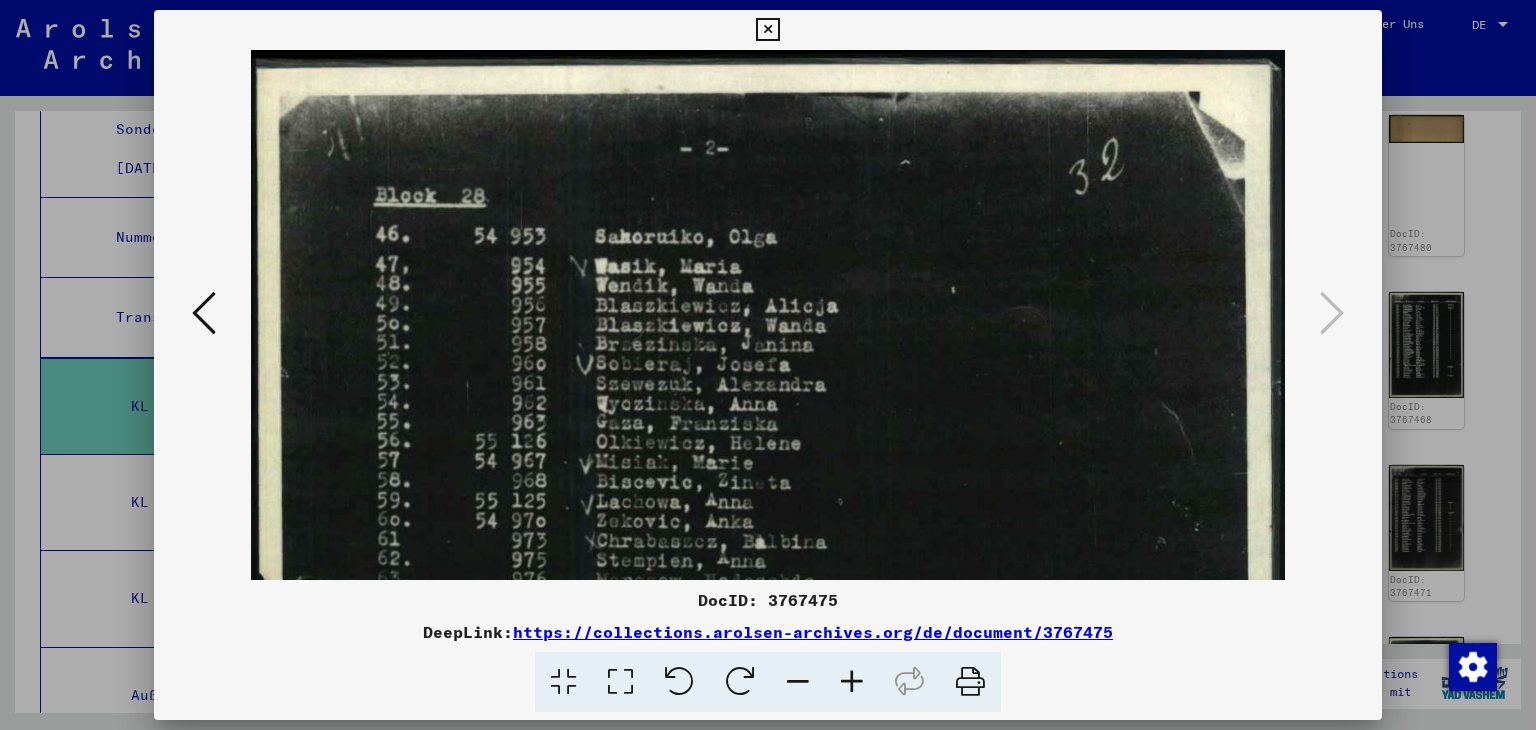 click at bounding box center (852, 682) 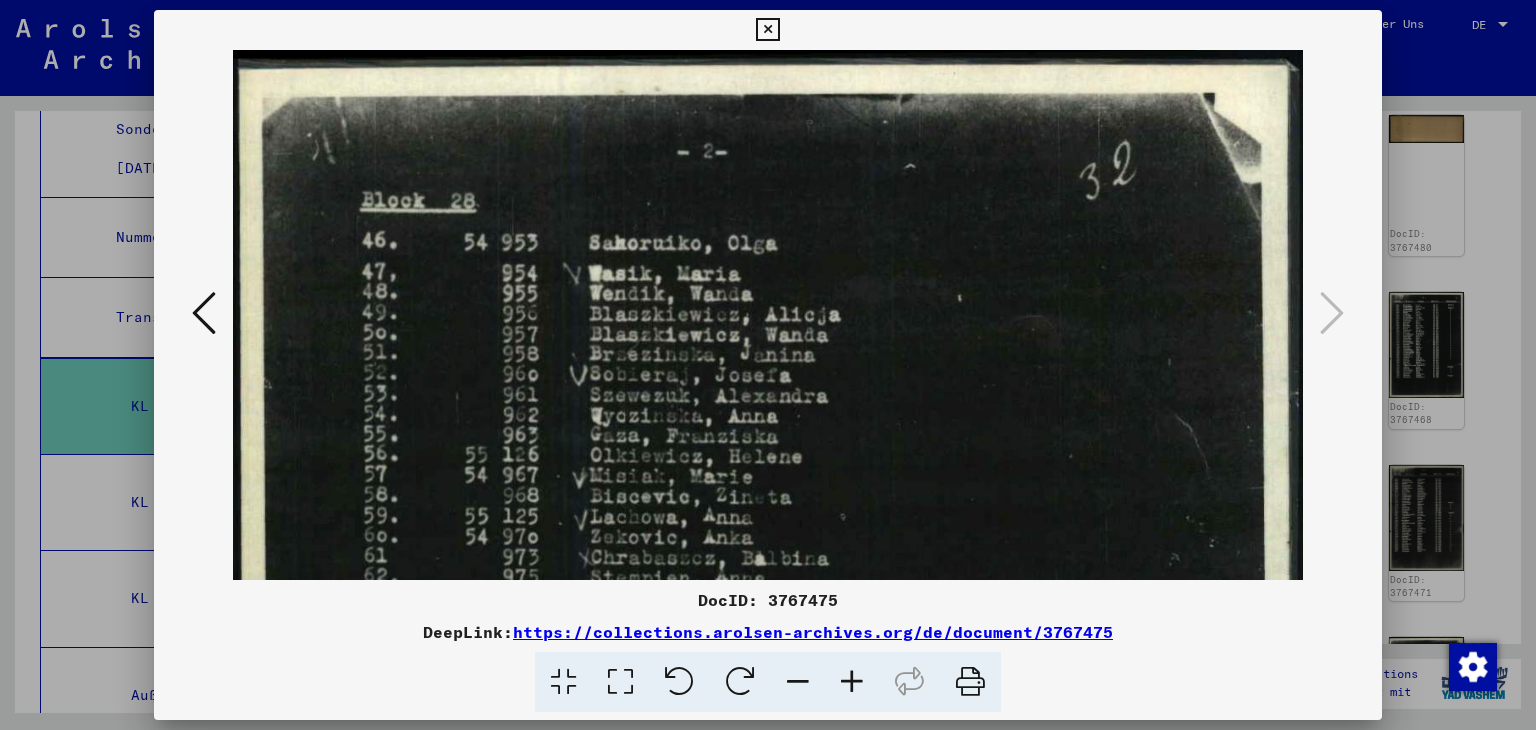 click at bounding box center [852, 682] 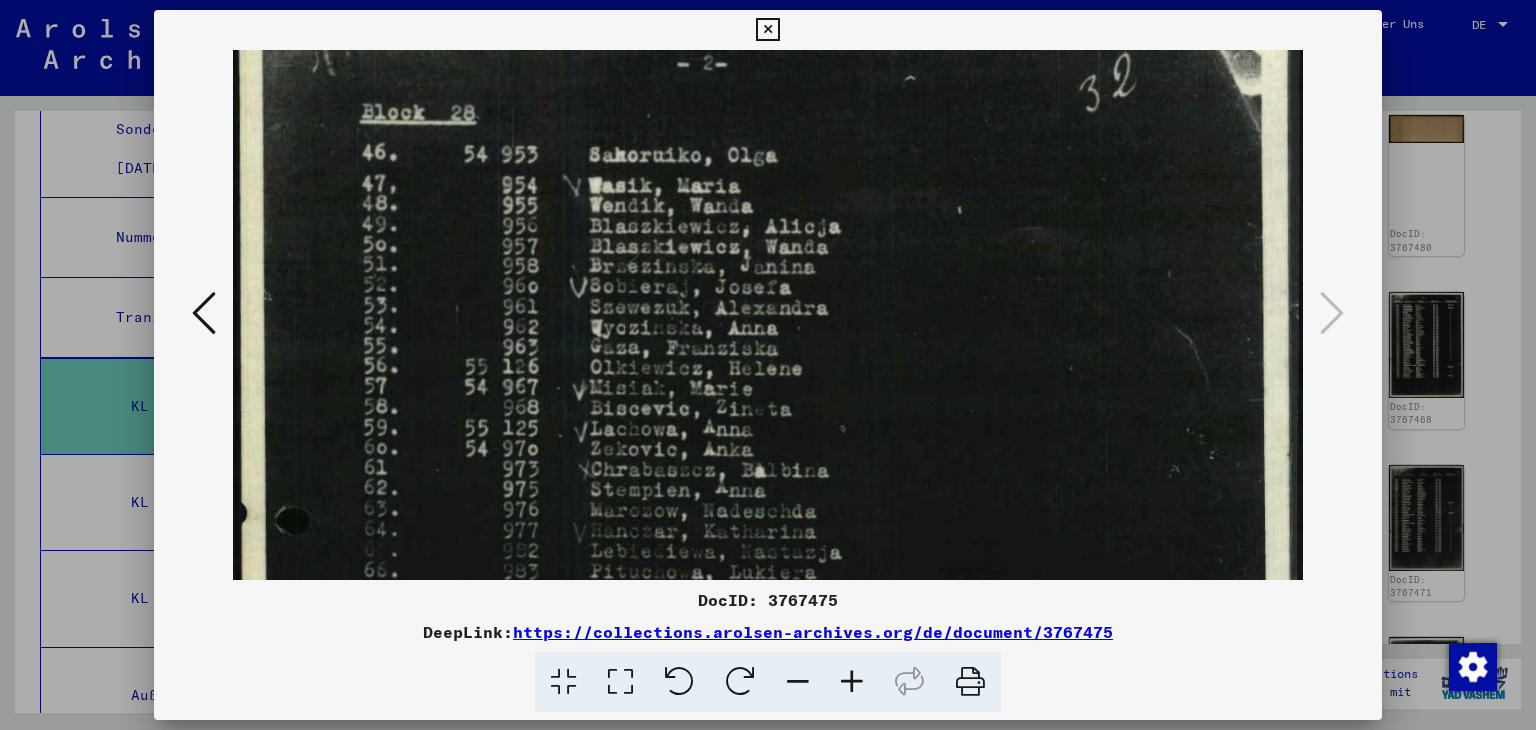 scroll, scrollTop: 98, scrollLeft: 0, axis: vertical 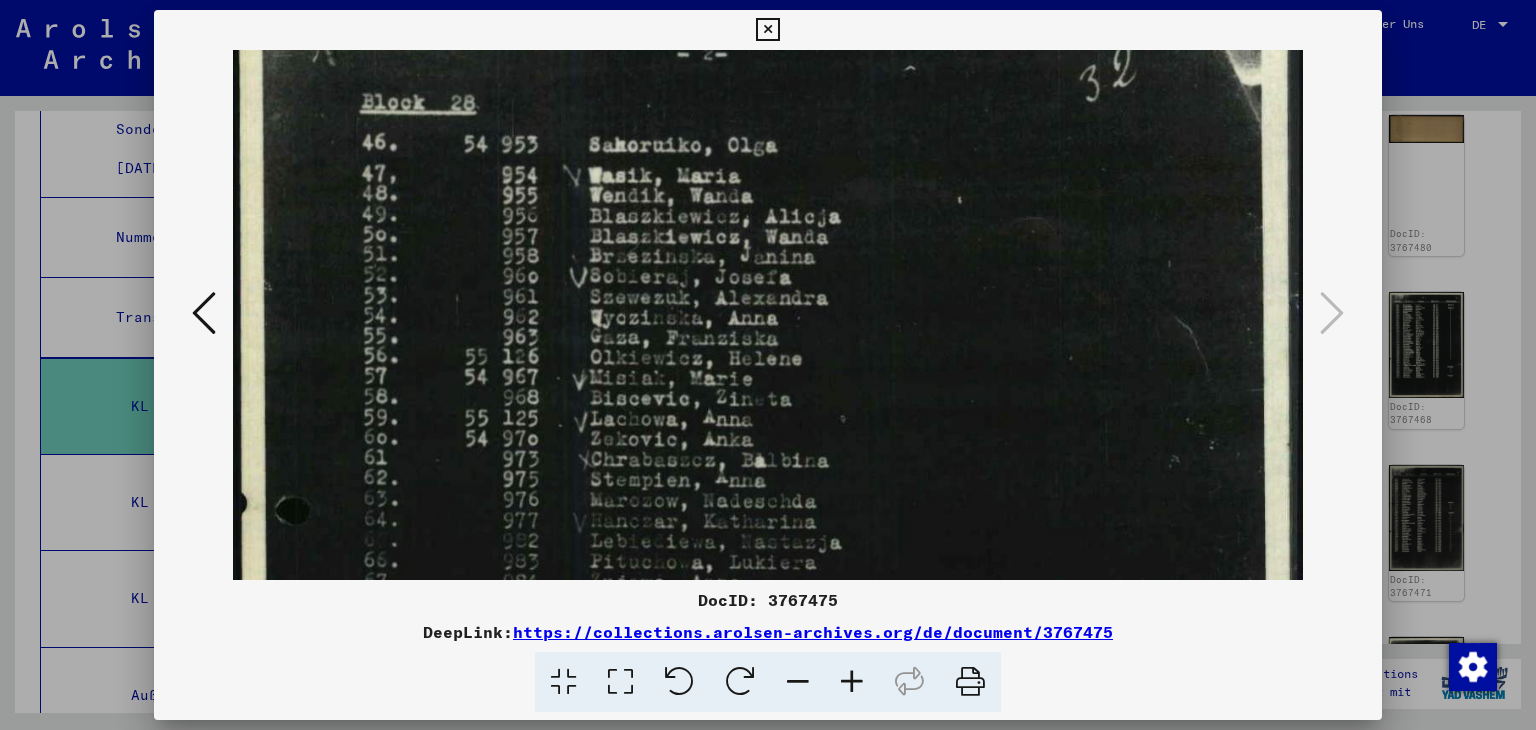 drag, startPoint x: 823, startPoint y: 477, endPoint x: 811, endPoint y: 382, distance: 95.7549 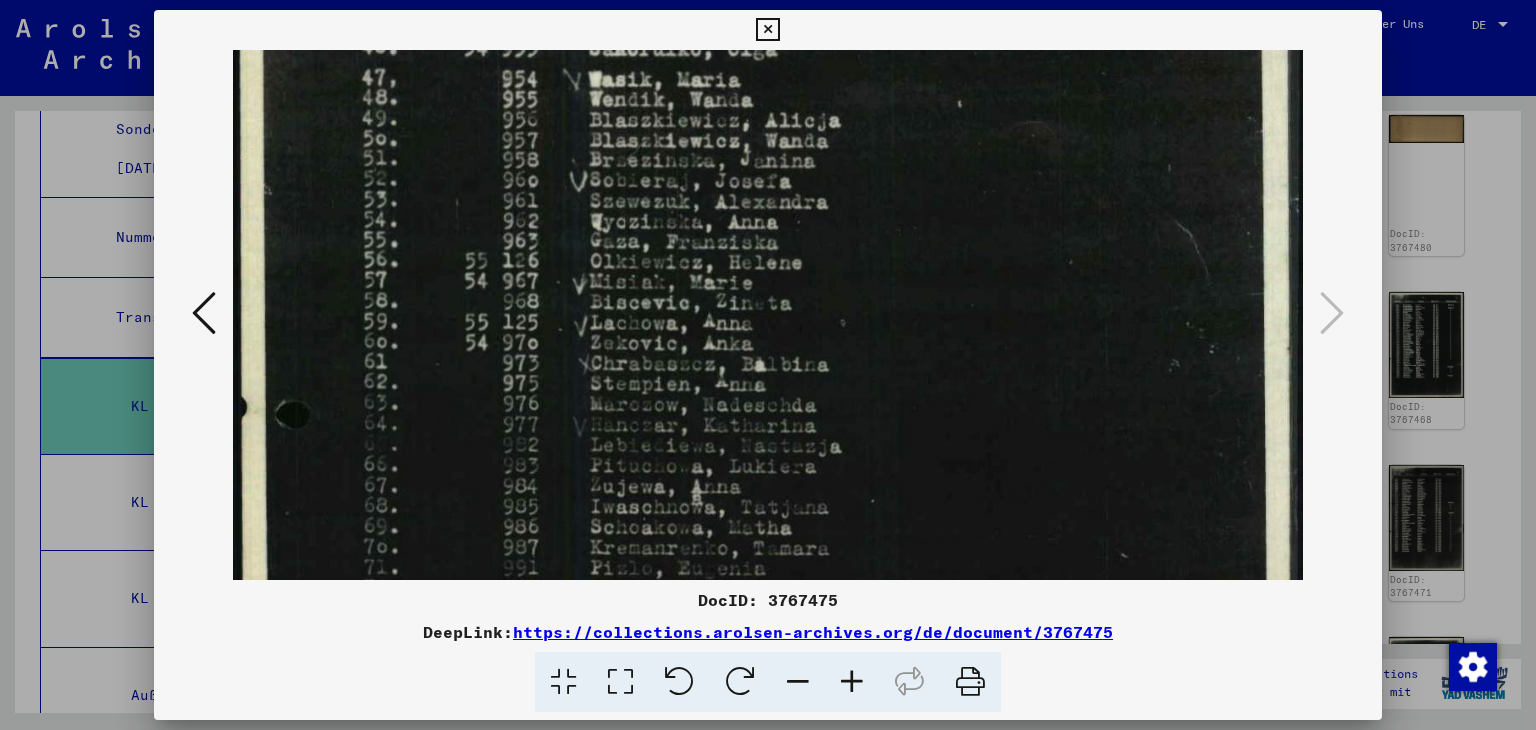 drag, startPoint x: 826, startPoint y: 505, endPoint x: 809, endPoint y: 413, distance: 93.55747 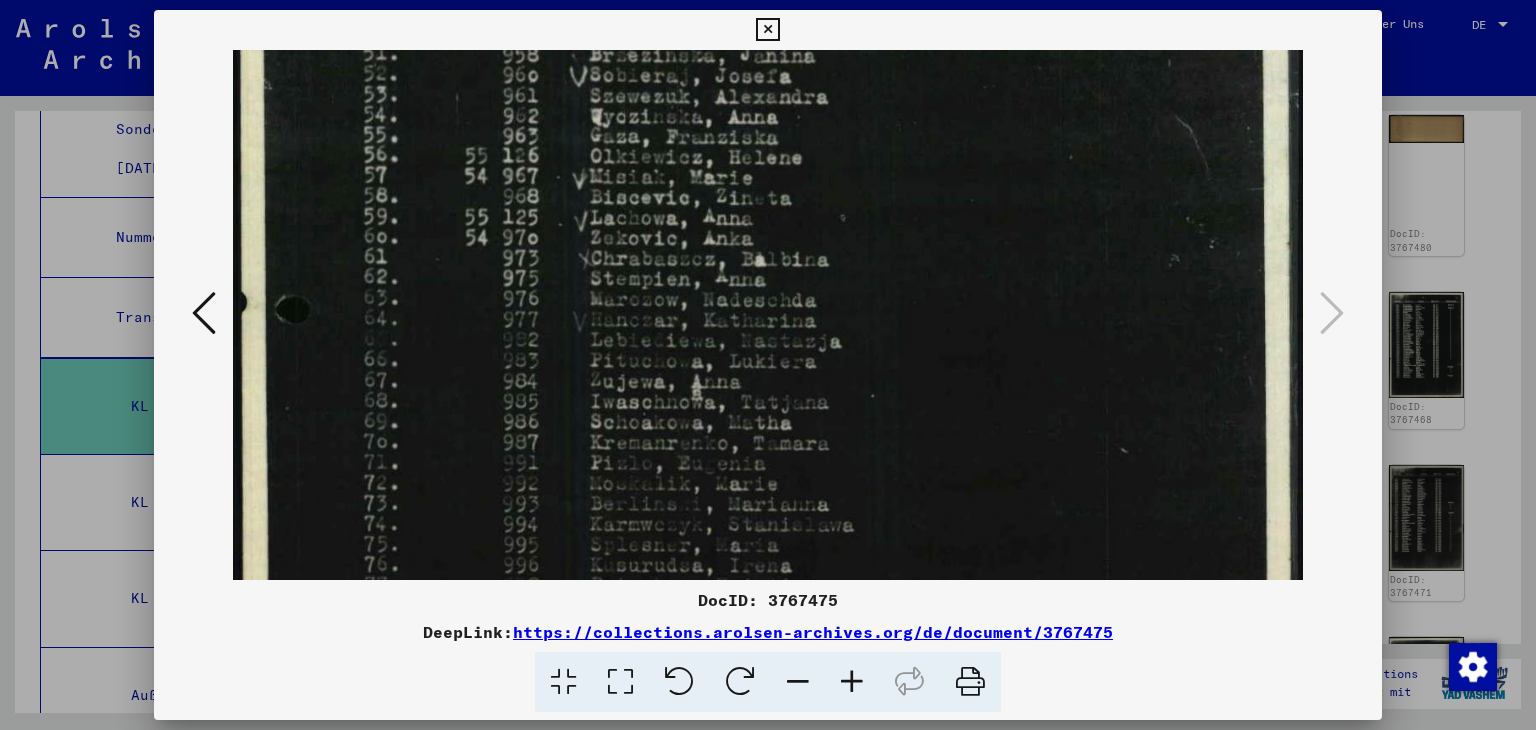 scroll, scrollTop: 309, scrollLeft: 0, axis: vertical 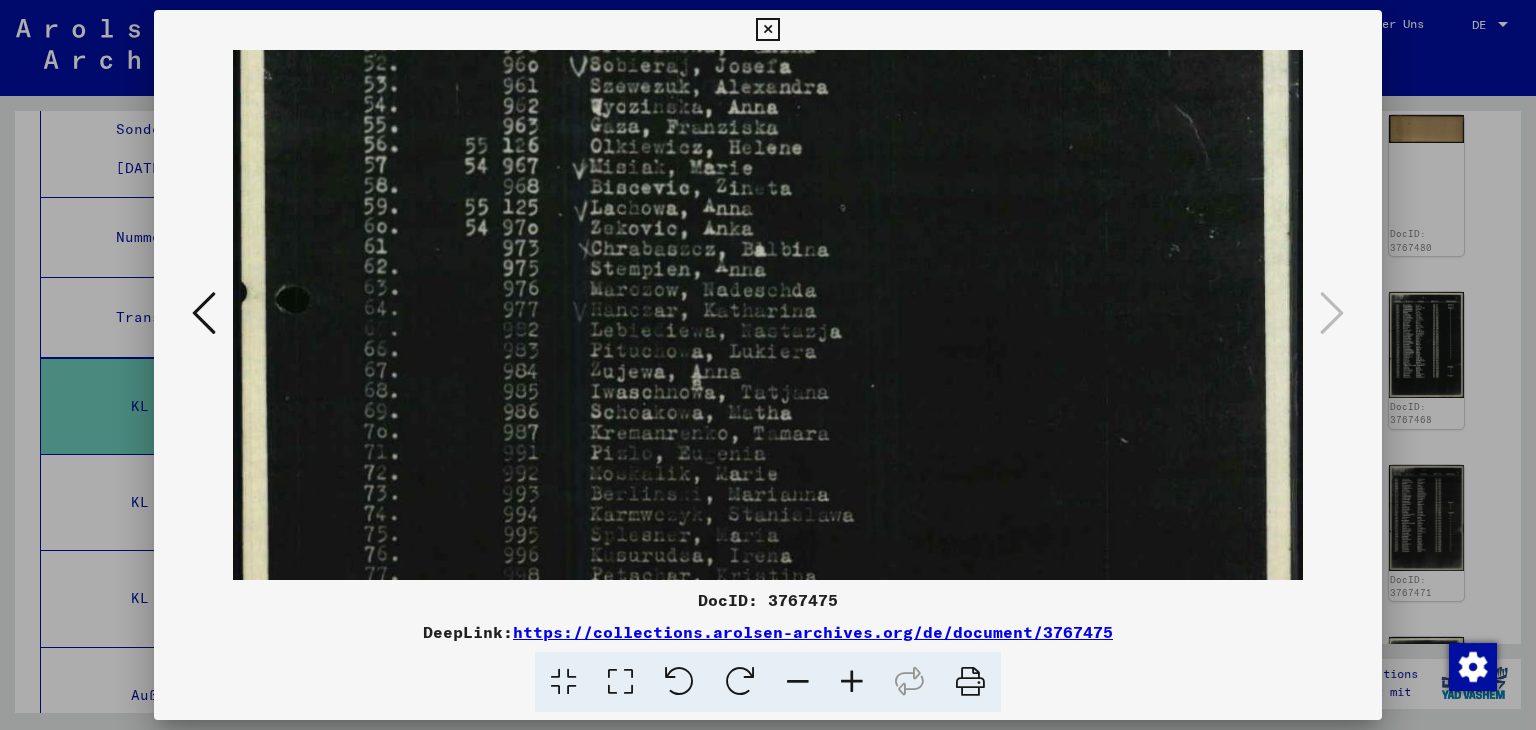 drag, startPoint x: 812, startPoint y: 496, endPoint x: 802, endPoint y: 385, distance: 111.44954 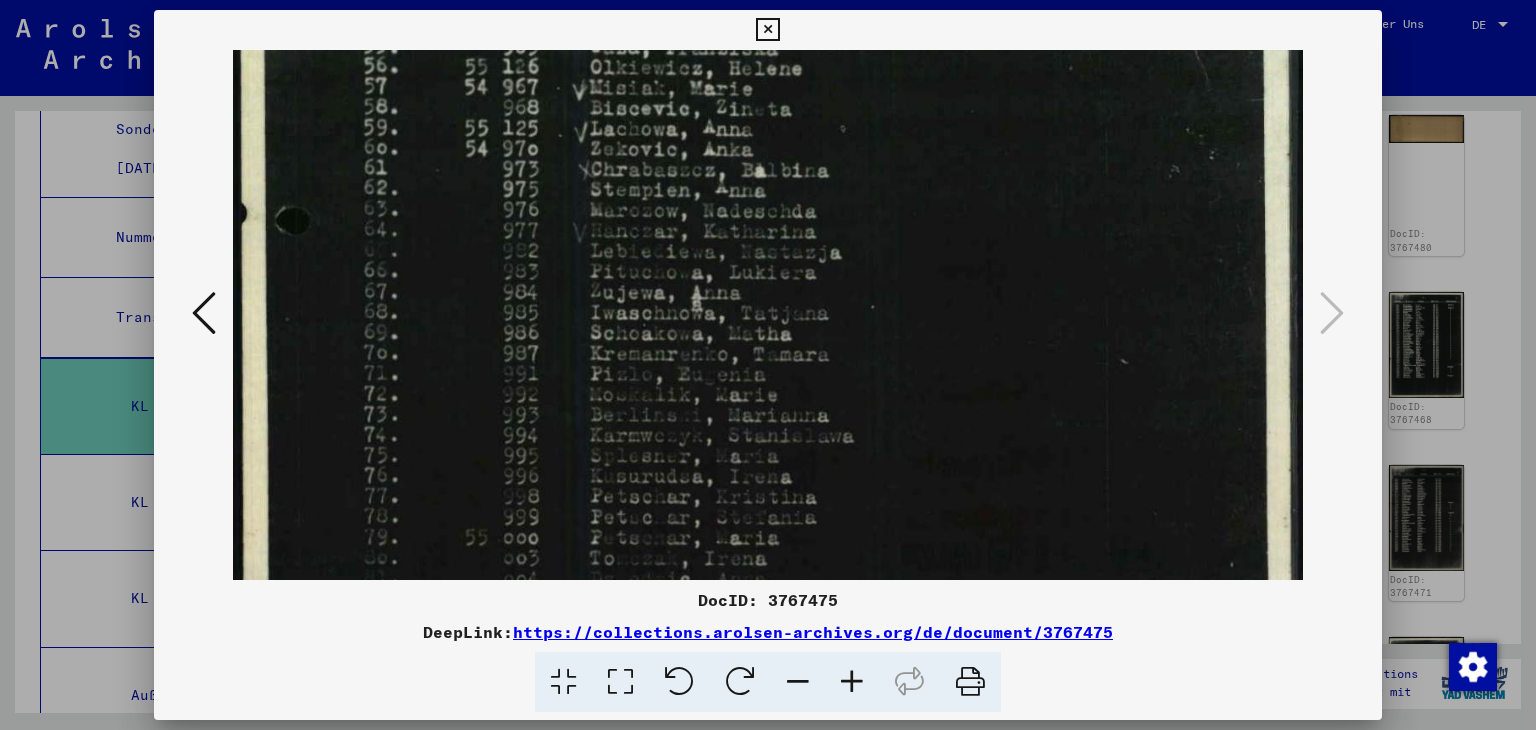 scroll, scrollTop: 390, scrollLeft: 0, axis: vertical 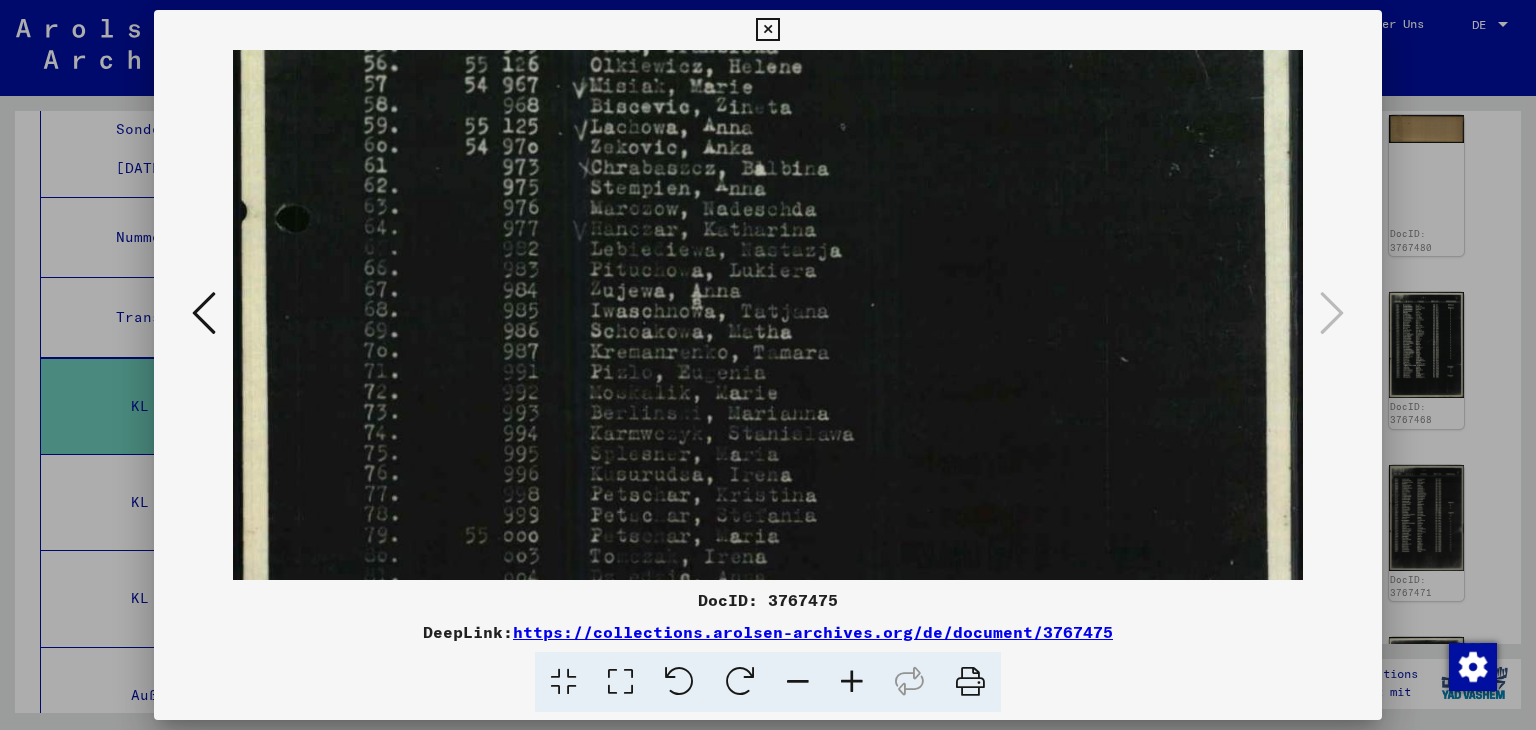 drag, startPoint x: 783, startPoint y: 485, endPoint x: 777, endPoint y: 407, distance: 78.23043 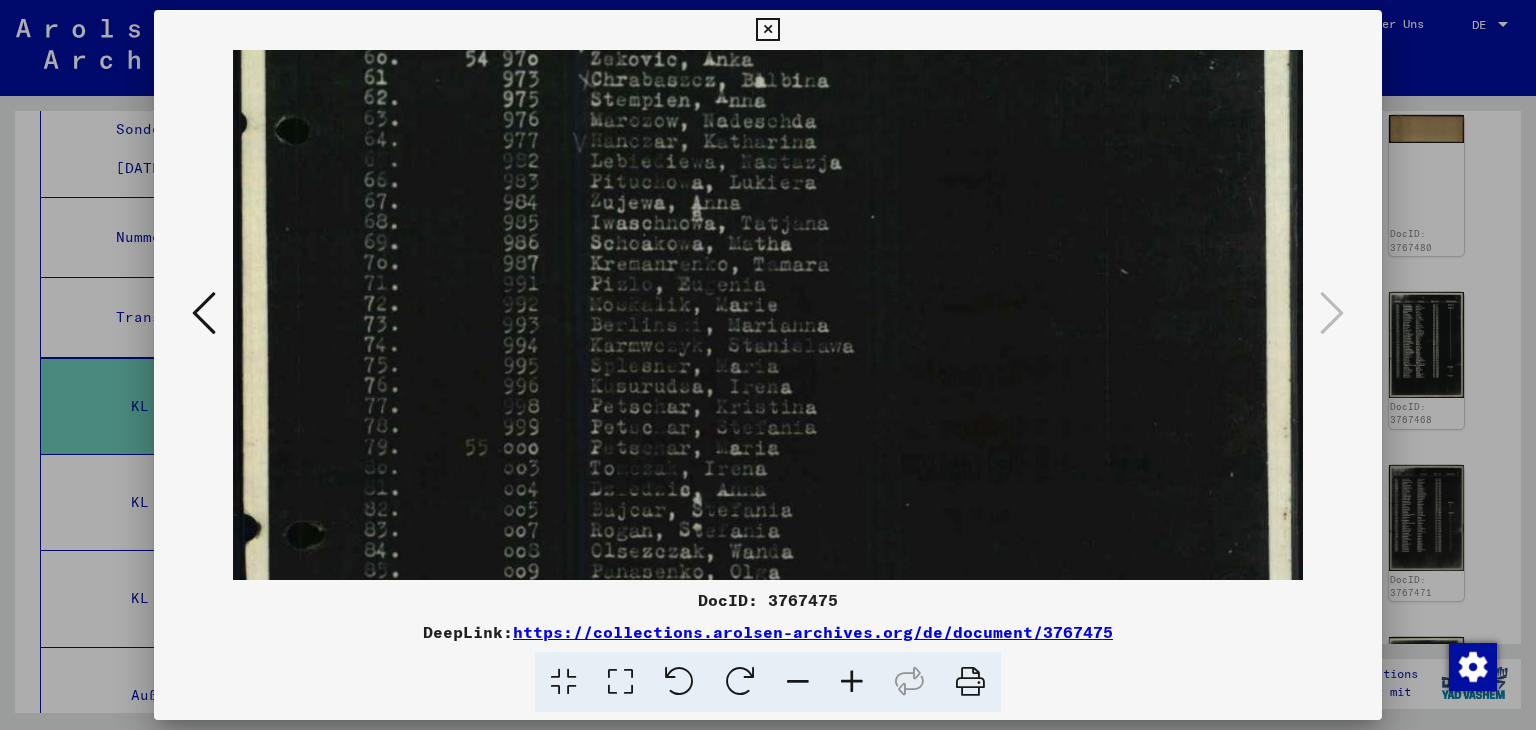 scroll, scrollTop: 483, scrollLeft: 0, axis: vertical 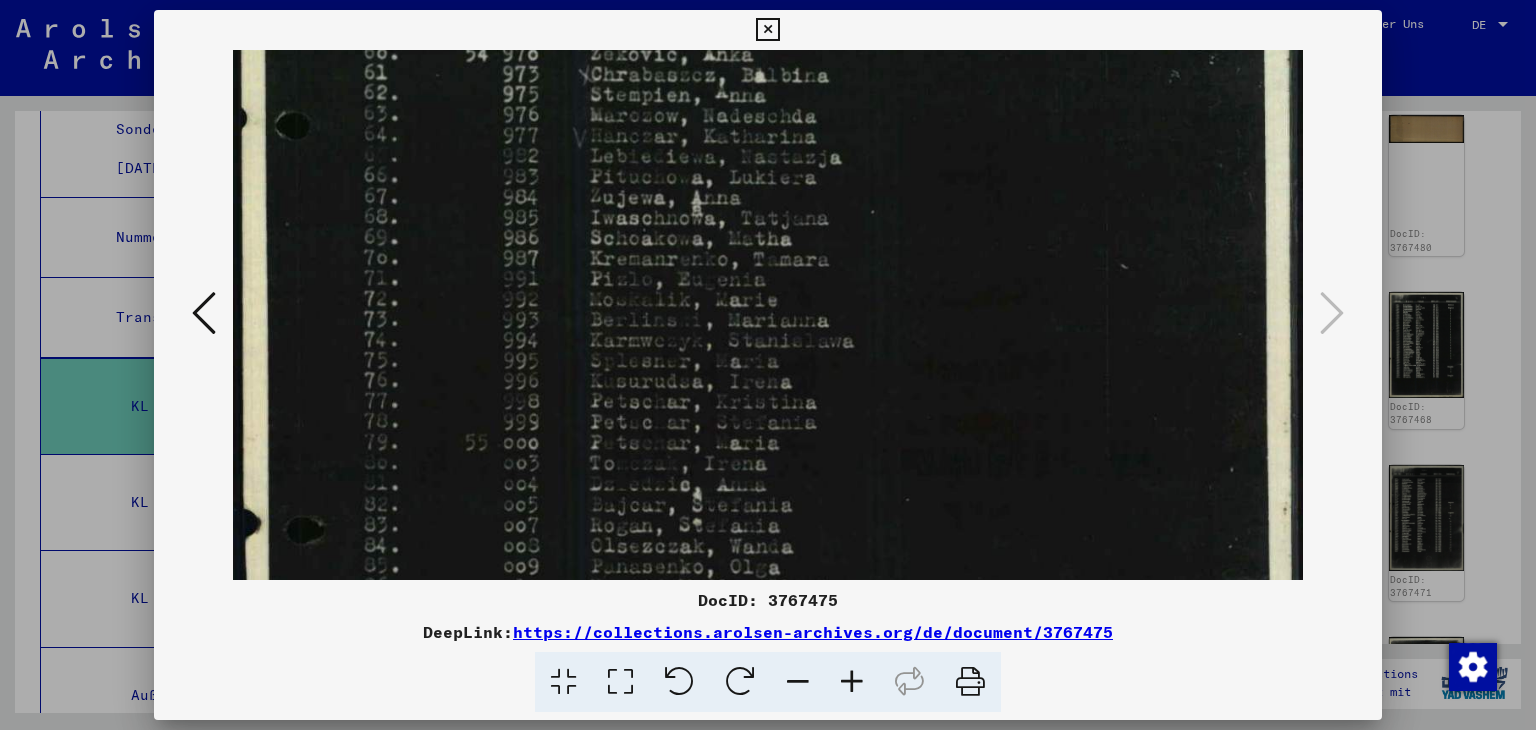drag, startPoint x: 765, startPoint y: 500, endPoint x: 764, endPoint y: 408, distance: 92.00543 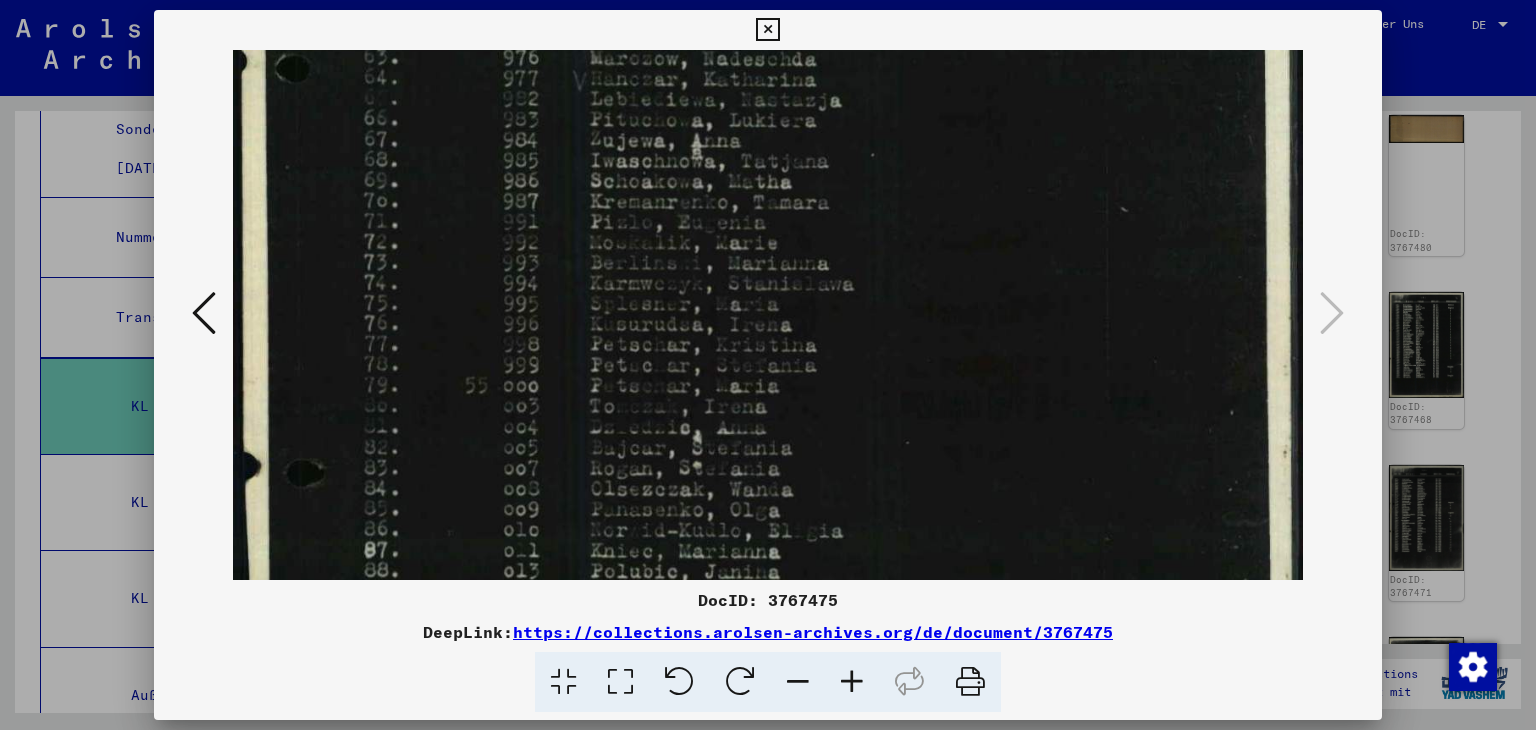 scroll, scrollTop: 552, scrollLeft: 0, axis: vertical 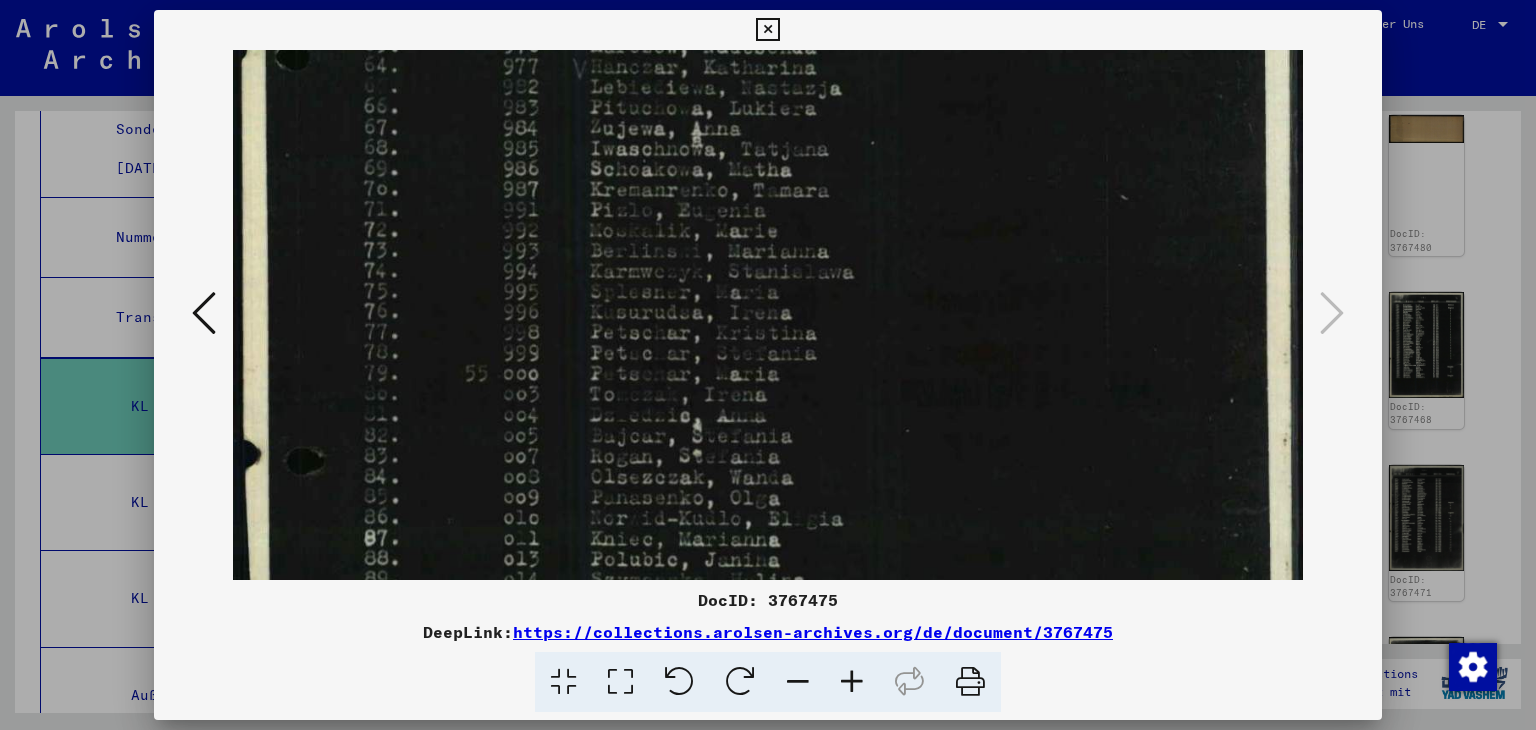 drag, startPoint x: 768, startPoint y: 501, endPoint x: 763, endPoint y: 433, distance: 68.18358 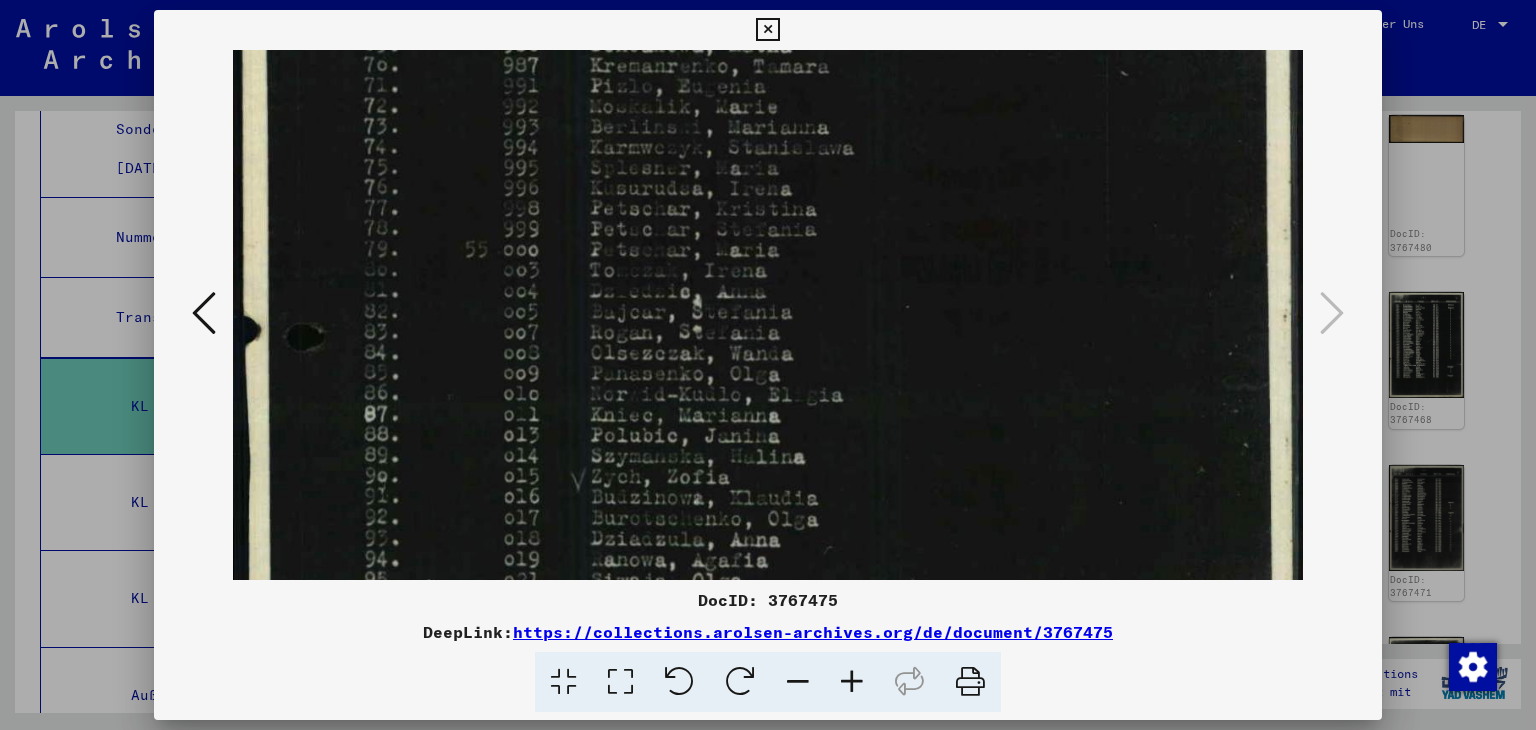 scroll, scrollTop: 676, scrollLeft: 0, axis: vertical 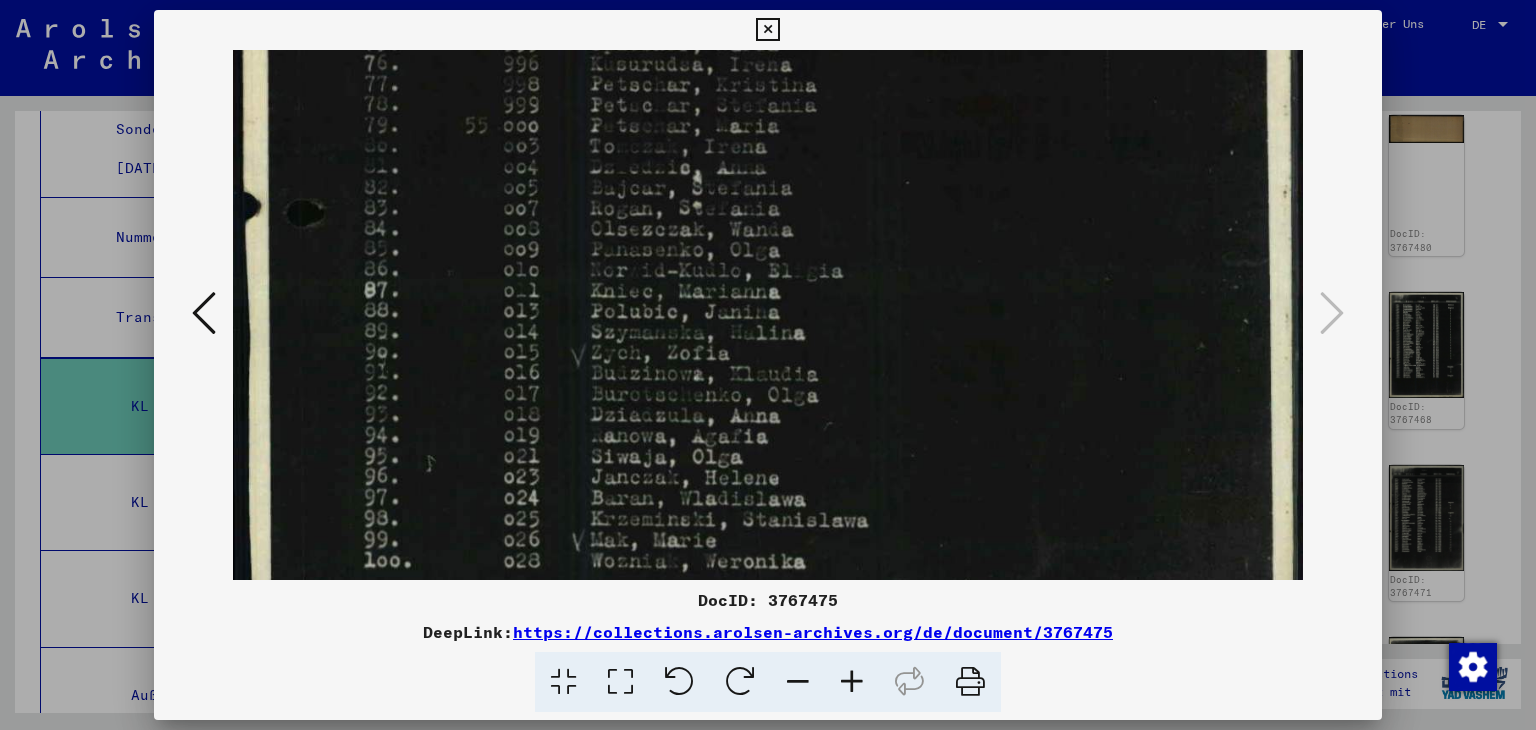 drag, startPoint x: 752, startPoint y: 482, endPoint x: 769, endPoint y: 362, distance: 121.19818 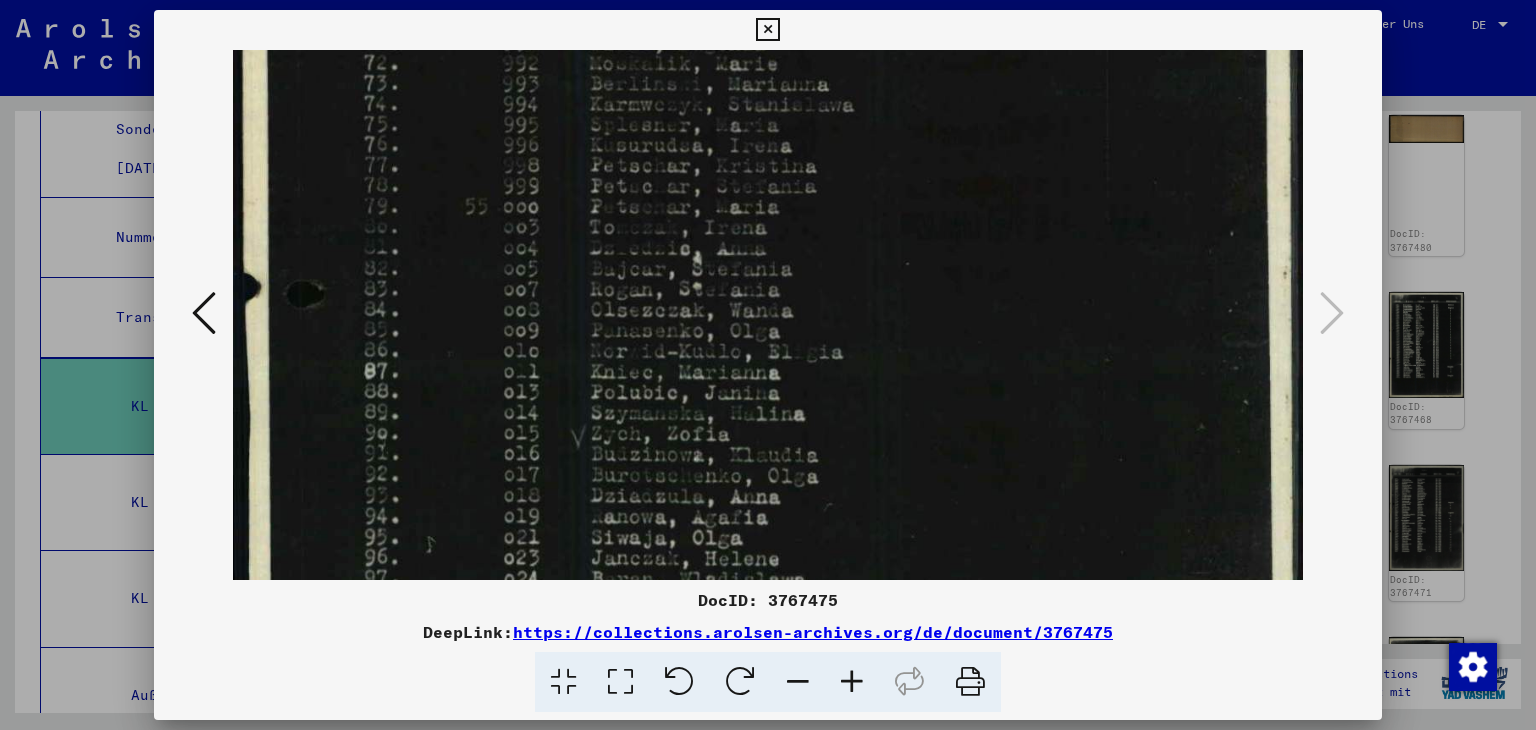 scroll, scrollTop: 694, scrollLeft: 0, axis: vertical 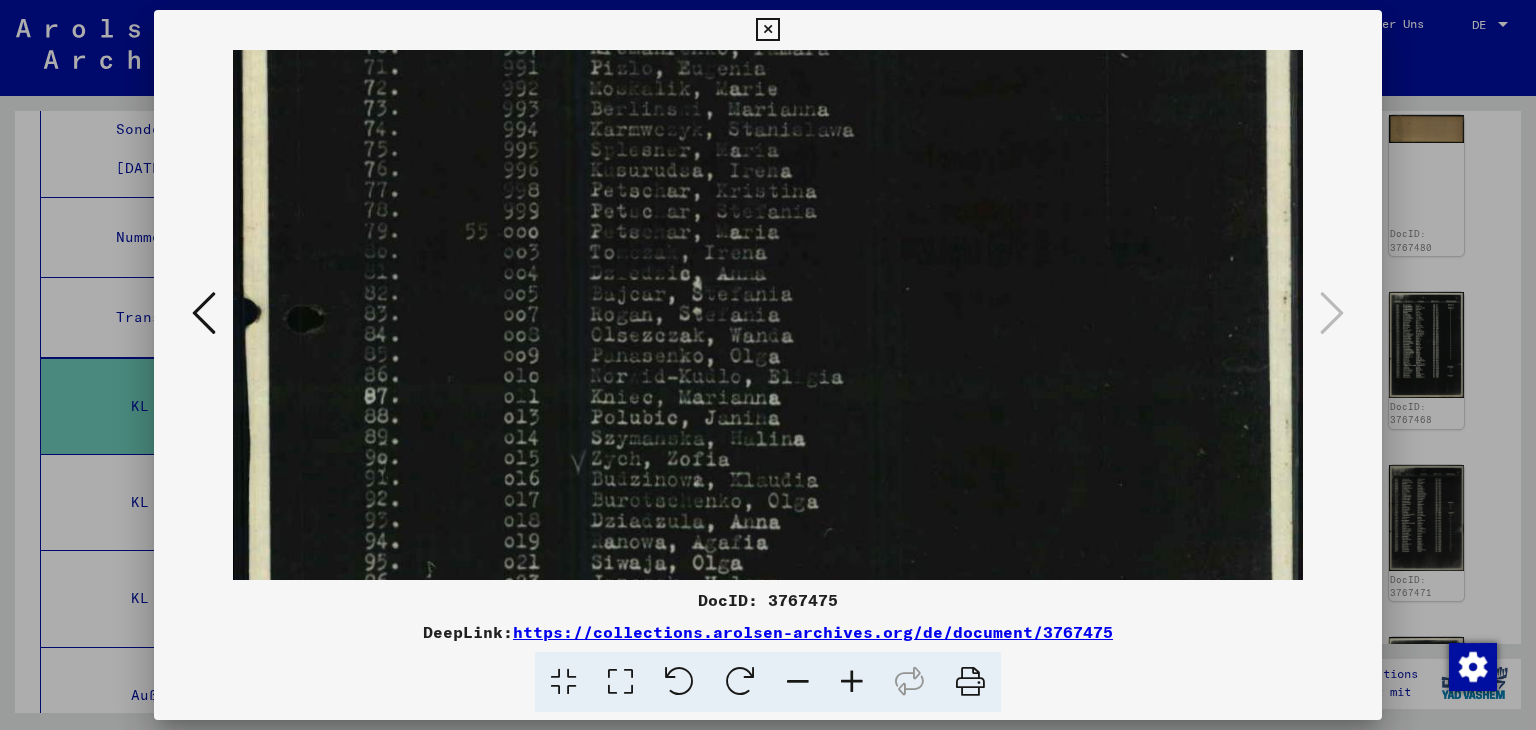 drag, startPoint x: 781, startPoint y: 489, endPoint x: 754, endPoint y: 599, distance: 113.265175 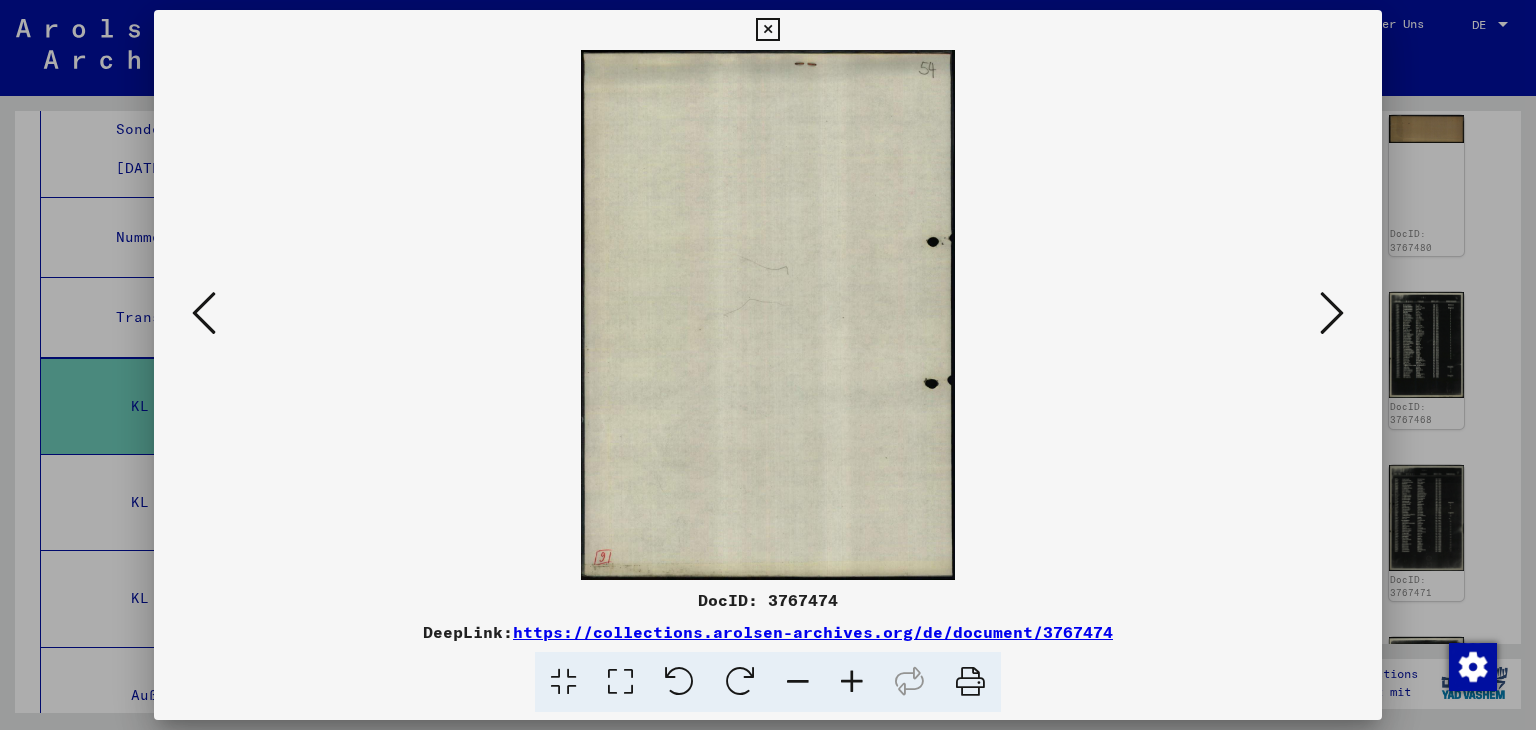 scroll, scrollTop: 0, scrollLeft: 0, axis: both 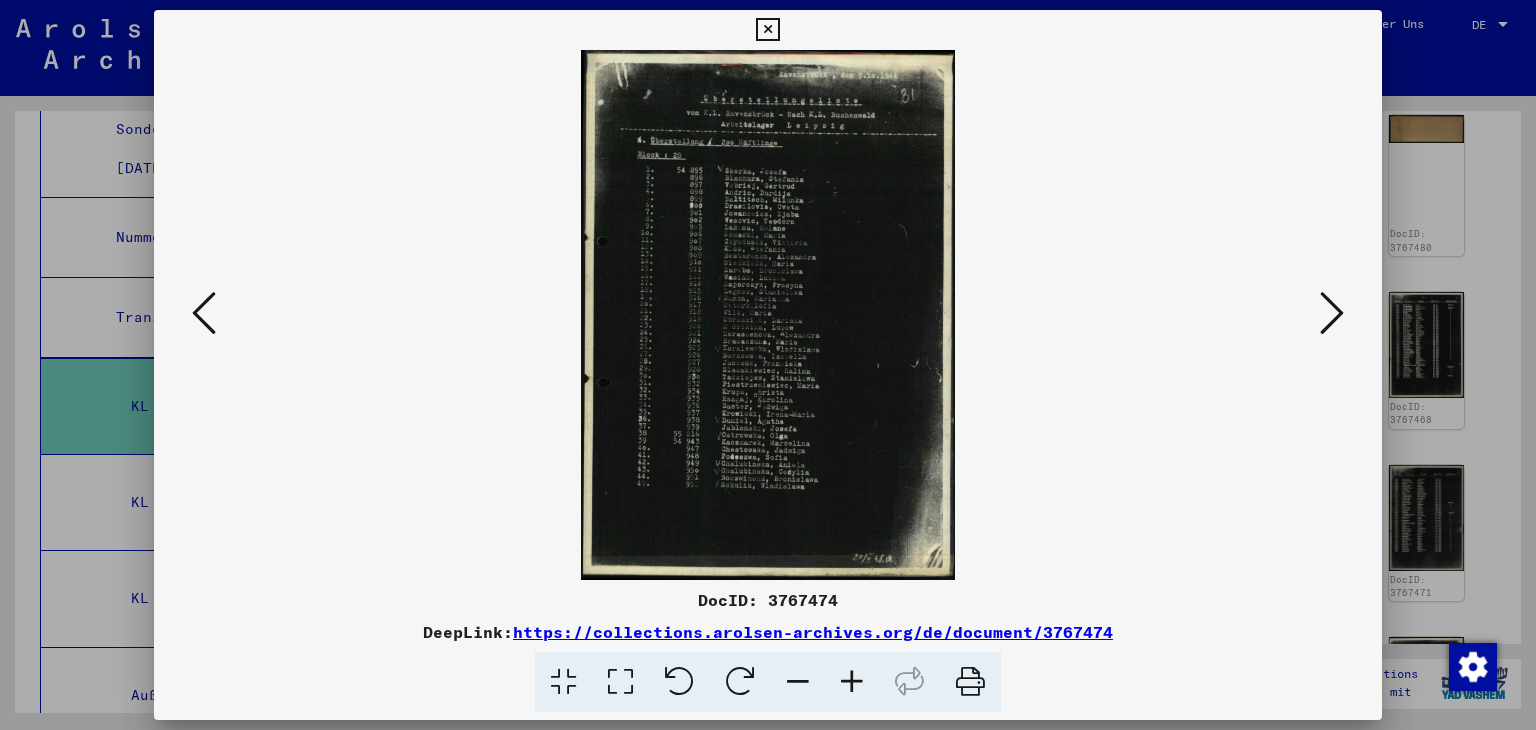 click at bounding box center (852, 682) 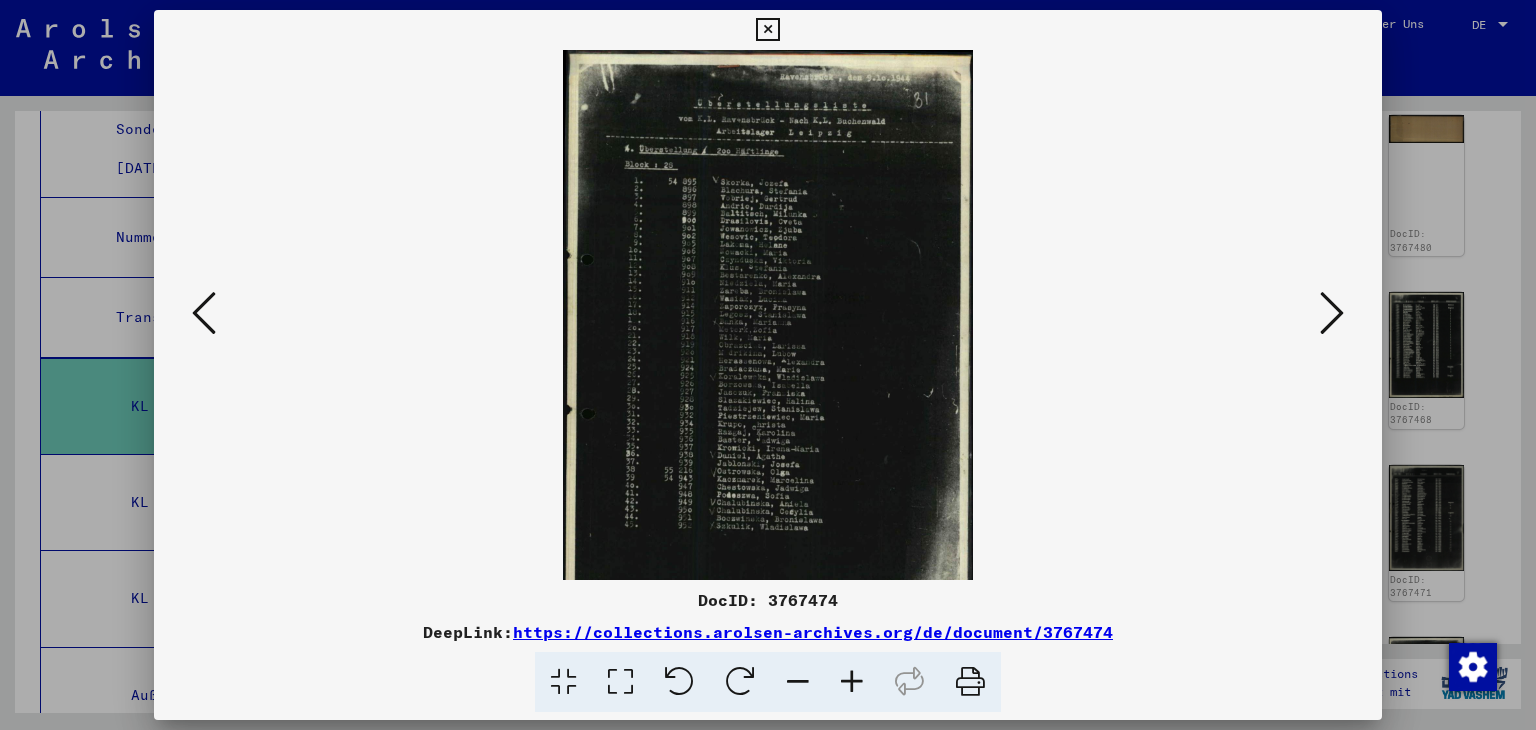 click at bounding box center [852, 682] 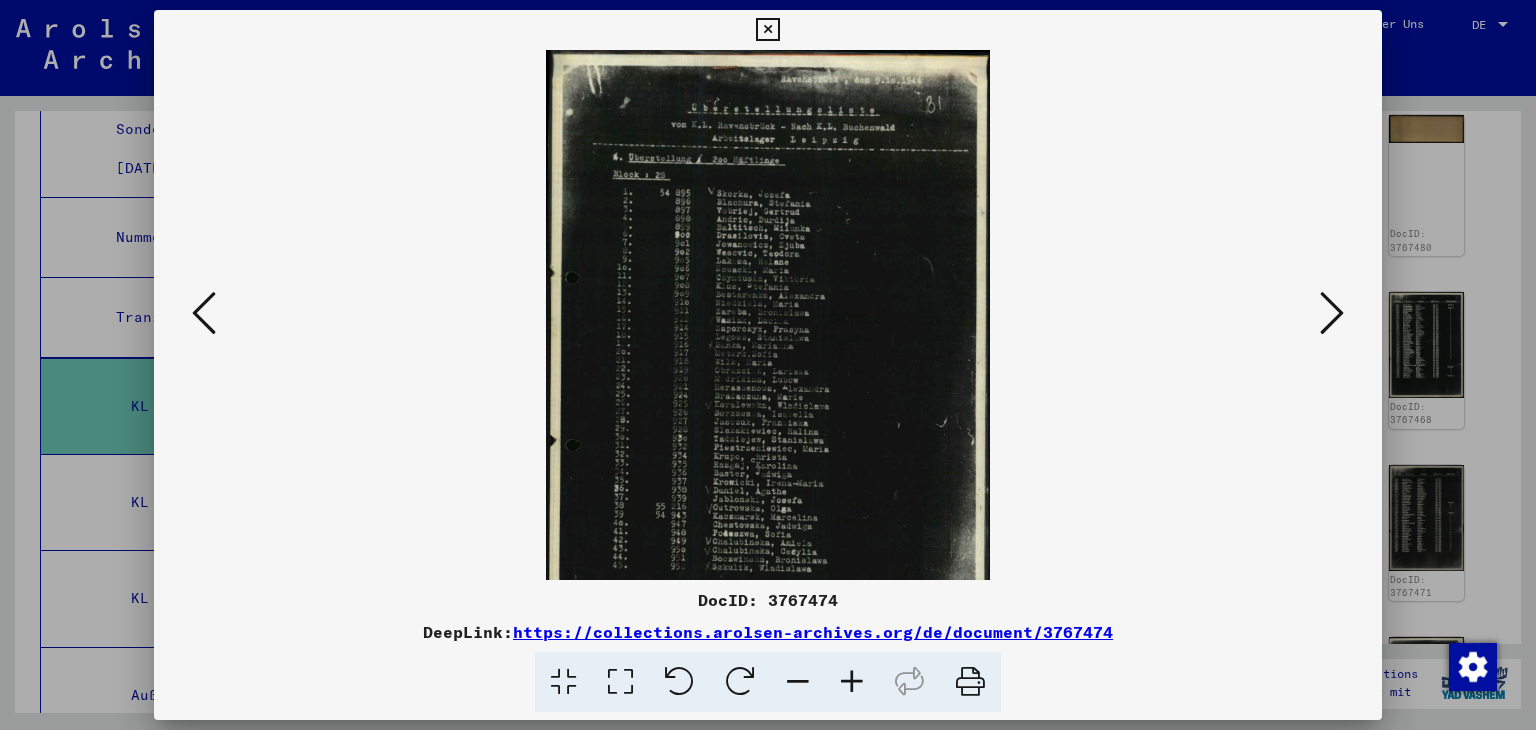 click at bounding box center [852, 682] 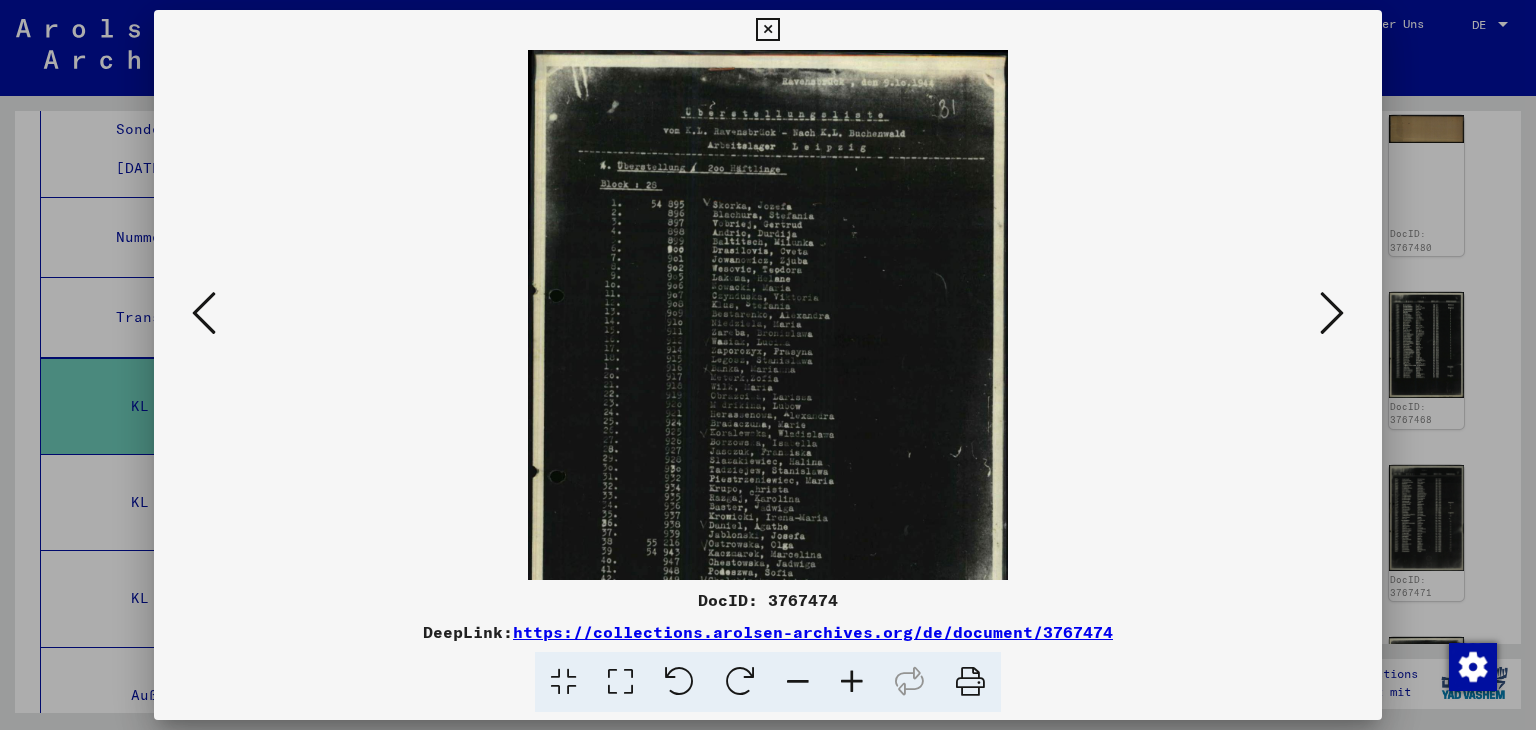 click at bounding box center [852, 682] 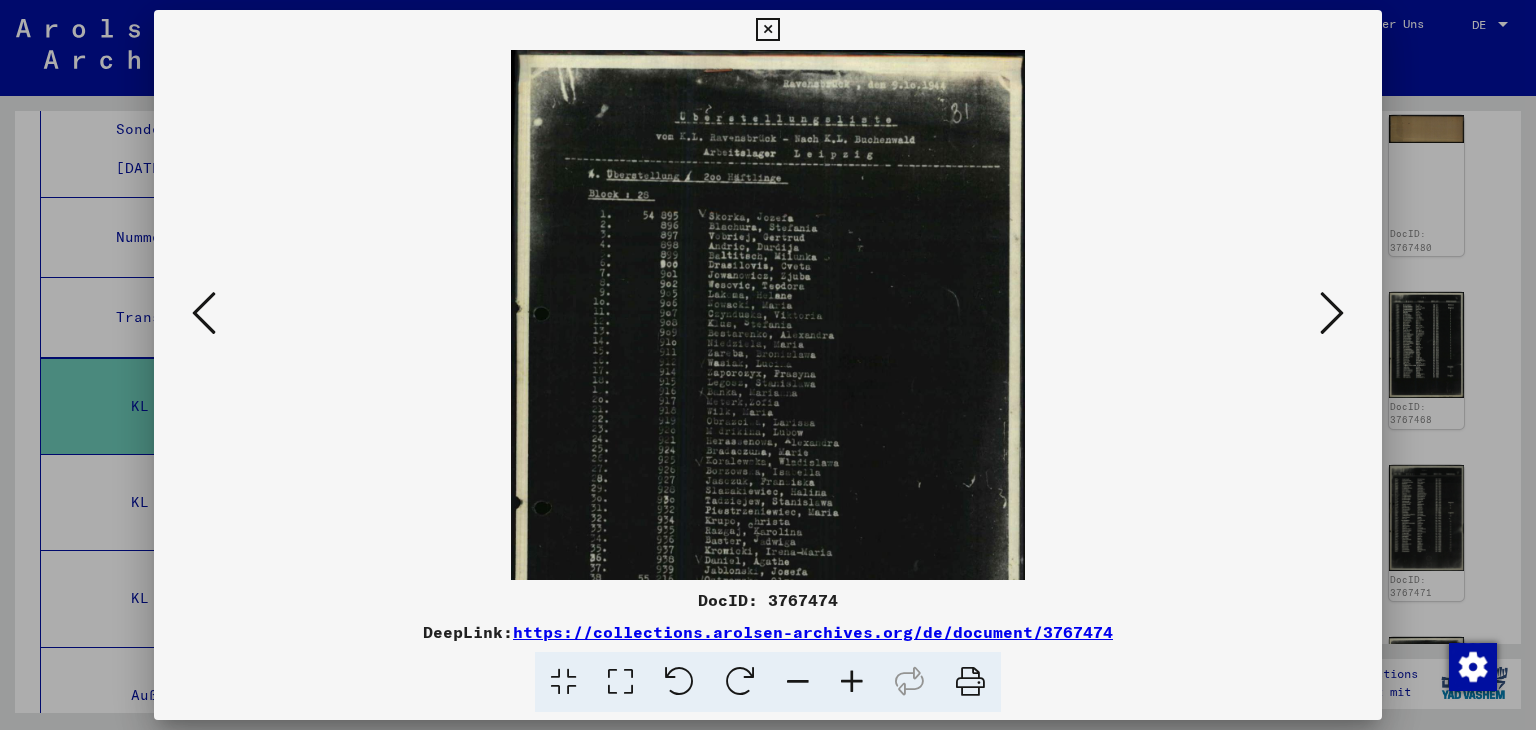 click at bounding box center (852, 682) 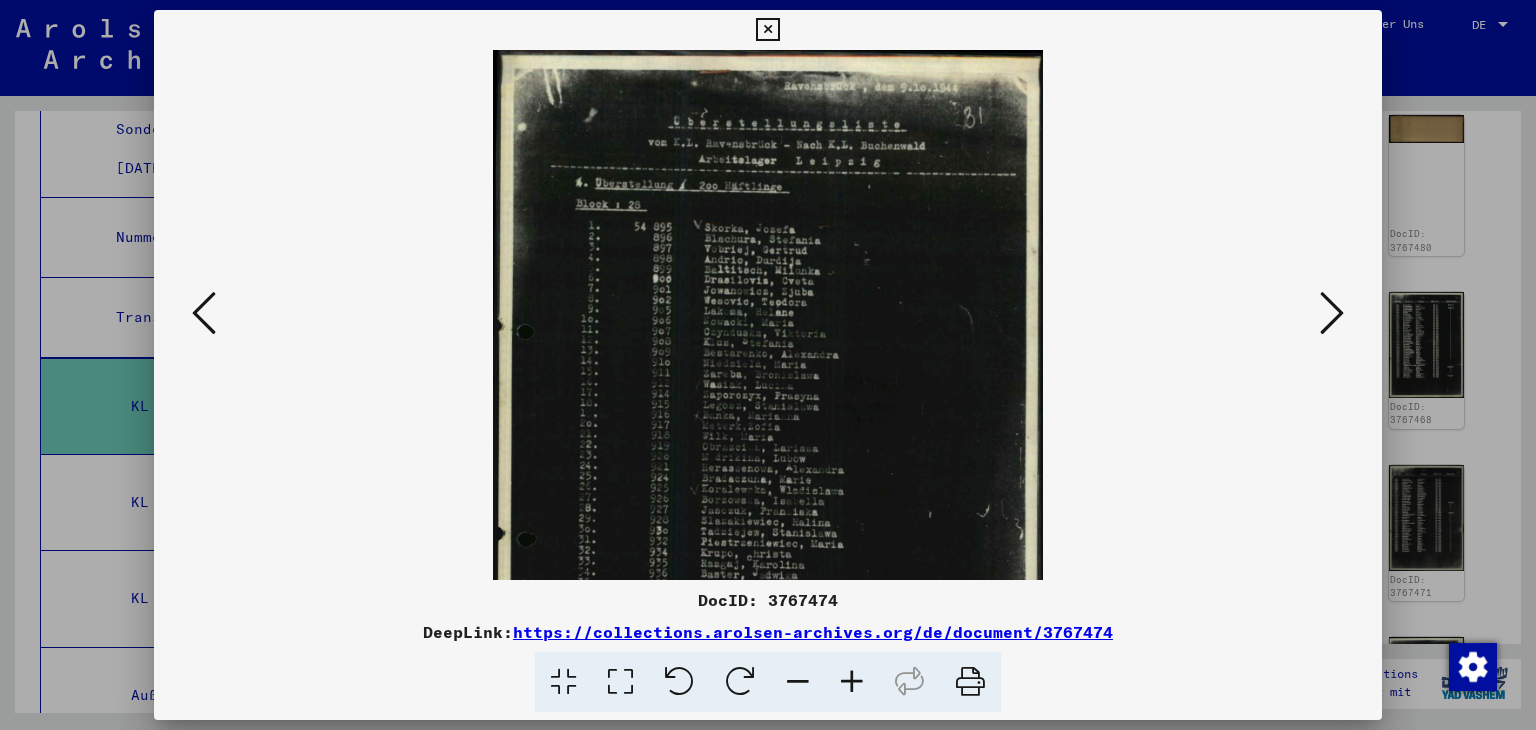 click at bounding box center [852, 682] 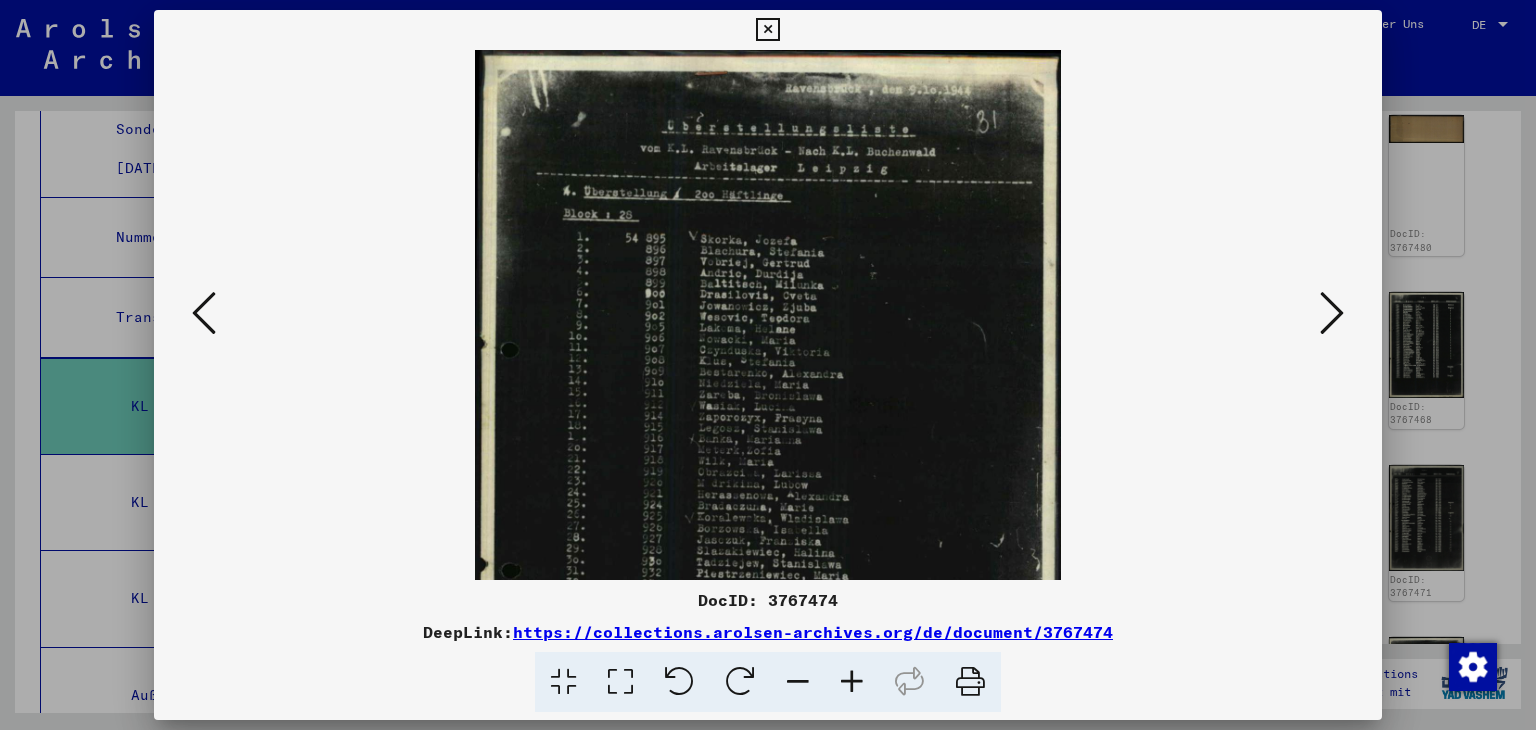 click at bounding box center (852, 682) 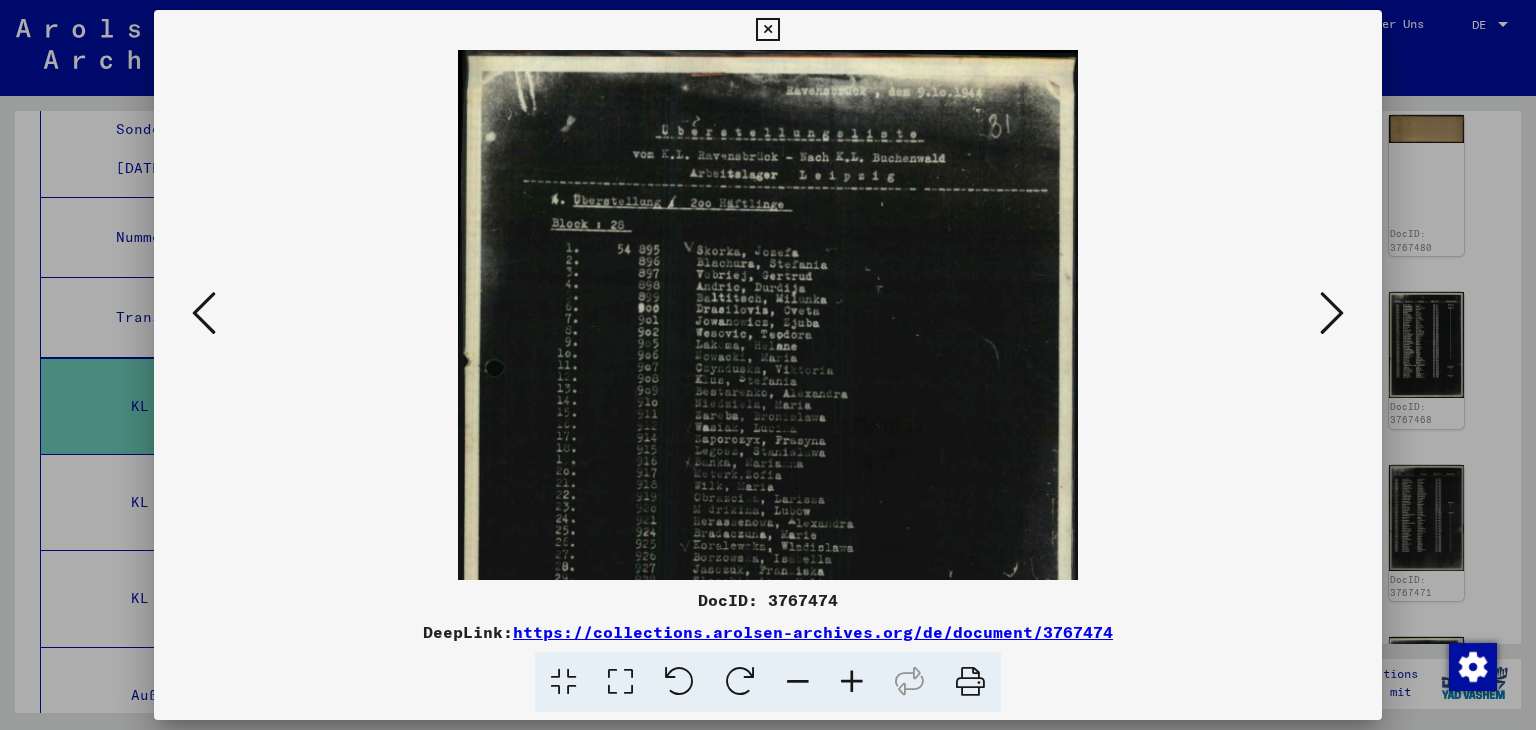 click at bounding box center [852, 682] 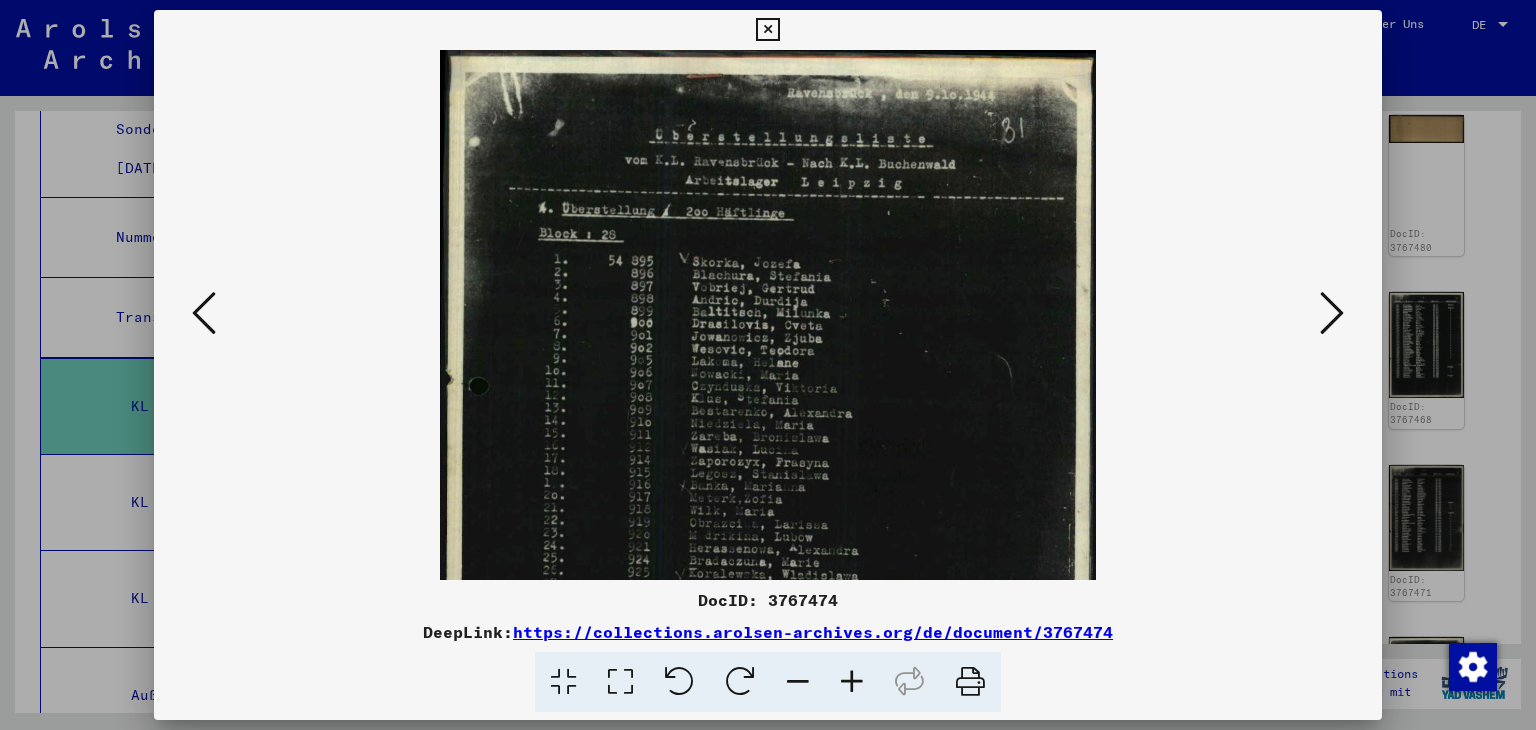 click at bounding box center [852, 682] 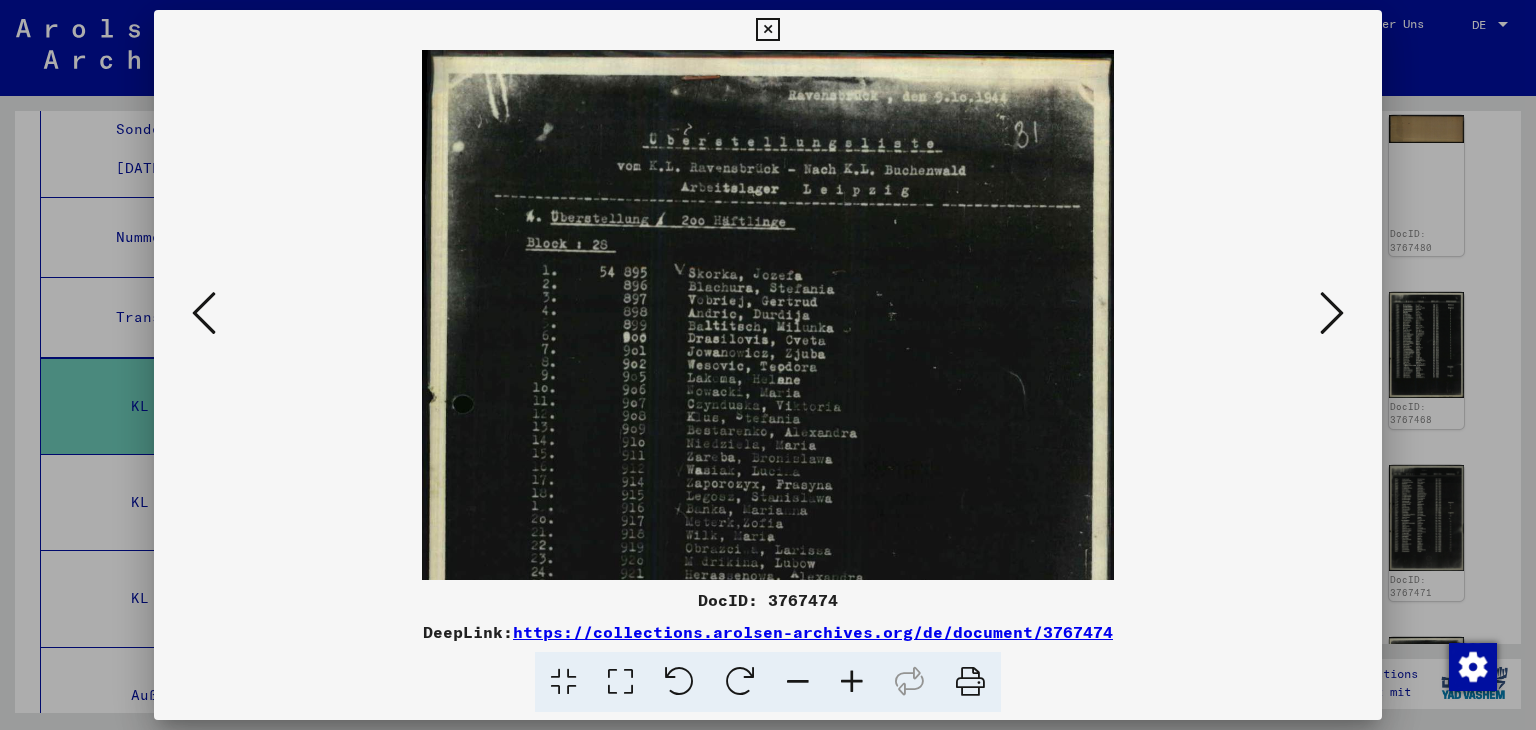 click at bounding box center (852, 682) 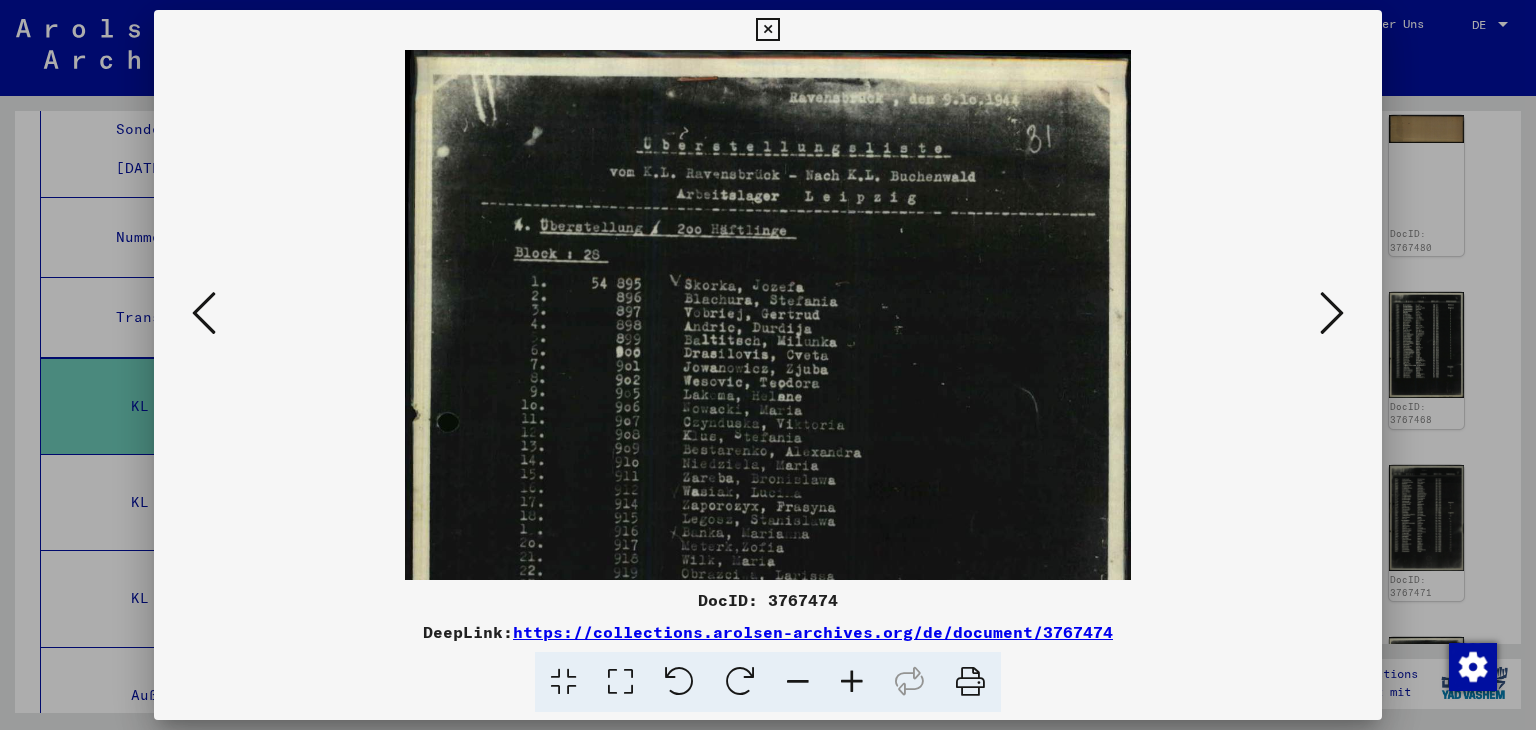click at bounding box center (852, 682) 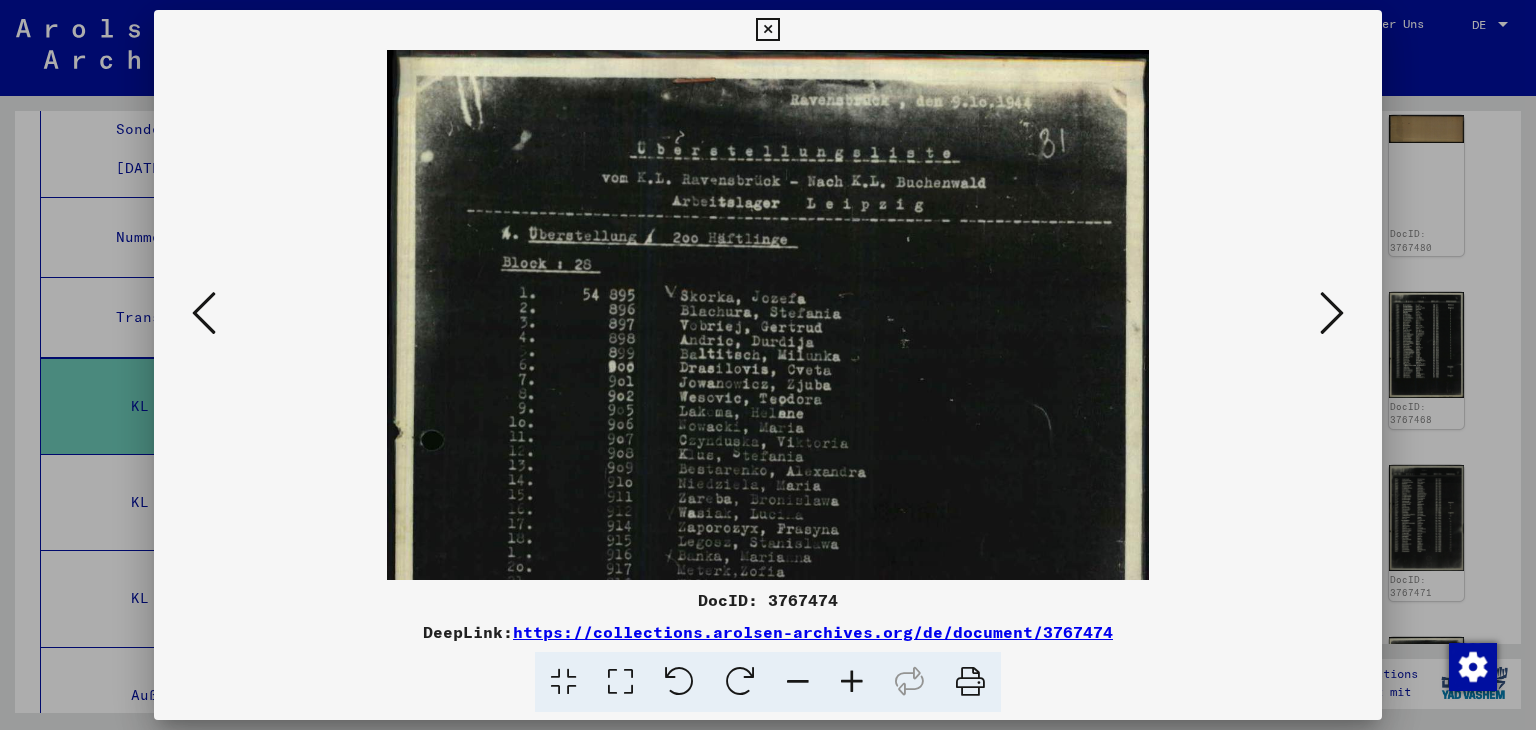 click at bounding box center (852, 682) 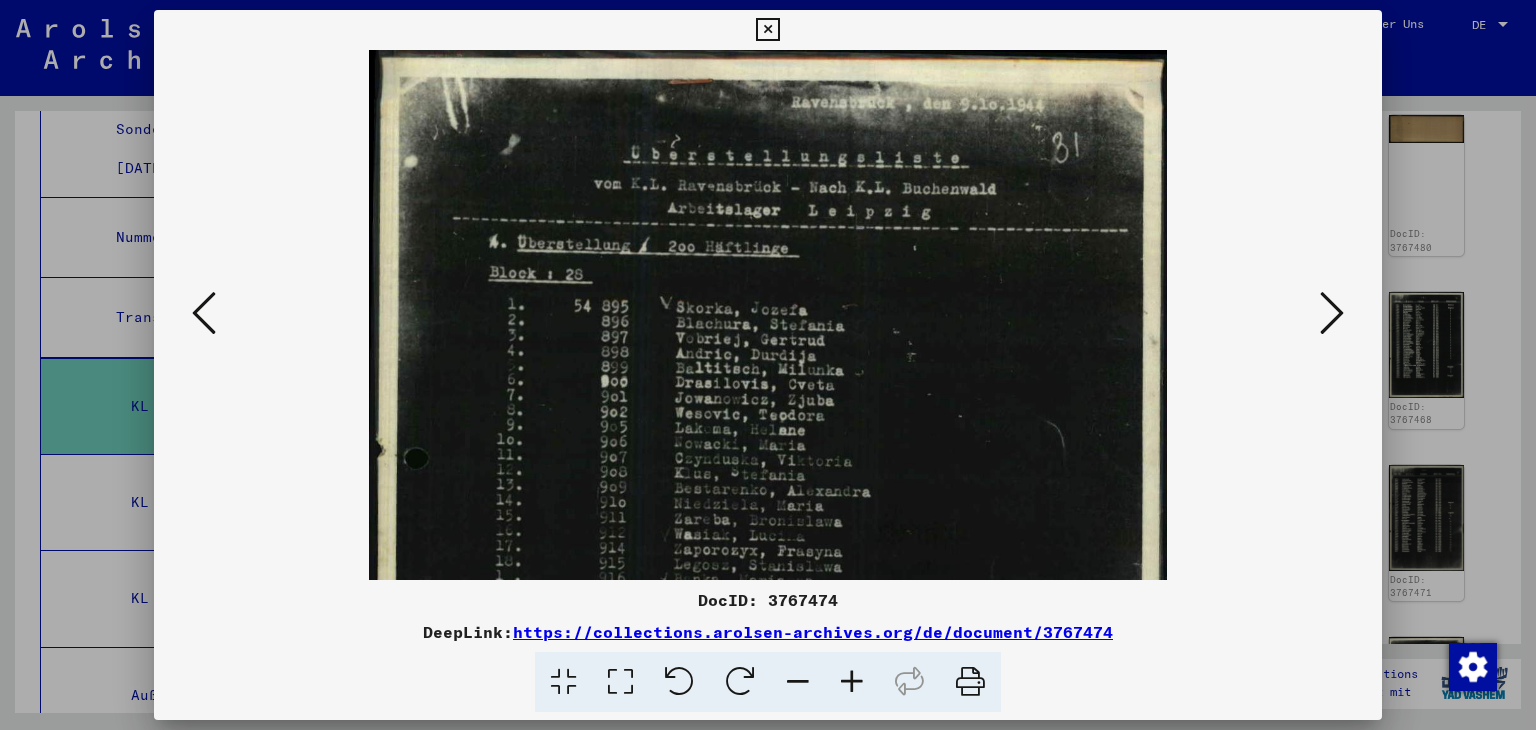 click at bounding box center (852, 682) 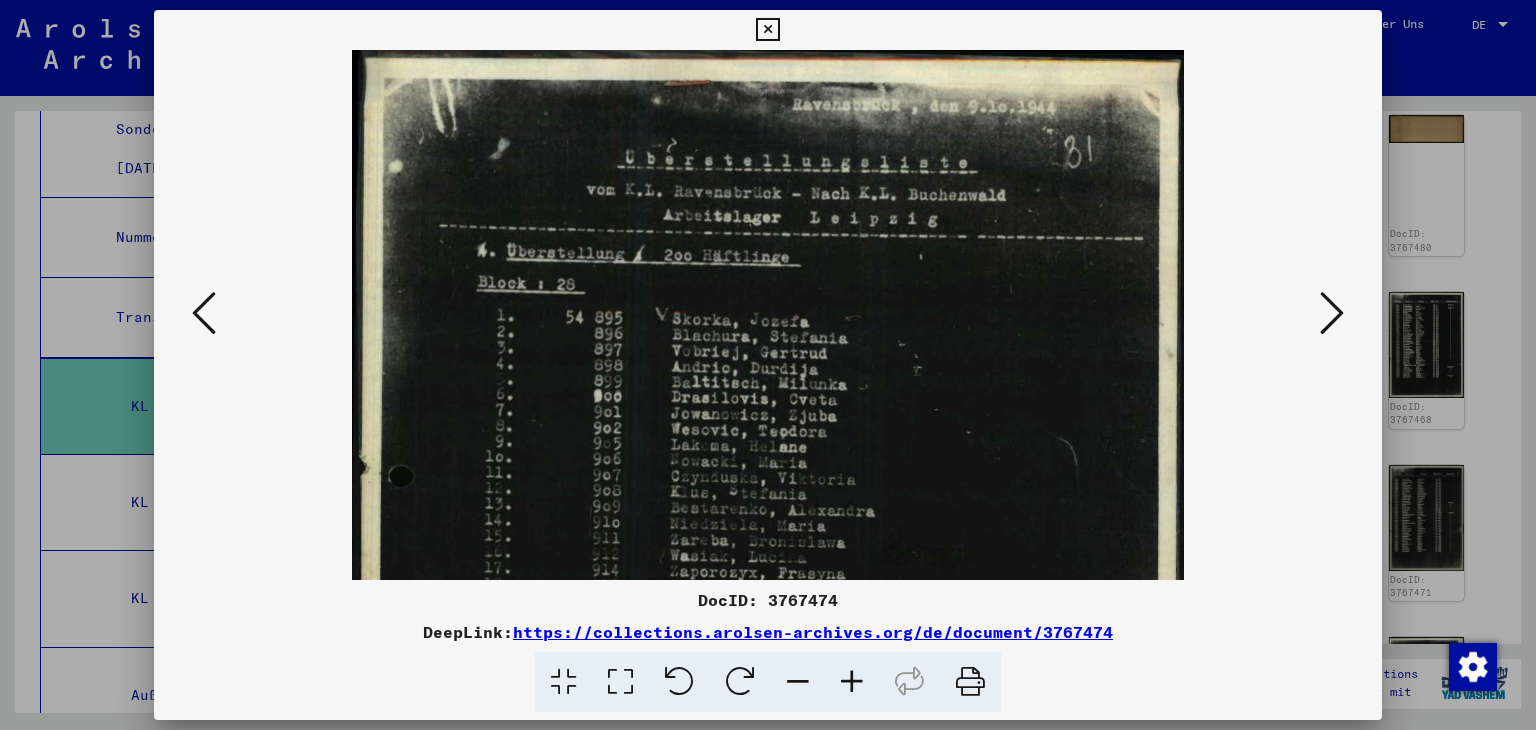 click at bounding box center [852, 682] 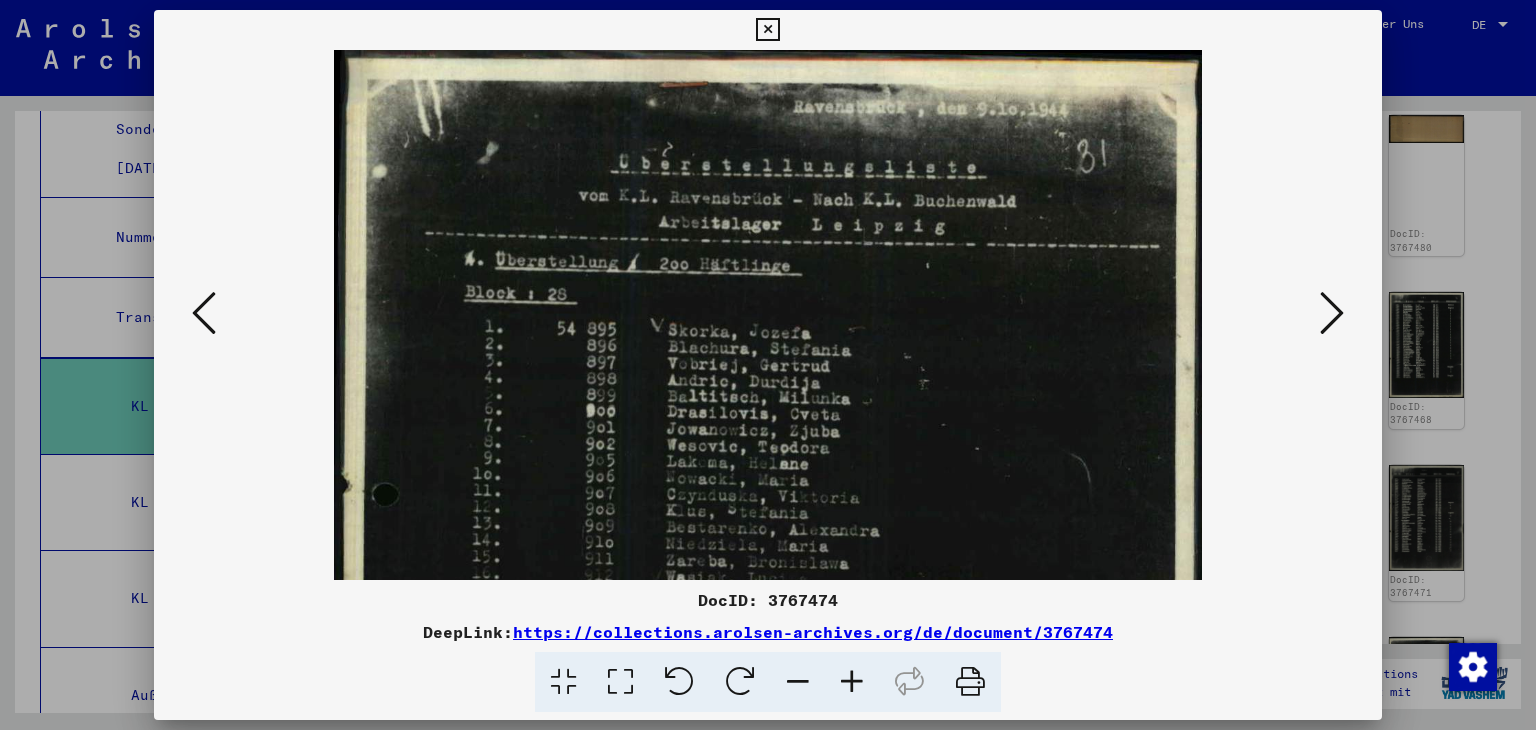 click at bounding box center (852, 682) 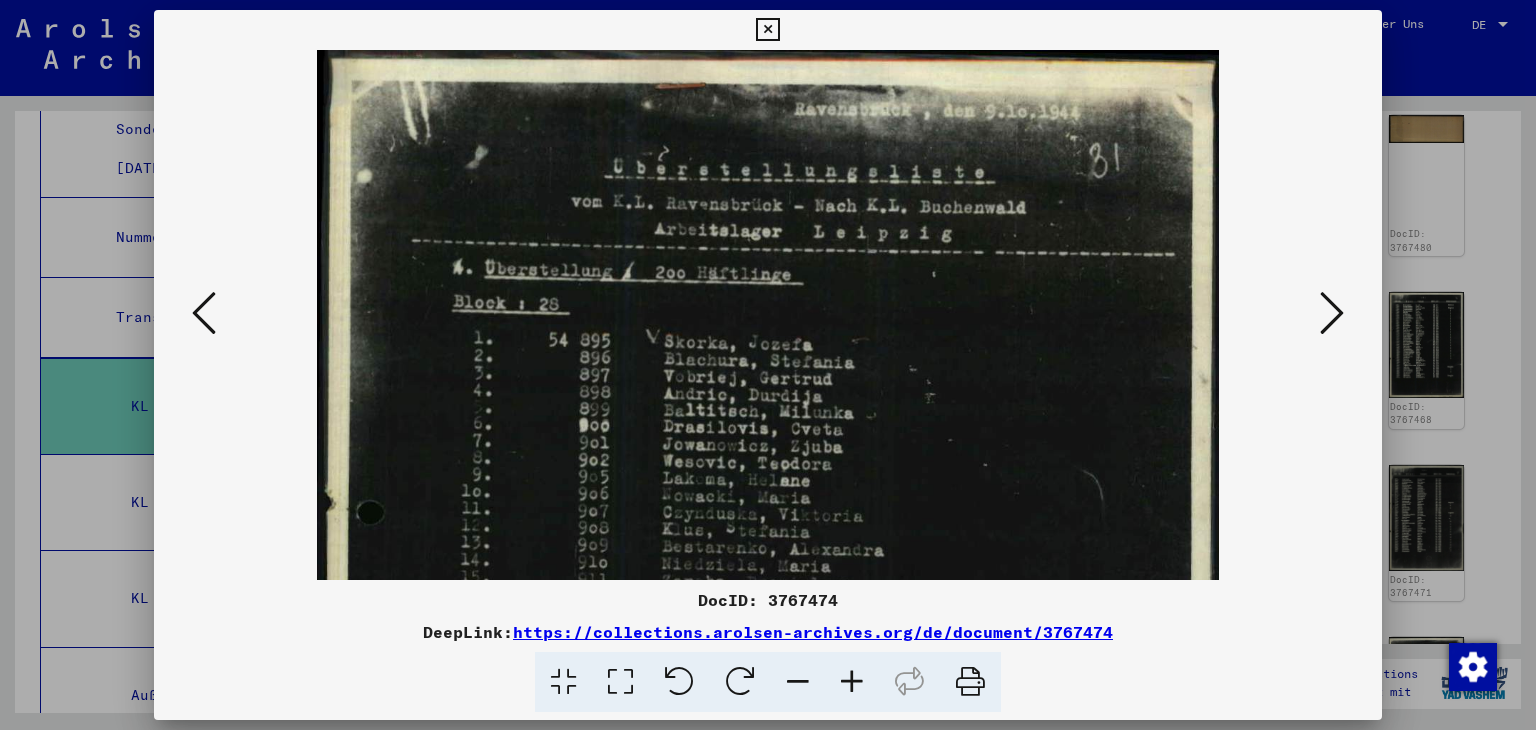 click at bounding box center (852, 682) 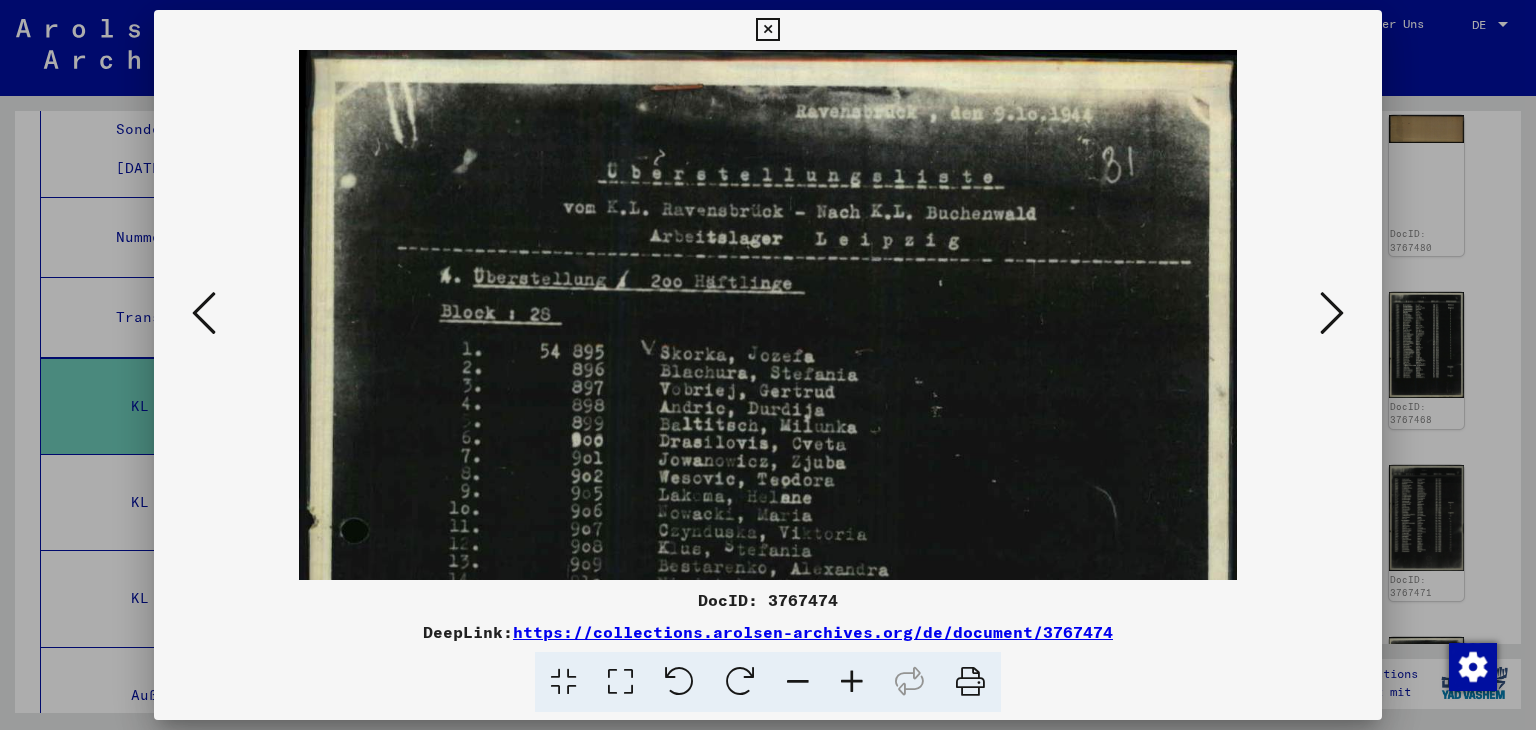 click at bounding box center [852, 682] 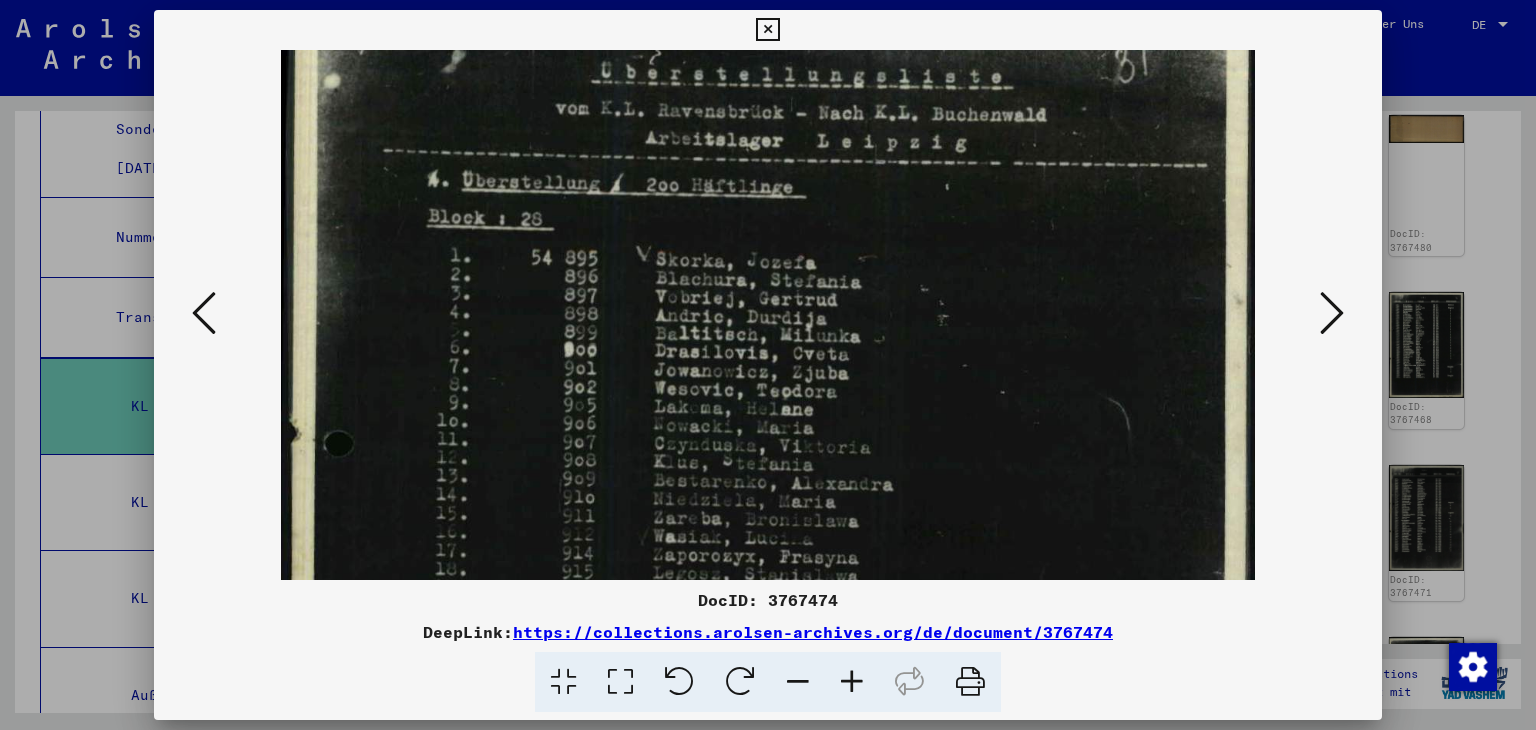 drag, startPoint x: 828, startPoint y: 455, endPoint x: 840, endPoint y: 353, distance: 102.70345 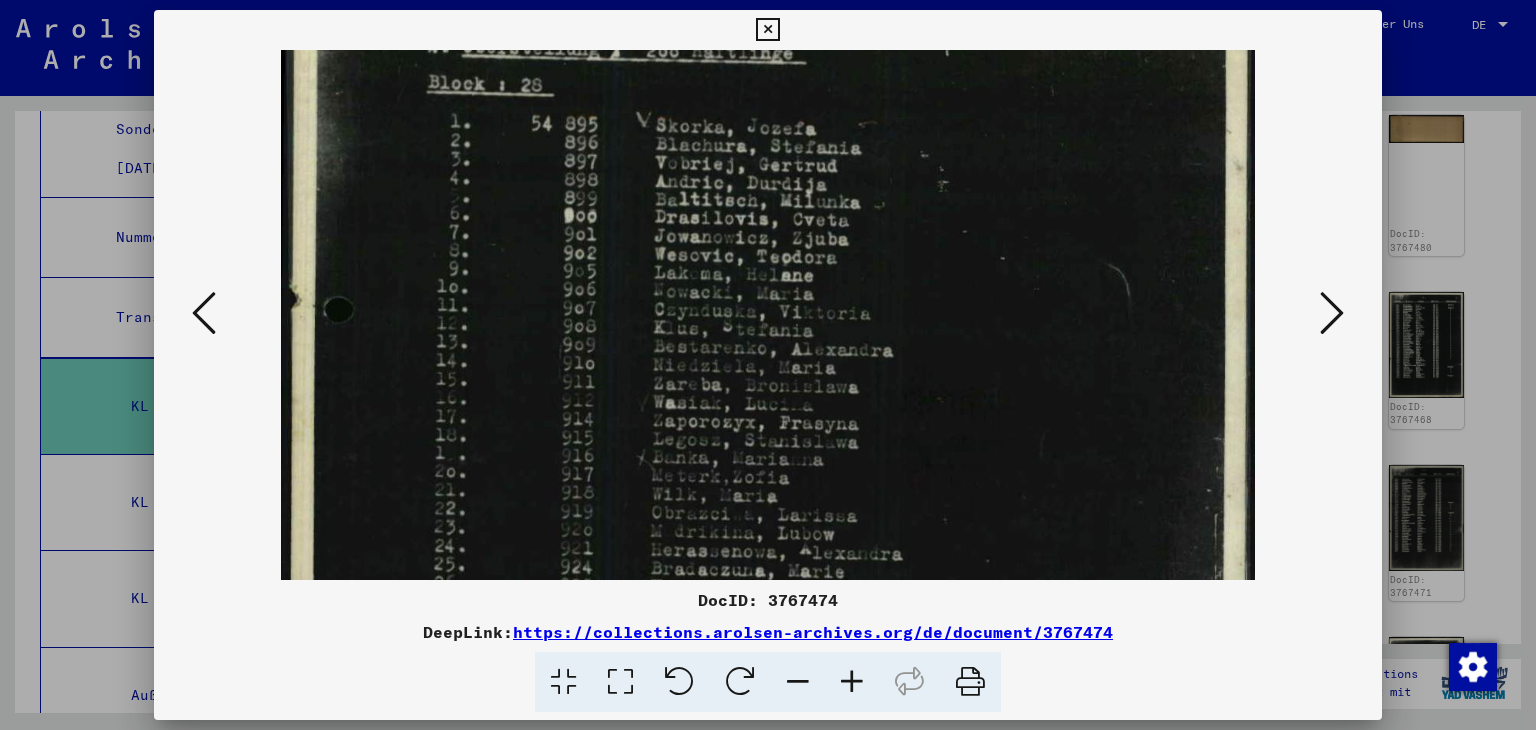scroll, scrollTop: 246, scrollLeft: 0, axis: vertical 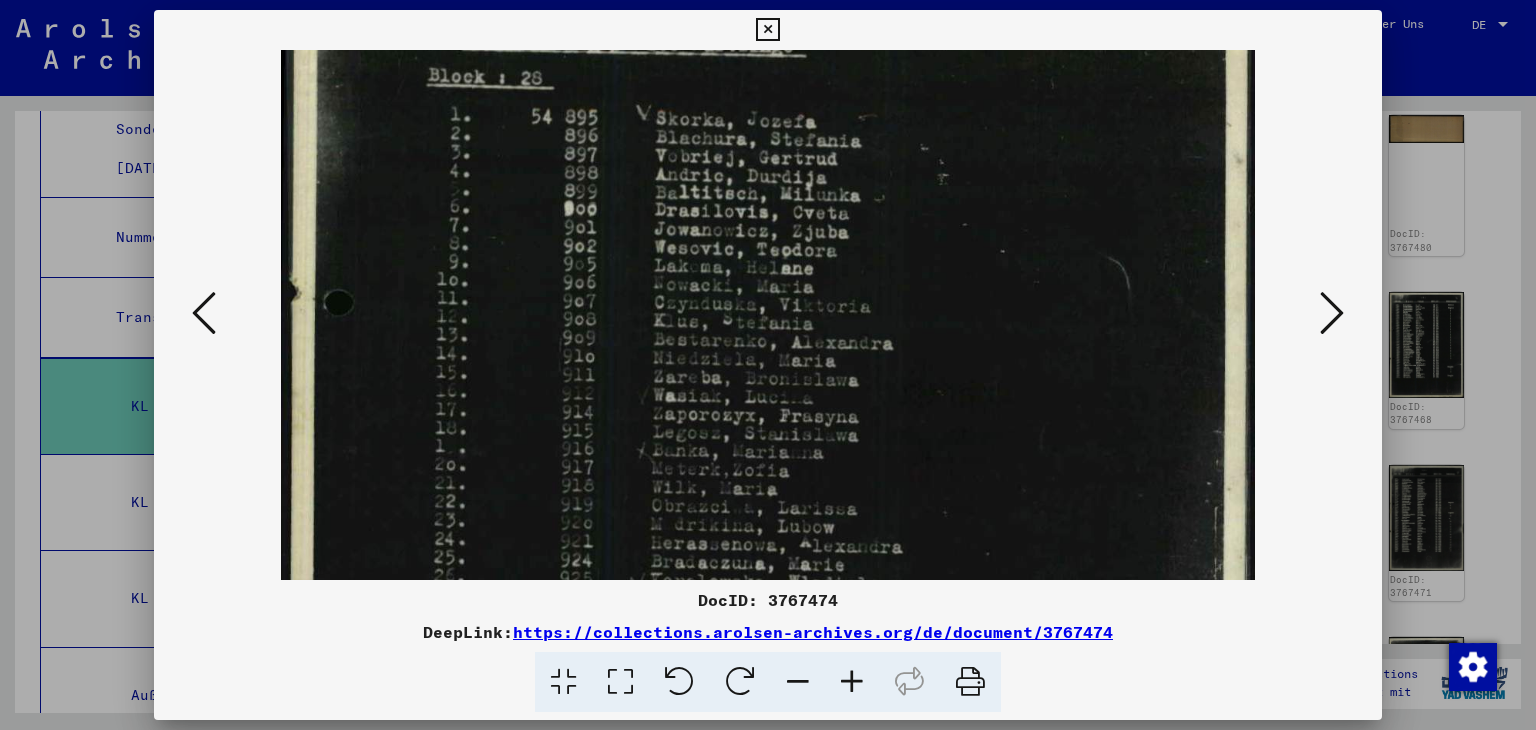 drag, startPoint x: 832, startPoint y: 460, endPoint x: 821, endPoint y: 322, distance: 138.43771 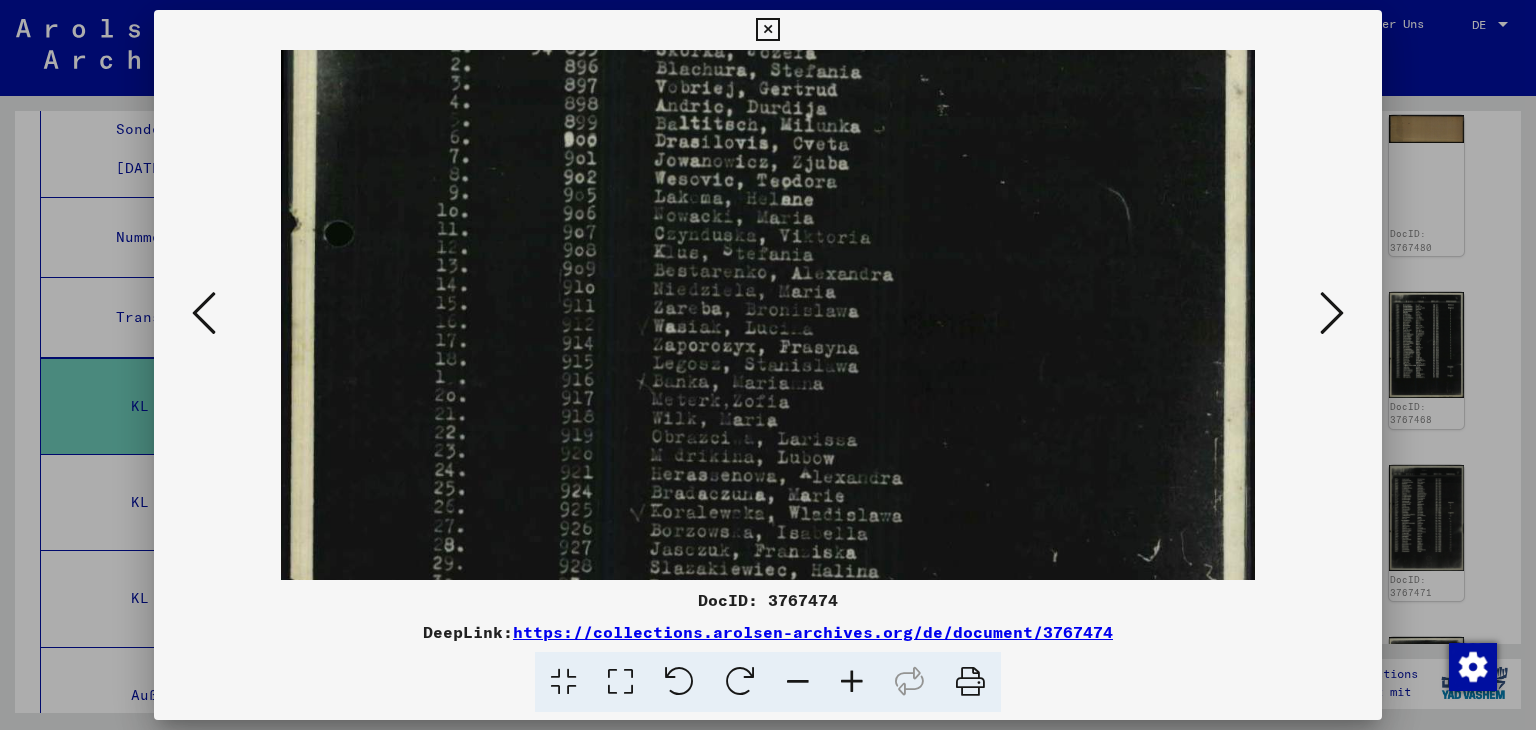 scroll, scrollTop: 317, scrollLeft: 0, axis: vertical 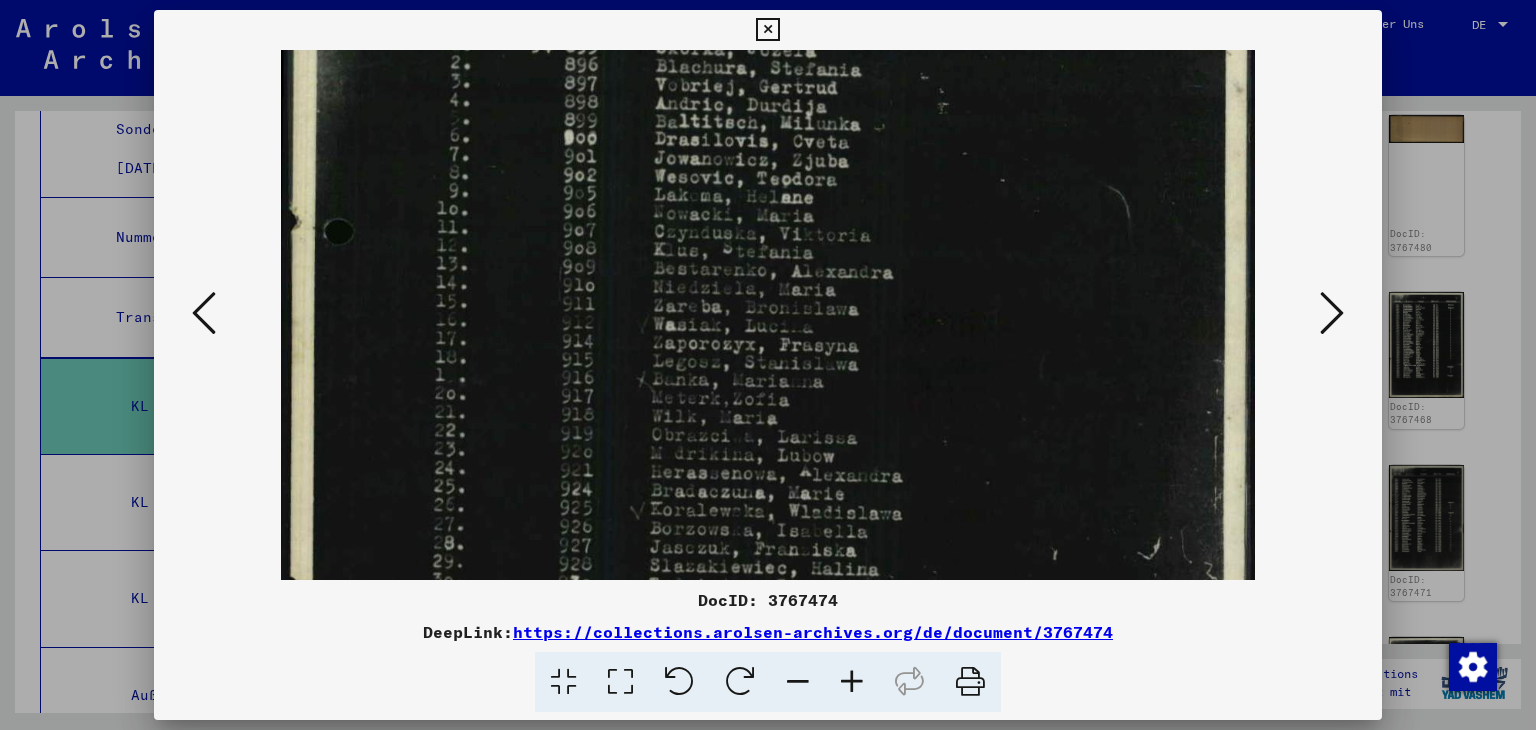 drag, startPoint x: 798, startPoint y: 464, endPoint x: 798, endPoint y: 395, distance: 69 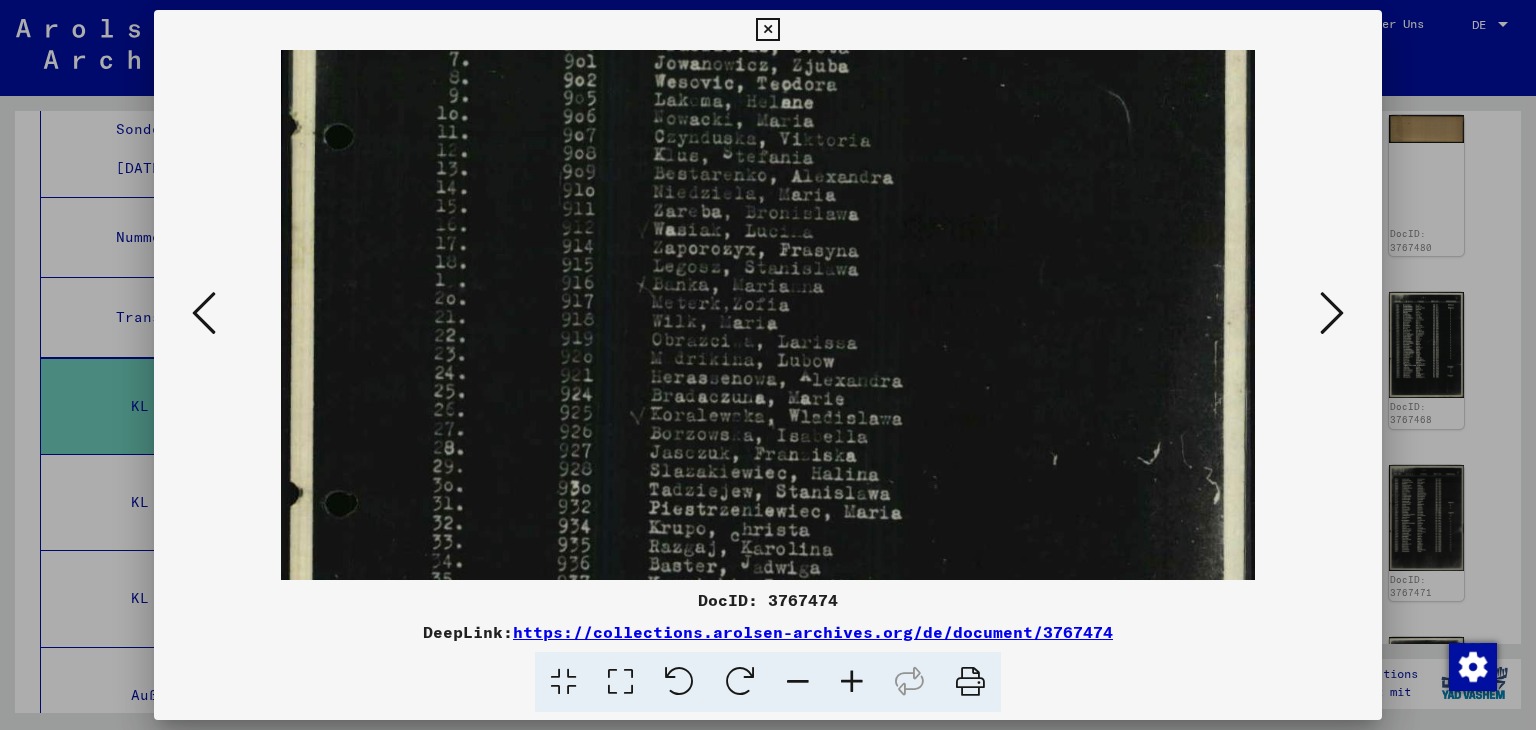 scroll, scrollTop: 416, scrollLeft: 0, axis: vertical 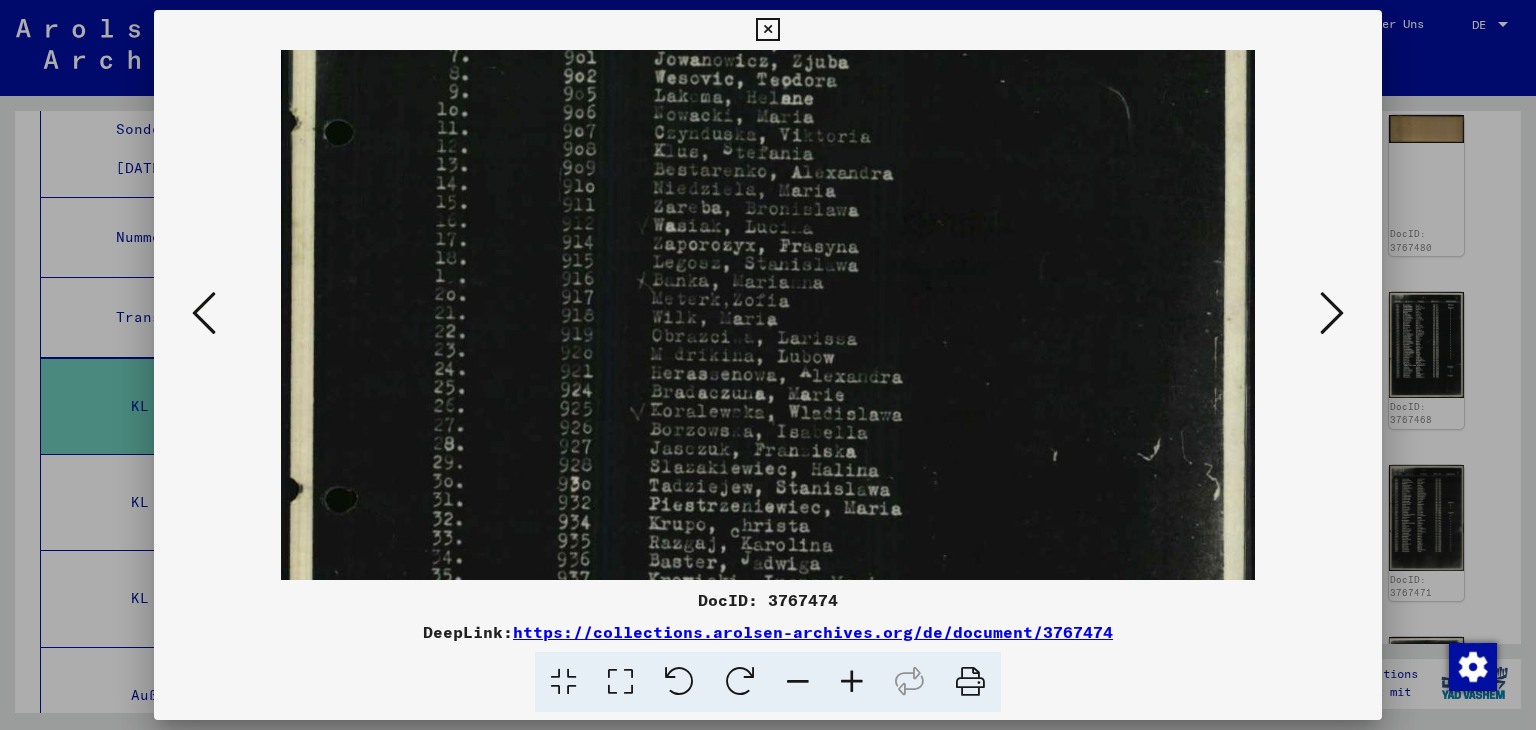 drag, startPoint x: 804, startPoint y: 496, endPoint x: 797, endPoint y: 401, distance: 95.257545 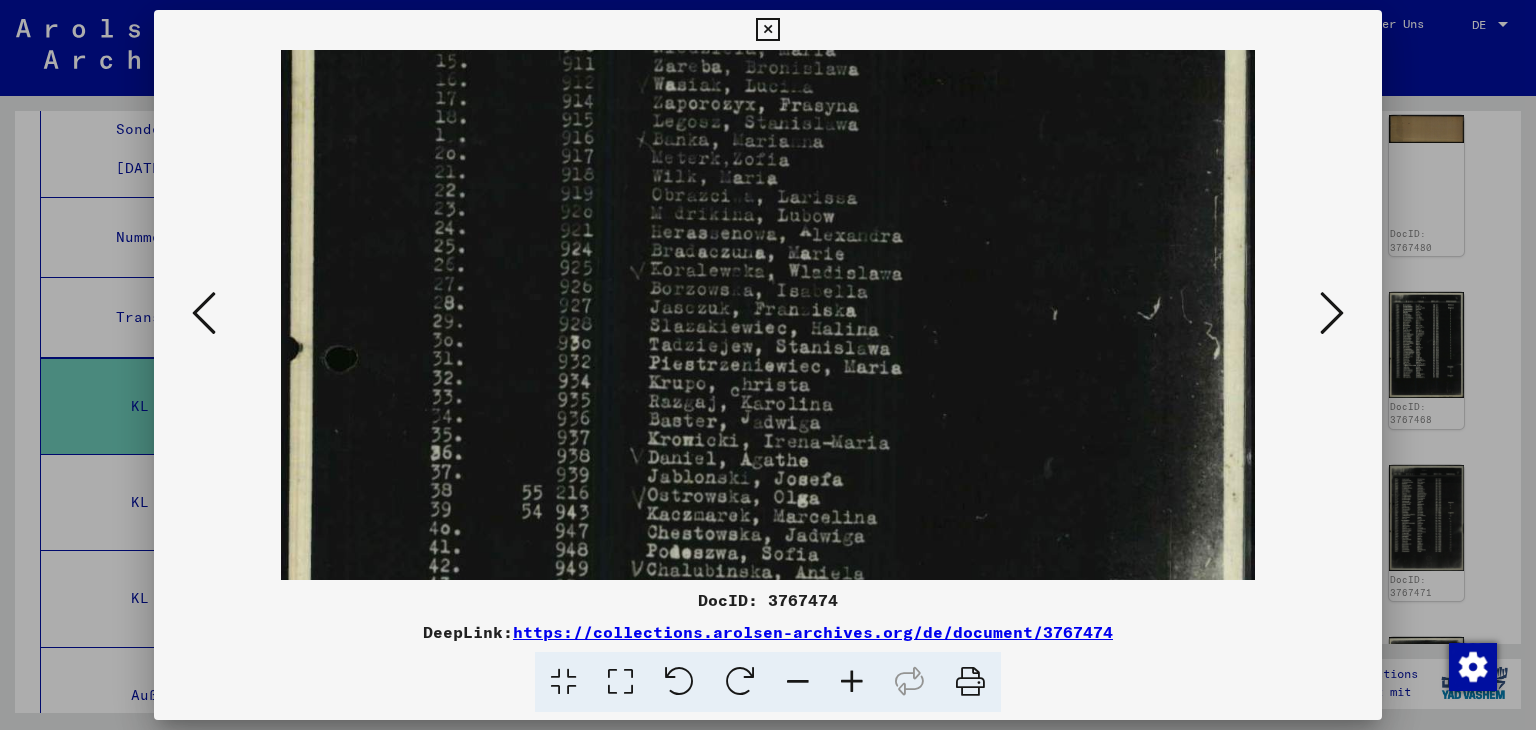 scroll, scrollTop: 560, scrollLeft: 0, axis: vertical 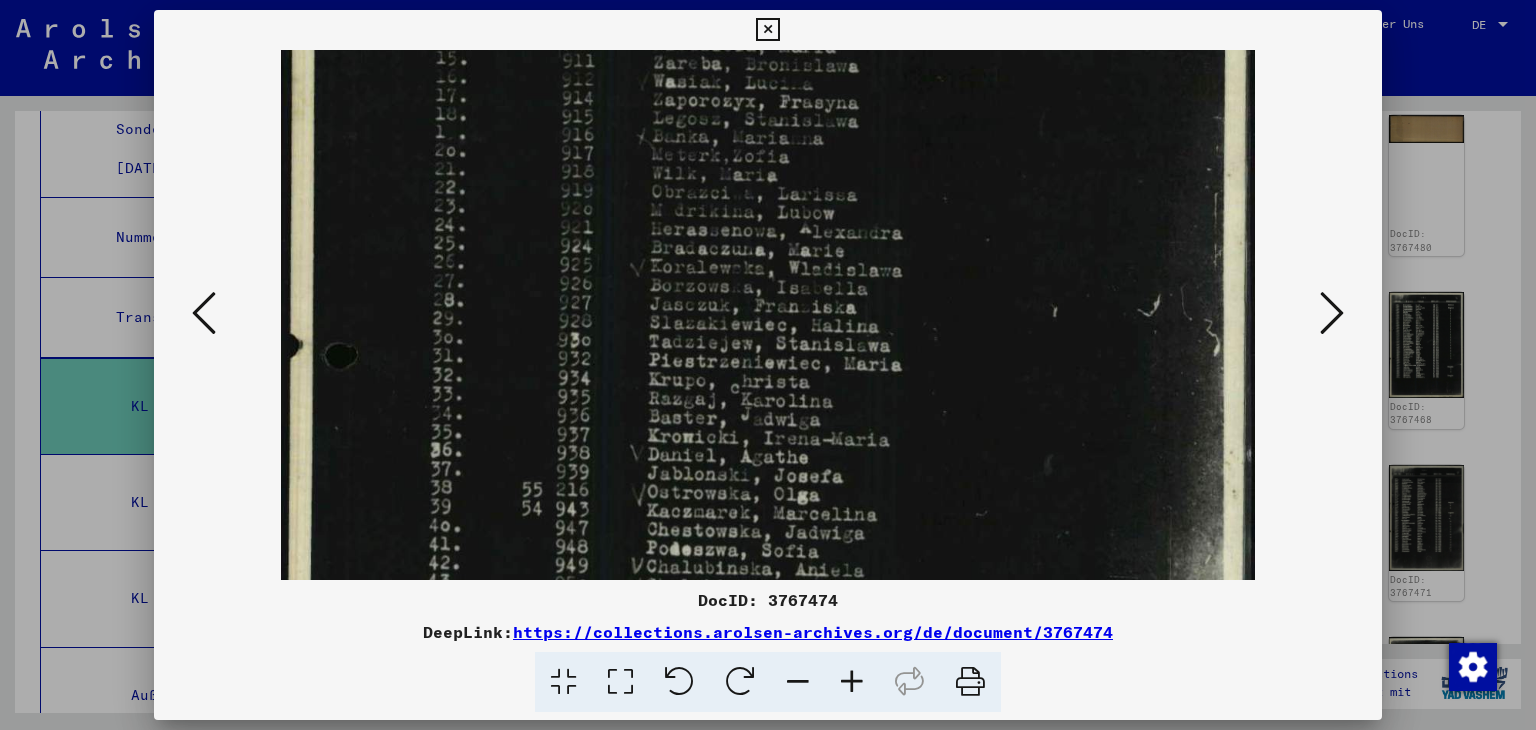 drag, startPoint x: 758, startPoint y: 513, endPoint x: 755, endPoint y: 375, distance: 138.03261 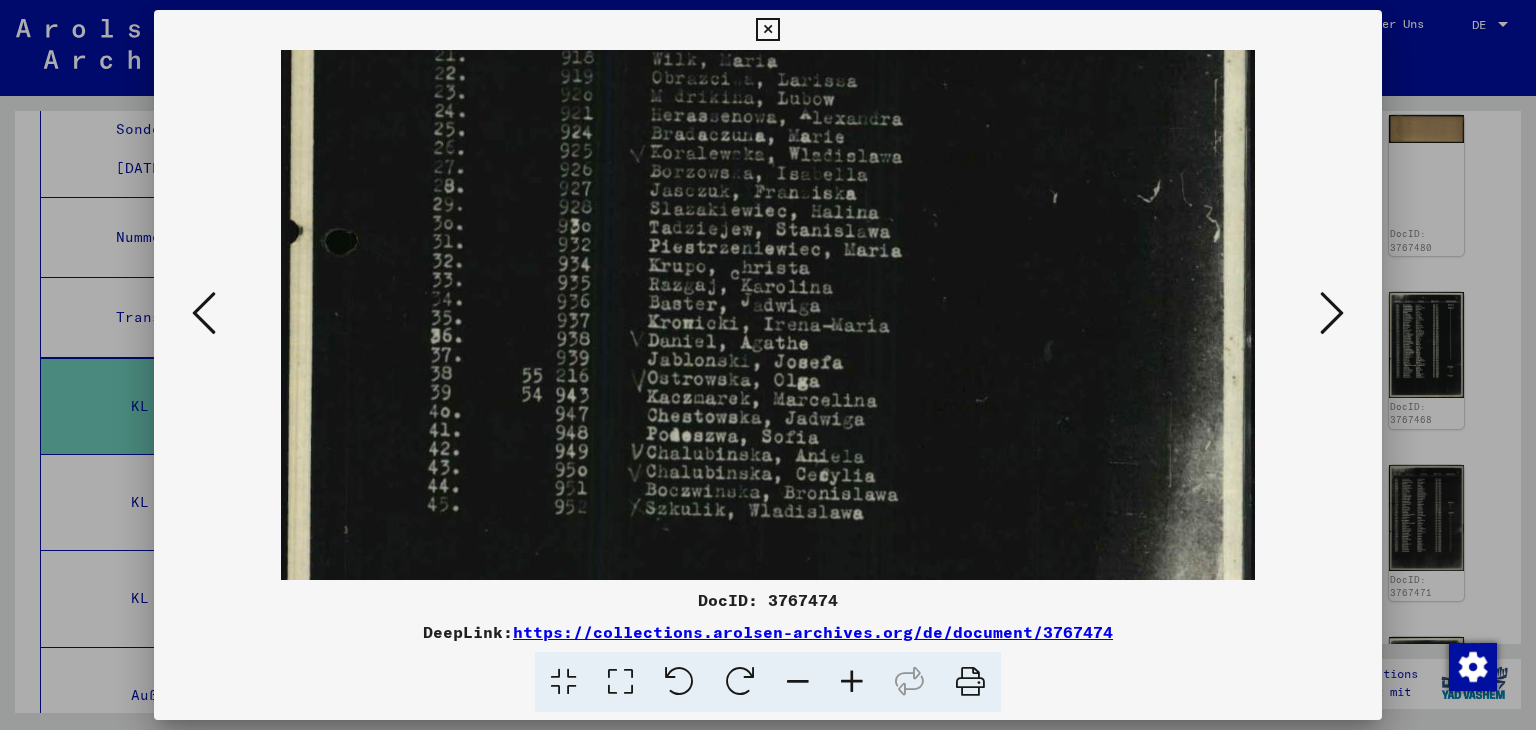 scroll, scrollTop: 676, scrollLeft: 0, axis: vertical 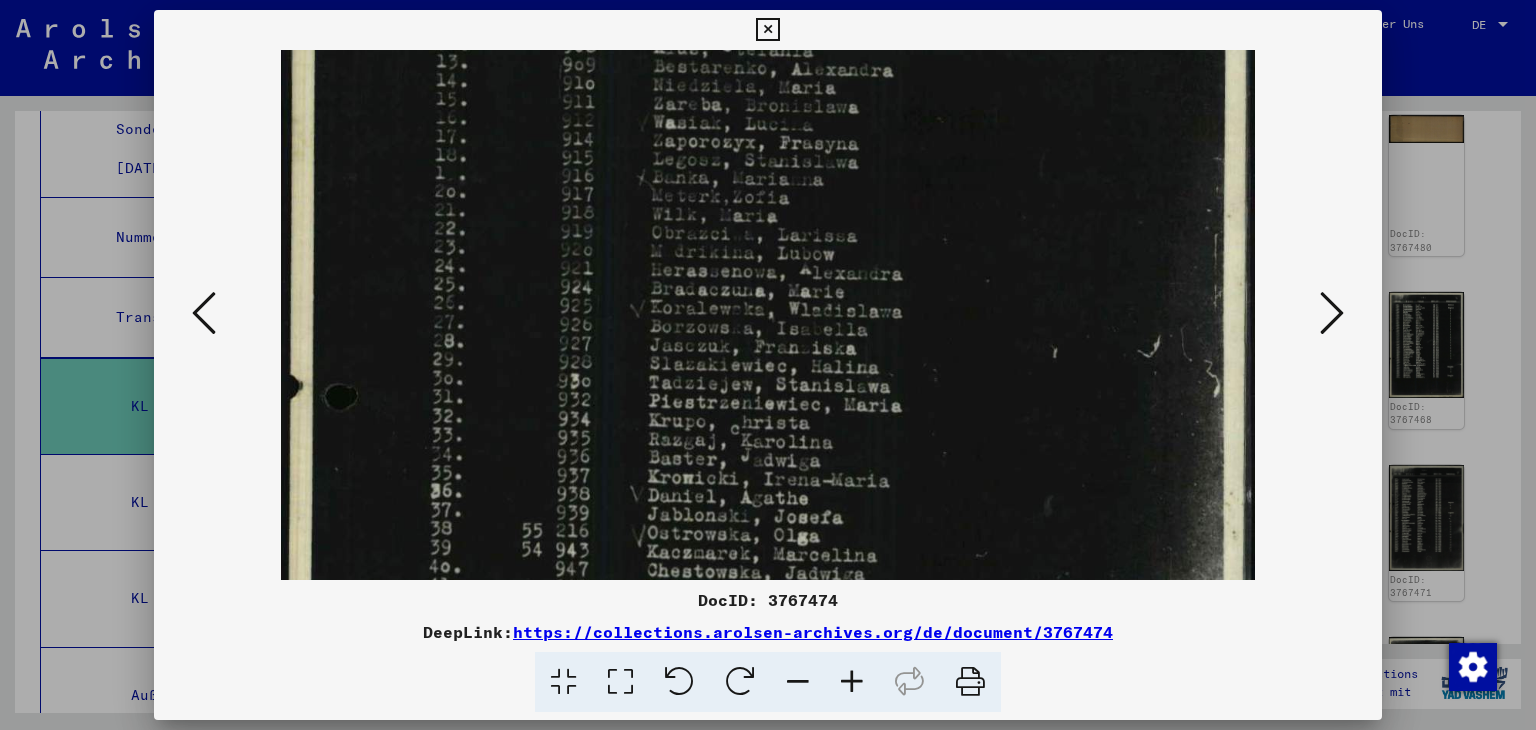 drag, startPoint x: 751, startPoint y: 409, endPoint x: 740, endPoint y: 460, distance: 52.17279 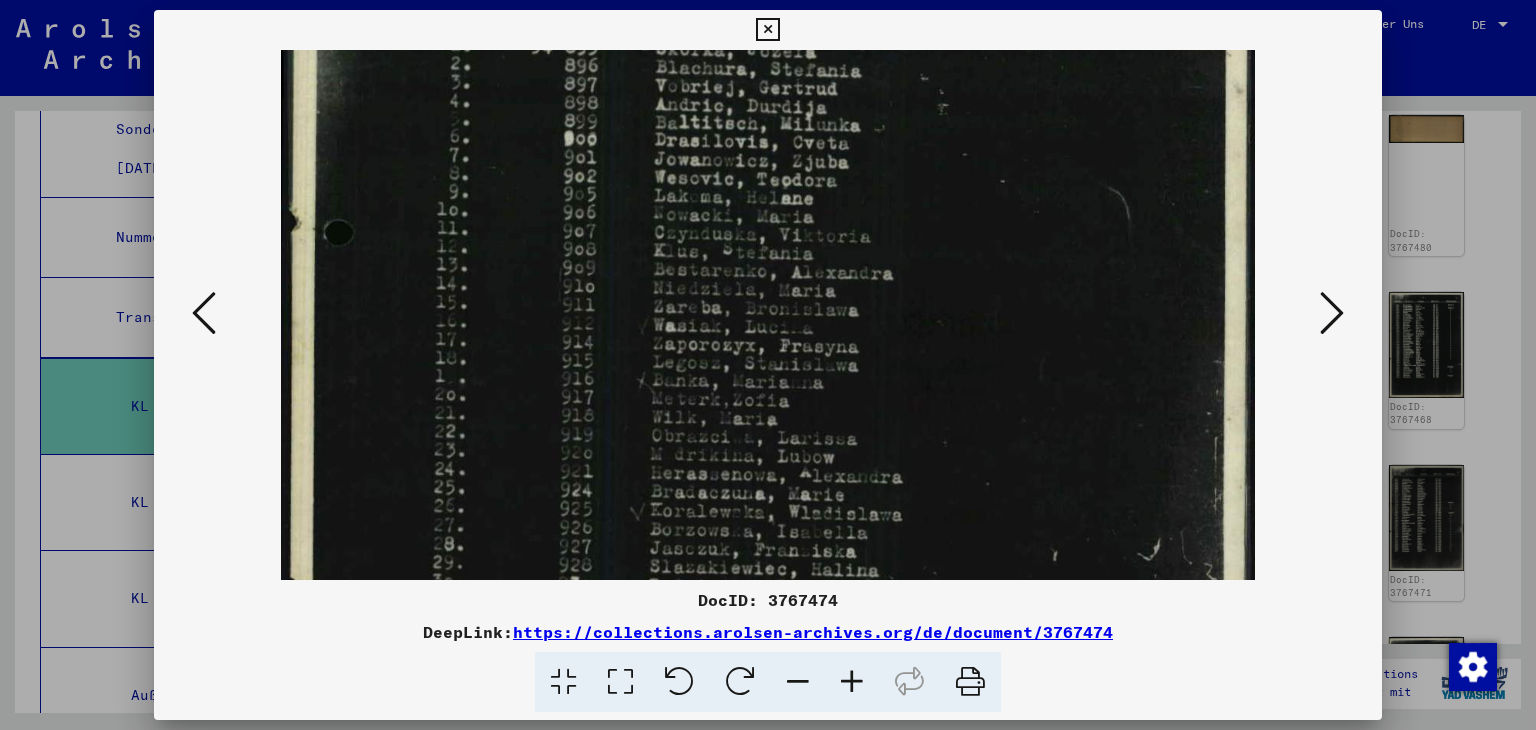 scroll, scrollTop: 236, scrollLeft: 0, axis: vertical 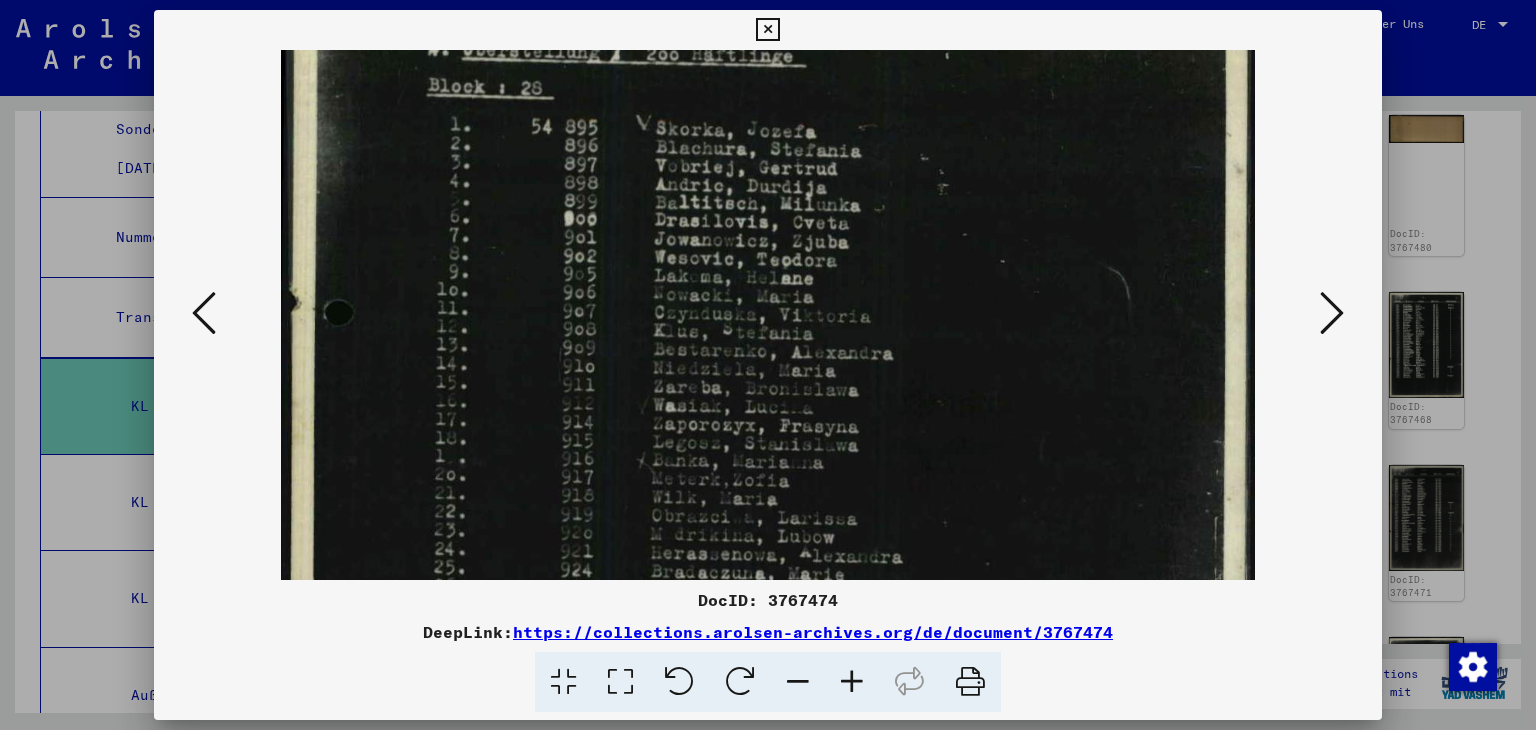 drag, startPoint x: 782, startPoint y: 165, endPoint x: 768, endPoint y: 452, distance: 287.34125 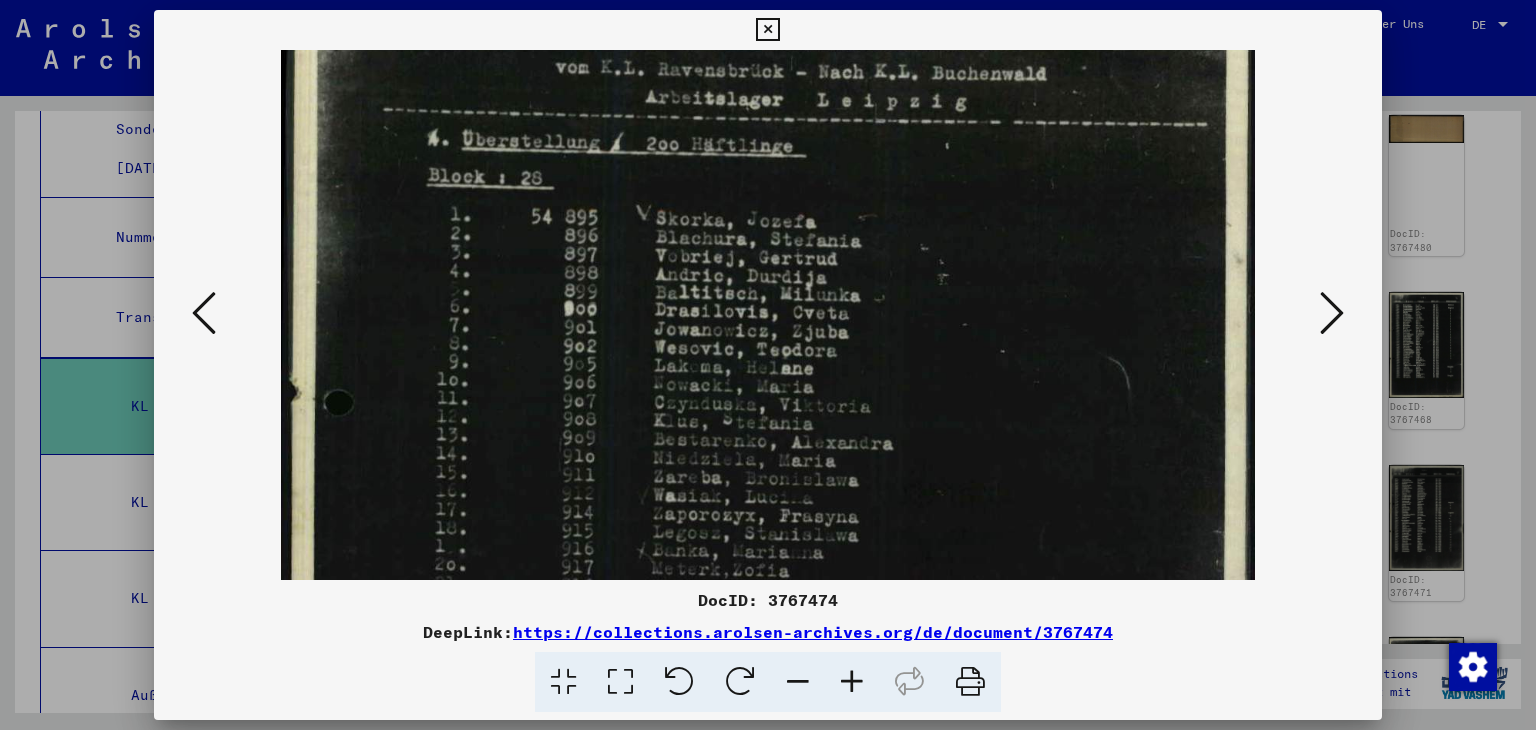 scroll, scrollTop: 72, scrollLeft: 0, axis: vertical 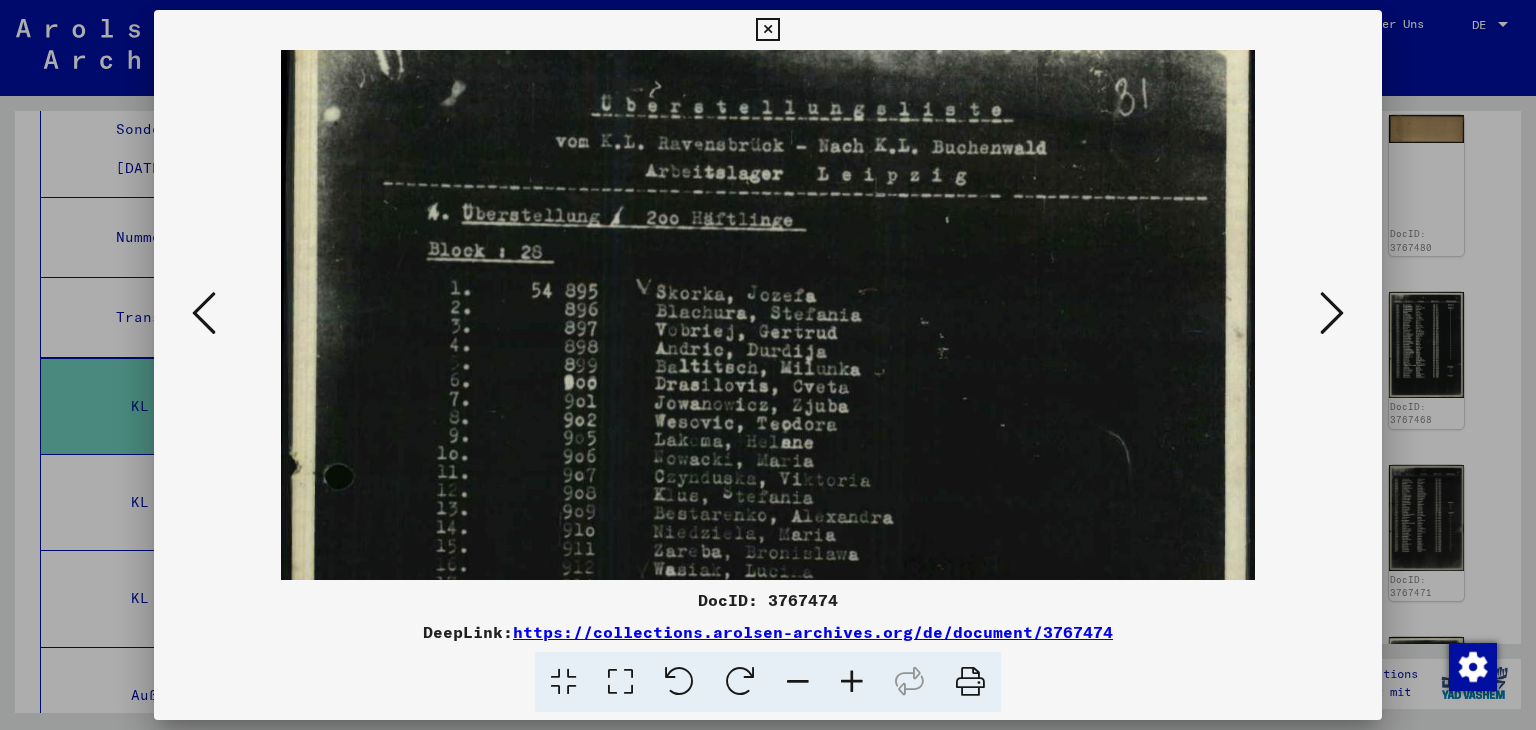 drag, startPoint x: 782, startPoint y: 145, endPoint x: 771, endPoint y: 311, distance: 166.36406 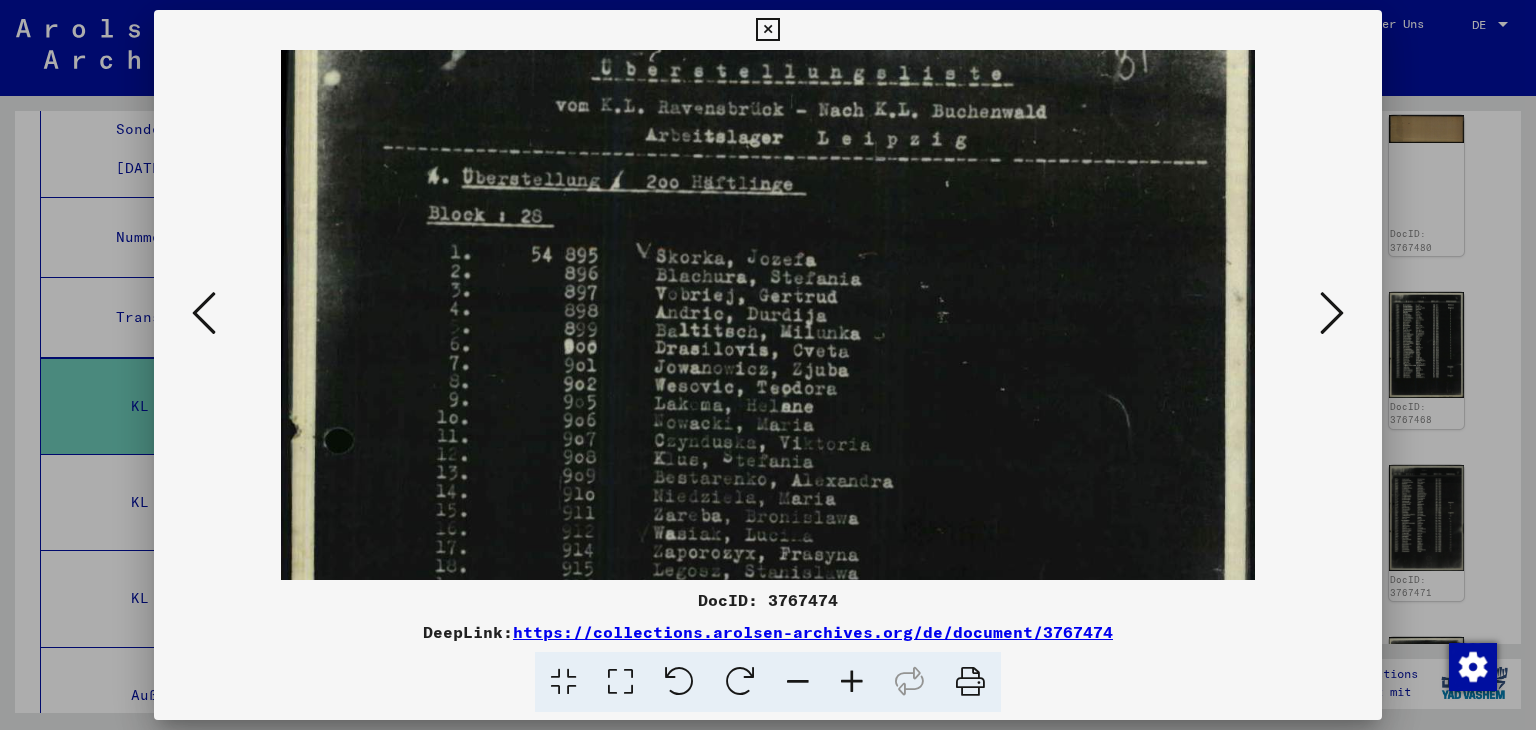 scroll, scrollTop: 116, scrollLeft: 0, axis: vertical 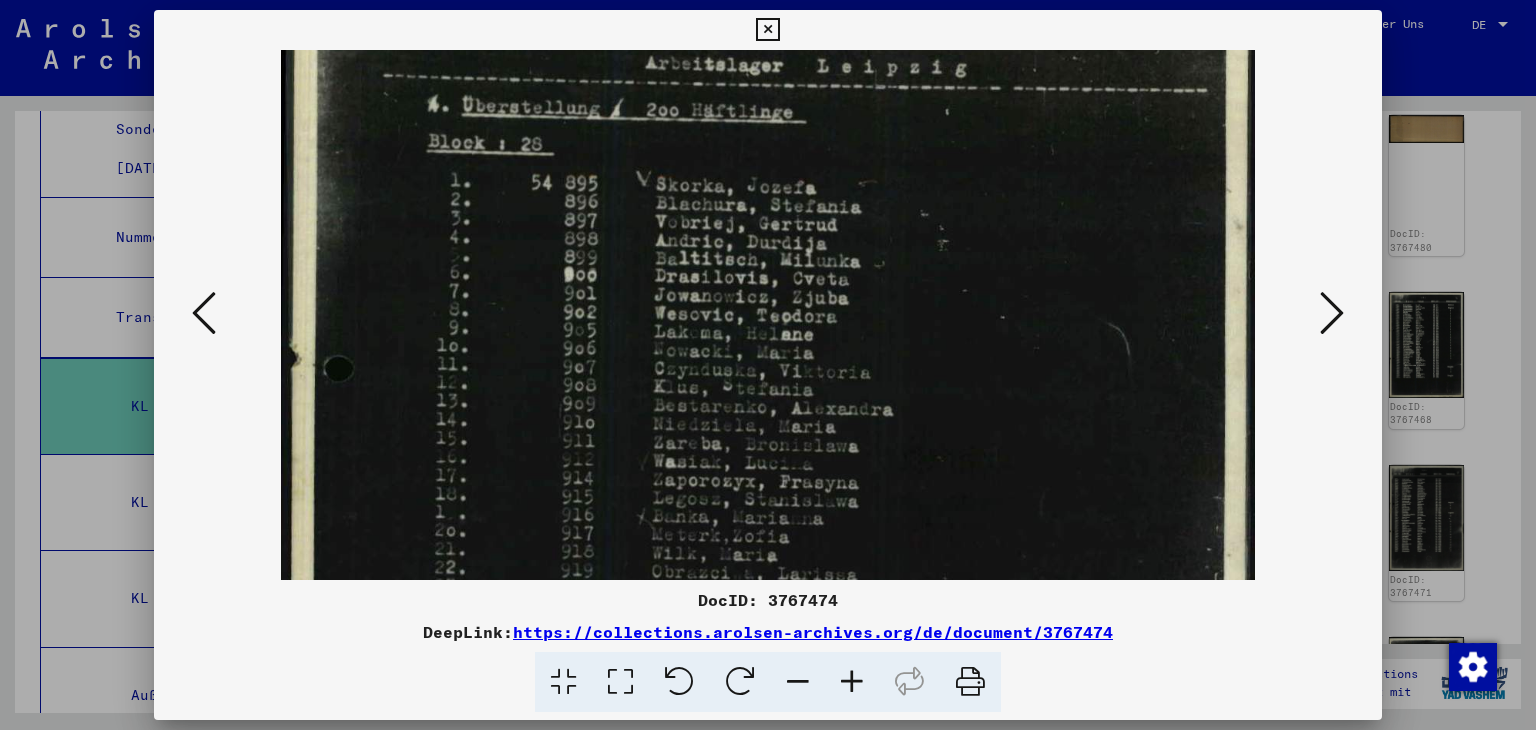 drag, startPoint x: 808, startPoint y: 450, endPoint x: 803, endPoint y: 347, distance: 103.121284 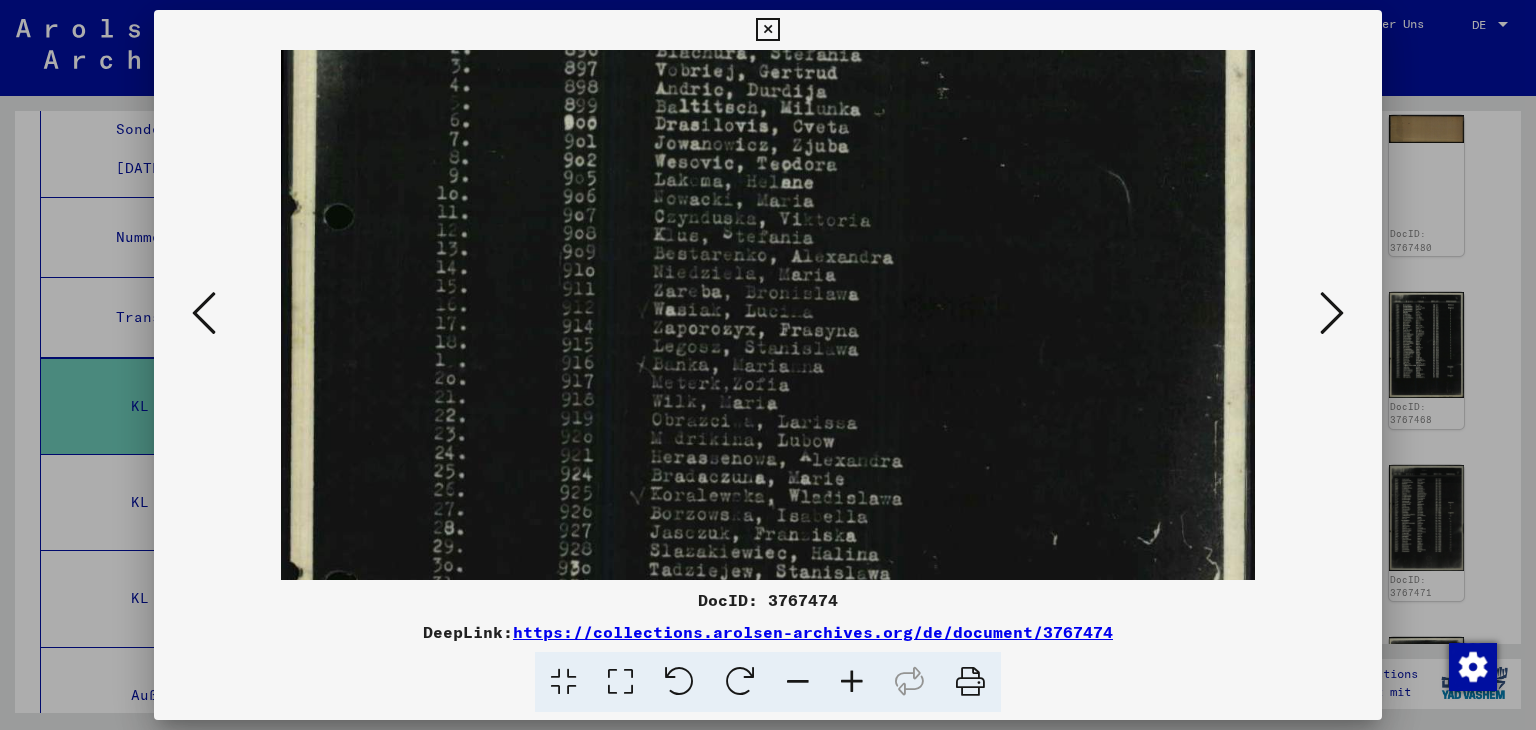 drag, startPoint x: 780, startPoint y: 473, endPoint x: 786, endPoint y: 323, distance: 150.11995 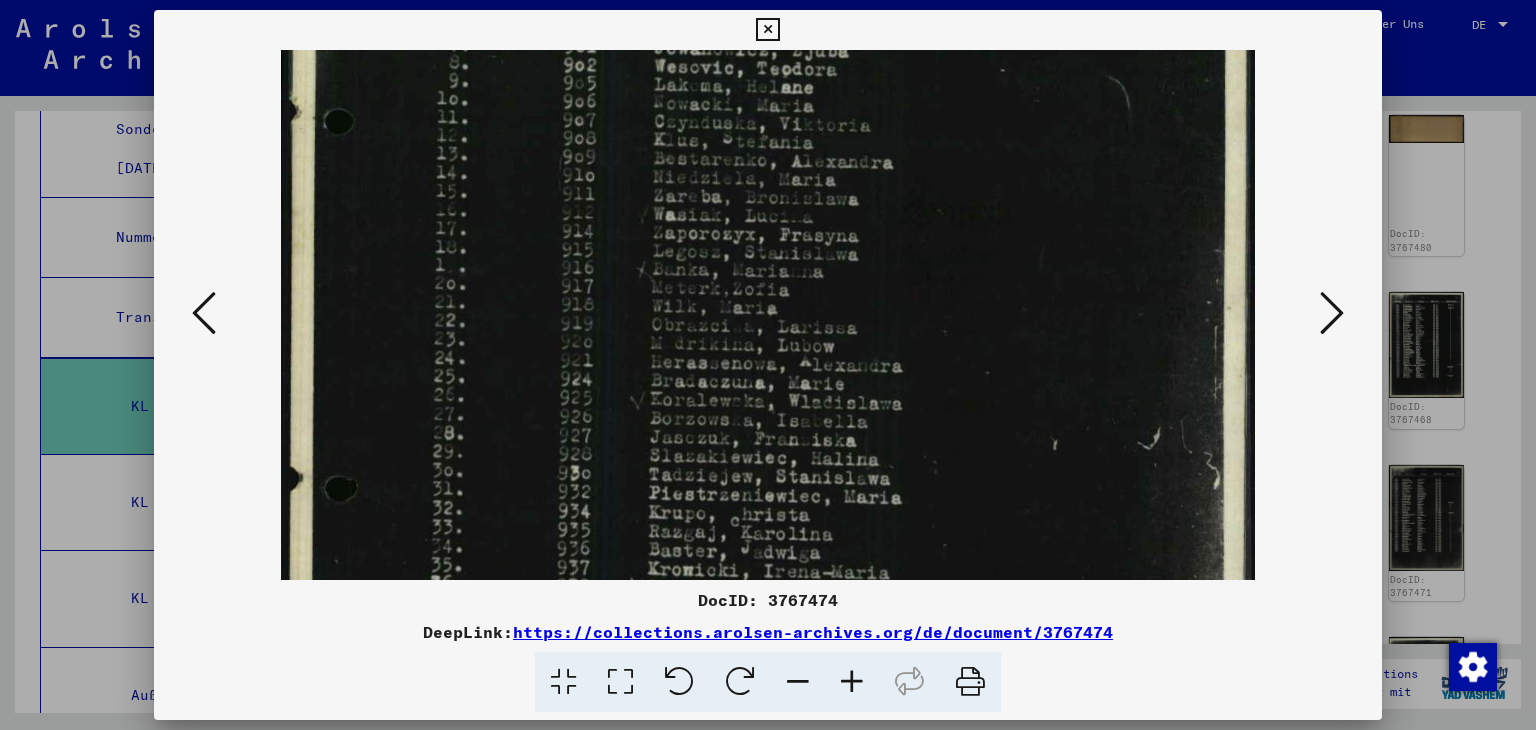 drag, startPoint x: 772, startPoint y: 458, endPoint x: 773, endPoint y: 367, distance: 91.00549 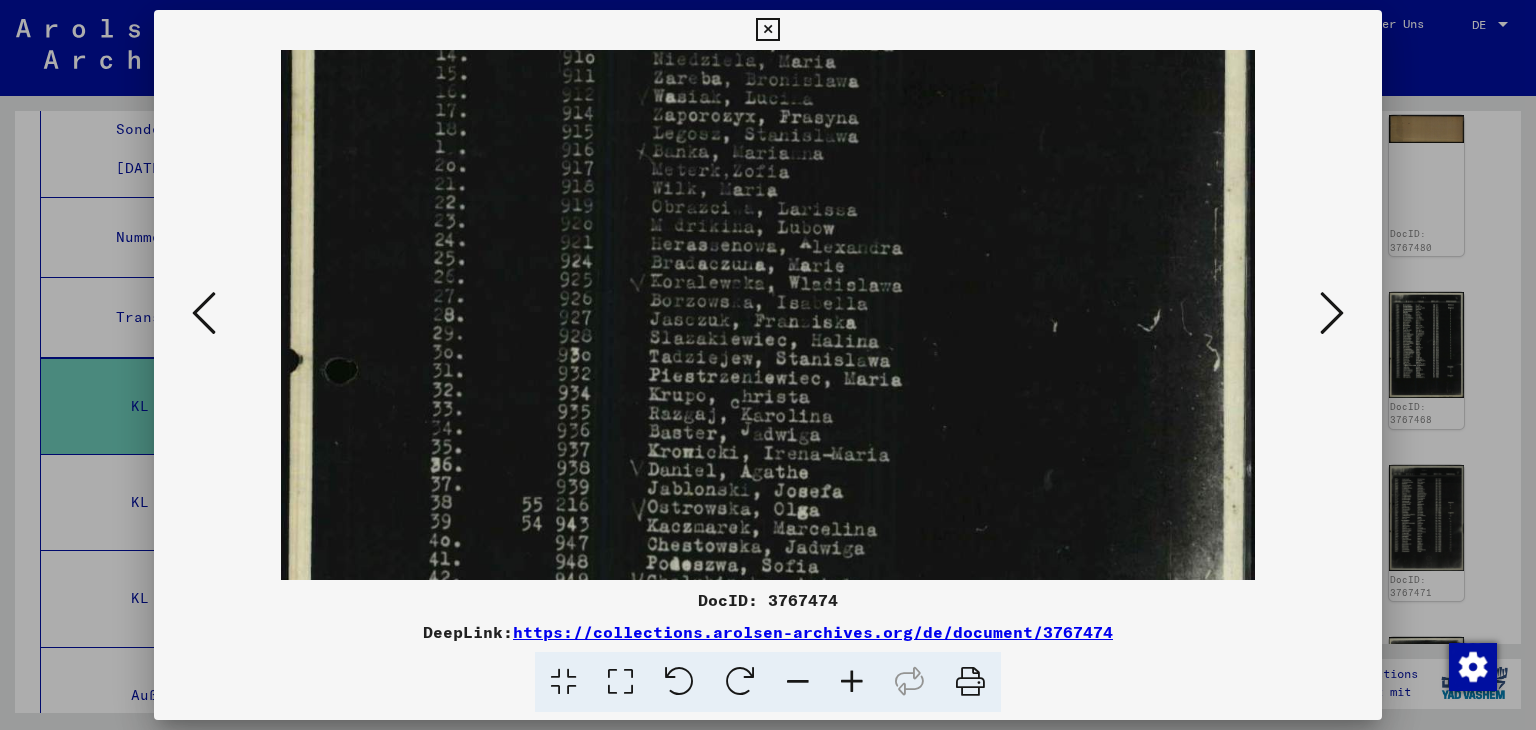 drag, startPoint x: 769, startPoint y: 490, endPoint x: 767, endPoint y: 376, distance: 114.01754 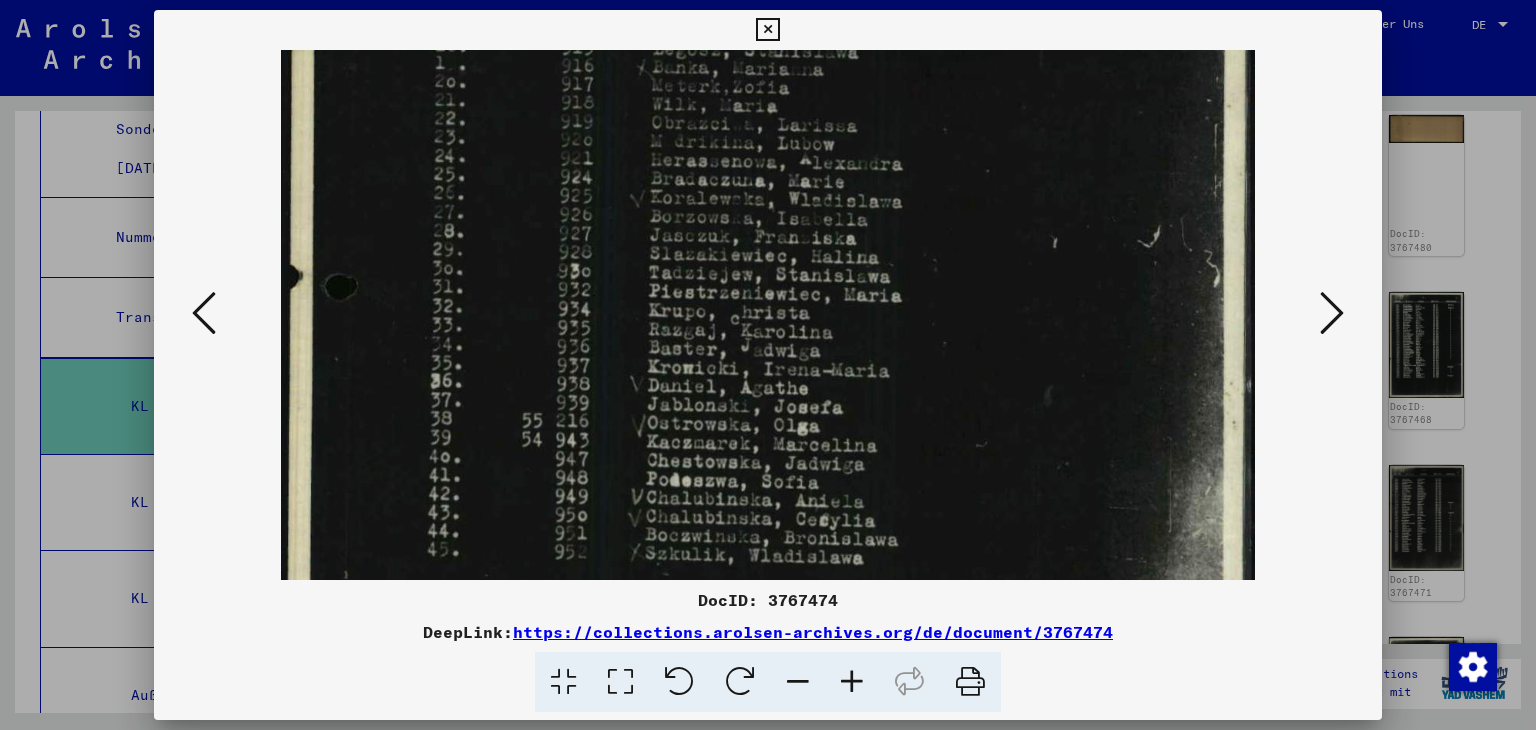 scroll, scrollTop: 632, scrollLeft: 0, axis: vertical 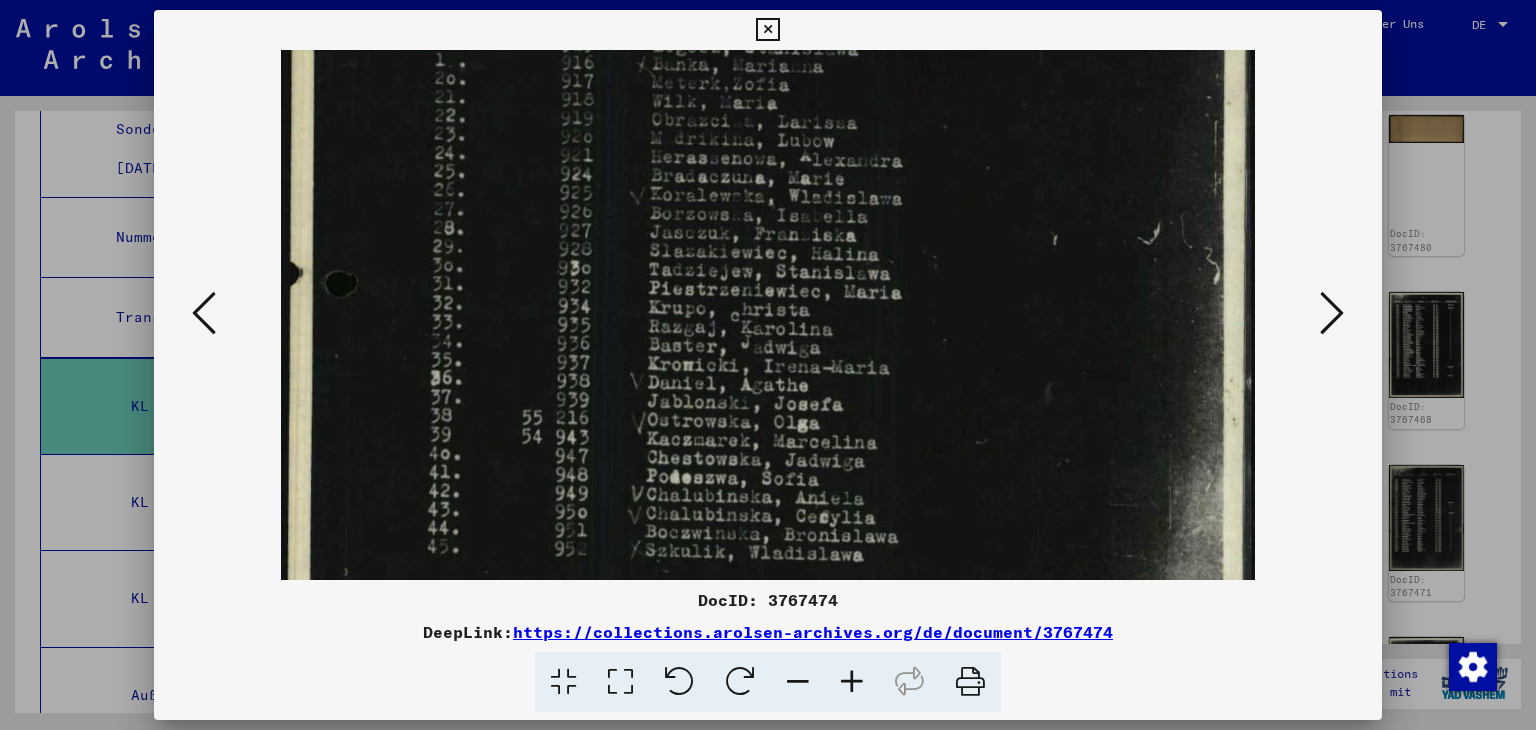 drag, startPoint x: 745, startPoint y: 489, endPoint x: 751, endPoint y: 406, distance: 83.21658 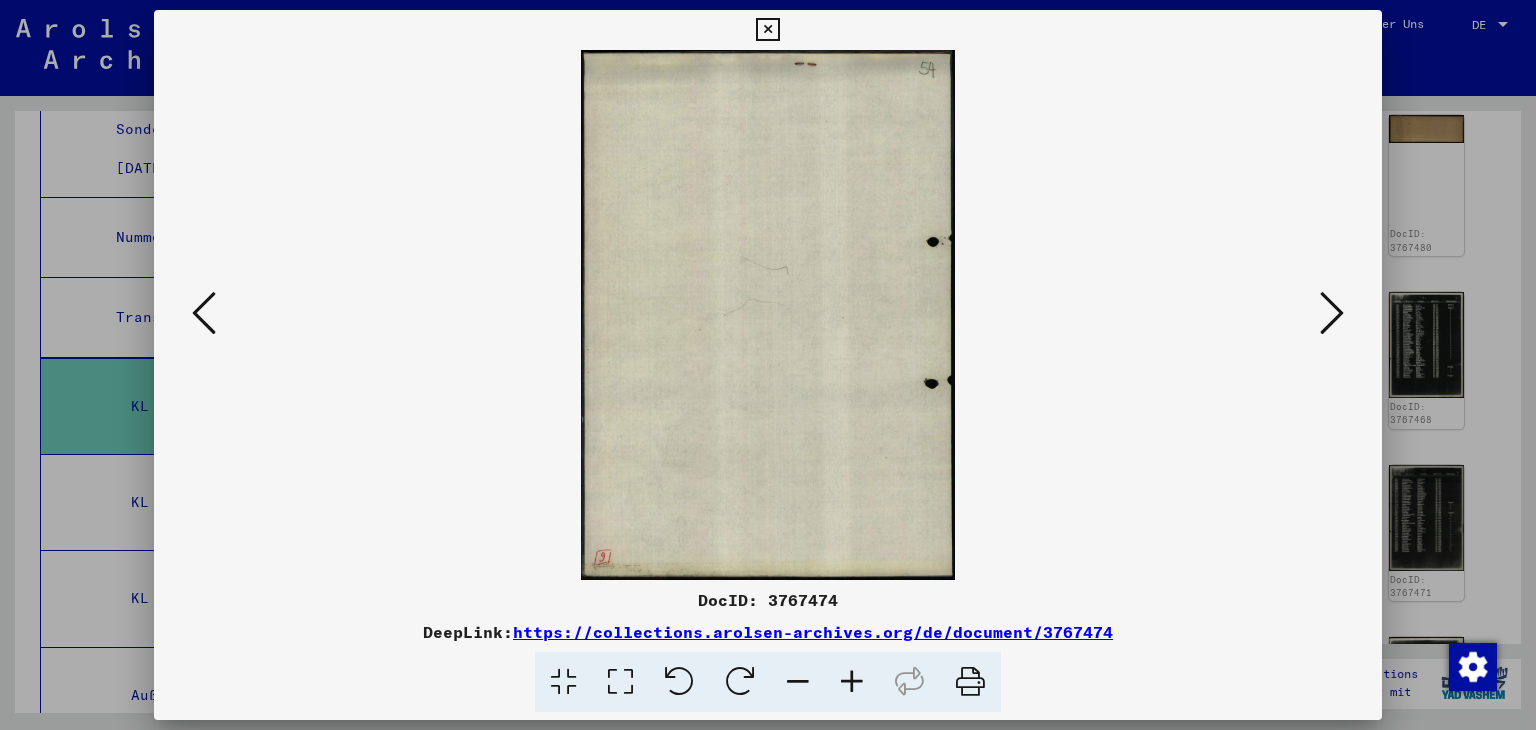 scroll, scrollTop: 0, scrollLeft: 0, axis: both 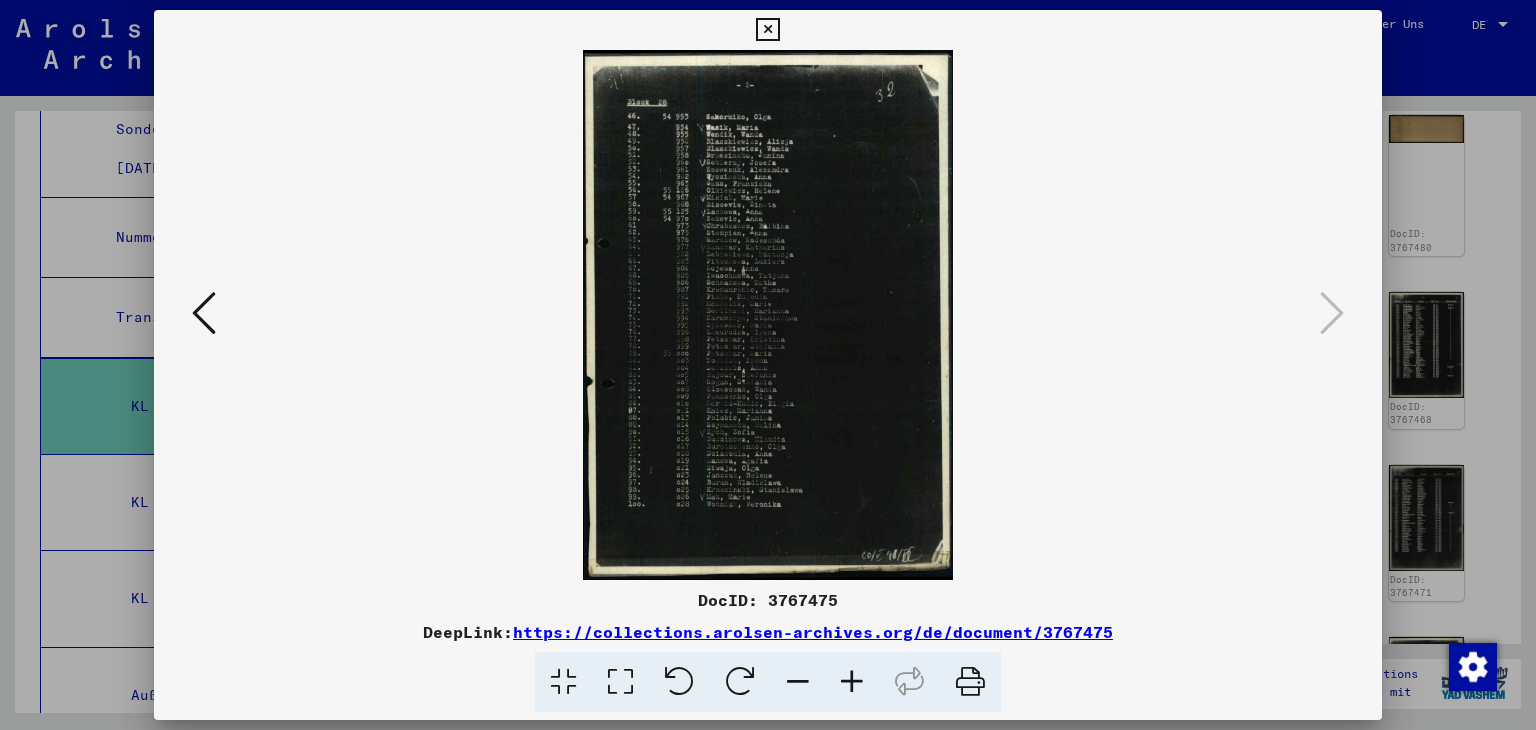 click at bounding box center (767, 30) 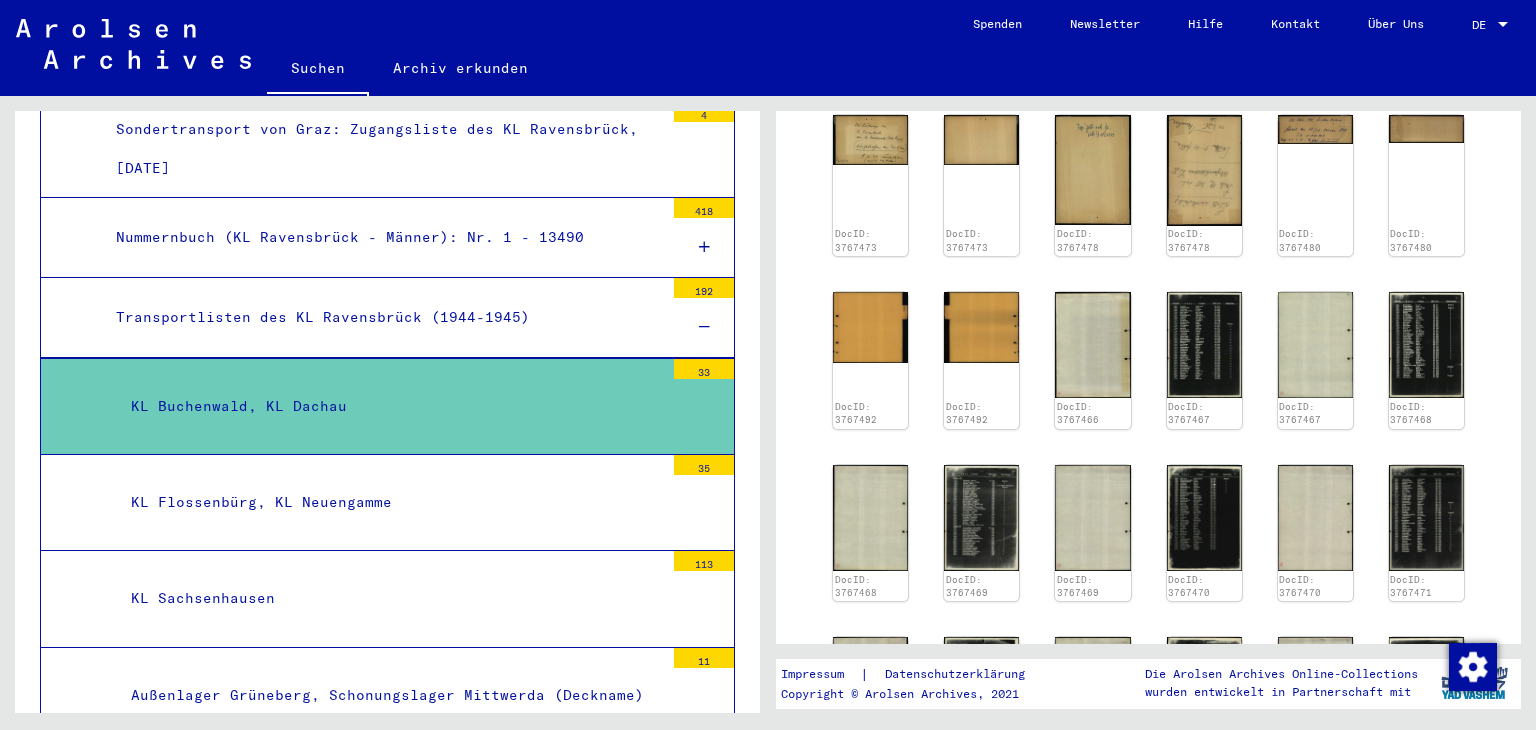 scroll, scrollTop: 1000, scrollLeft: 0, axis: vertical 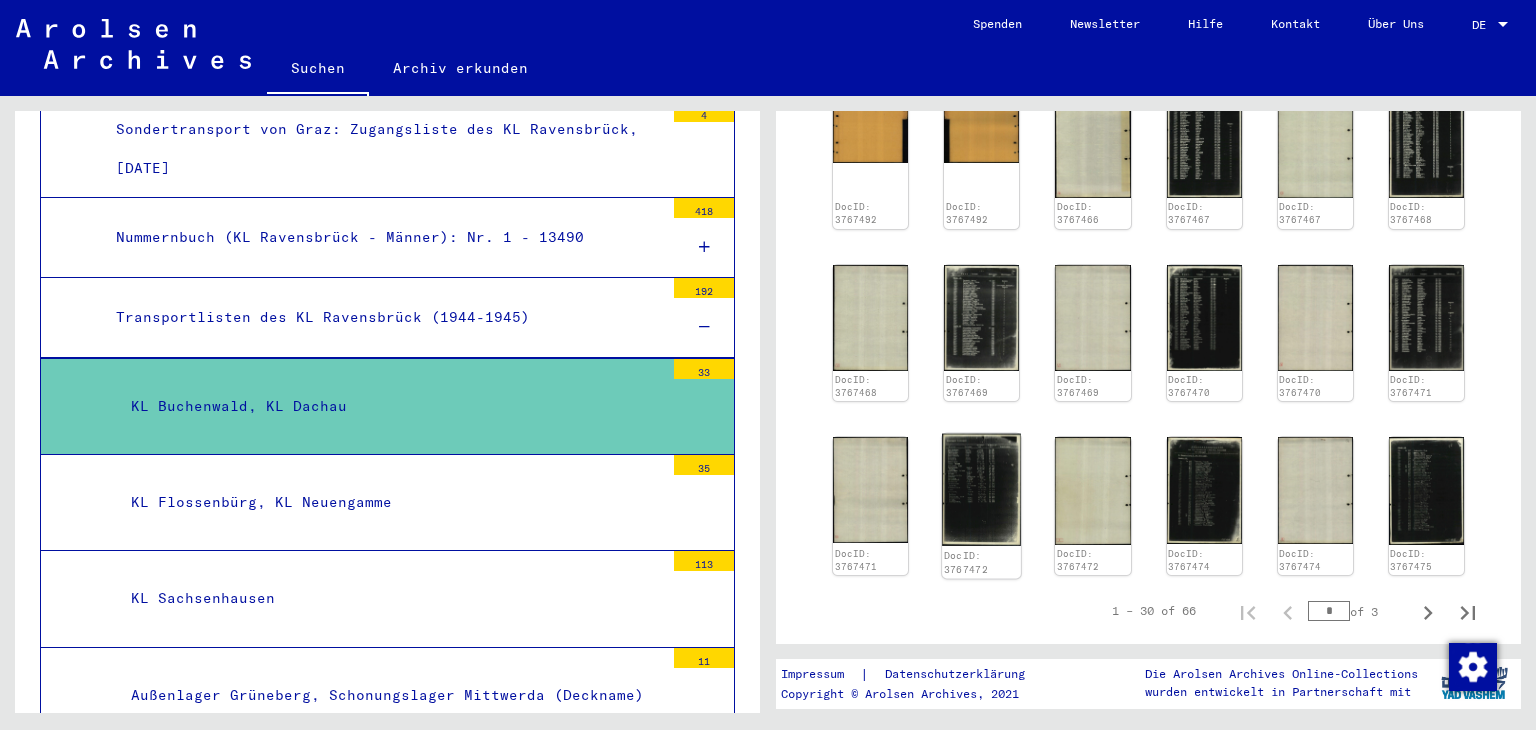 click 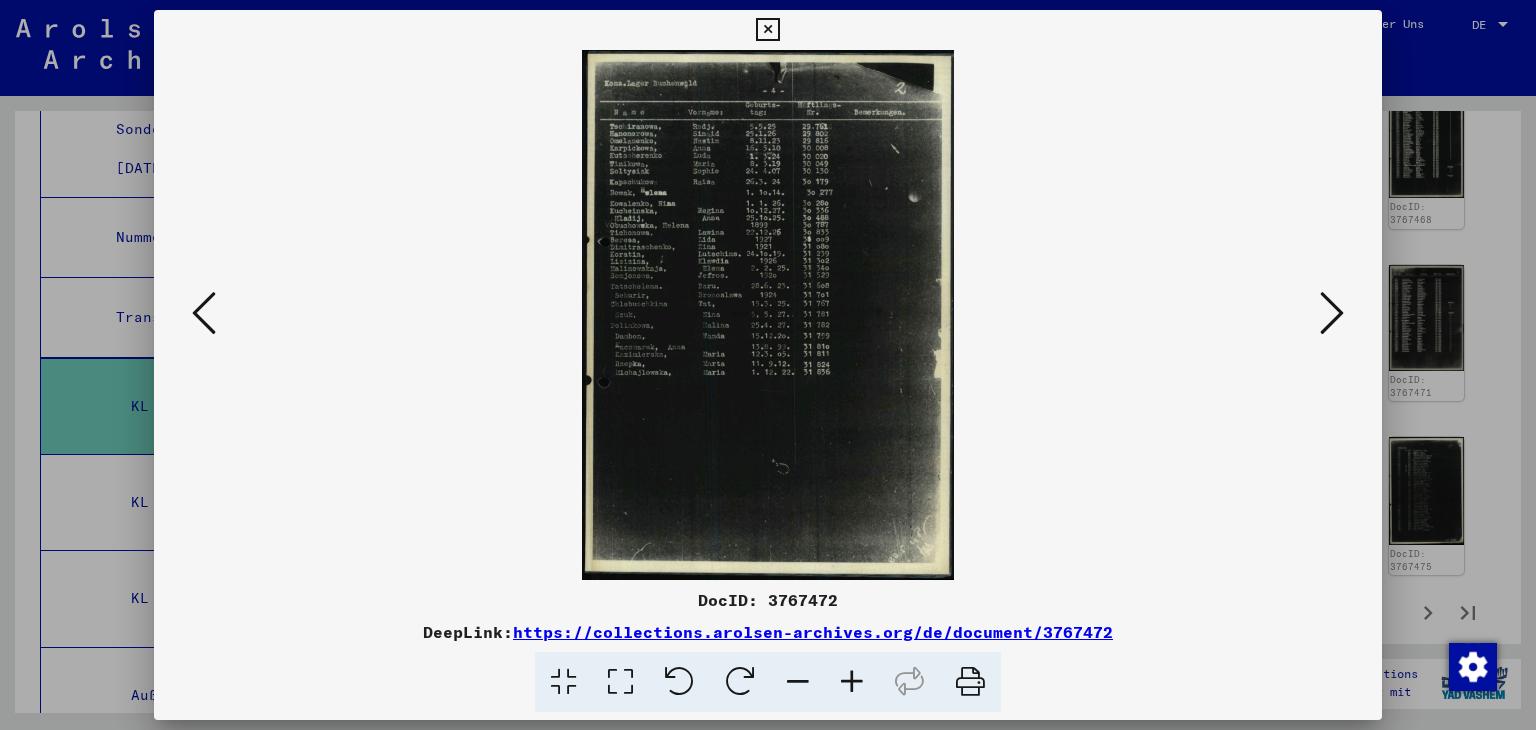 click at bounding box center (1332, 313) 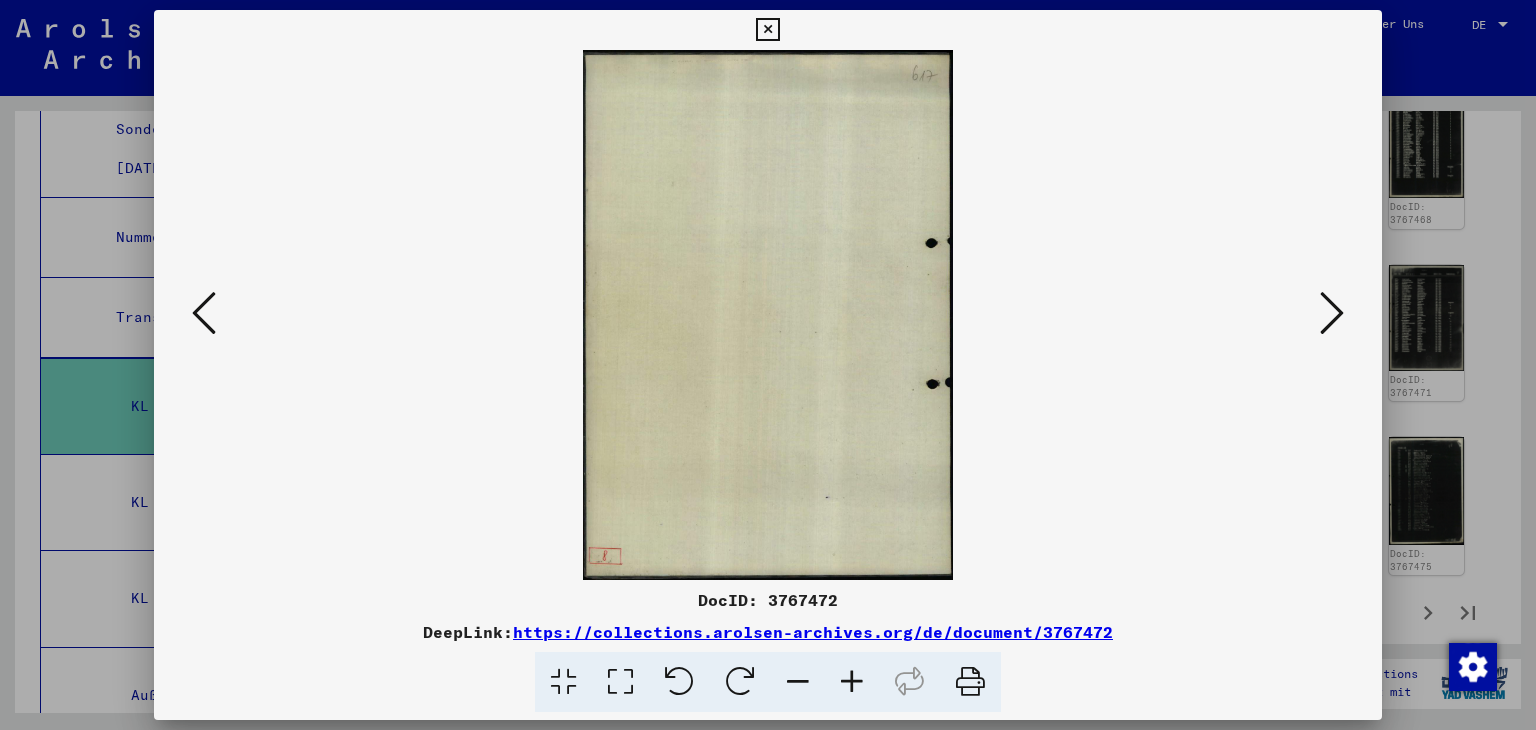 click at bounding box center [1332, 313] 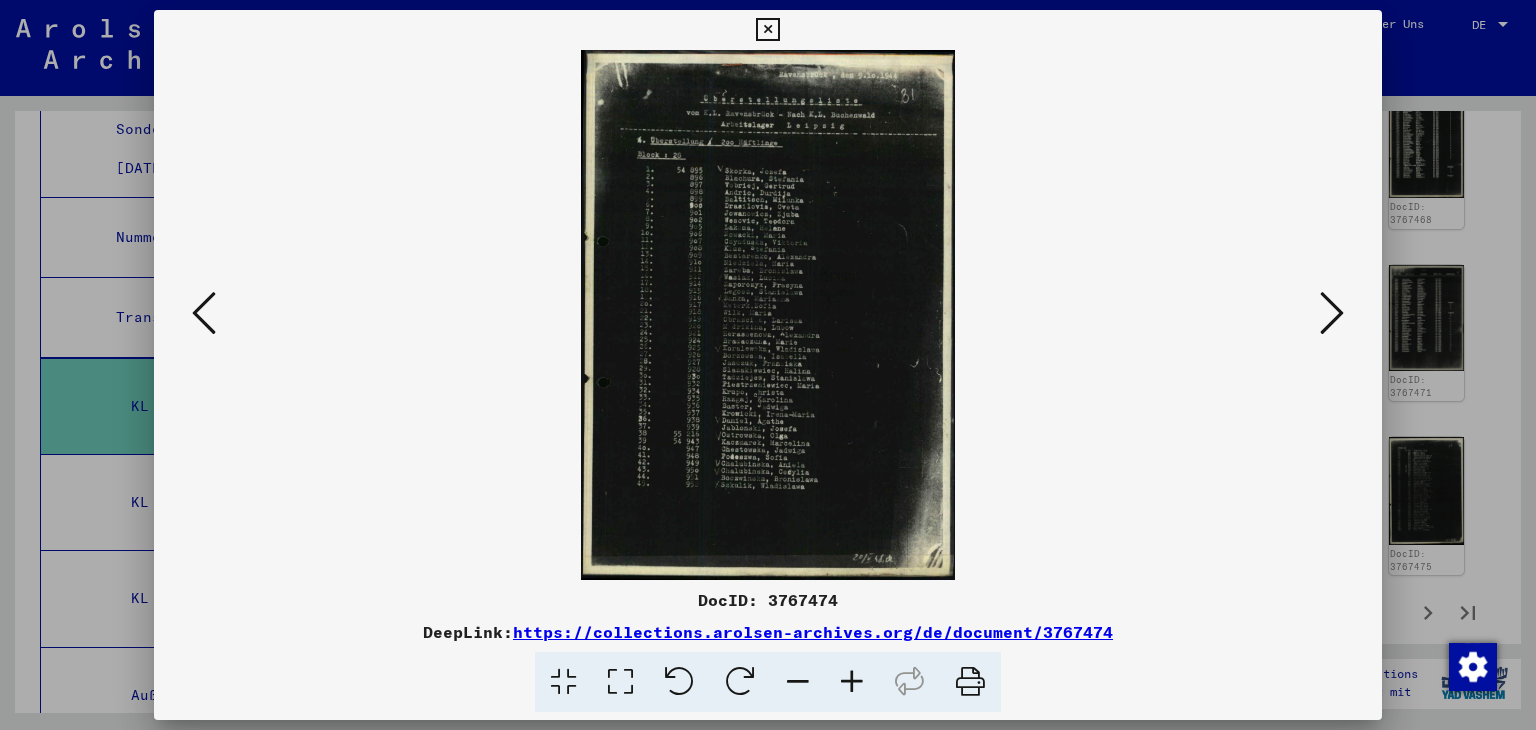 click at bounding box center (852, 682) 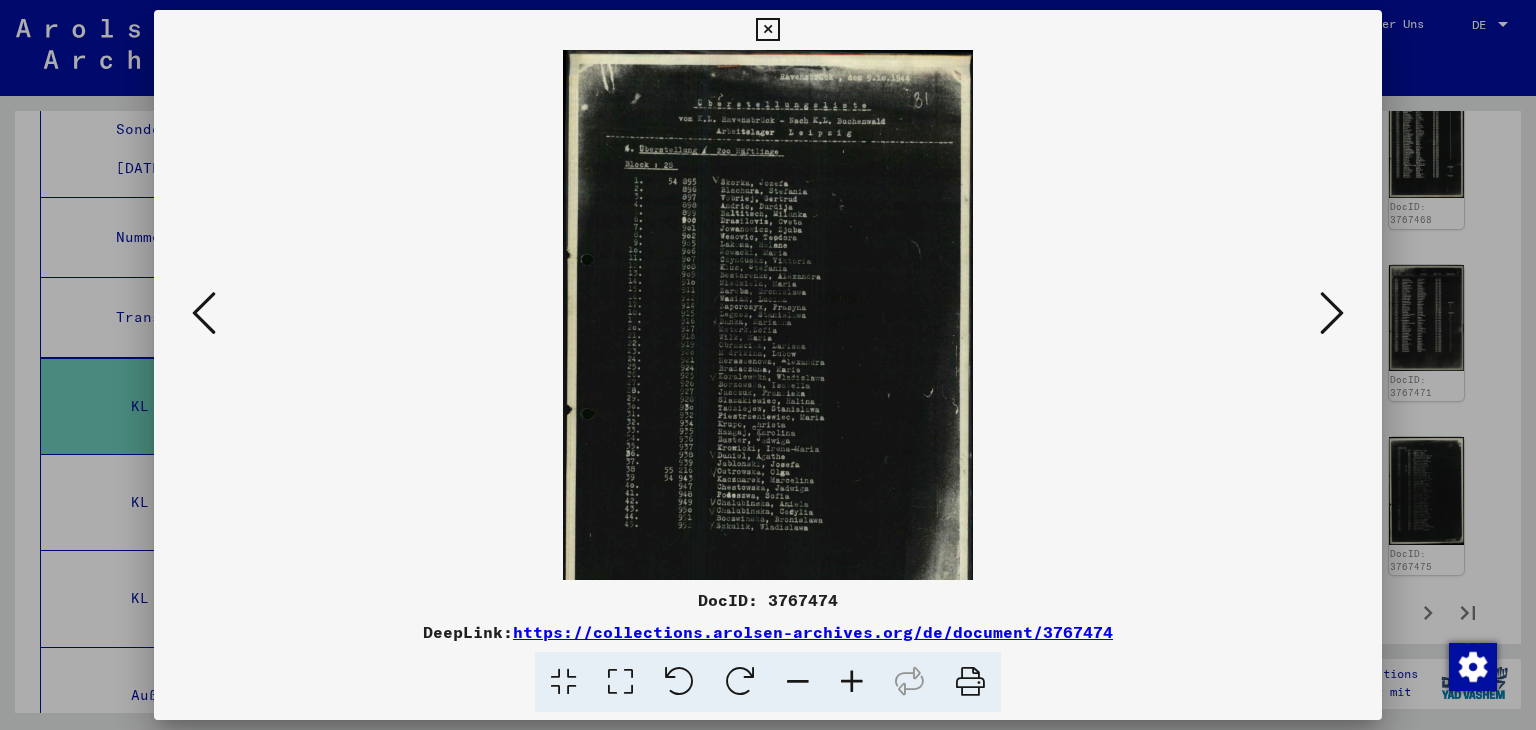 click at bounding box center (852, 682) 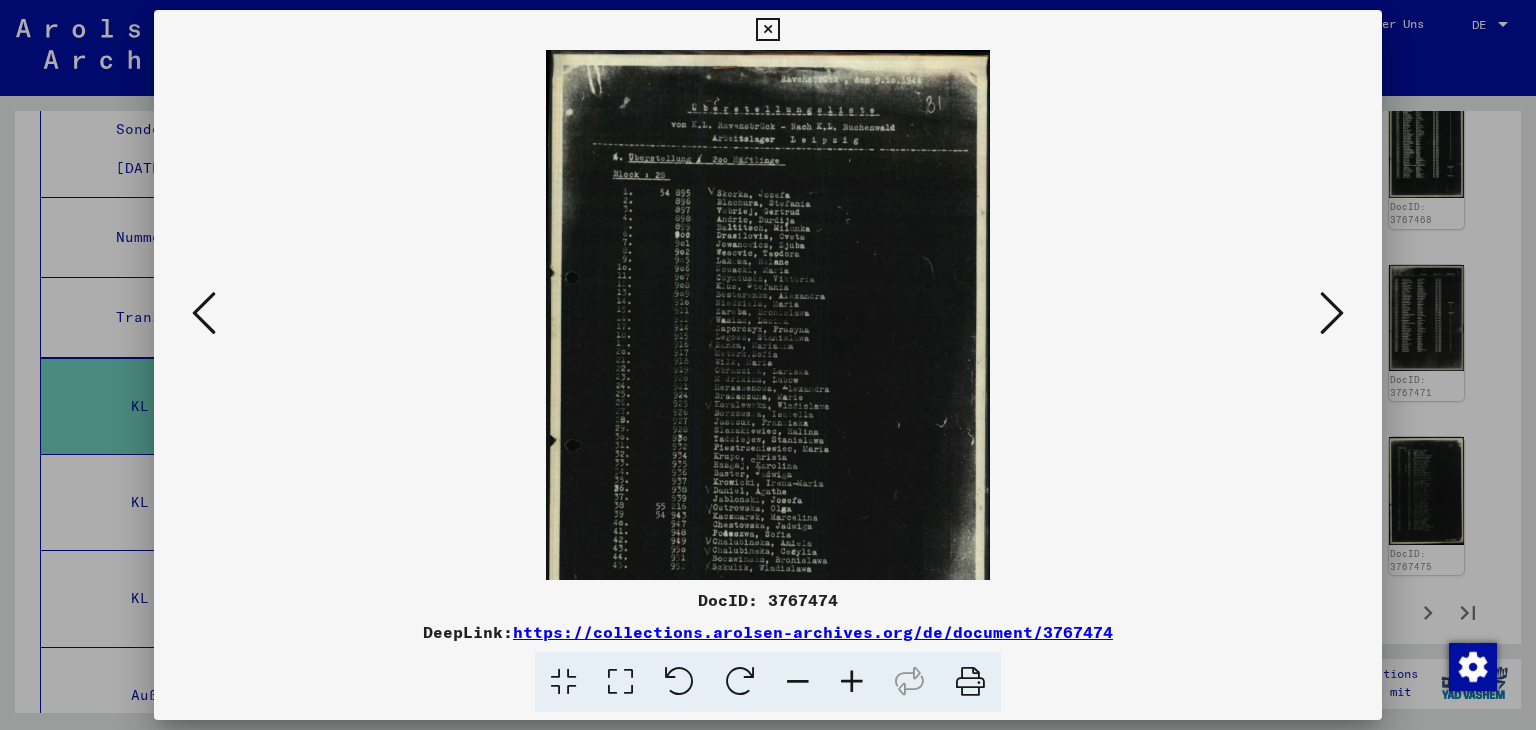 click at bounding box center (852, 682) 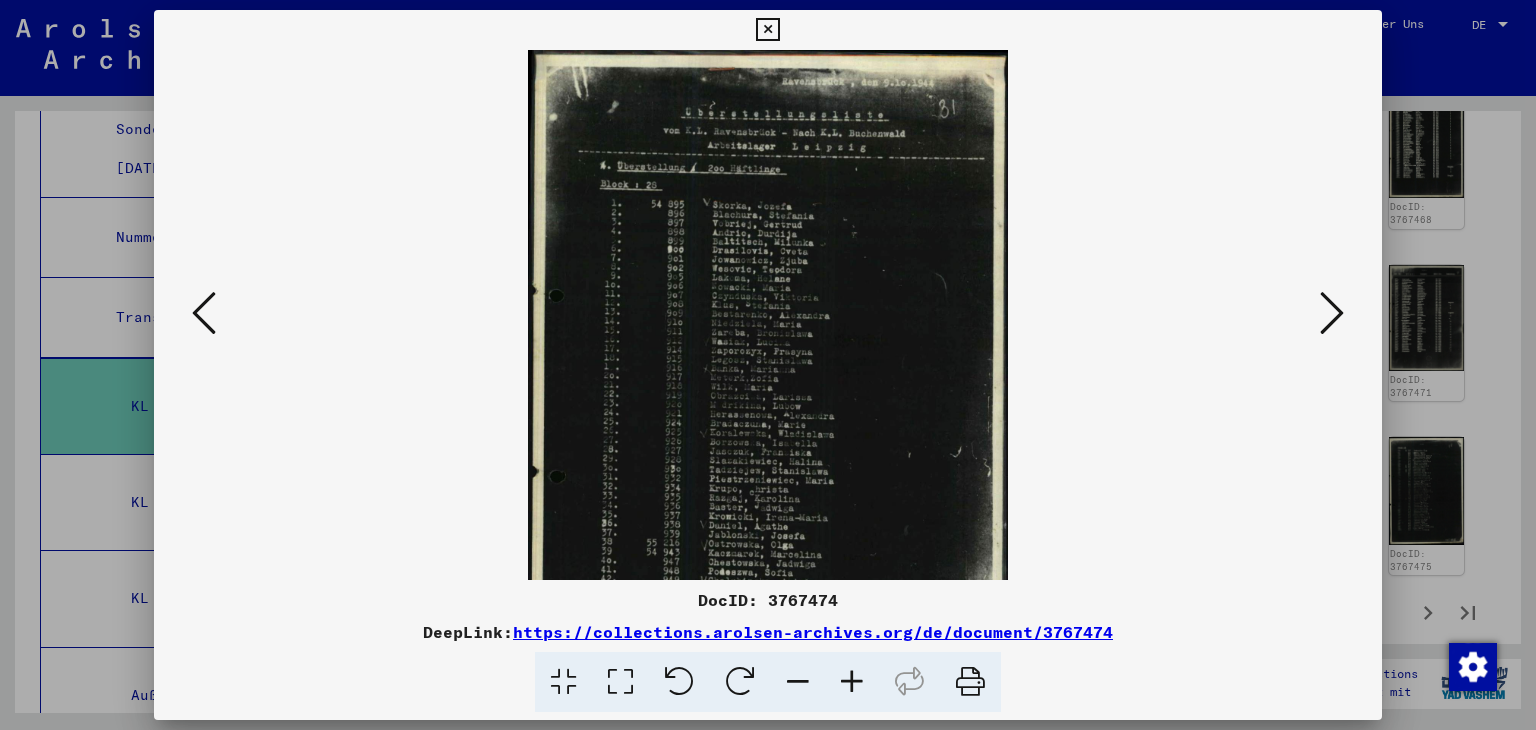 click at bounding box center (852, 682) 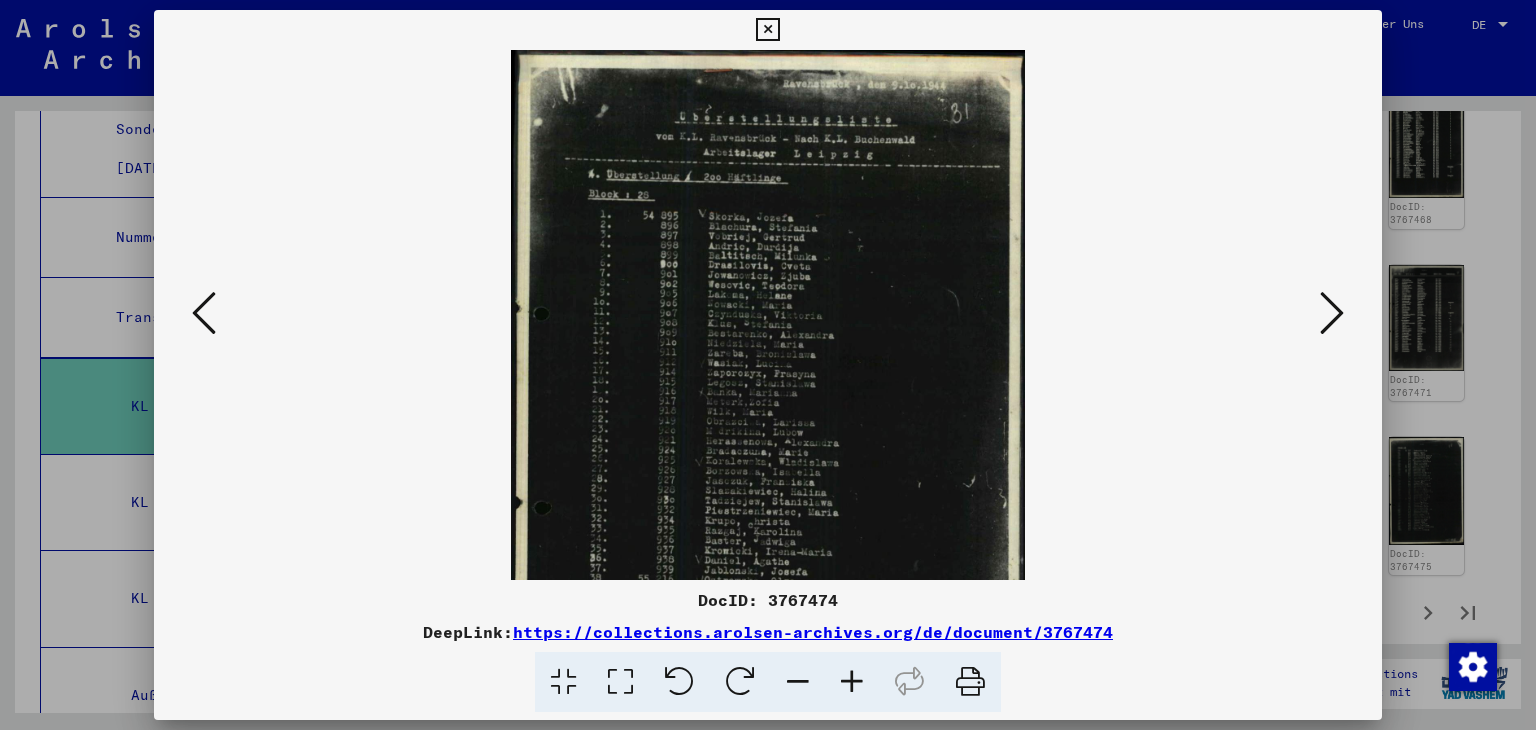 click at bounding box center [852, 682] 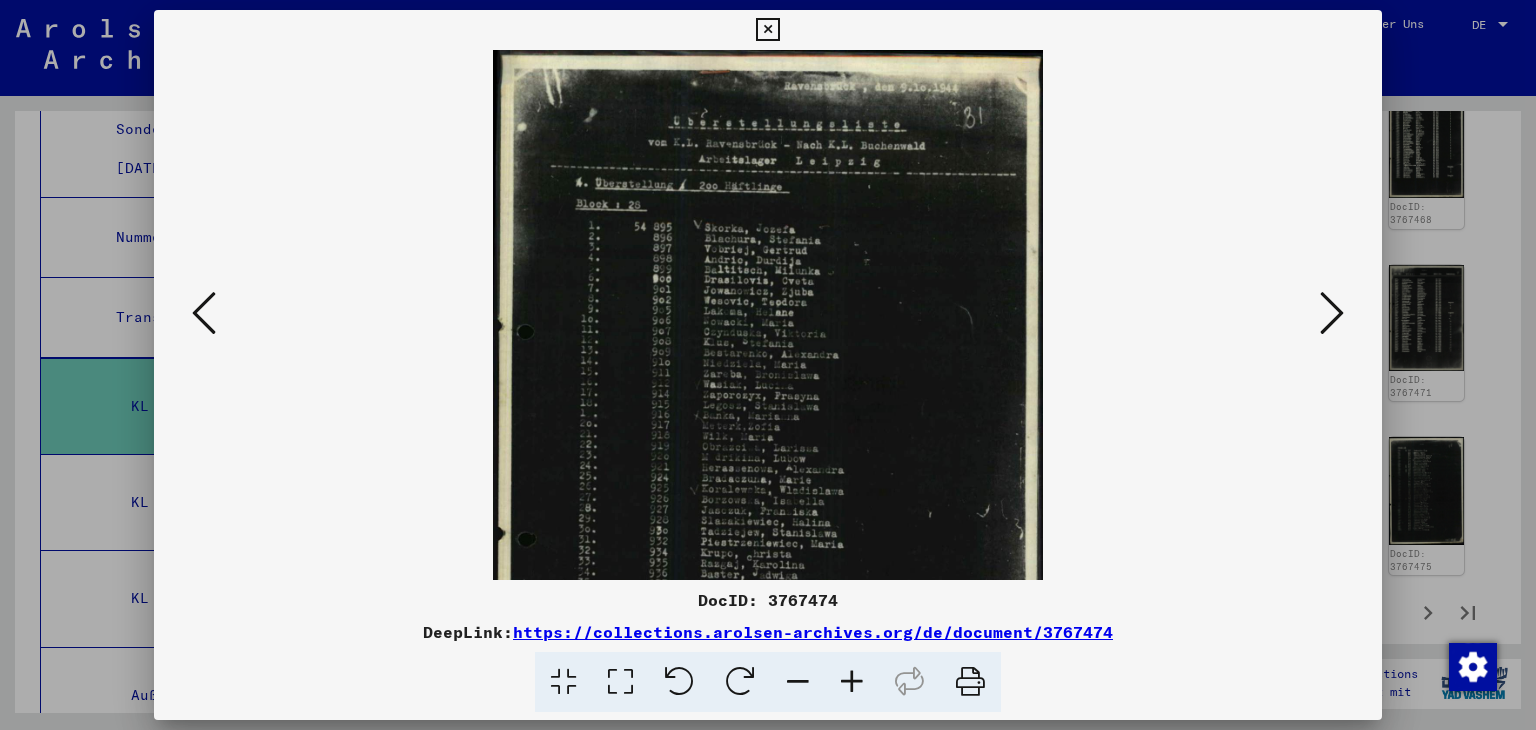 click at bounding box center (852, 682) 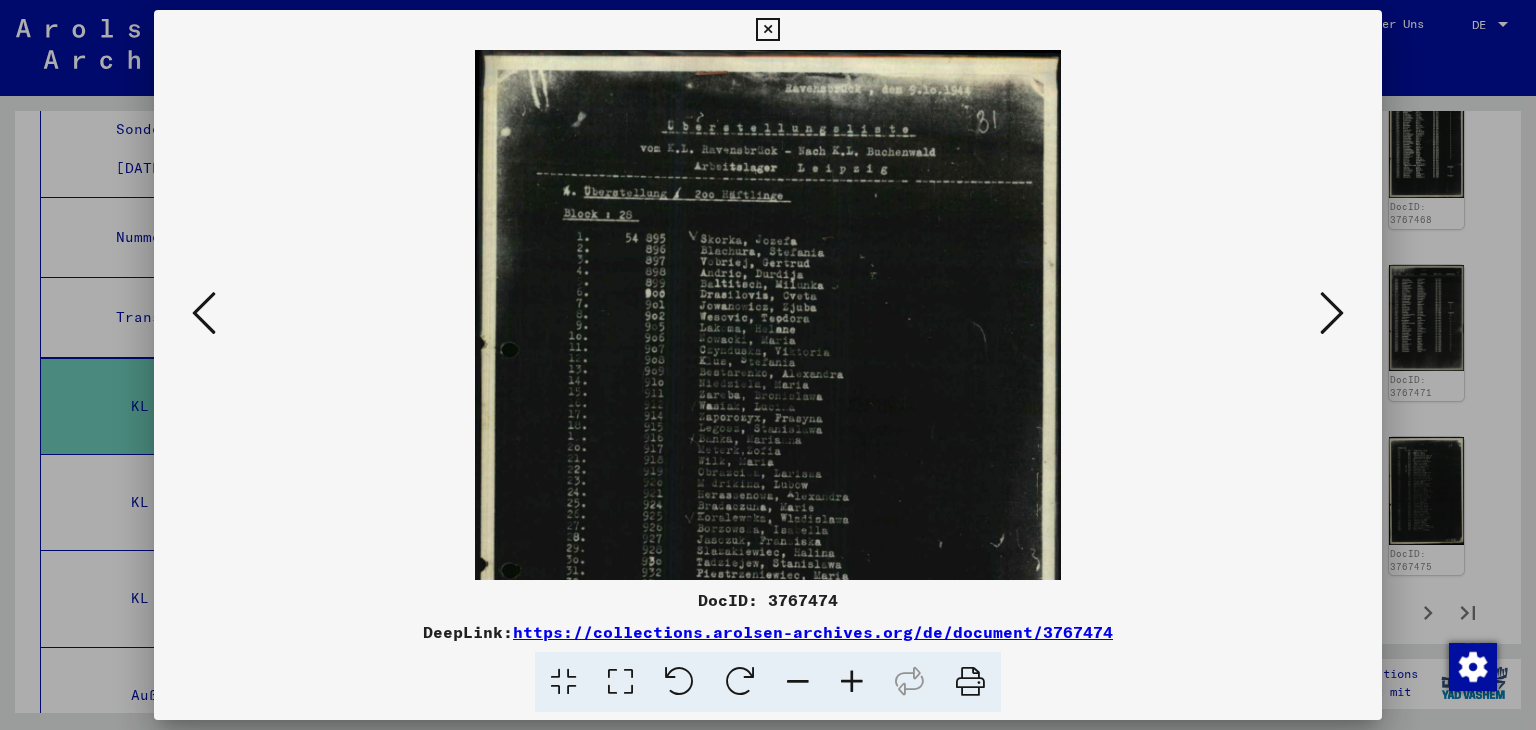 click at bounding box center (852, 682) 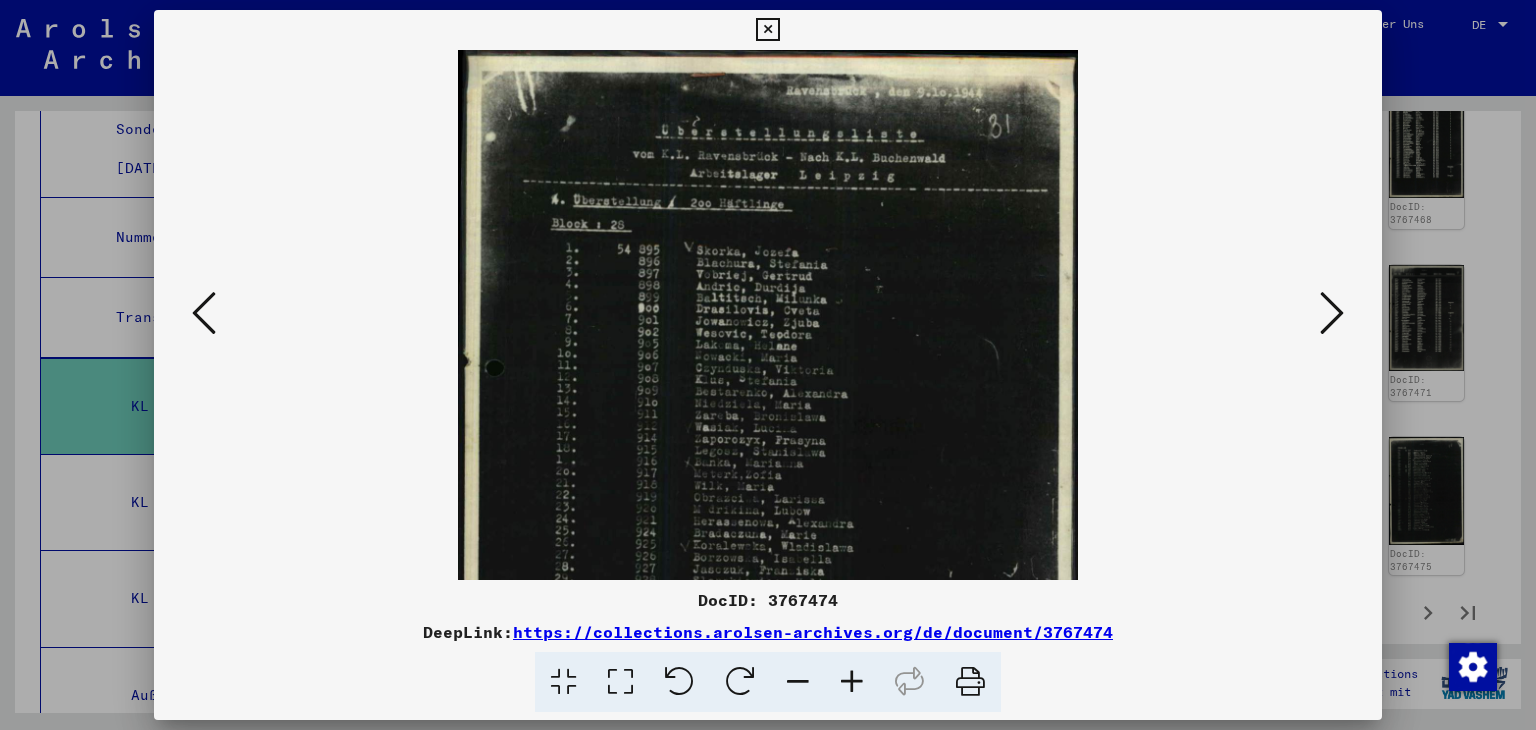 click at bounding box center [852, 682] 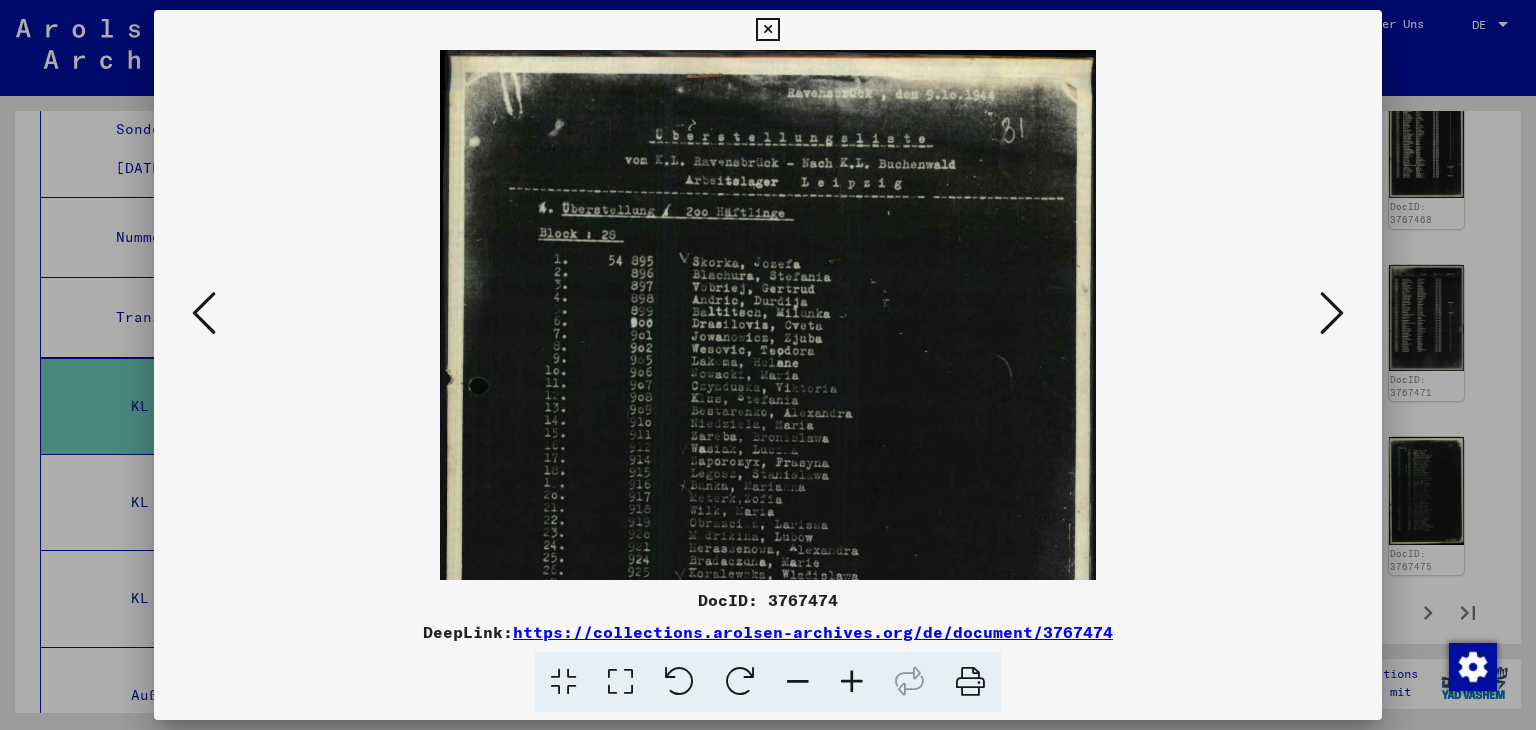 click at bounding box center [852, 682] 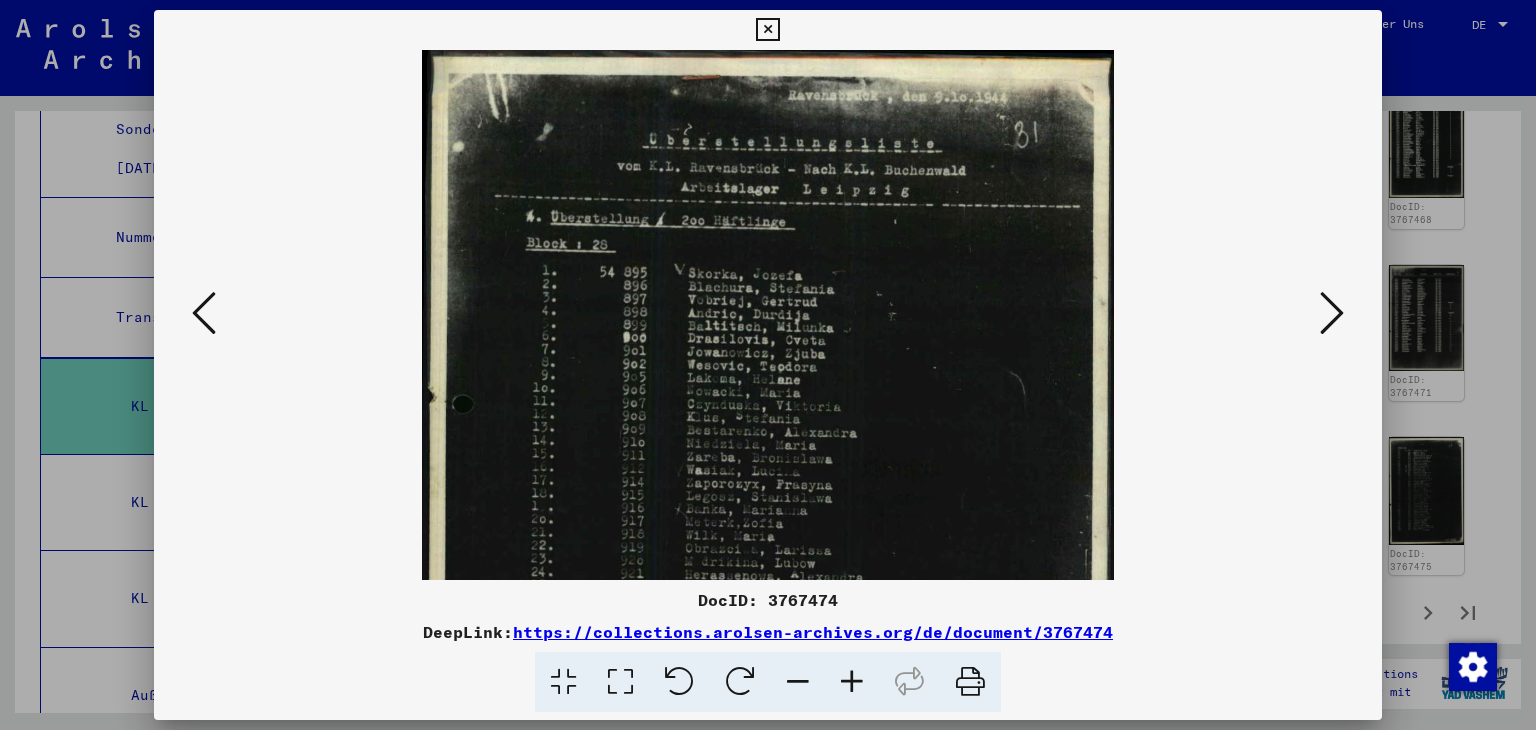click at bounding box center [852, 682] 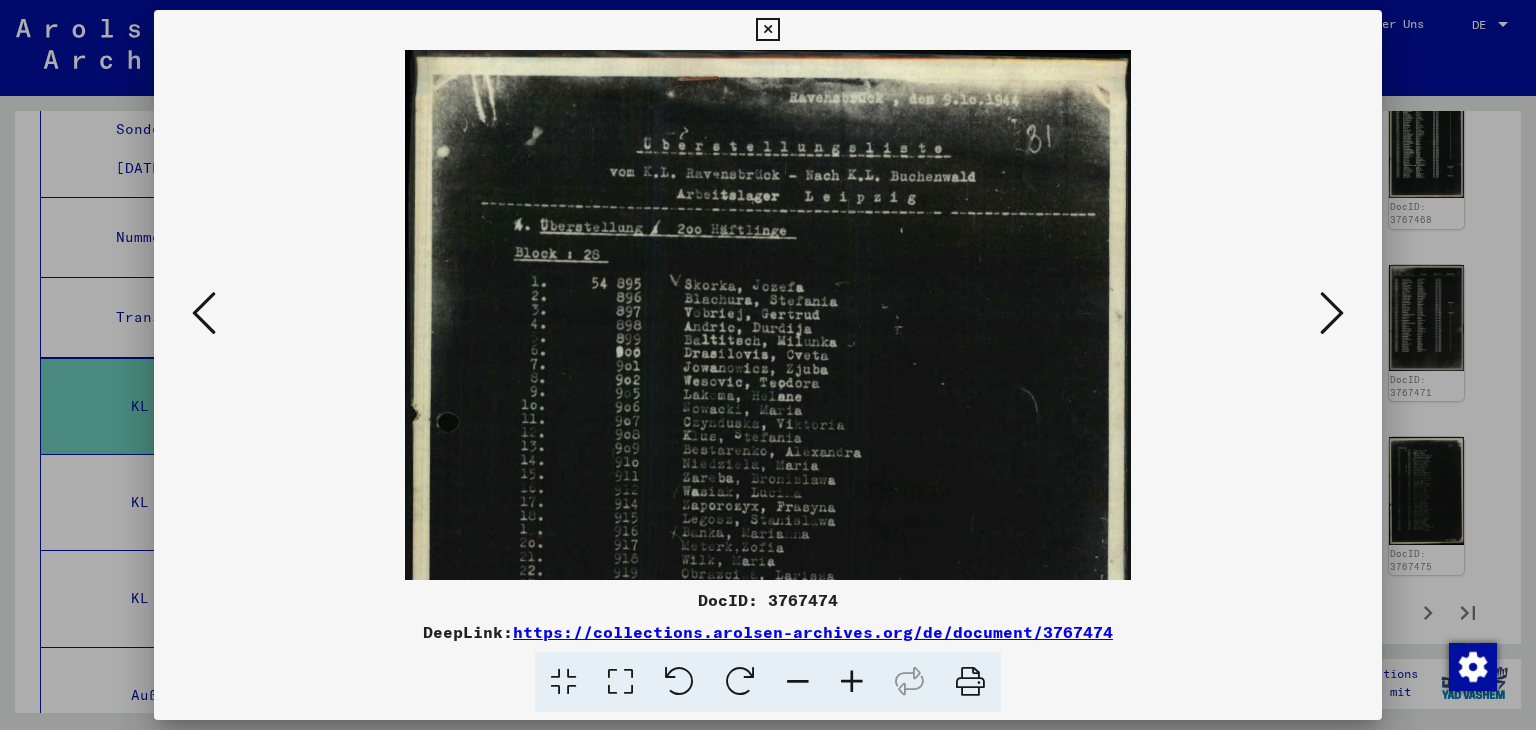 click at bounding box center (852, 682) 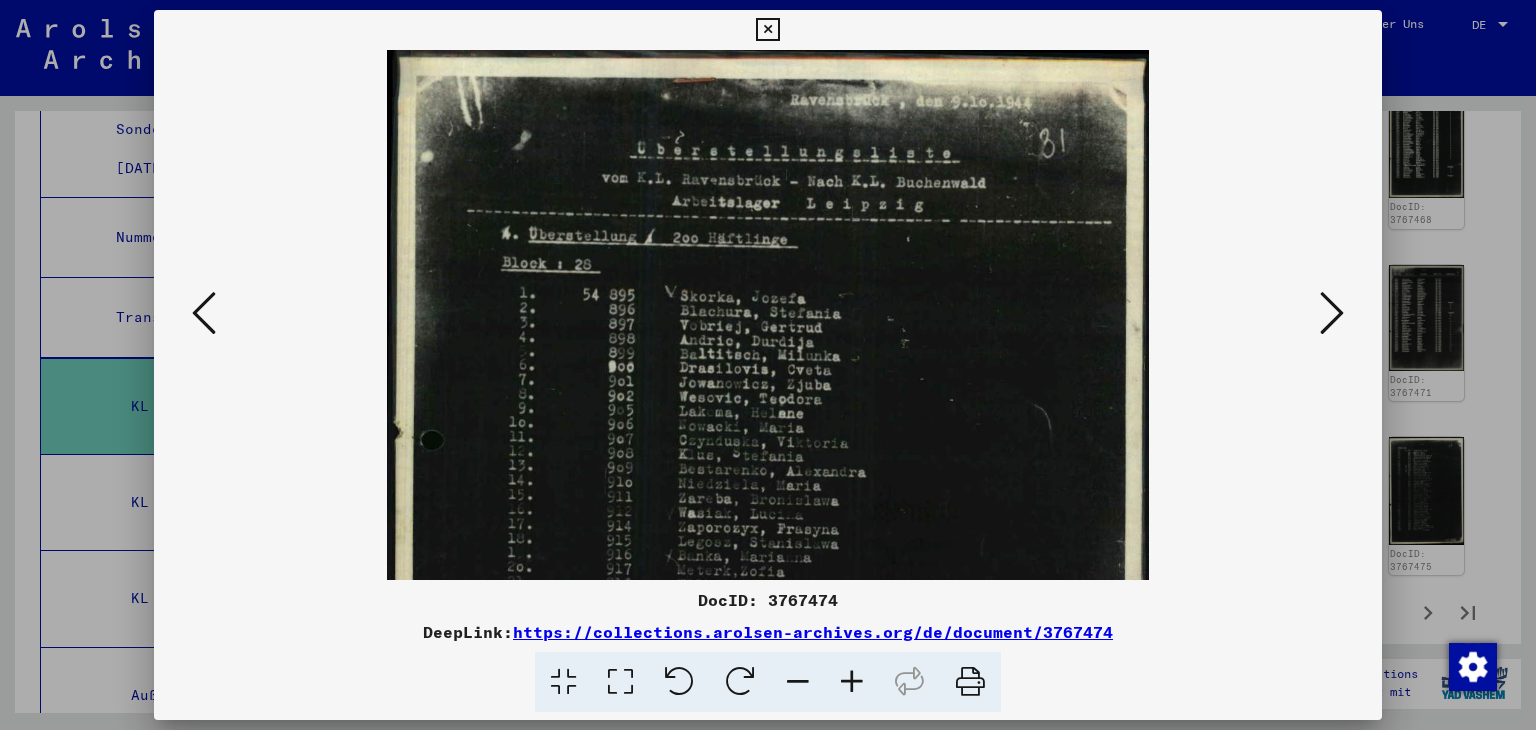 click at bounding box center [852, 682] 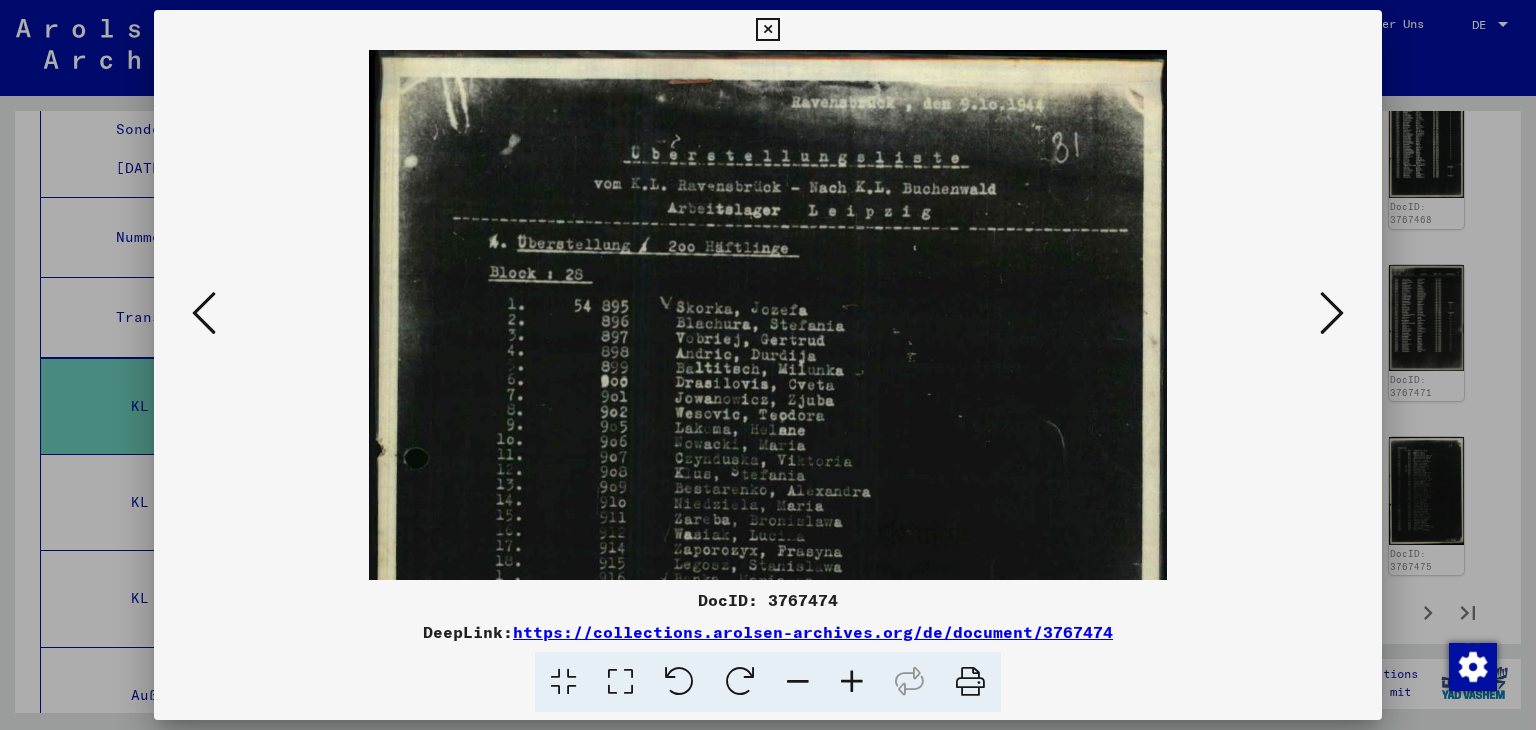 click at bounding box center [852, 682] 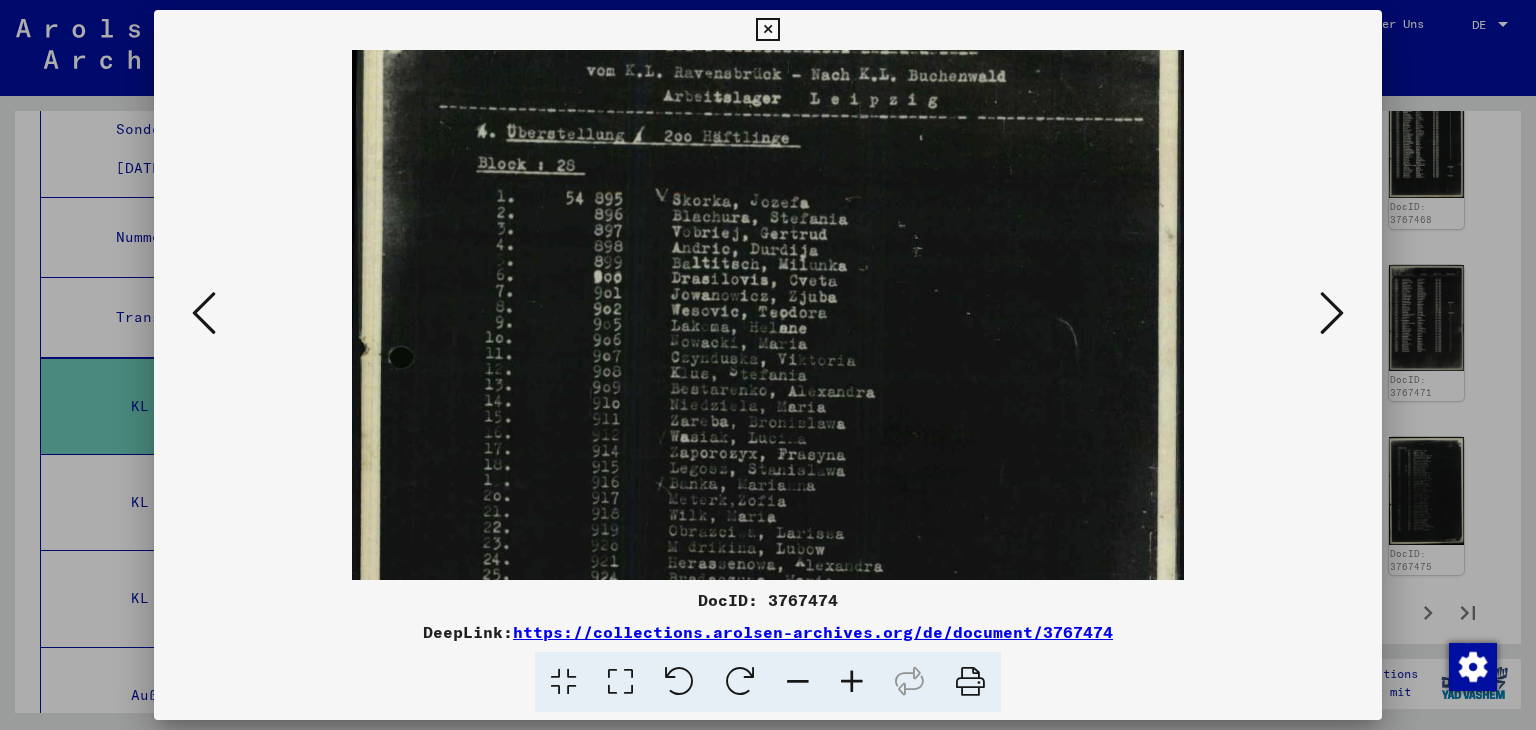 scroll, scrollTop: 120, scrollLeft: 0, axis: vertical 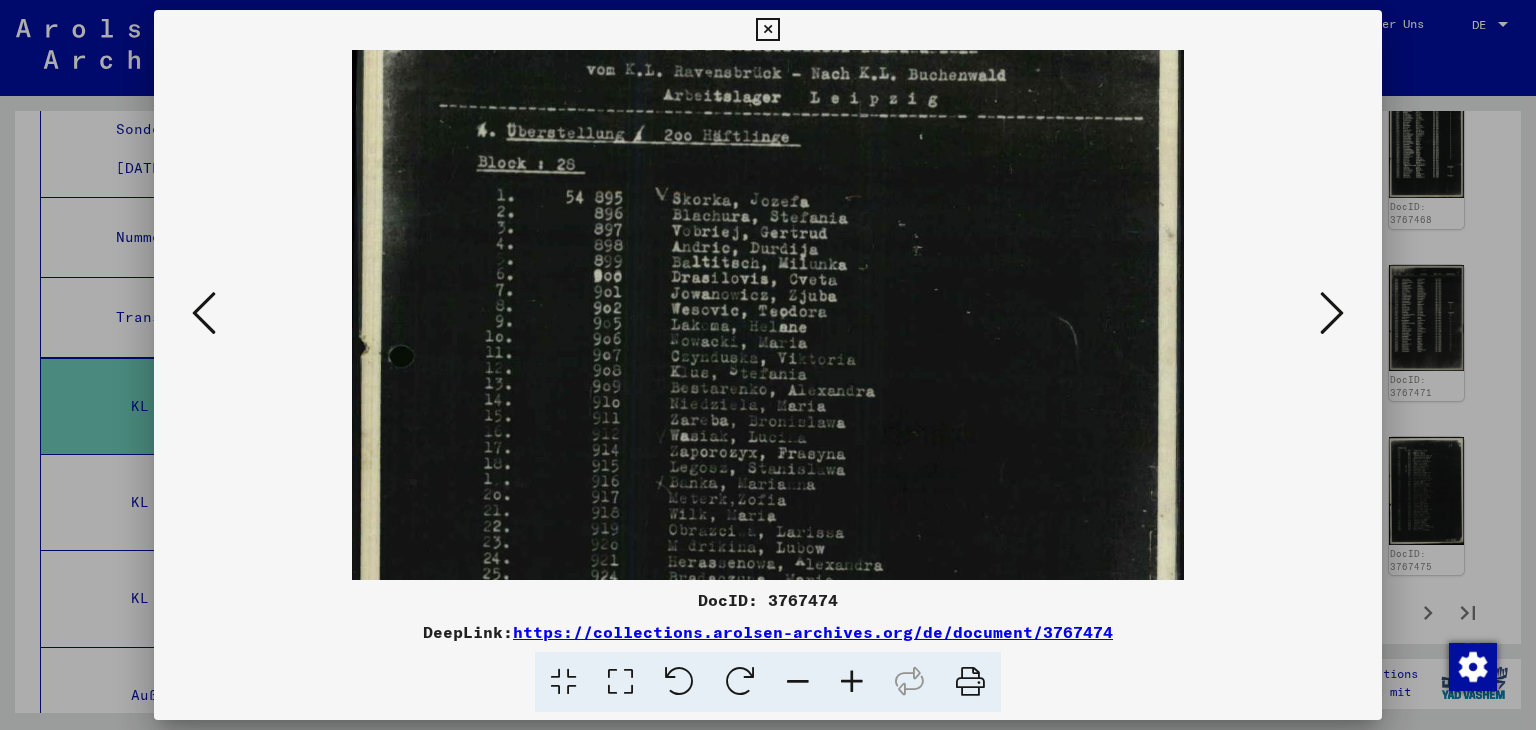 drag, startPoint x: 896, startPoint y: 481, endPoint x: 904, endPoint y: 364, distance: 117.273186 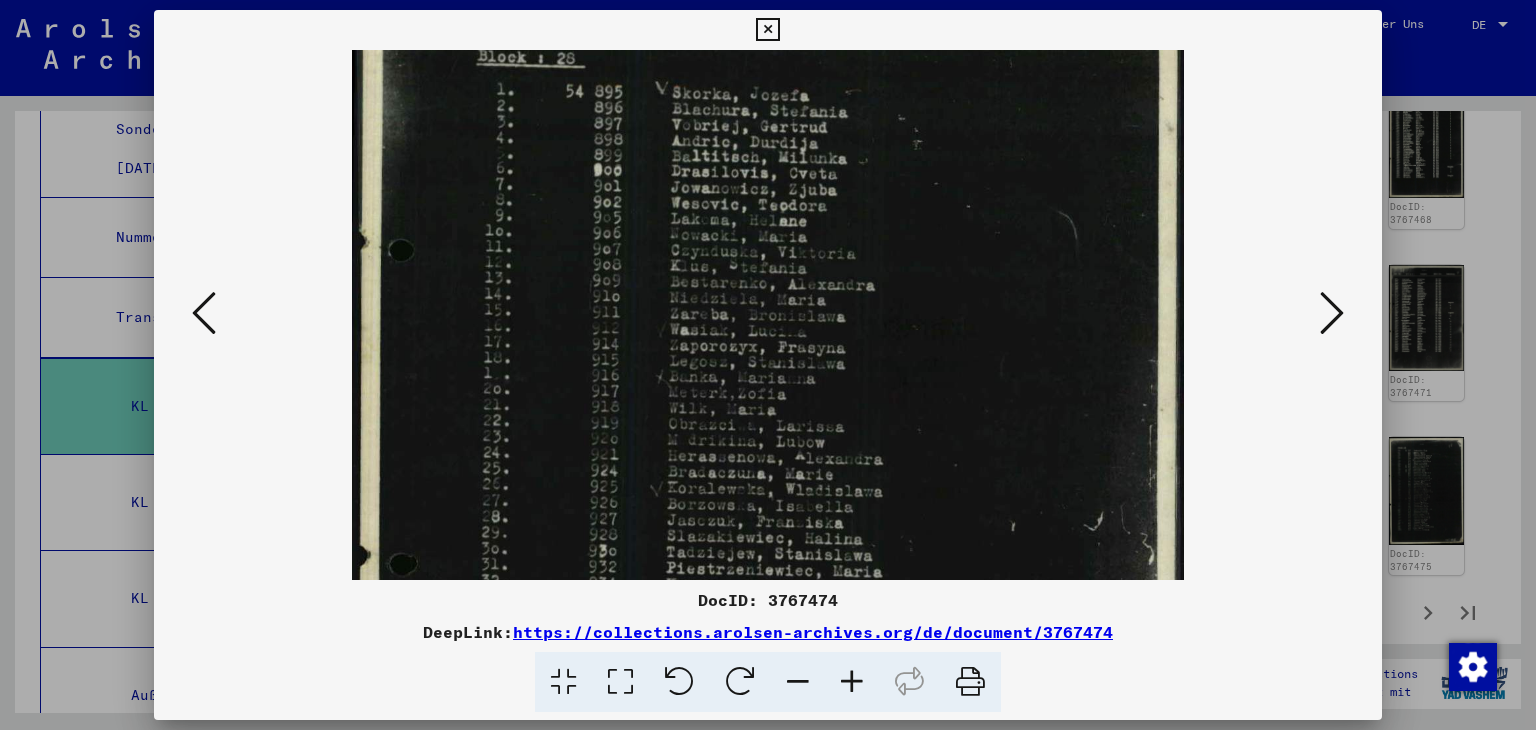 scroll, scrollTop: 262, scrollLeft: 0, axis: vertical 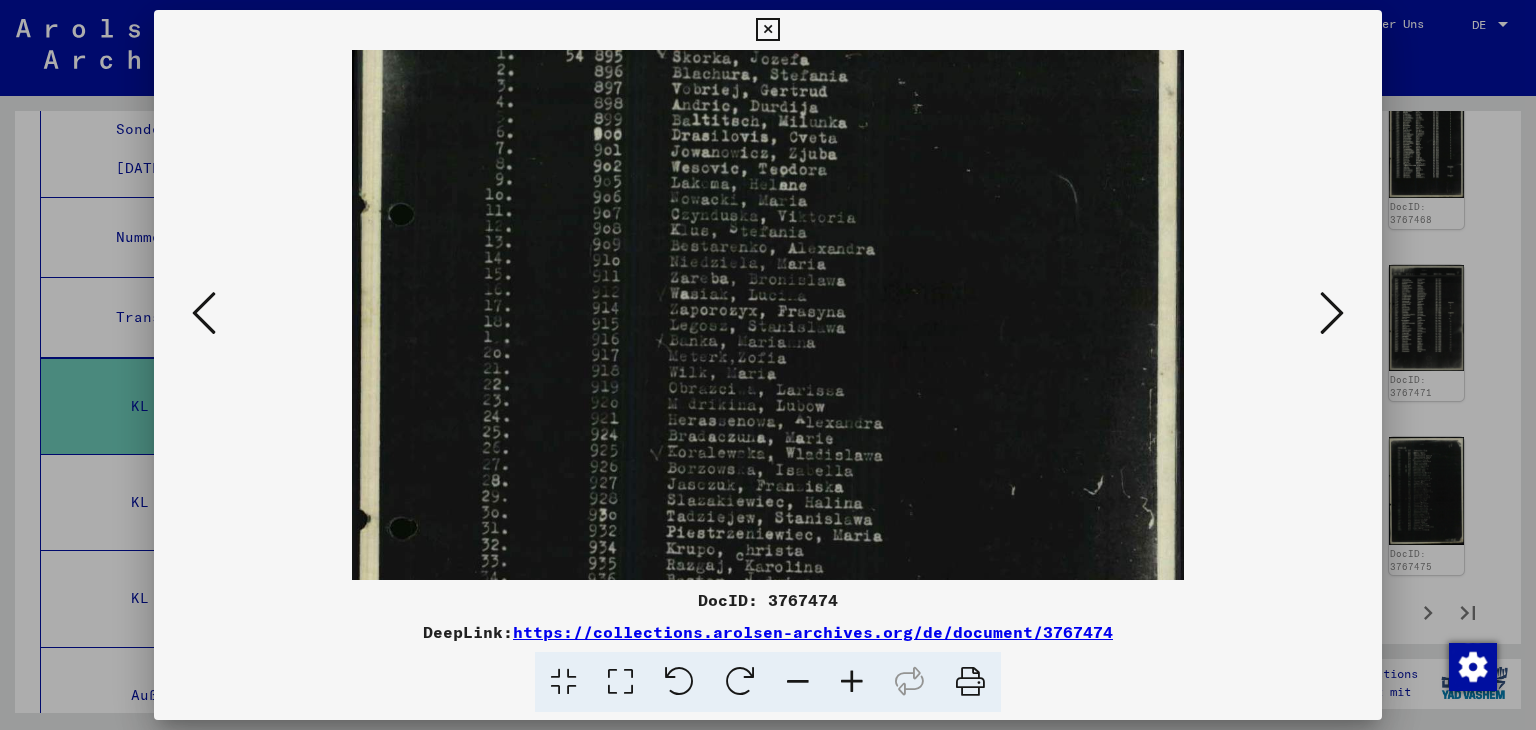 drag, startPoint x: 888, startPoint y: 503, endPoint x: 893, endPoint y: 362, distance: 141.08862 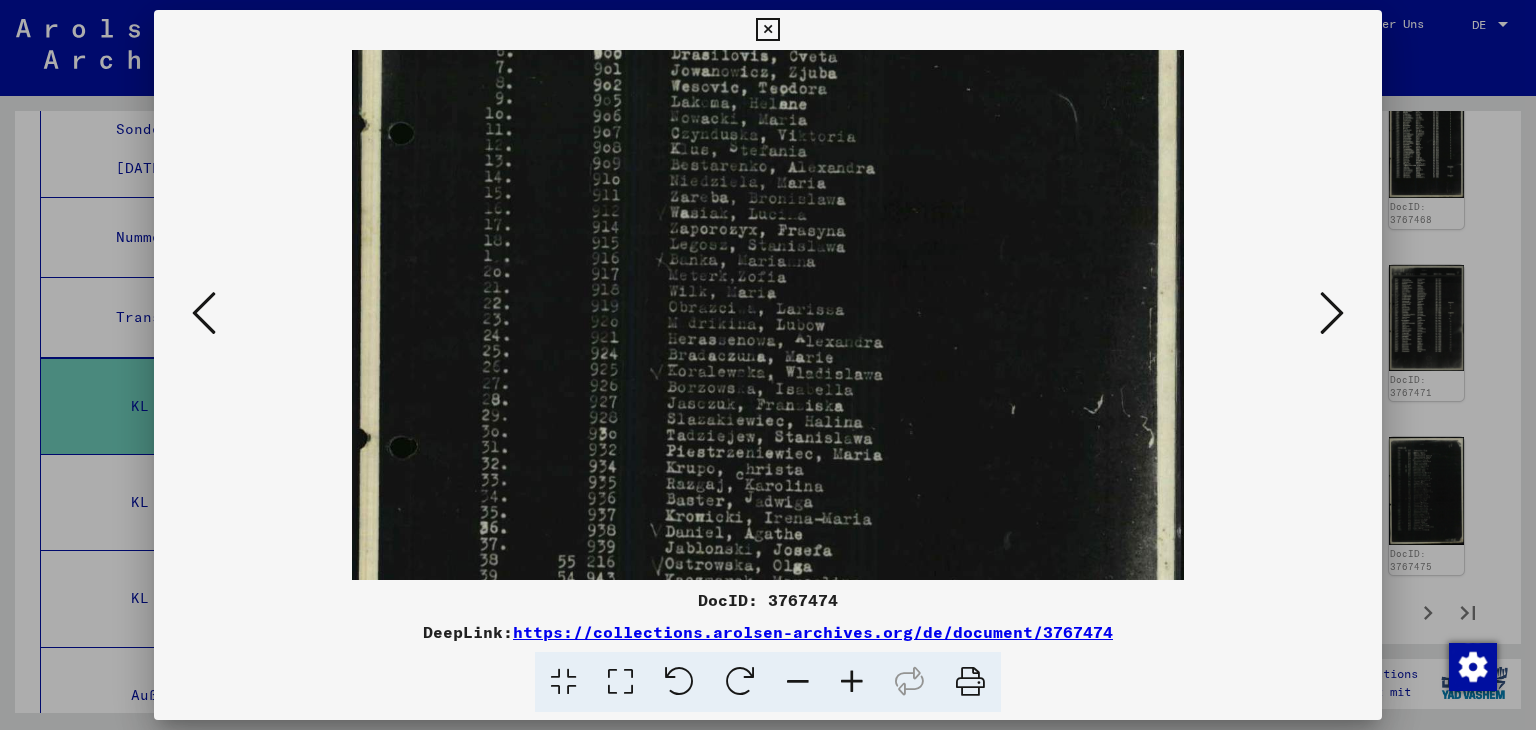 scroll, scrollTop: 363, scrollLeft: 0, axis: vertical 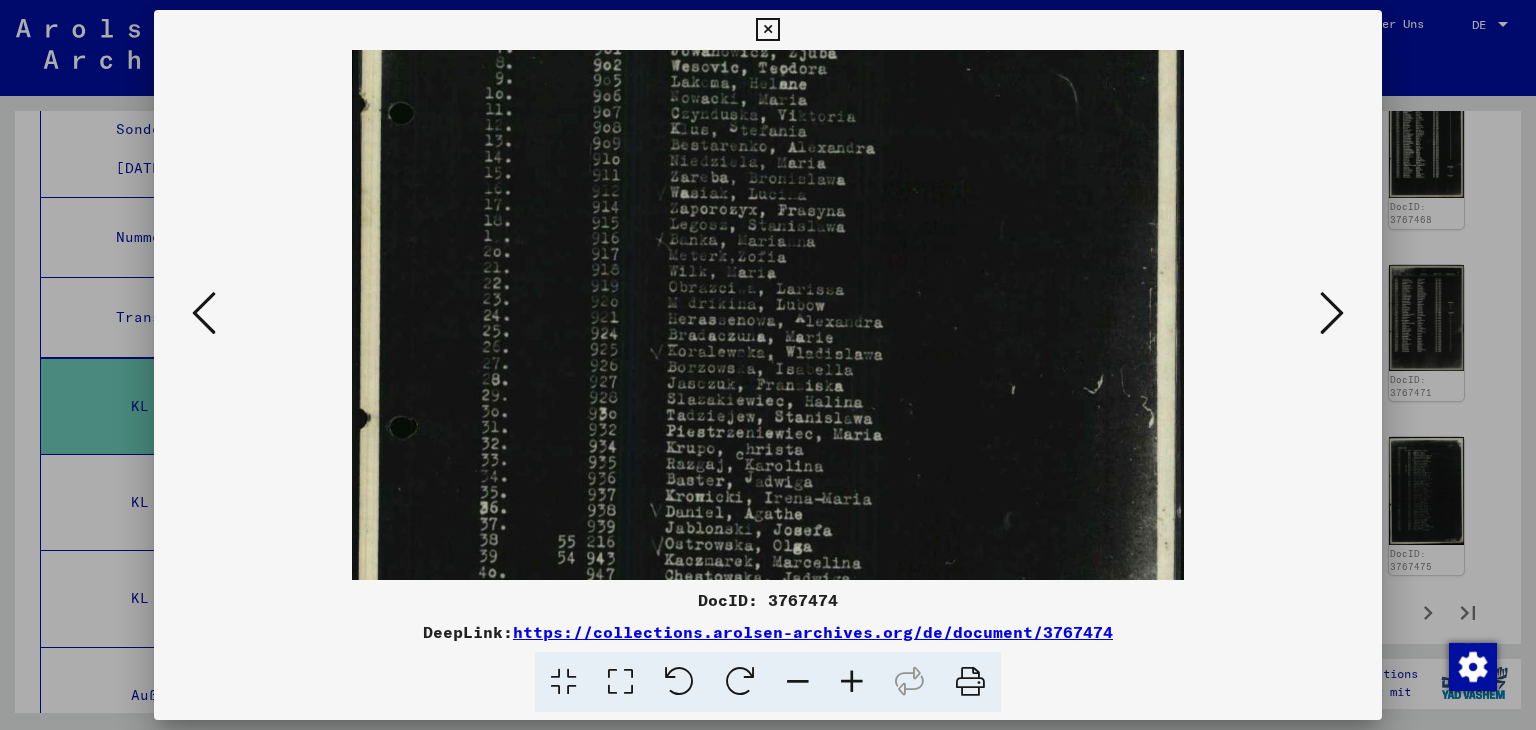 drag, startPoint x: 899, startPoint y: 470, endPoint x: 897, endPoint y: 372, distance: 98.02041 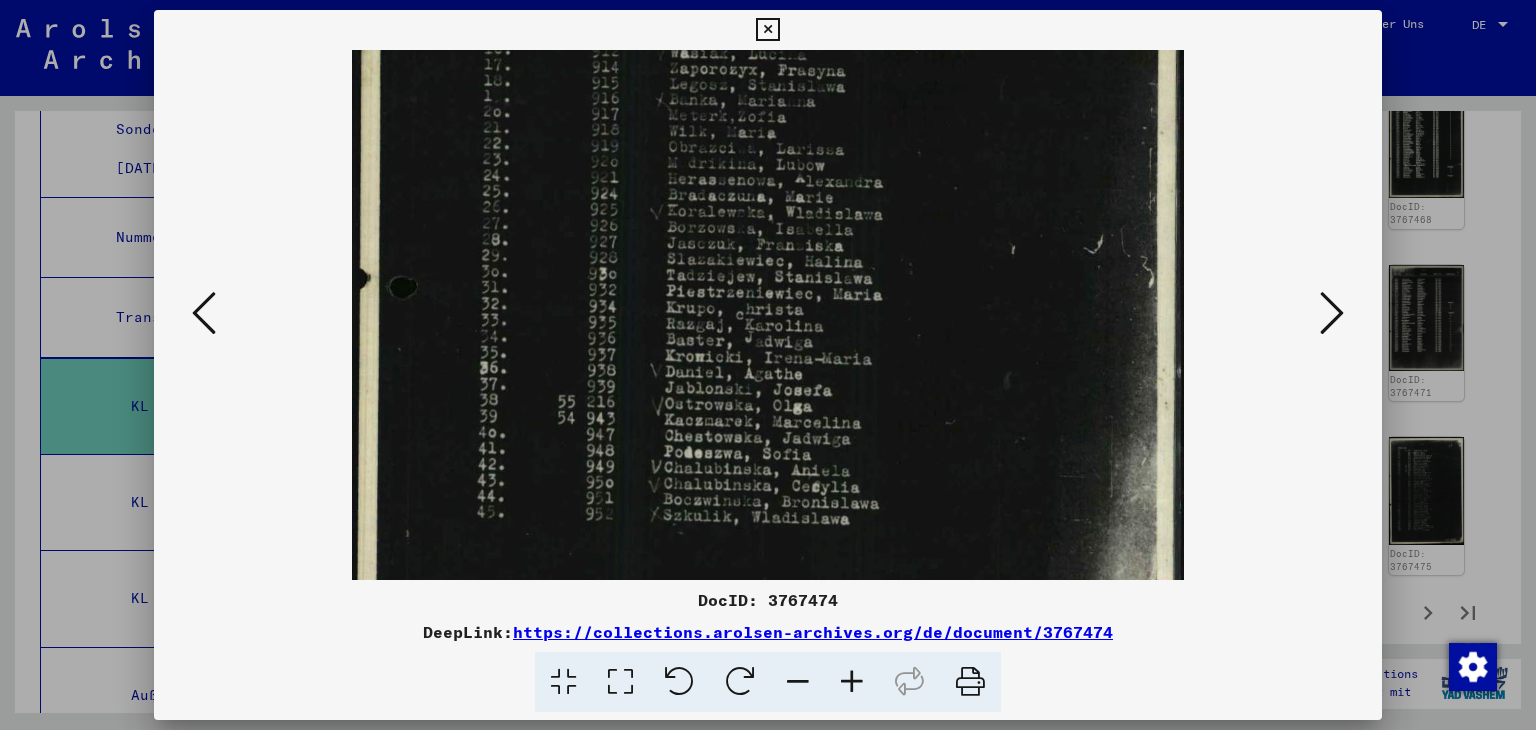 scroll, scrollTop: 506, scrollLeft: 0, axis: vertical 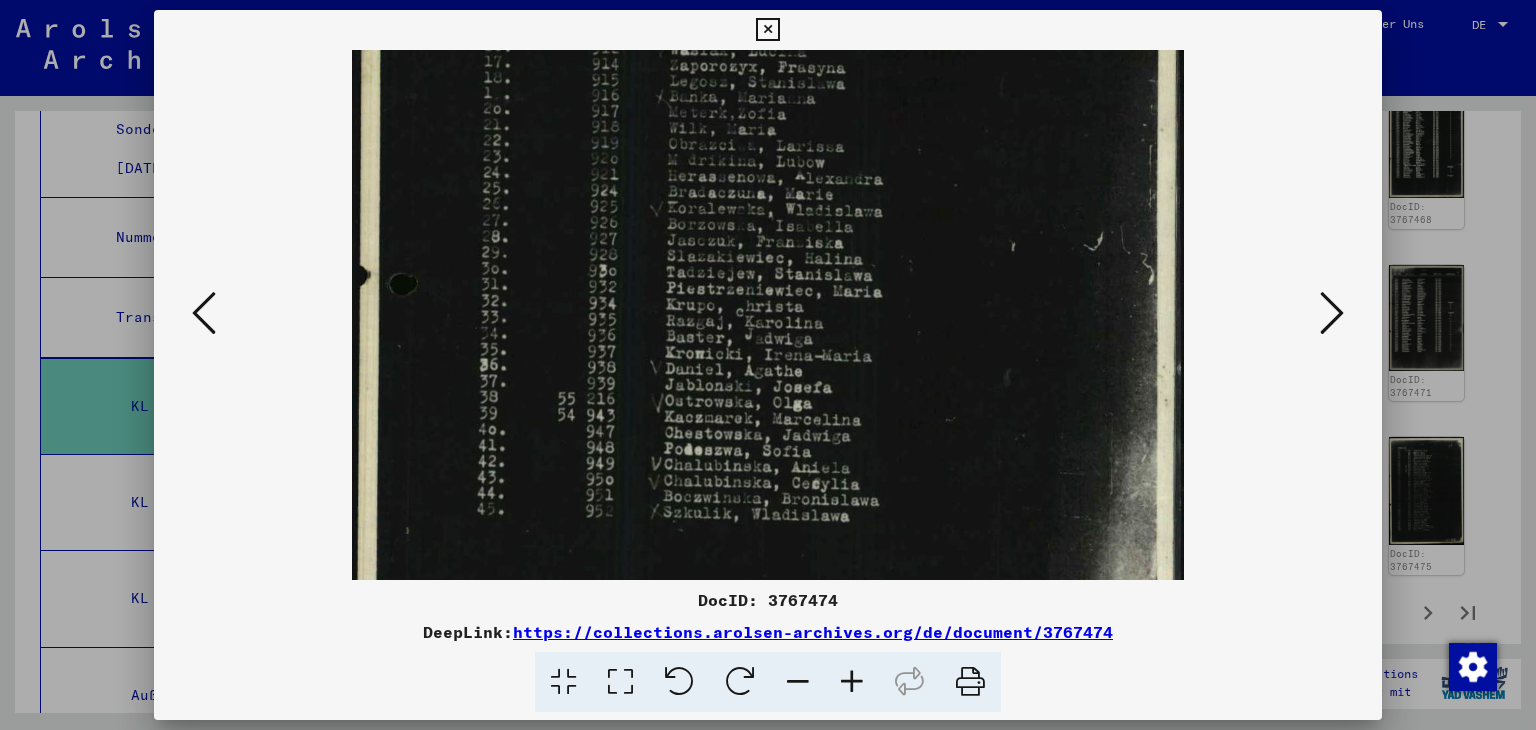 drag, startPoint x: 882, startPoint y: 506, endPoint x: 891, endPoint y: 365, distance: 141.28694 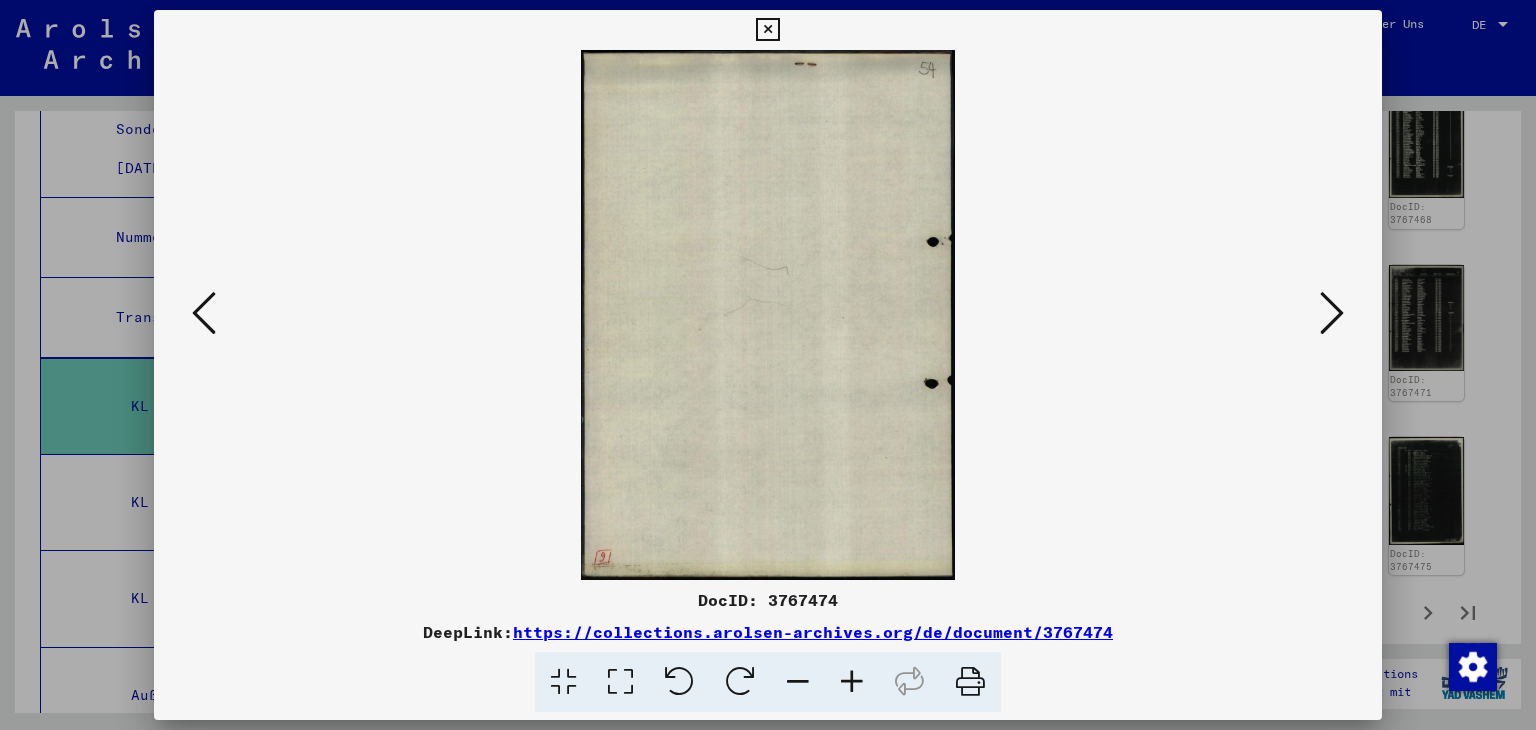 click at bounding box center [1332, 313] 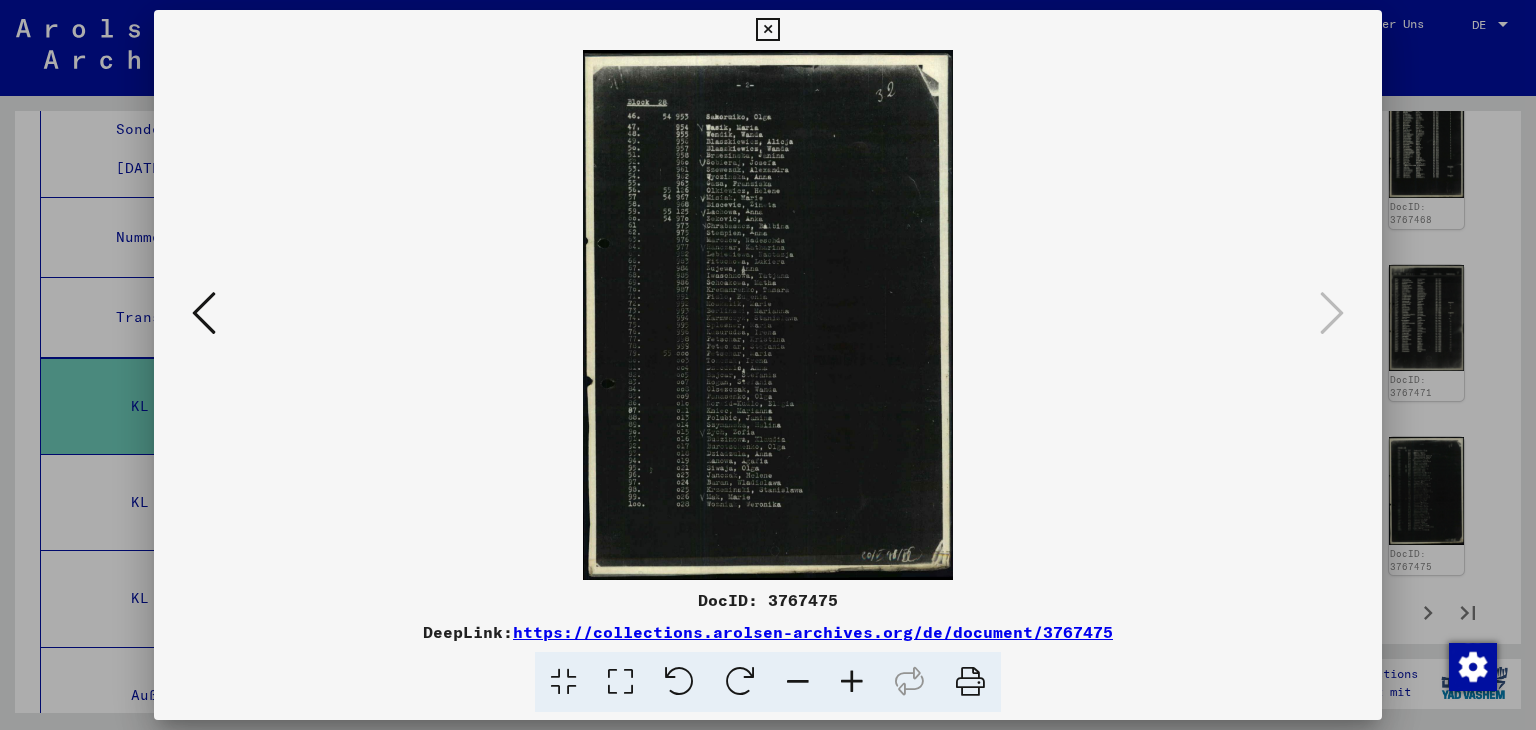 click at bounding box center [204, 313] 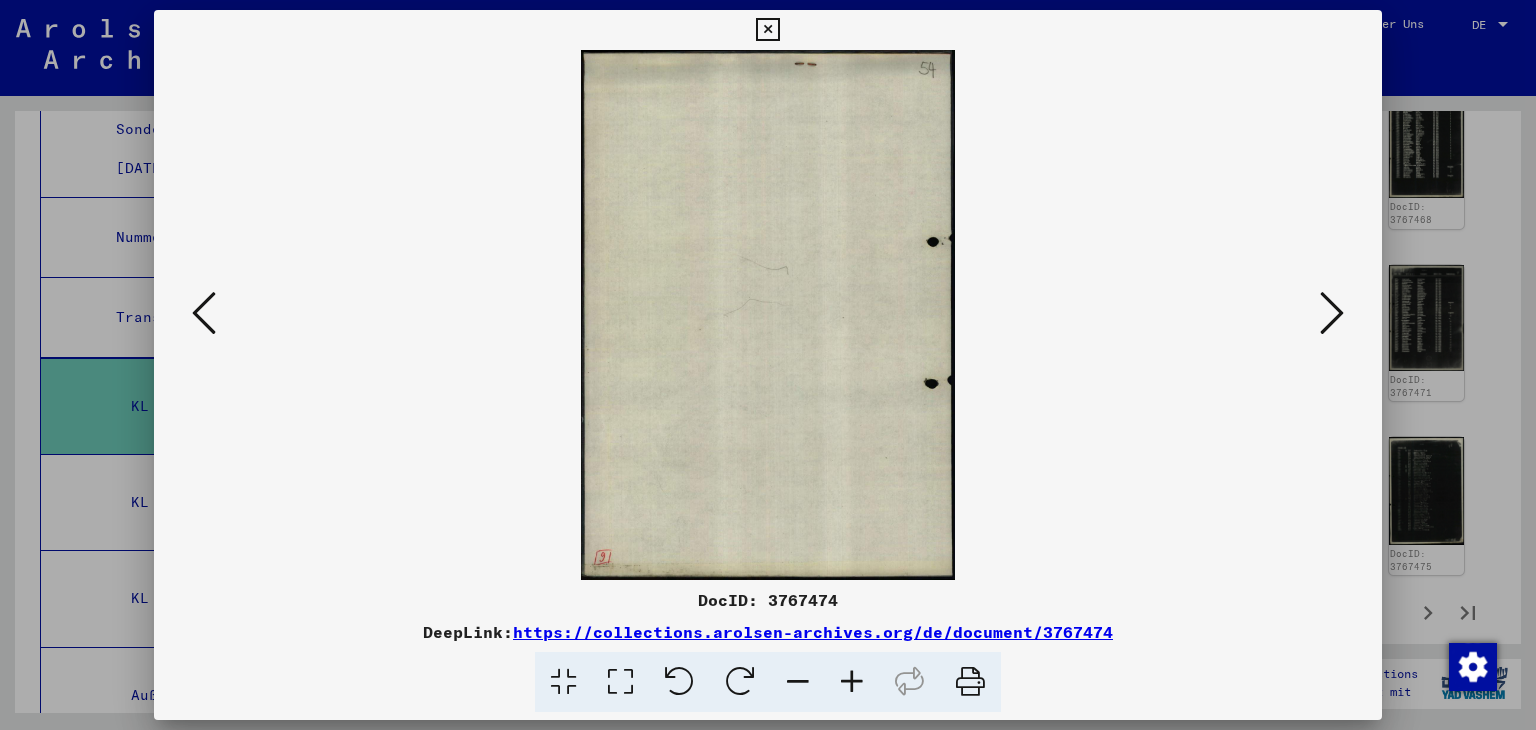 click at bounding box center (204, 313) 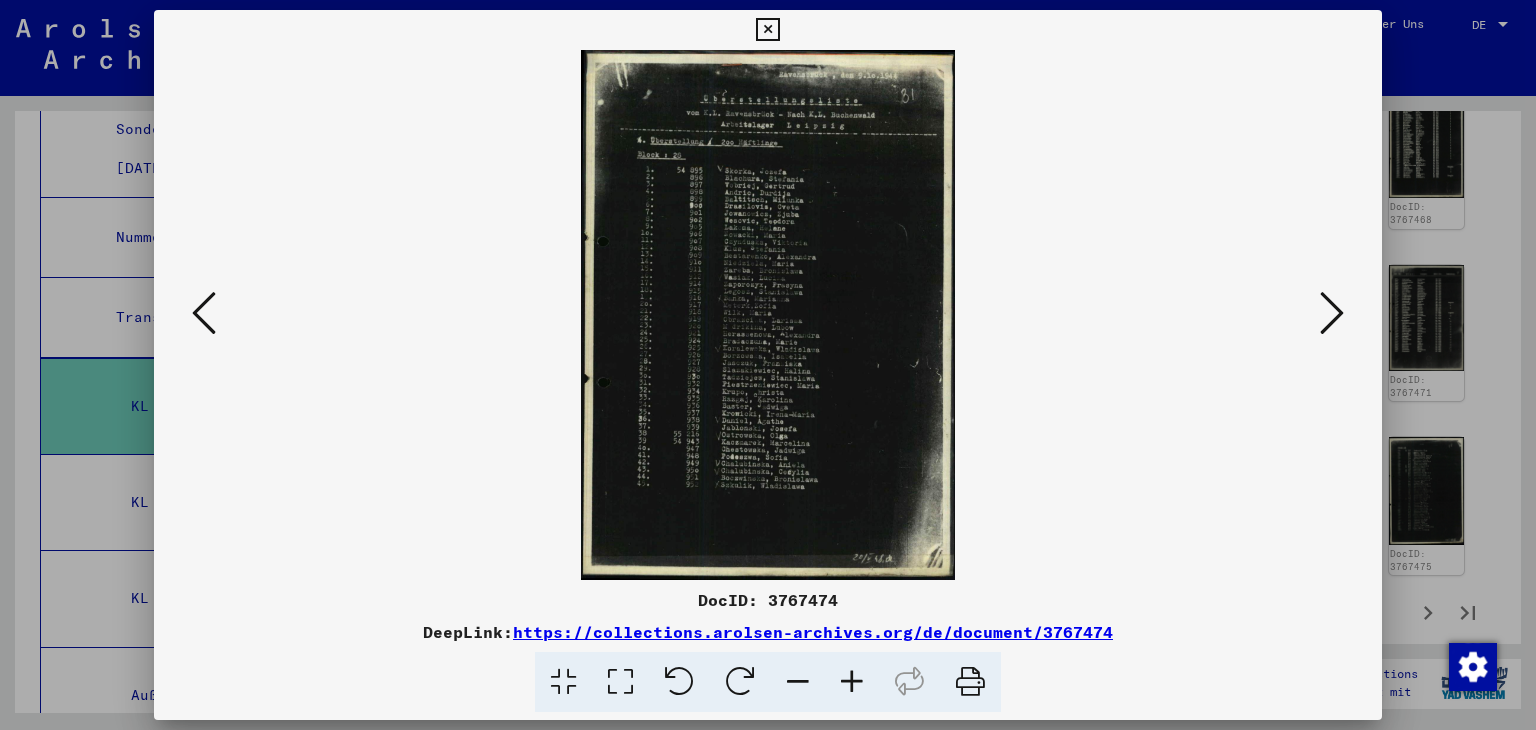 click at bounding box center (204, 313) 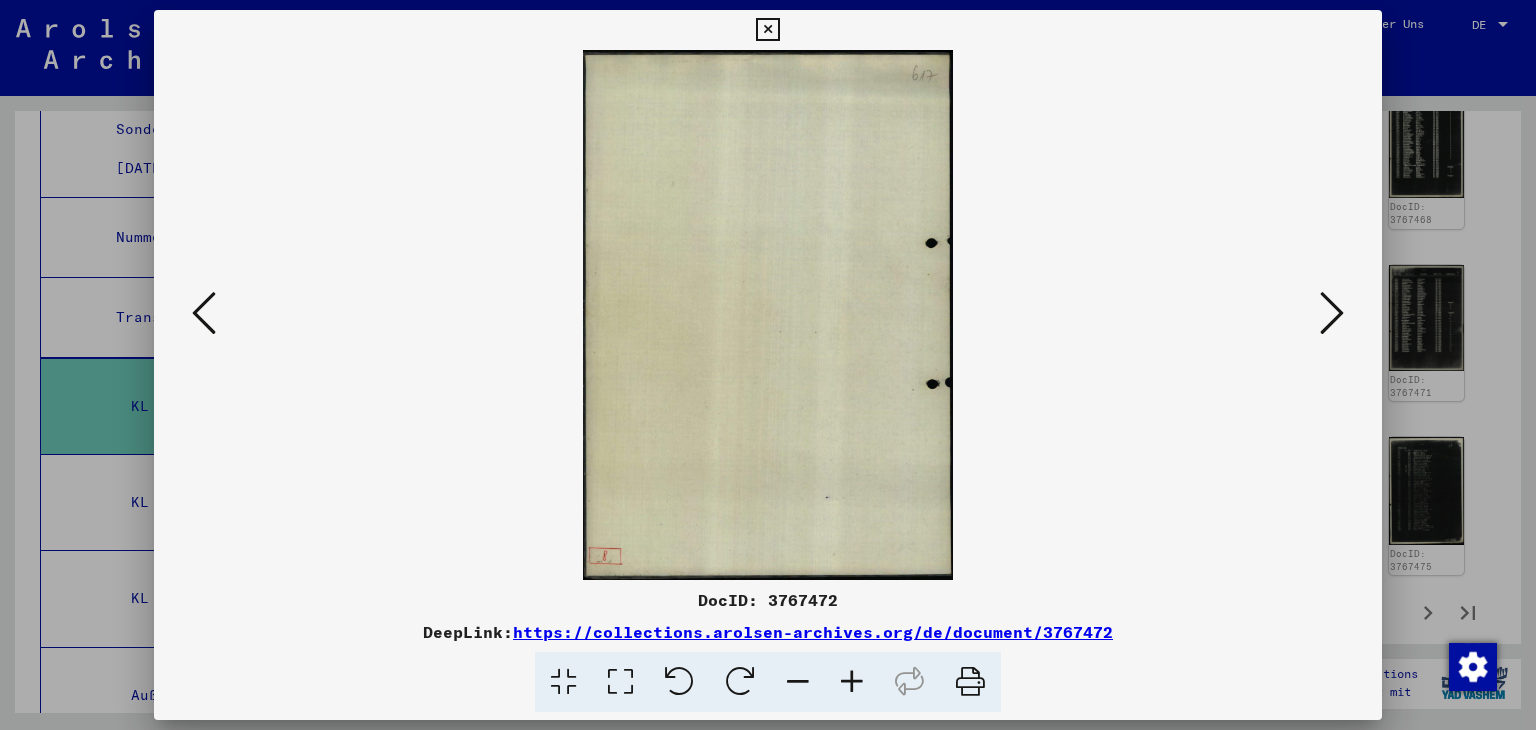 click at bounding box center (204, 313) 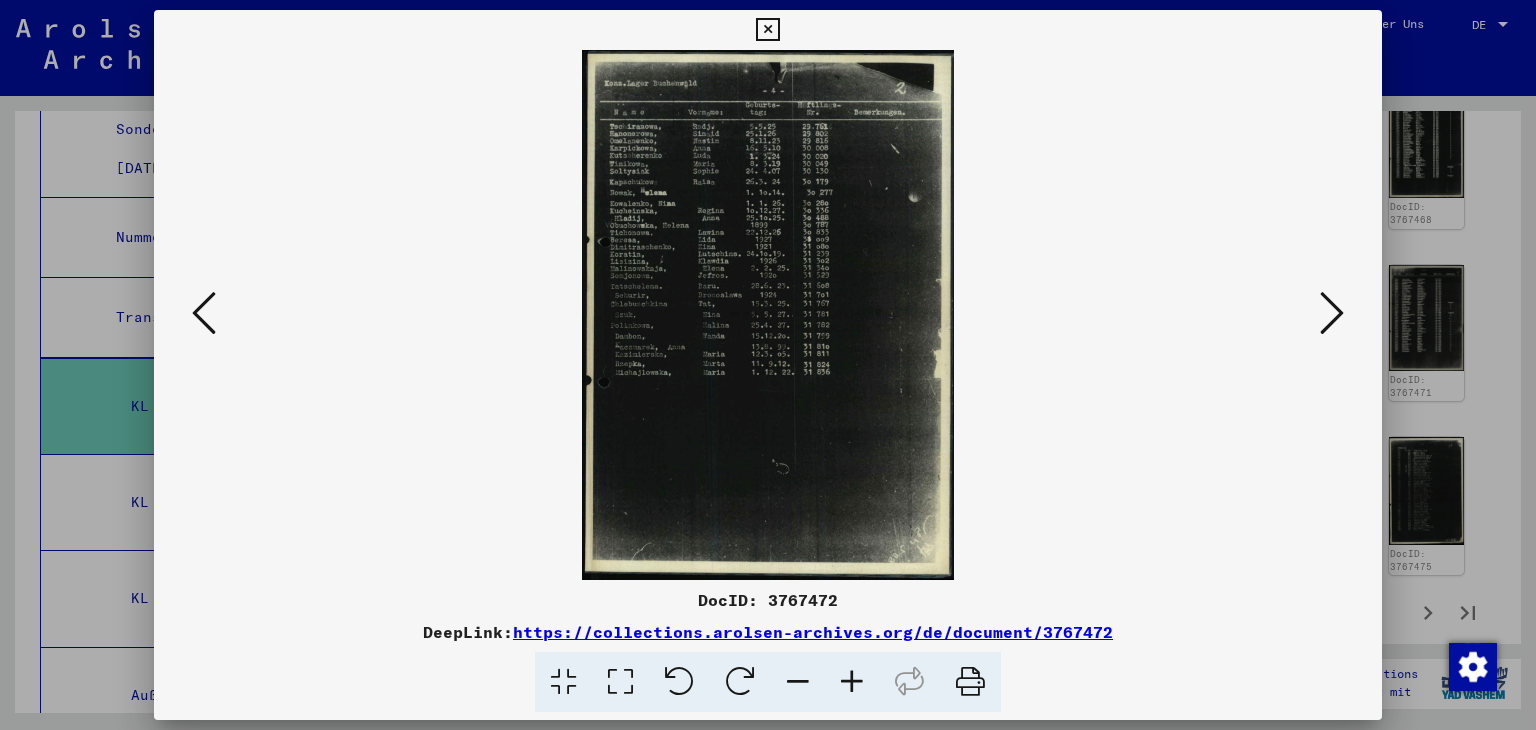 click at bounding box center (204, 313) 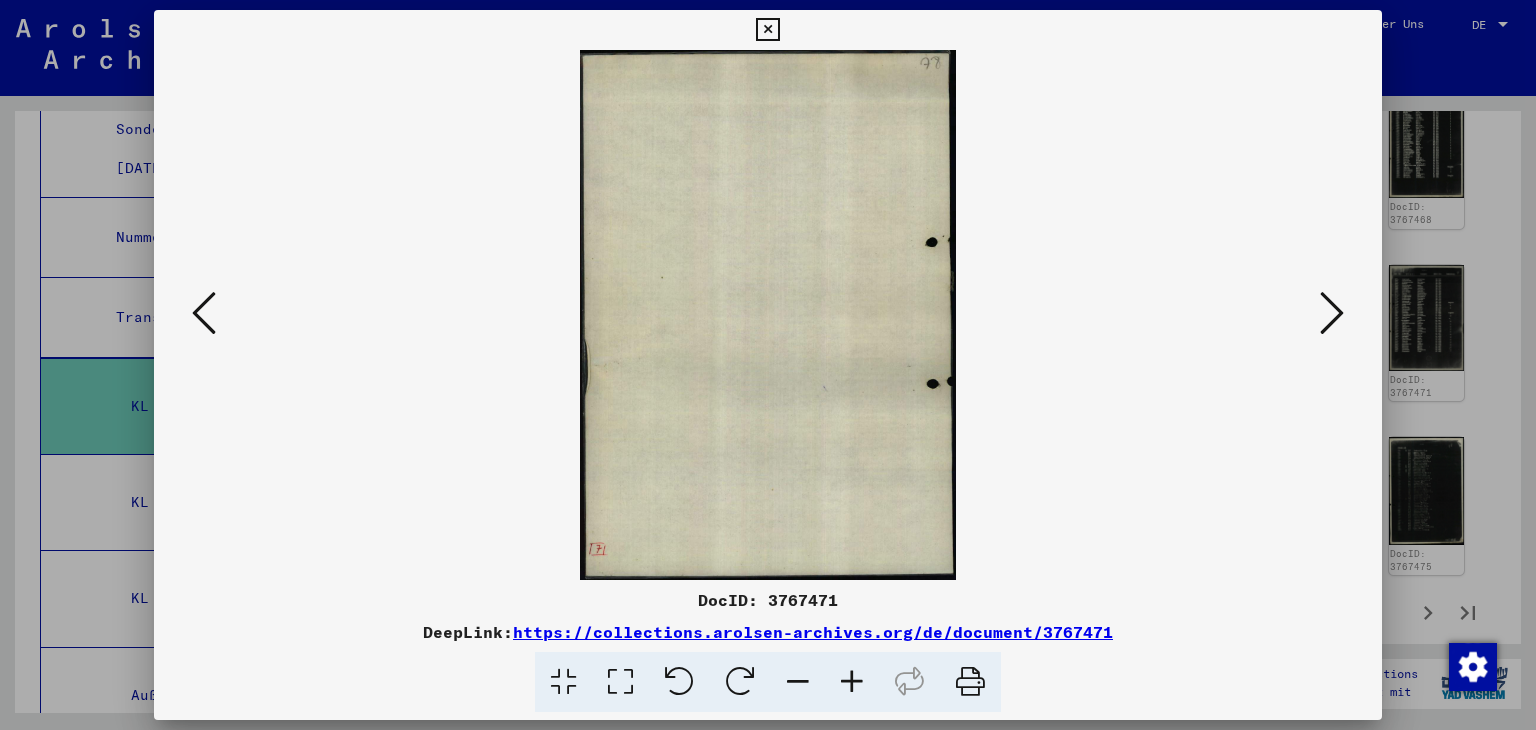 click at bounding box center [204, 313] 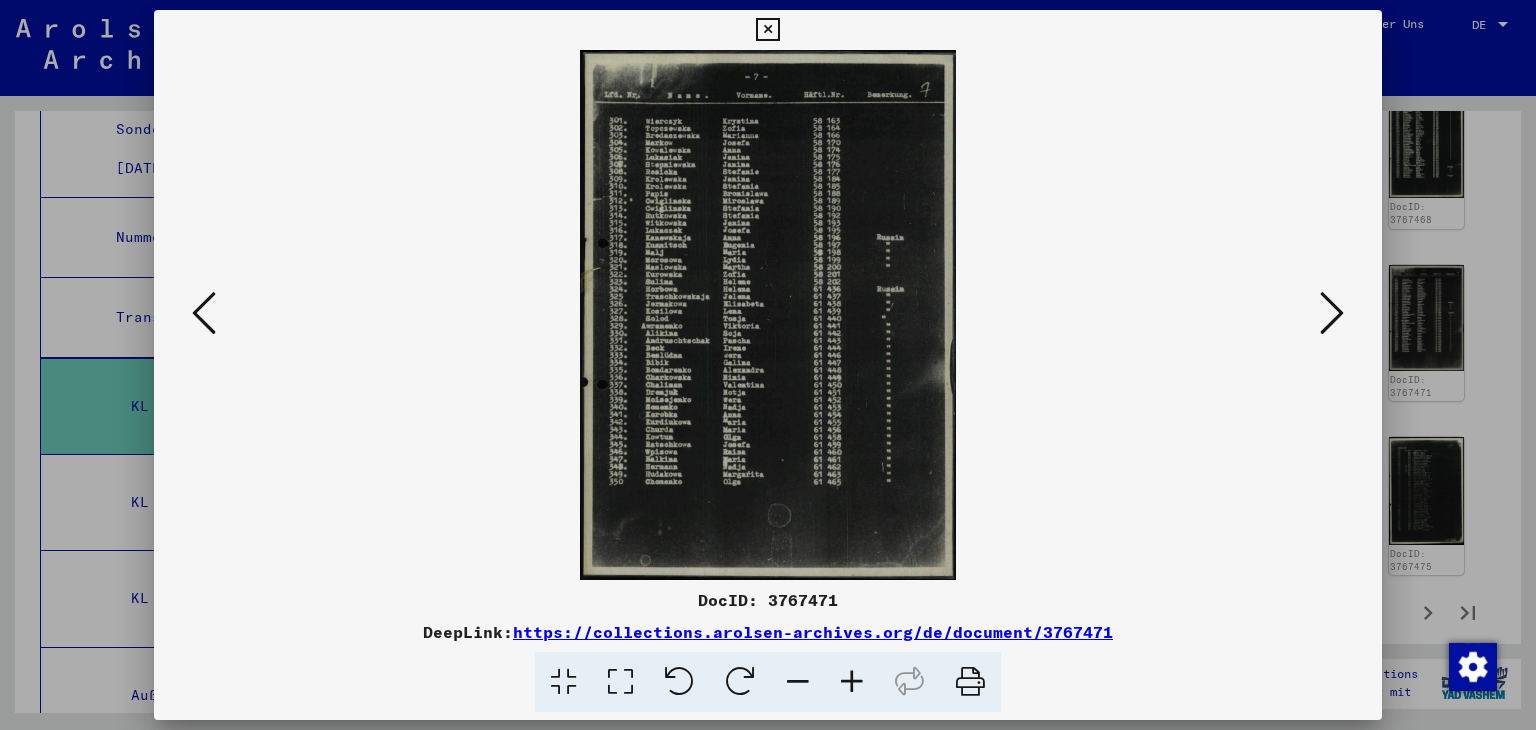 click at bounding box center (204, 313) 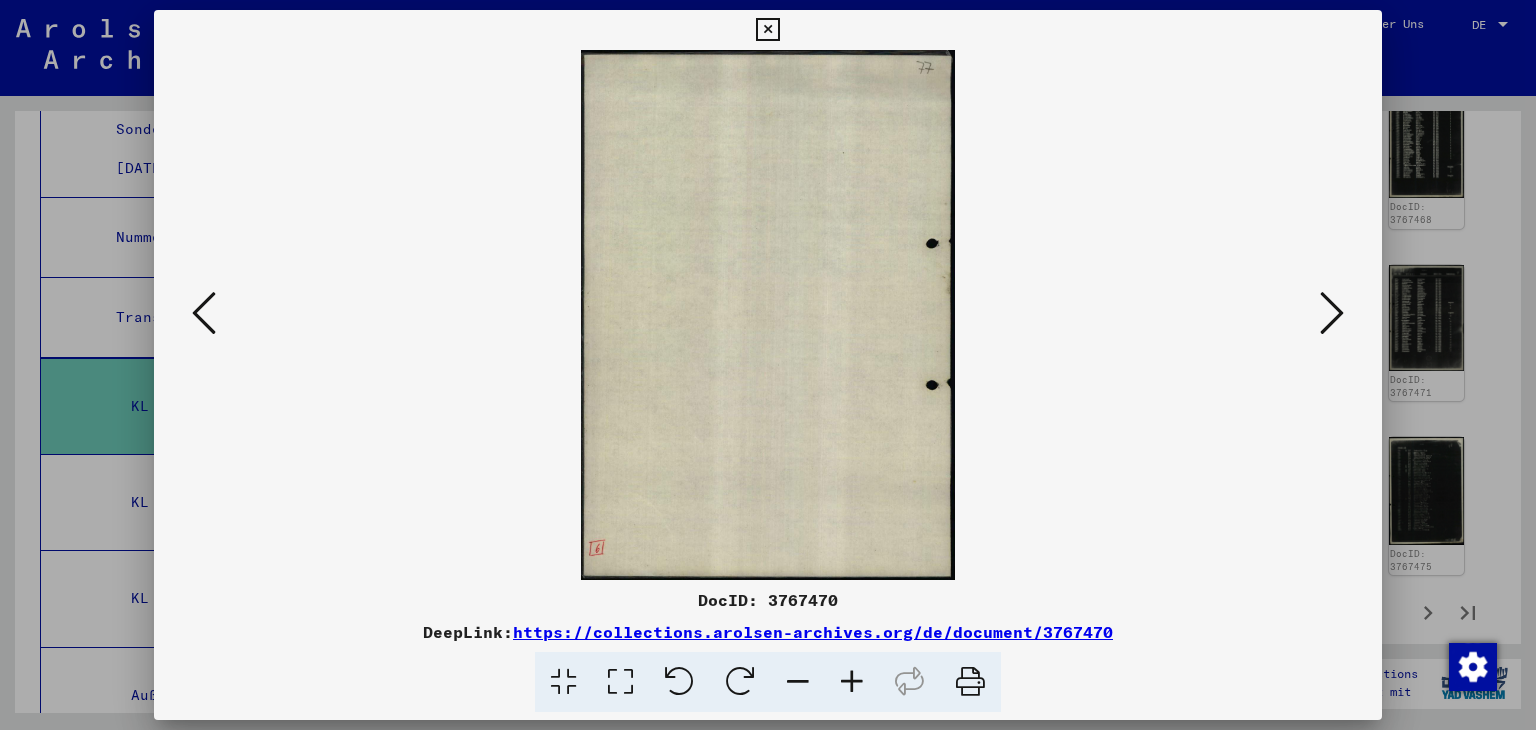 click at bounding box center [204, 313] 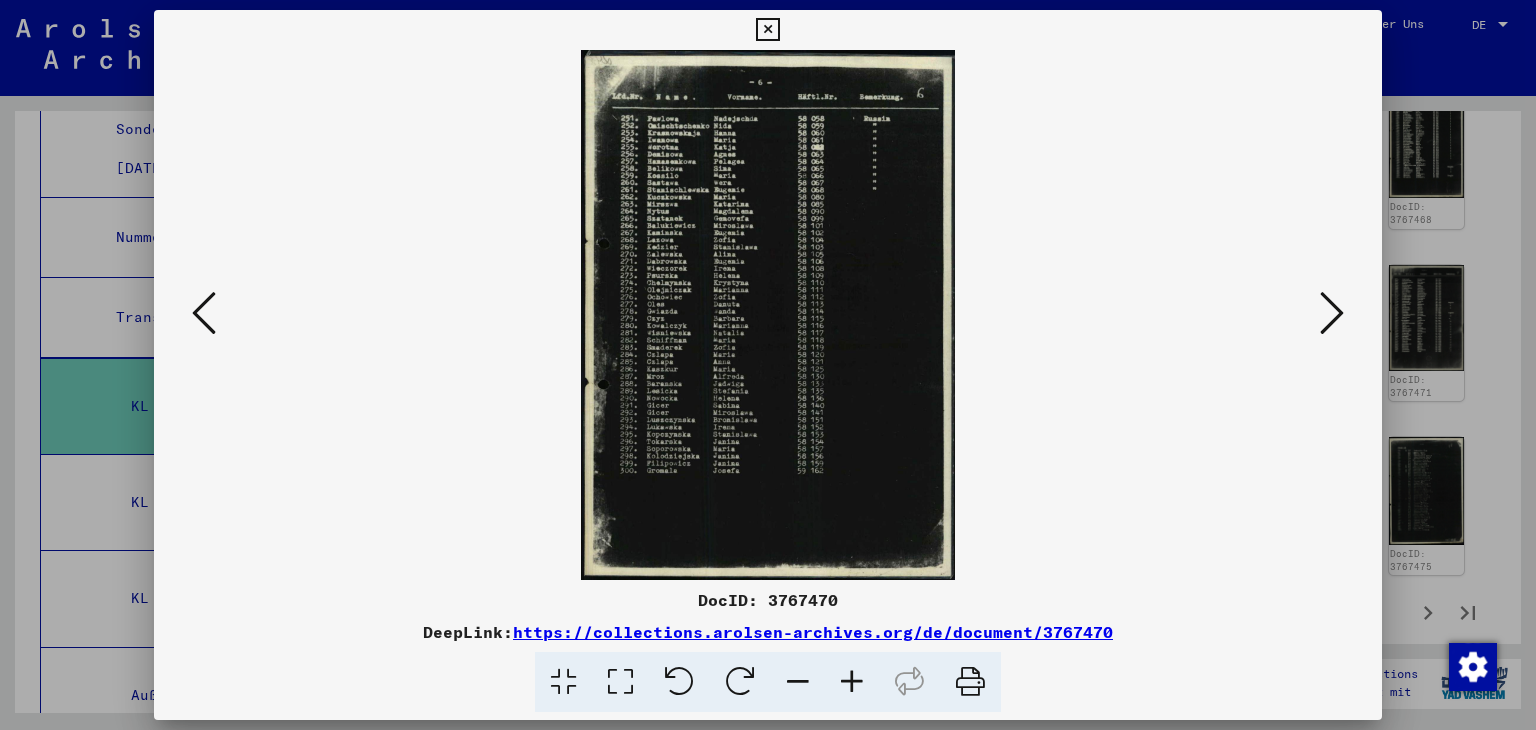click at bounding box center [204, 313] 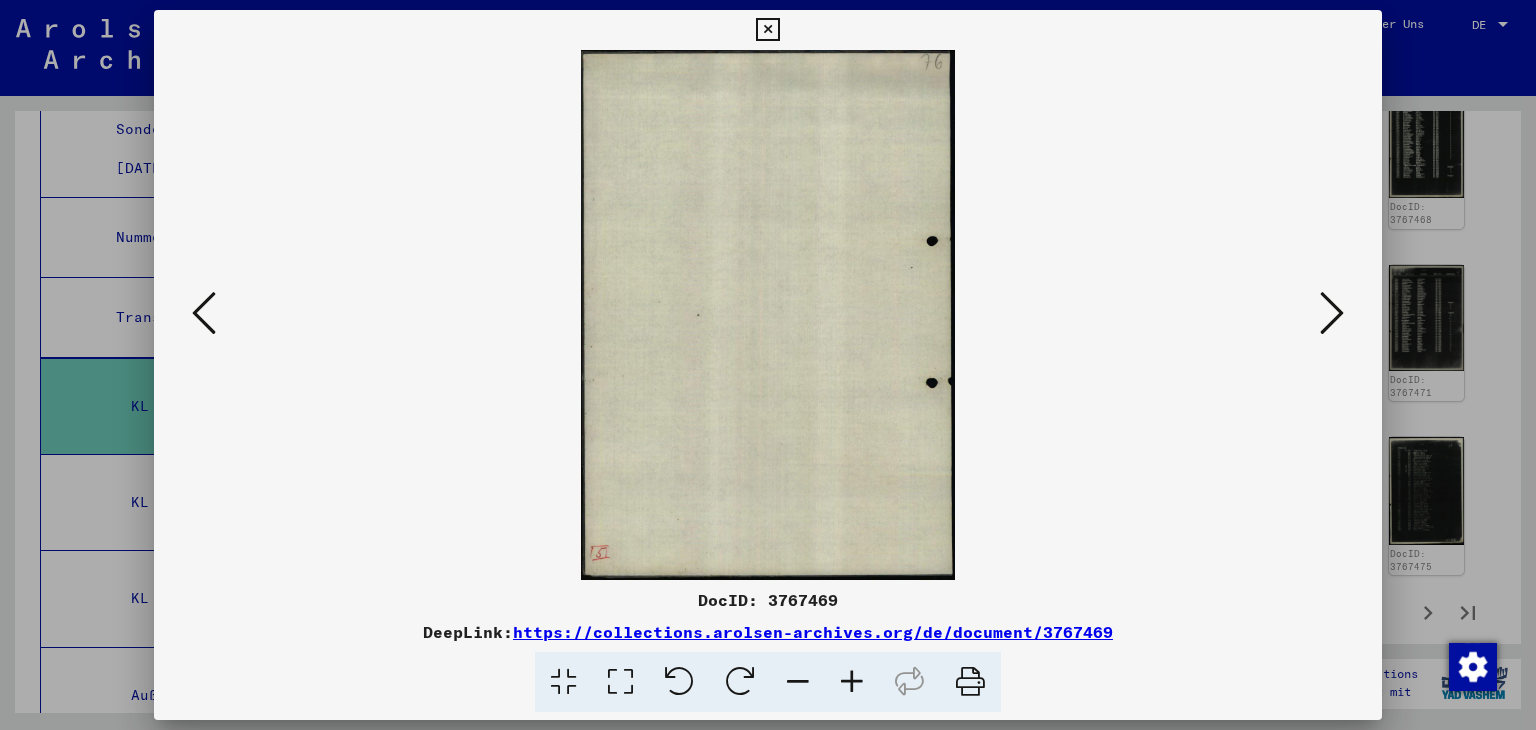 click at bounding box center [204, 313] 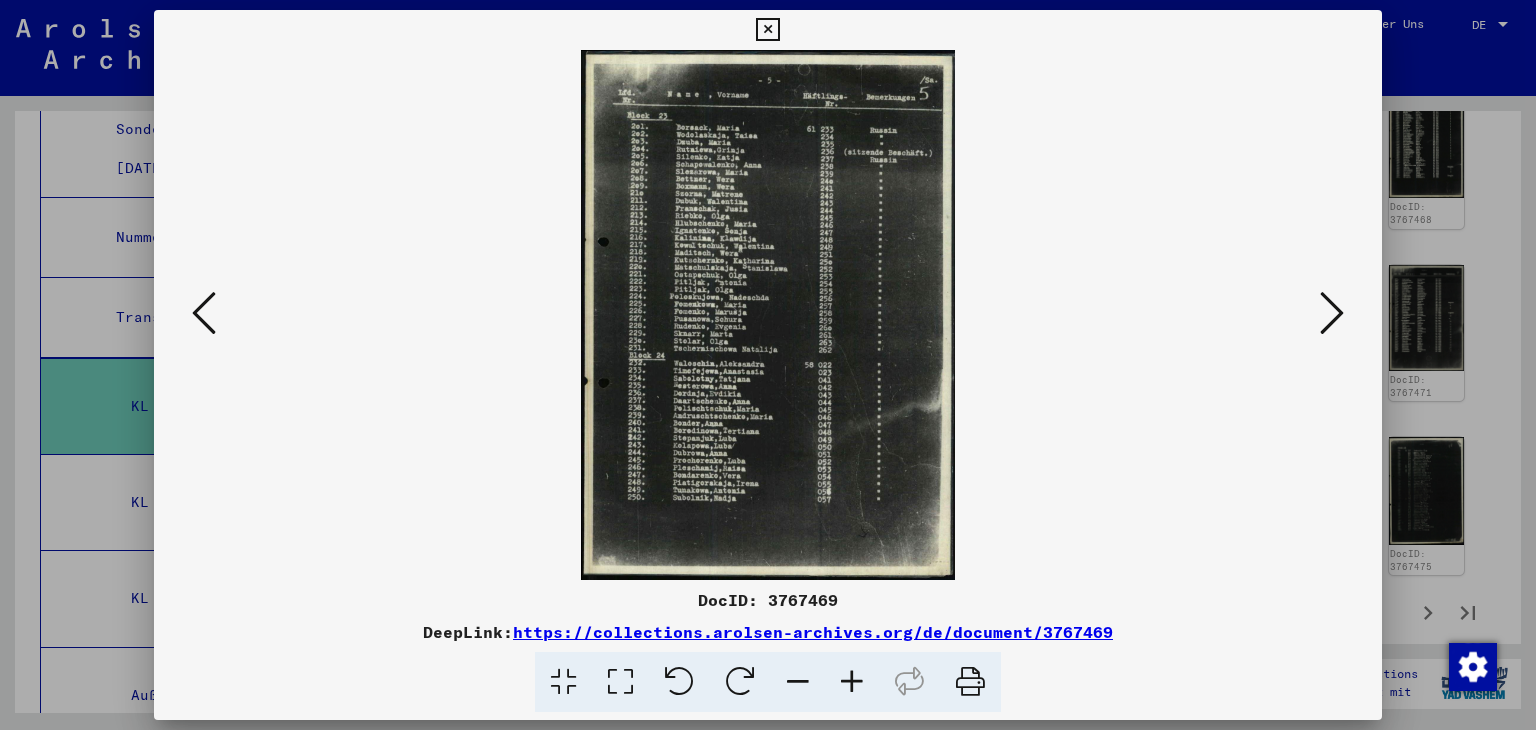click at bounding box center (204, 313) 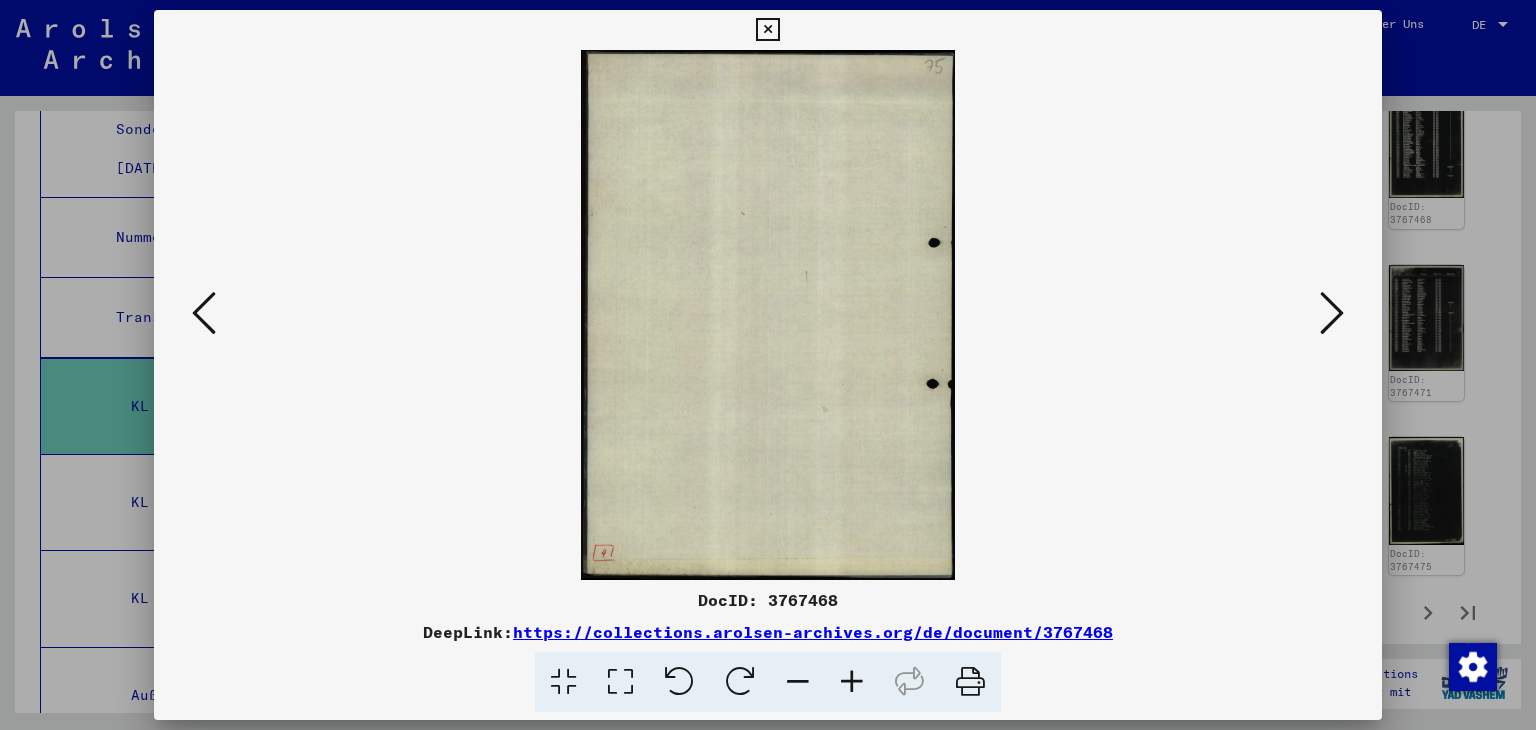 click at bounding box center (204, 313) 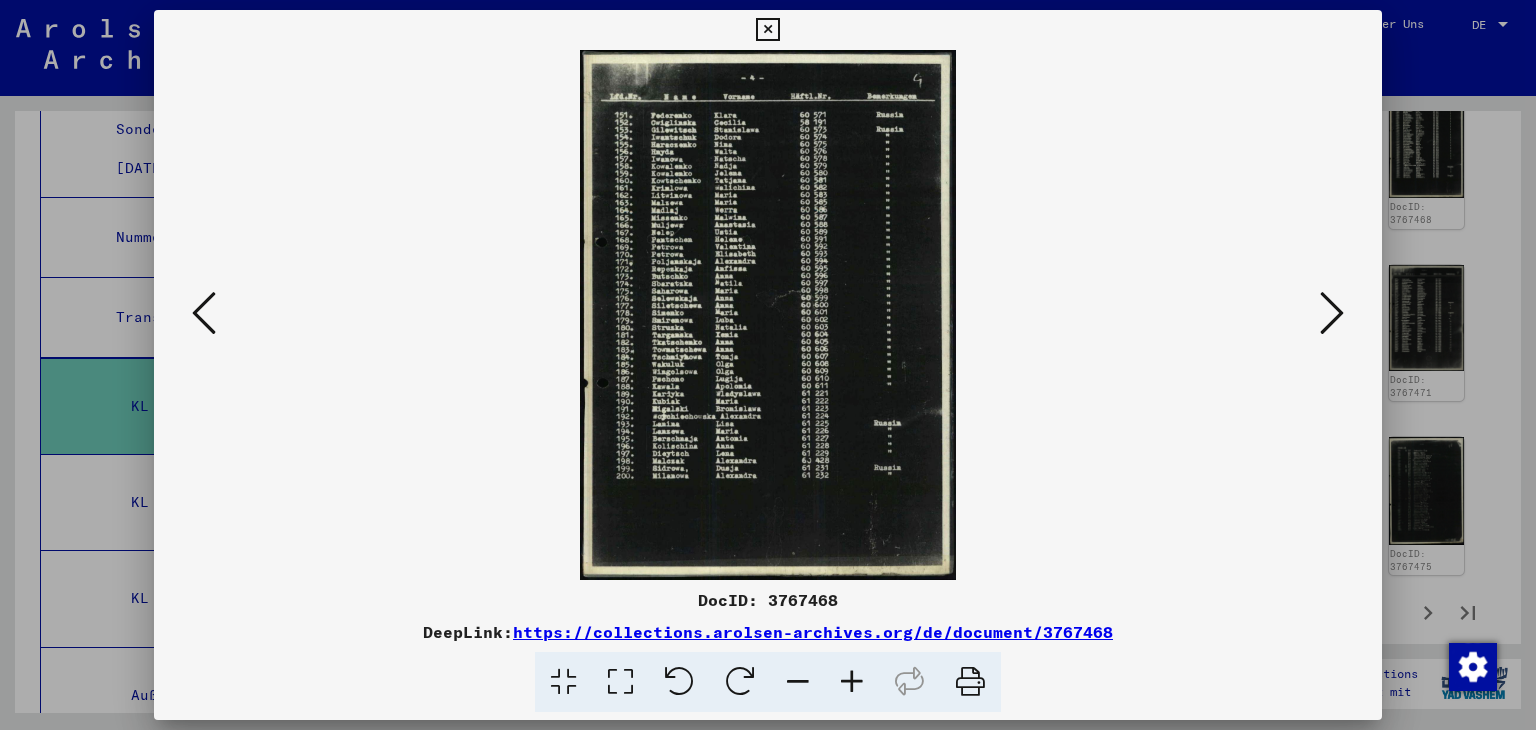 click at bounding box center [204, 313] 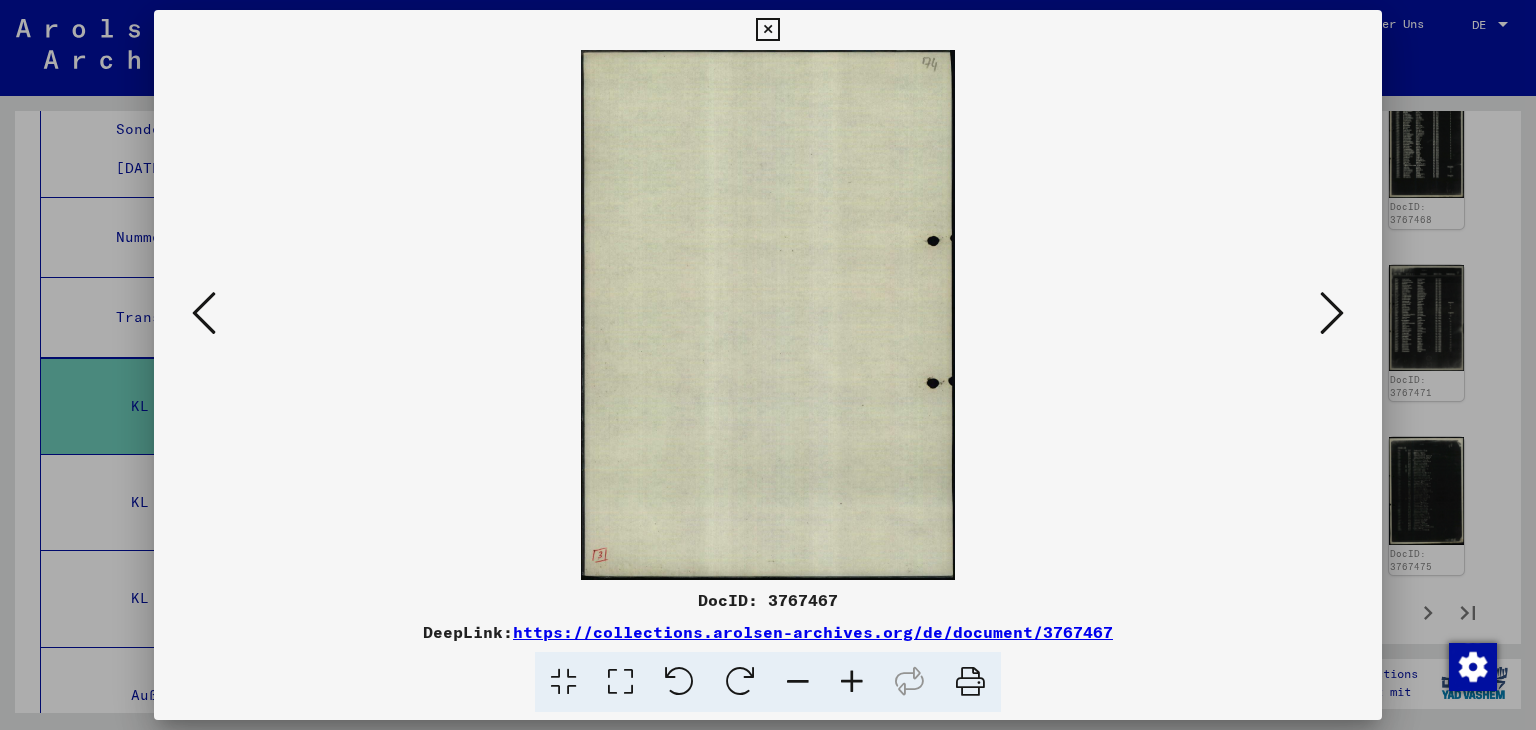 click at bounding box center (204, 313) 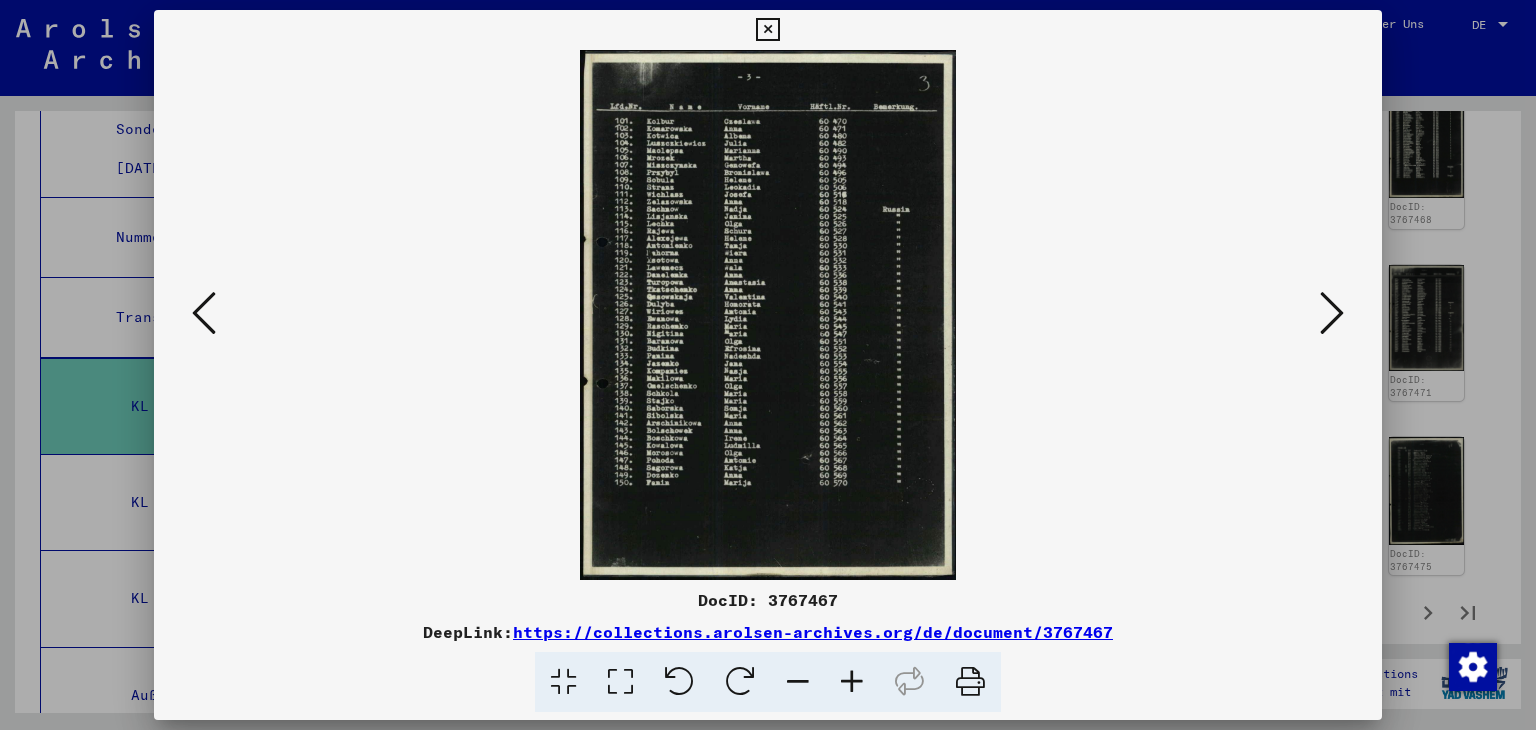 click at bounding box center [204, 313] 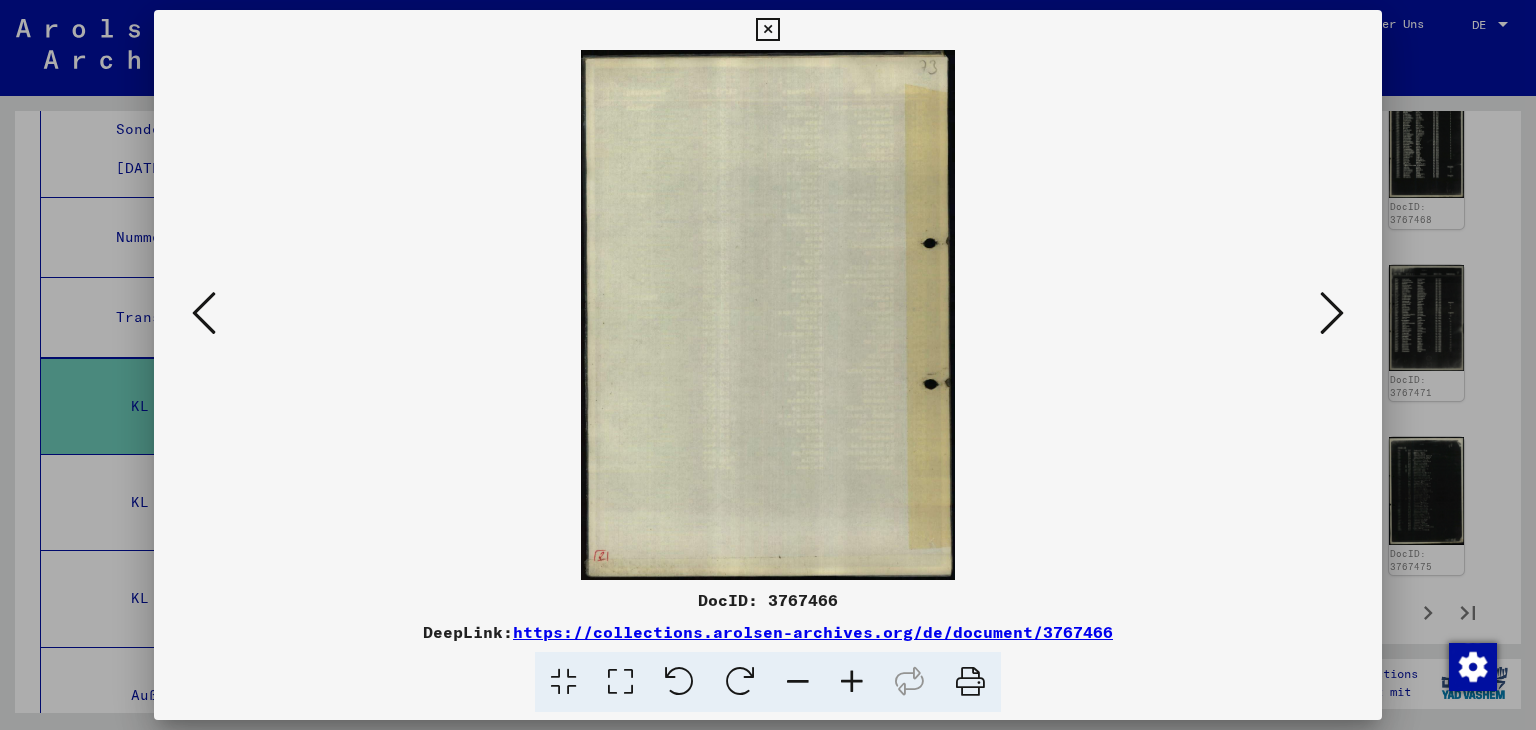 click at bounding box center [204, 313] 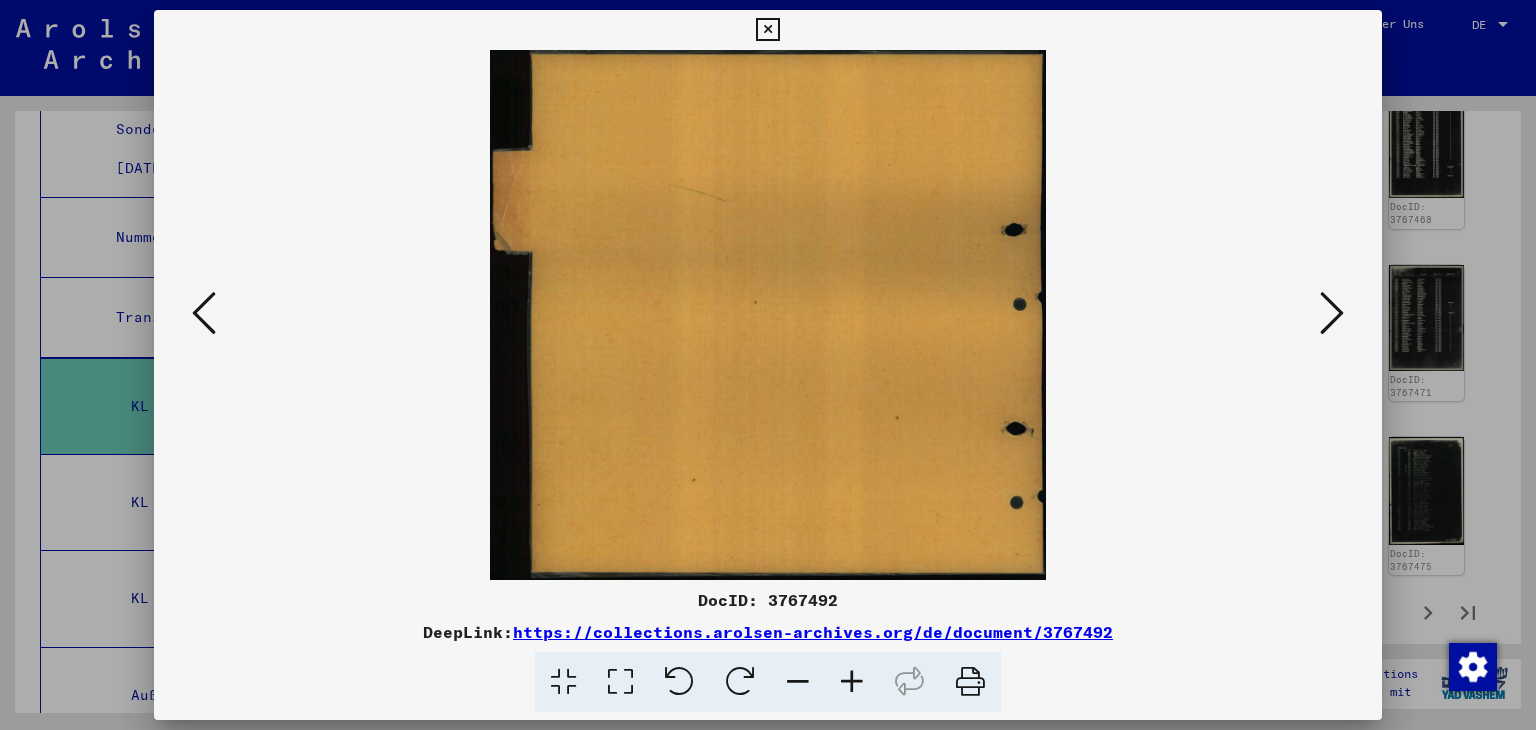 click at bounding box center (204, 313) 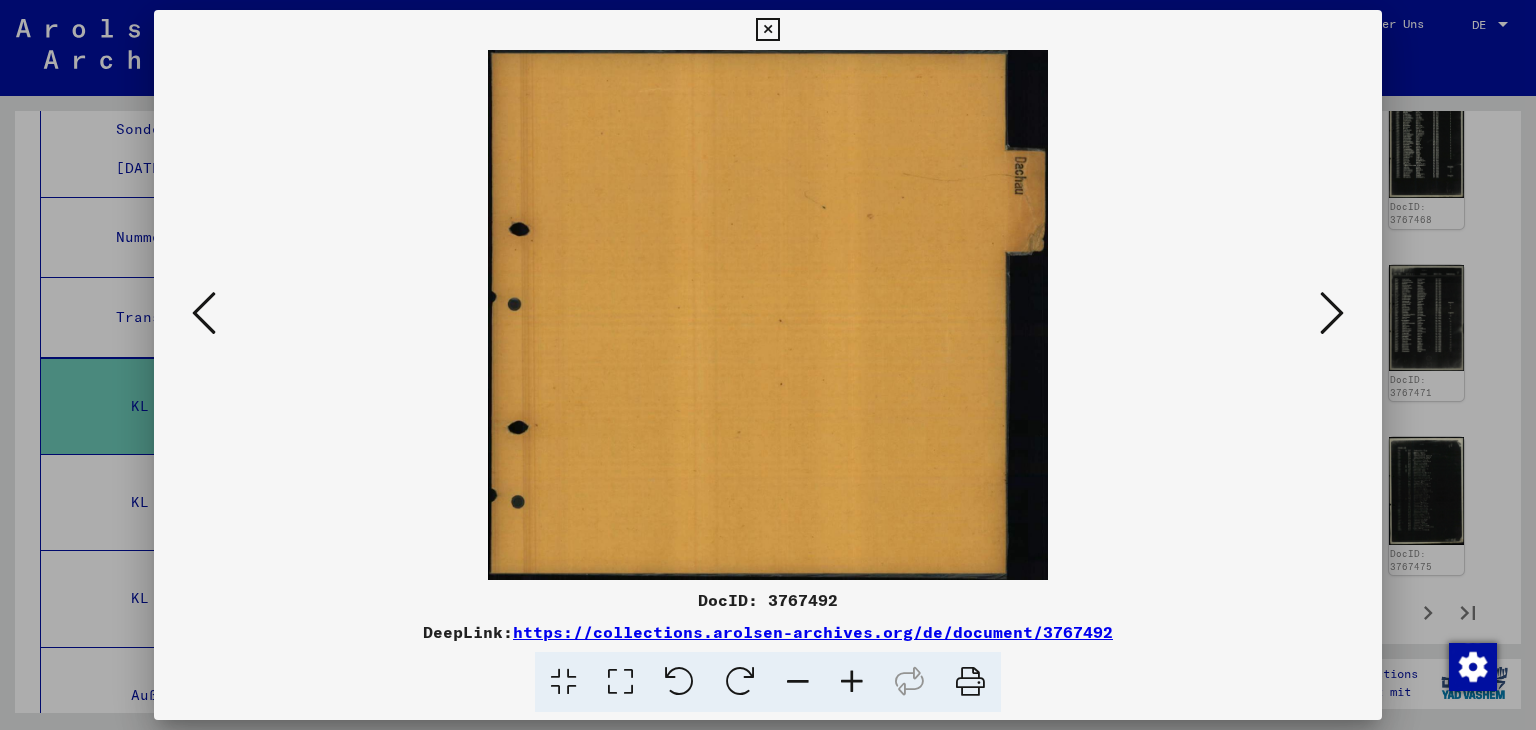 click at bounding box center (204, 313) 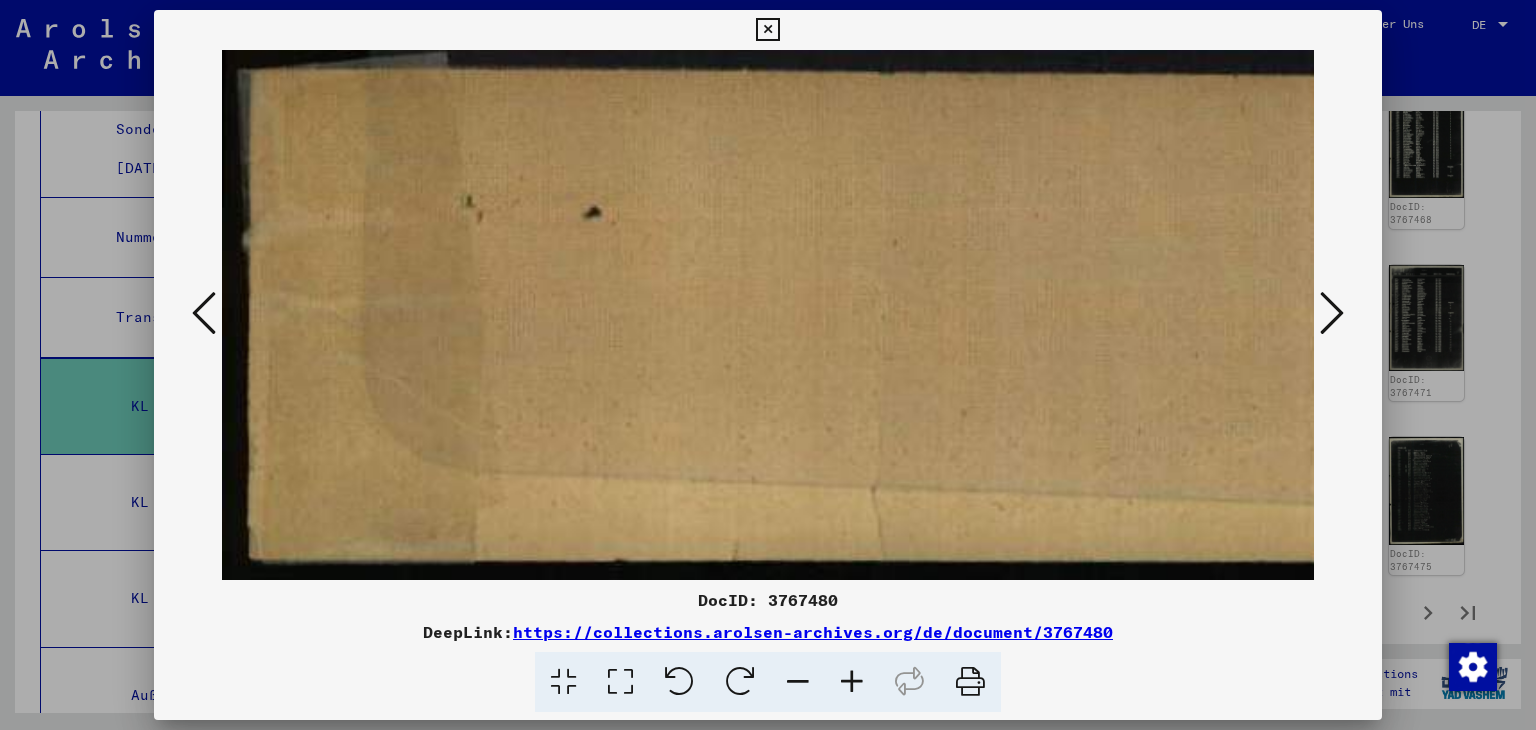click at bounding box center [204, 313] 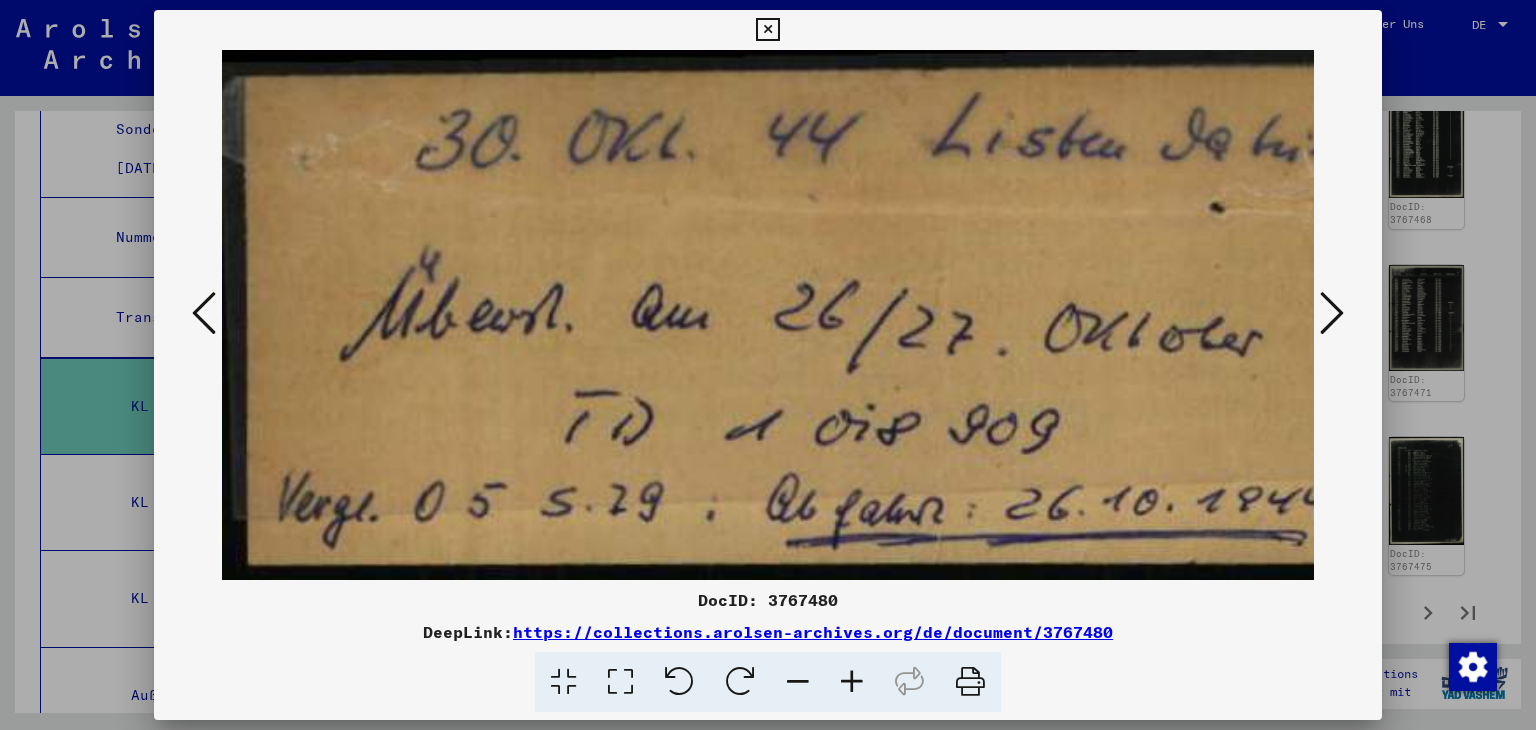 click at bounding box center (204, 313) 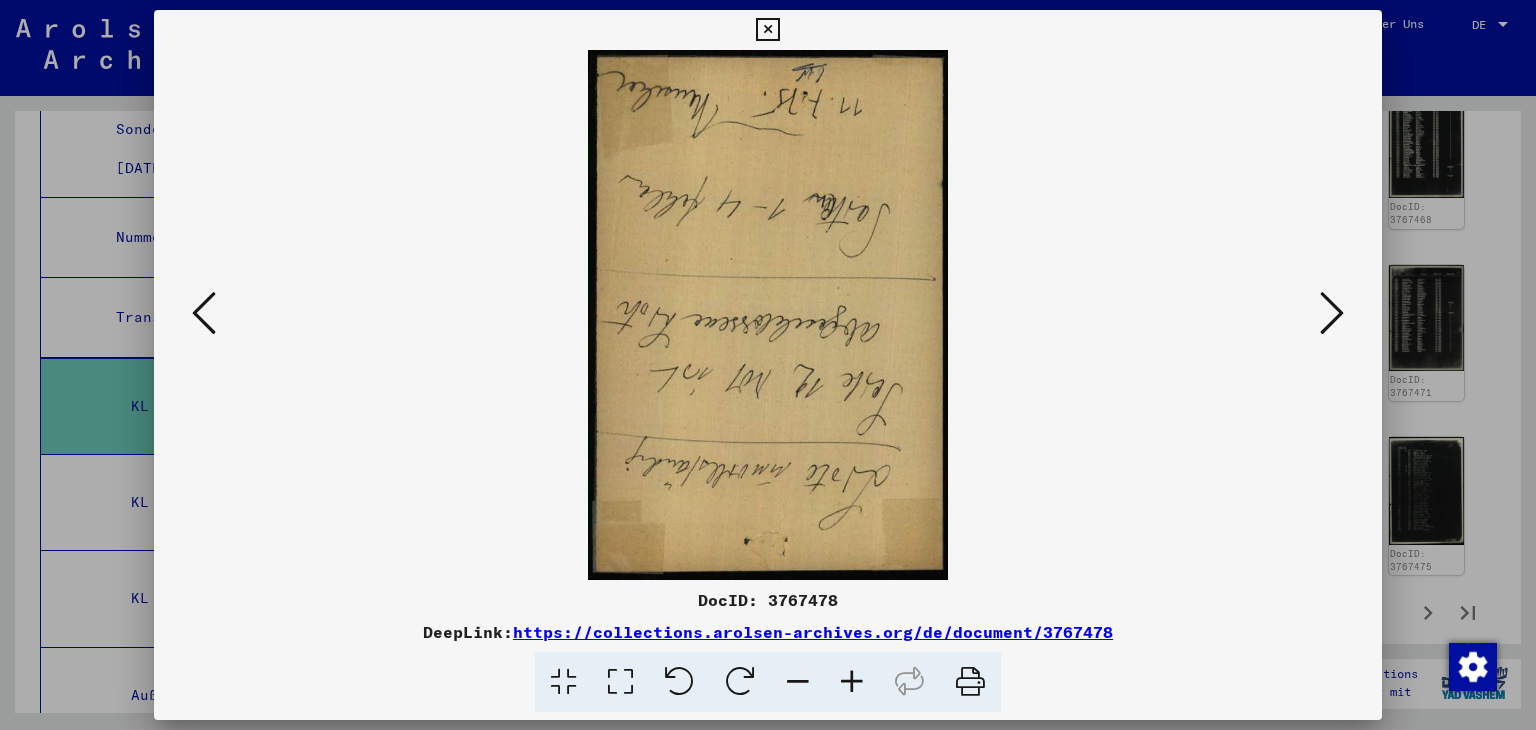 click at bounding box center [204, 313] 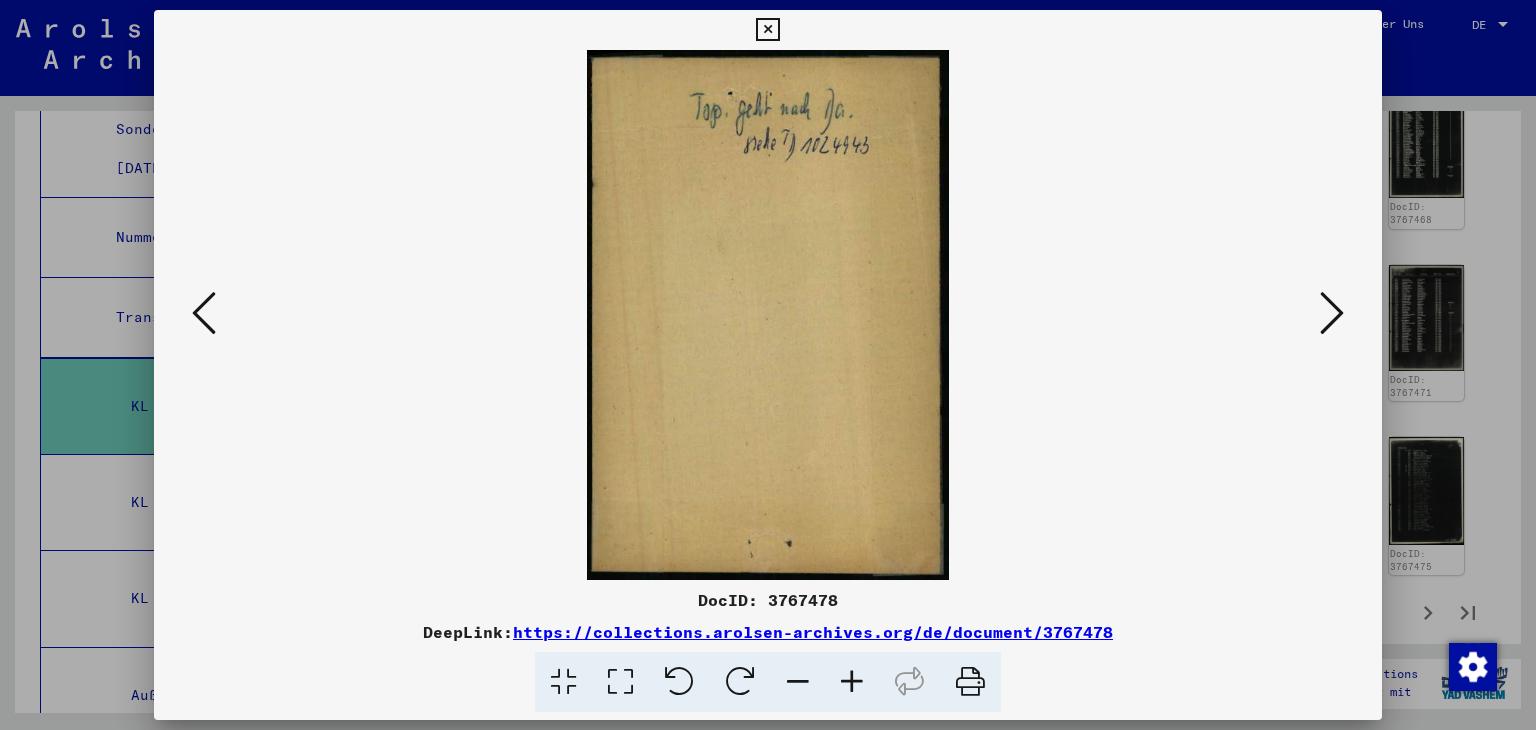 click at bounding box center [204, 313] 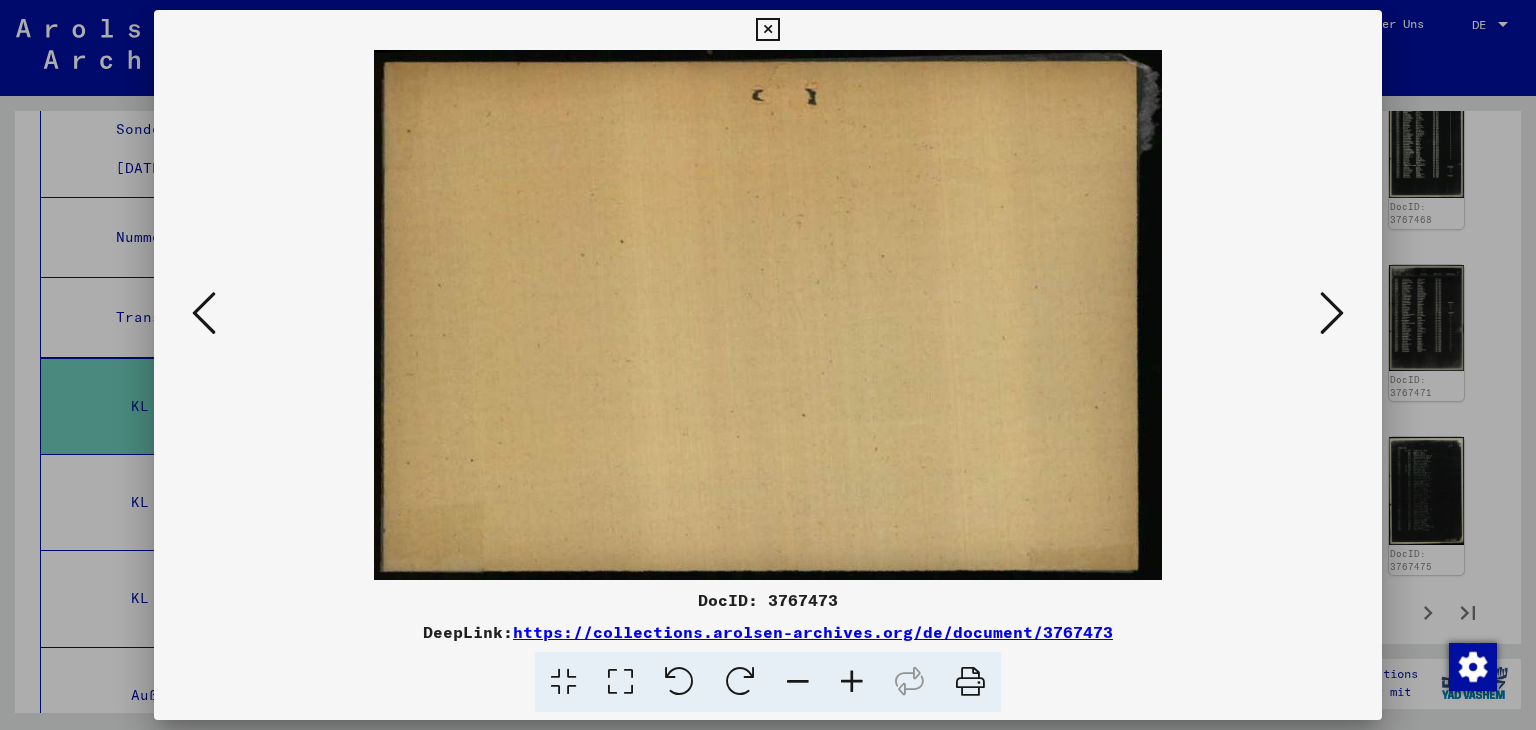 click at bounding box center (204, 313) 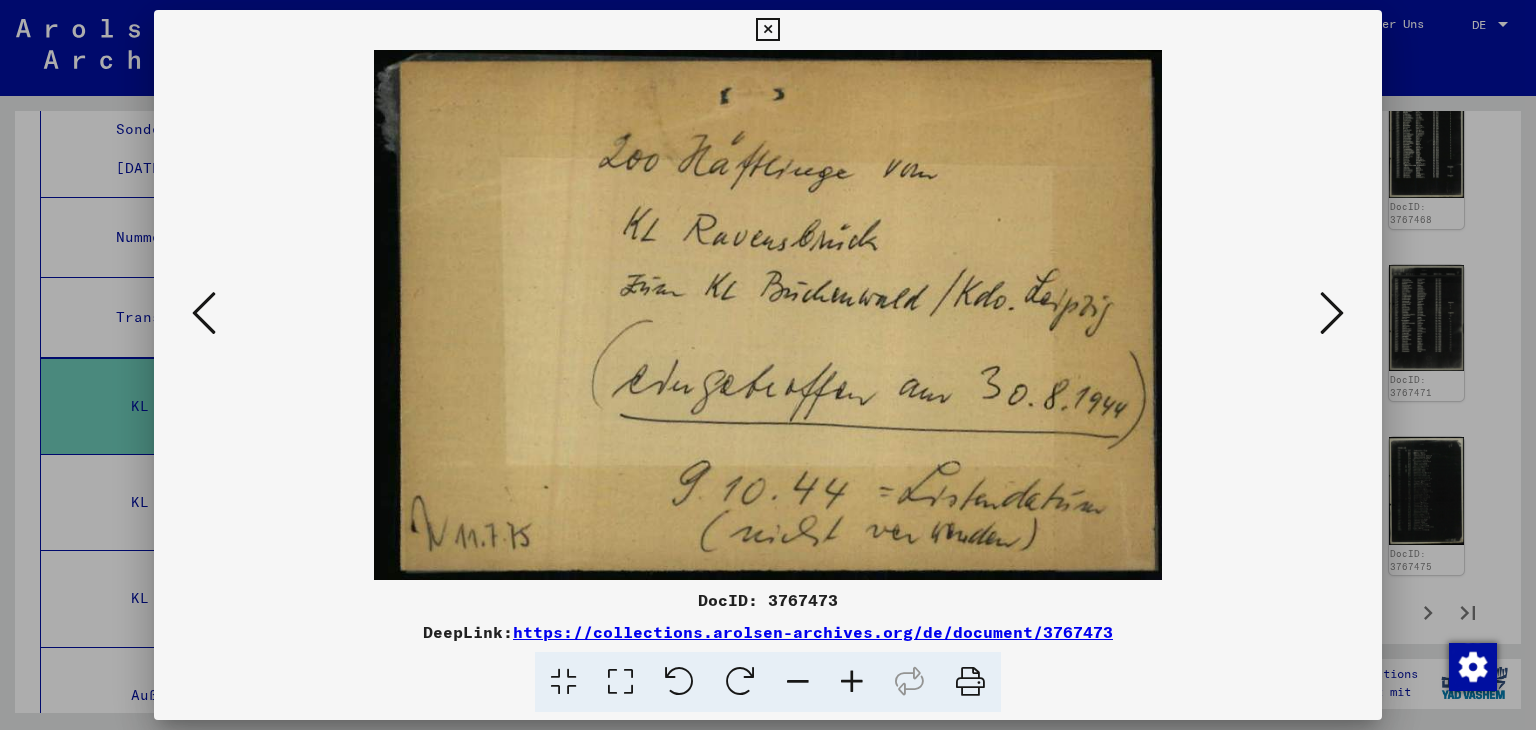 click at bounding box center (1332, 313) 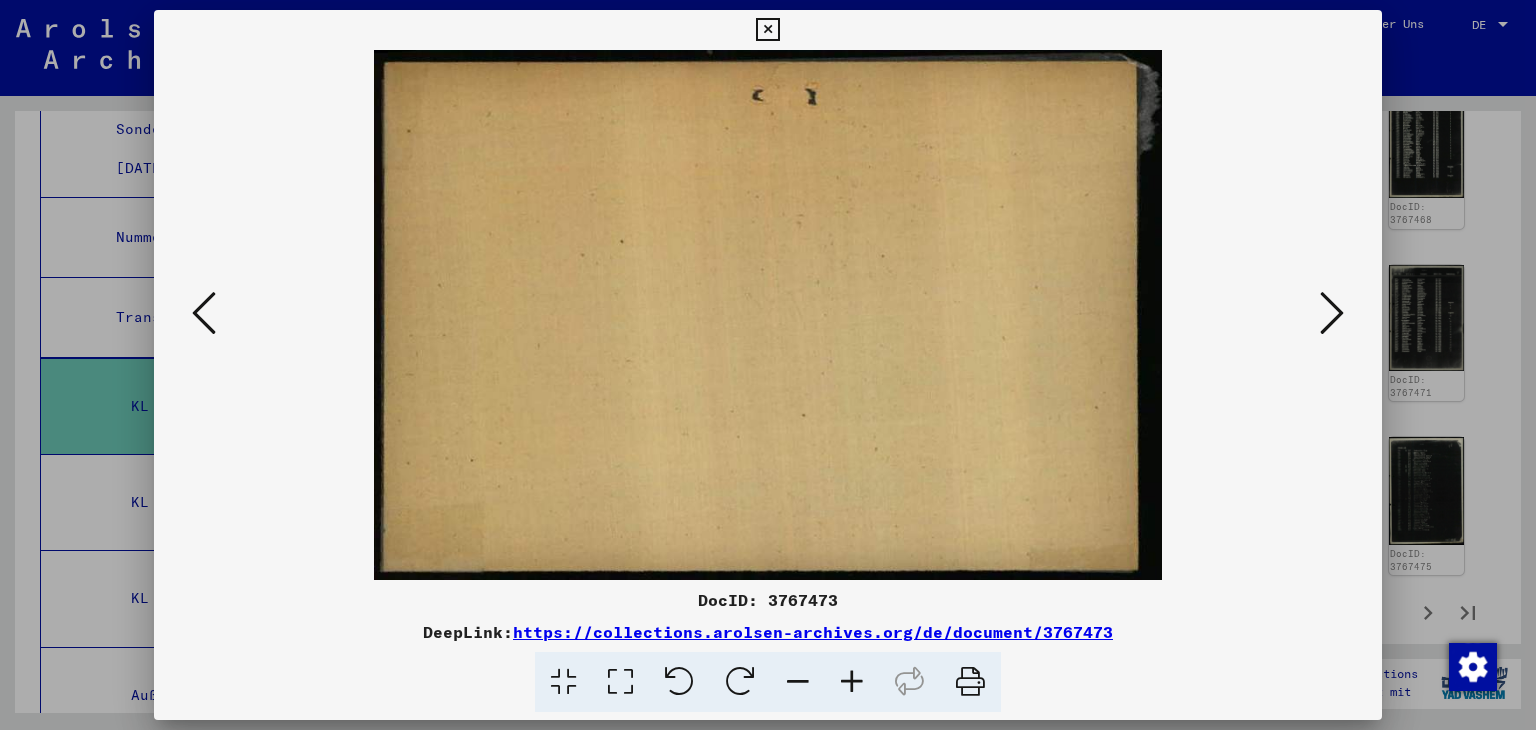 click at bounding box center (1332, 313) 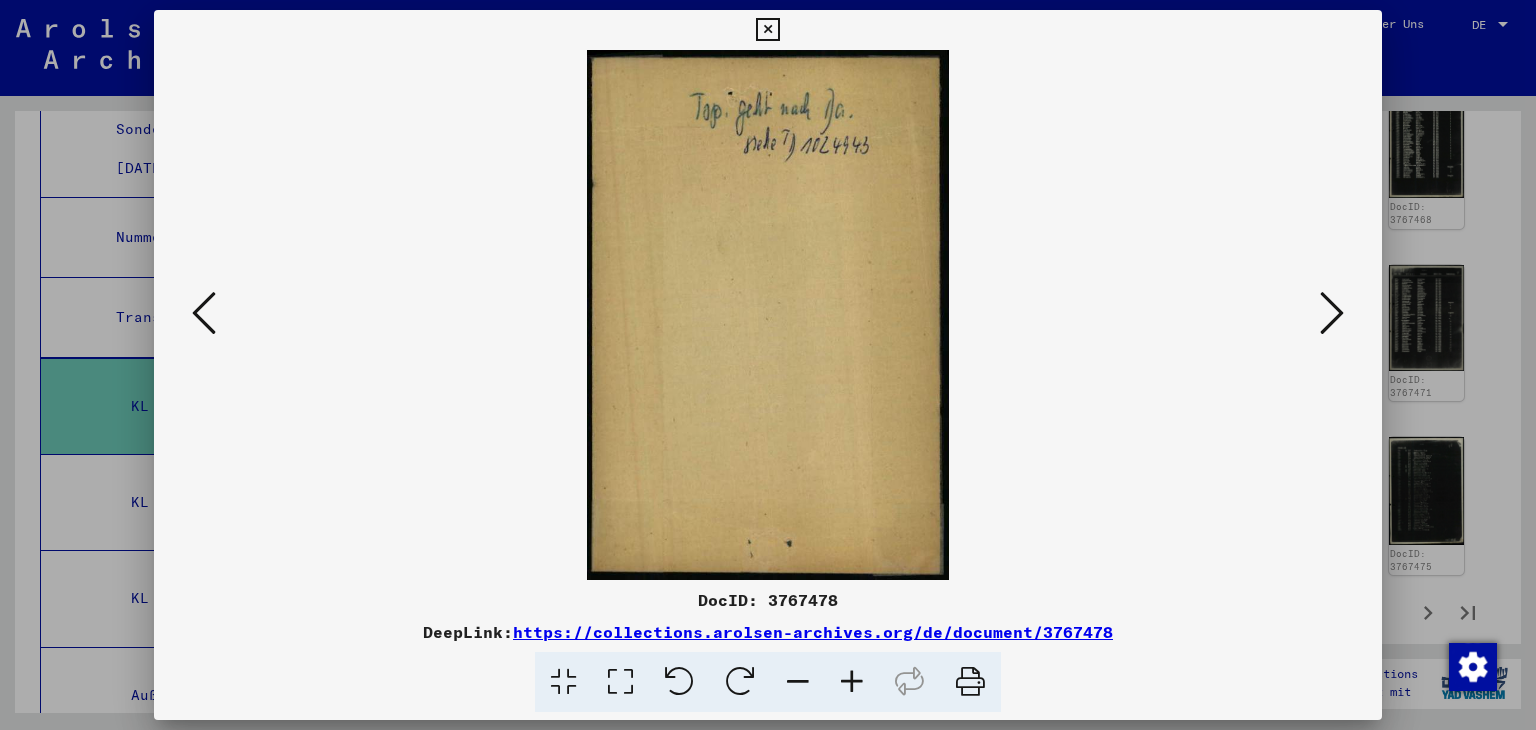 click at bounding box center [1332, 313] 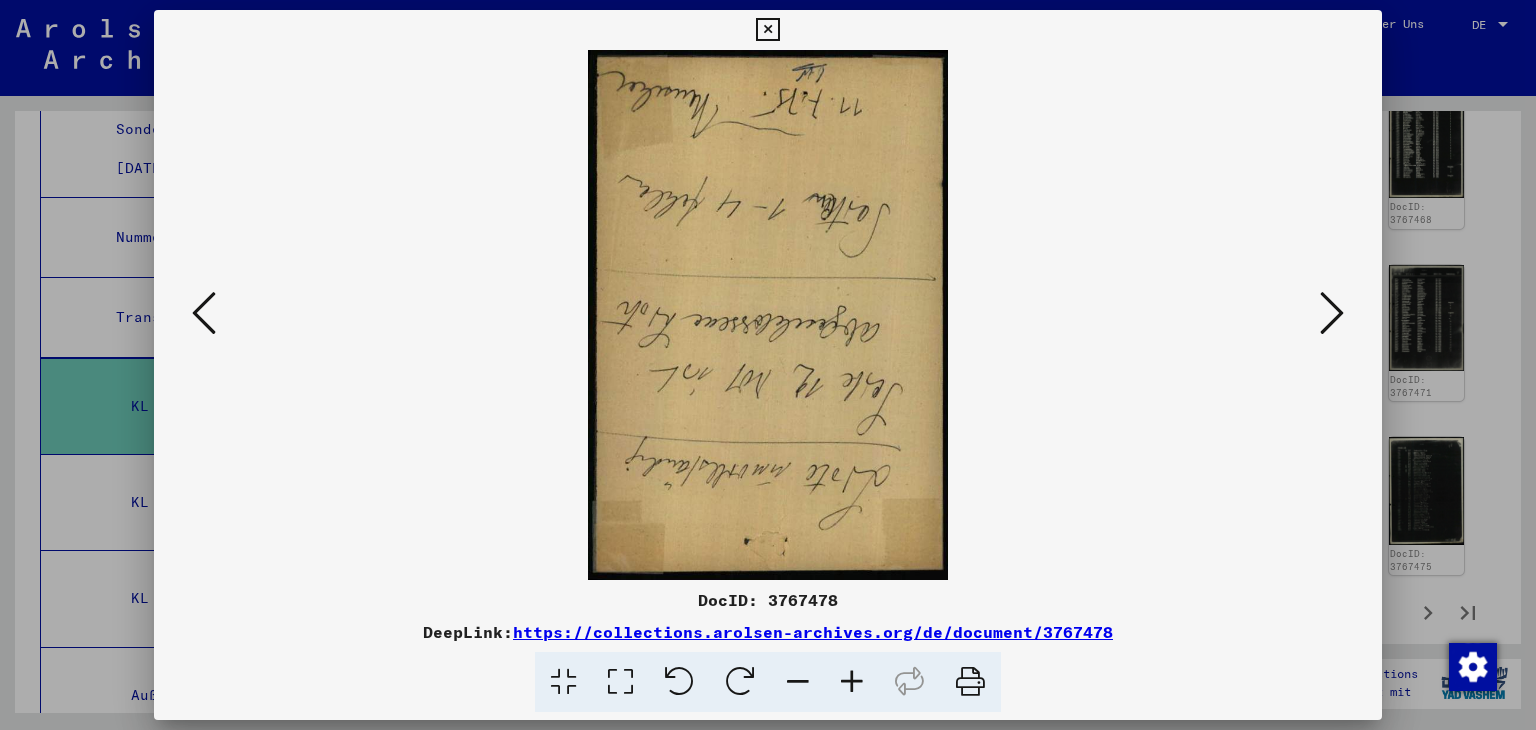 click at bounding box center [1332, 313] 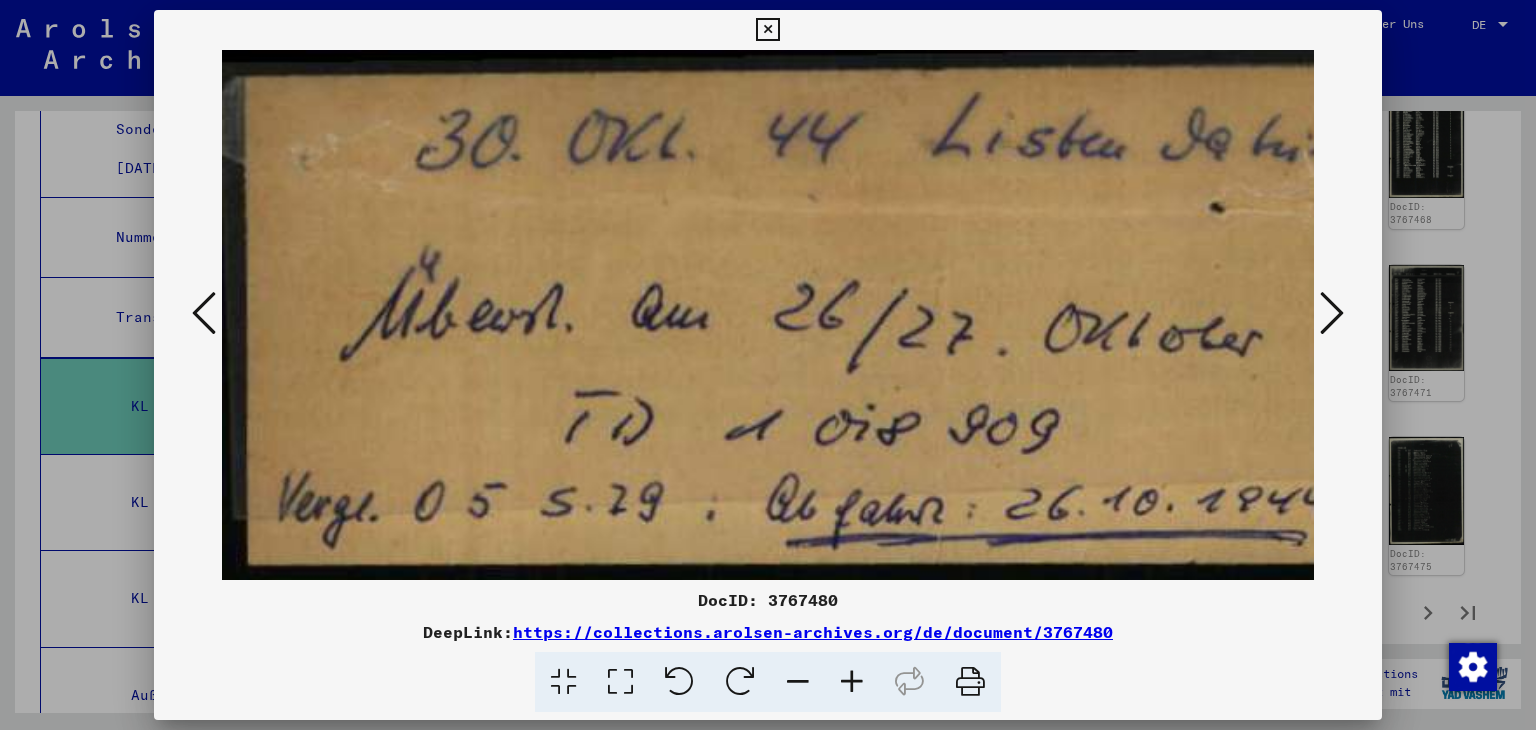 click at bounding box center [1332, 313] 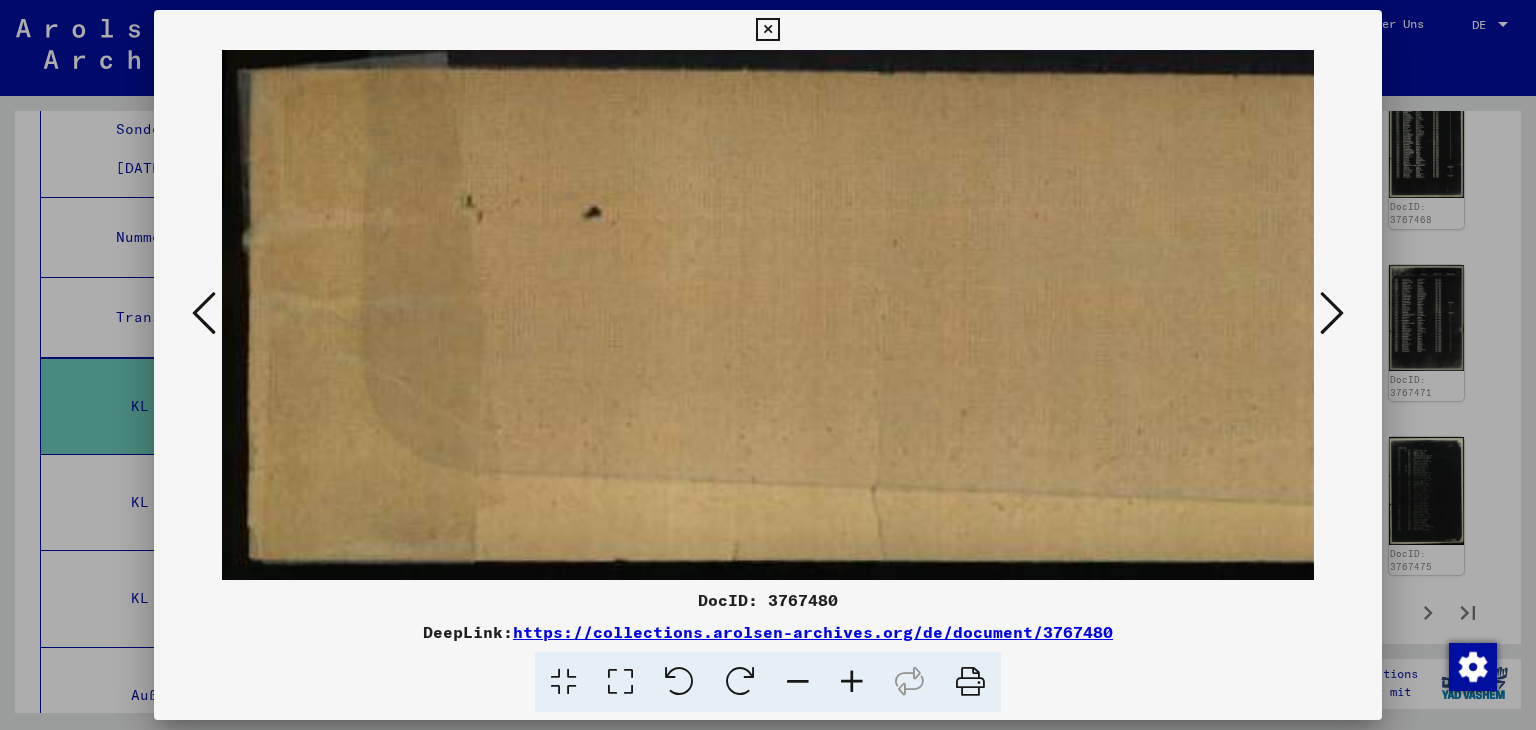 click at bounding box center [1332, 313] 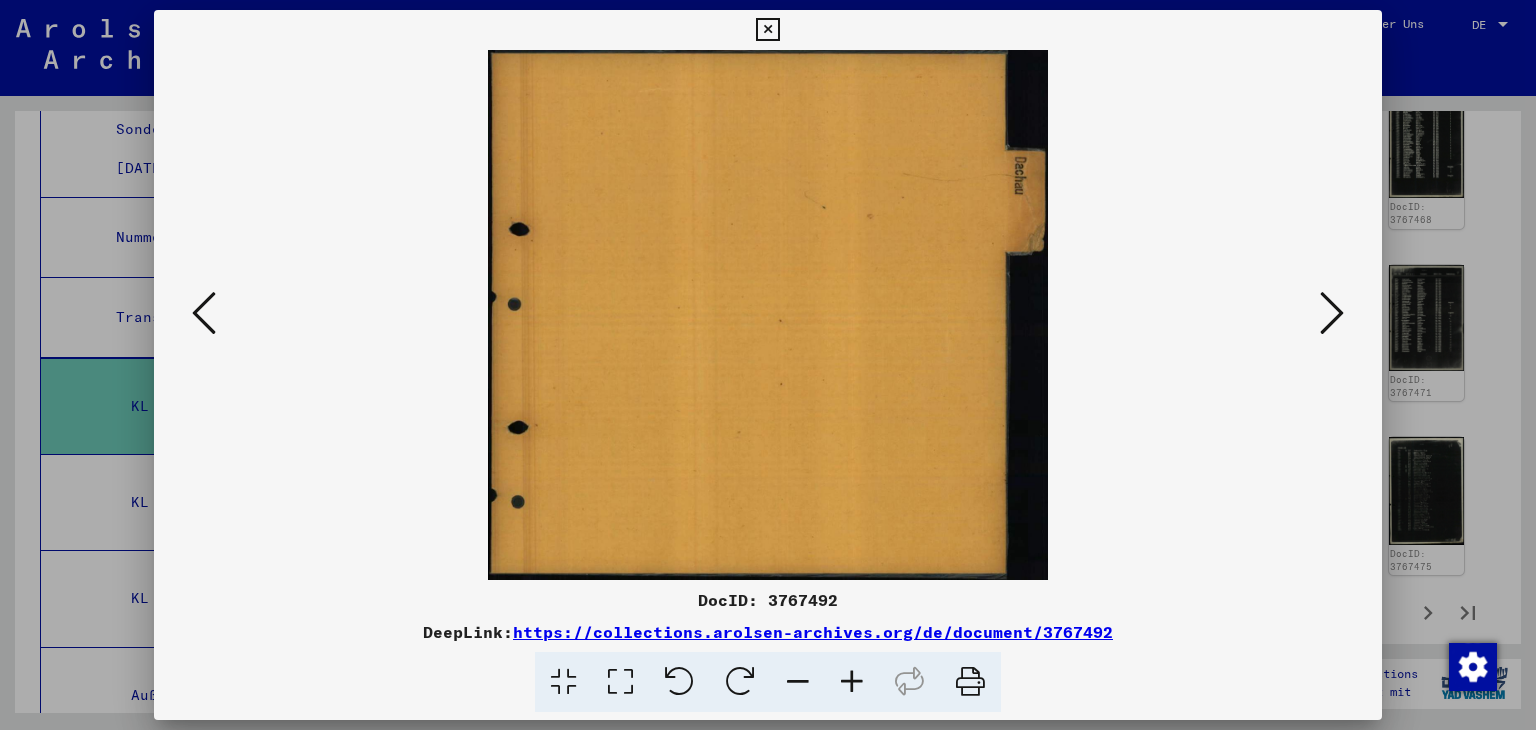 click at bounding box center [1332, 313] 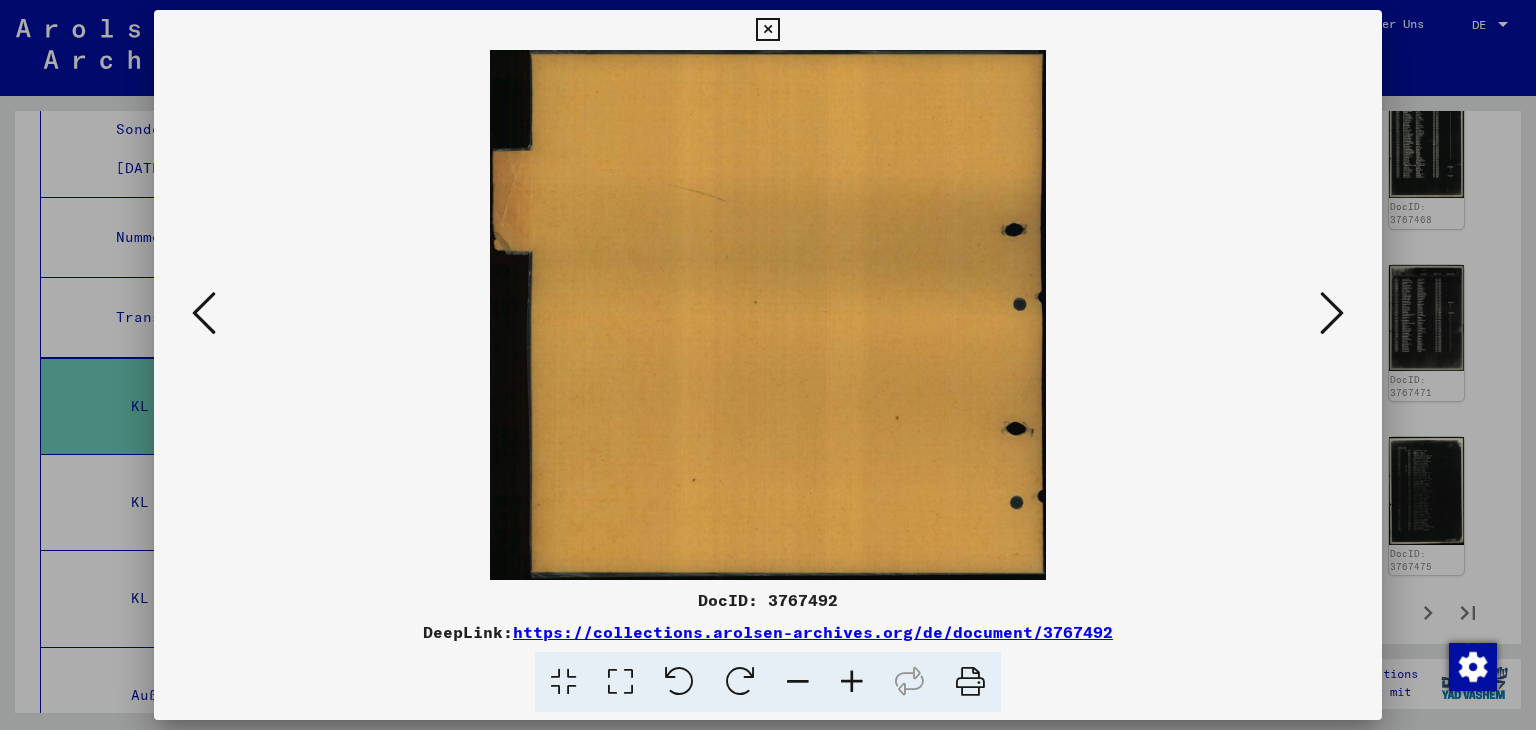 click at bounding box center (1332, 313) 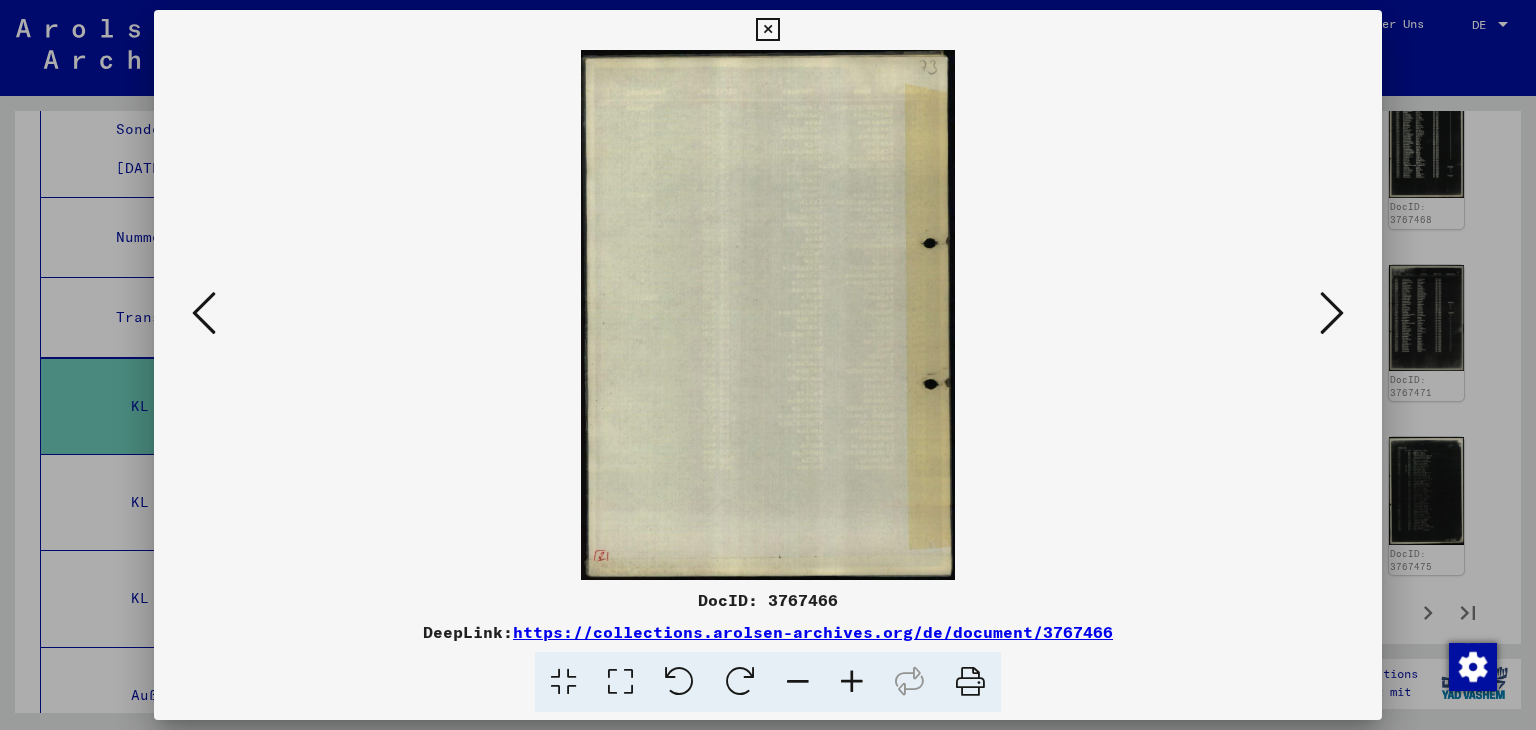 click at bounding box center [1332, 313] 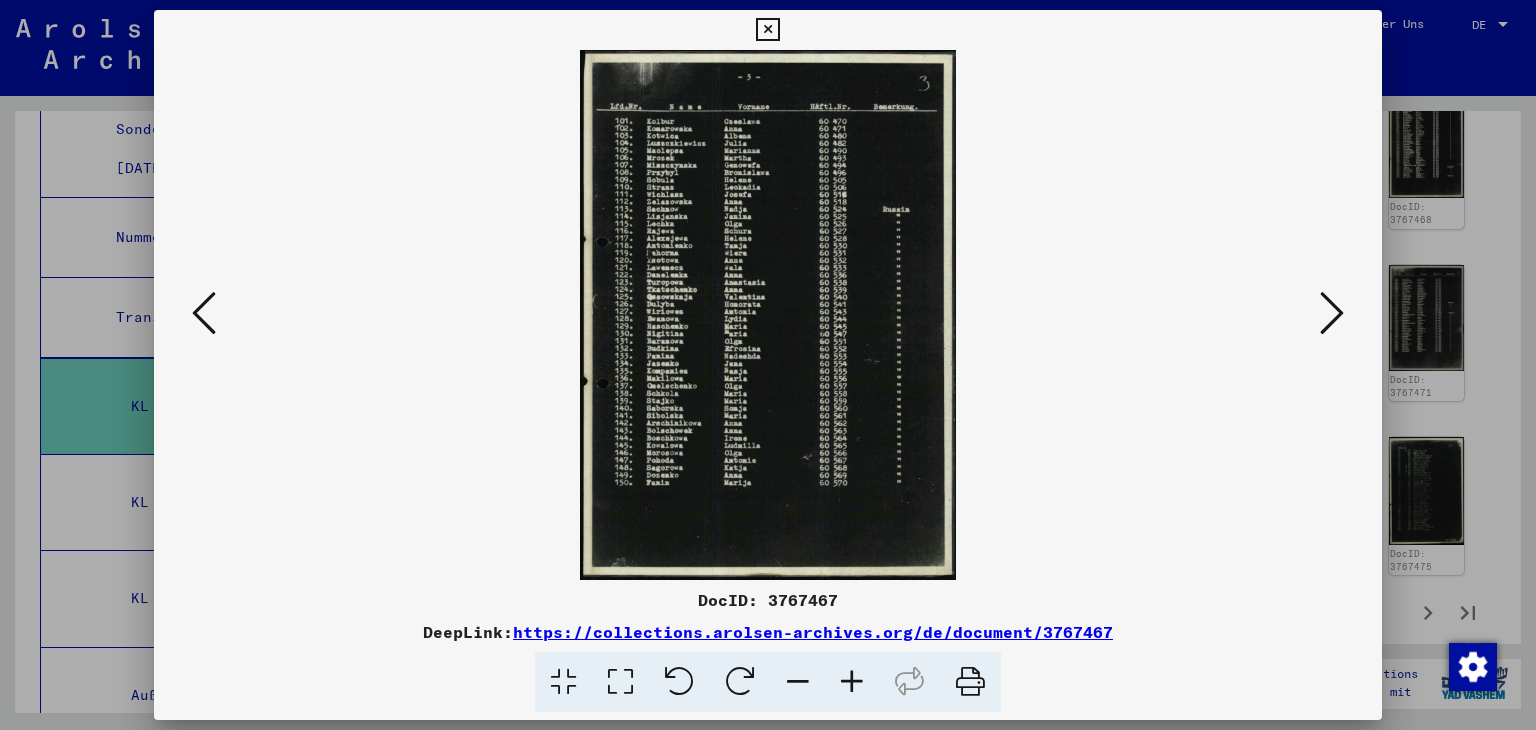 click at bounding box center (1332, 313) 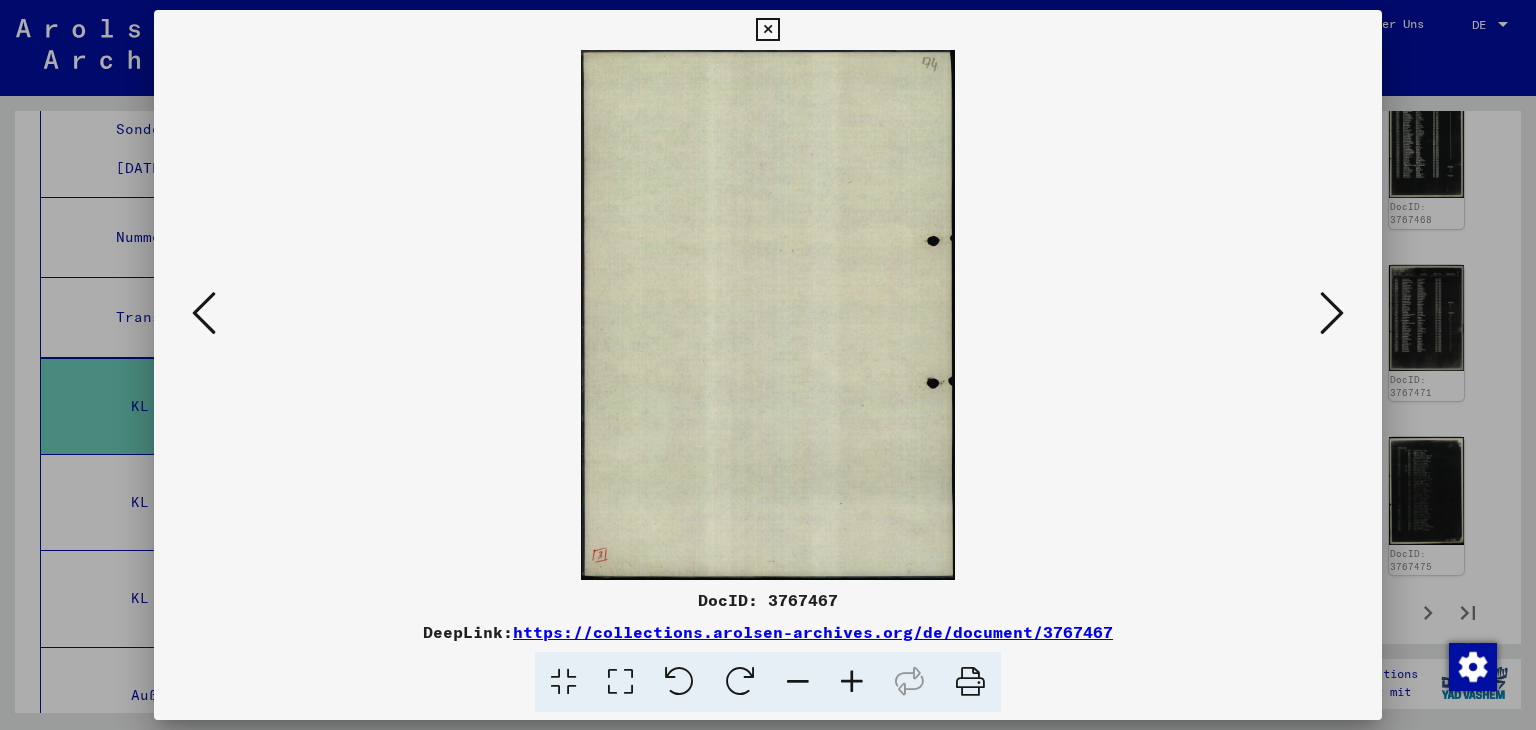 click at bounding box center (1332, 313) 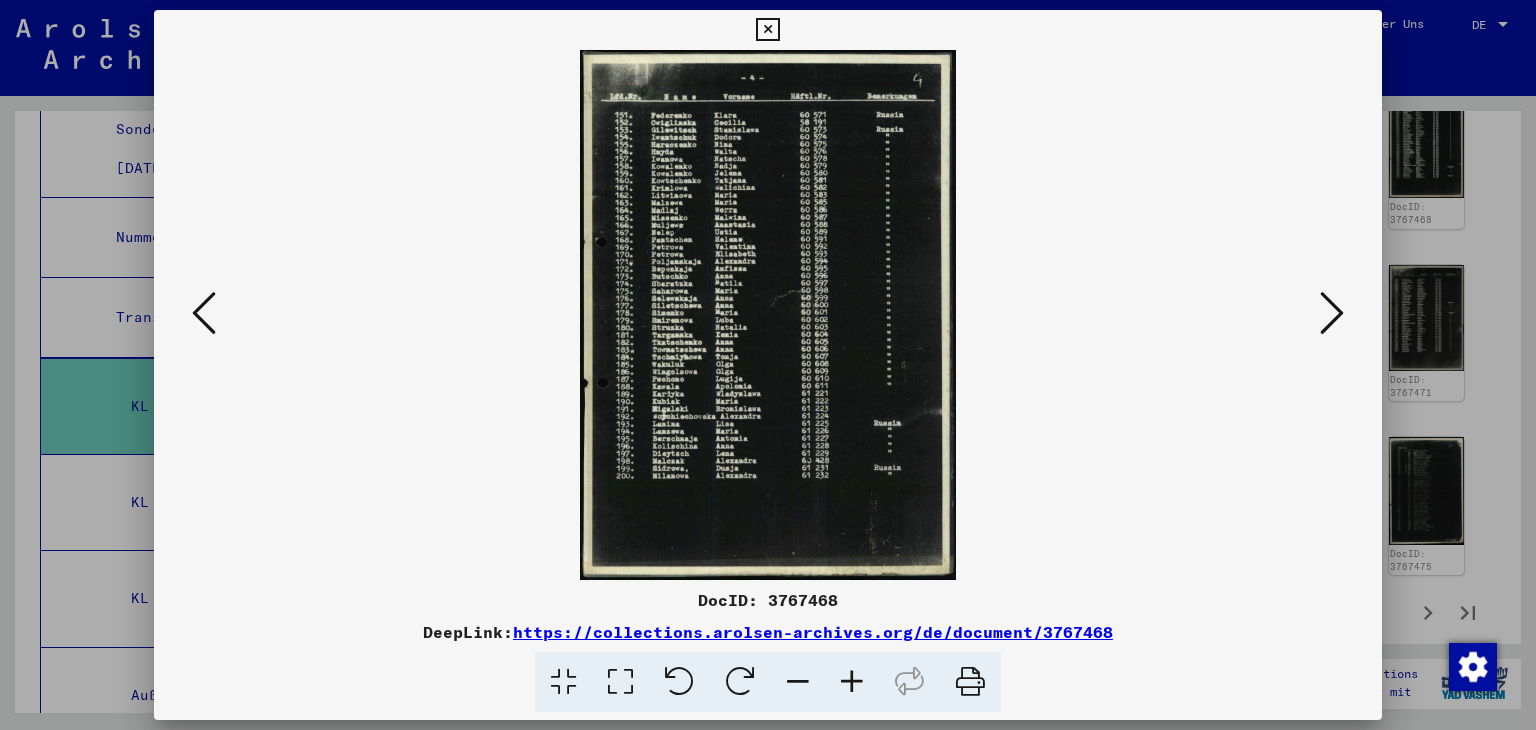 click at bounding box center (1332, 313) 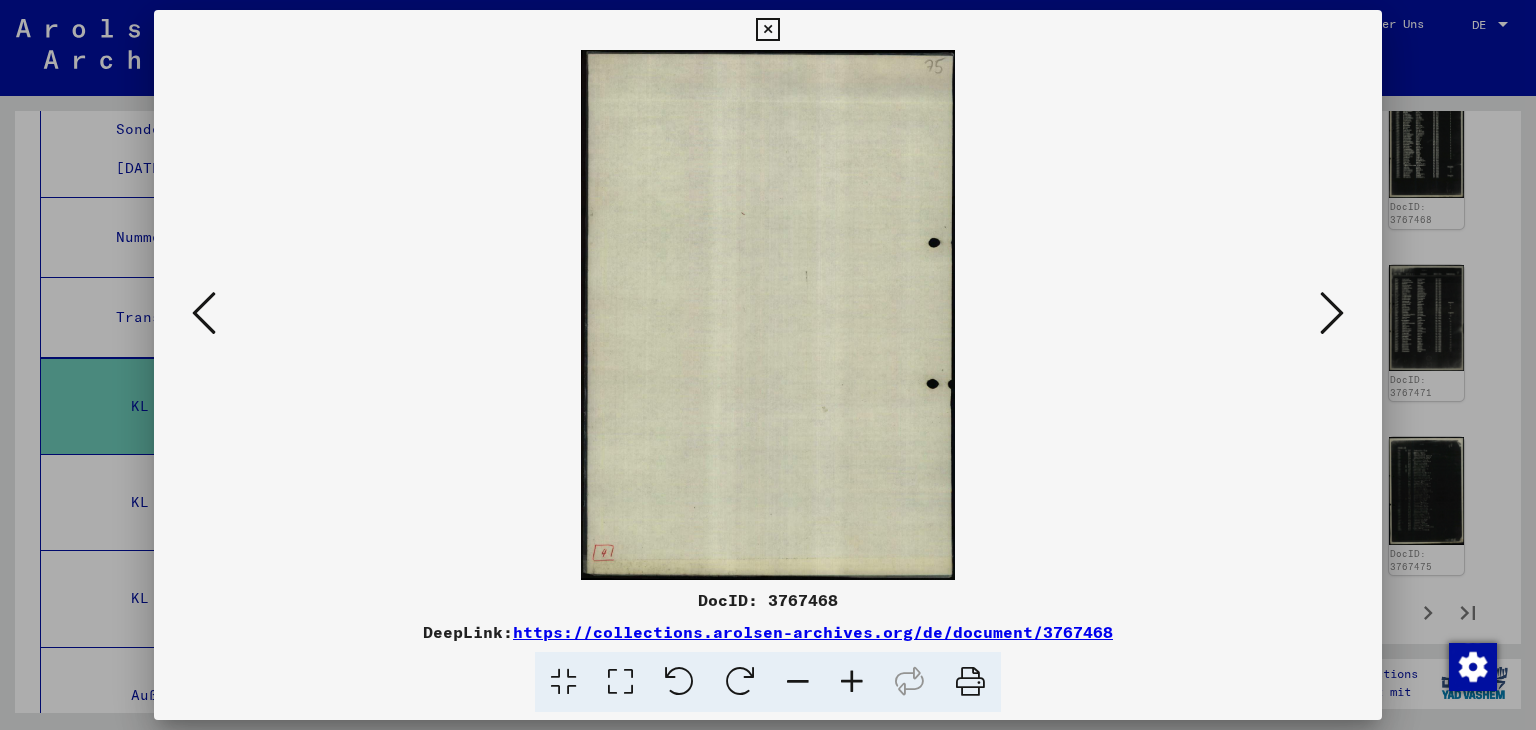 click at bounding box center [1332, 313] 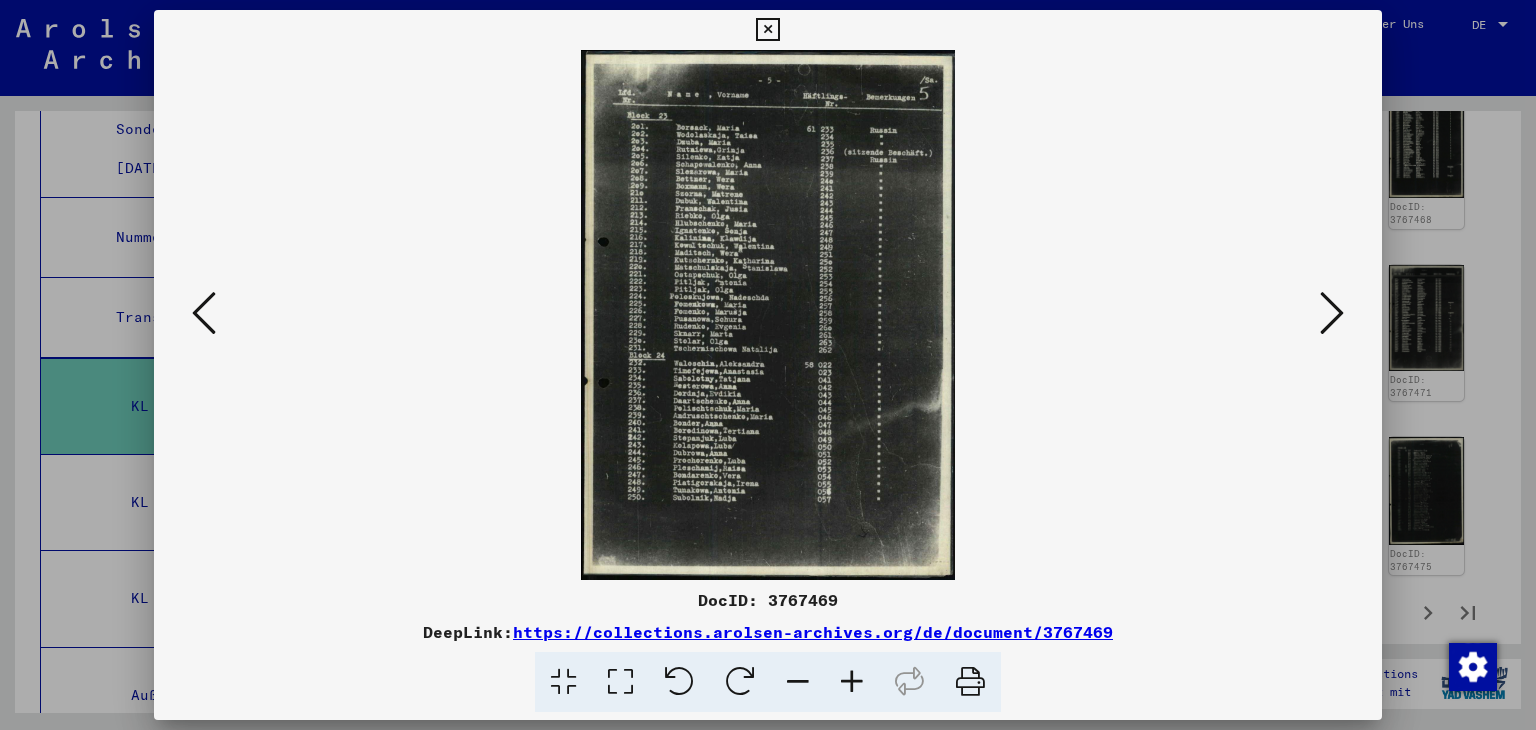 click at bounding box center [1332, 313] 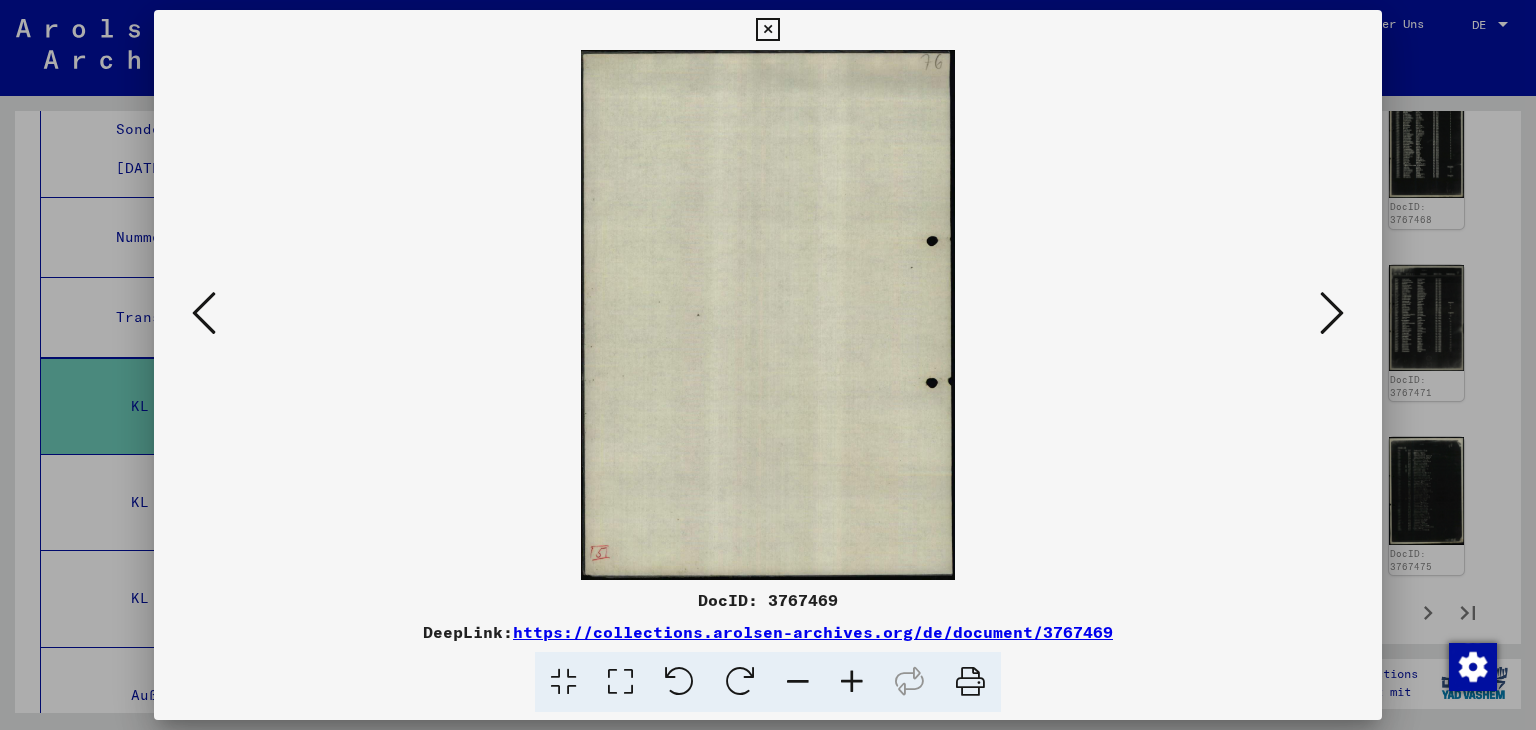 click at bounding box center (1332, 313) 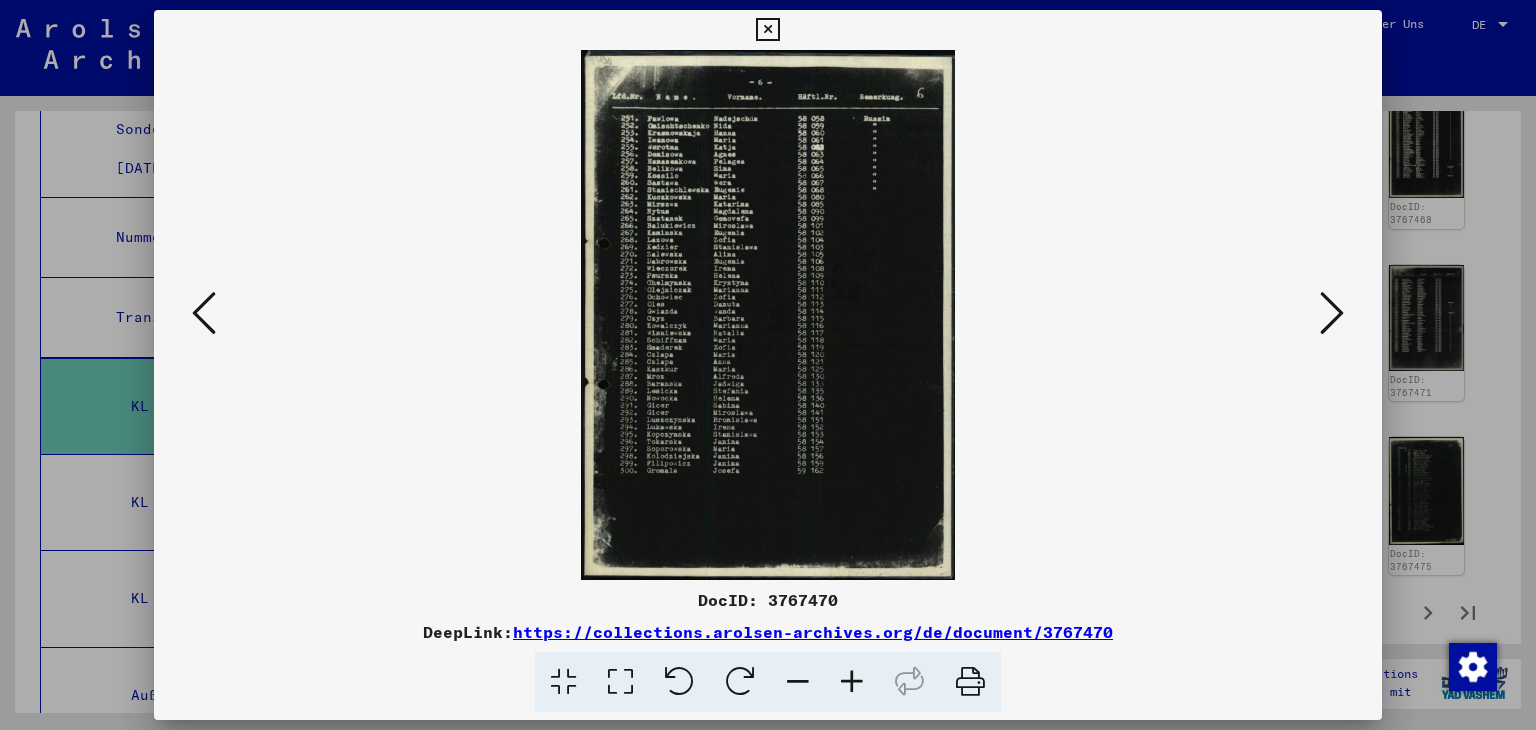click at bounding box center (1332, 313) 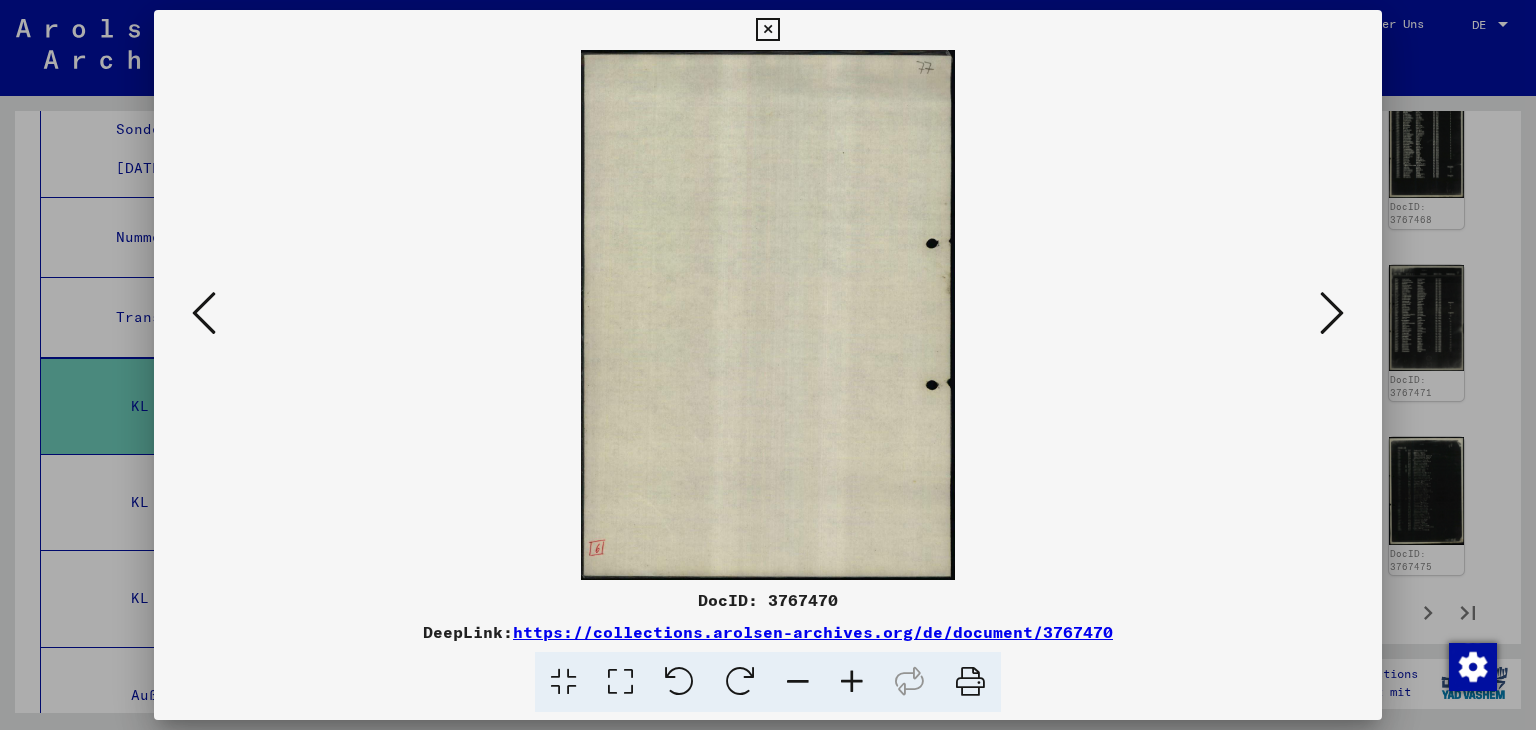 click at bounding box center (1332, 313) 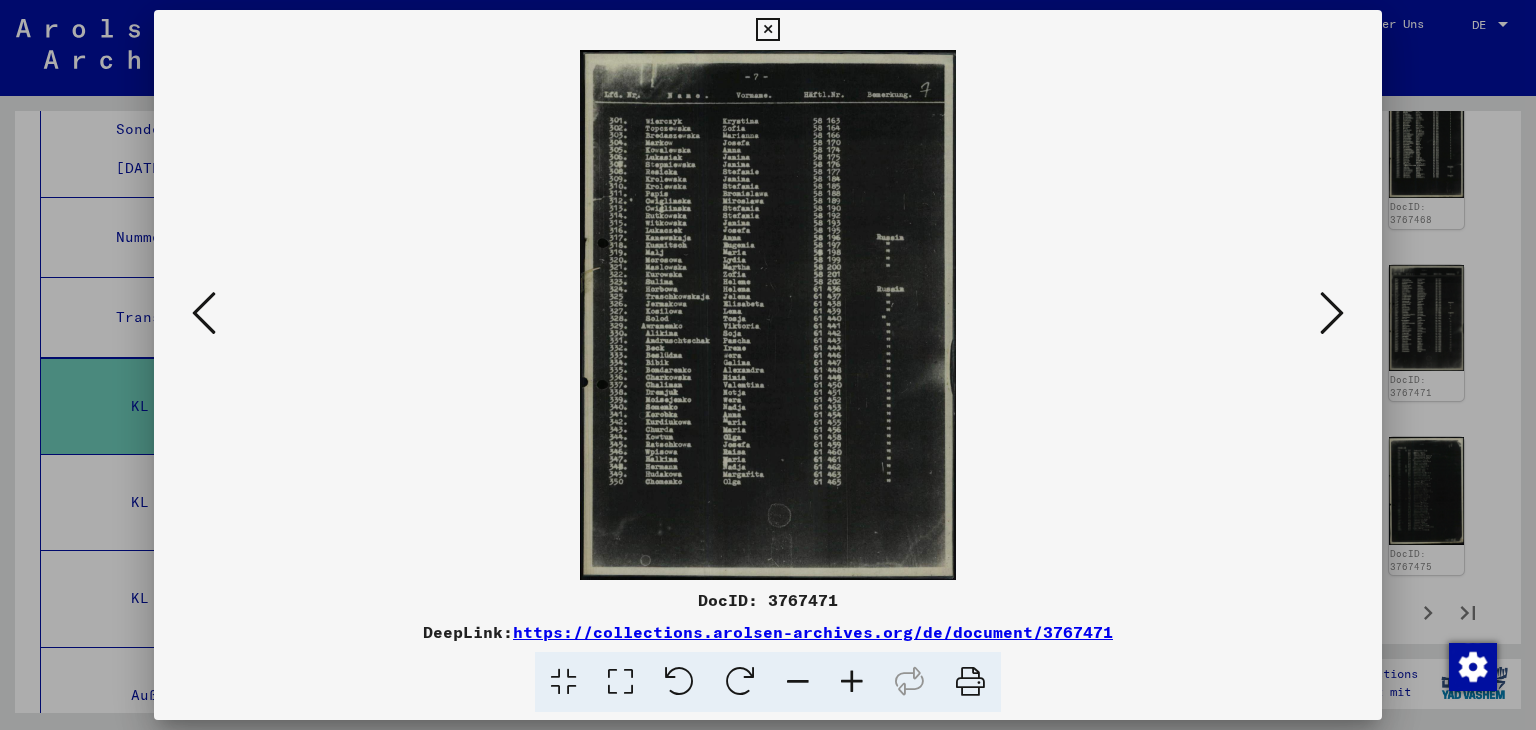 click at bounding box center (1332, 313) 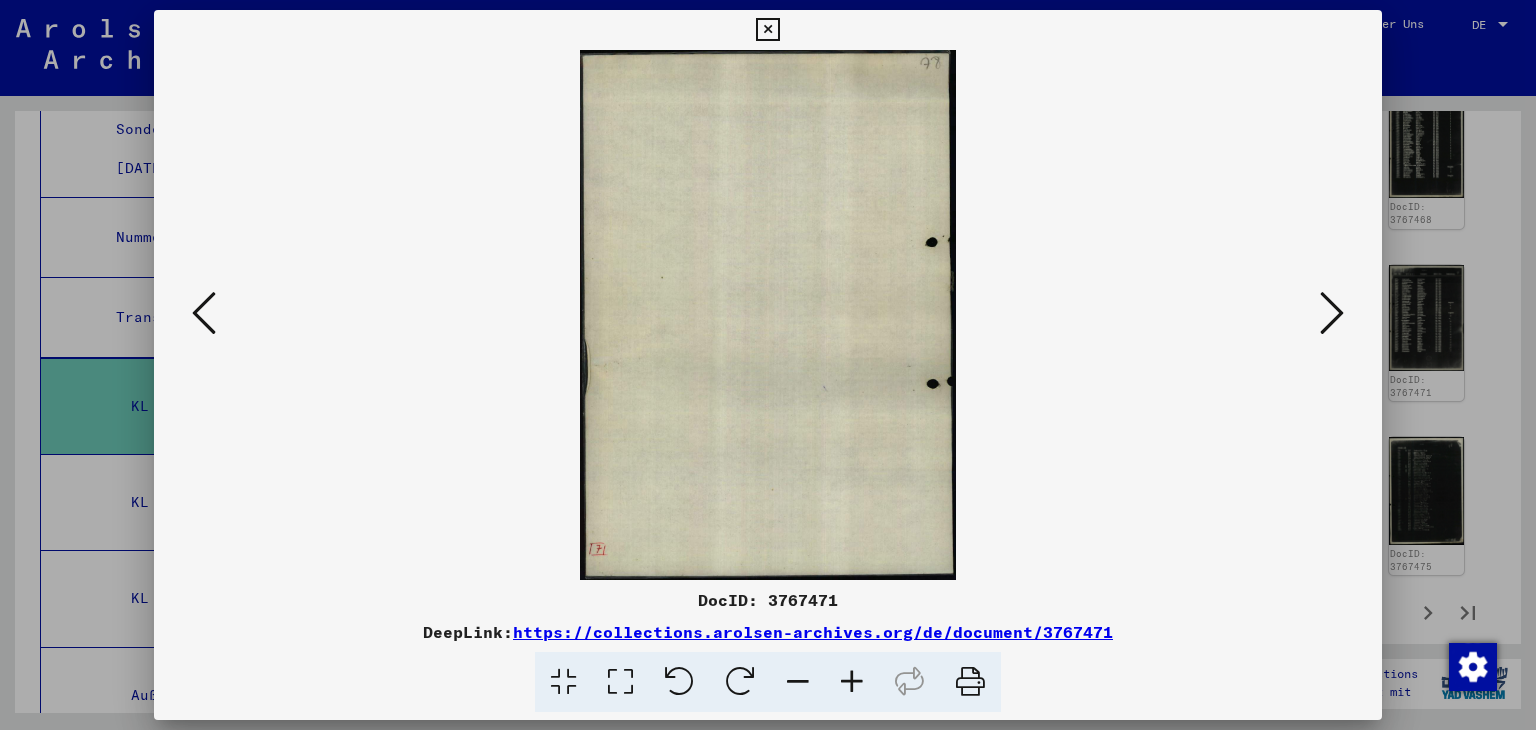click at bounding box center [1332, 313] 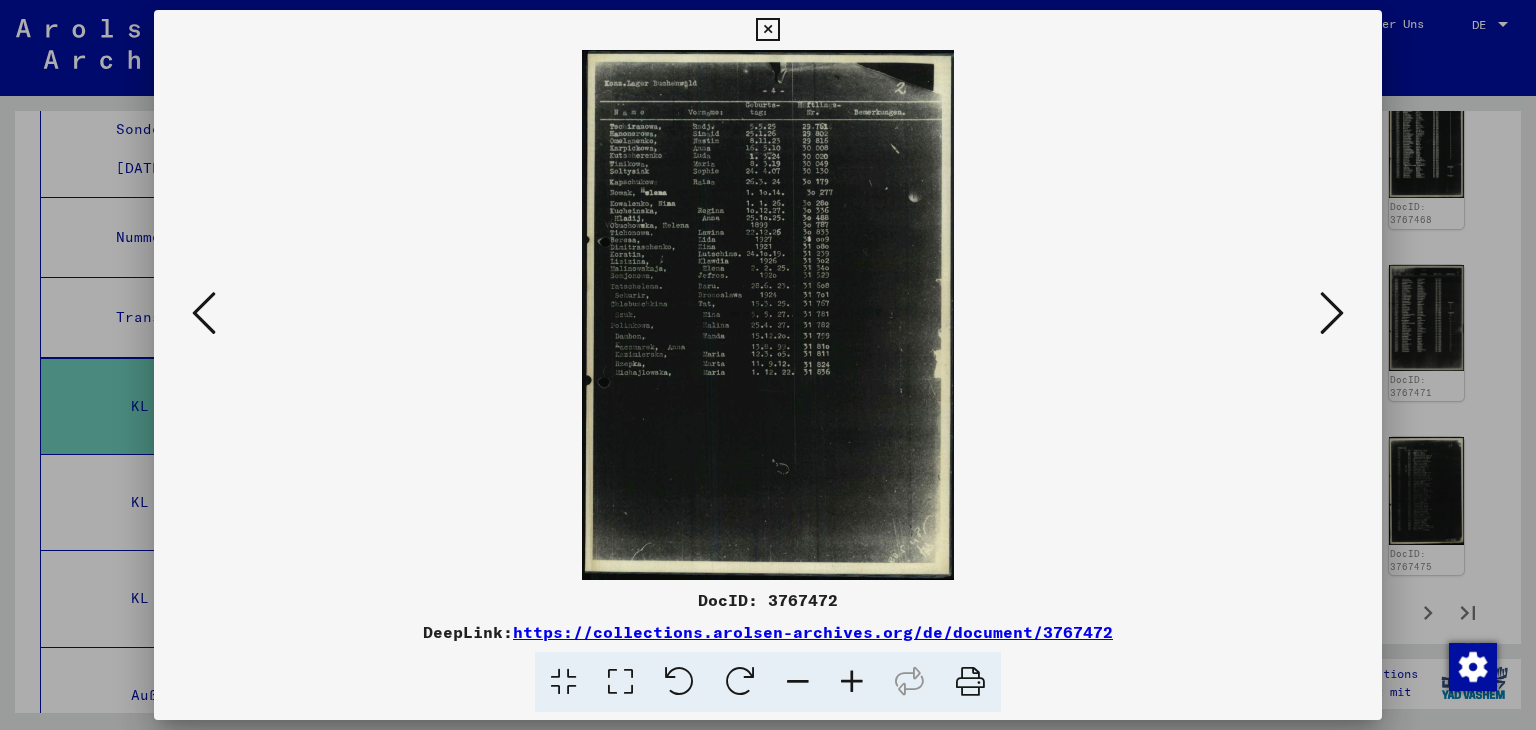 click at bounding box center (1332, 313) 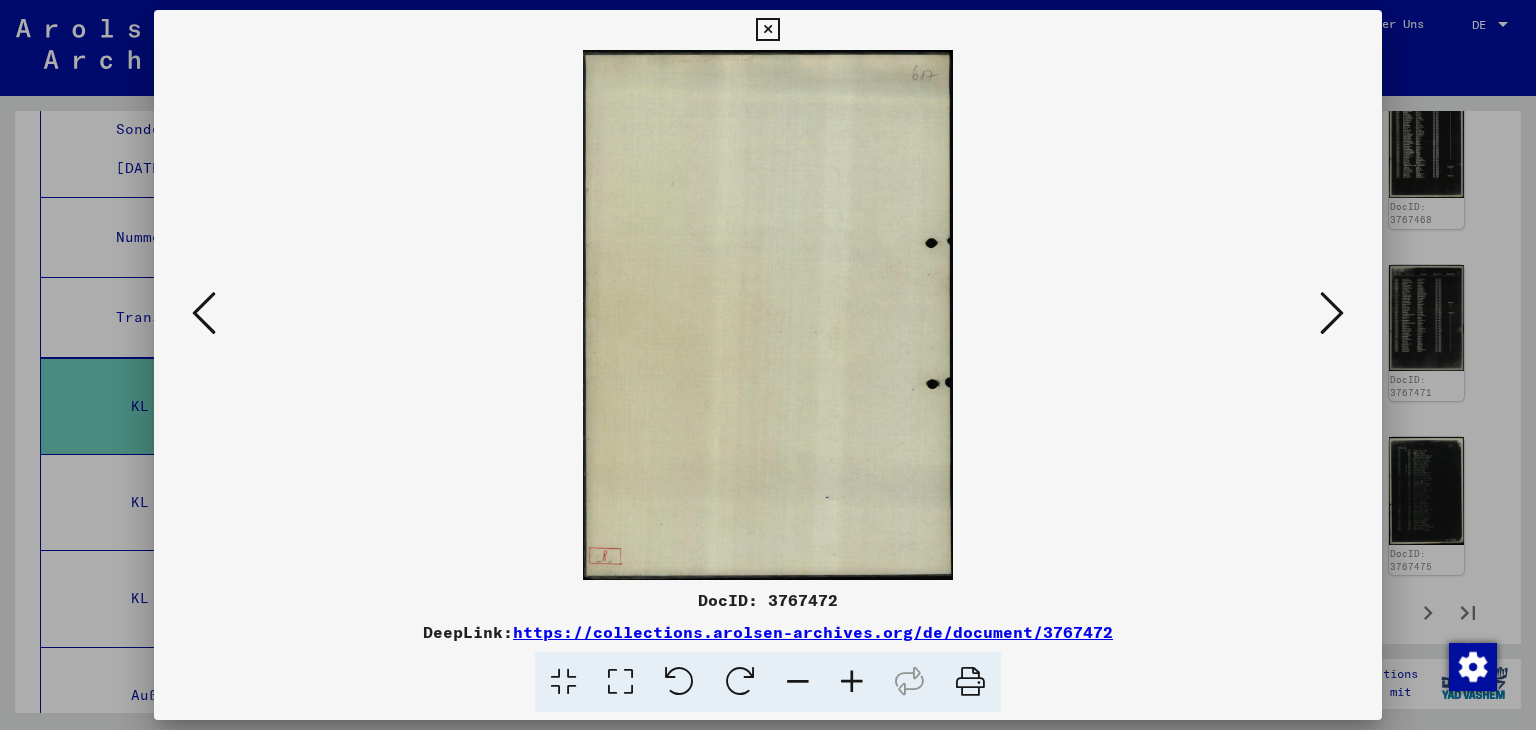 click at bounding box center (1332, 313) 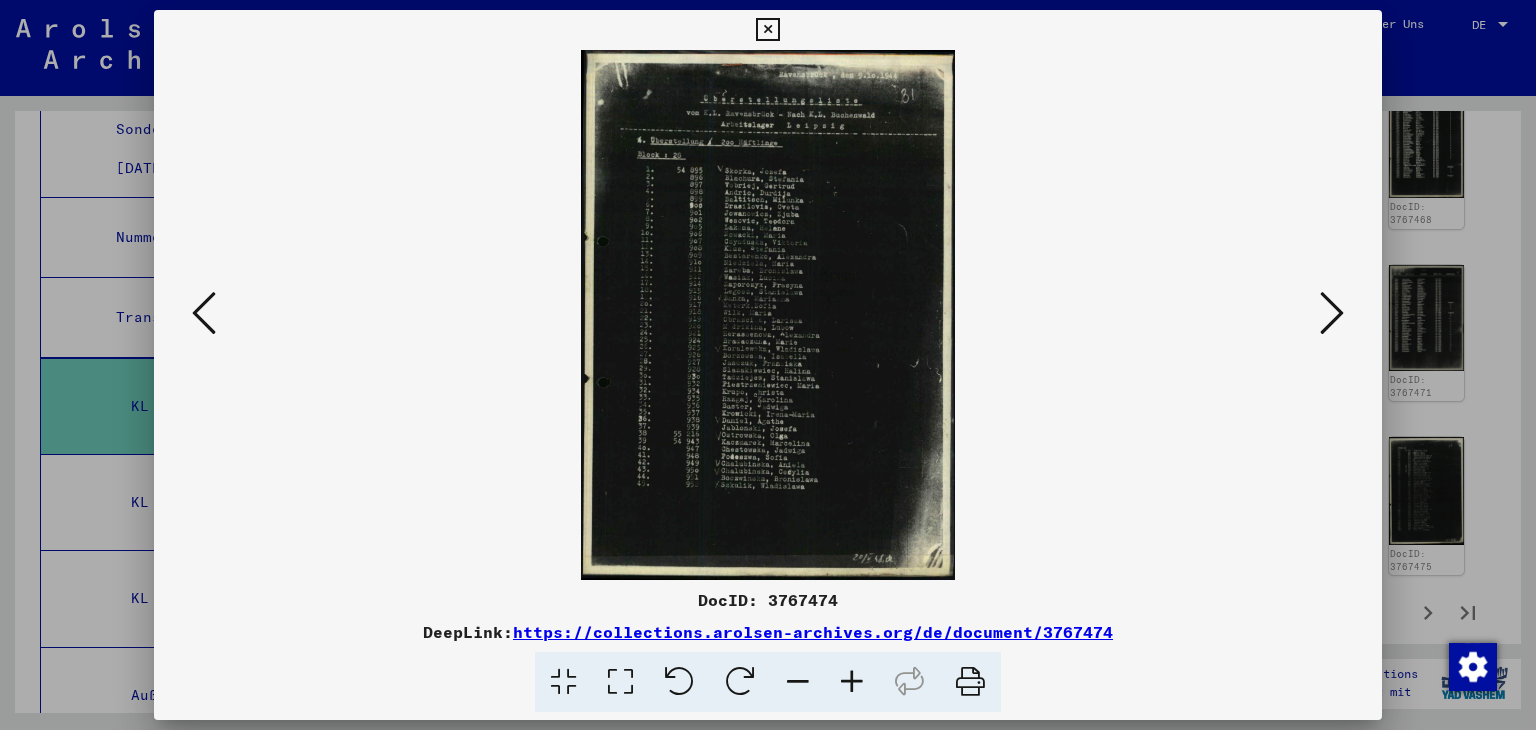 click at bounding box center [1332, 313] 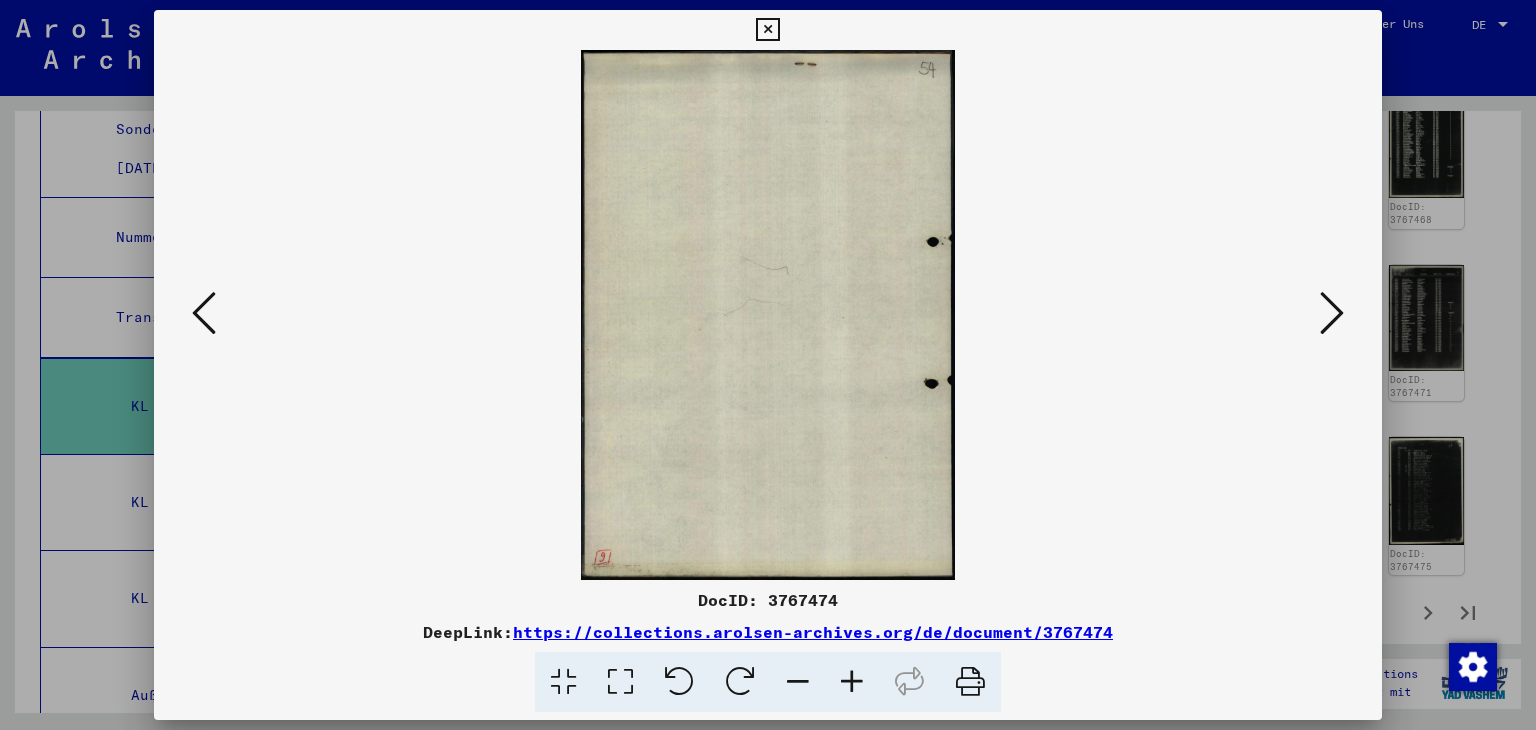 click at bounding box center [1332, 313] 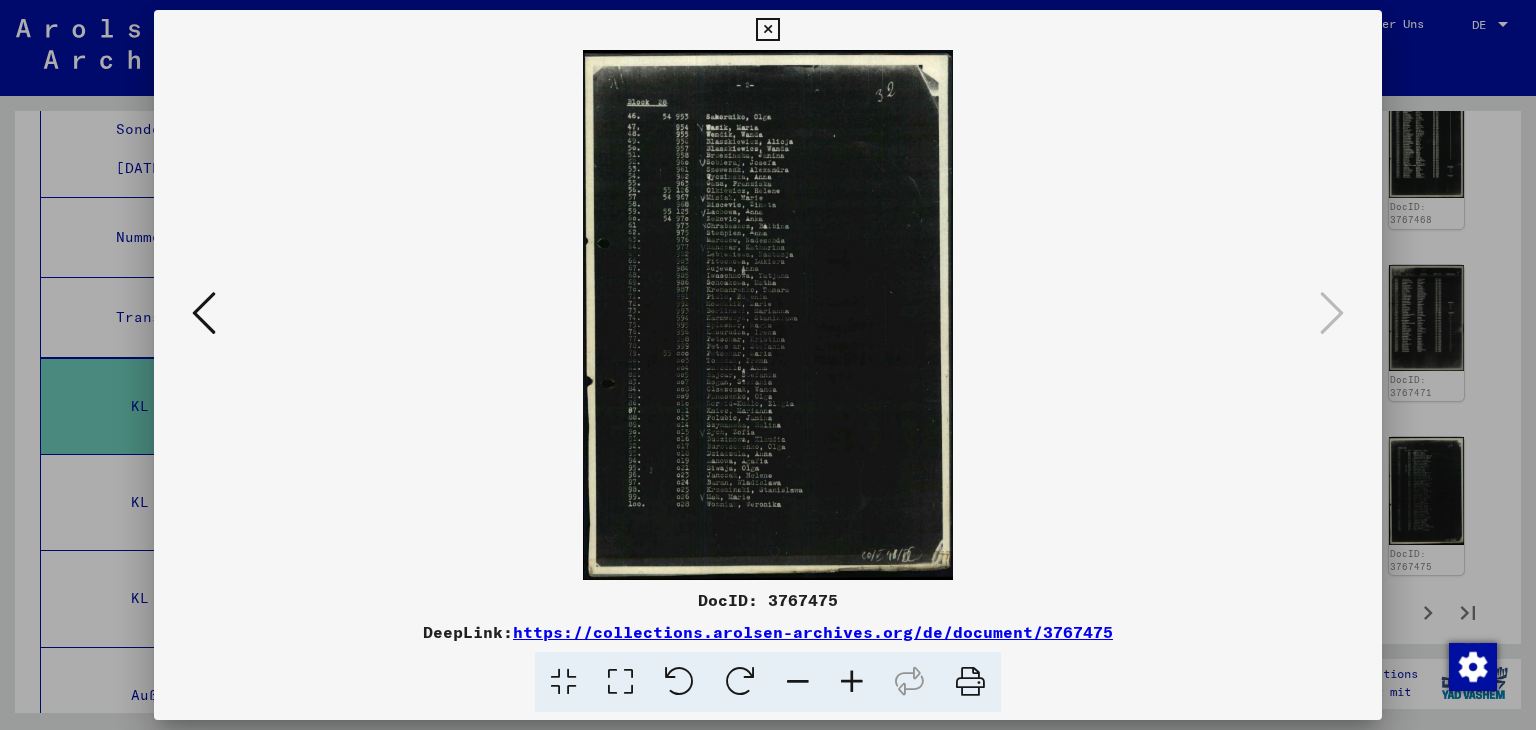 click at bounding box center (852, 682) 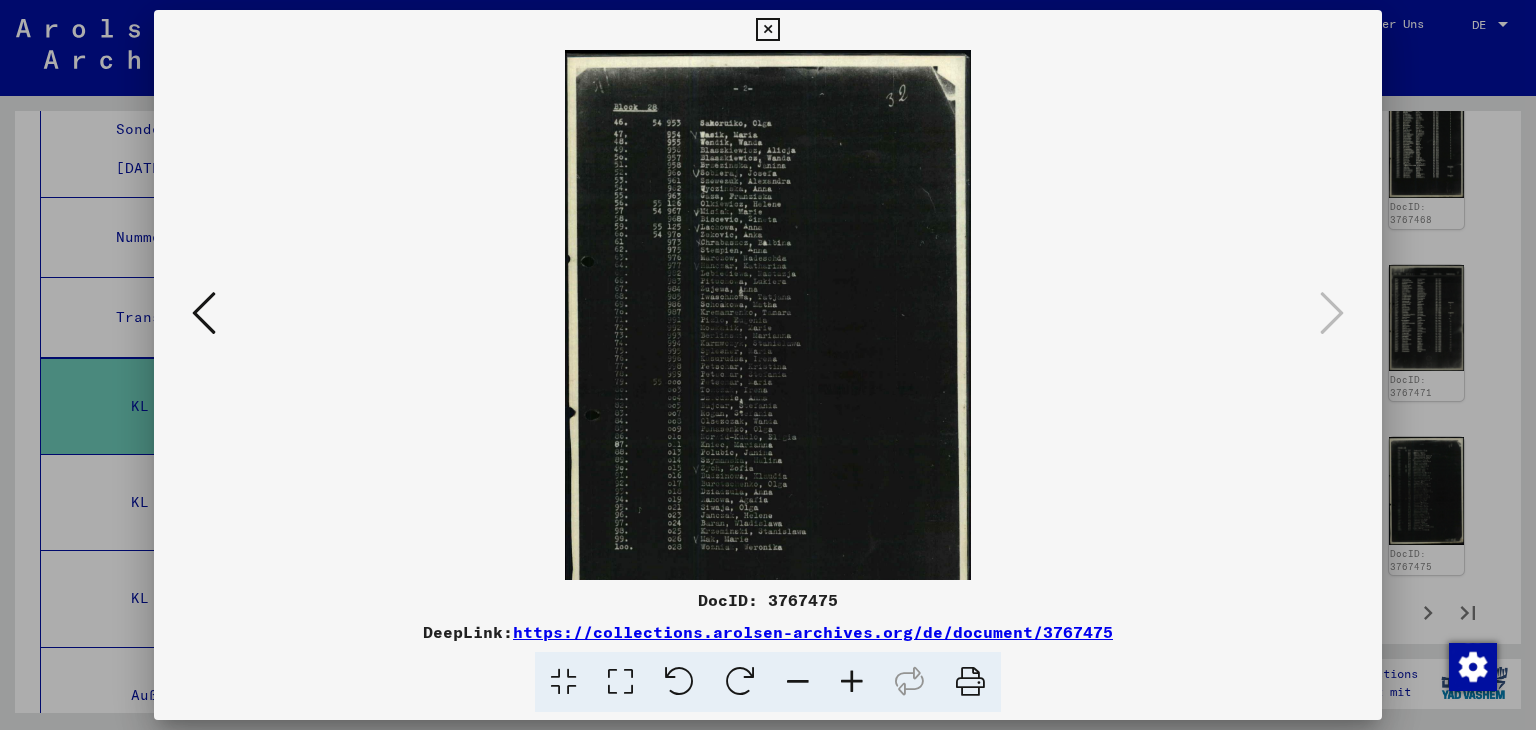 click at bounding box center [852, 682] 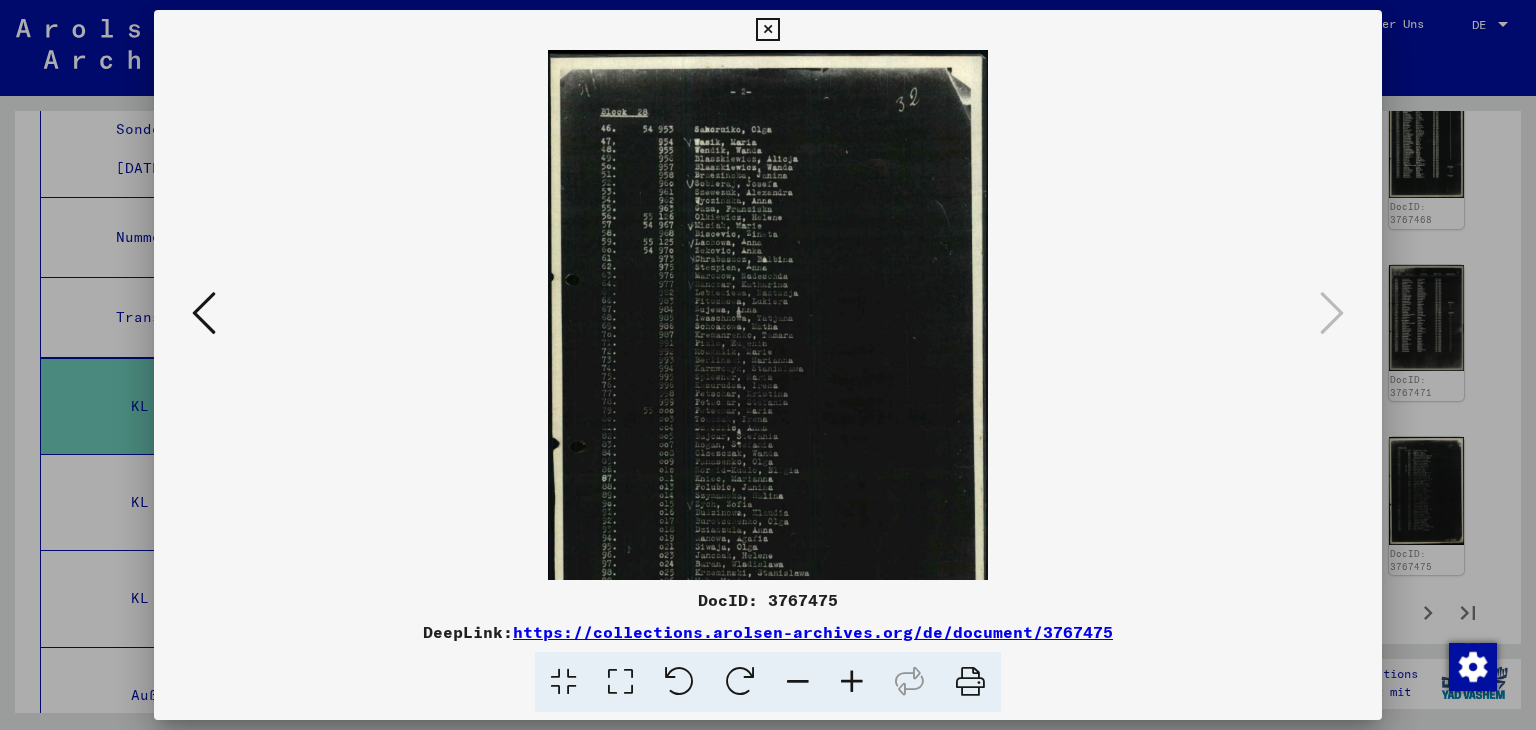click at bounding box center (852, 682) 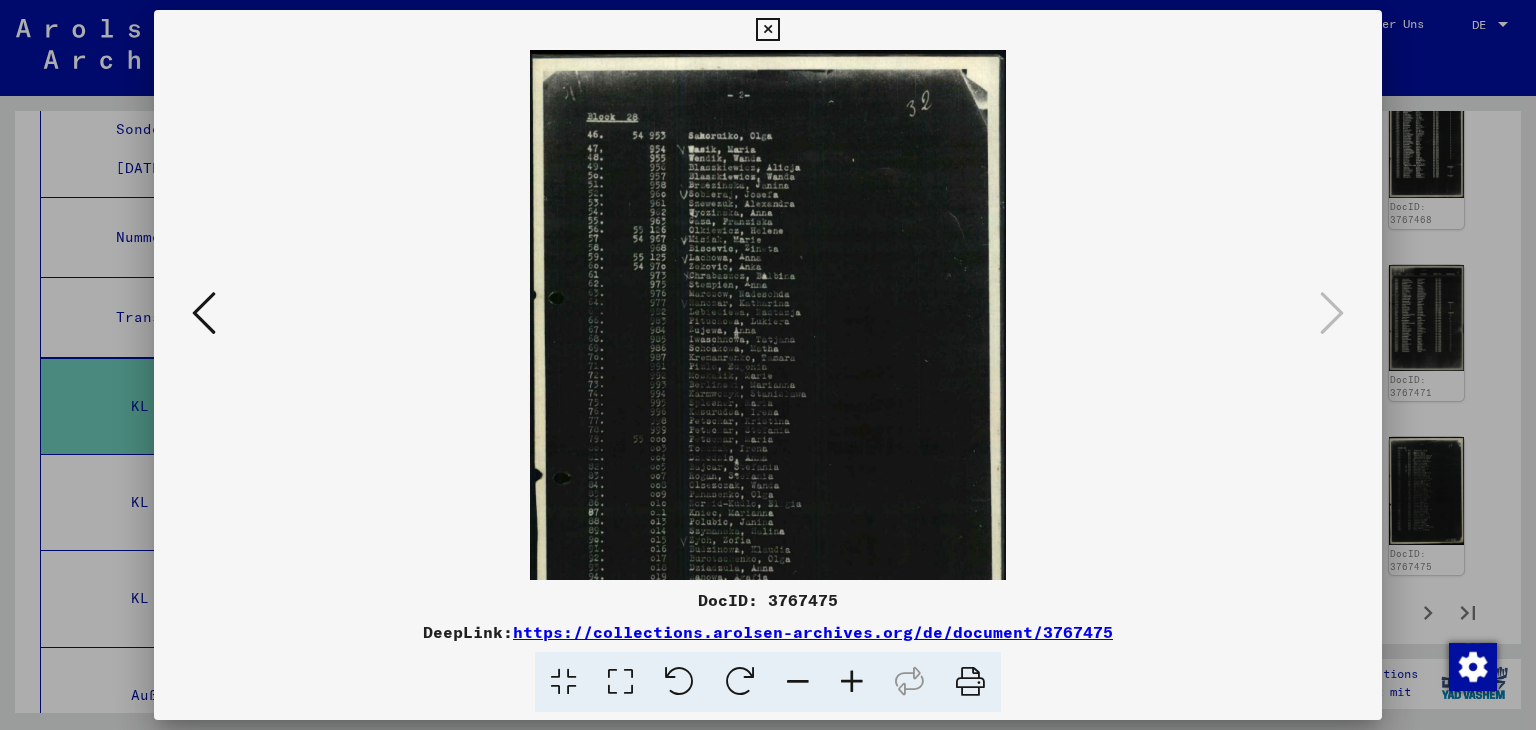 click at bounding box center (852, 682) 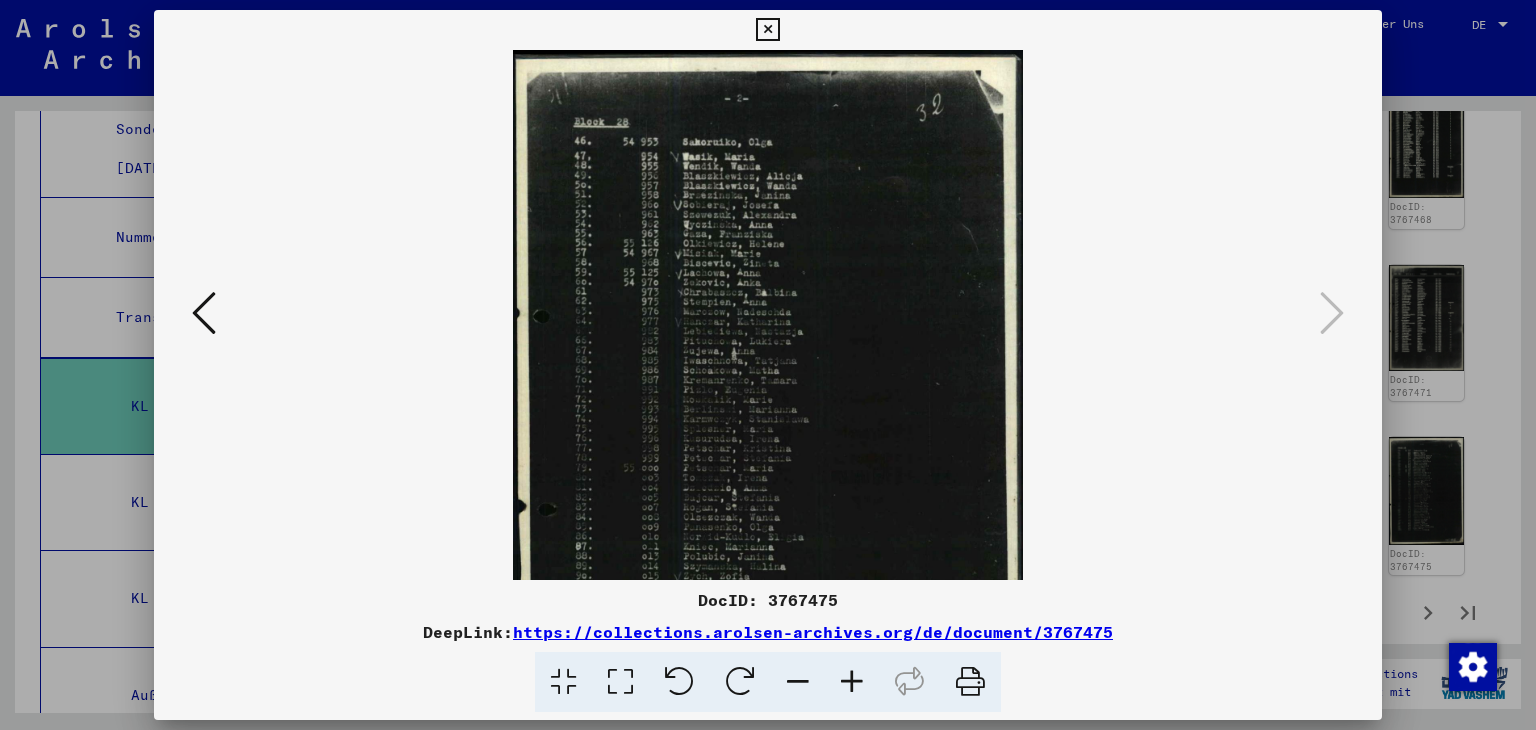 click at bounding box center (852, 682) 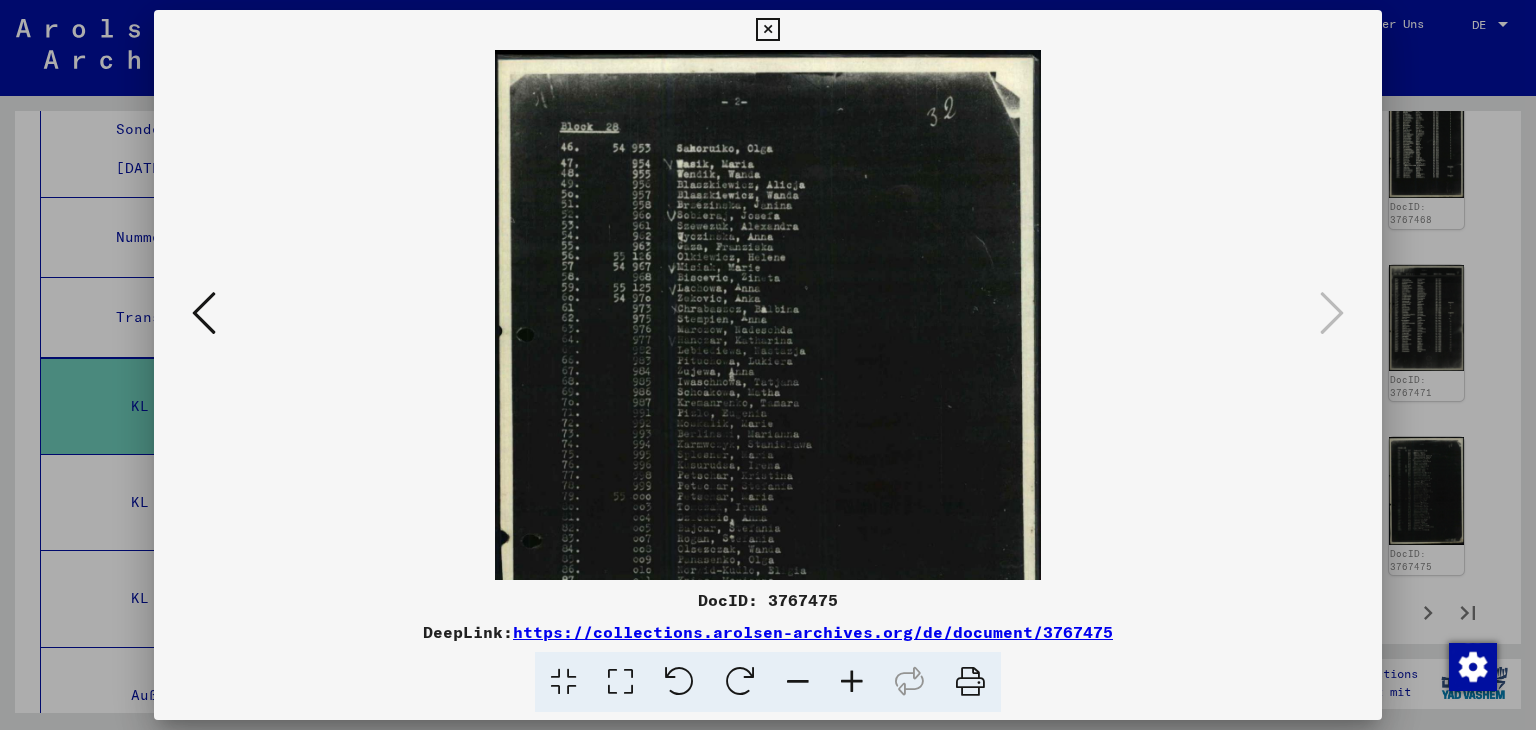 click at bounding box center (852, 682) 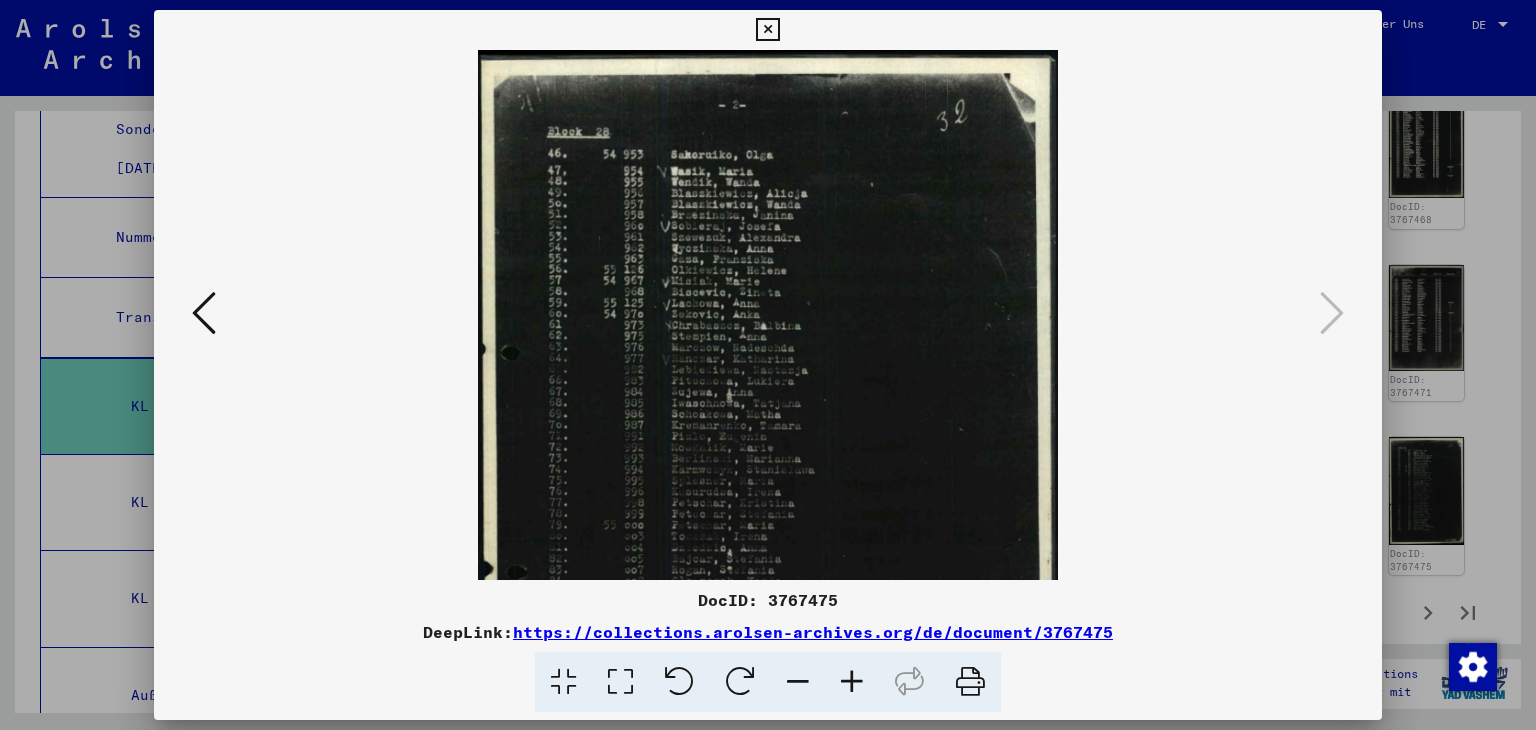 click at bounding box center (852, 682) 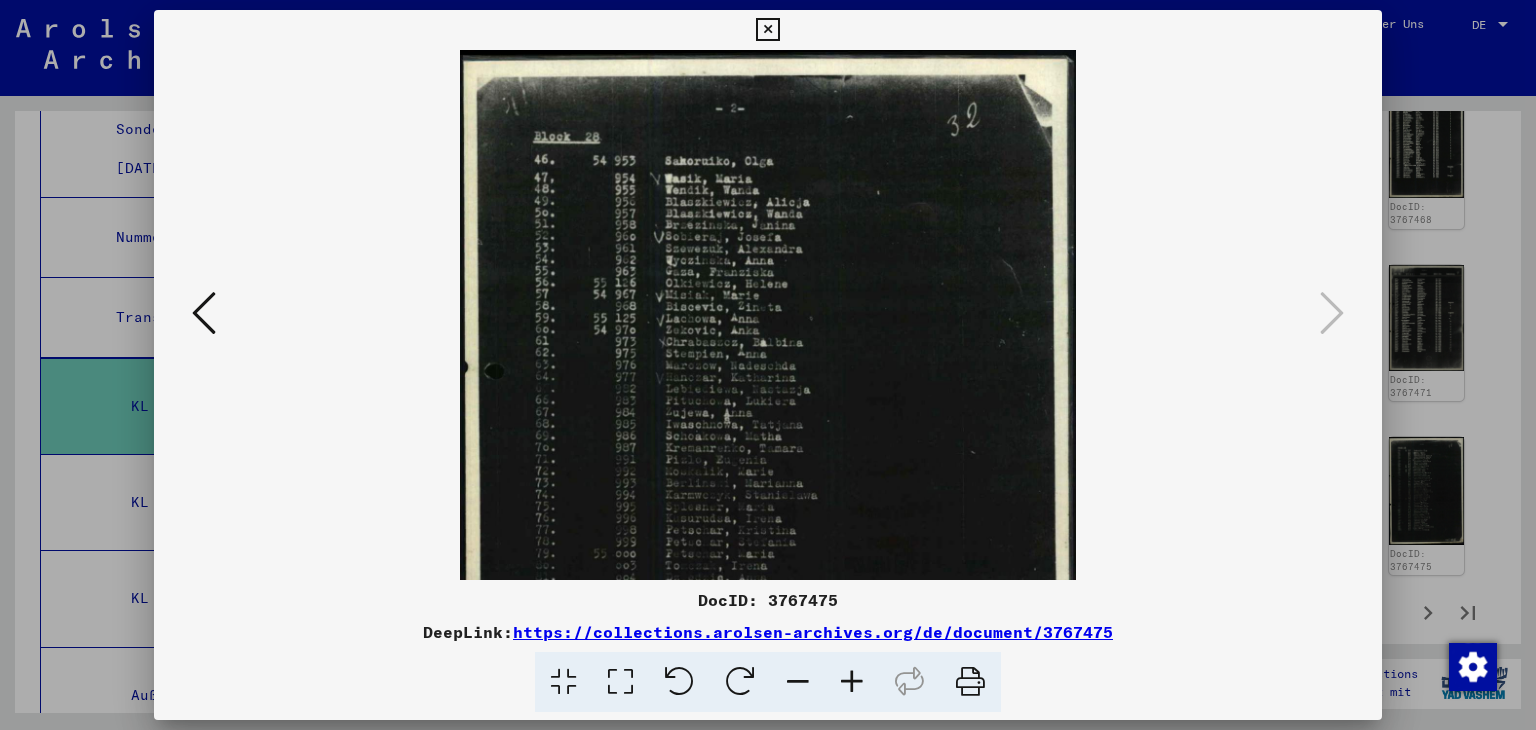 click at bounding box center [852, 682] 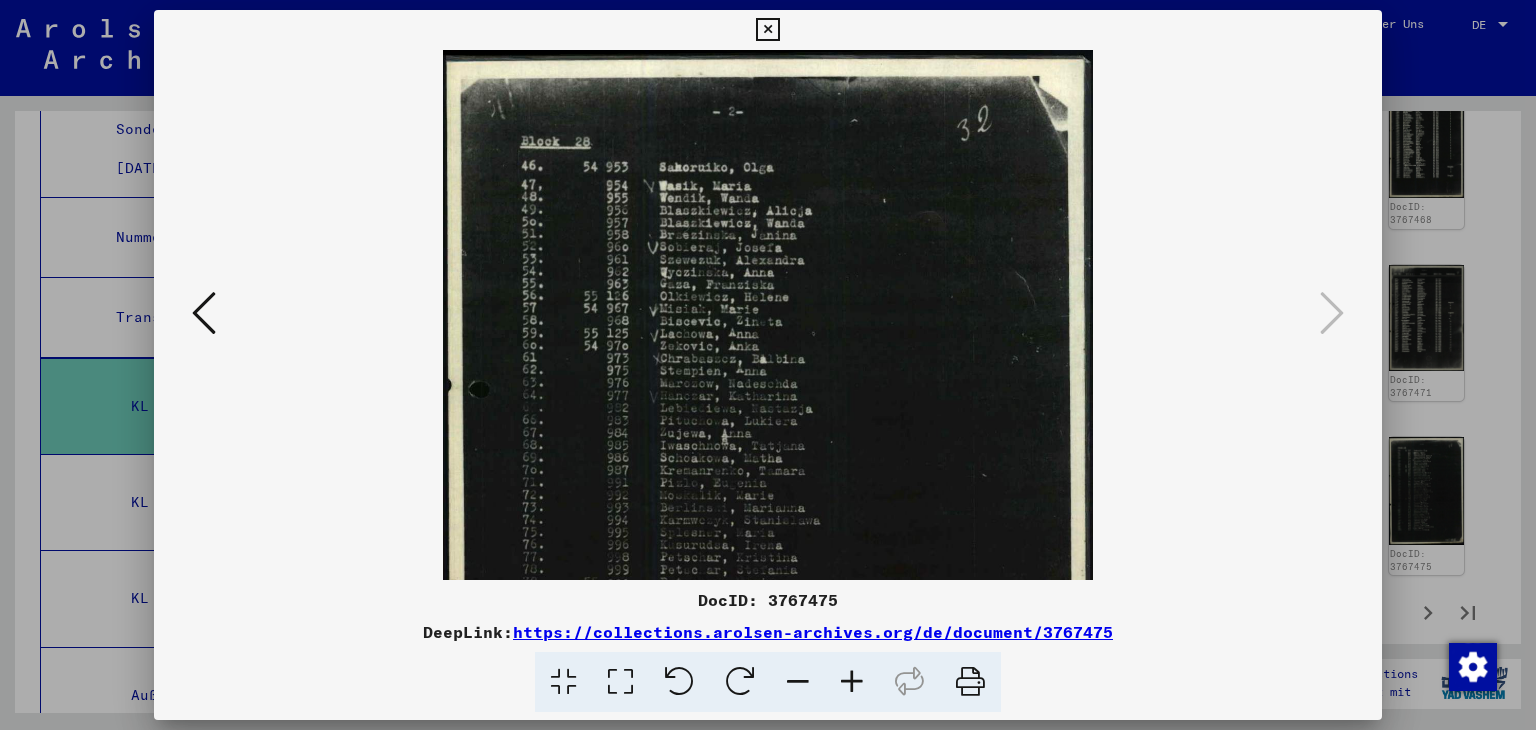 click at bounding box center [852, 682] 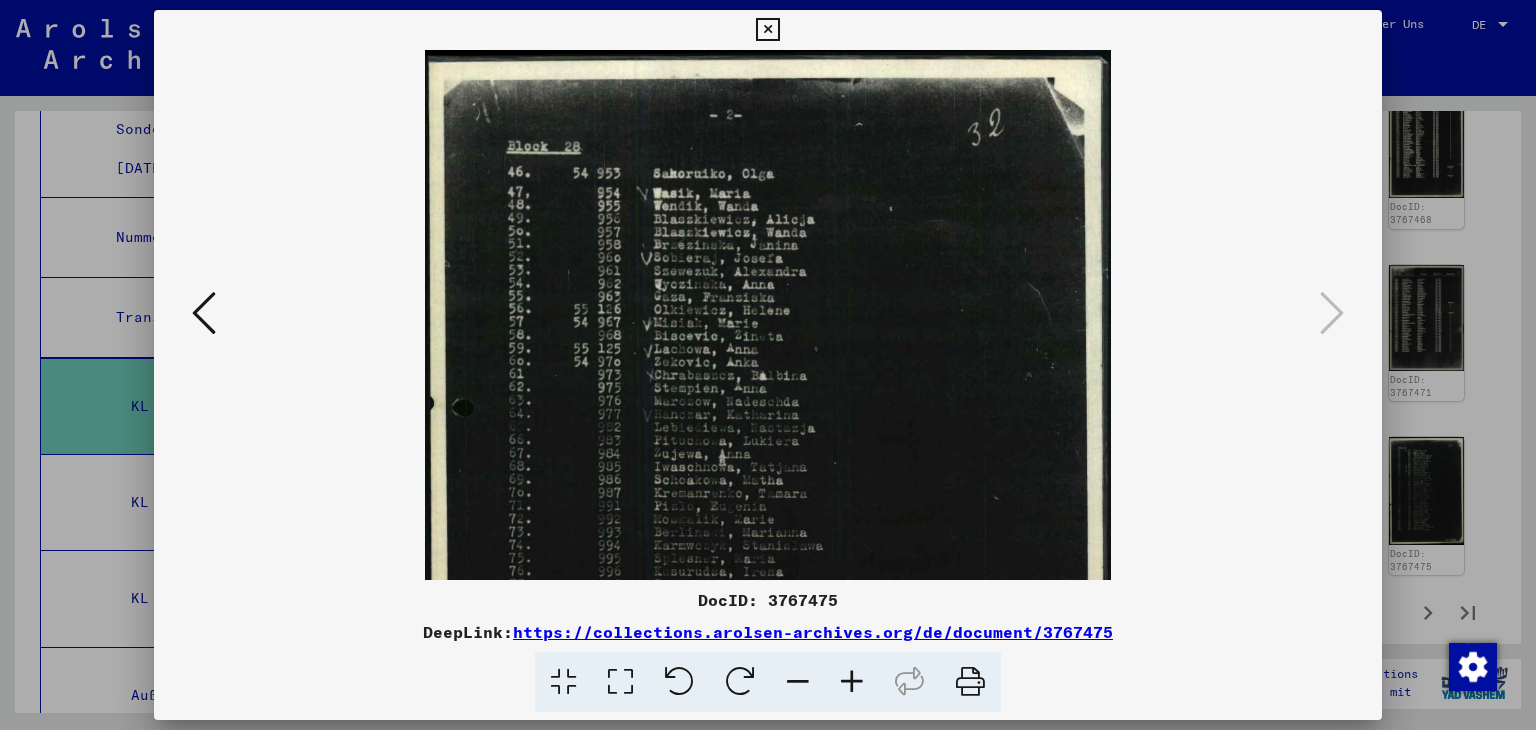 click at bounding box center [852, 682] 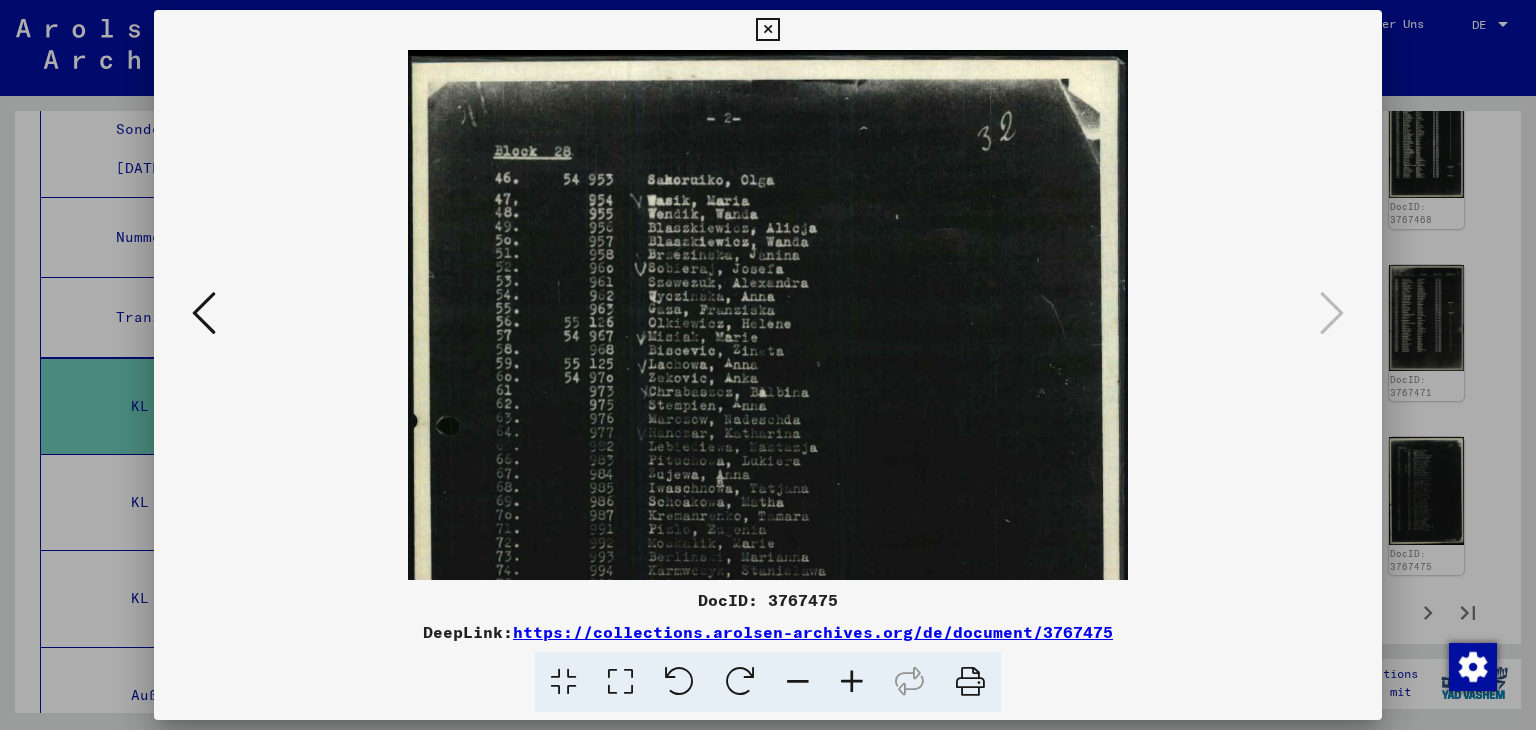 click at bounding box center (852, 682) 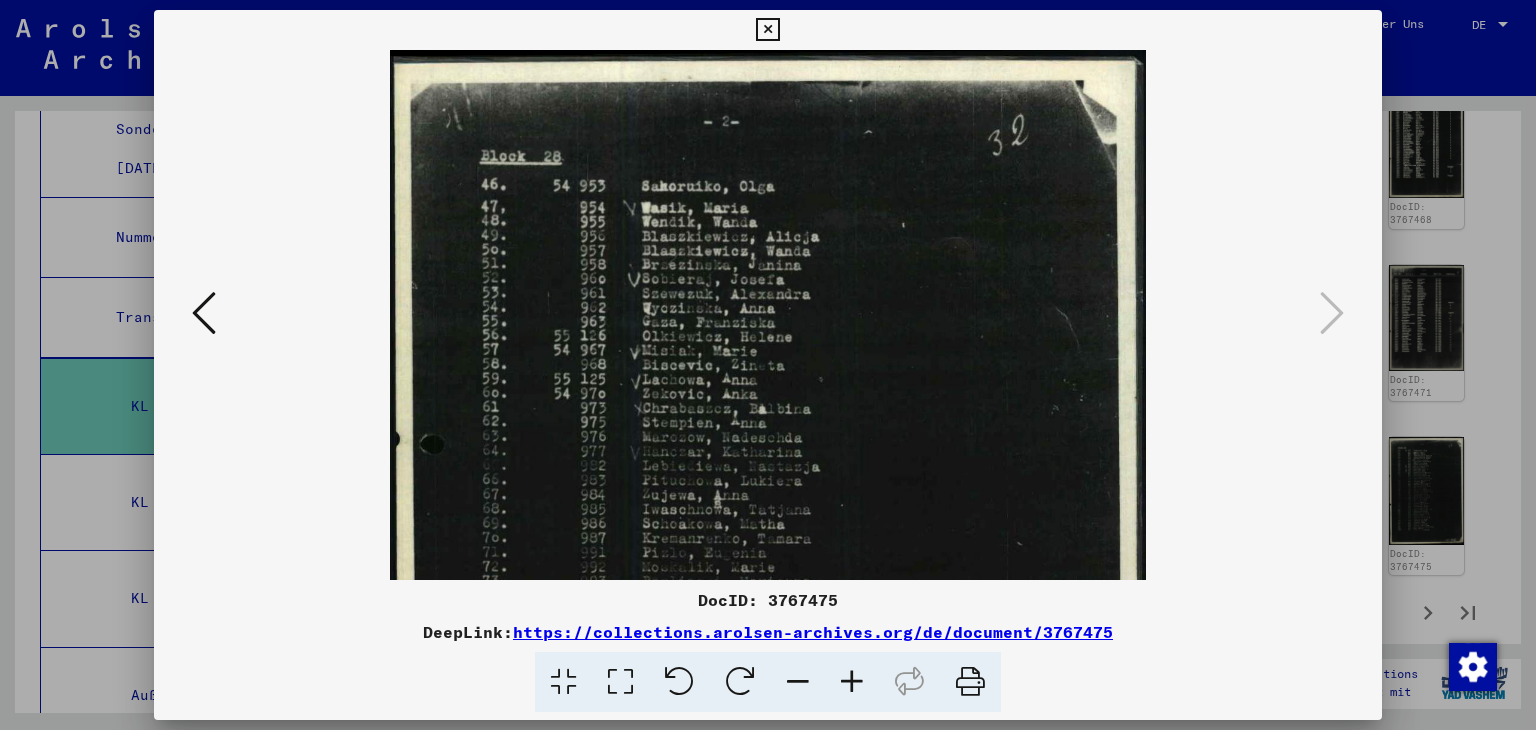 click at bounding box center [852, 682] 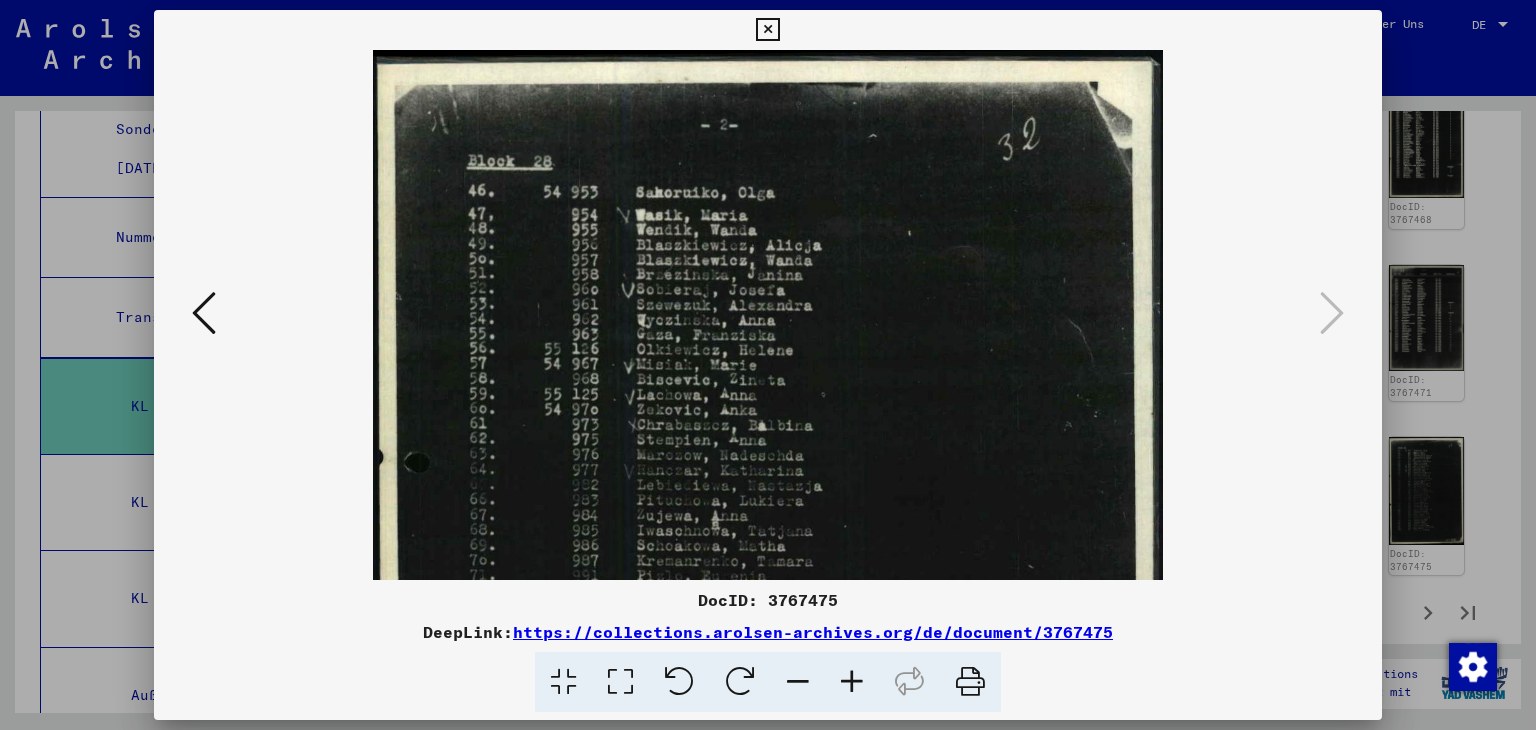 click at bounding box center [852, 682] 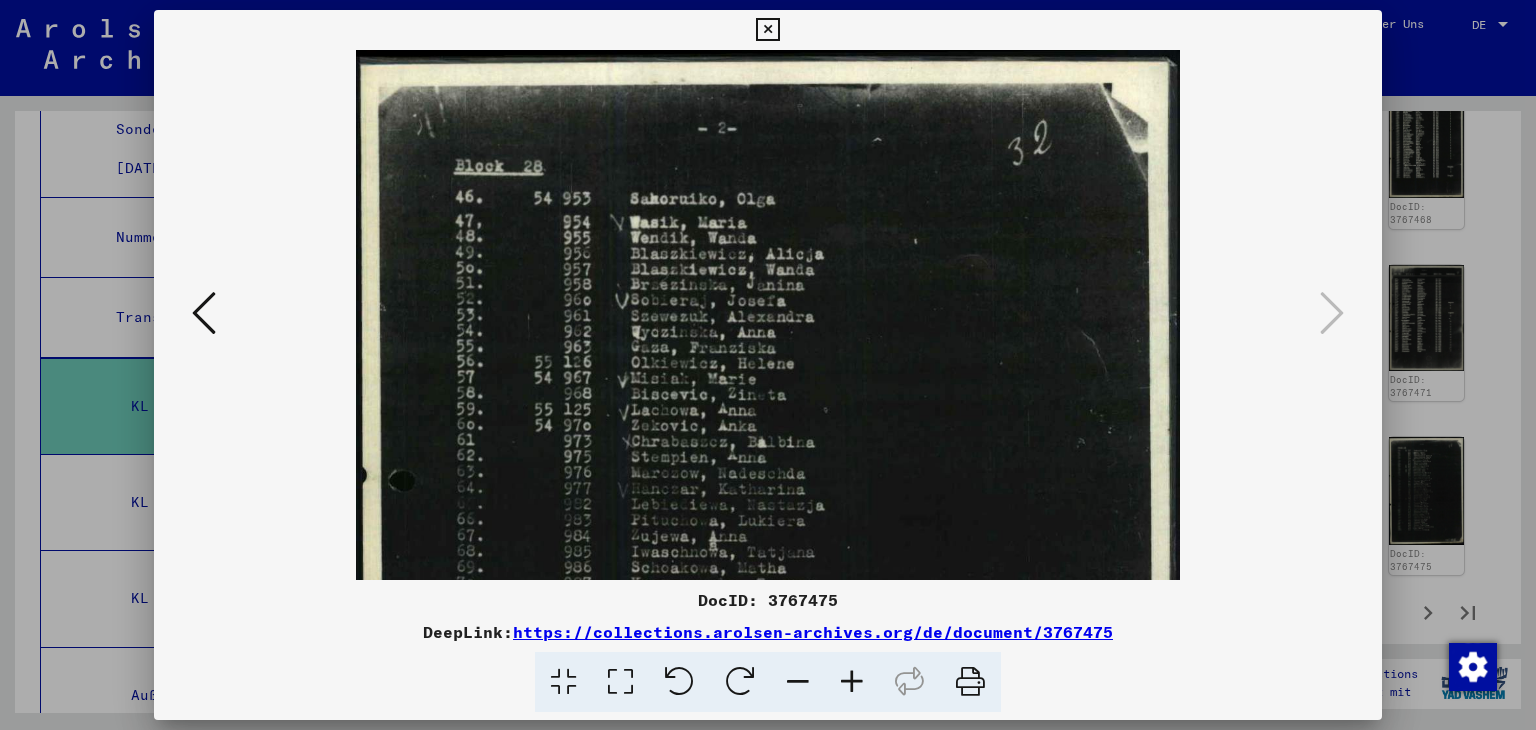 click at bounding box center [852, 682] 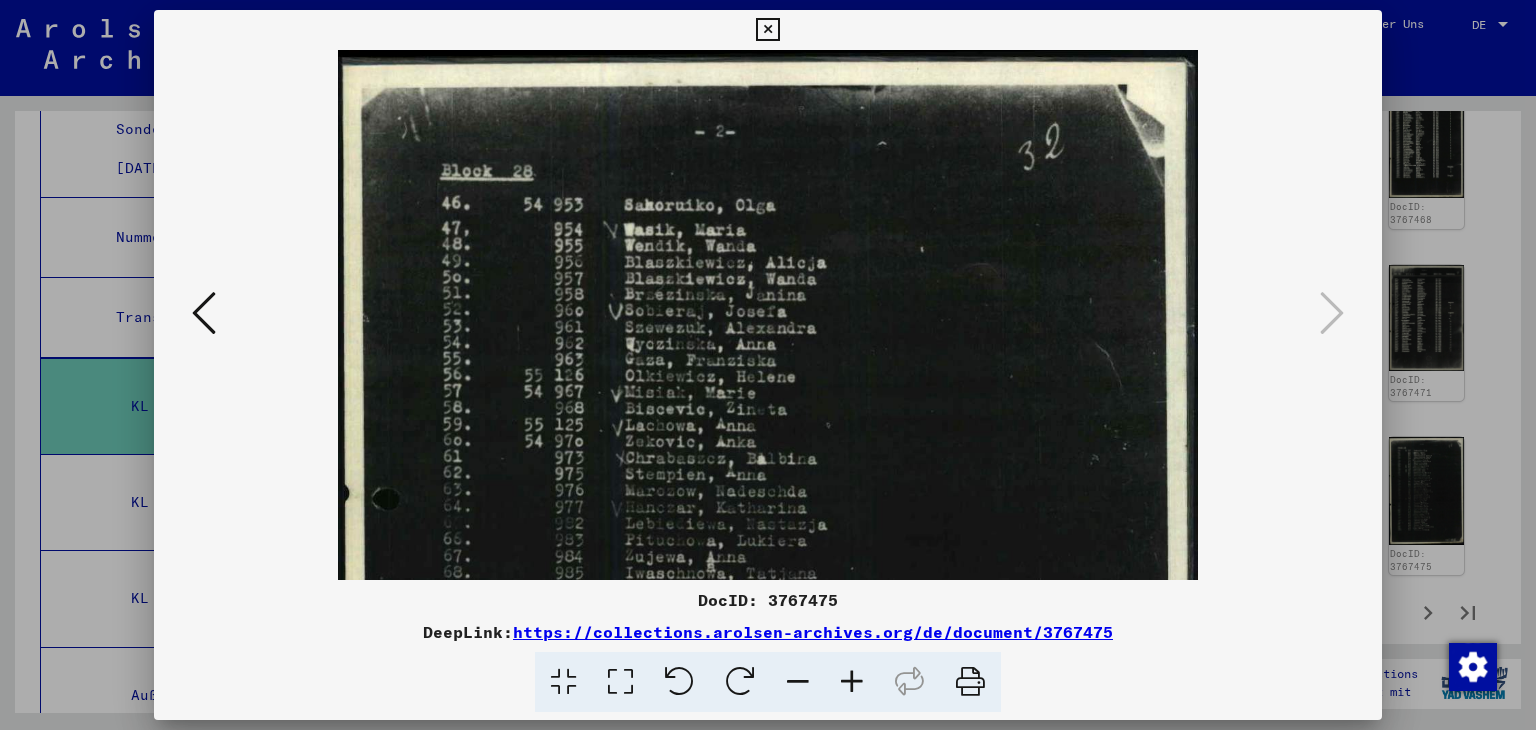 click at bounding box center [852, 682] 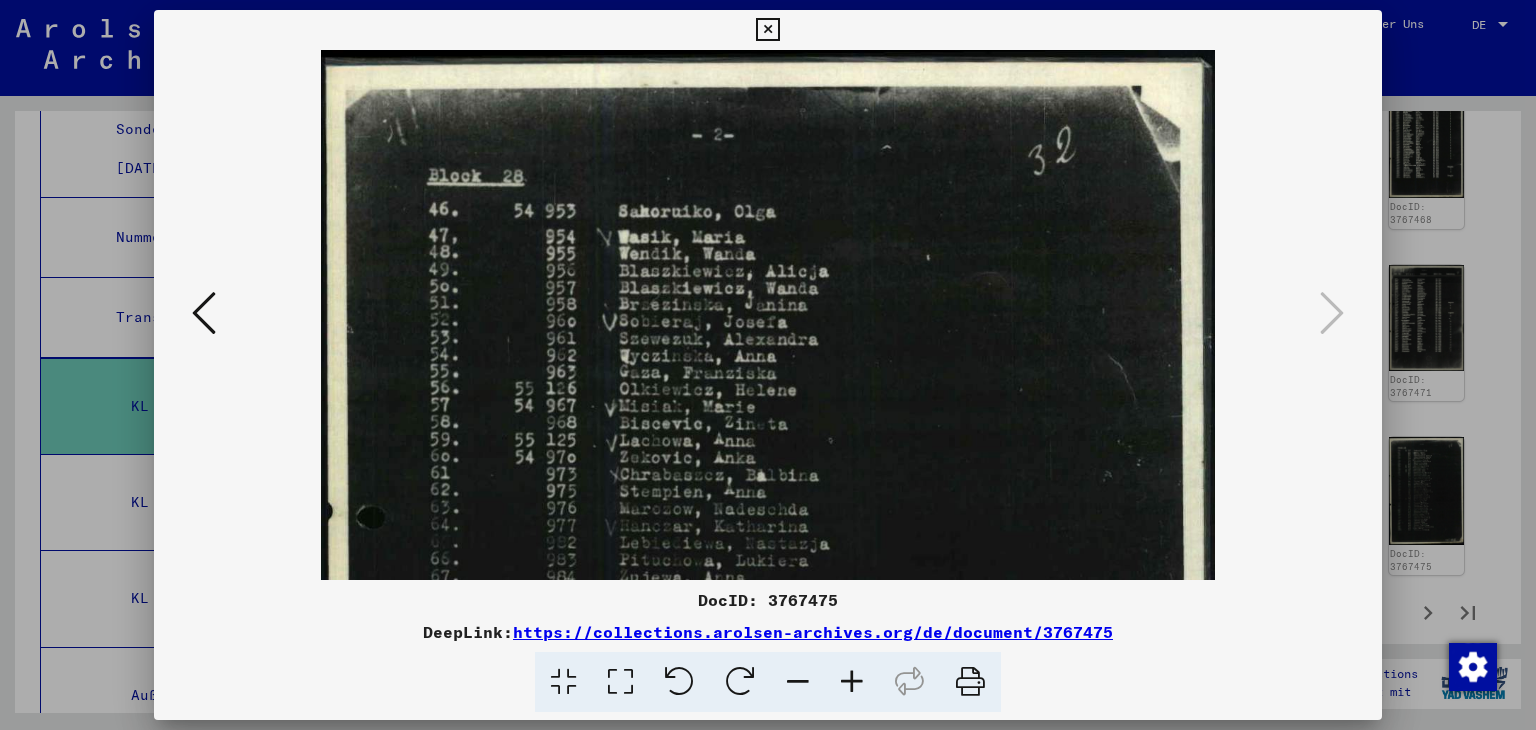 click at bounding box center (852, 682) 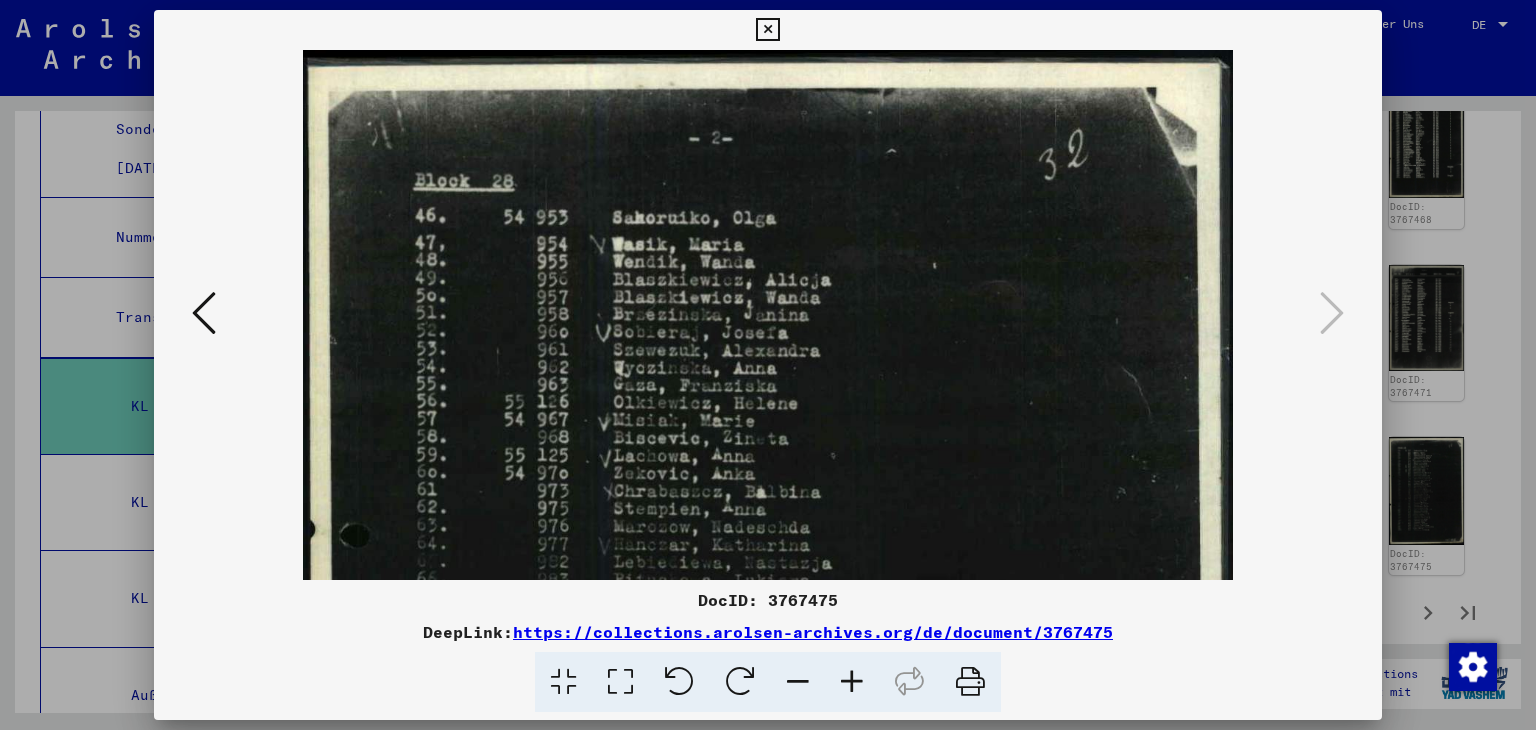 click at bounding box center [852, 682] 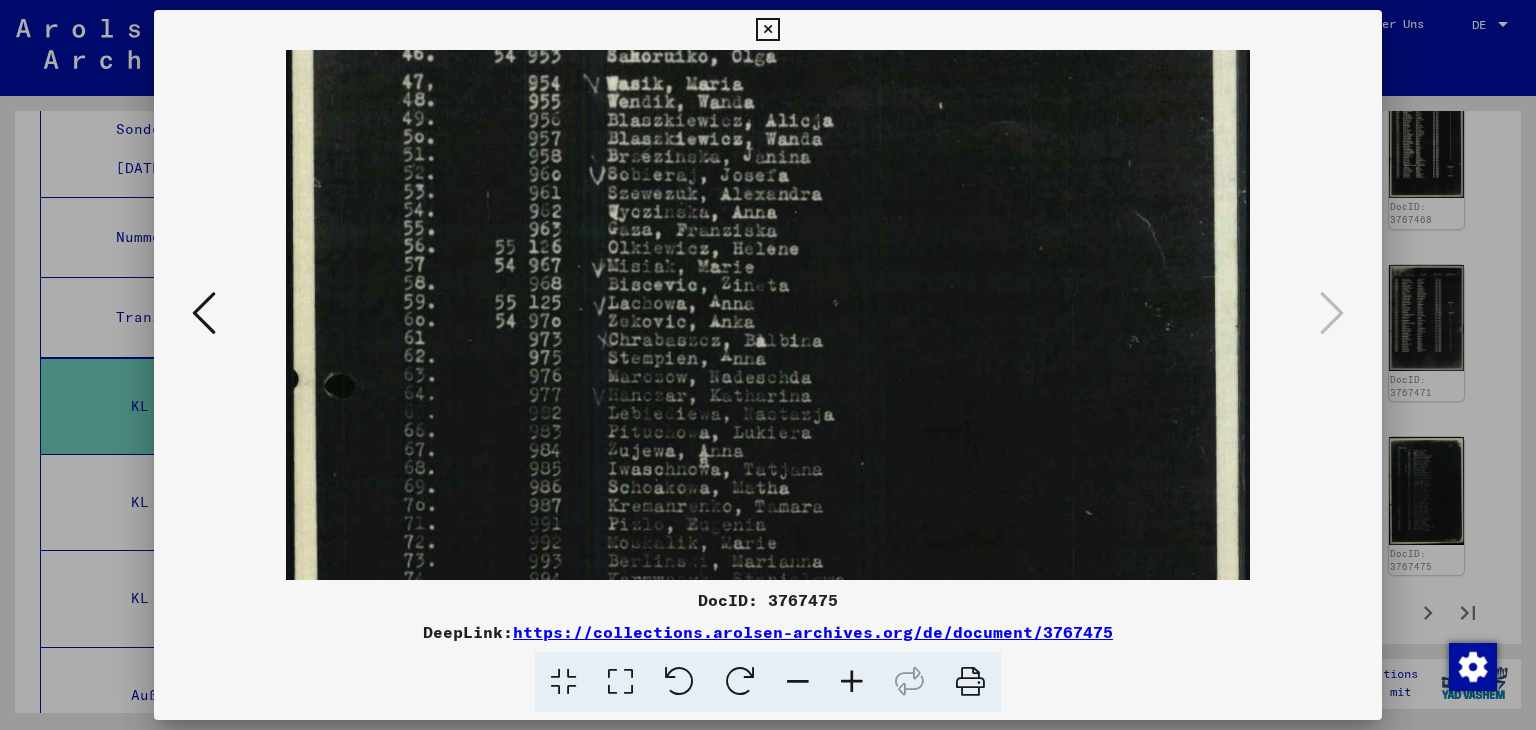 scroll, scrollTop: 180, scrollLeft: 0, axis: vertical 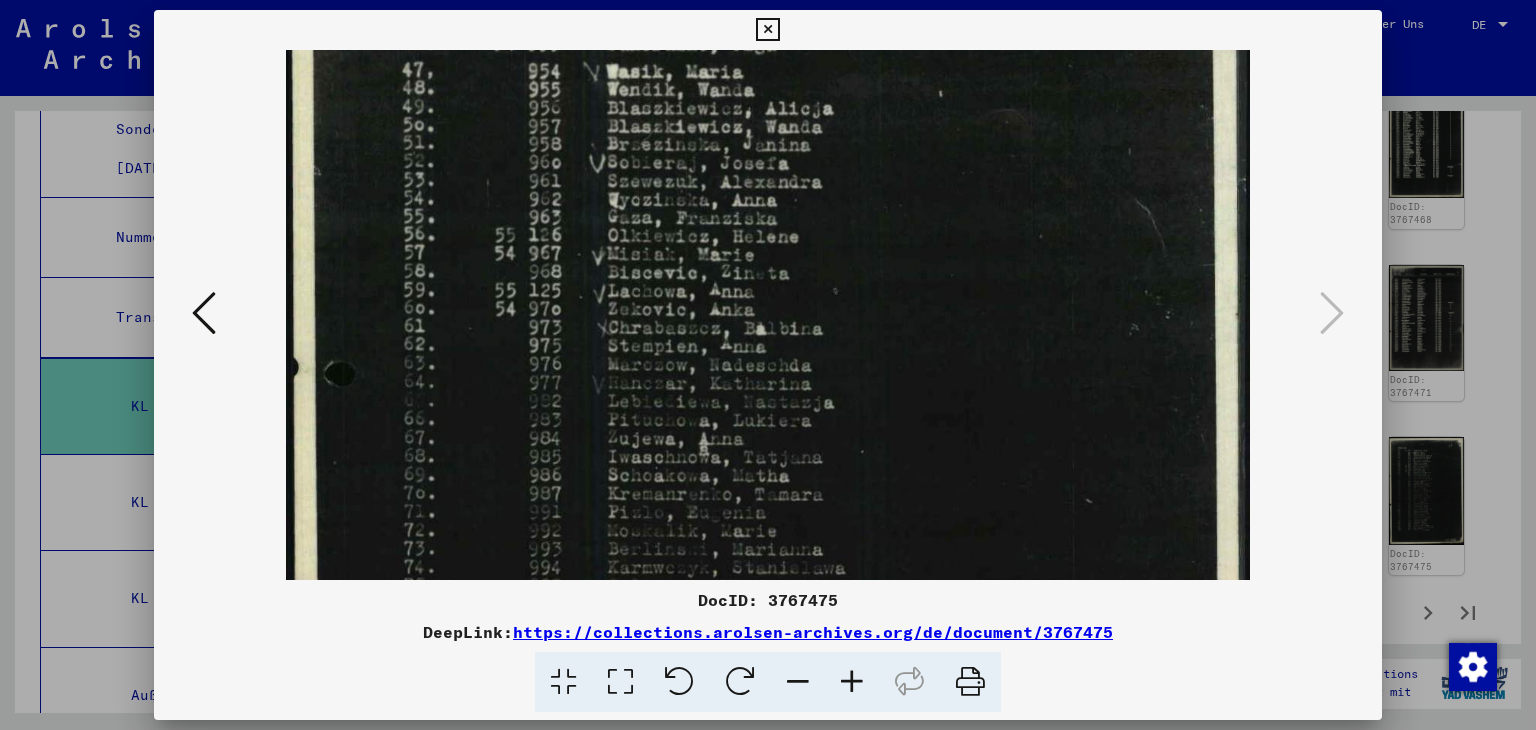 drag, startPoint x: 735, startPoint y: 526, endPoint x: 766, endPoint y: 346, distance: 182.64993 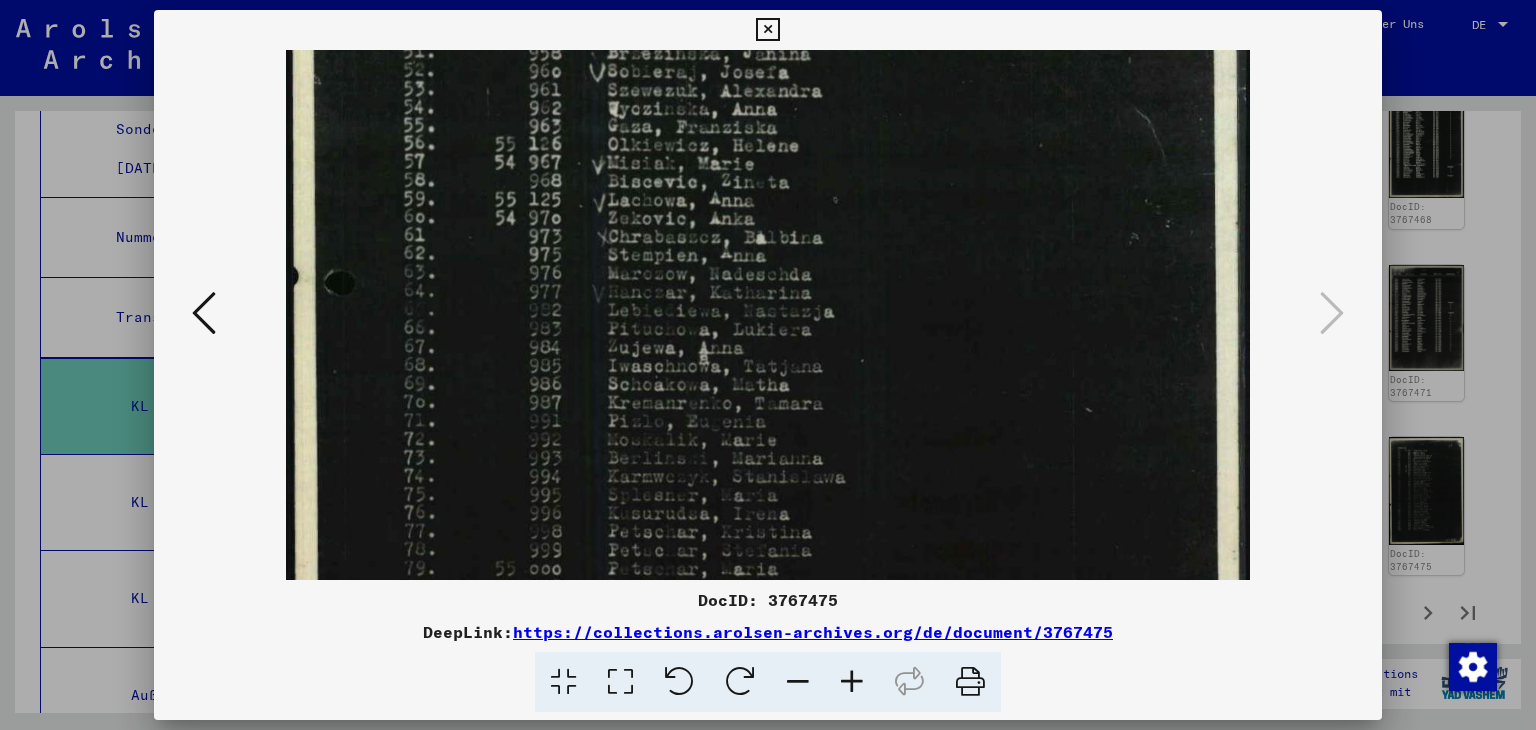 scroll, scrollTop: 275, scrollLeft: 0, axis: vertical 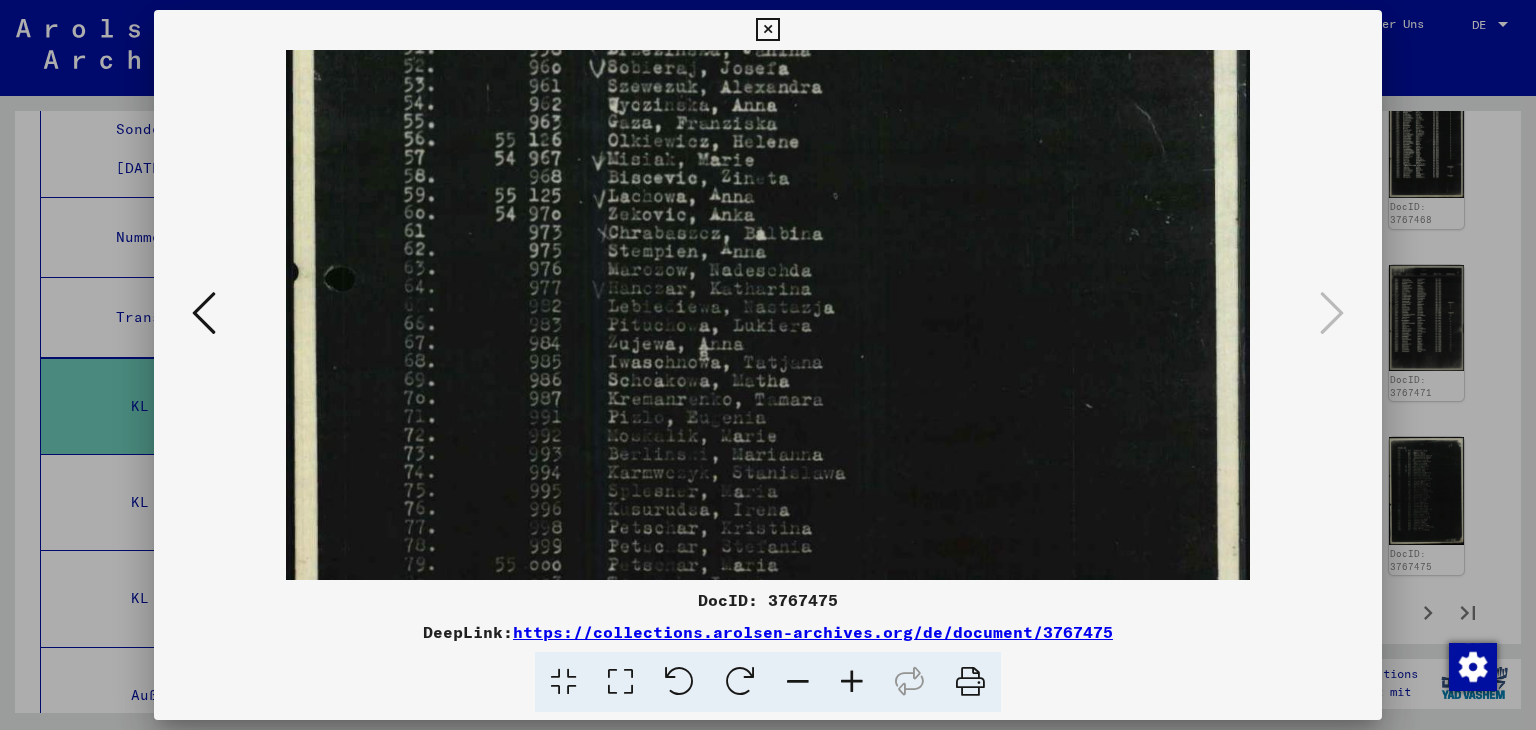 drag, startPoint x: 858, startPoint y: 447, endPoint x: 852, endPoint y: 356, distance: 91.197586 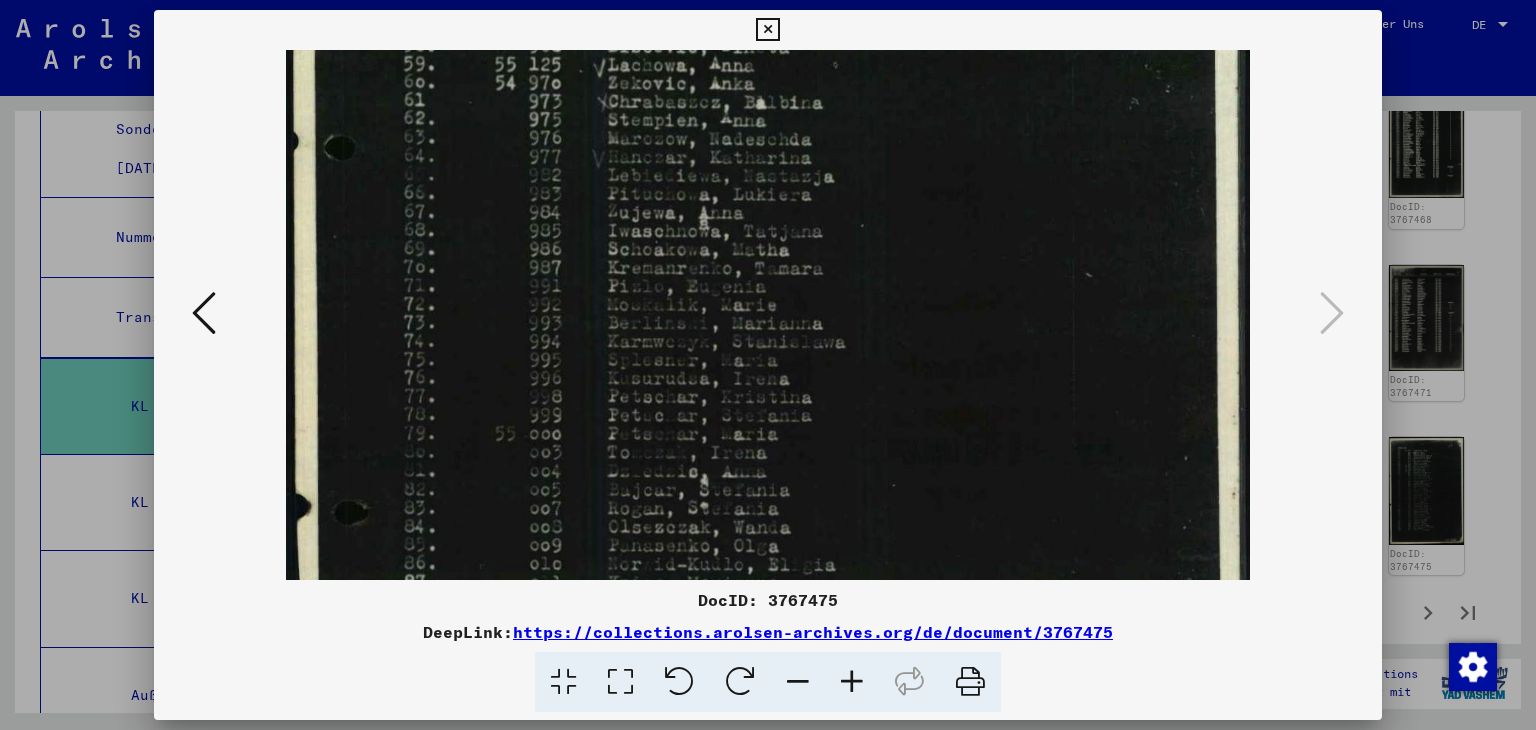 scroll, scrollTop: 412, scrollLeft: 0, axis: vertical 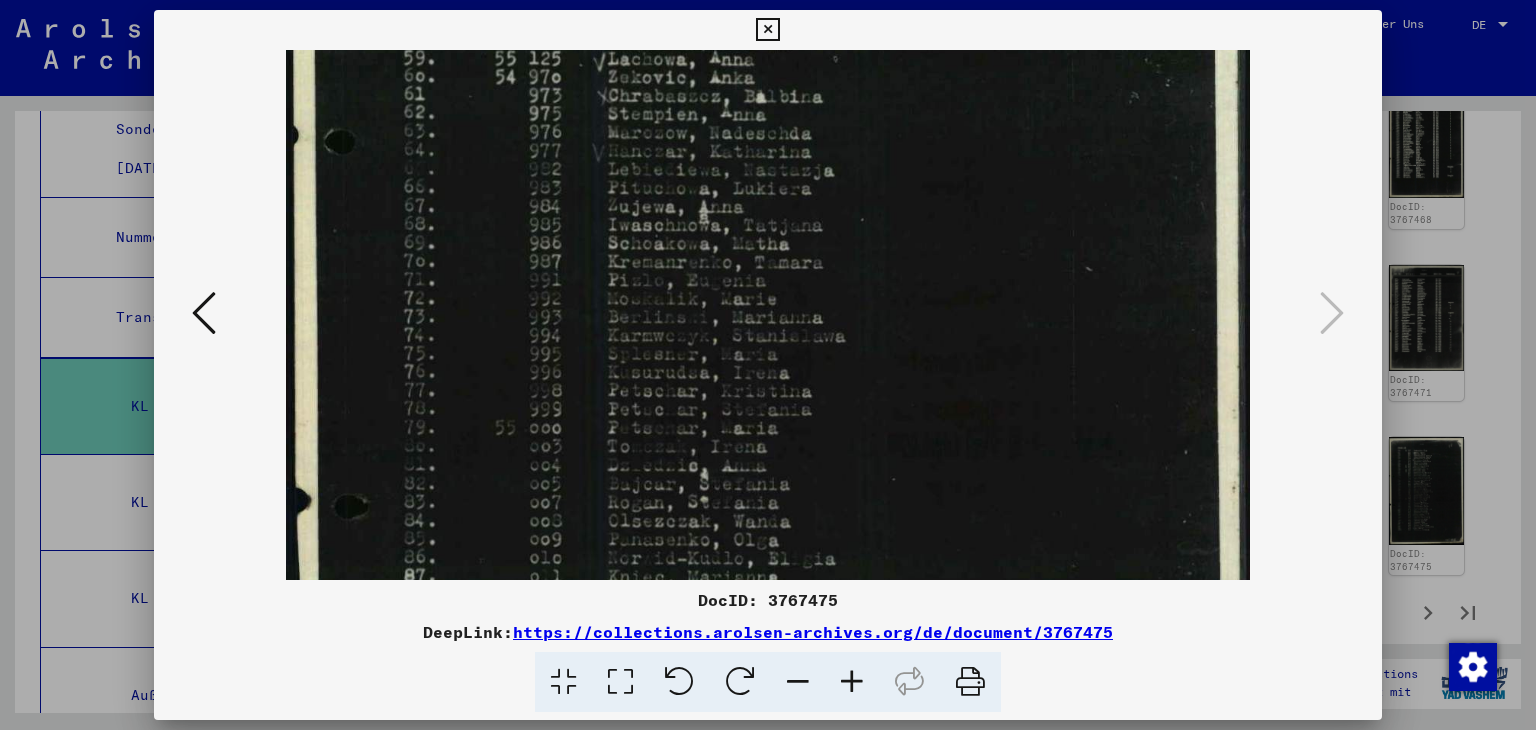 drag, startPoint x: 792, startPoint y: 485, endPoint x: 801, endPoint y: 354, distance: 131.30879 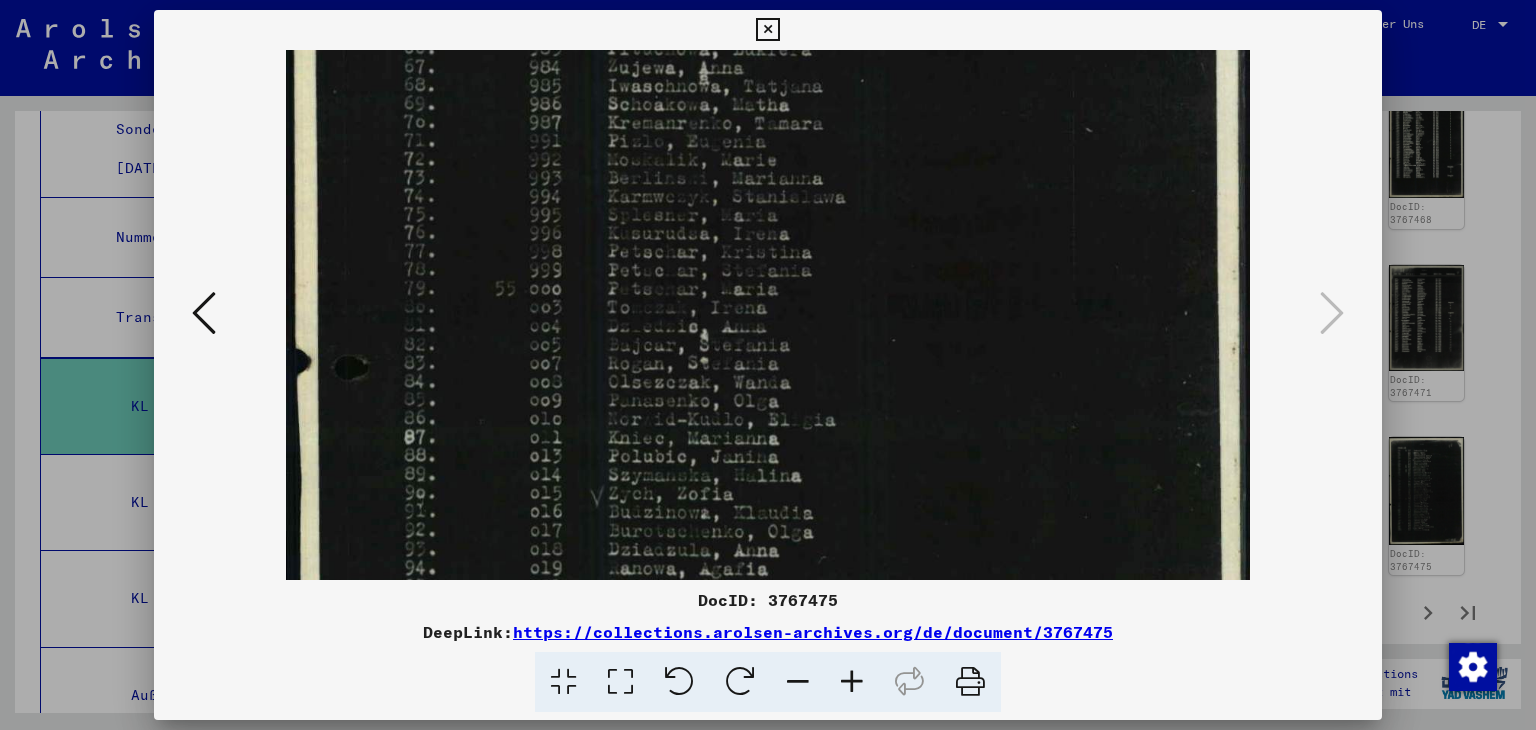 scroll, scrollTop: 554, scrollLeft: 0, axis: vertical 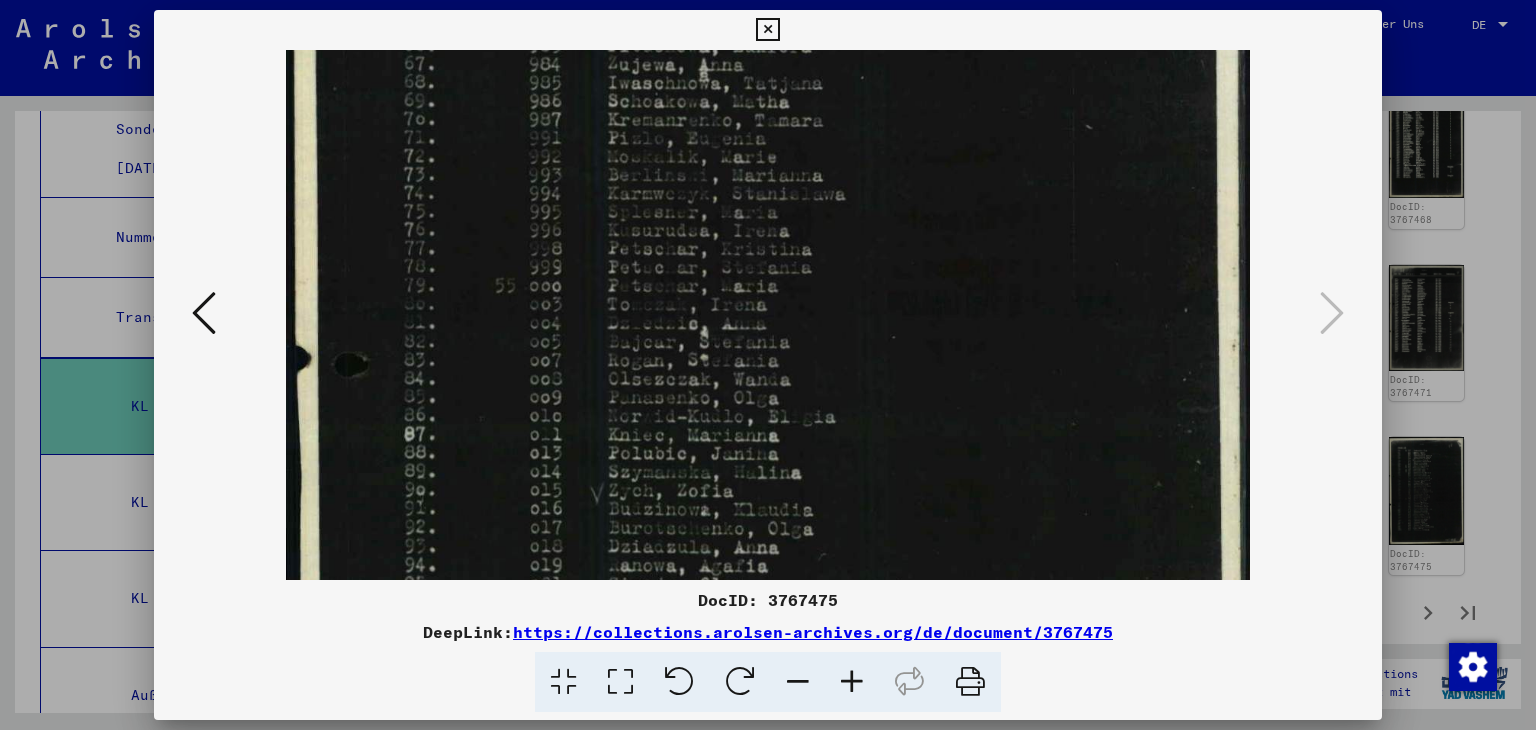 drag, startPoint x: 759, startPoint y: 511, endPoint x: 764, endPoint y: 374, distance: 137.09122 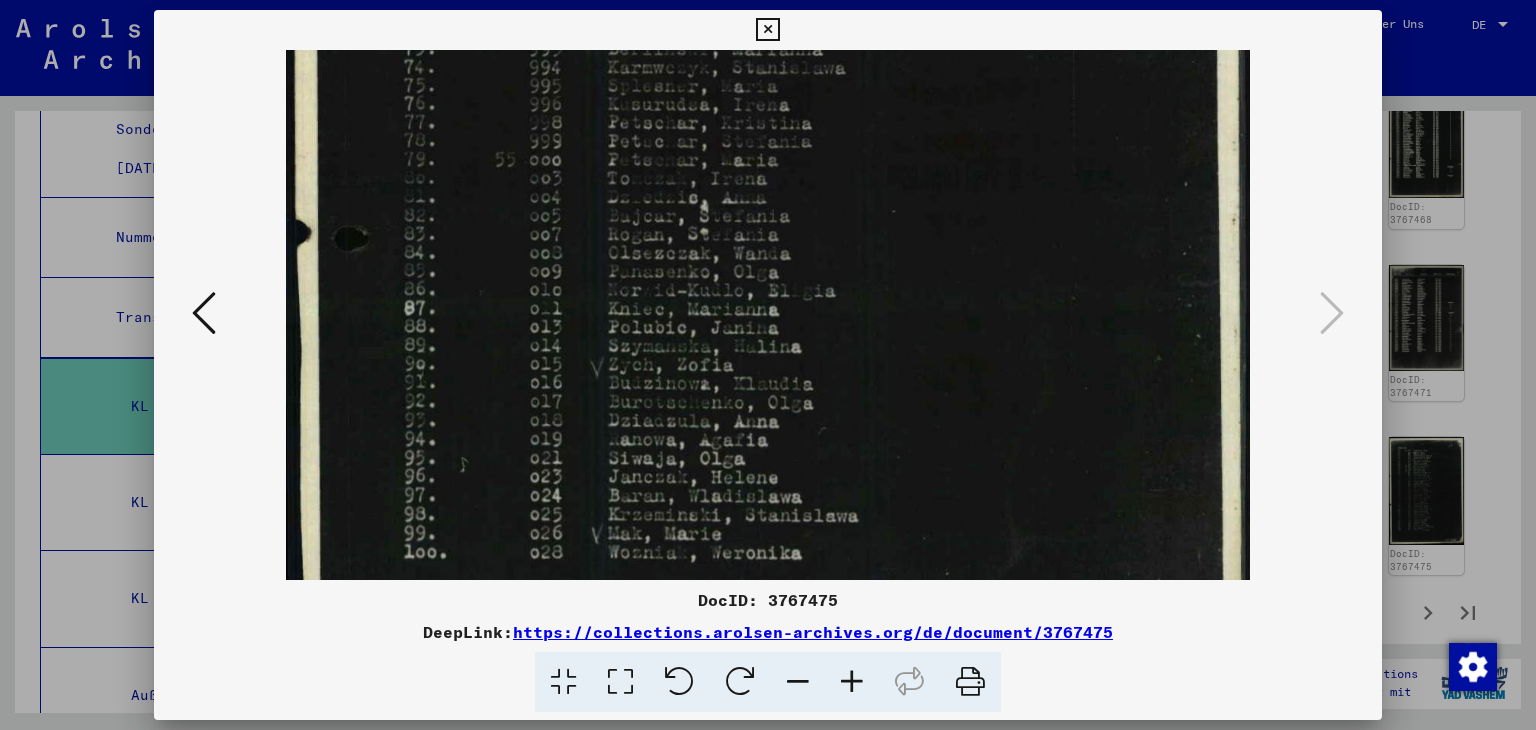 scroll, scrollTop: 680, scrollLeft: 0, axis: vertical 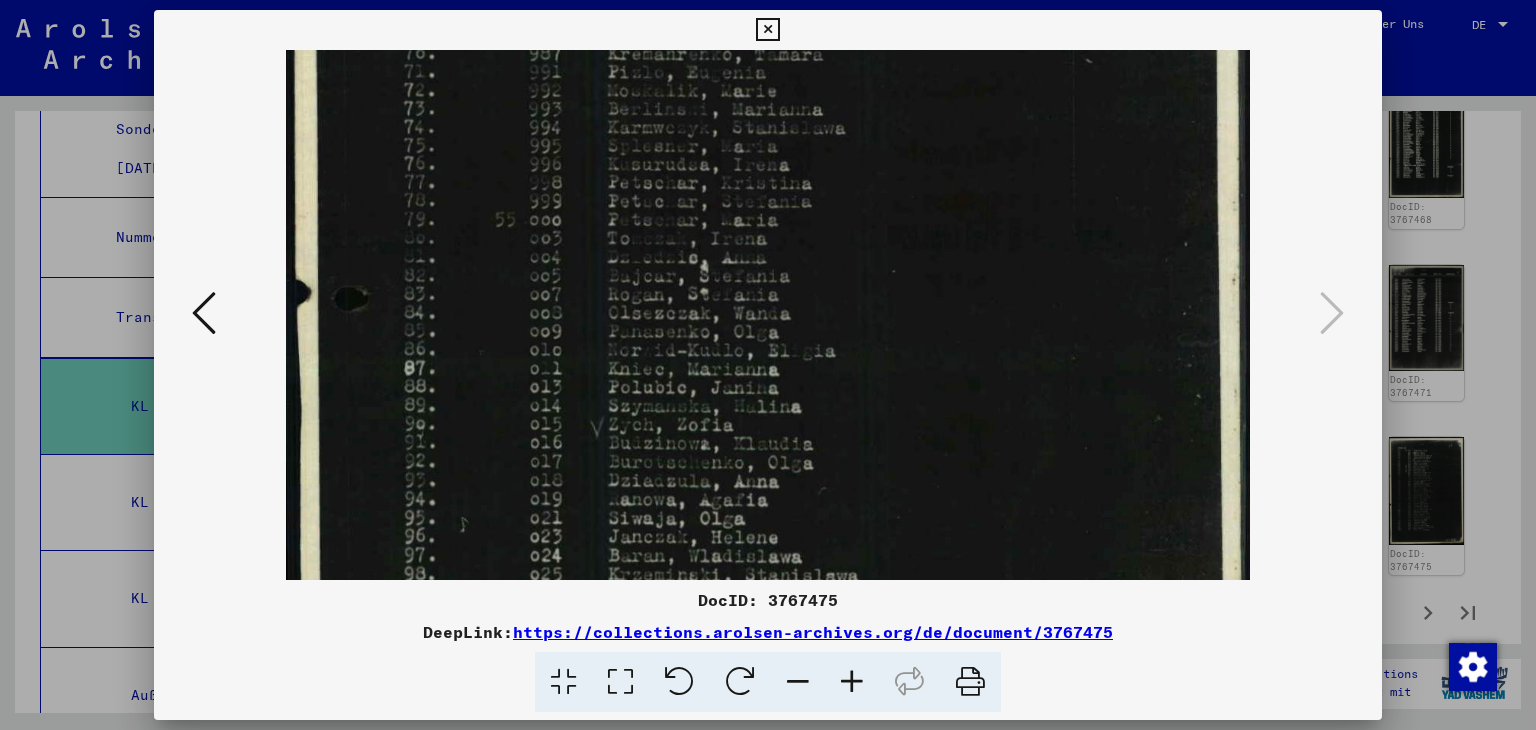 drag, startPoint x: 906, startPoint y: 448, endPoint x: 895, endPoint y: 510, distance: 62.968246 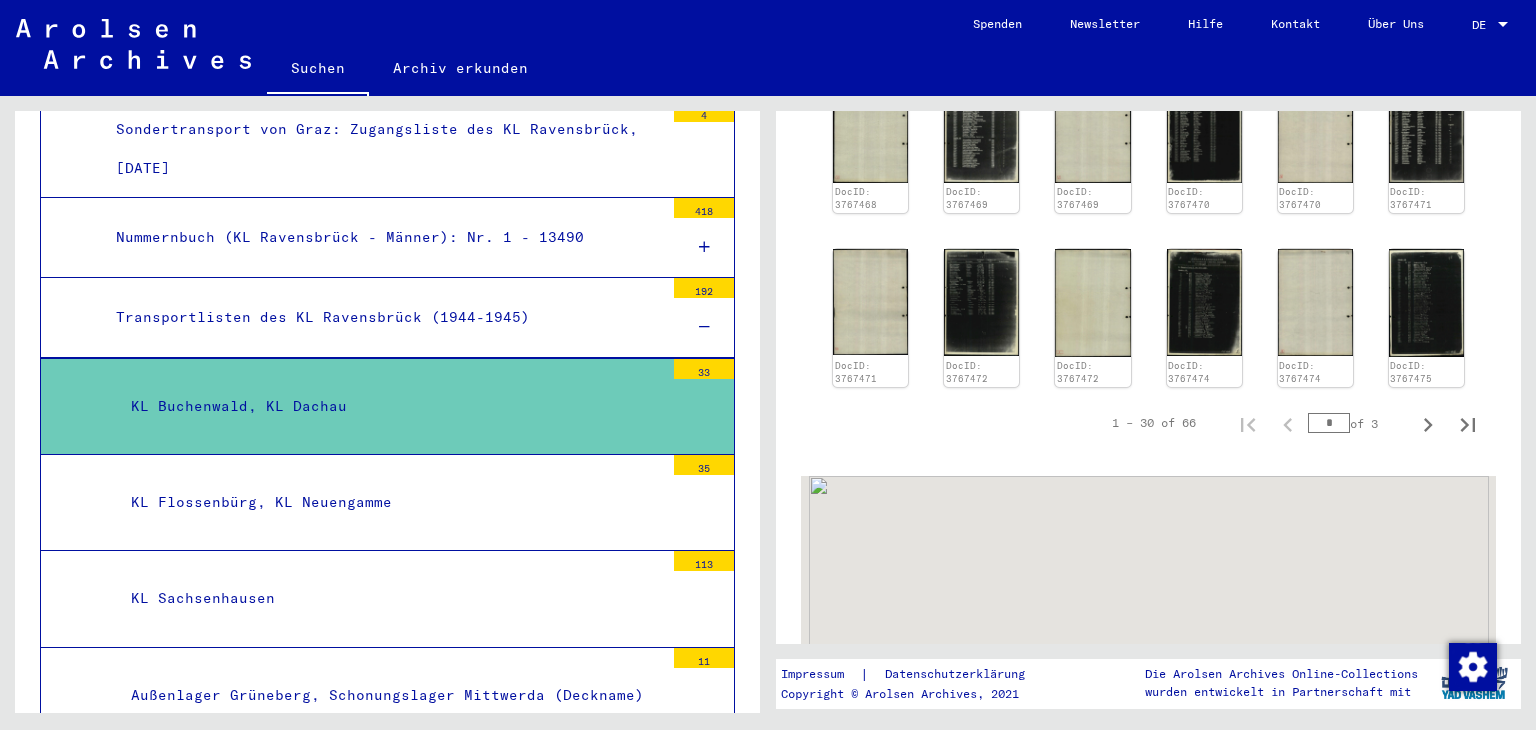scroll, scrollTop: 1200, scrollLeft: 0, axis: vertical 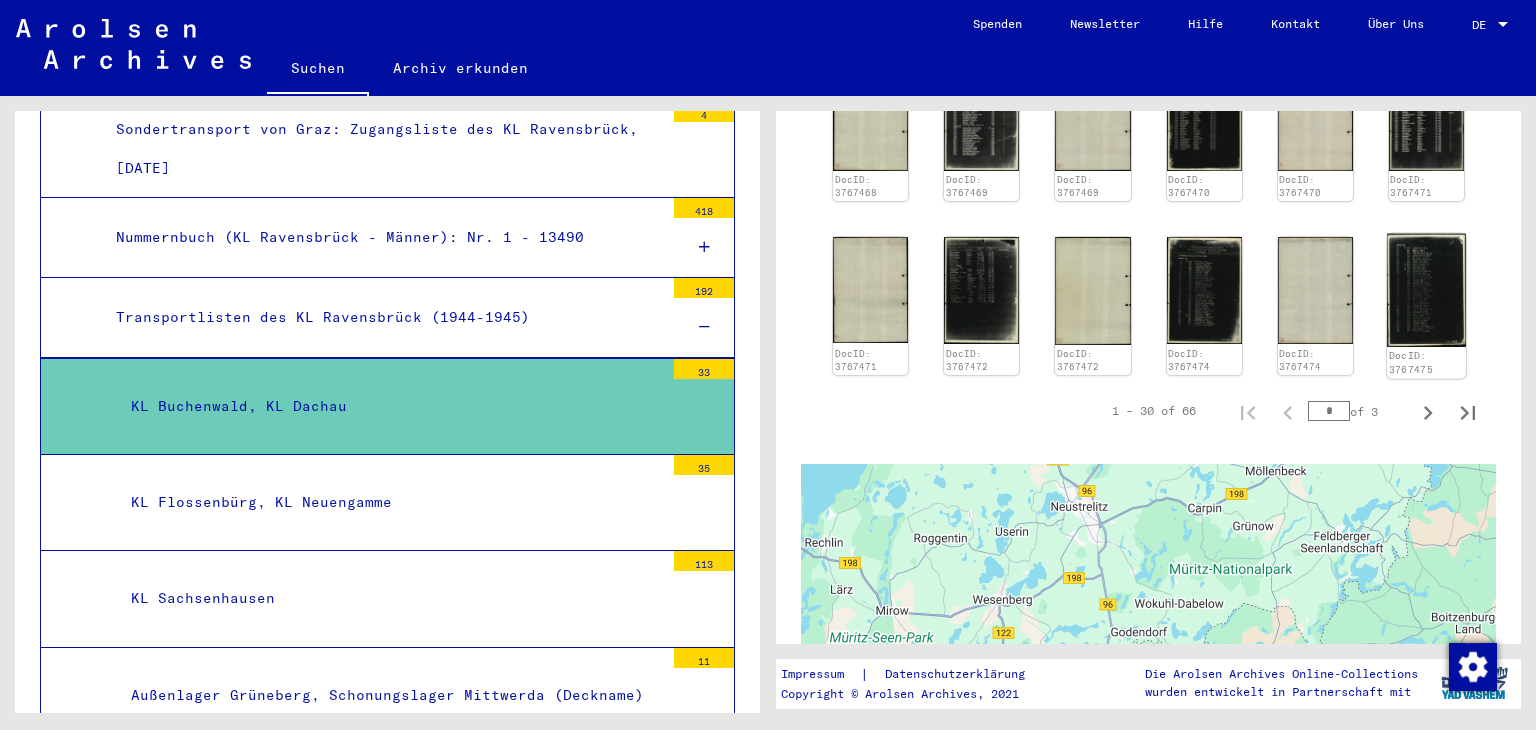 click 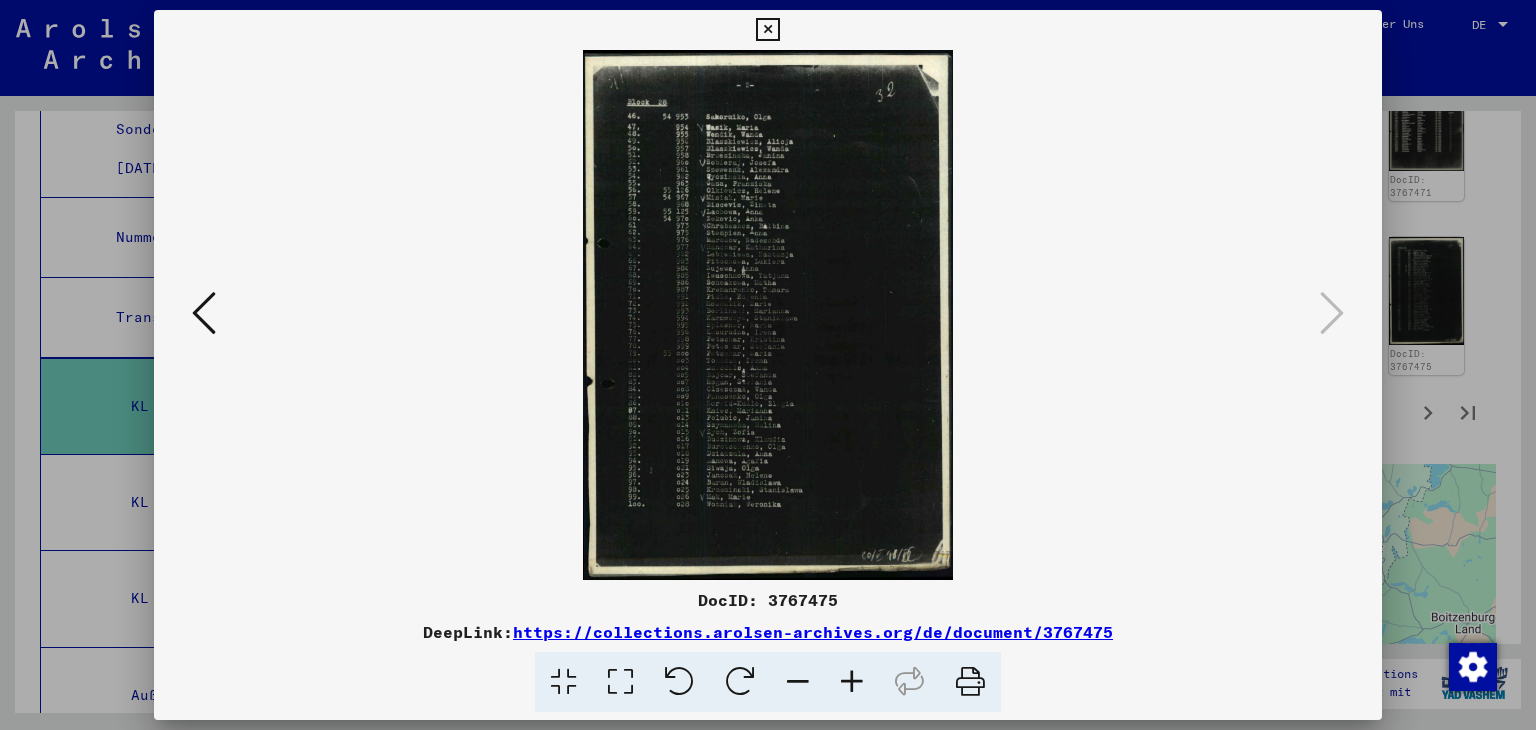 click at bounding box center [852, 682] 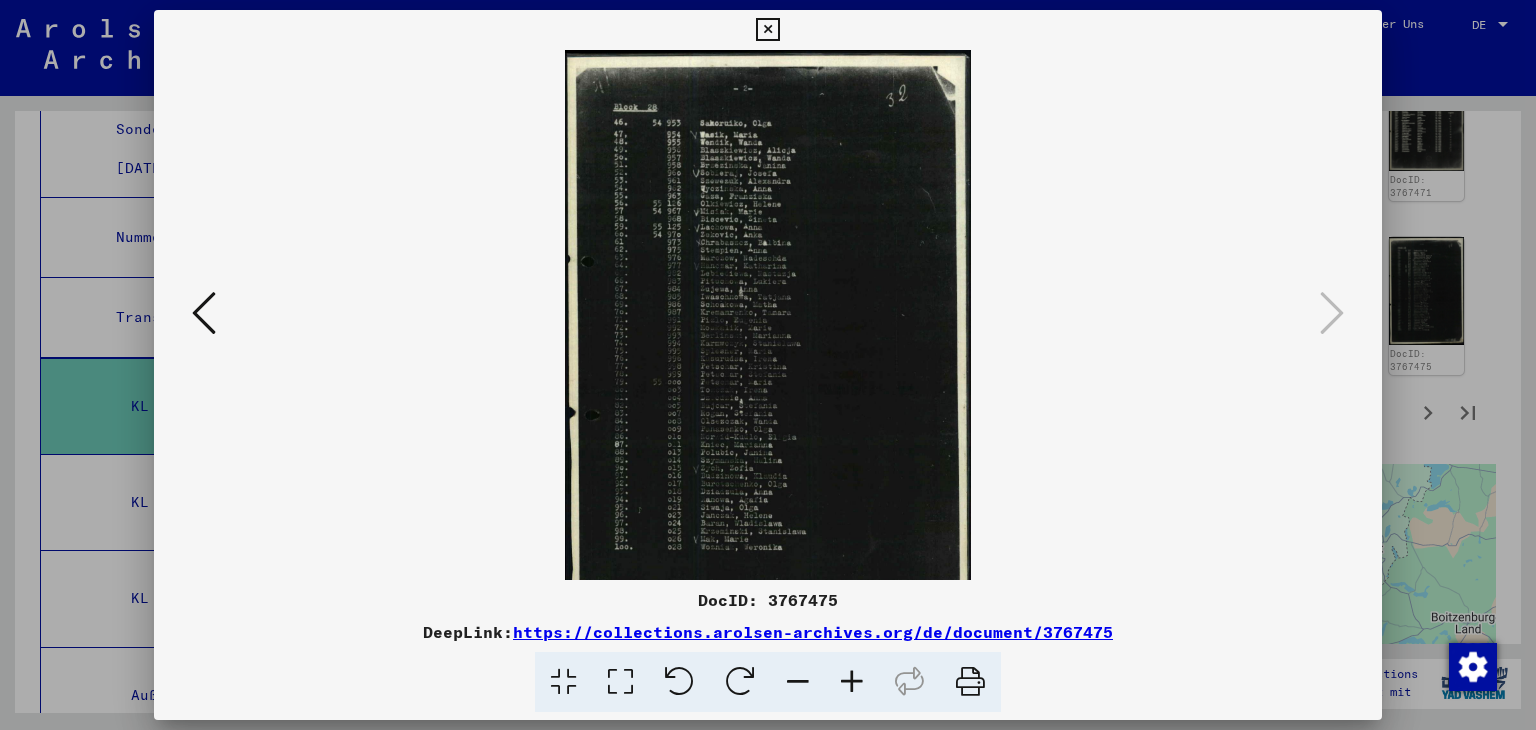 click at bounding box center (852, 682) 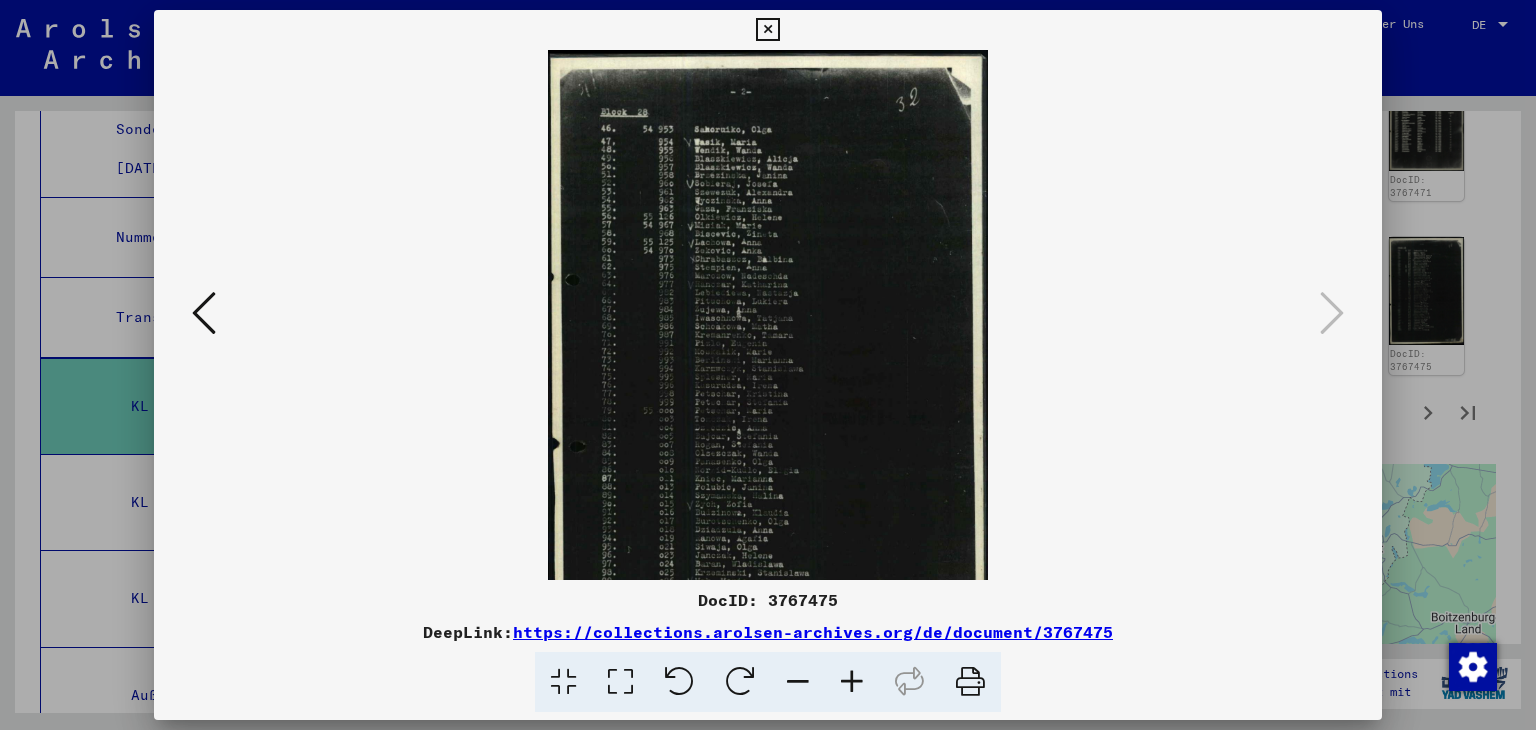 click at bounding box center [852, 682] 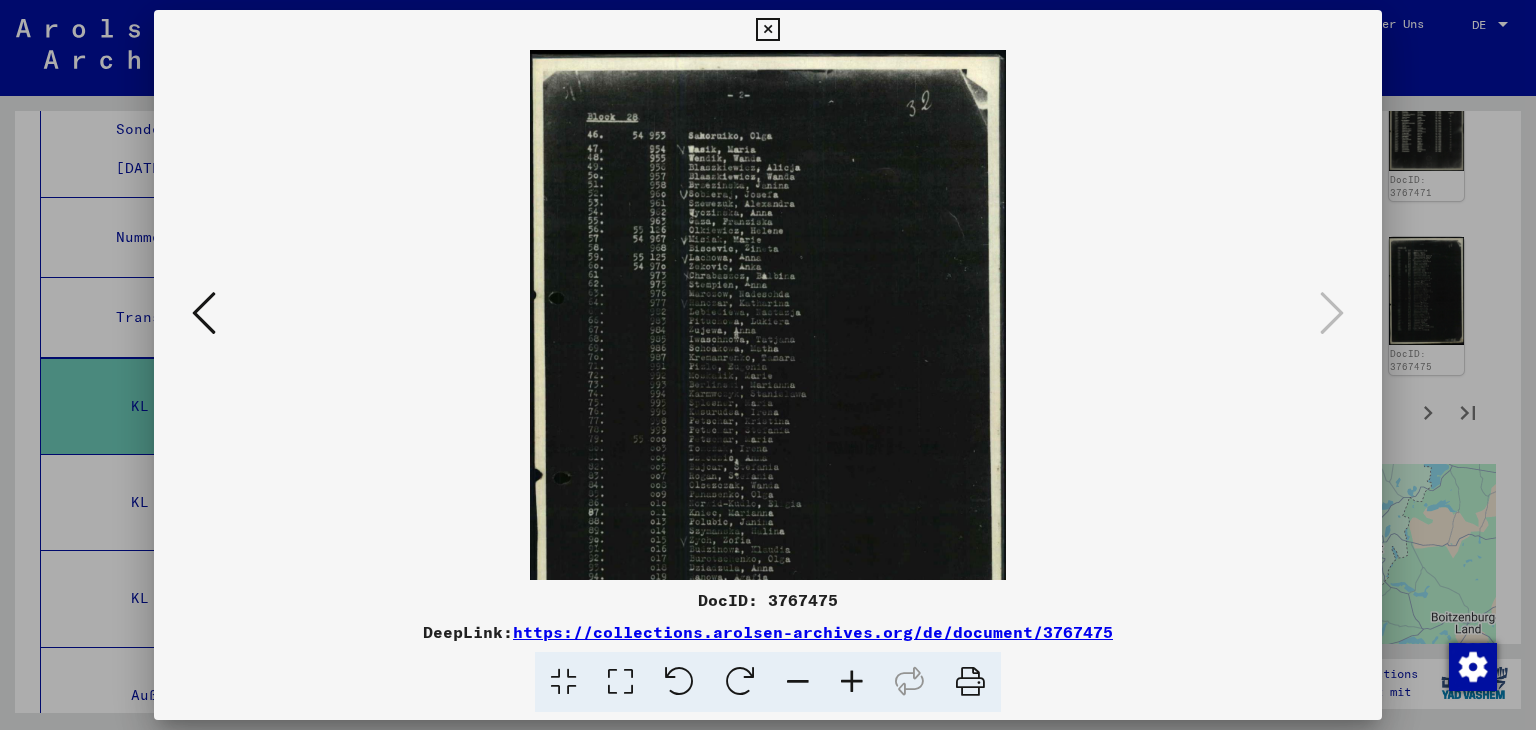 click at bounding box center [852, 682] 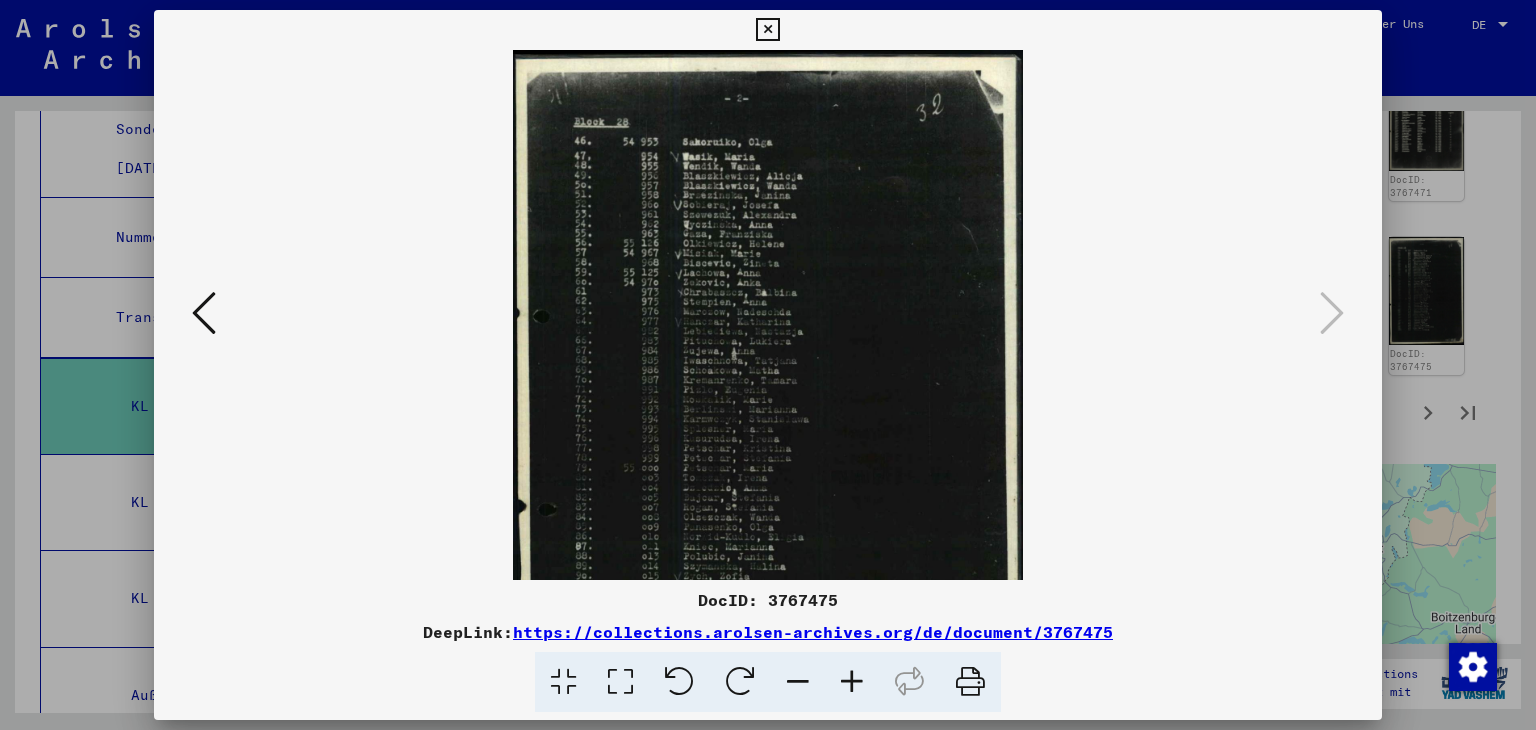 click at bounding box center (852, 682) 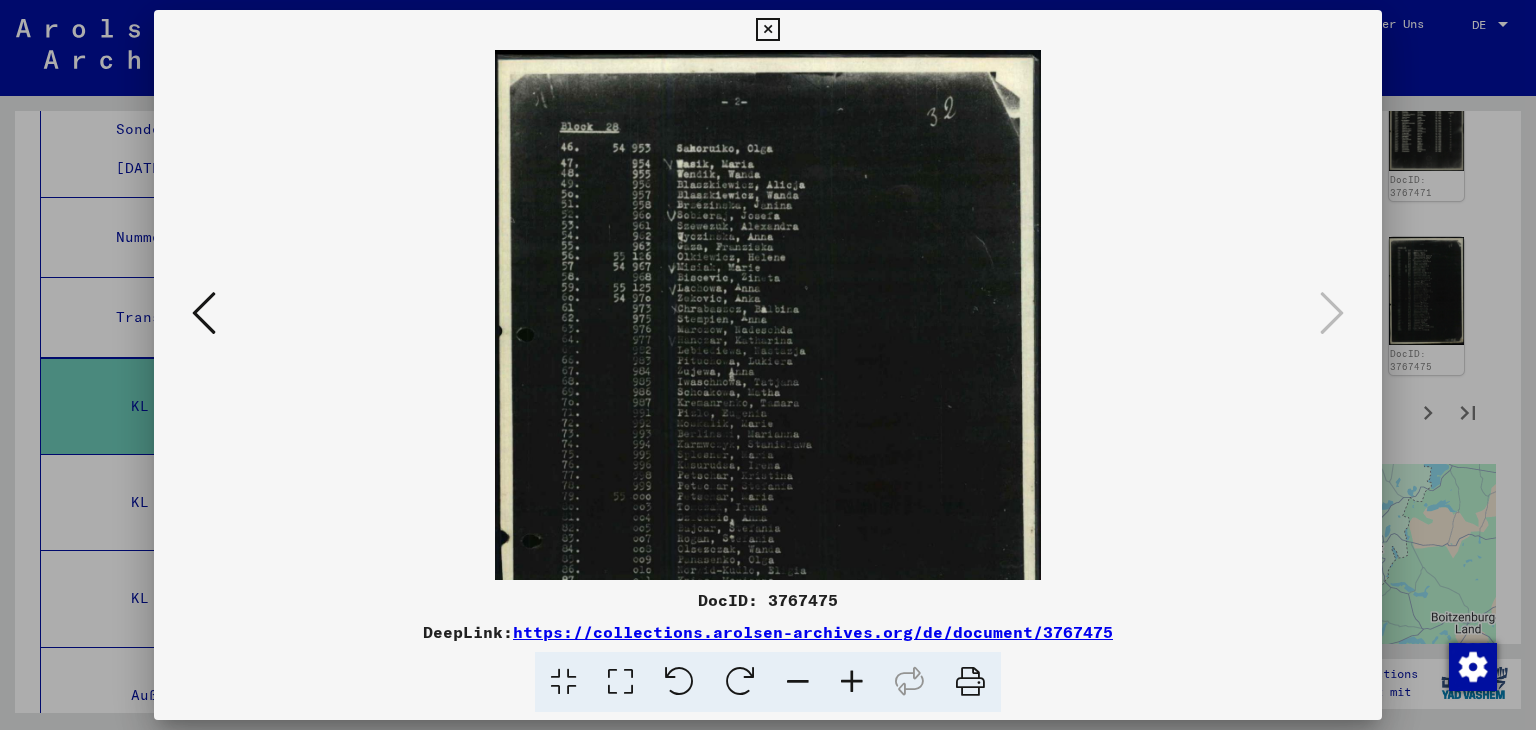 click at bounding box center [852, 682] 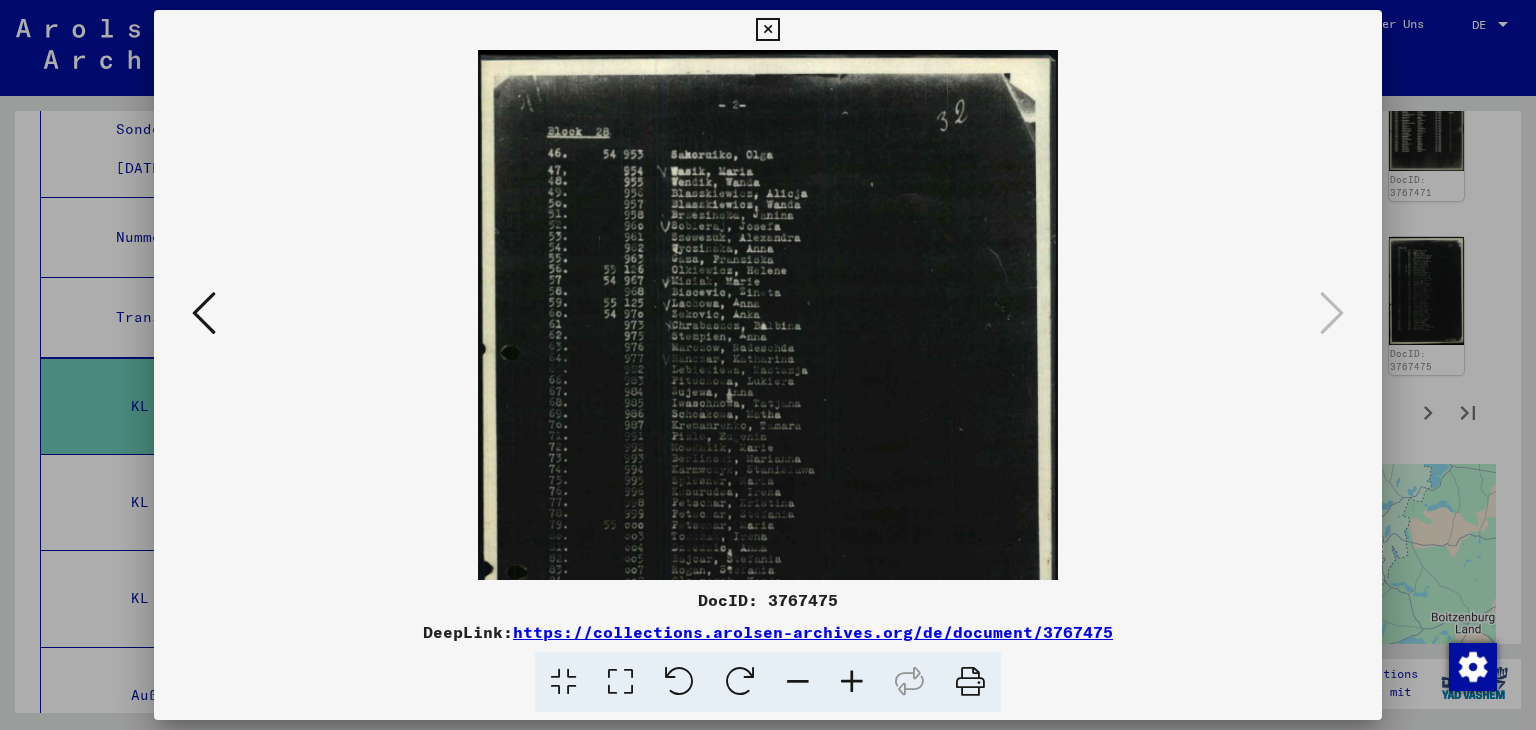 click at bounding box center [852, 682] 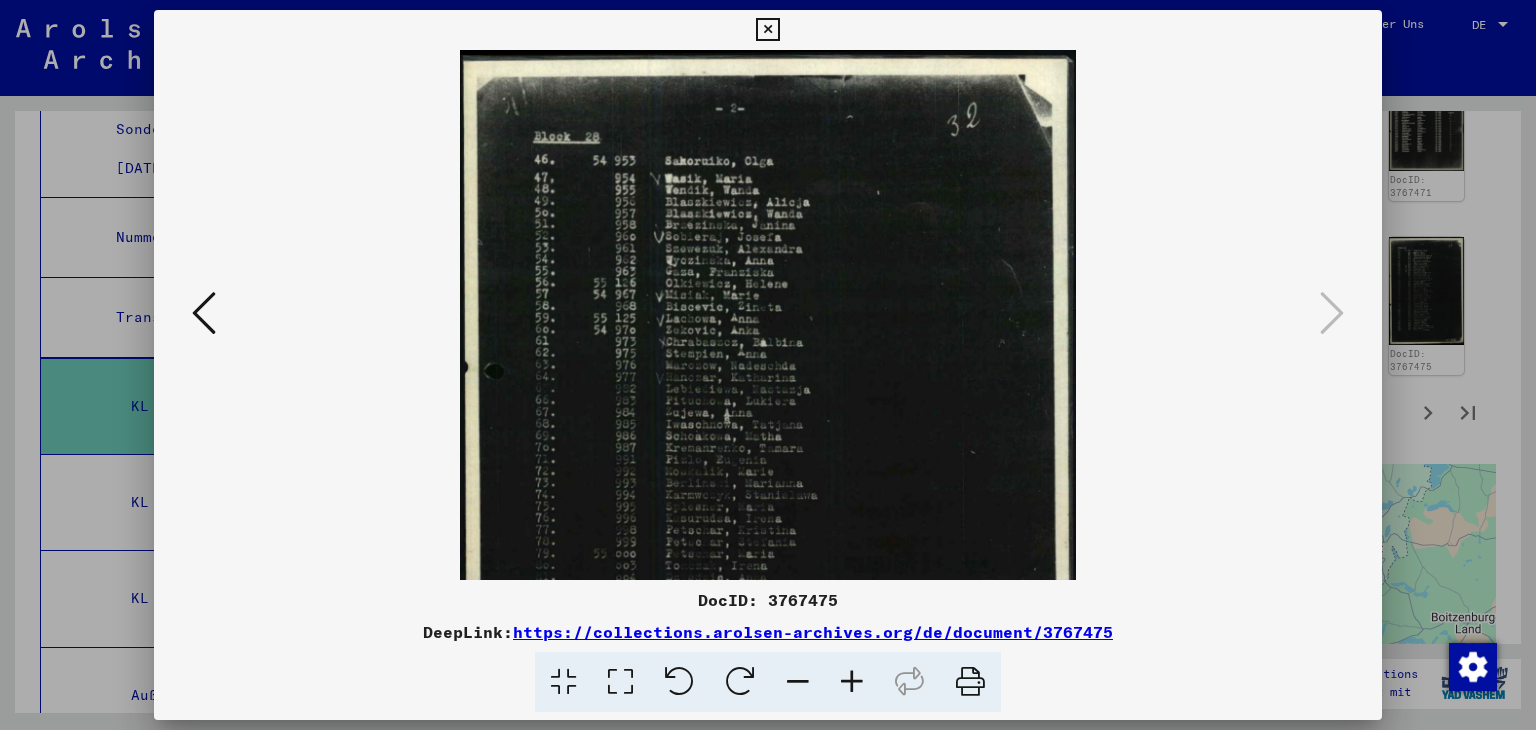 click at bounding box center [852, 682] 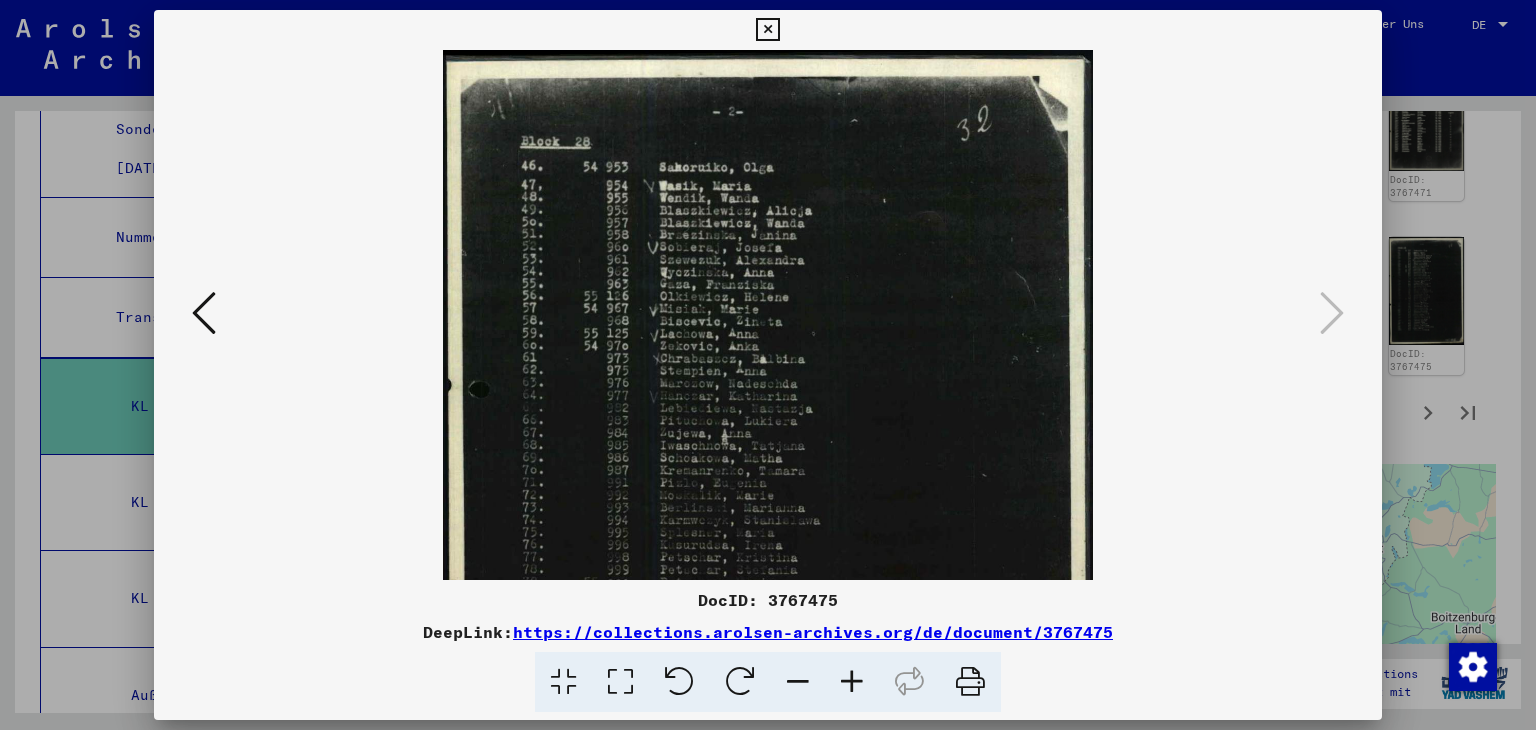click at bounding box center (852, 682) 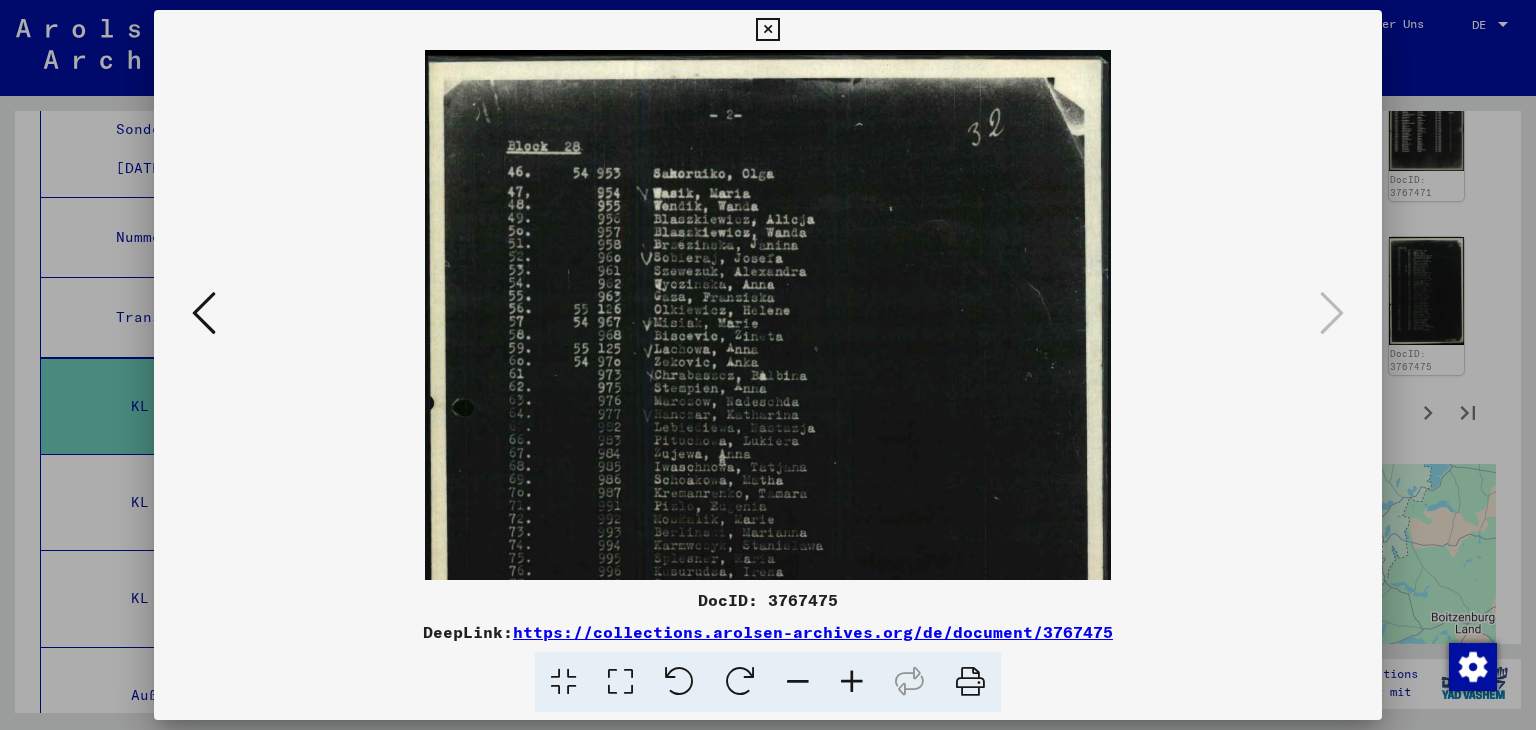 click at bounding box center (852, 682) 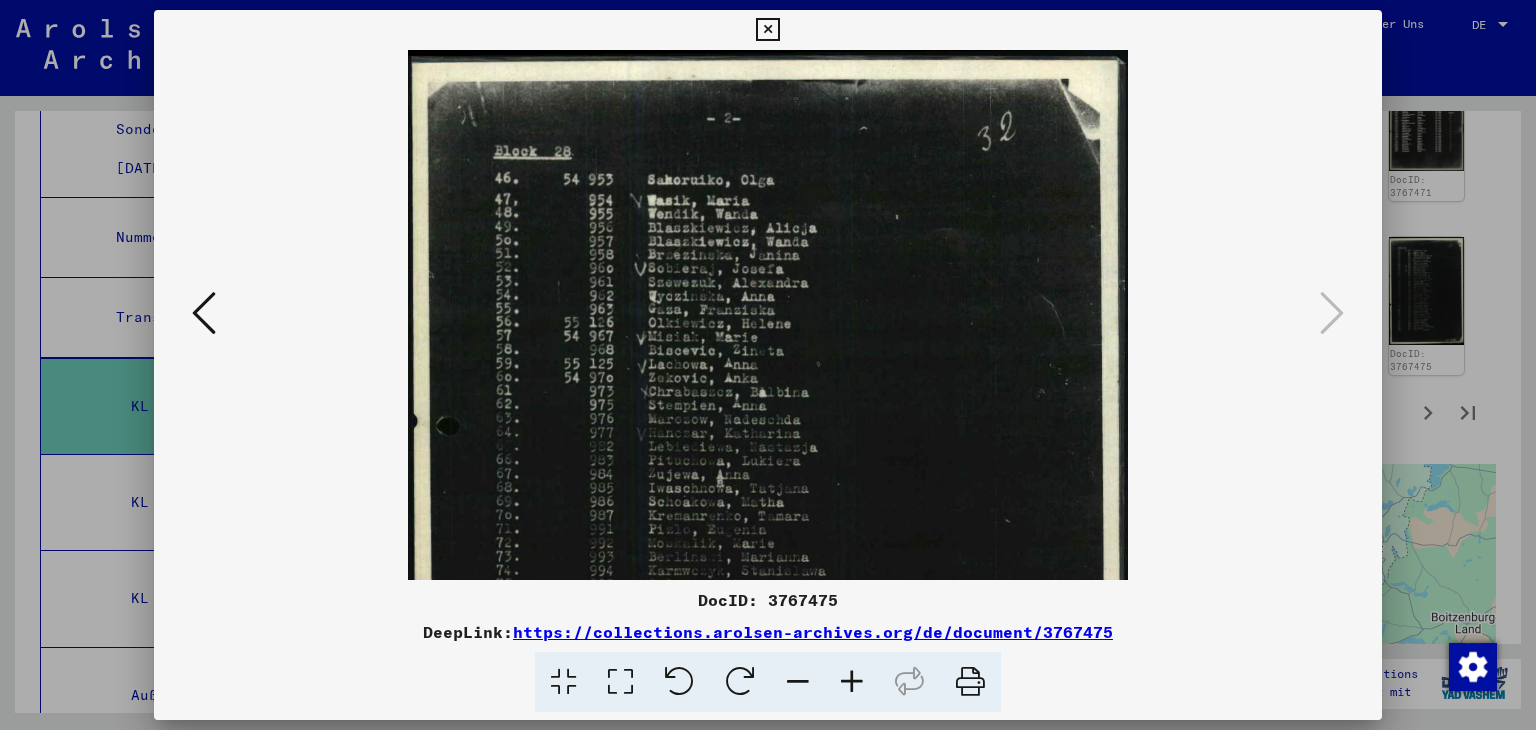 click at bounding box center (852, 682) 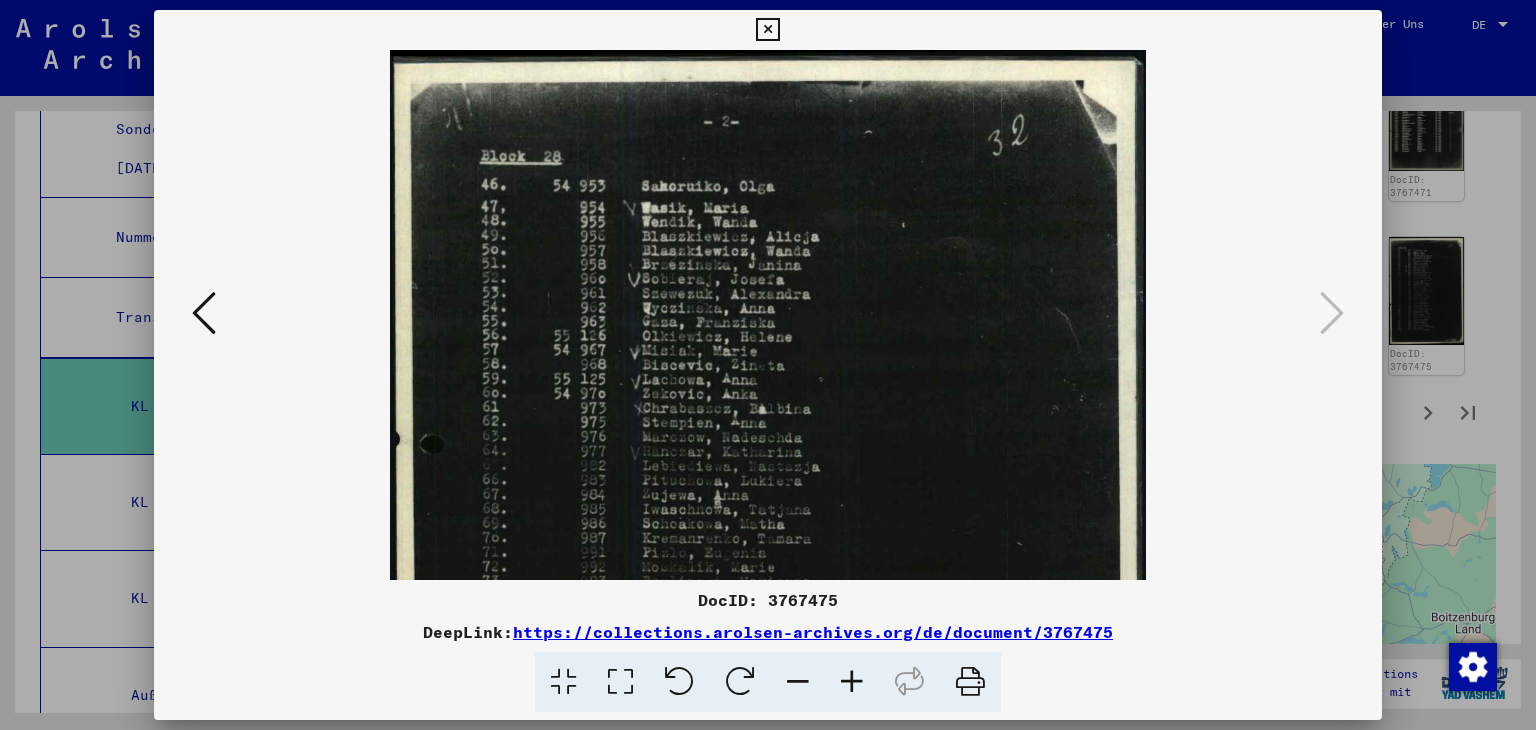 click at bounding box center (852, 682) 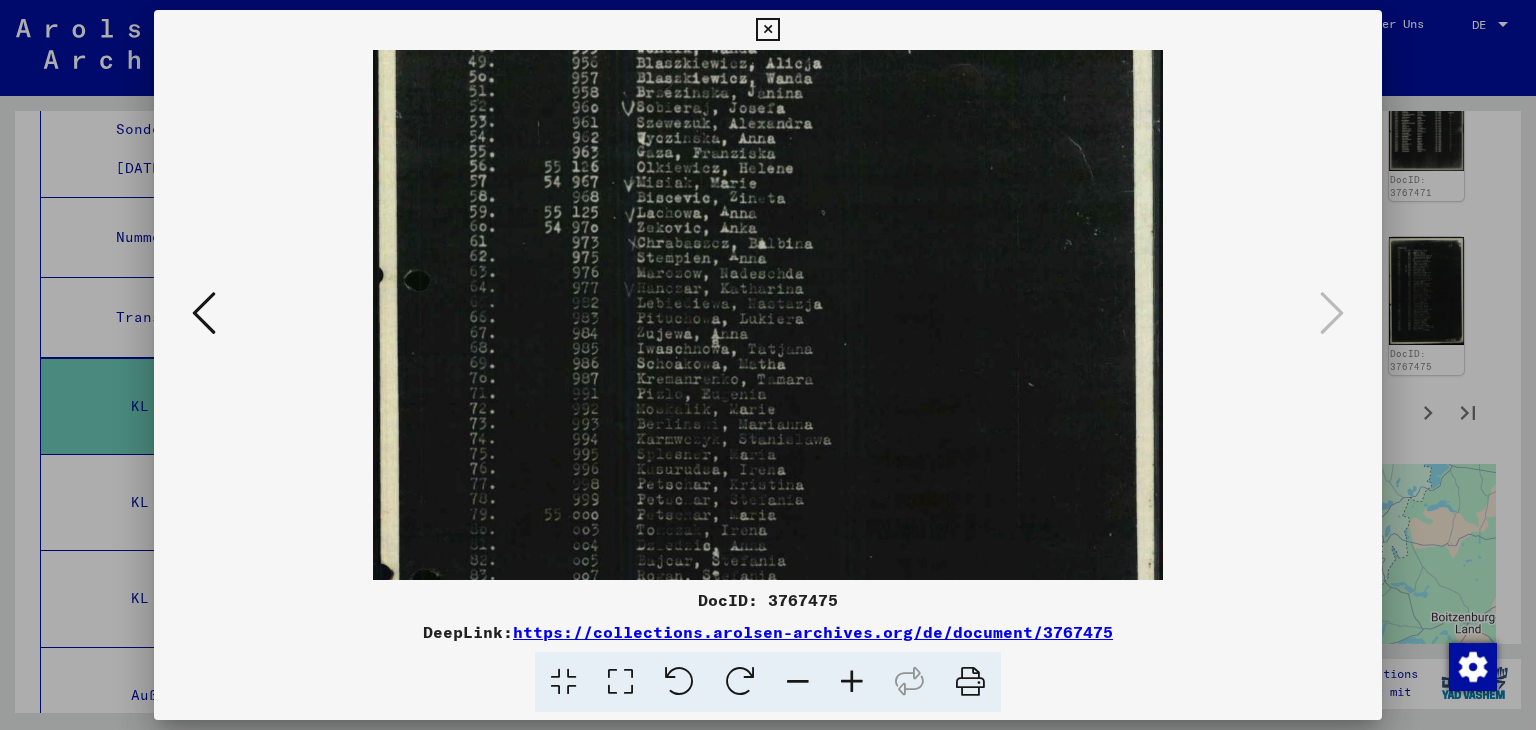 scroll, scrollTop: 201, scrollLeft: 0, axis: vertical 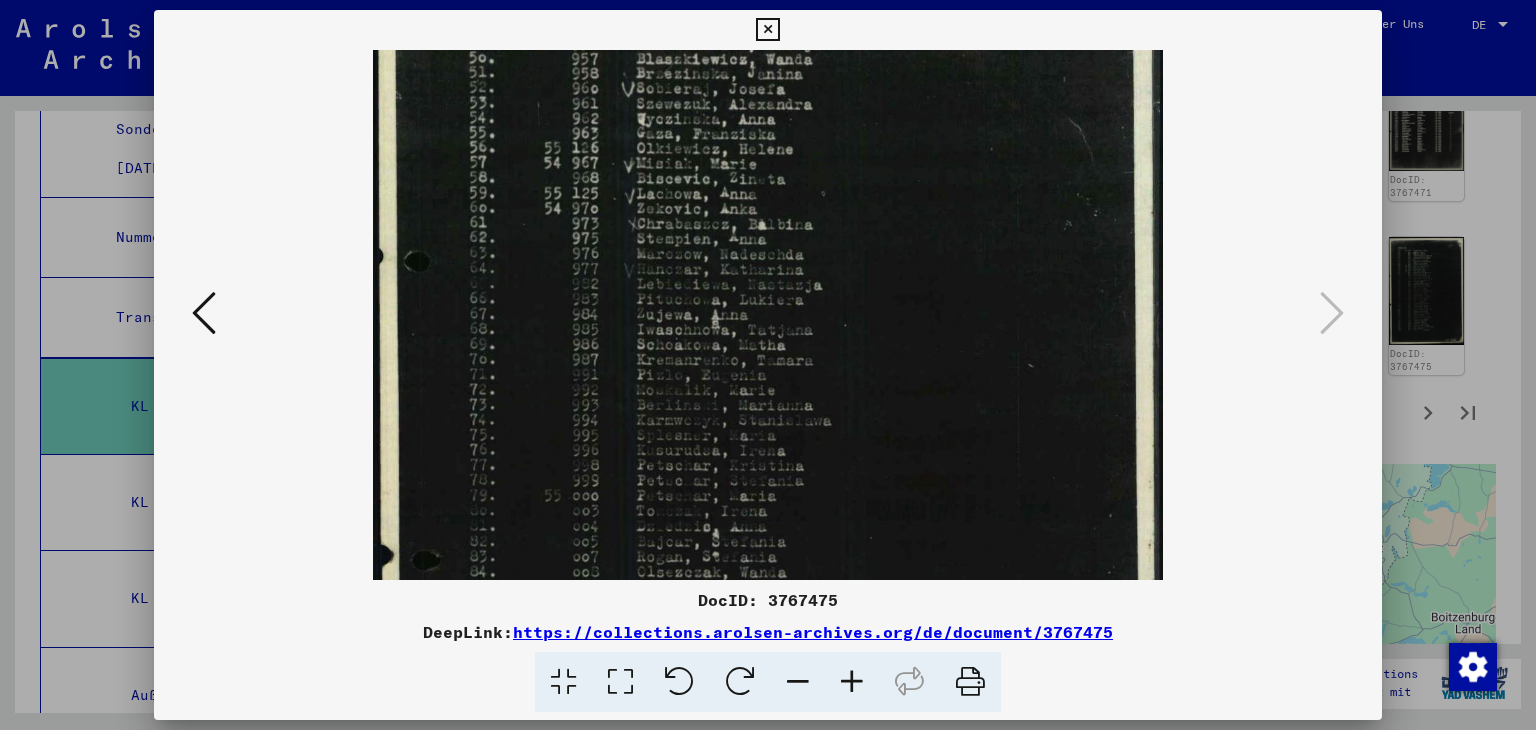 drag, startPoint x: 843, startPoint y: 504, endPoint x: 837, endPoint y: 306, distance: 198.09088 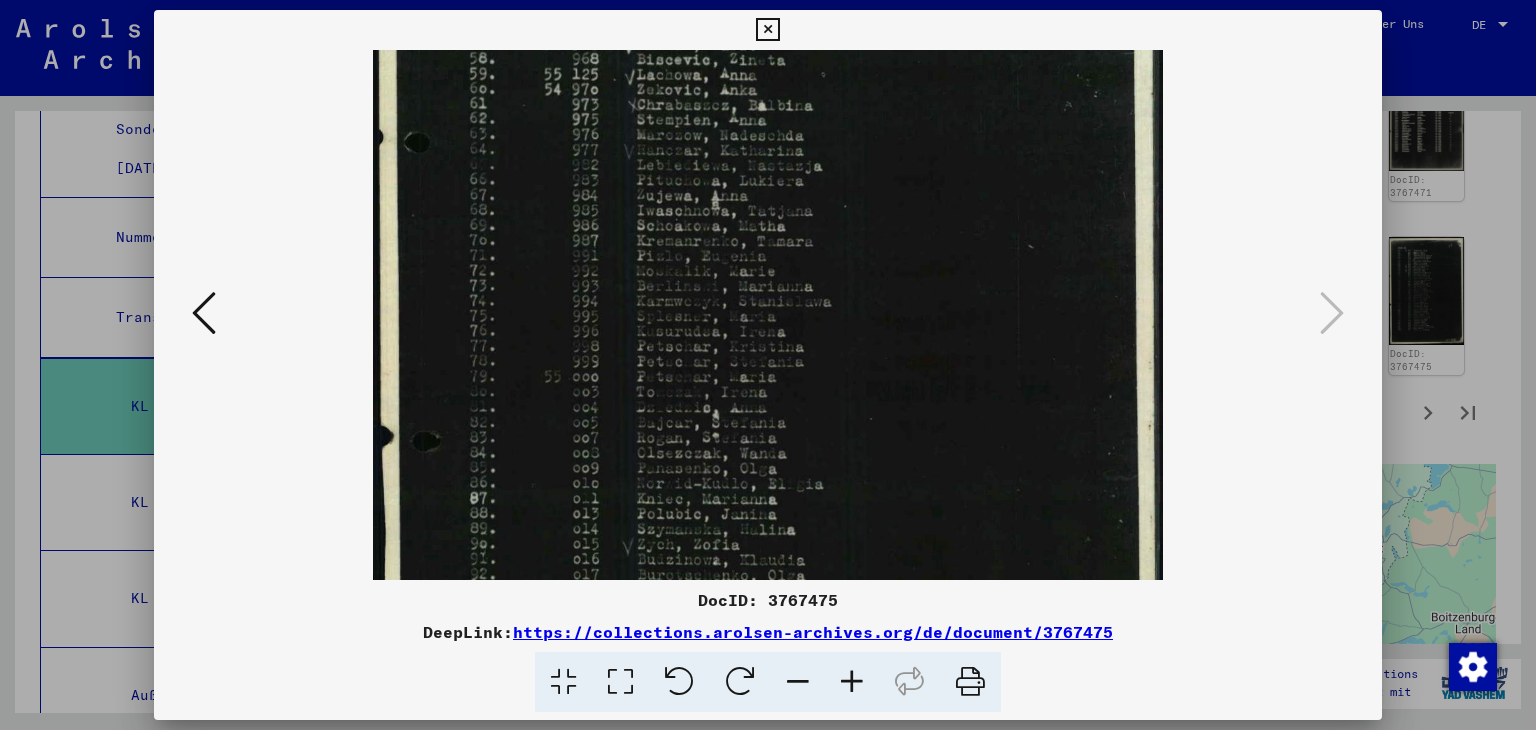 scroll, scrollTop: 324, scrollLeft: 0, axis: vertical 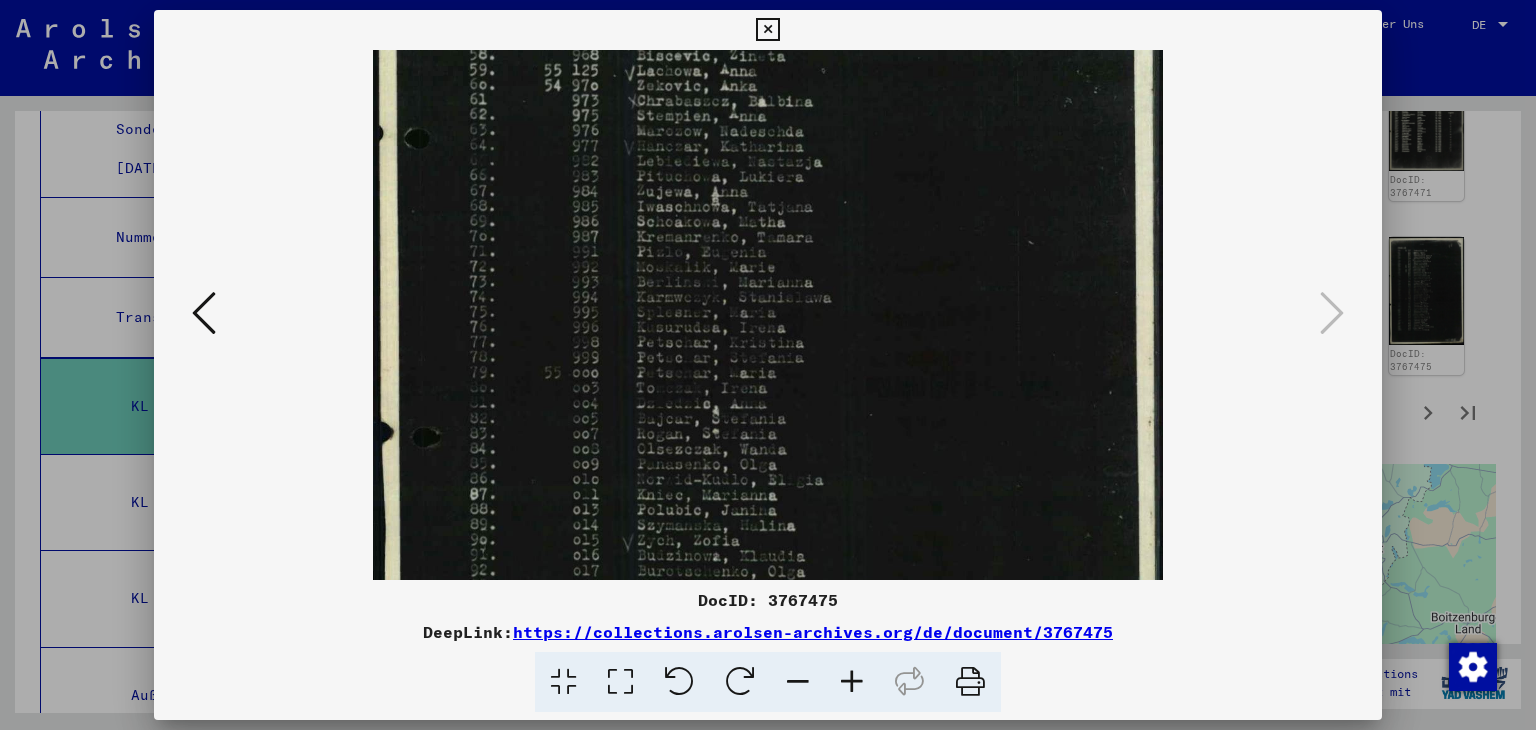 drag, startPoint x: 880, startPoint y: 437, endPoint x: 883, endPoint y: 318, distance: 119.03781 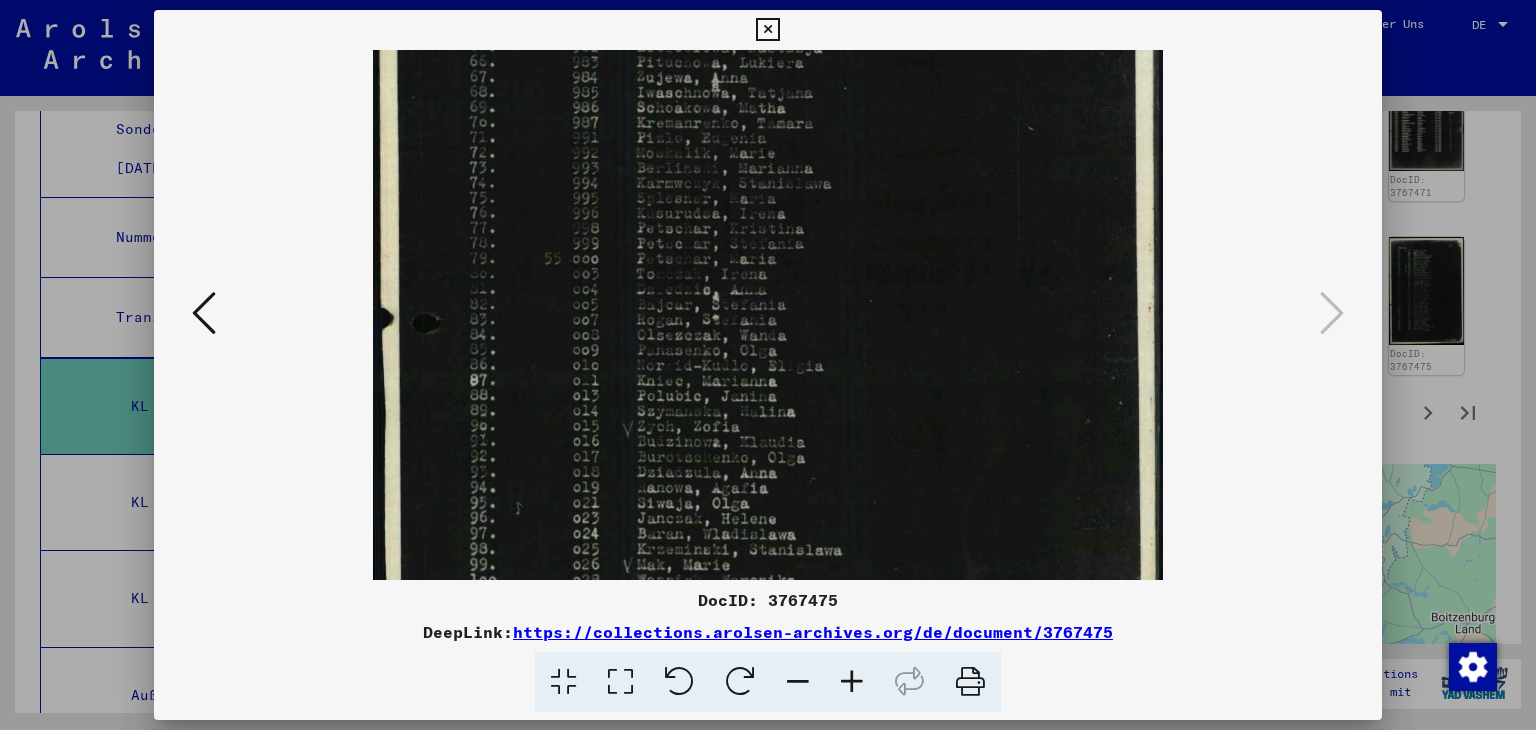 drag, startPoint x: 896, startPoint y: 431, endPoint x: 894, endPoint y: 323, distance: 108.01852 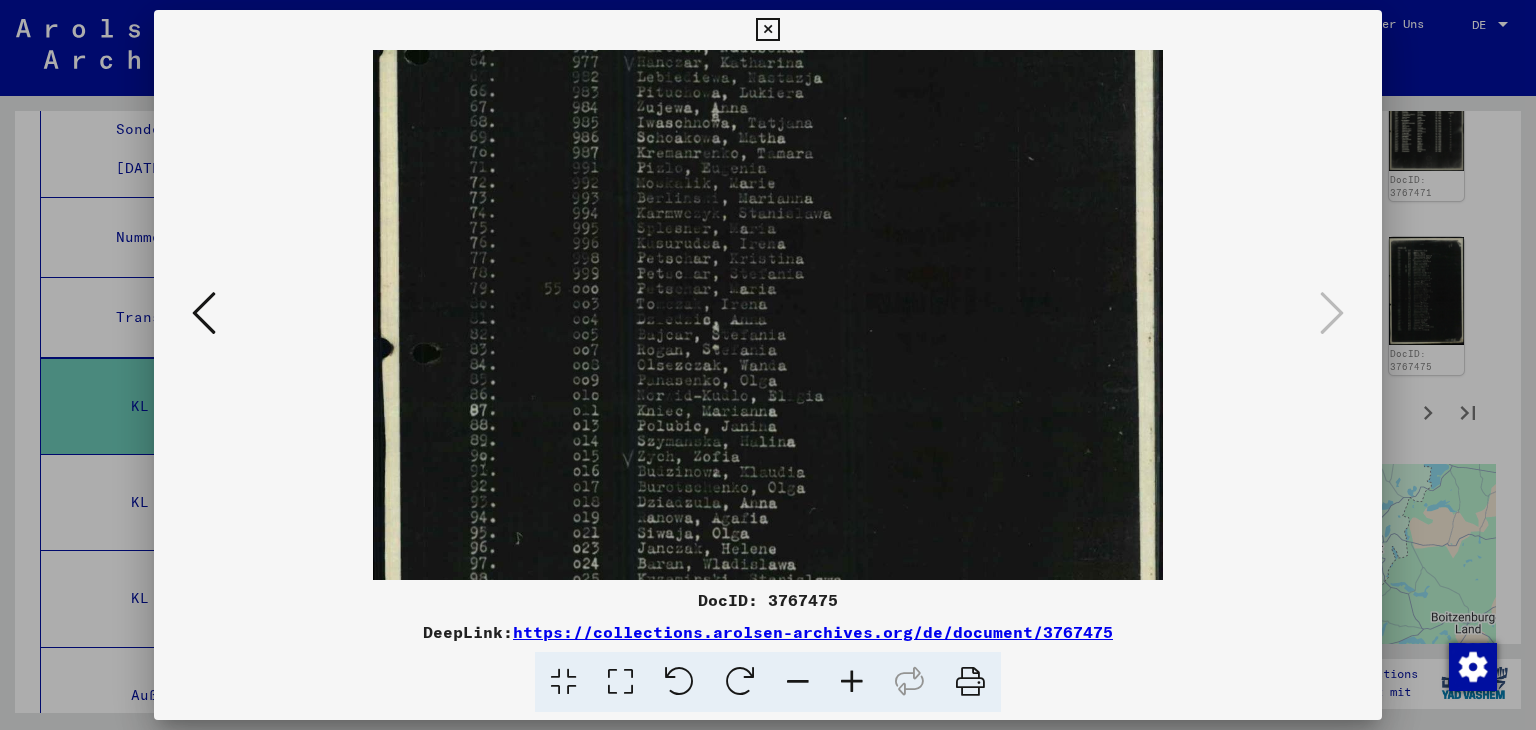scroll, scrollTop: 283, scrollLeft: 0, axis: vertical 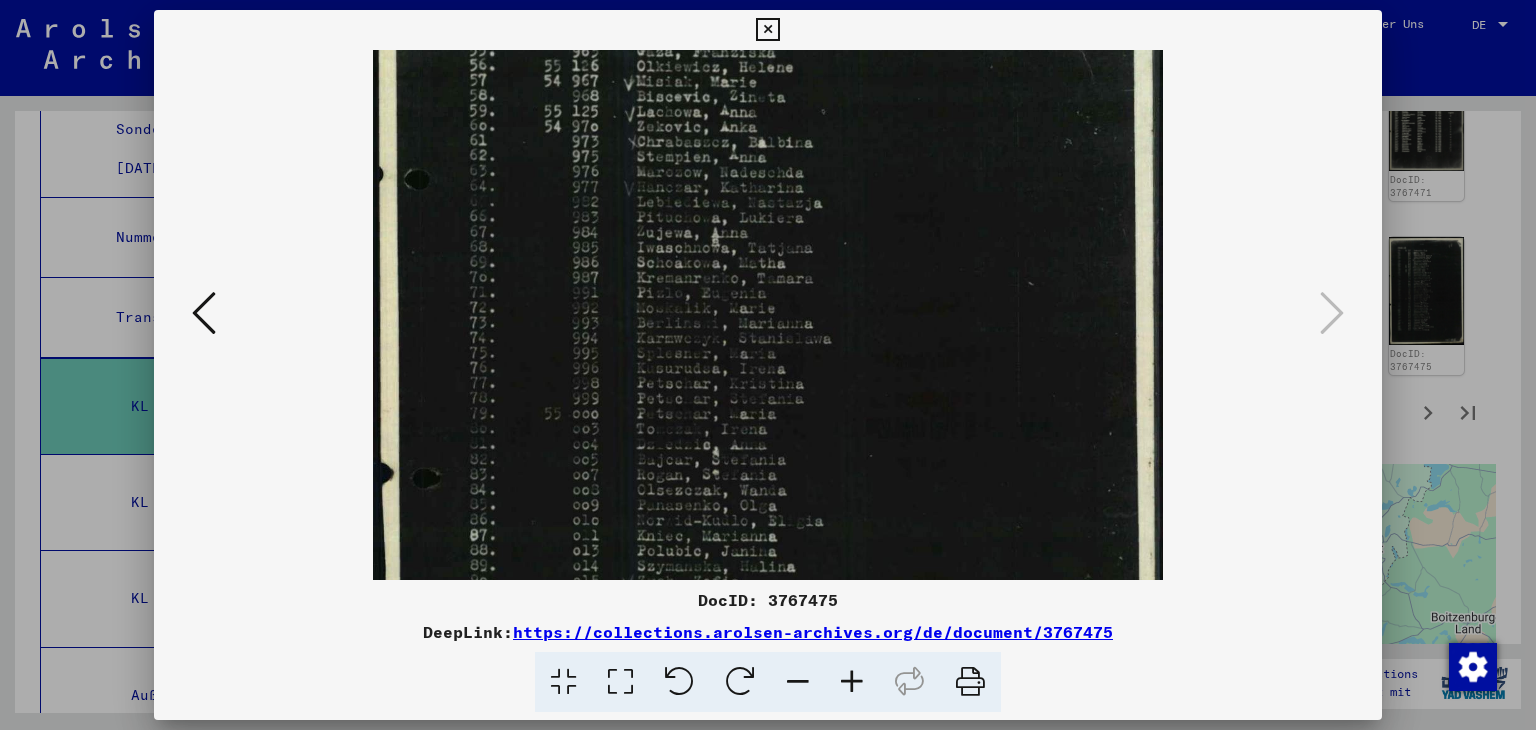 drag, startPoint x: 922, startPoint y: 441, endPoint x: 912, endPoint y: 601, distance: 160.3122 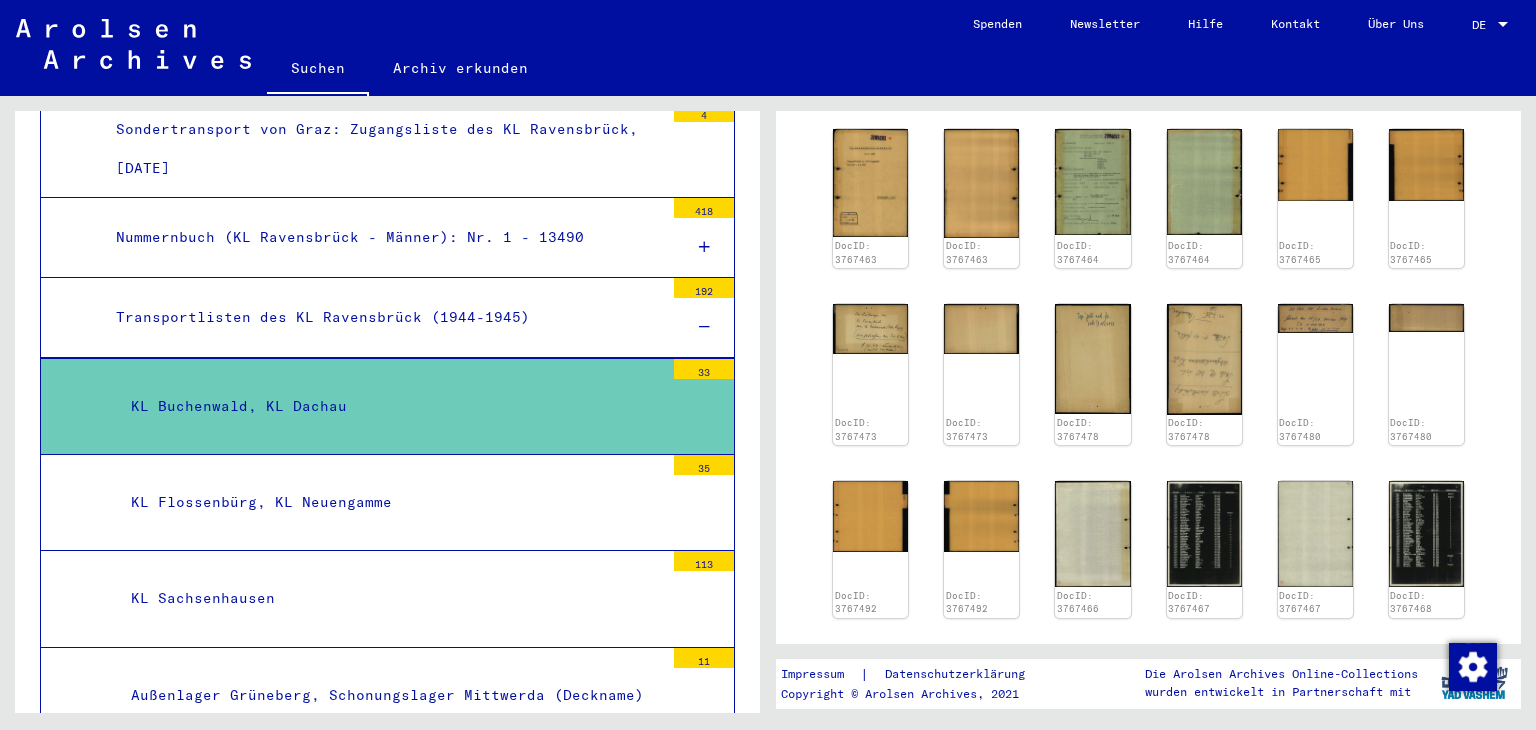 scroll, scrollTop: 500, scrollLeft: 0, axis: vertical 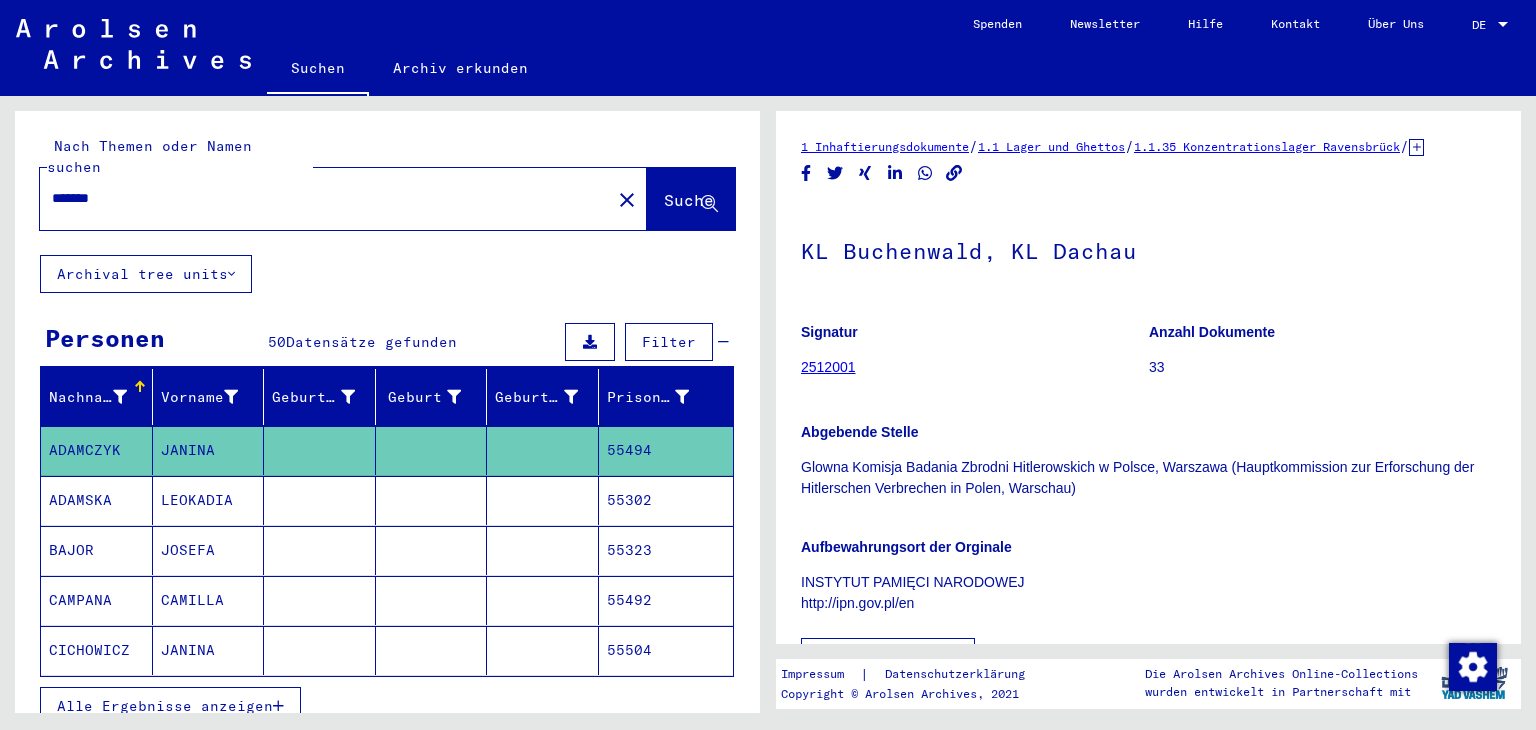 drag, startPoint x: 136, startPoint y: 178, endPoint x: 0, endPoint y: 173, distance: 136.09187 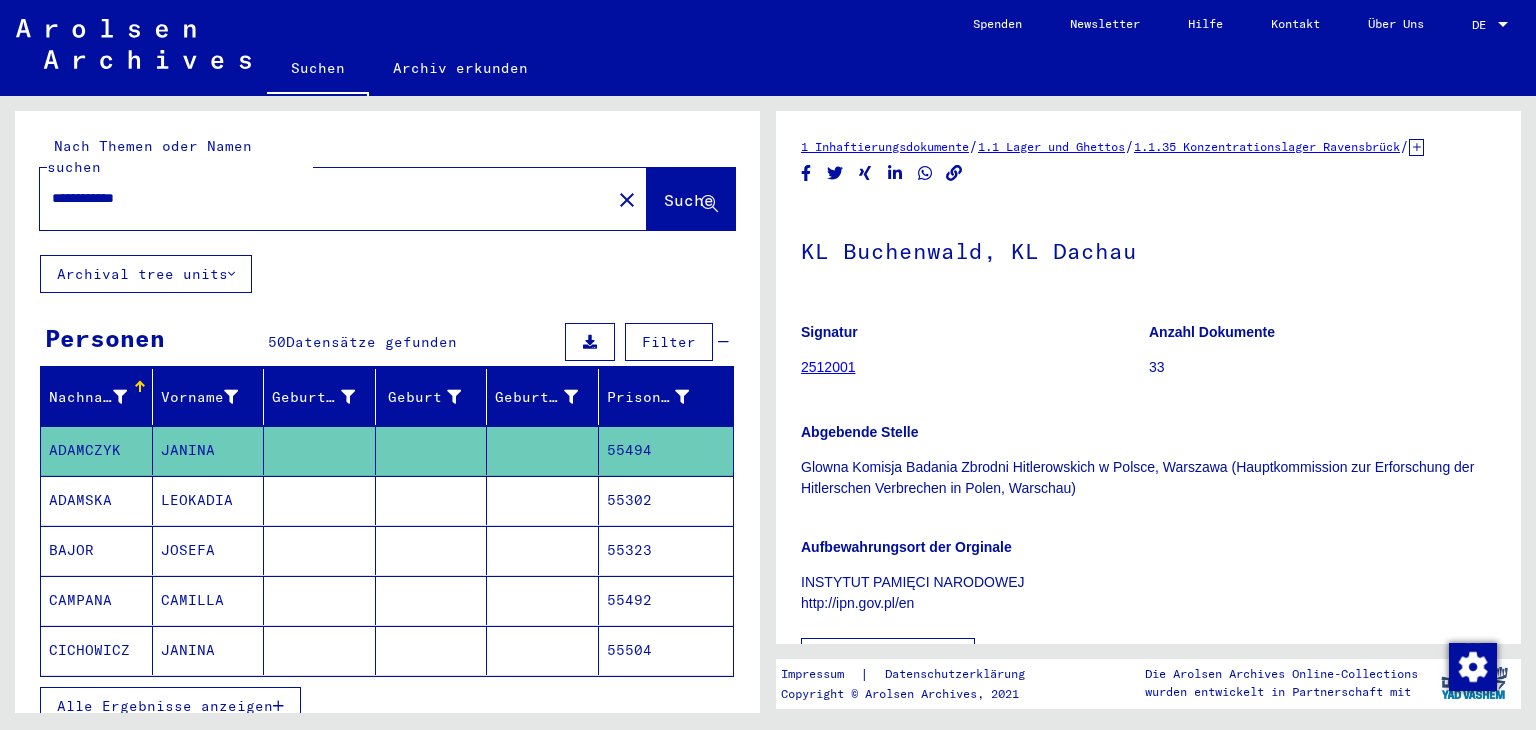 type on "**********" 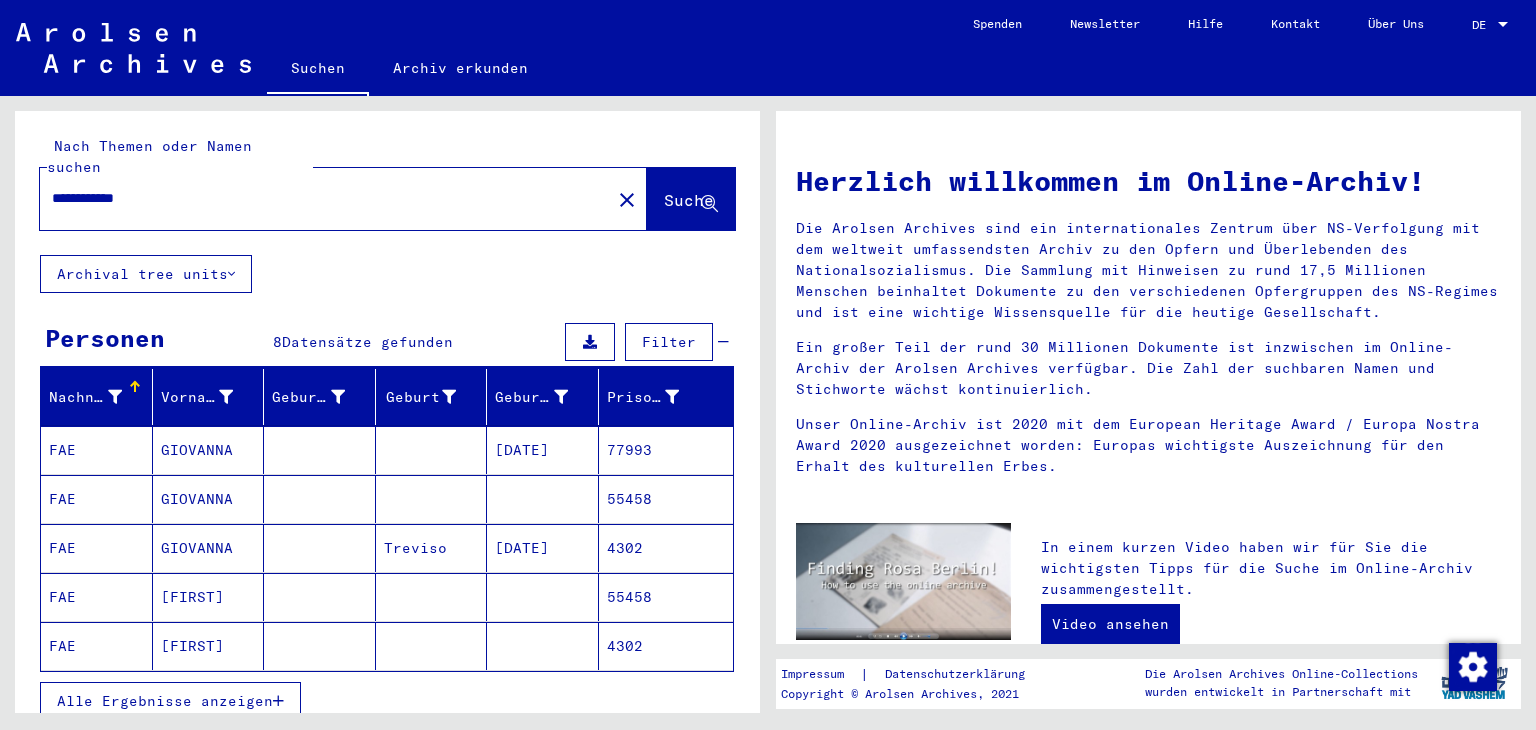 click on "Alle Ergebnisse anzeigen" at bounding box center [165, 701] 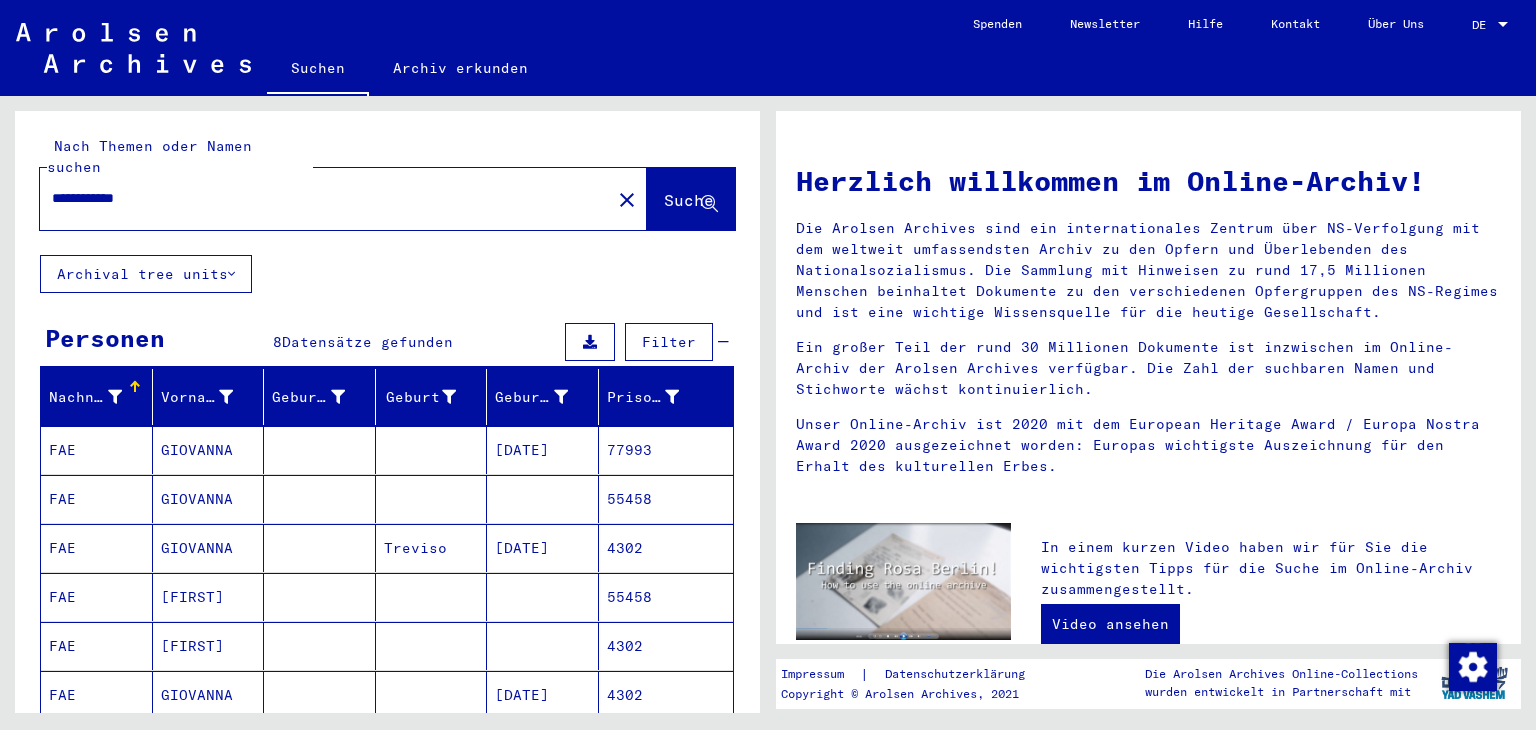 click on "77993" at bounding box center (666, 499) 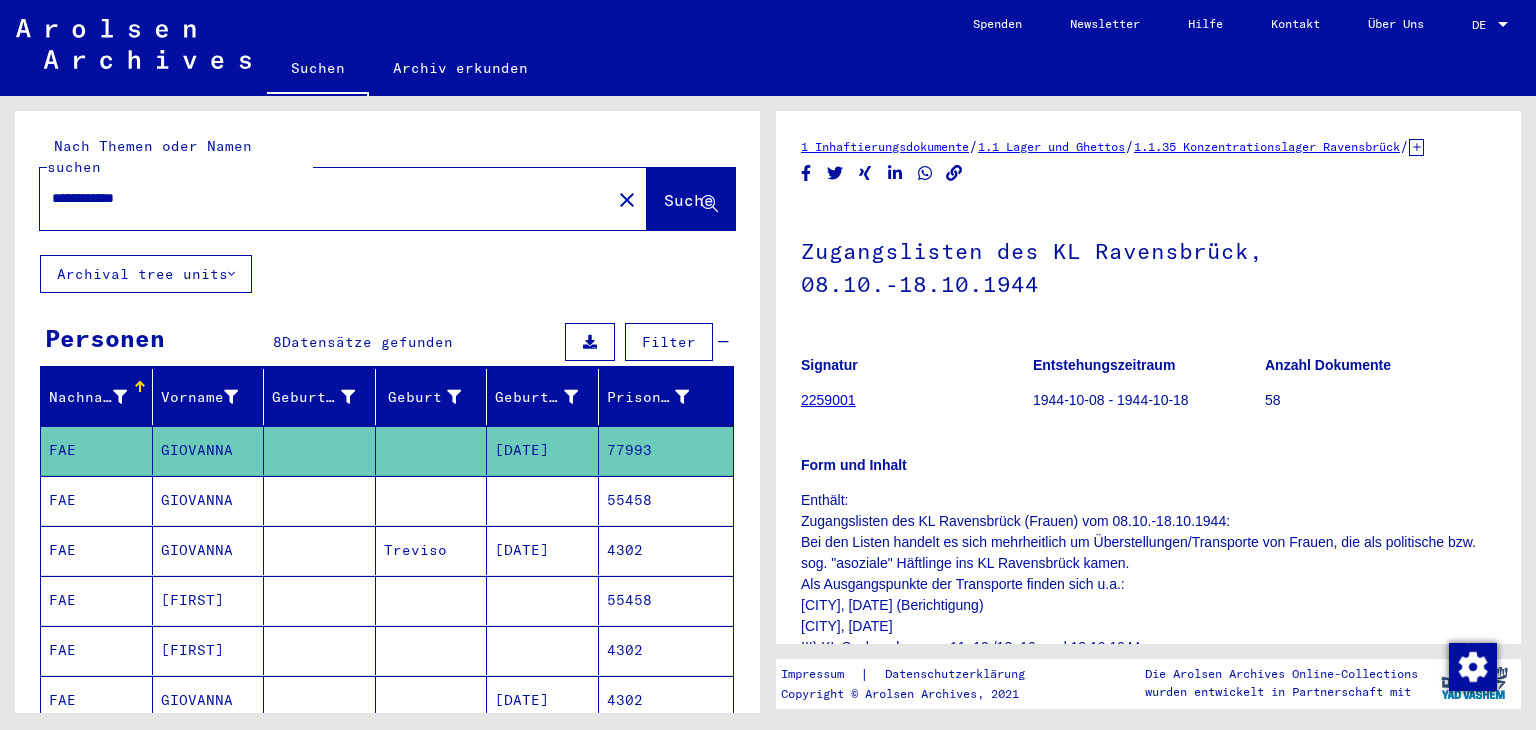 scroll, scrollTop: 0, scrollLeft: 0, axis: both 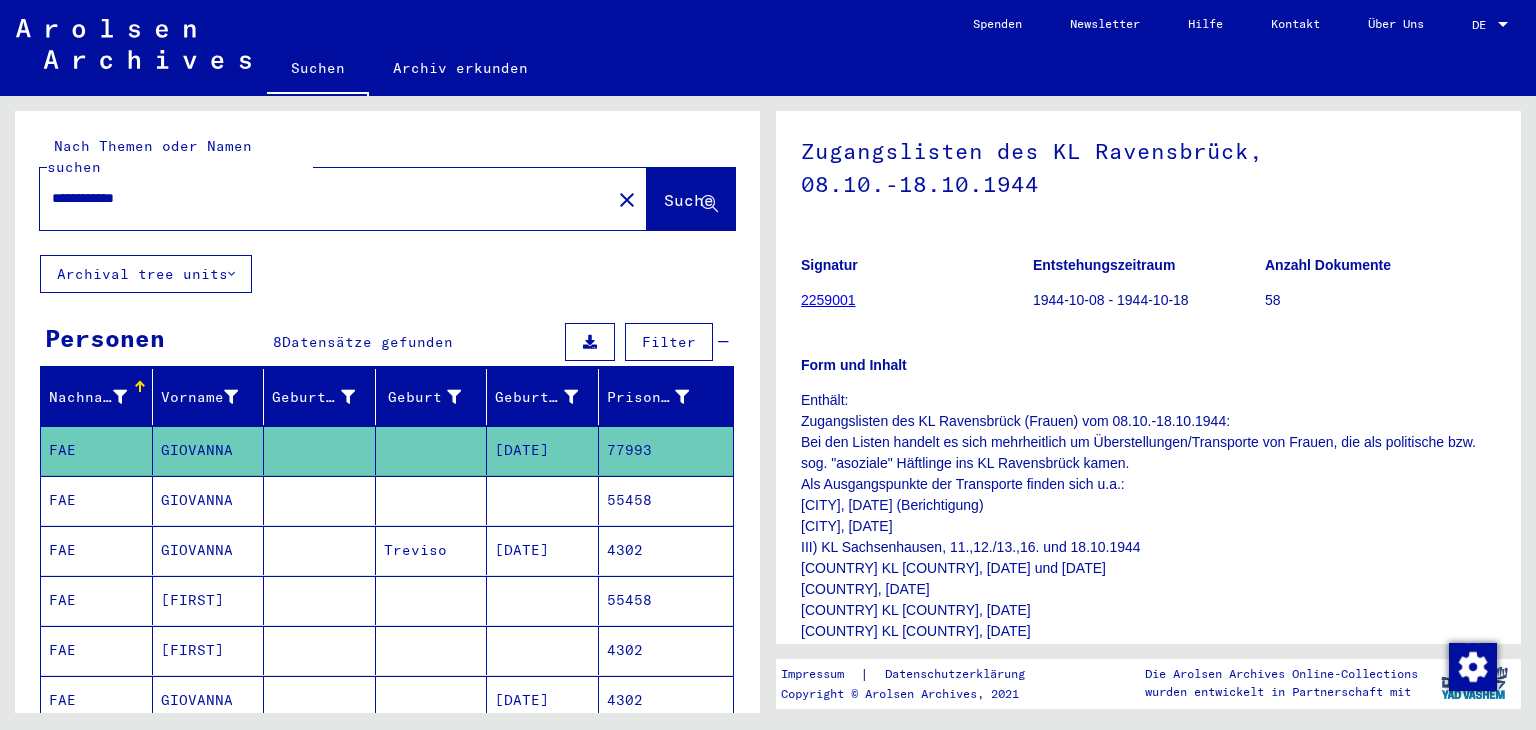 click on "2259001" 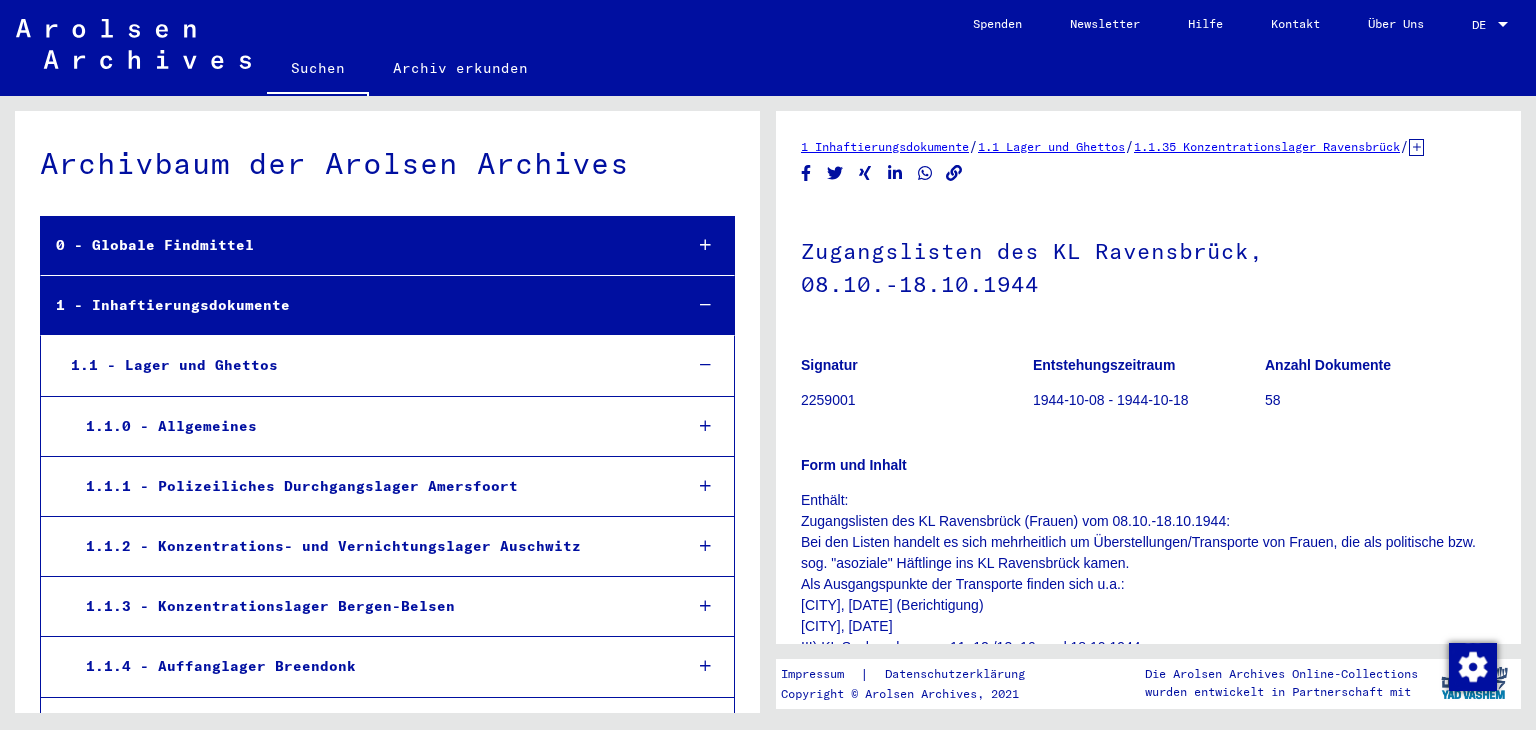 scroll, scrollTop: 6974, scrollLeft: 0, axis: vertical 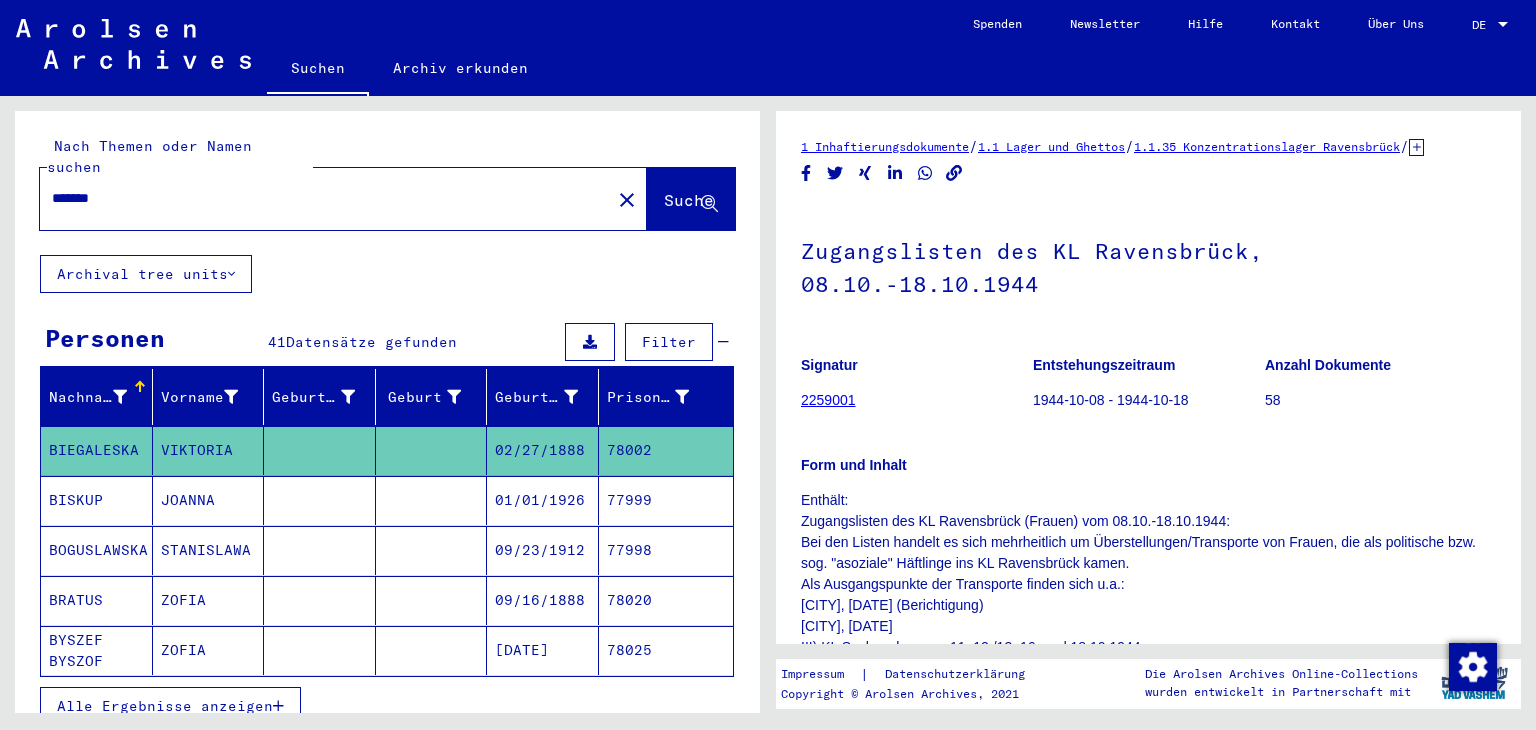 drag, startPoint x: 176, startPoint y: 179, endPoint x: 0, endPoint y: 153, distance: 177.9101 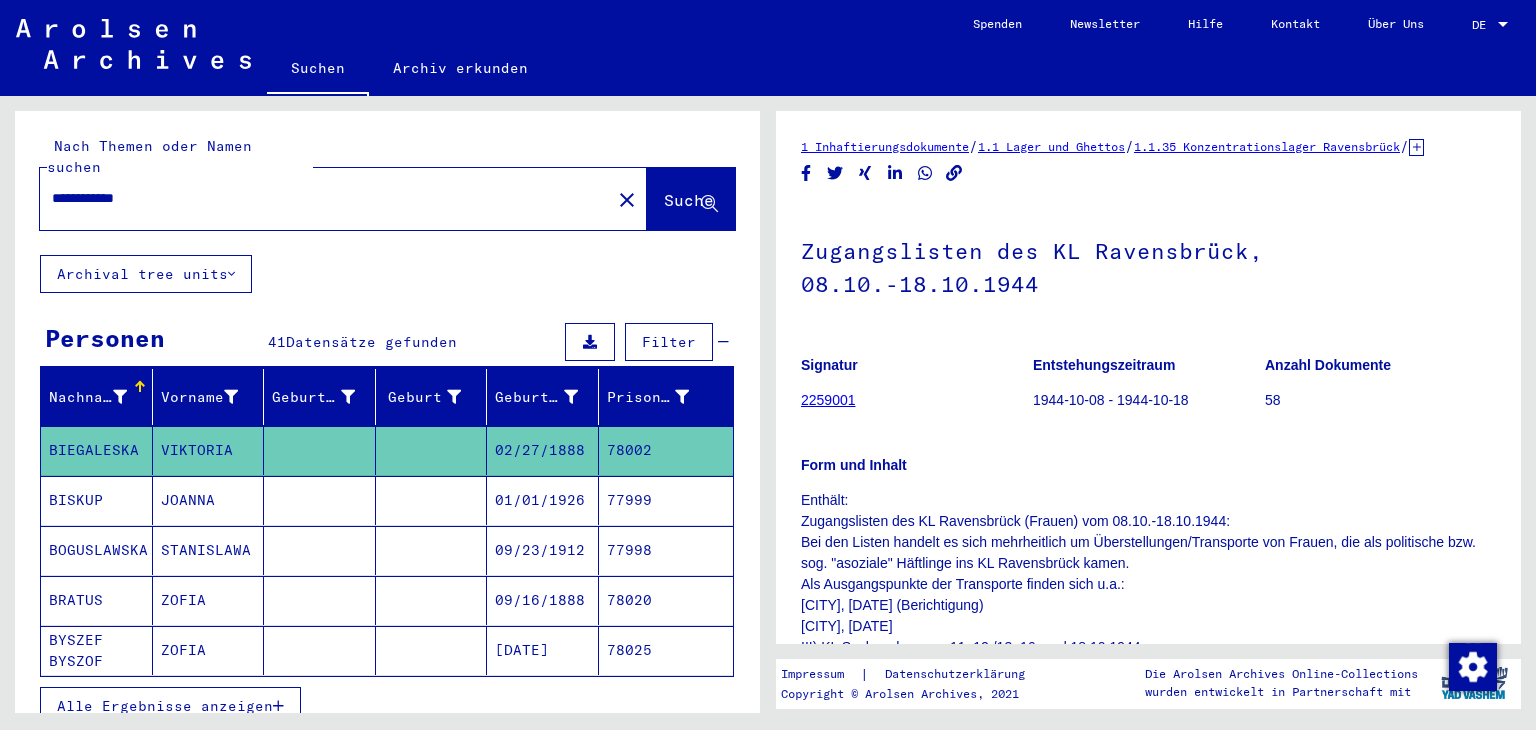 type on "**********" 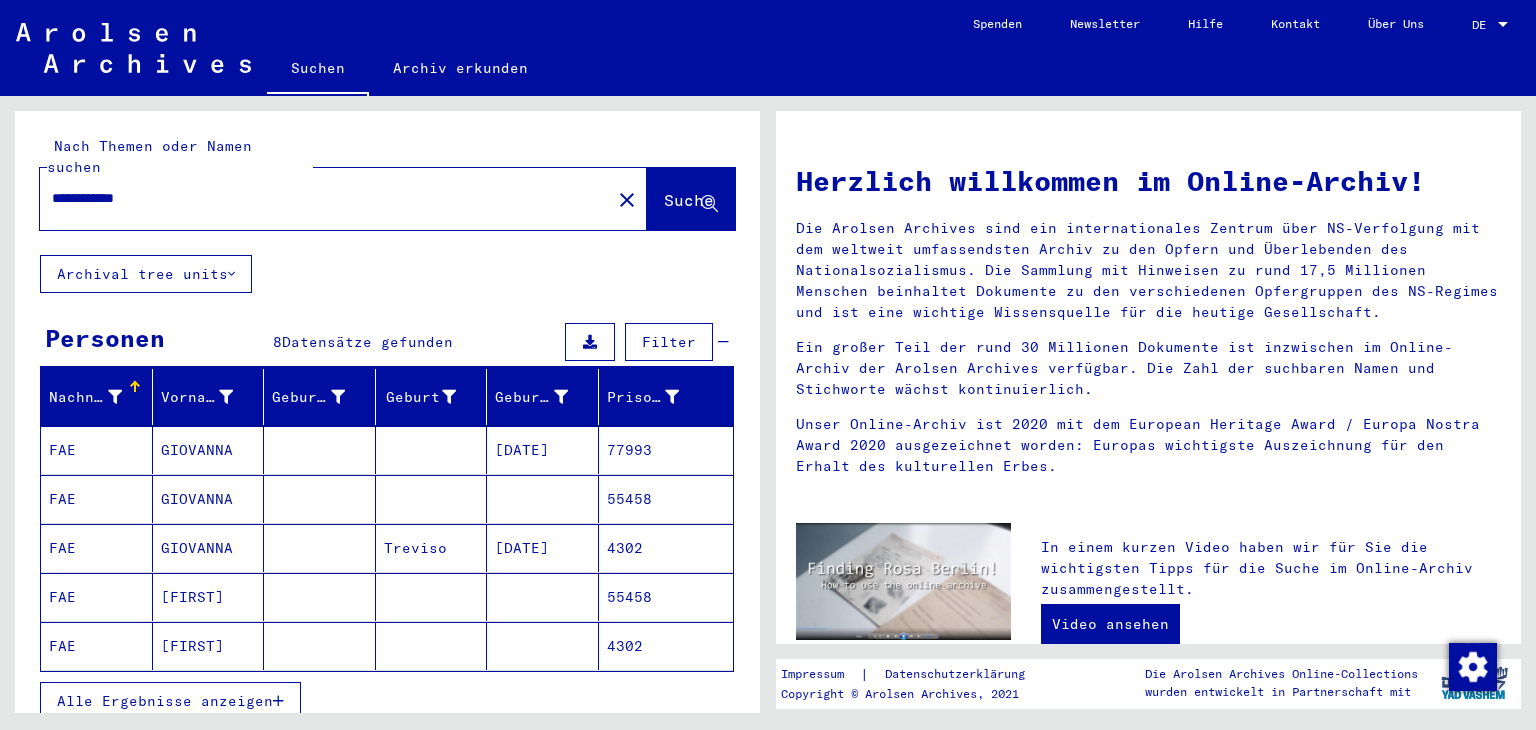 click on "Alle Ergebnisse anzeigen" at bounding box center (165, 701) 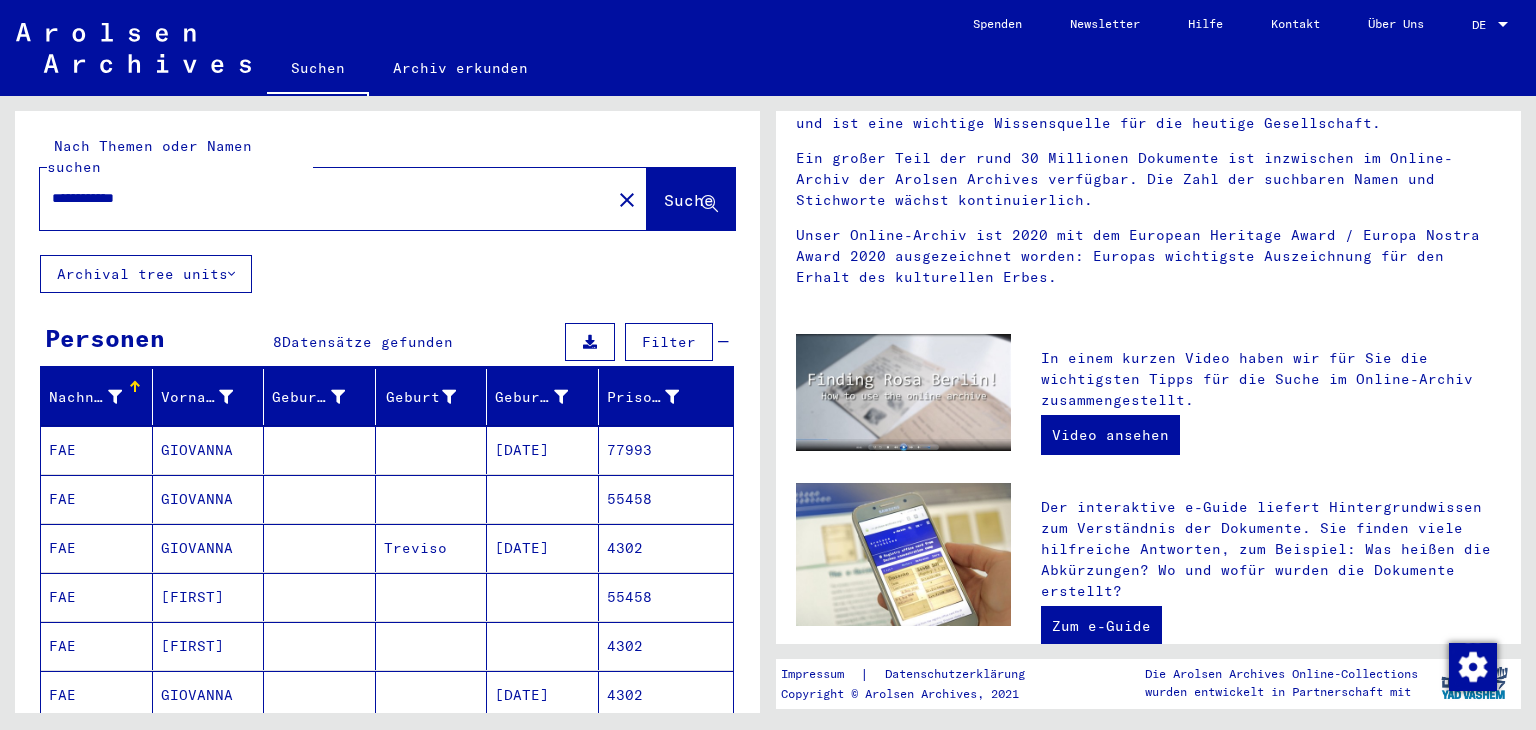 scroll, scrollTop: 200, scrollLeft: 0, axis: vertical 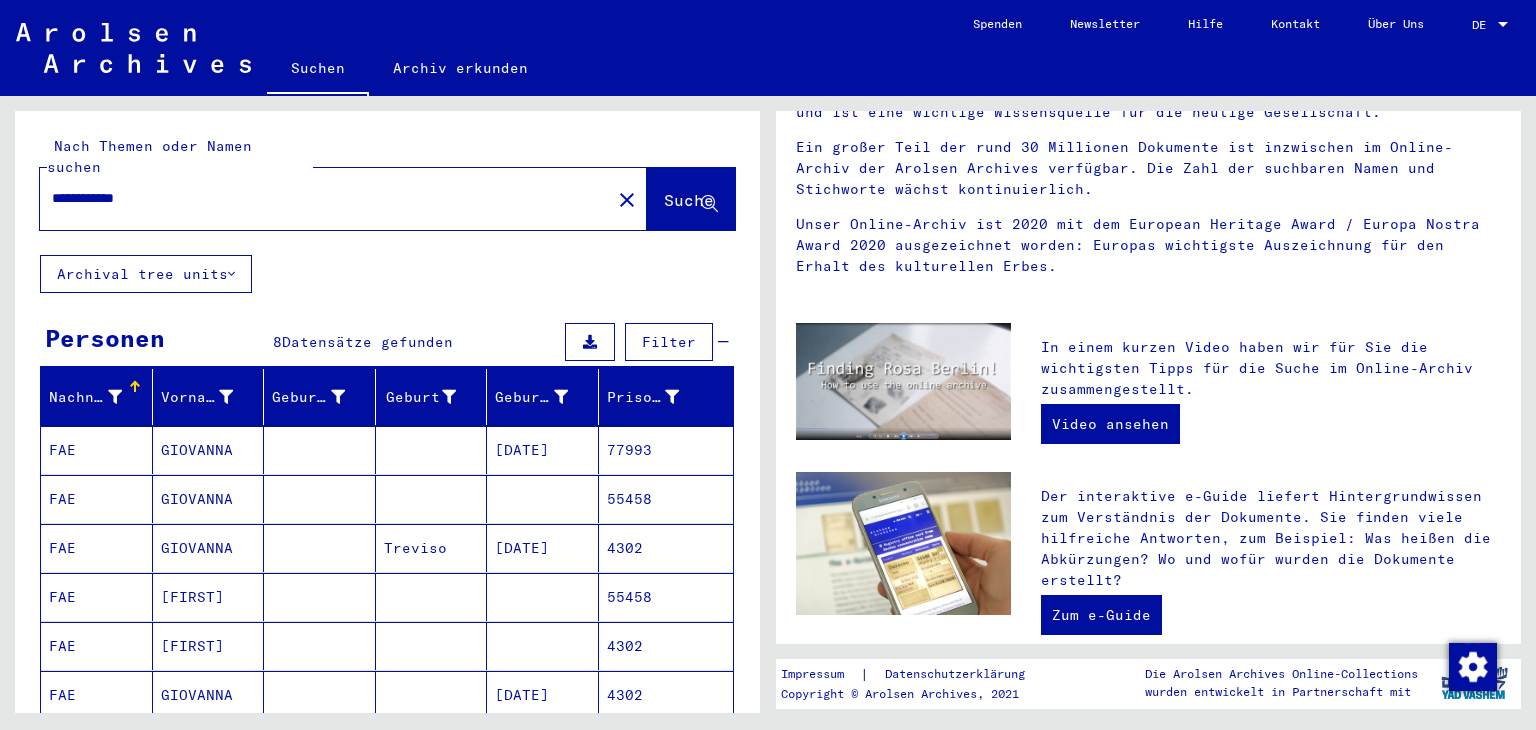 click on "55458" at bounding box center [666, 548] 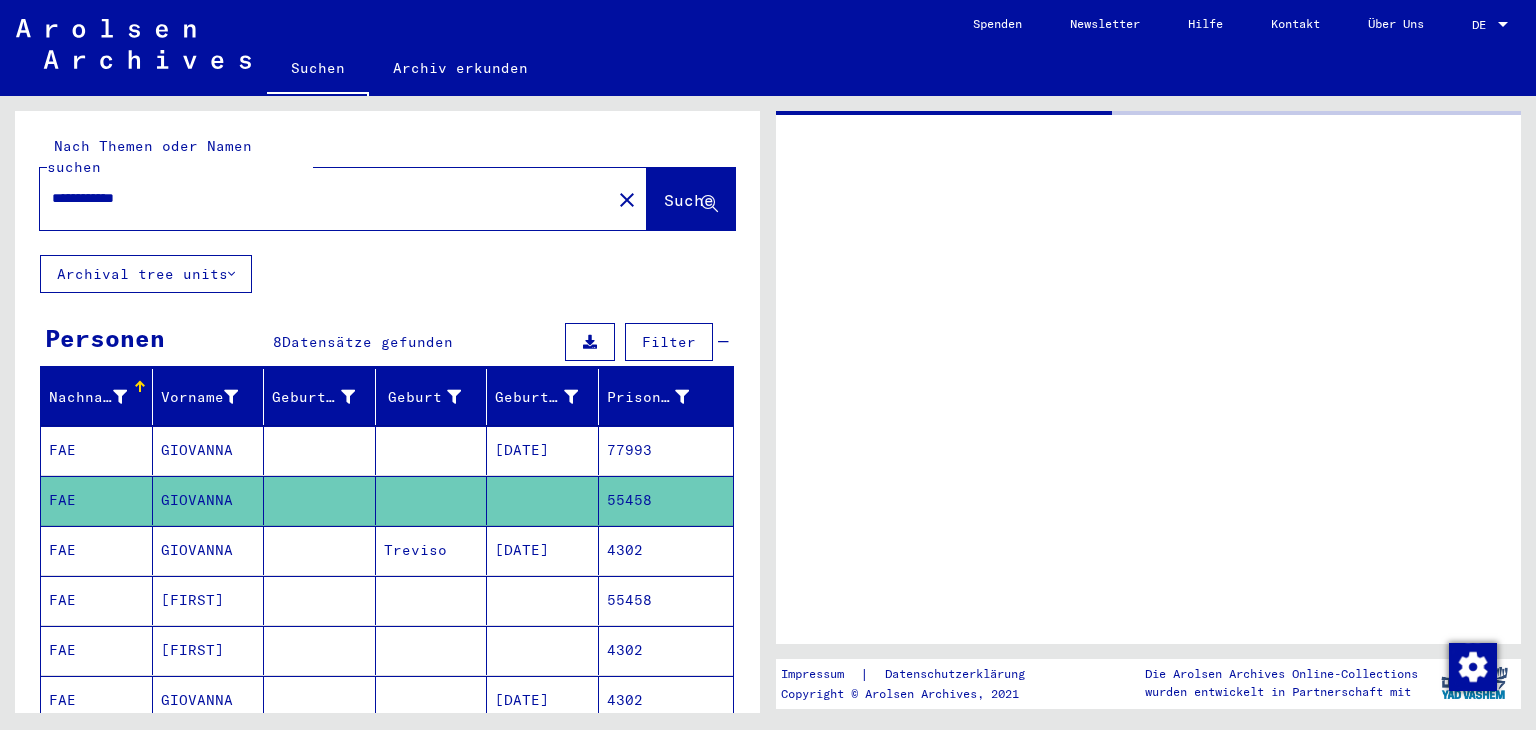 scroll, scrollTop: 0, scrollLeft: 0, axis: both 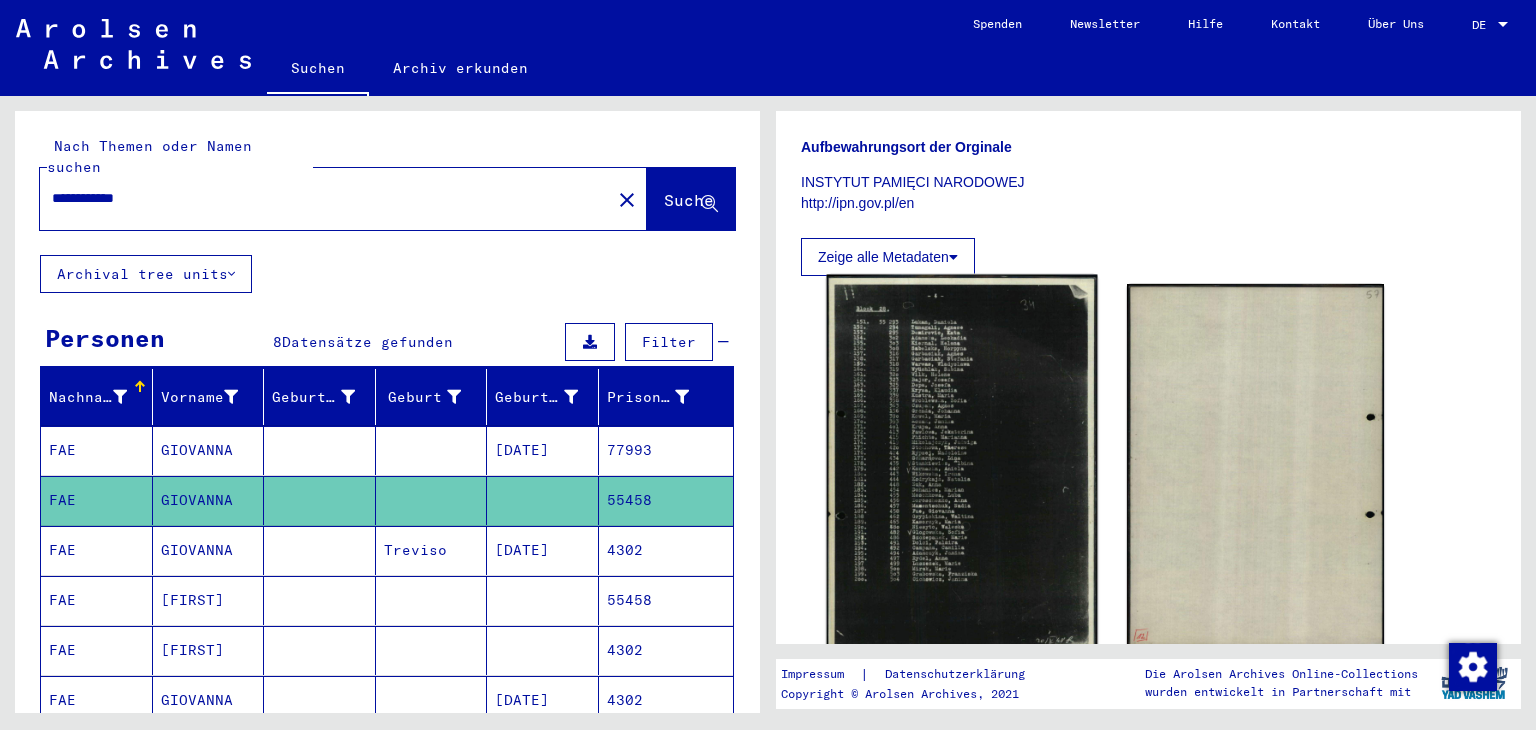 click 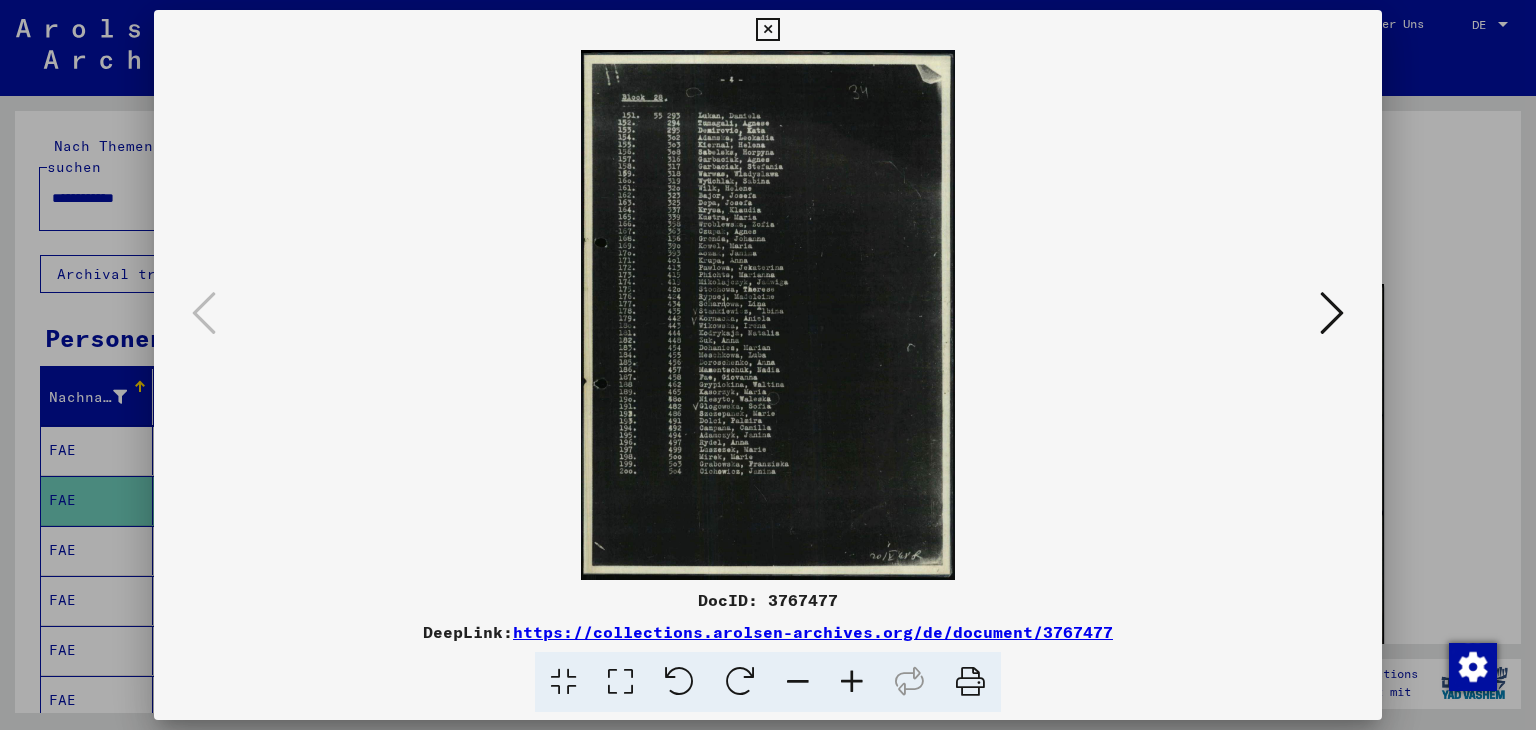 click at bounding box center [852, 682] 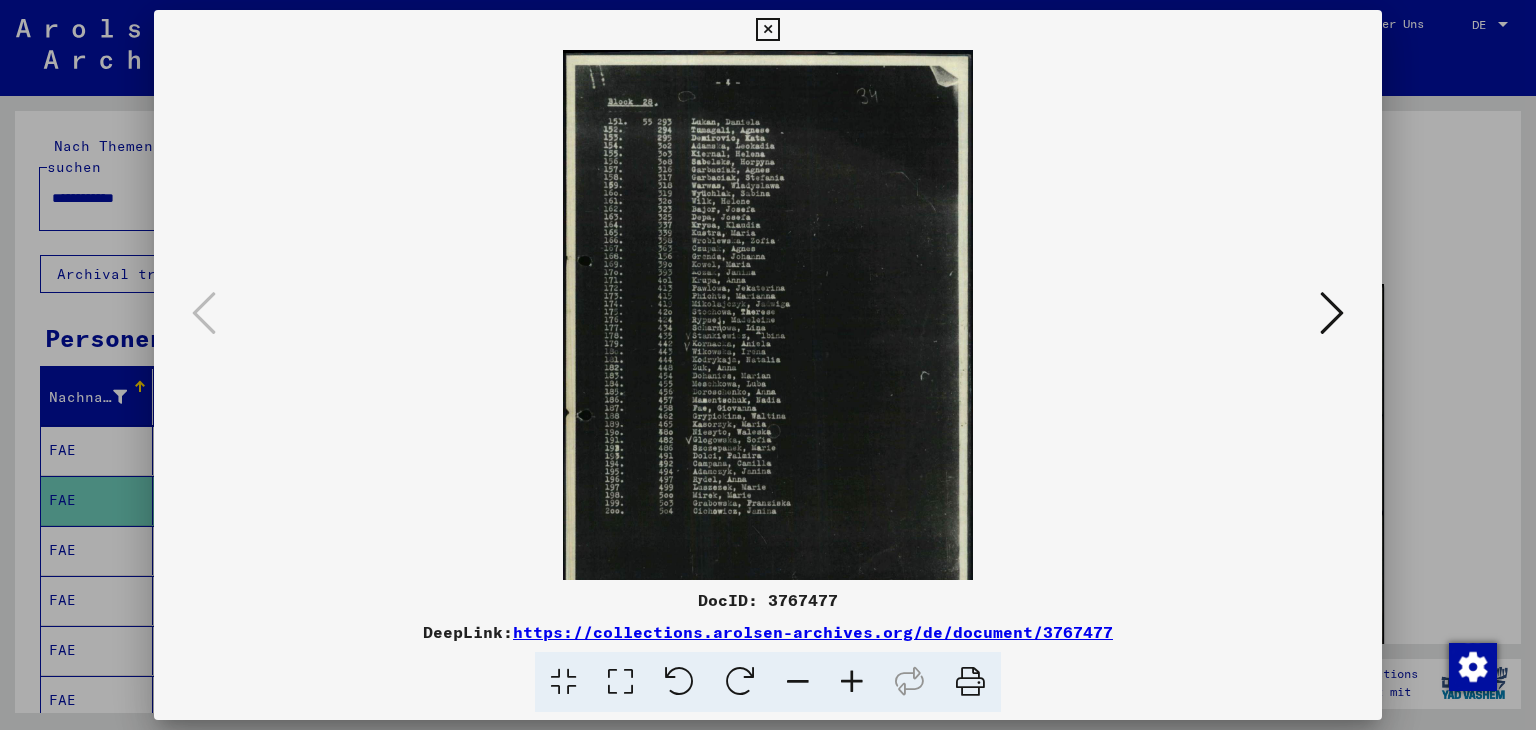 click at bounding box center (852, 682) 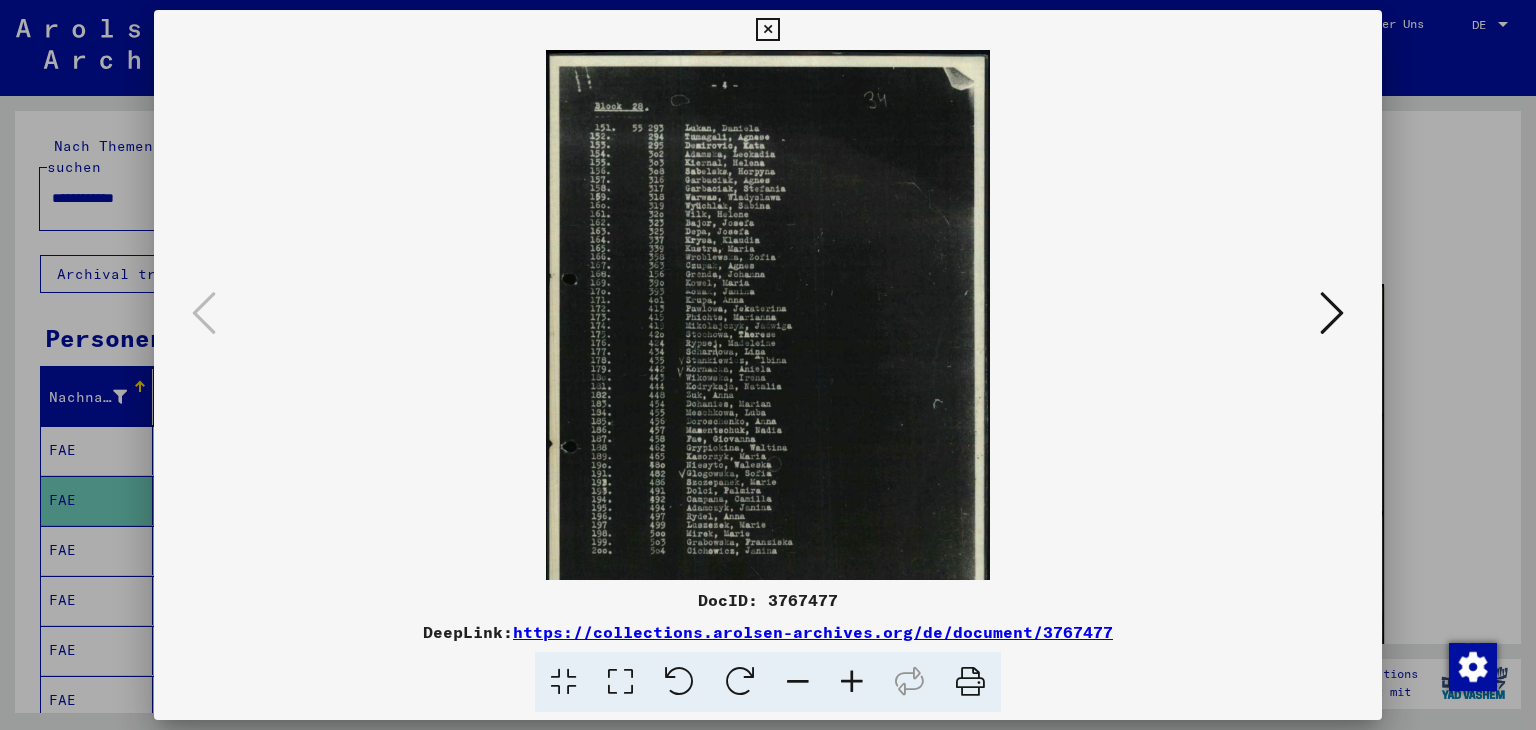 click at bounding box center (852, 682) 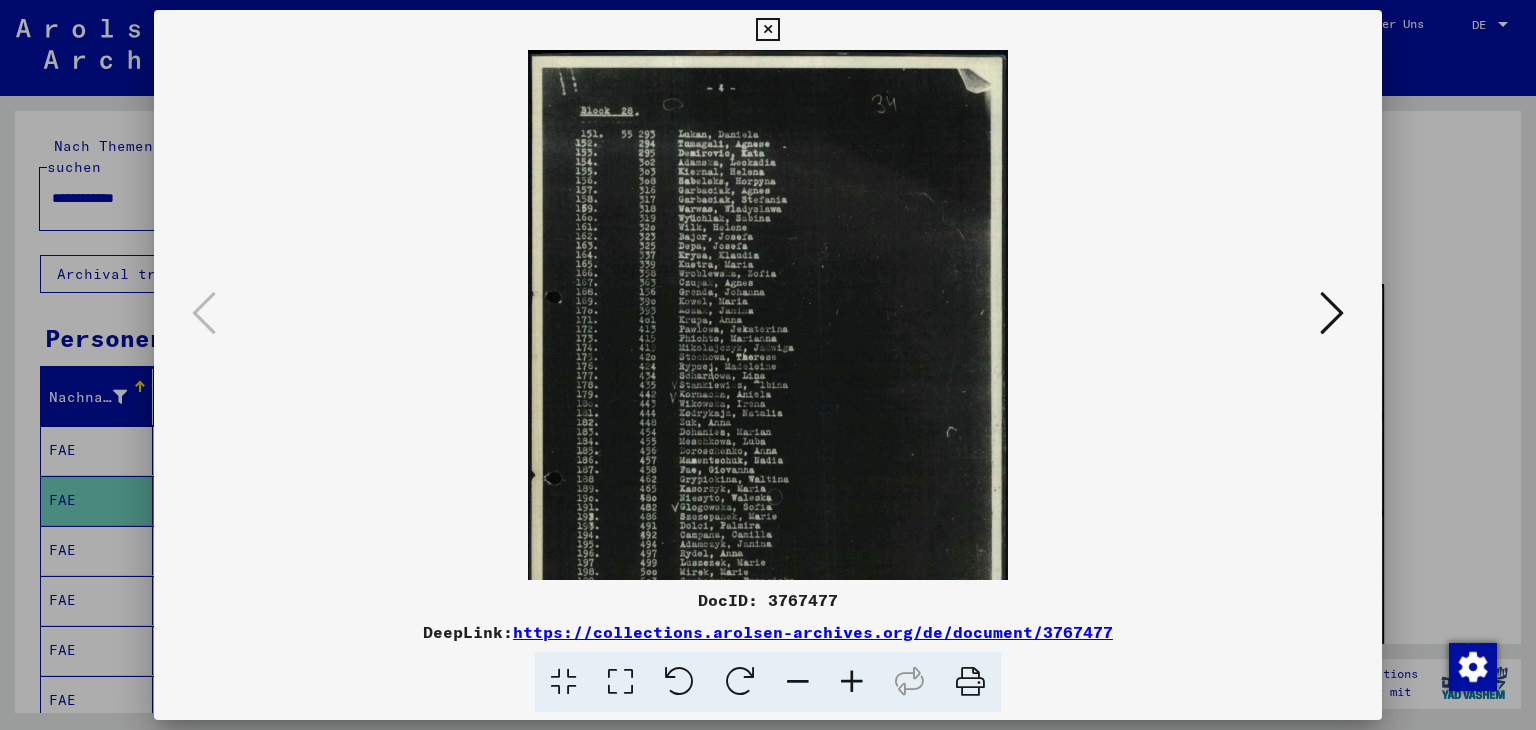 click at bounding box center (852, 682) 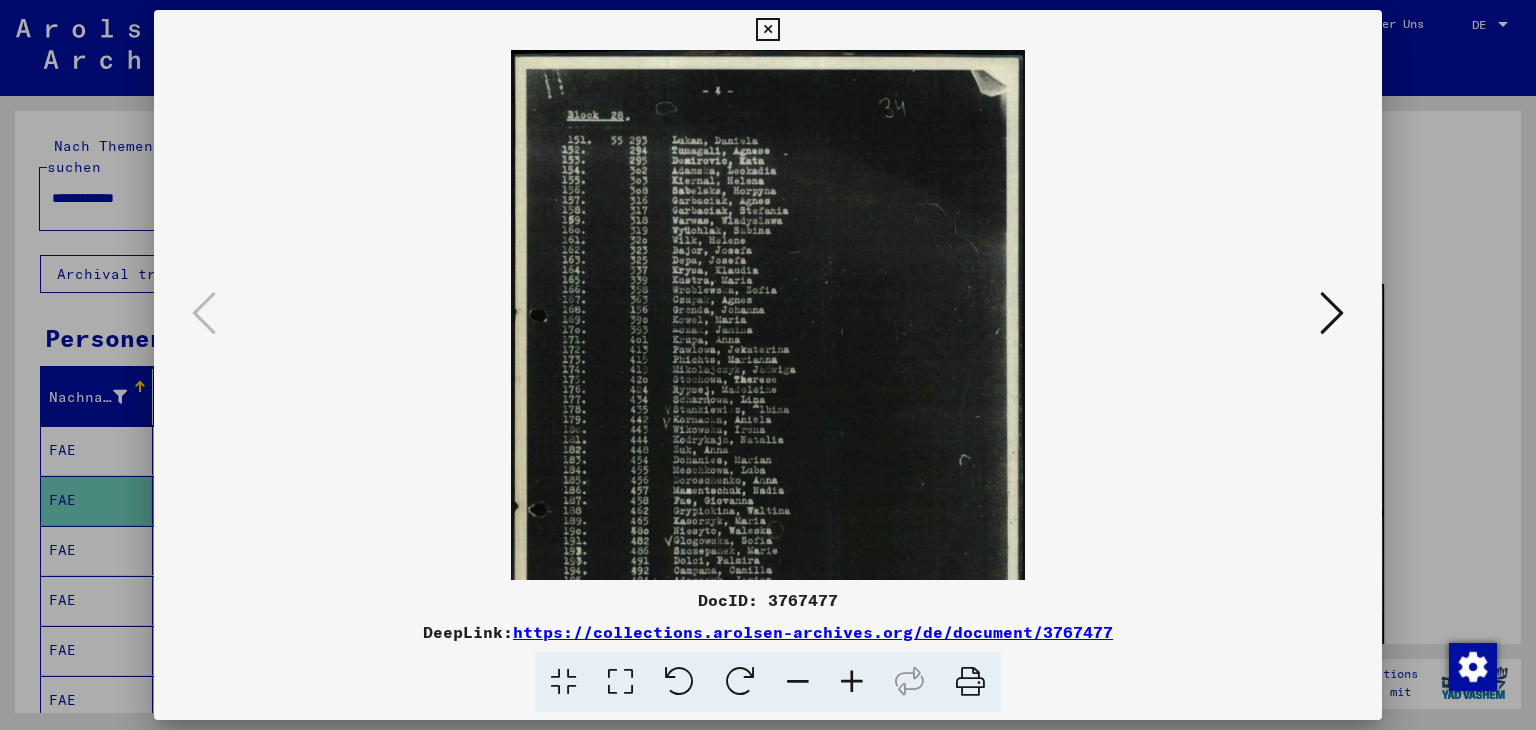 click at bounding box center [852, 682] 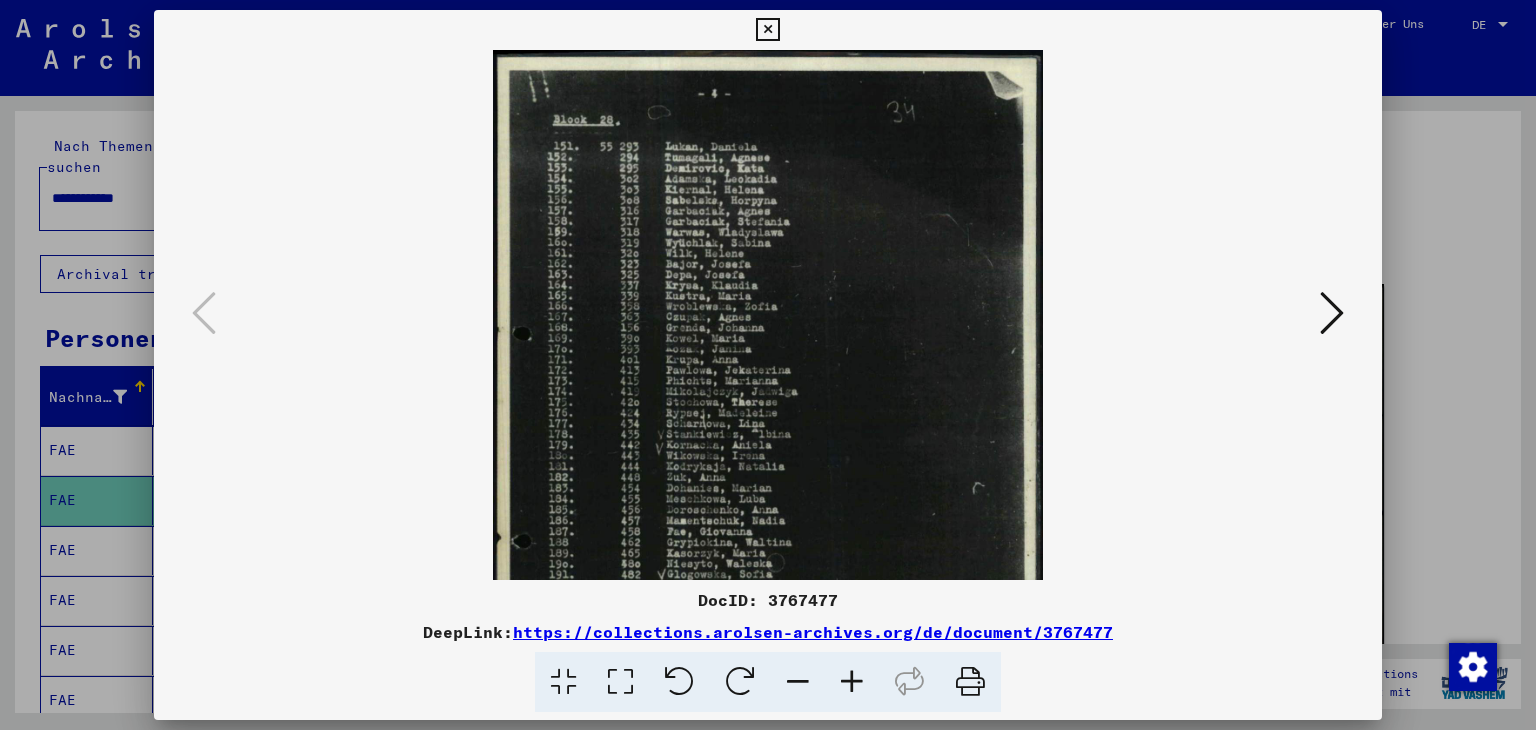 click at bounding box center [852, 682] 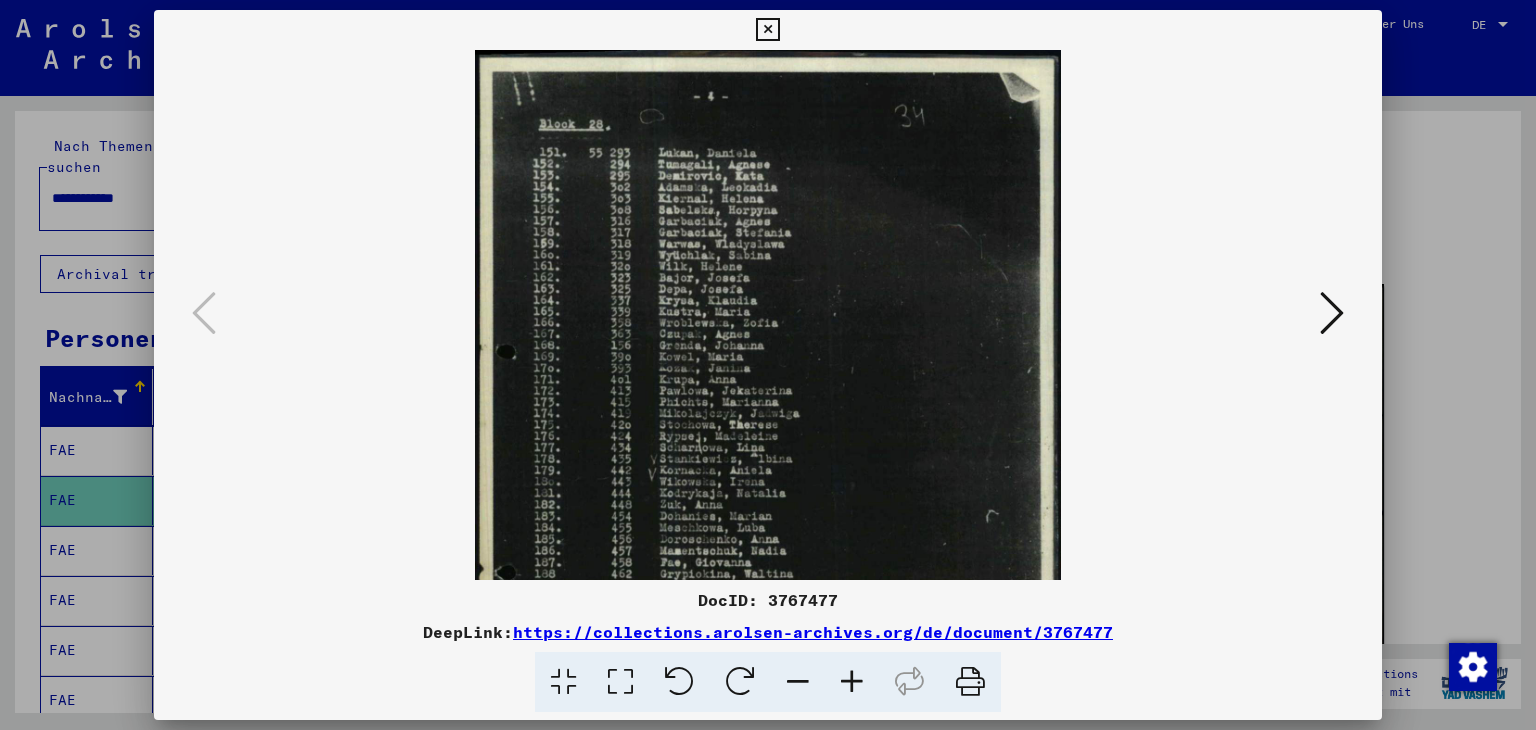 click at bounding box center (852, 682) 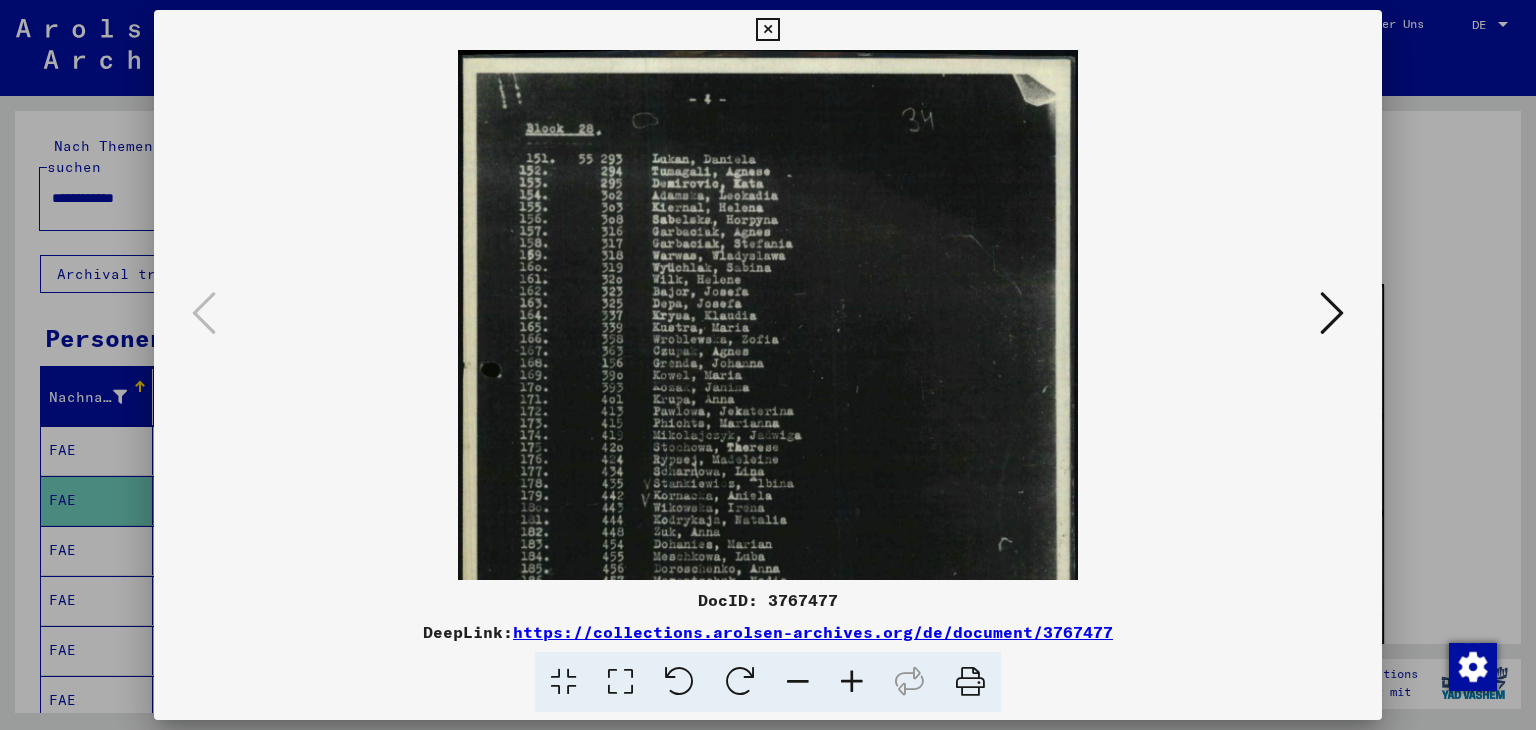 click at bounding box center [852, 682] 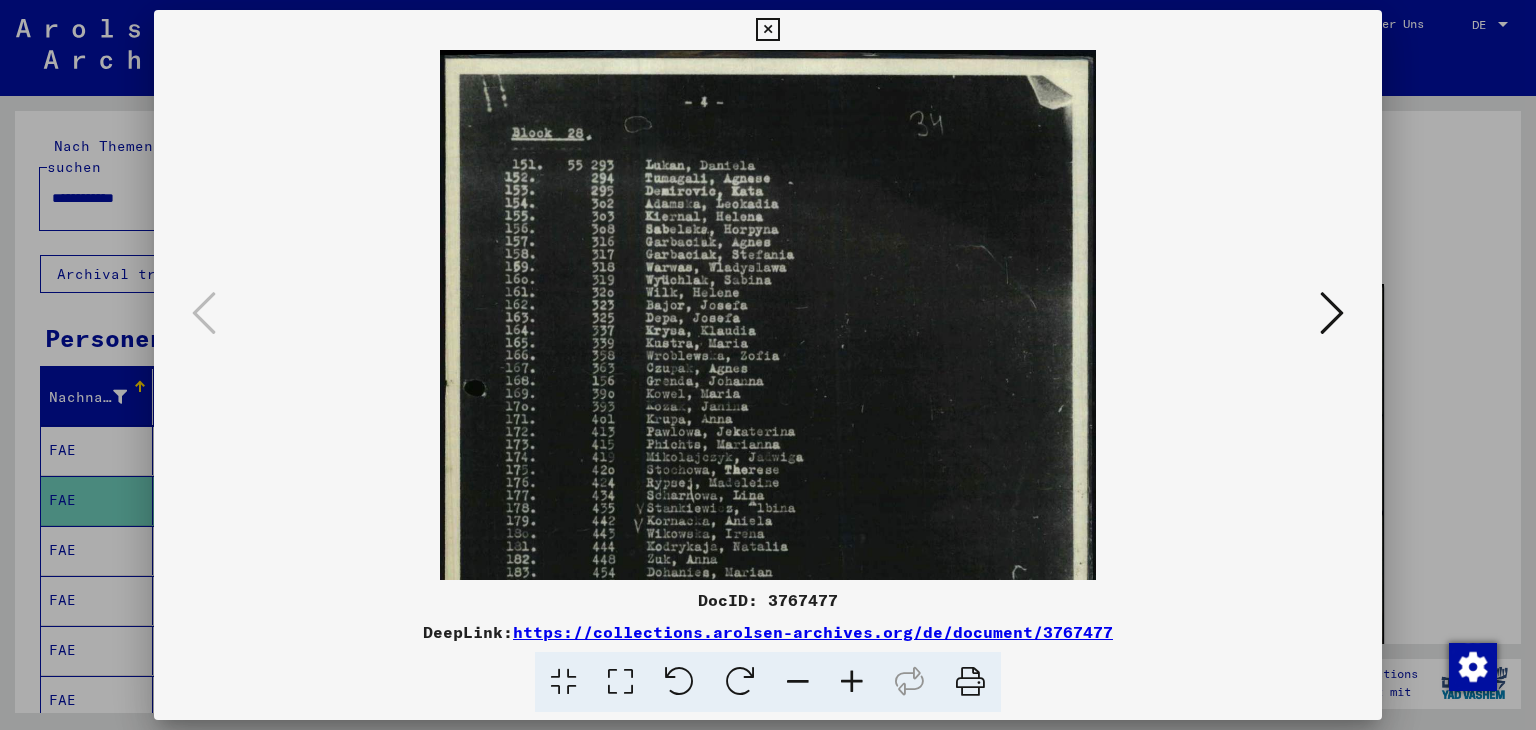 click at bounding box center (852, 682) 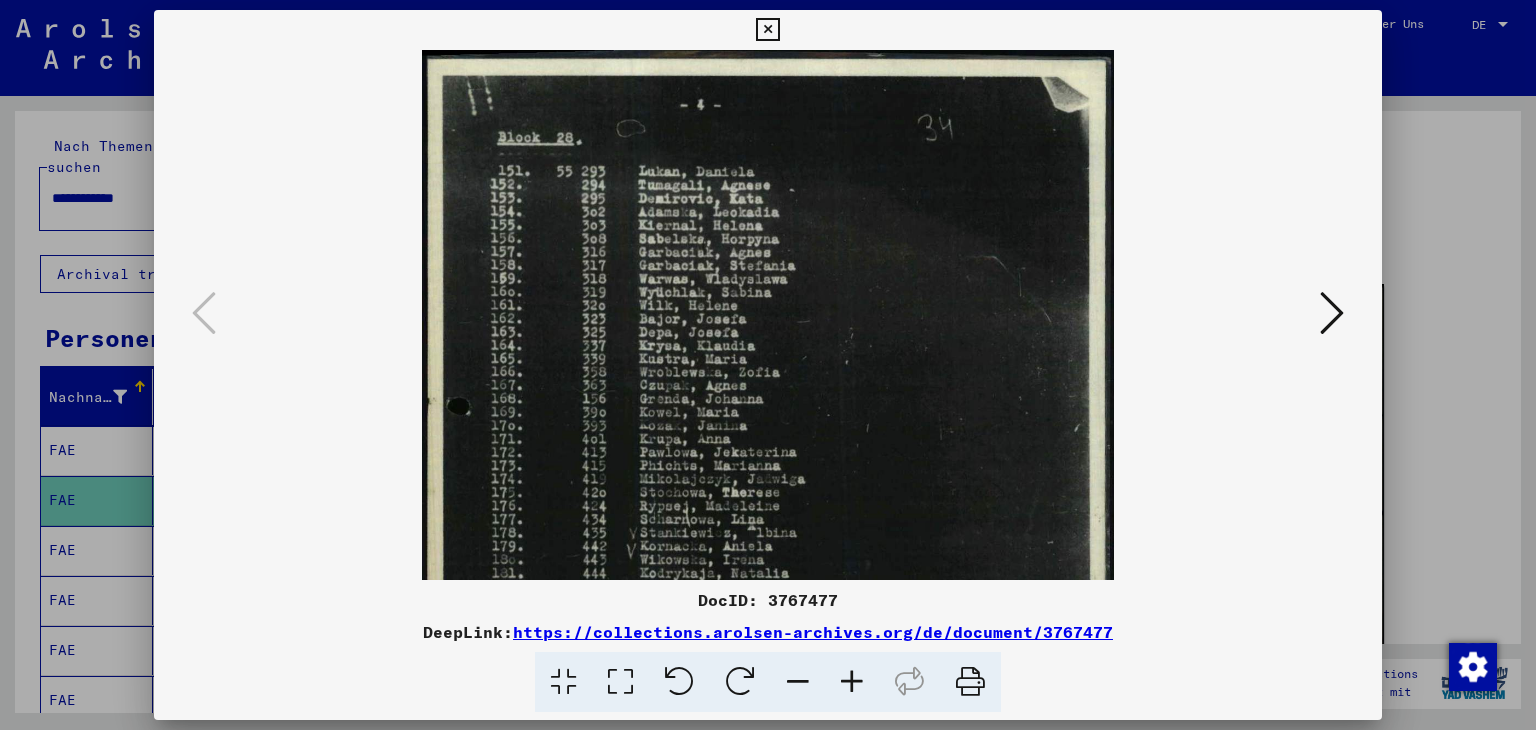 click at bounding box center (852, 682) 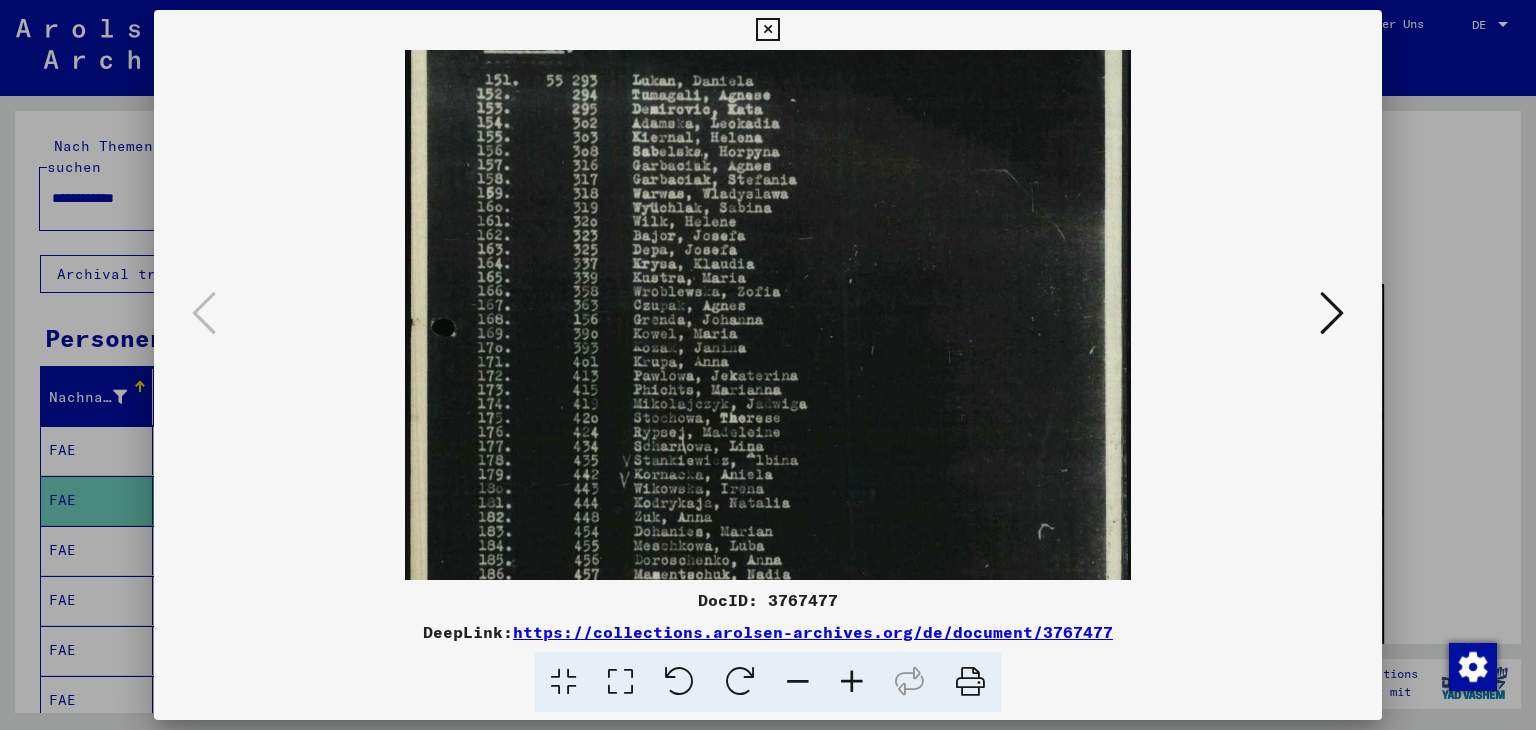 scroll, scrollTop: 104, scrollLeft: 0, axis: vertical 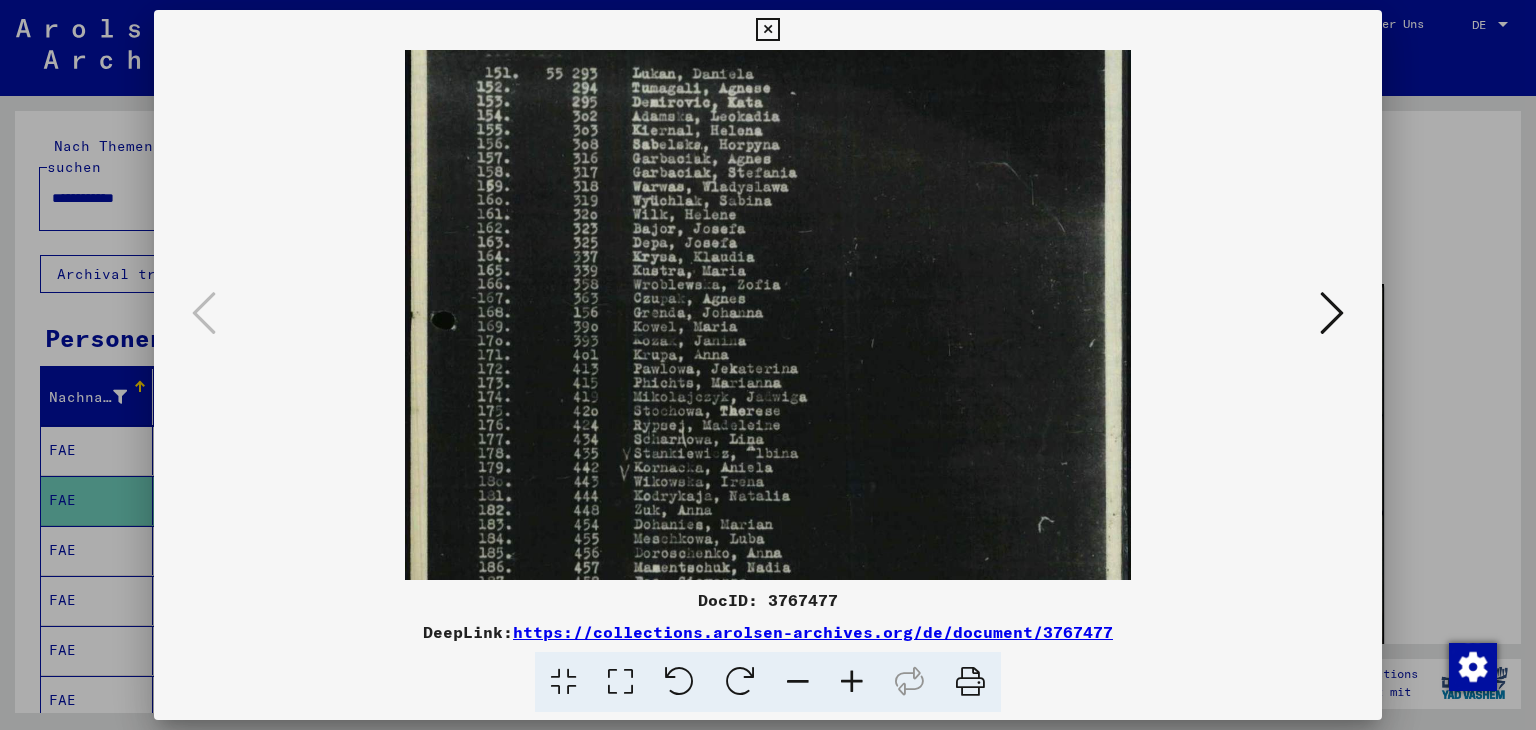 drag, startPoint x: 822, startPoint y: 497, endPoint x: 830, endPoint y: 394, distance: 103.31021 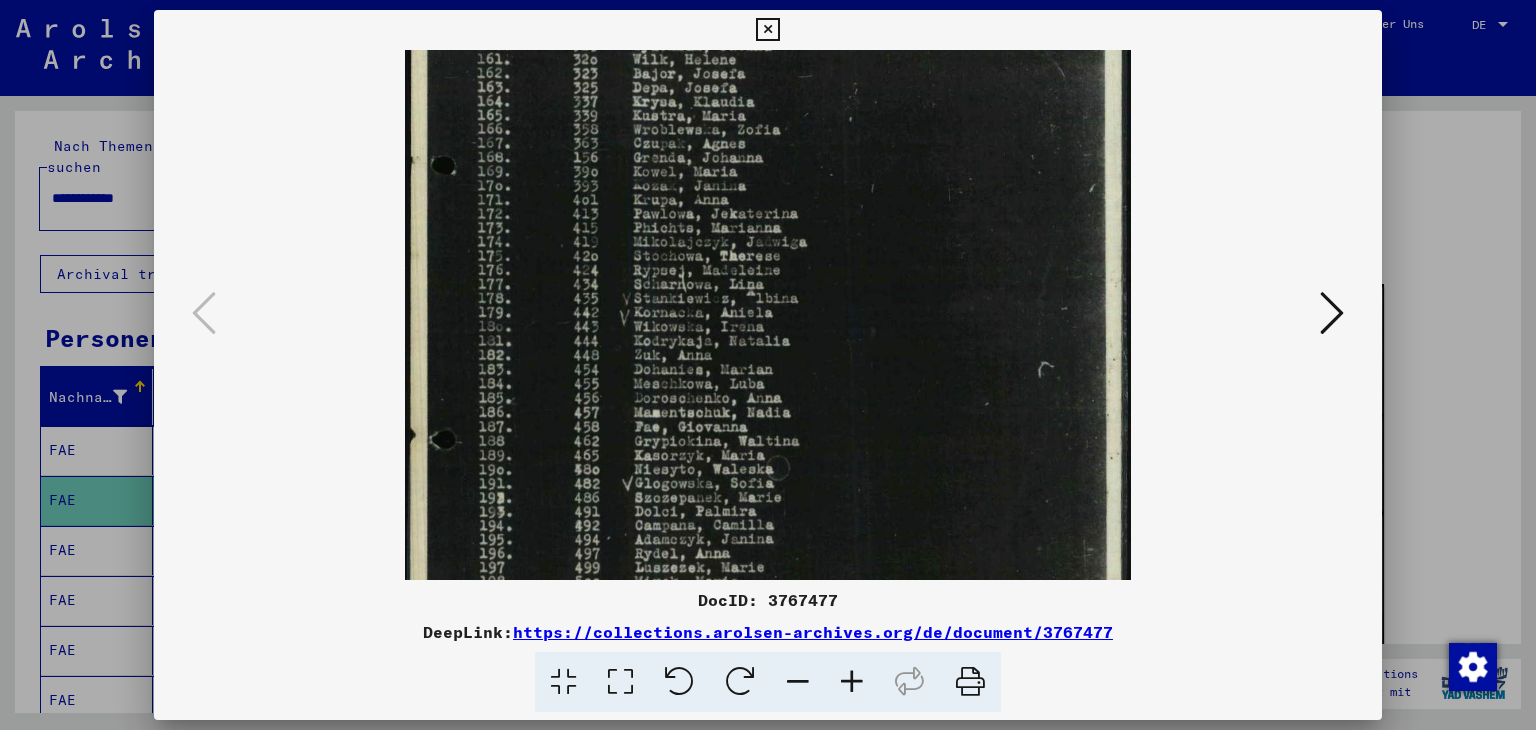 scroll, scrollTop: 284, scrollLeft: 0, axis: vertical 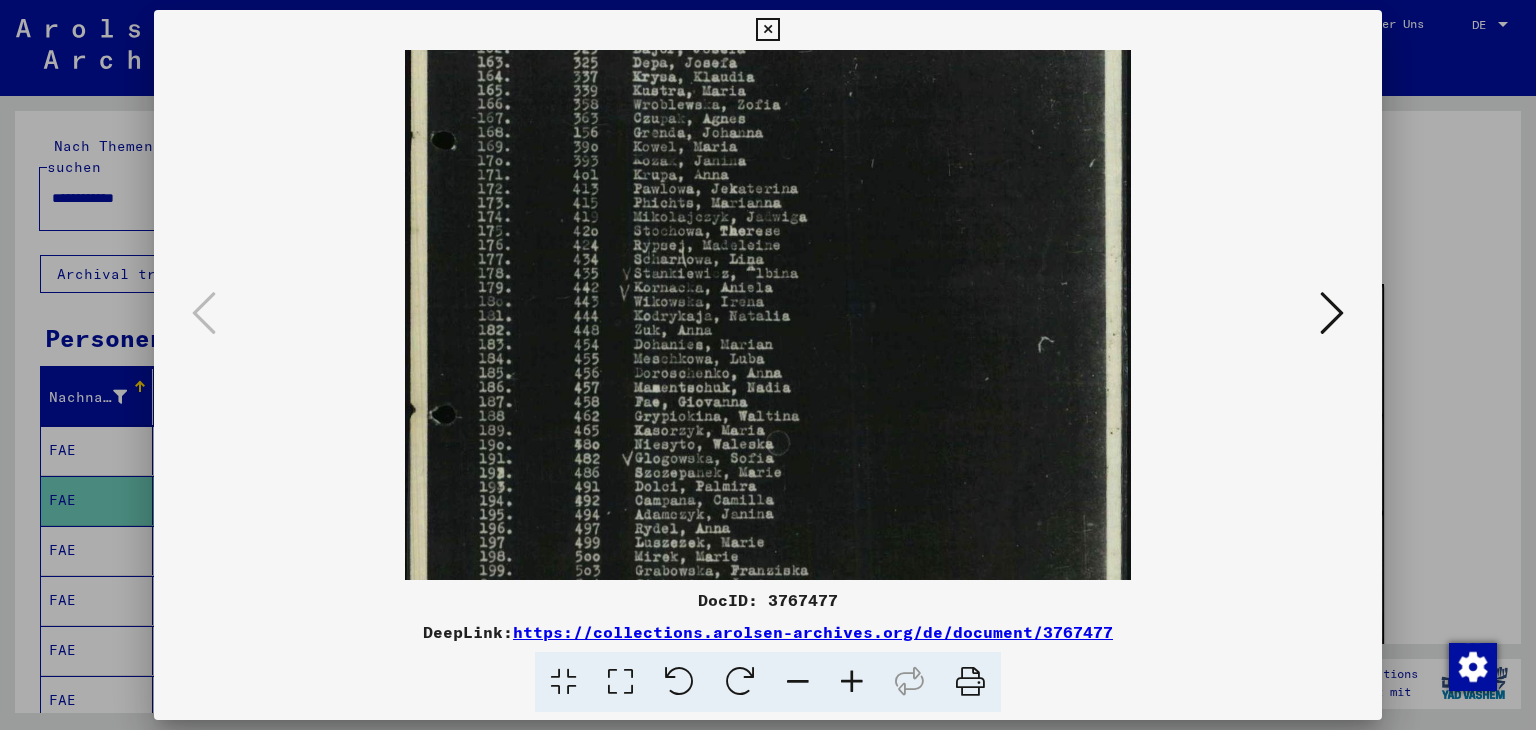 drag, startPoint x: 736, startPoint y: 485, endPoint x: 751, endPoint y: 309, distance: 176.63805 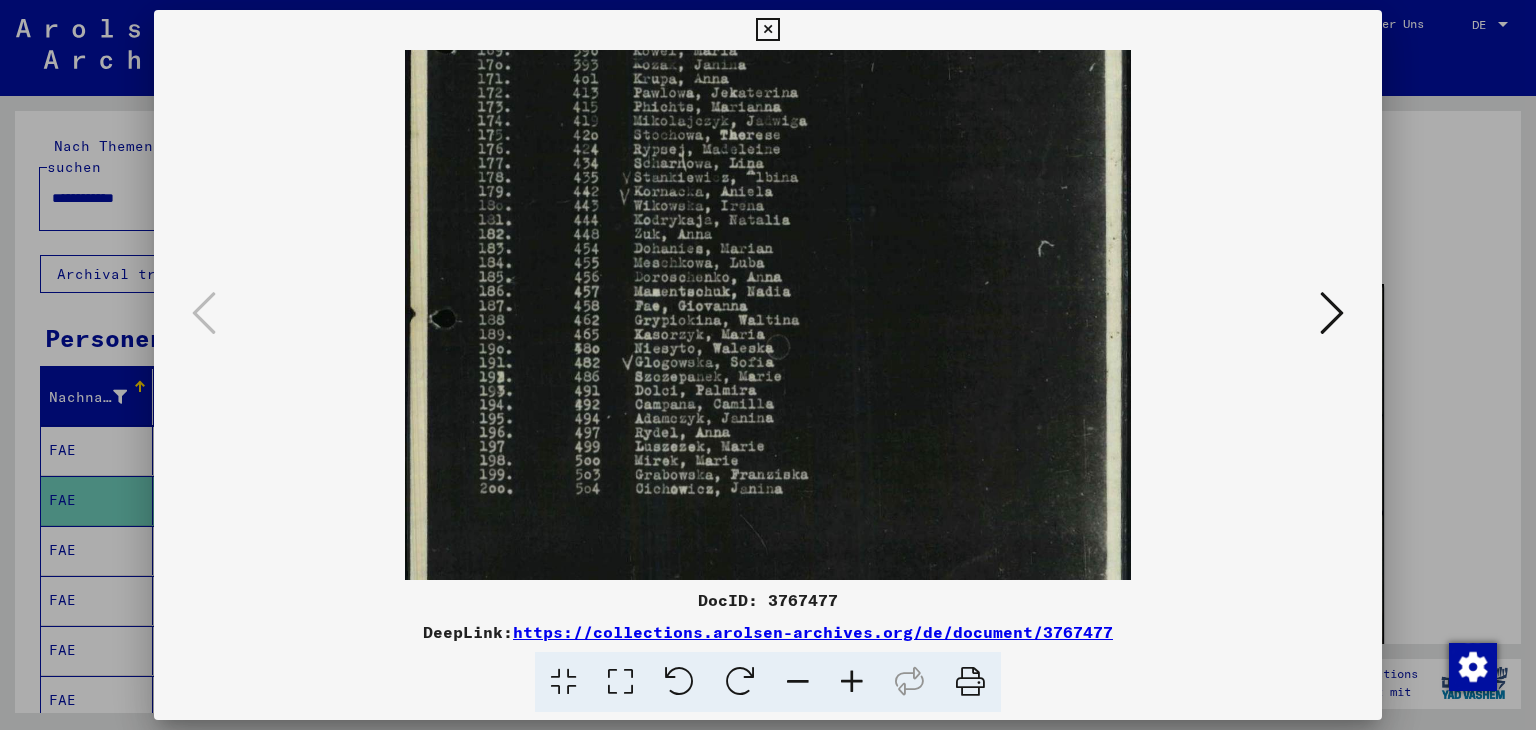 scroll, scrollTop: 381, scrollLeft: 0, axis: vertical 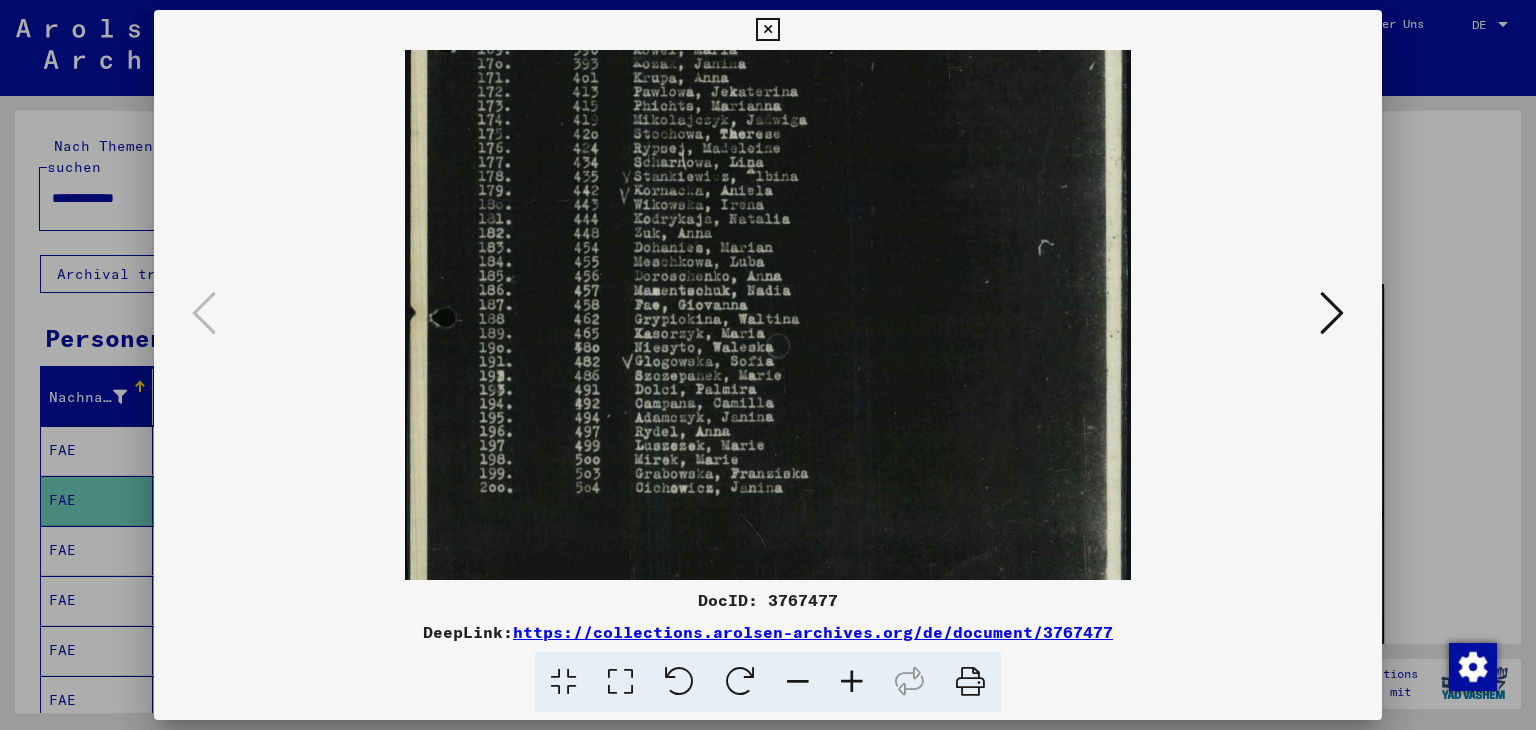 drag, startPoint x: 715, startPoint y: 480, endPoint x: 720, endPoint y: 386, distance: 94.13288 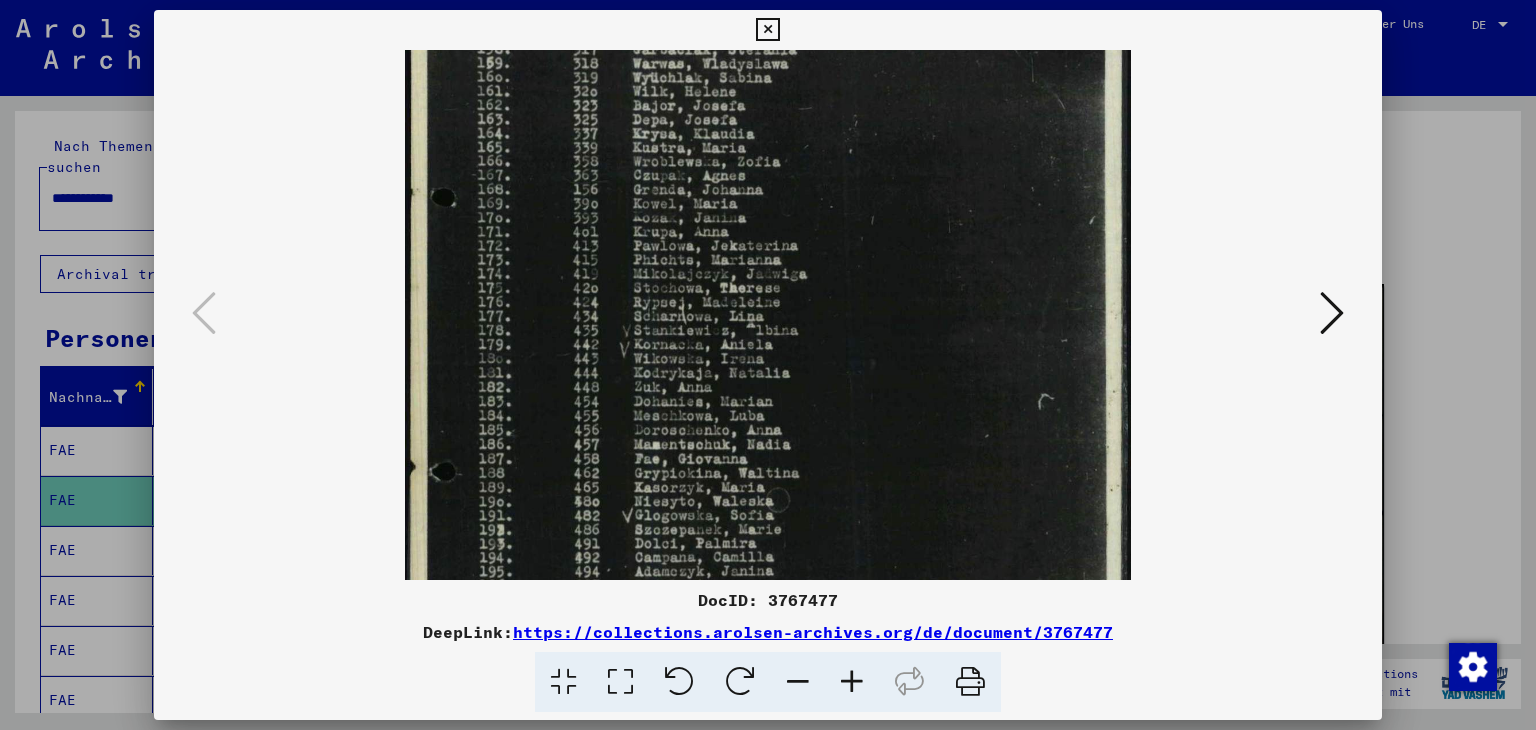 scroll, scrollTop: 154, scrollLeft: 0, axis: vertical 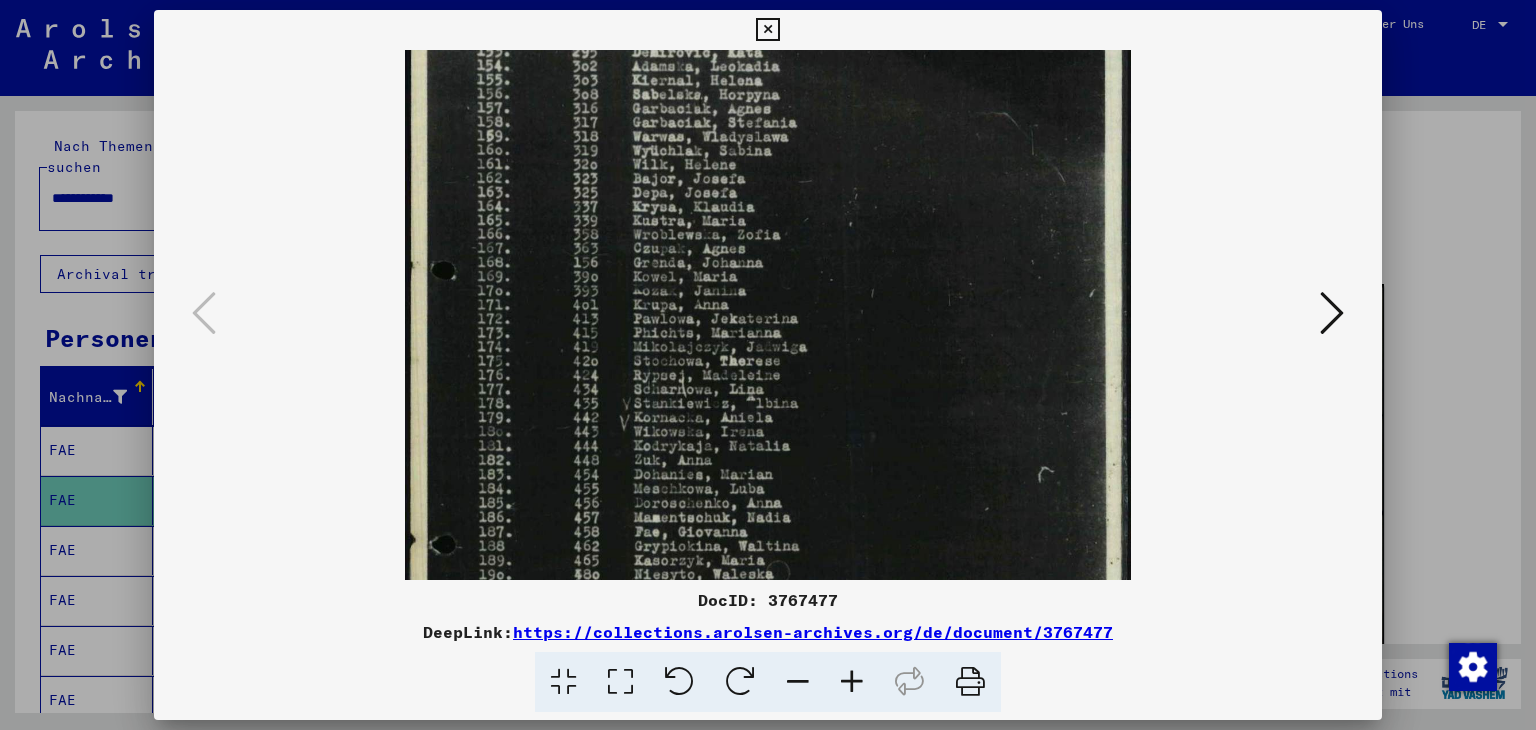 drag, startPoint x: 760, startPoint y: 342, endPoint x: 745, endPoint y: 572, distance: 230.48862 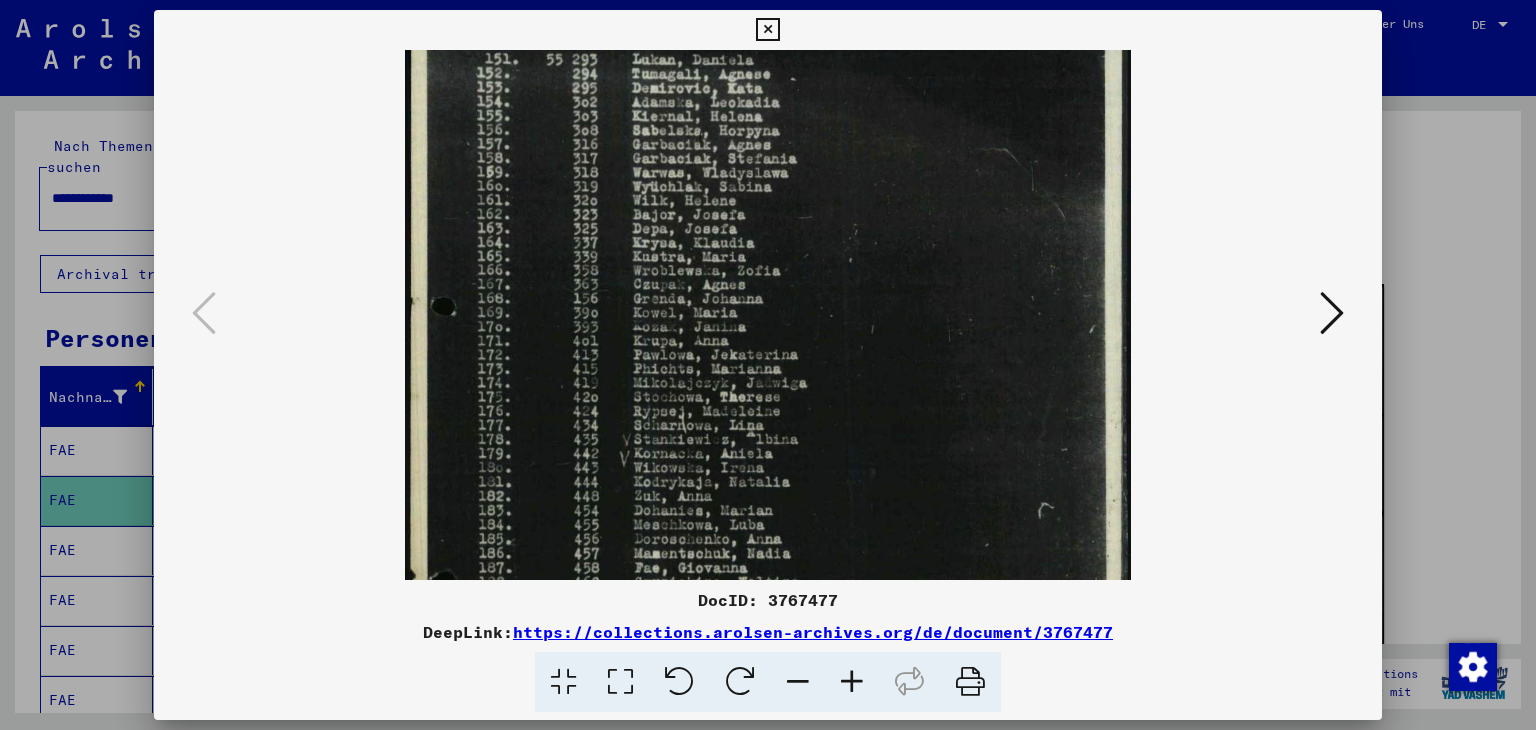 scroll, scrollTop: 48, scrollLeft: 0, axis: vertical 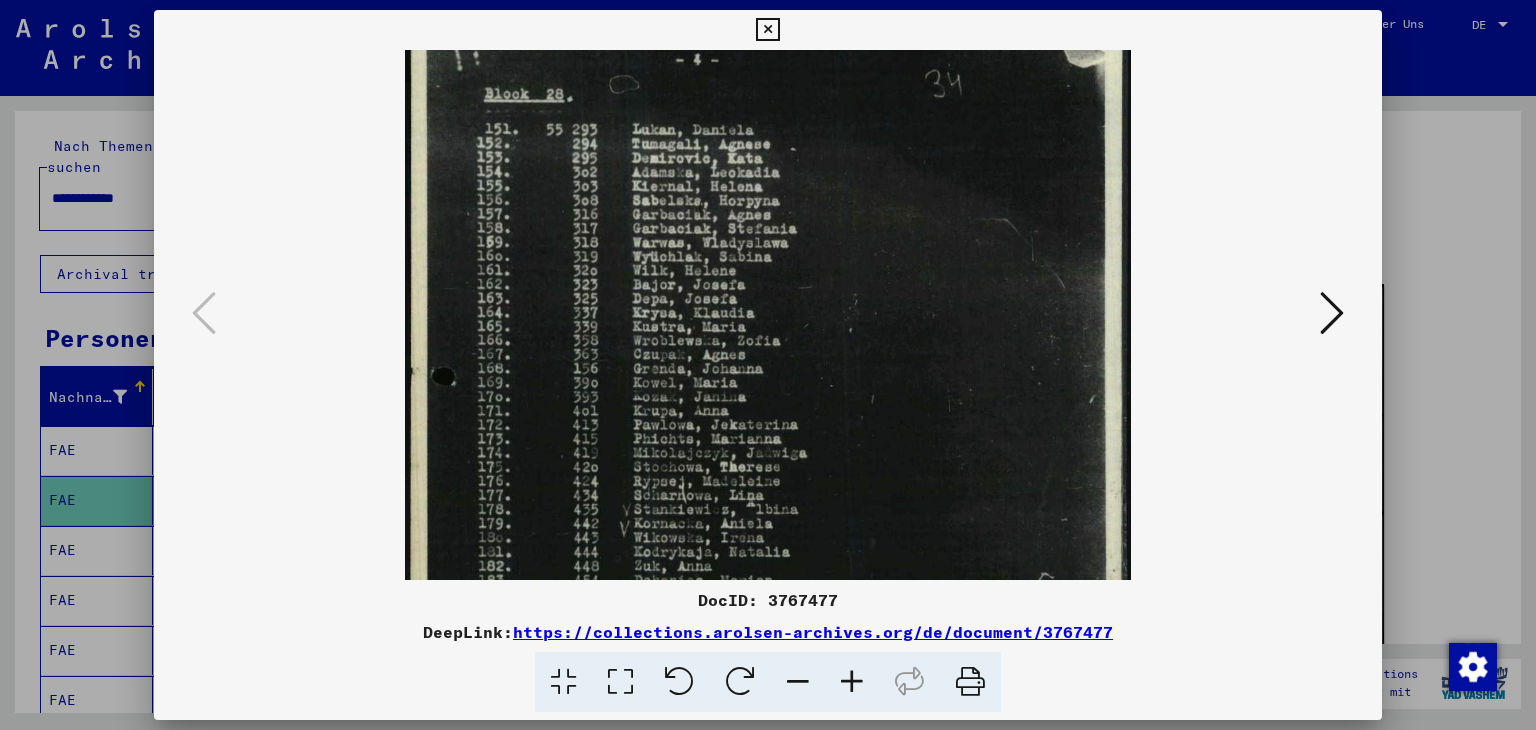 drag, startPoint x: 725, startPoint y: 402, endPoint x: 713, endPoint y: 510, distance: 108.66462 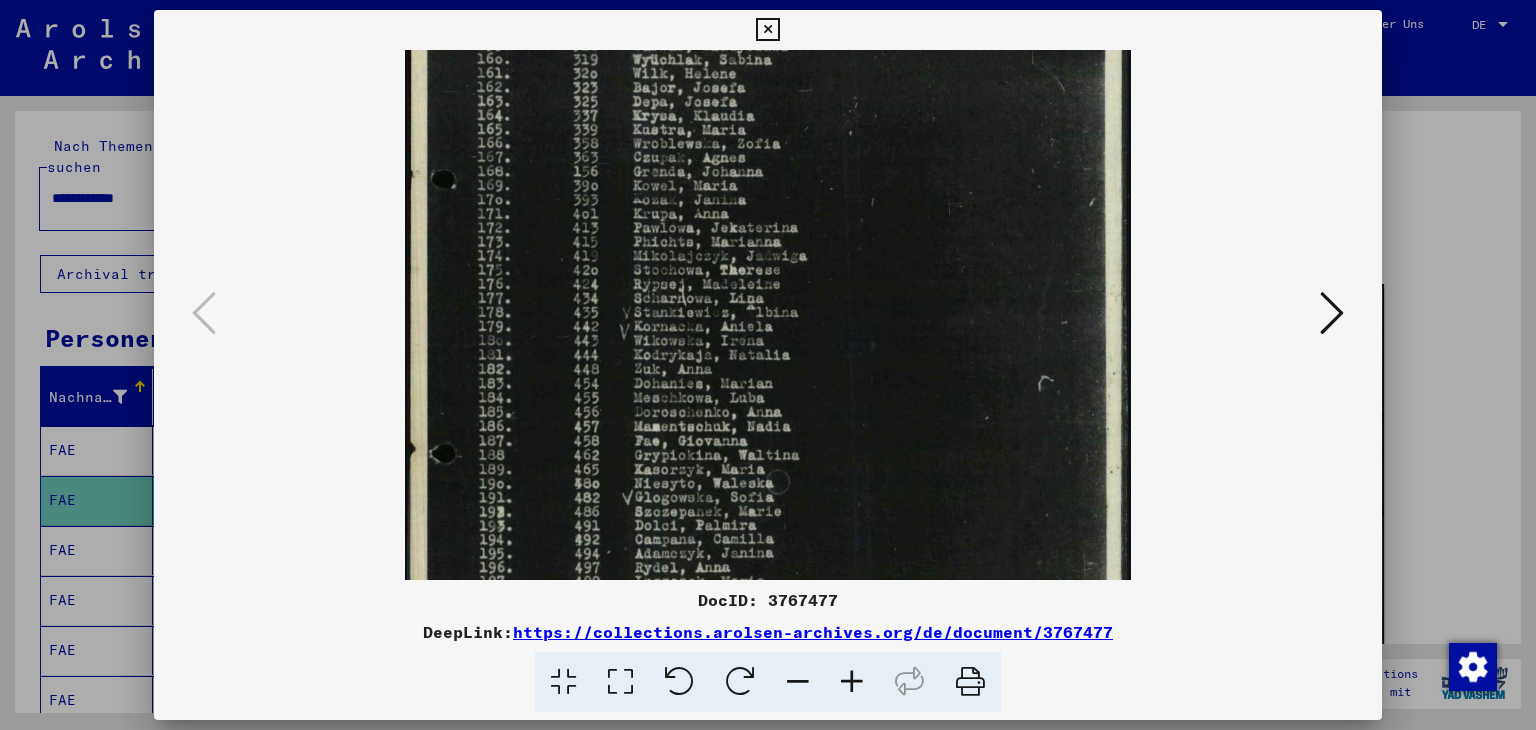 scroll, scrollTop: 248, scrollLeft: 0, axis: vertical 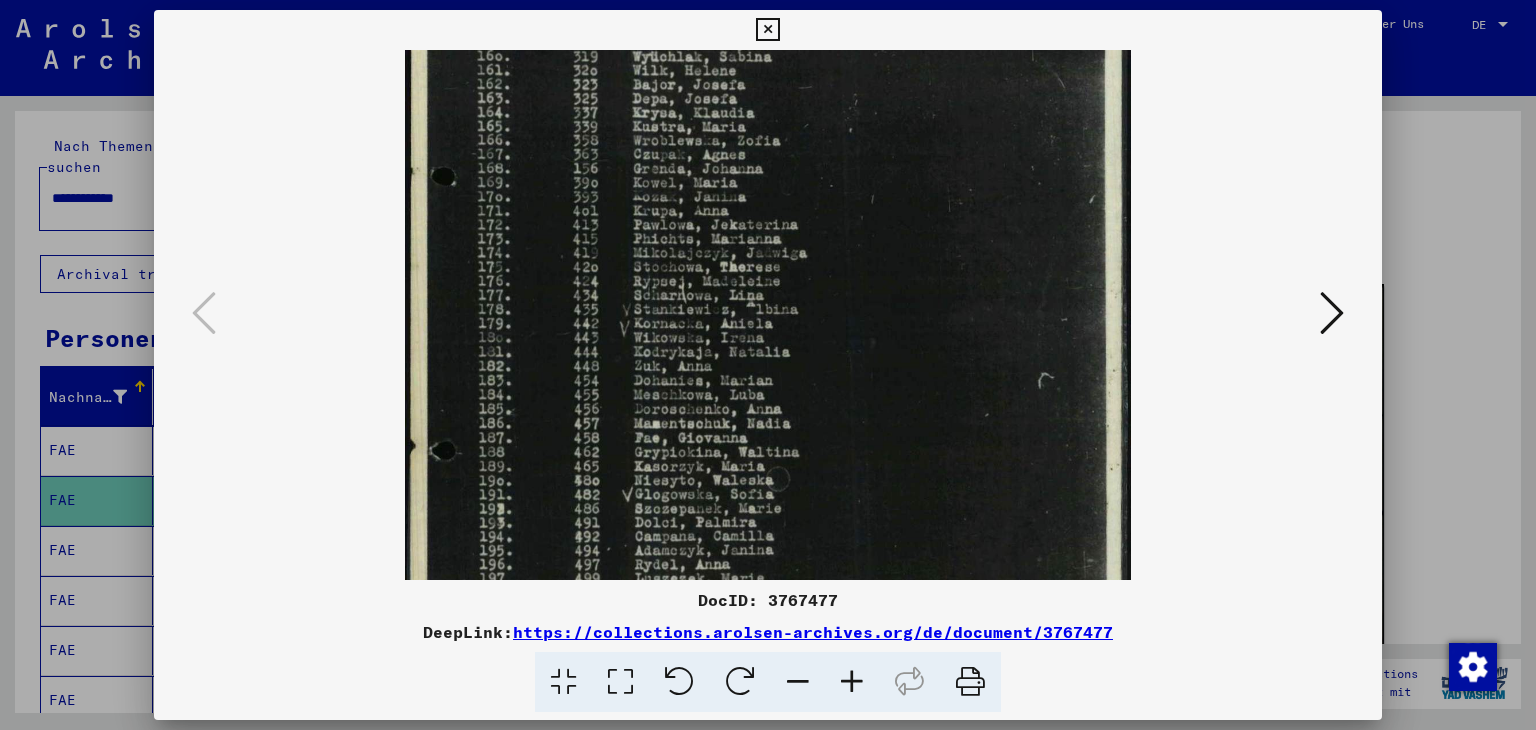 drag, startPoint x: 805, startPoint y: 401, endPoint x: 807, endPoint y: 205, distance: 196.01021 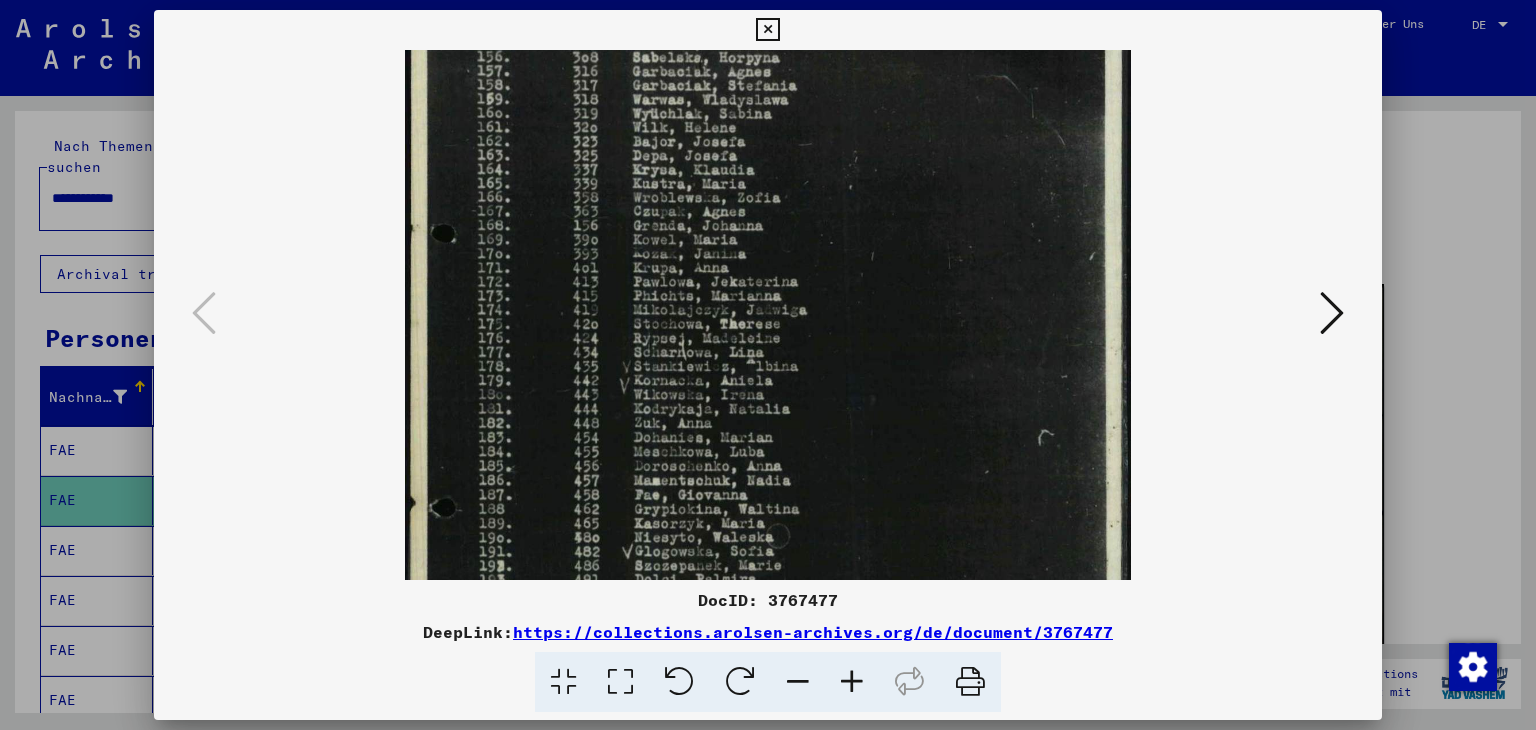 scroll, scrollTop: 181, scrollLeft: 0, axis: vertical 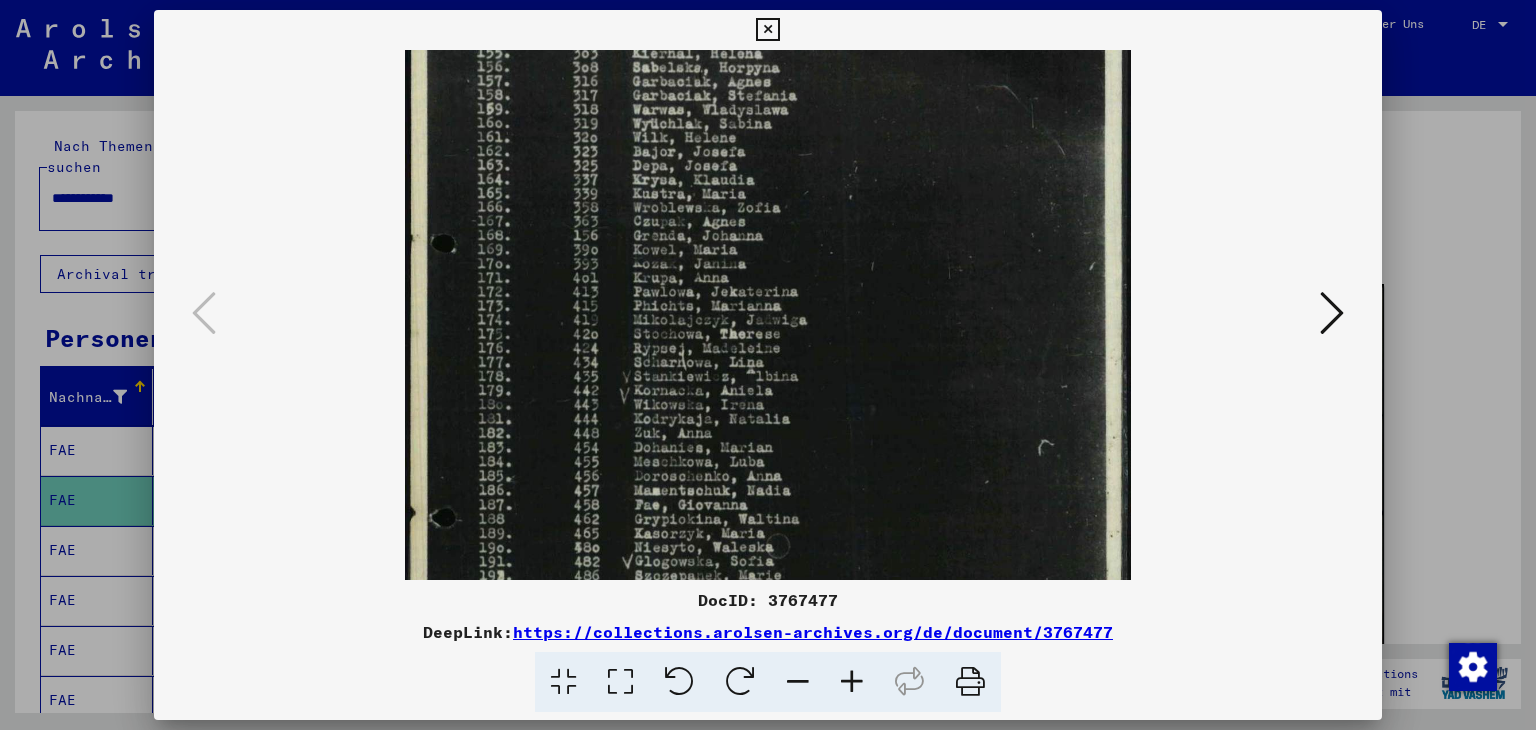 drag, startPoint x: 849, startPoint y: 405, endPoint x: 816, endPoint y: 478, distance: 80.11242 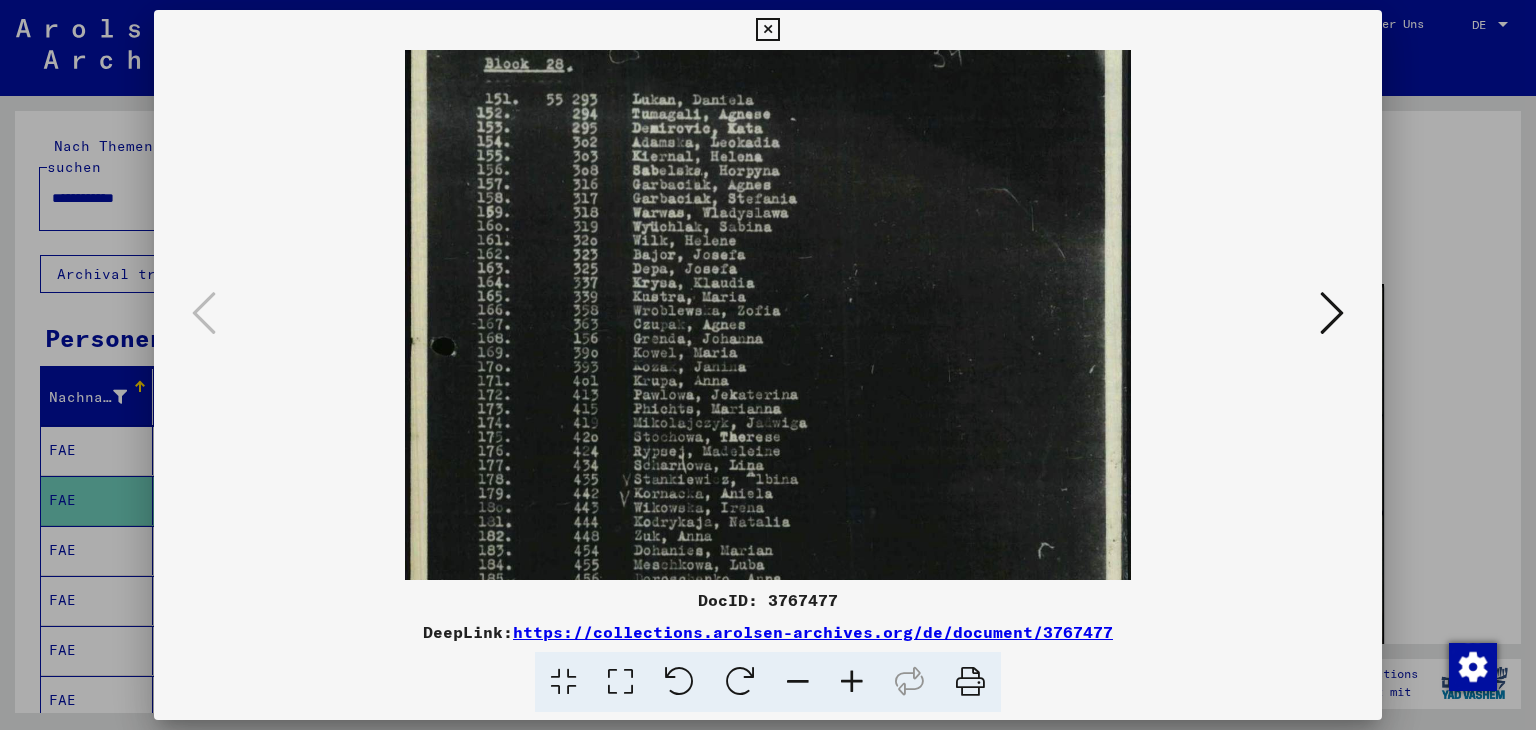 scroll, scrollTop: 0, scrollLeft: 0, axis: both 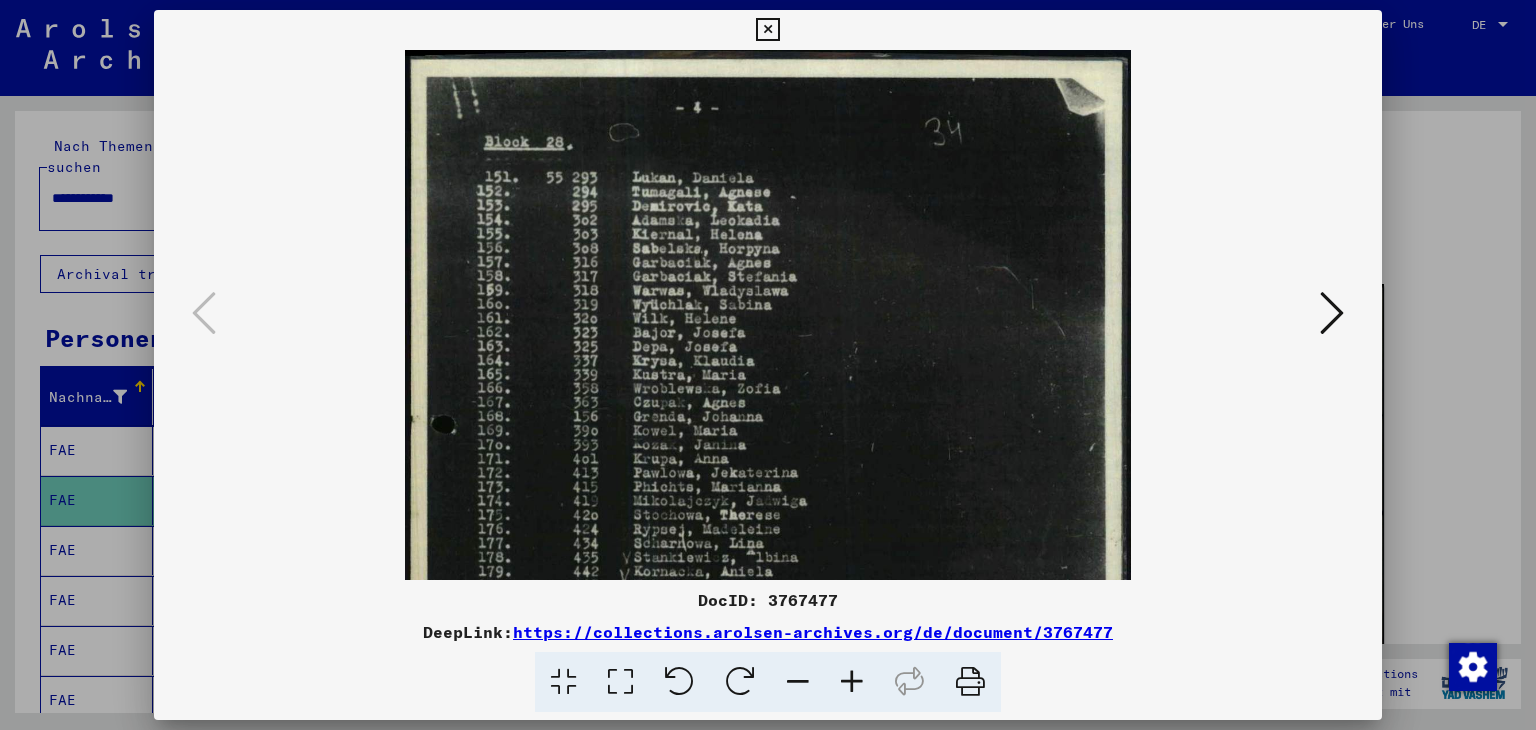 drag, startPoint x: 940, startPoint y: 269, endPoint x: 967, endPoint y: 533, distance: 265.37708 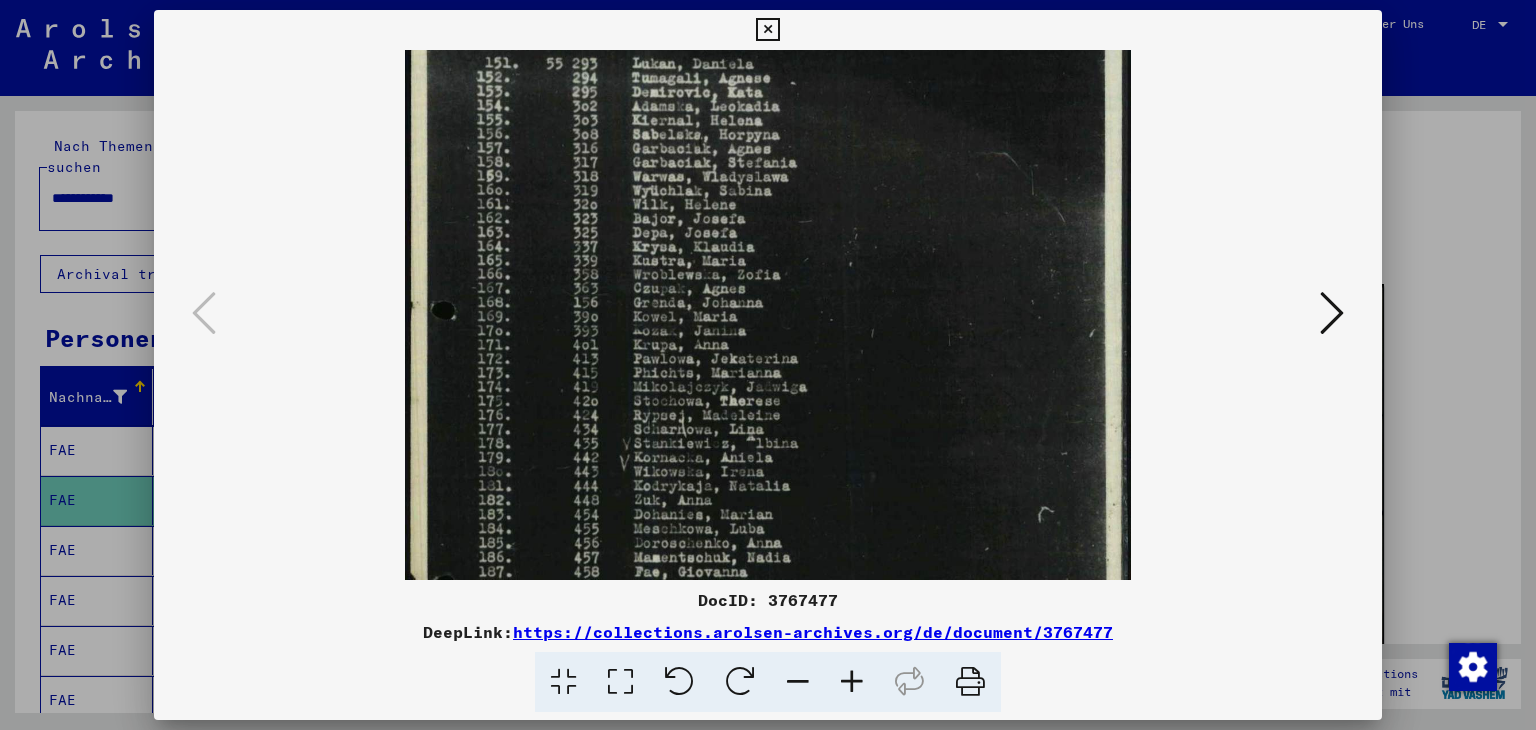 scroll, scrollTop: 135, scrollLeft: 0, axis: vertical 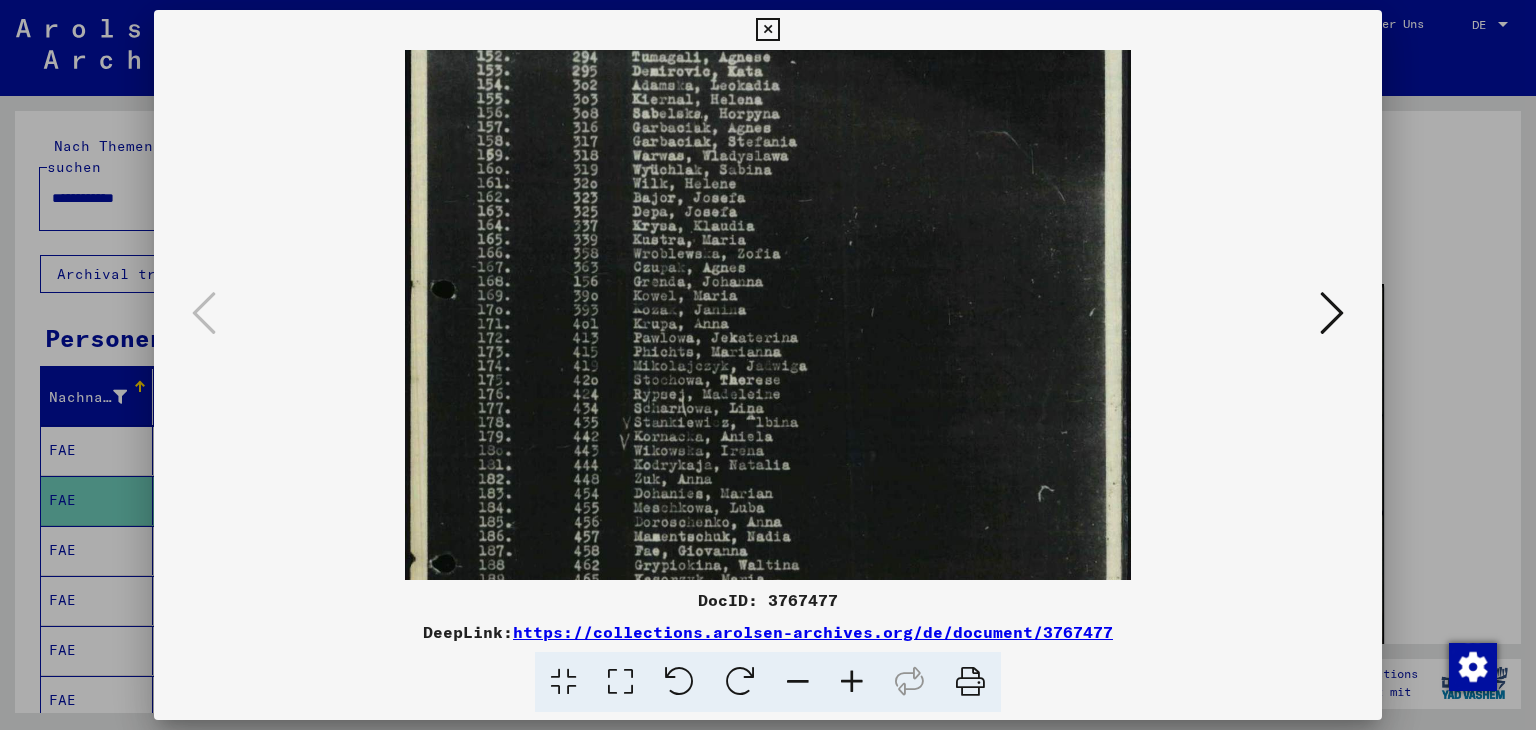 drag, startPoint x: 915, startPoint y: 460, endPoint x: 916, endPoint y: 329, distance: 131.00381 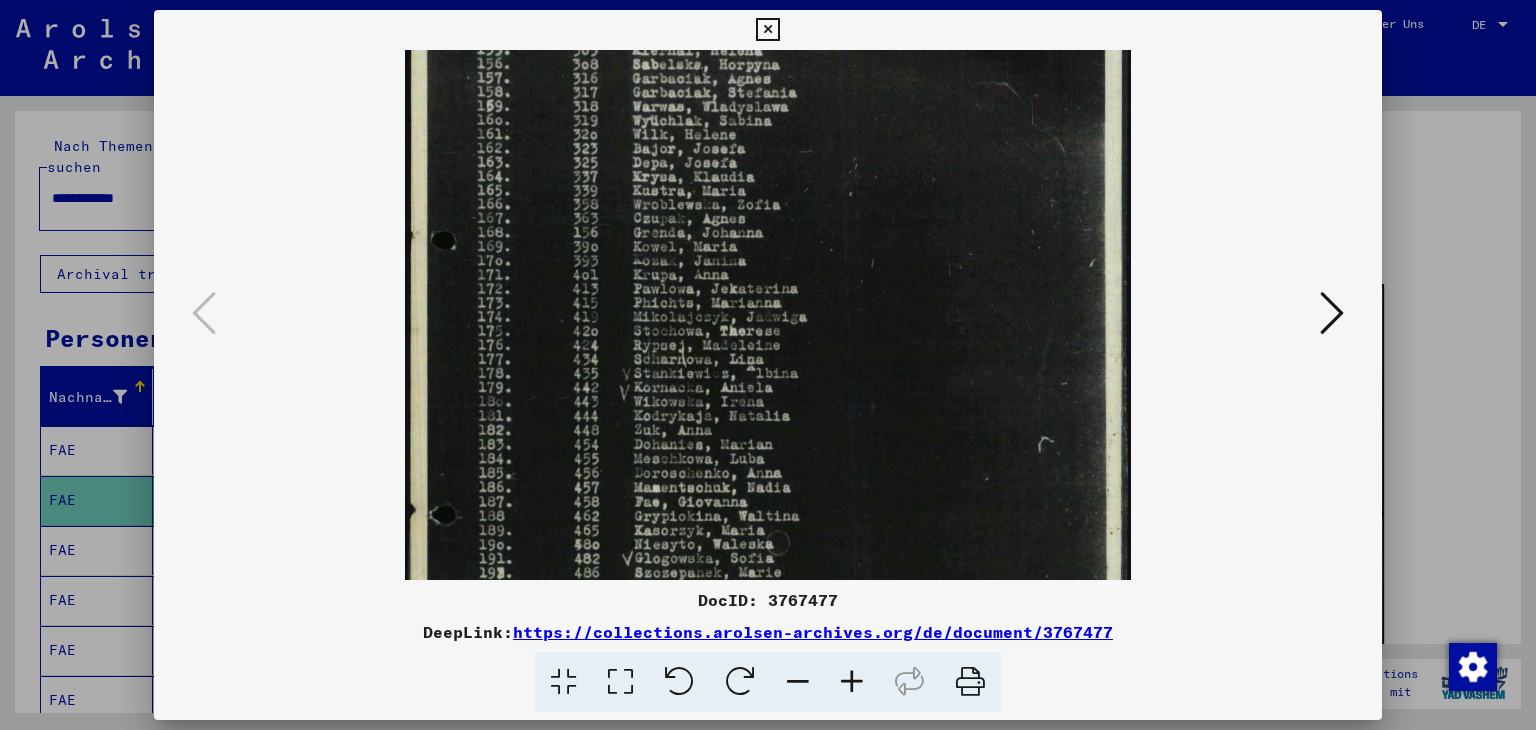 scroll, scrollTop: 201, scrollLeft: 0, axis: vertical 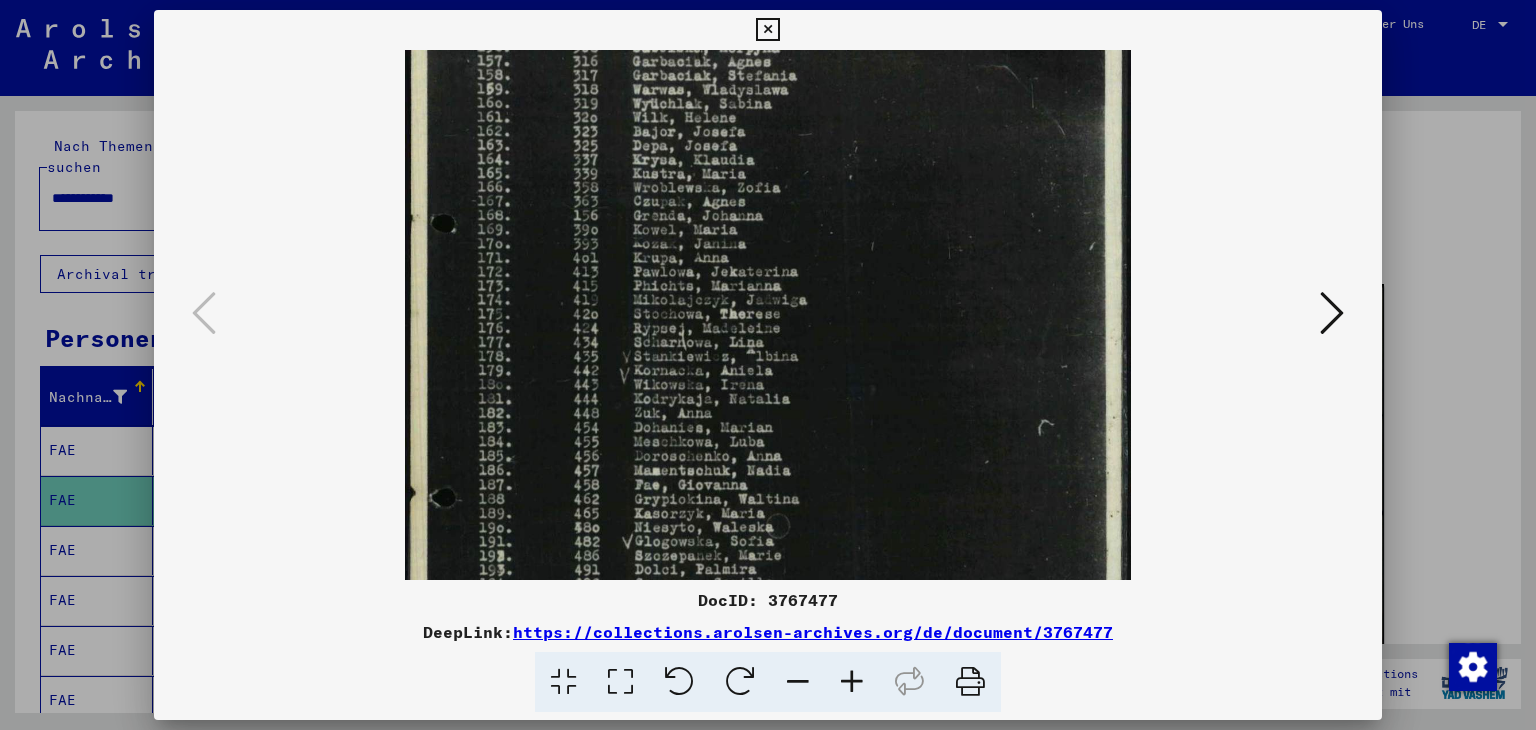 drag, startPoint x: 933, startPoint y: 483, endPoint x: 929, endPoint y: 417, distance: 66.1211 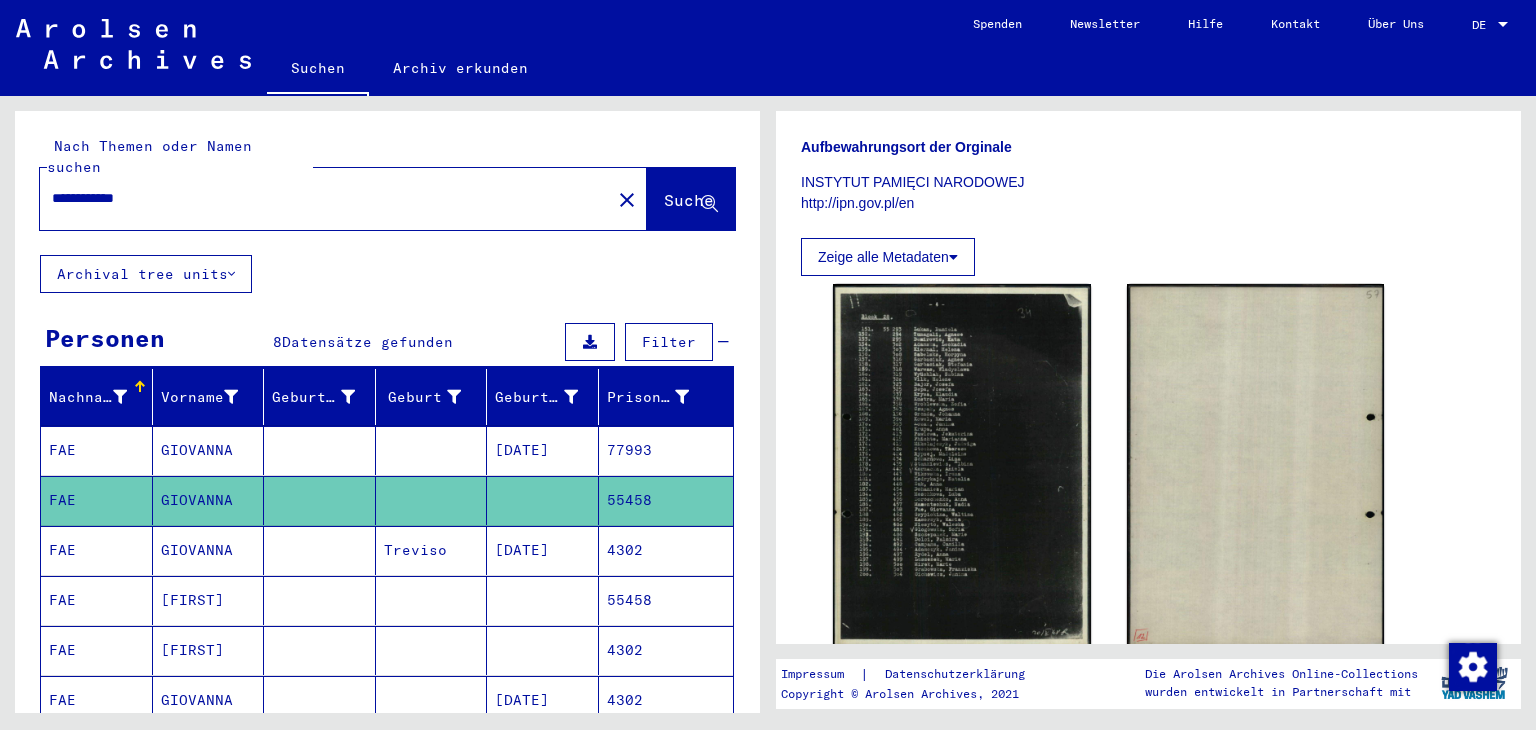 click on "77993" at bounding box center [666, 500] 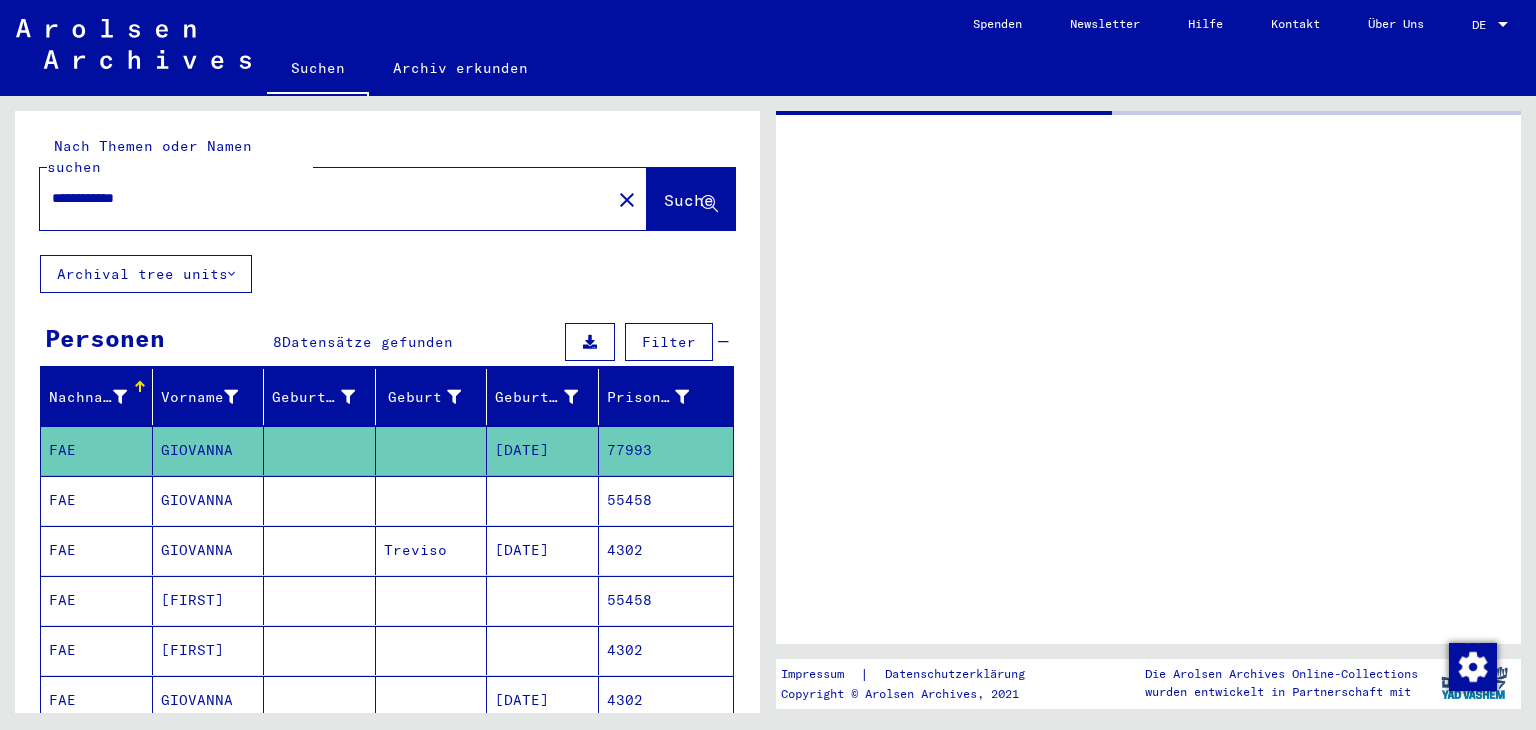 scroll, scrollTop: 0, scrollLeft: 0, axis: both 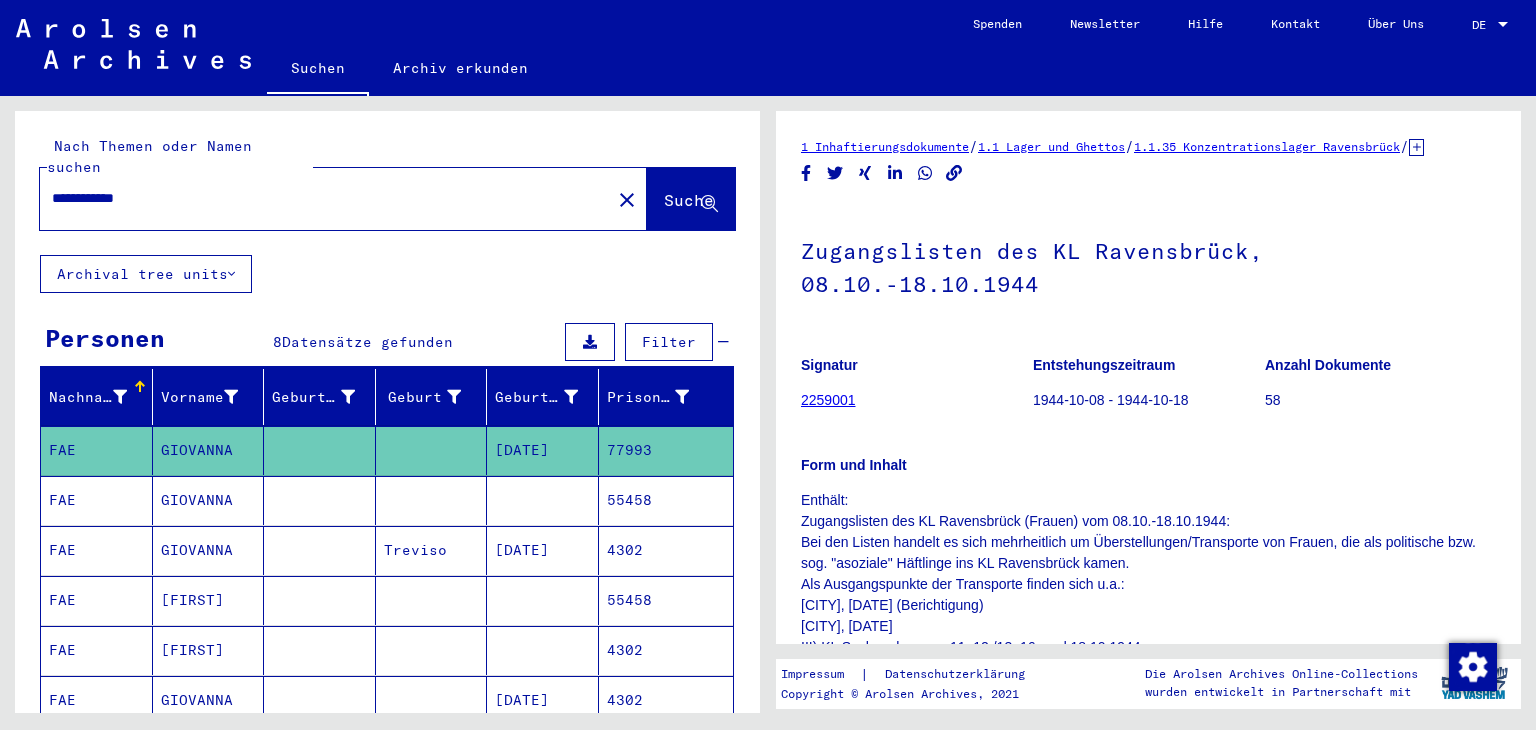 click on "2259001" 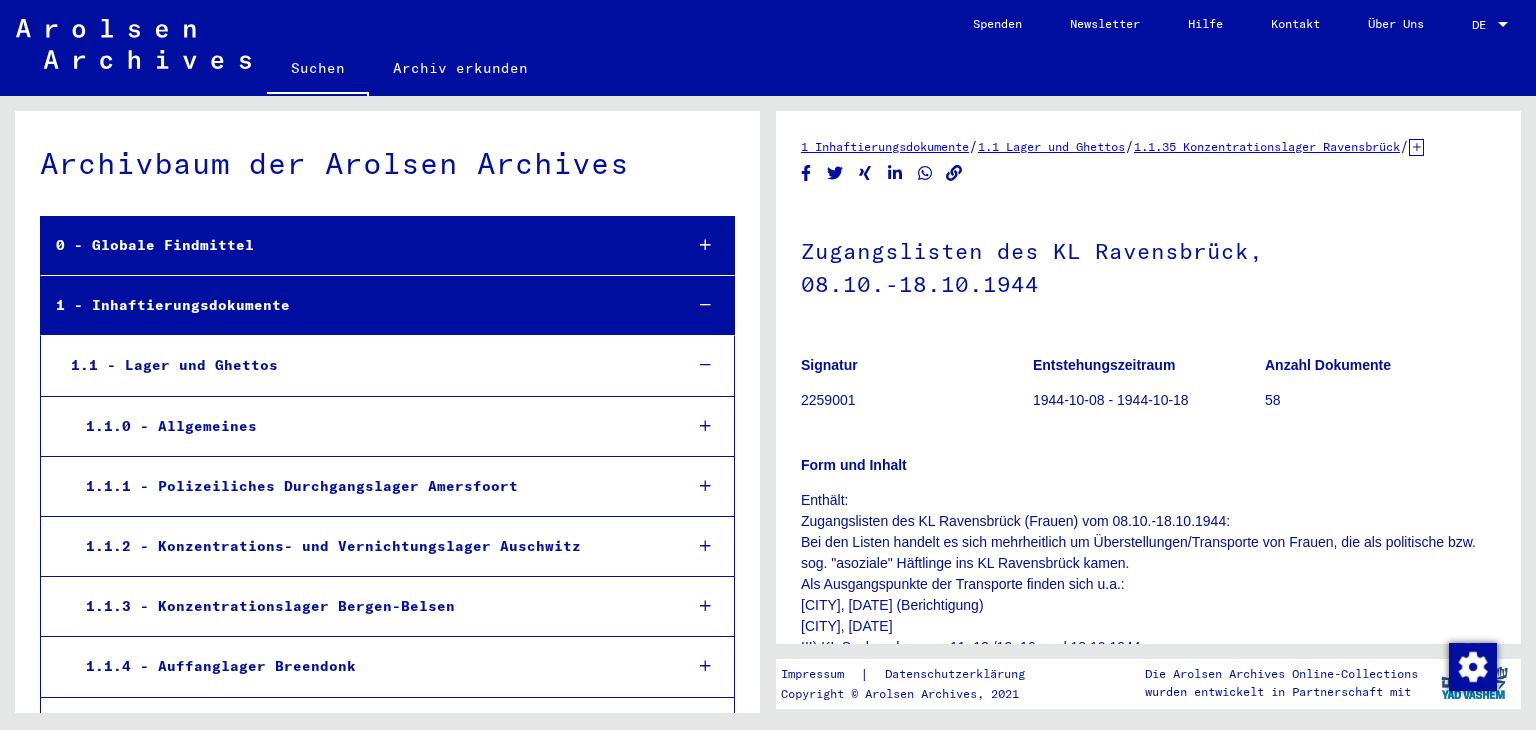 scroll, scrollTop: 6974, scrollLeft: 0, axis: vertical 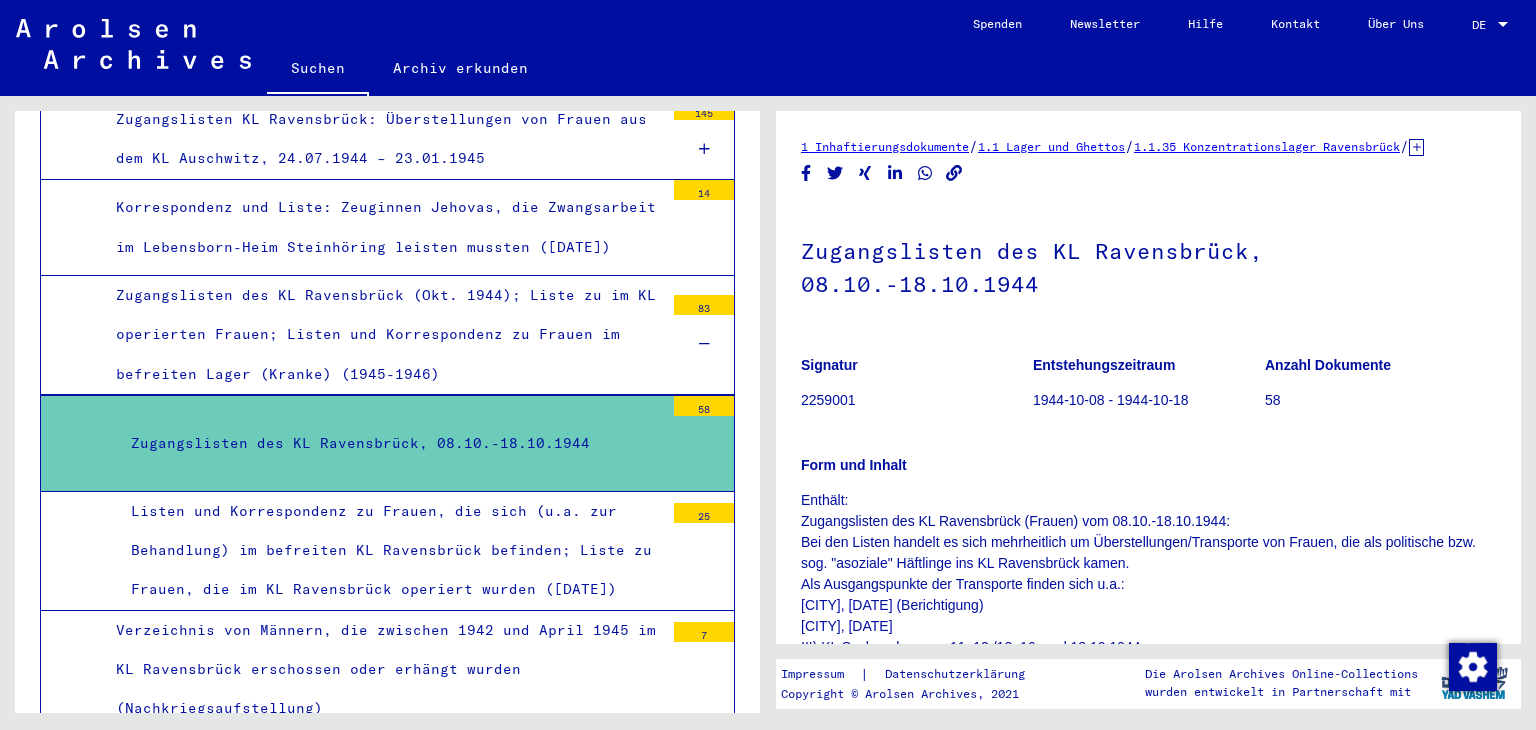 click at bounding box center (704, 453) 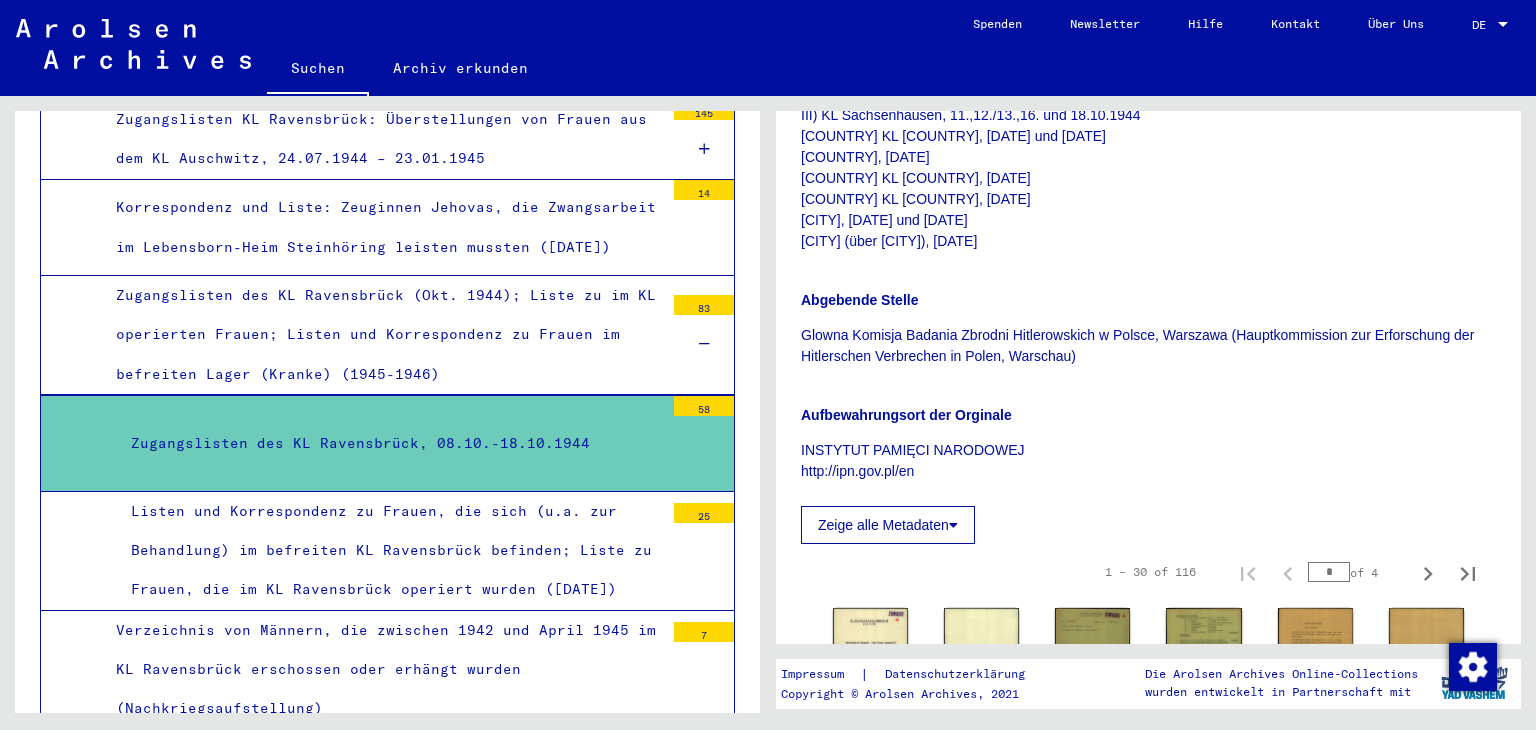 scroll, scrollTop: 500, scrollLeft: 0, axis: vertical 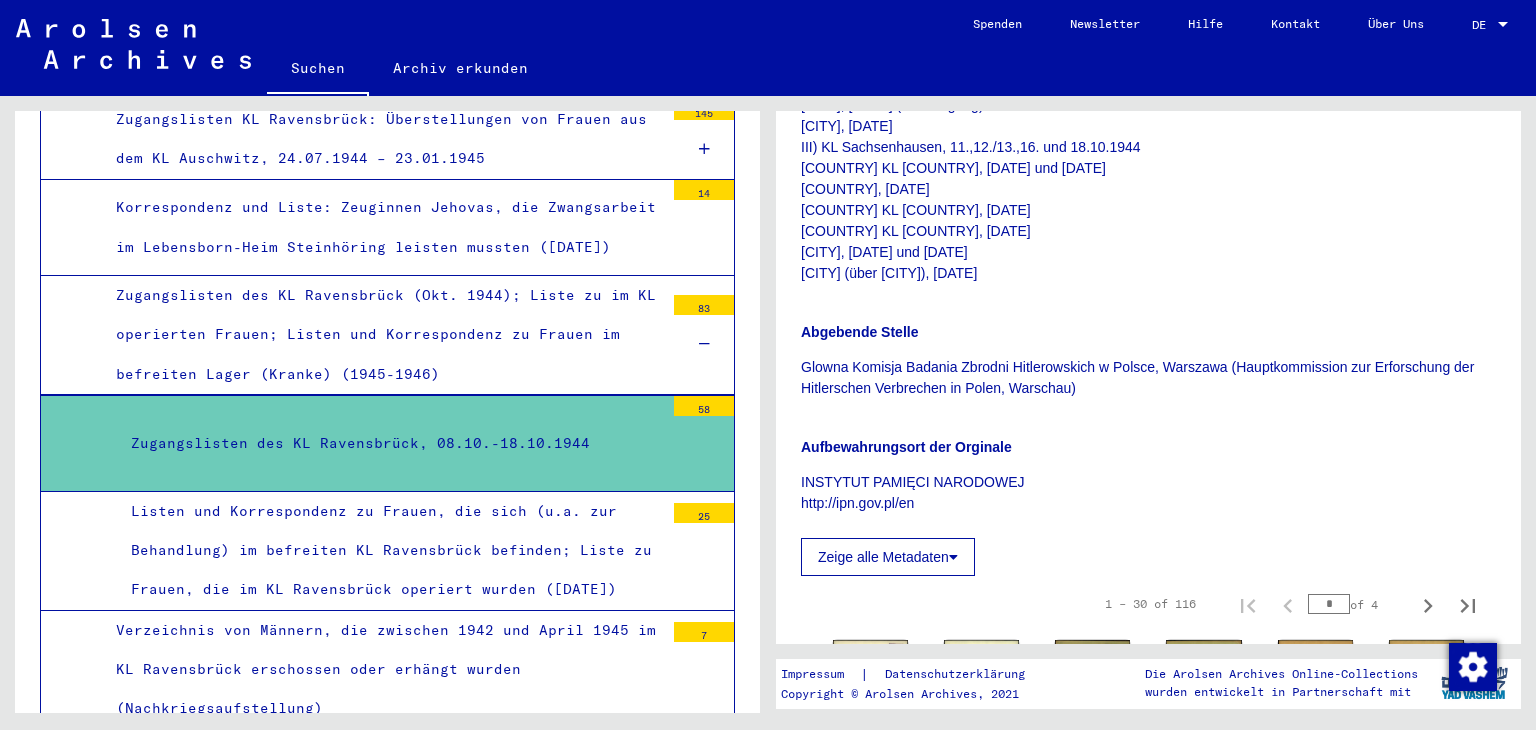 click on "83" at bounding box center (704, 305) 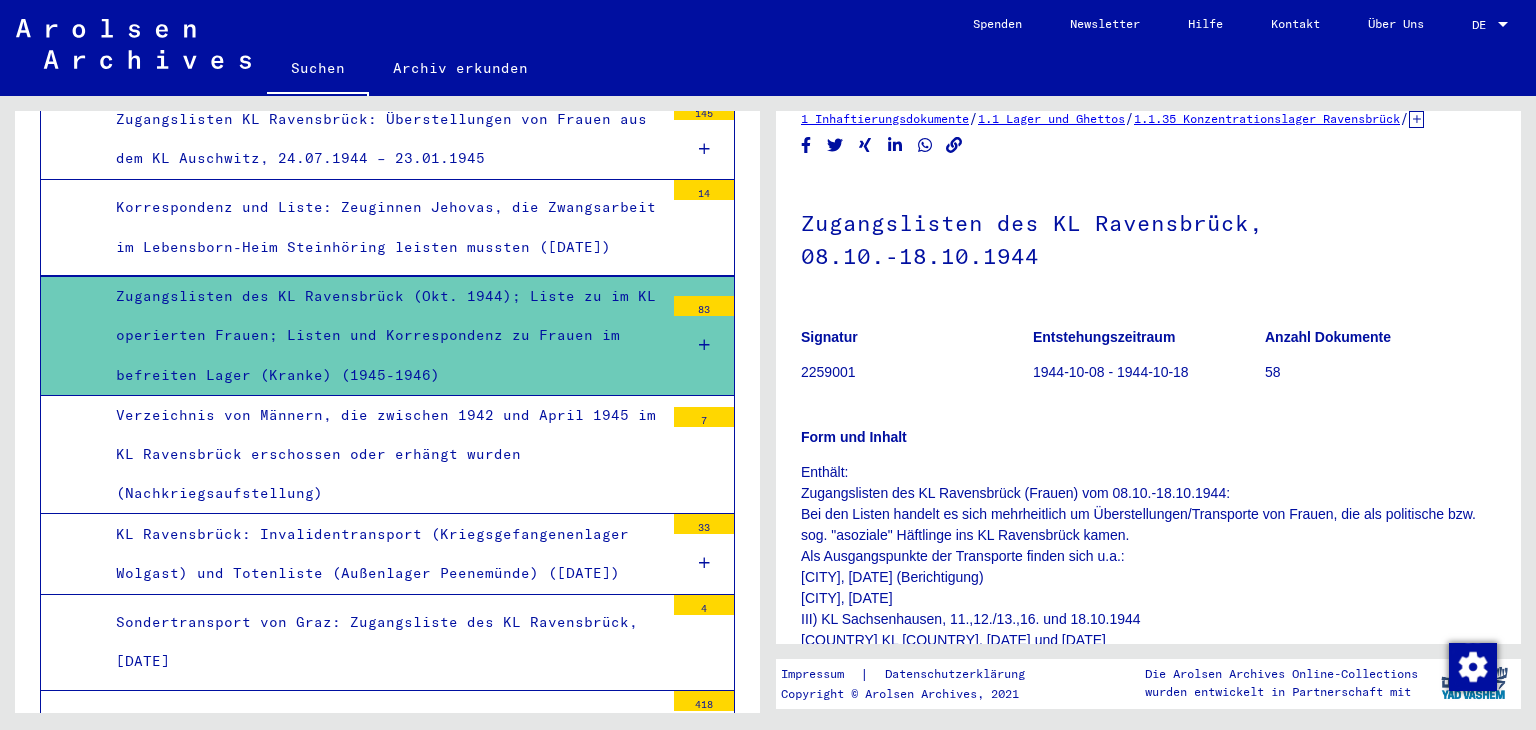 scroll, scrollTop: 0, scrollLeft: 0, axis: both 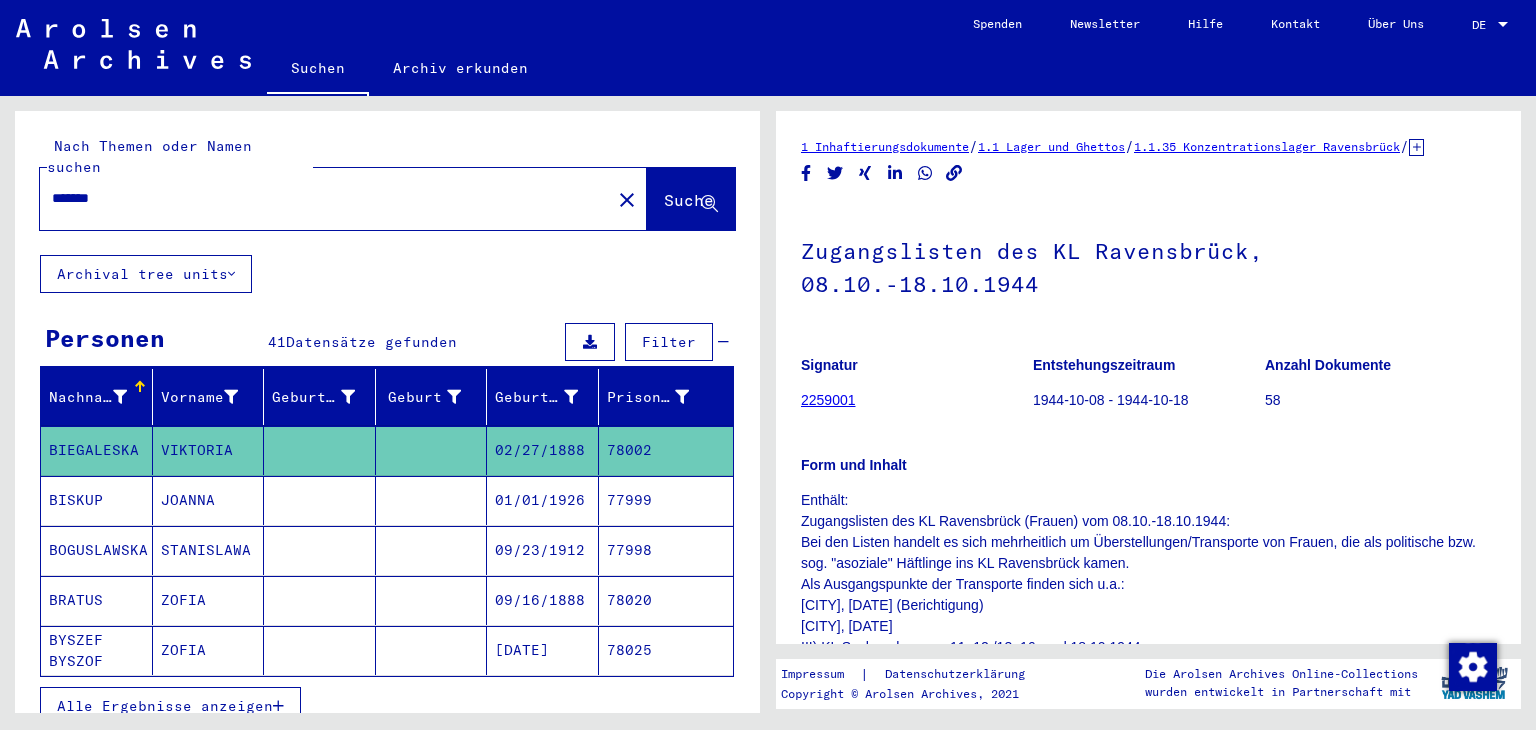 drag, startPoint x: 142, startPoint y: 183, endPoint x: 0, endPoint y: 156, distance: 144.54411 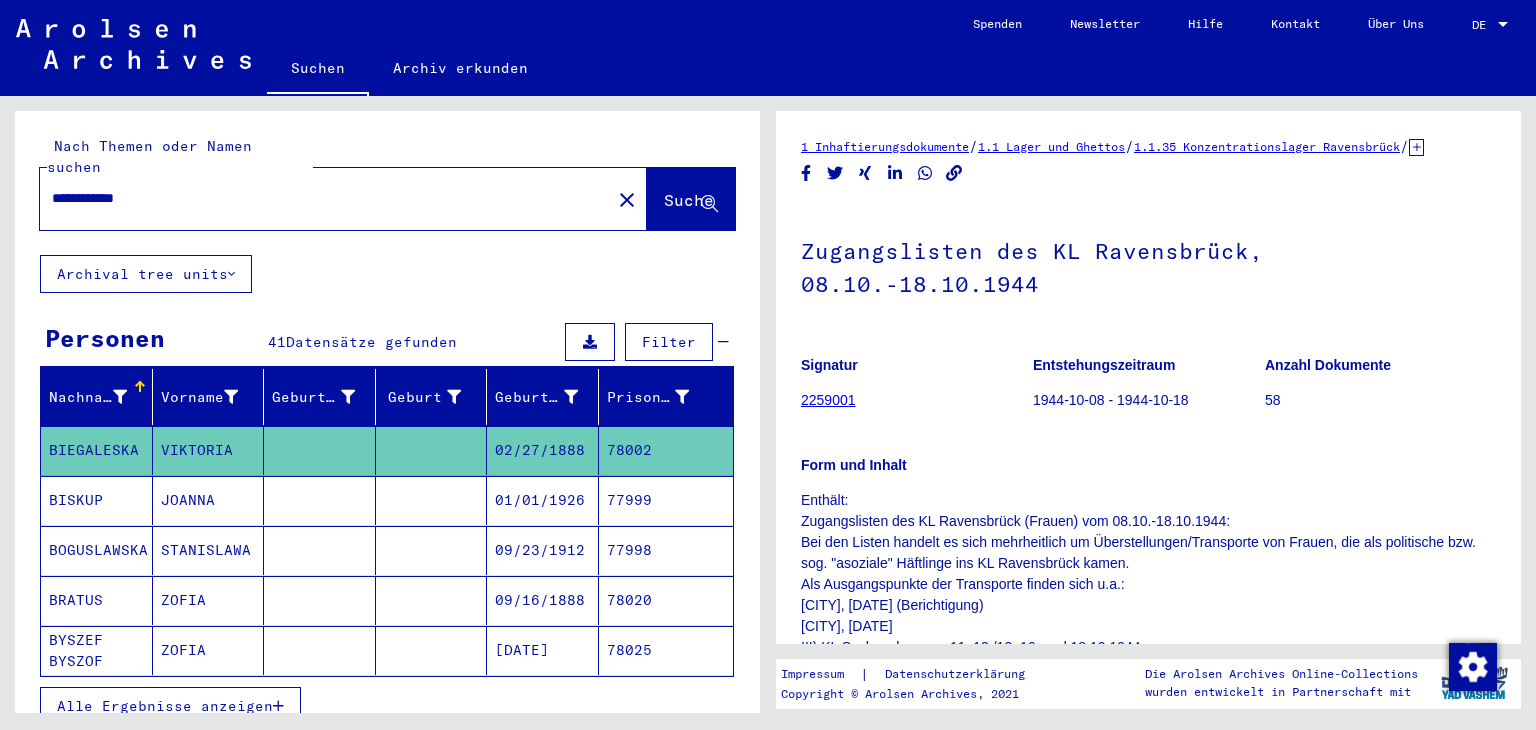type on "**********" 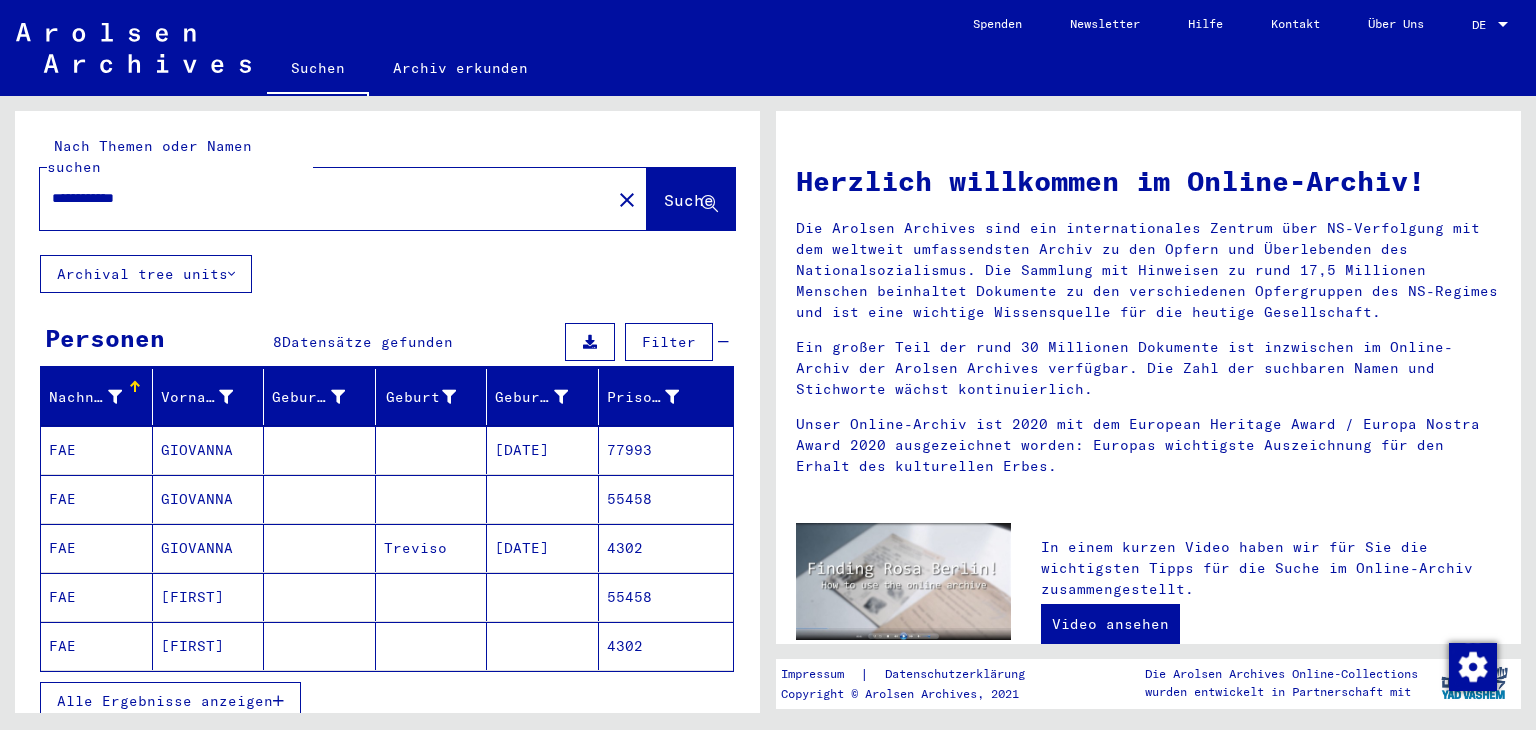 click on "Alle Ergebnisse anzeigen" at bounding box center (165, 701) 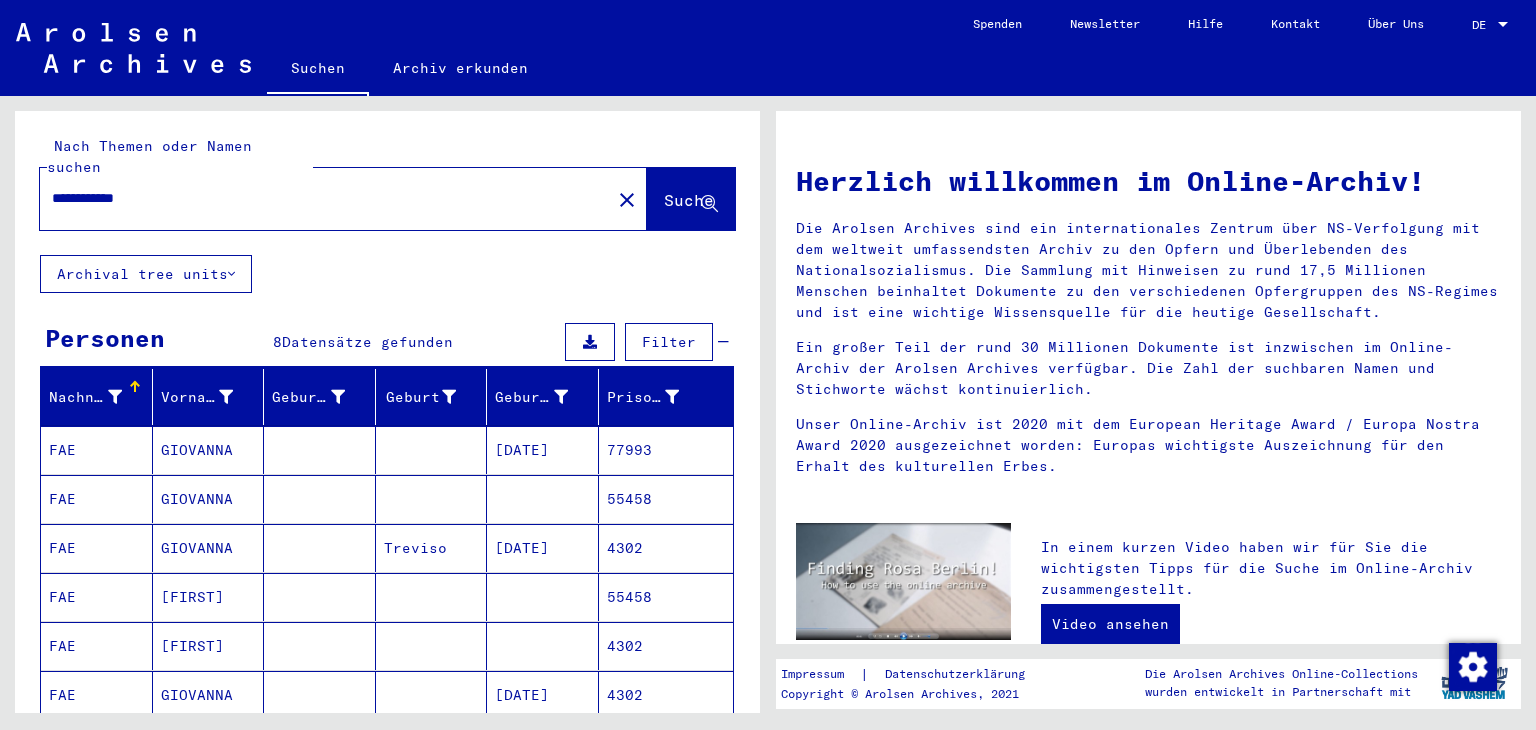 click on "77993" at bounding box center [666, 499] 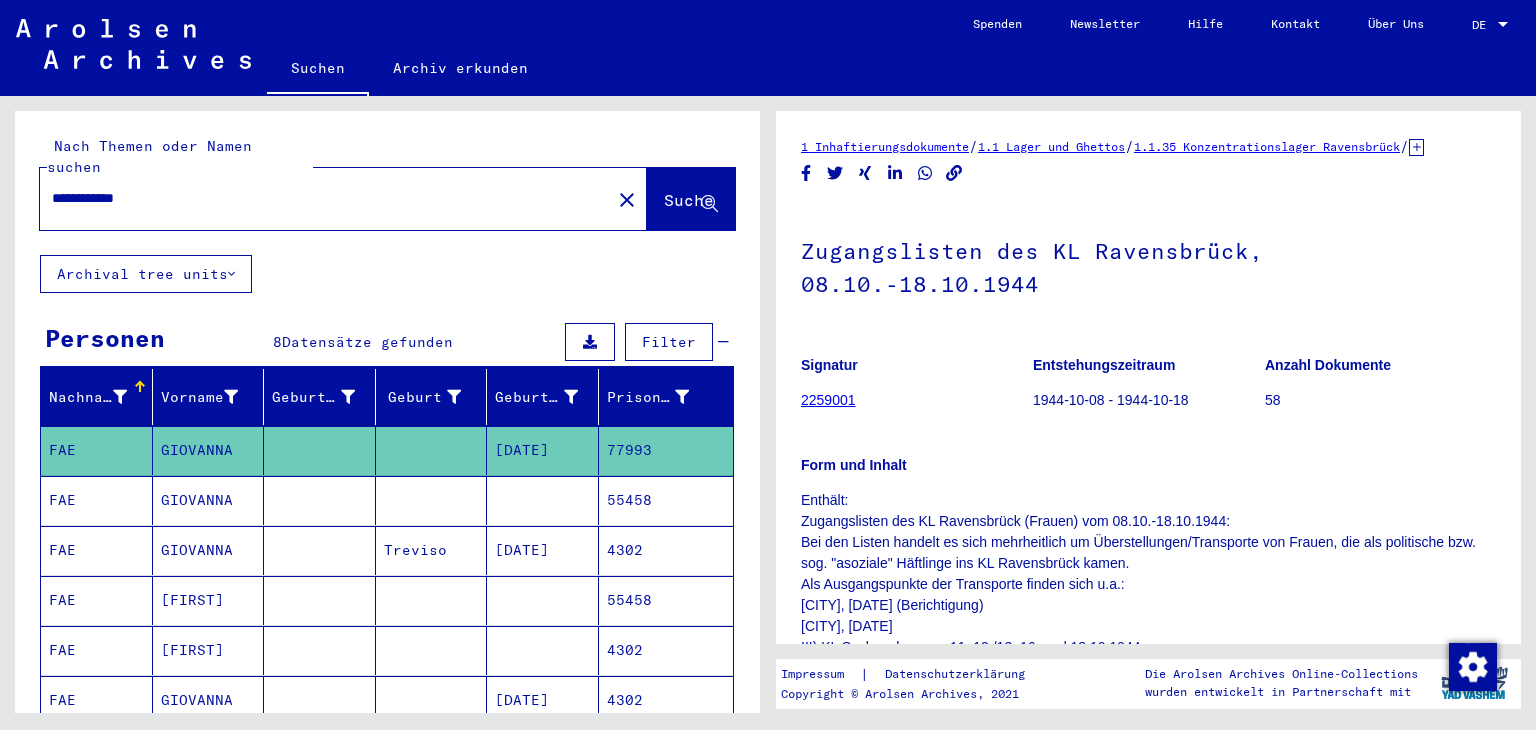 scroll, scrollTop: 0, scrollLeft: 0, axis: both 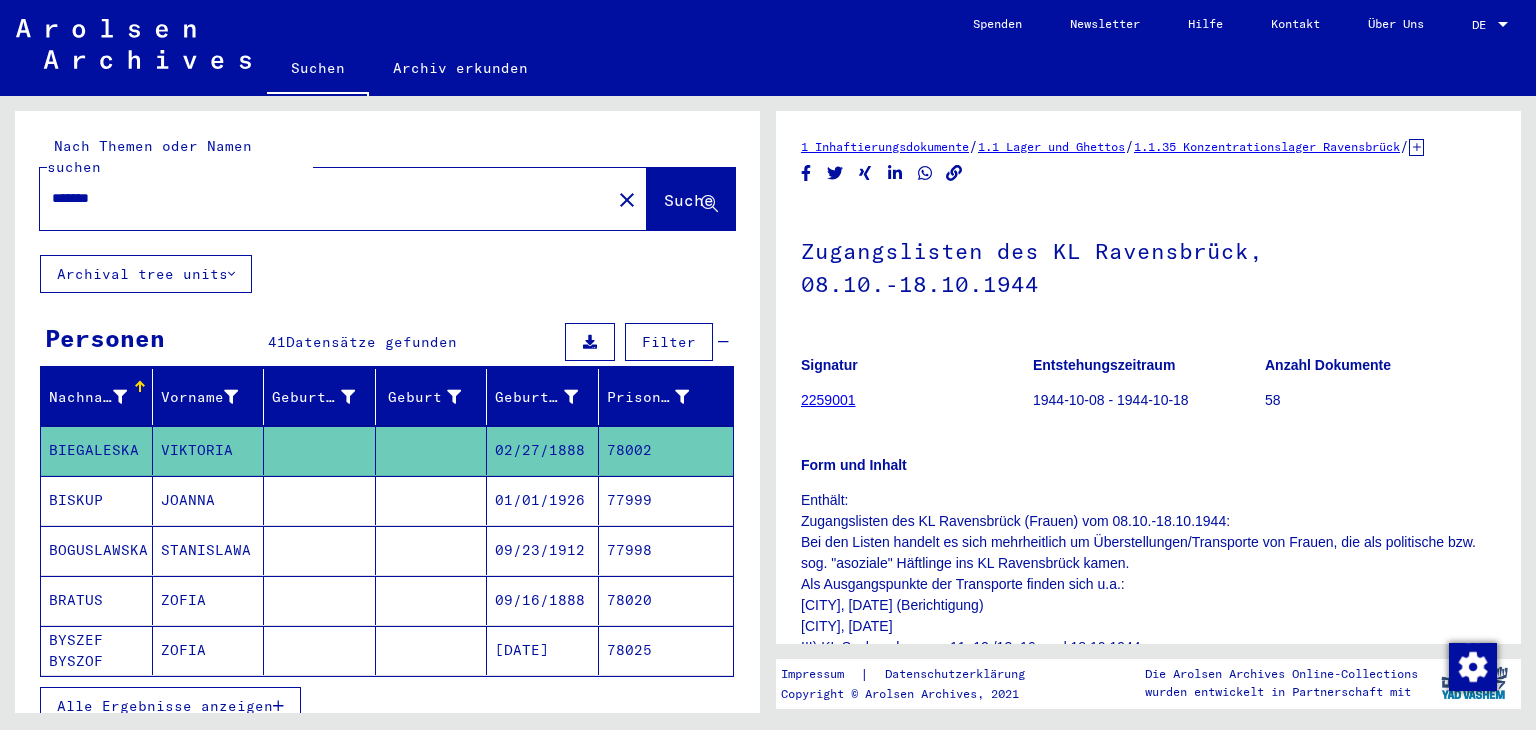 click on "*******" at bounding box center [325, 198] 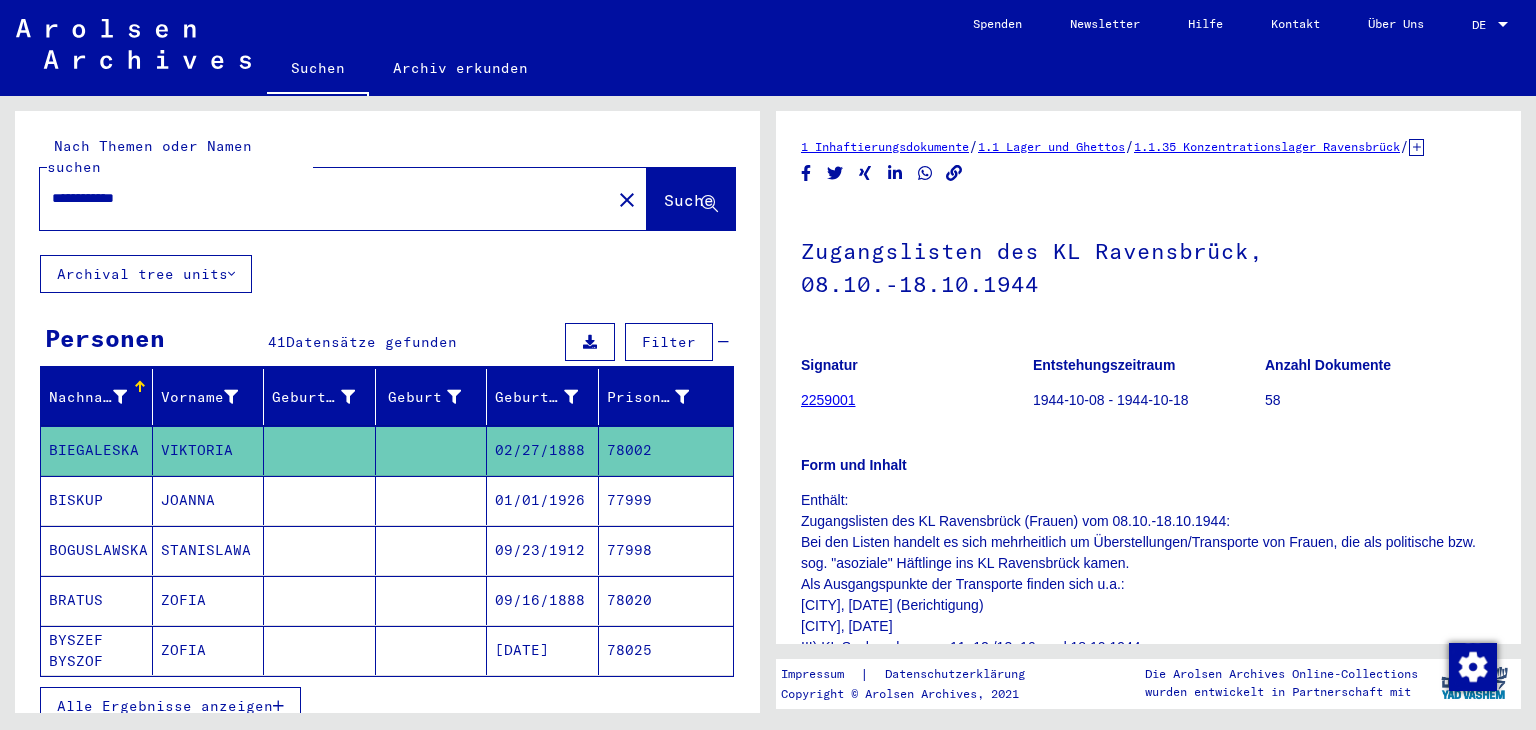 type on "**********" 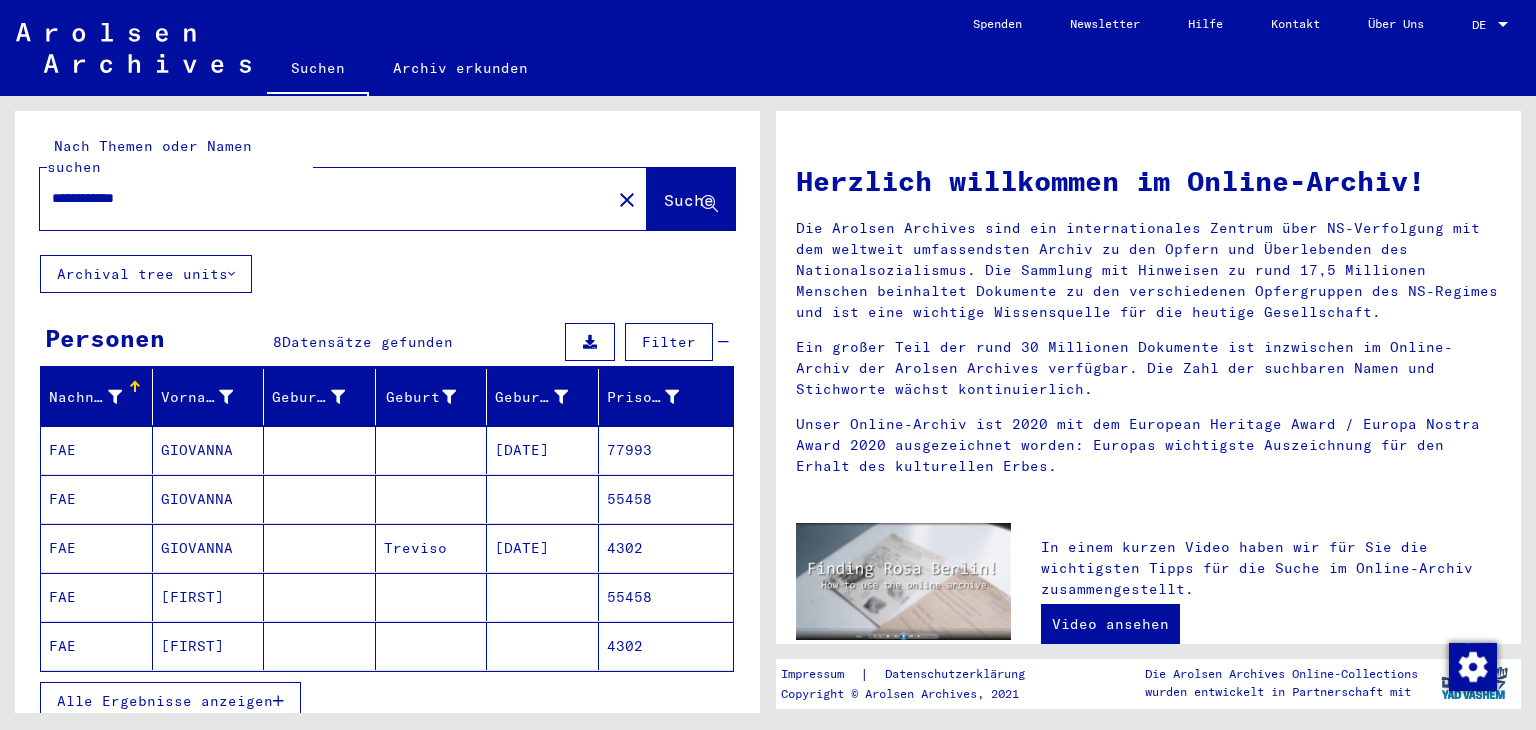 click on "Alle Ergebnisse anzeigen" at bounding box center (165, 701) 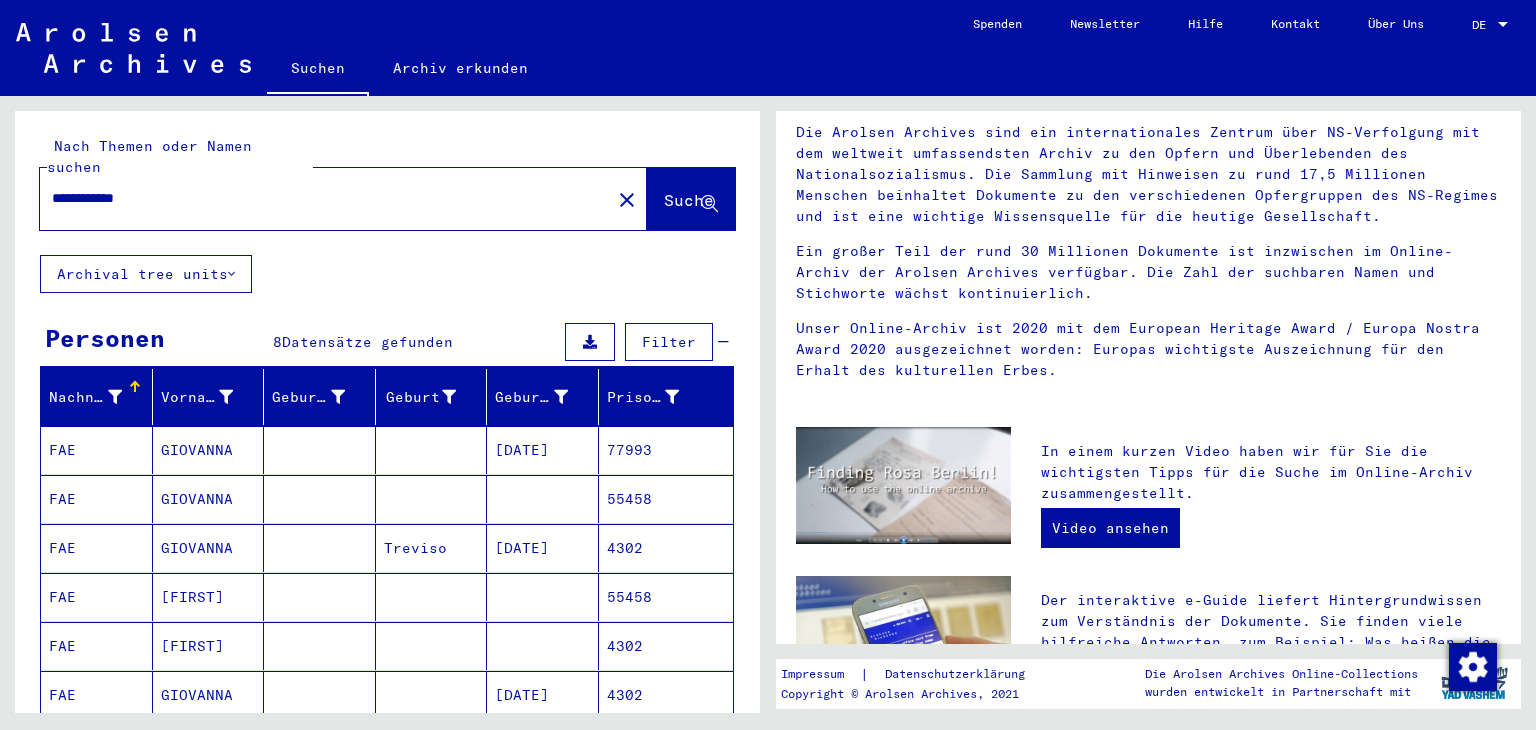 scroll, scrollTop: 200, scrollLeft: 0, axis: vertical 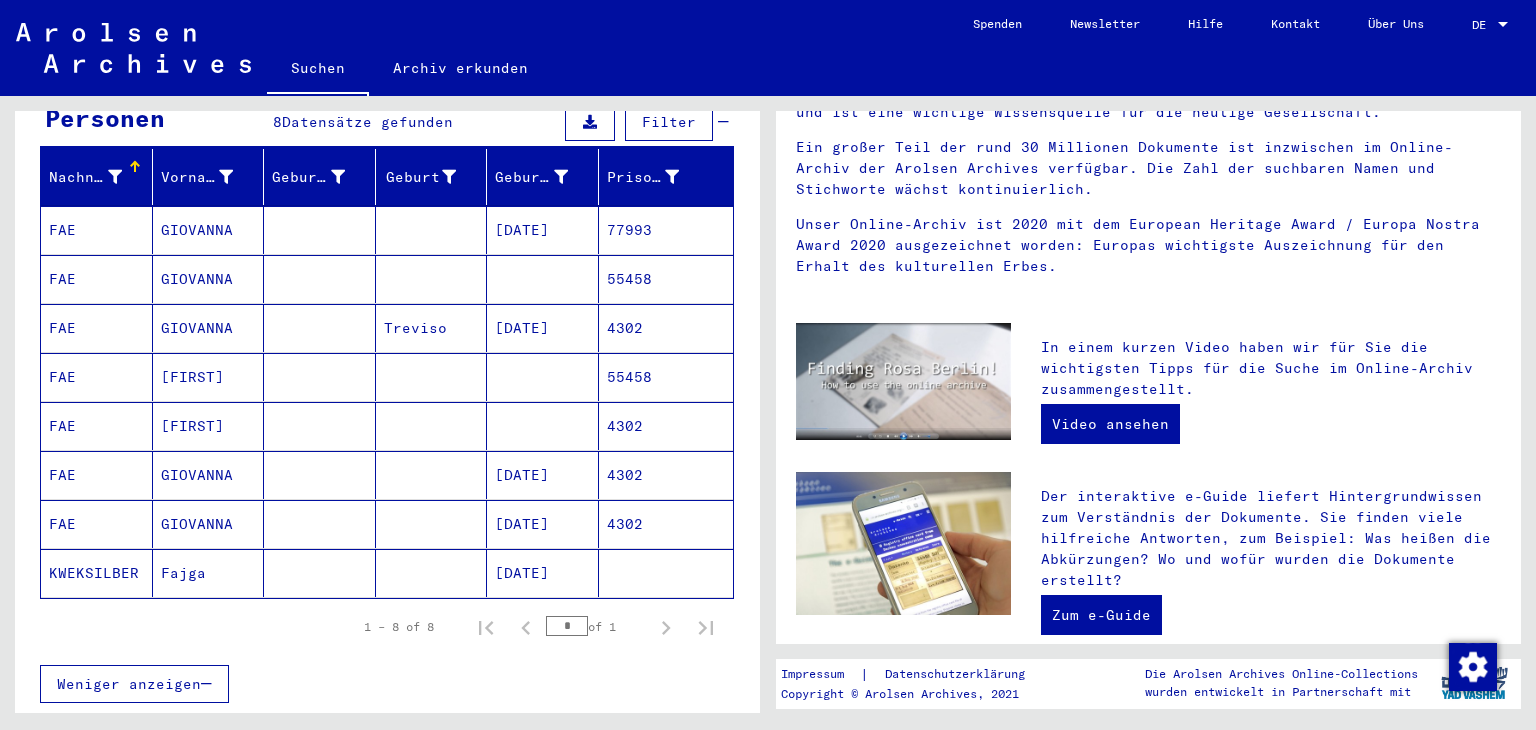 click on "55458" at bounding box center (666, 426) 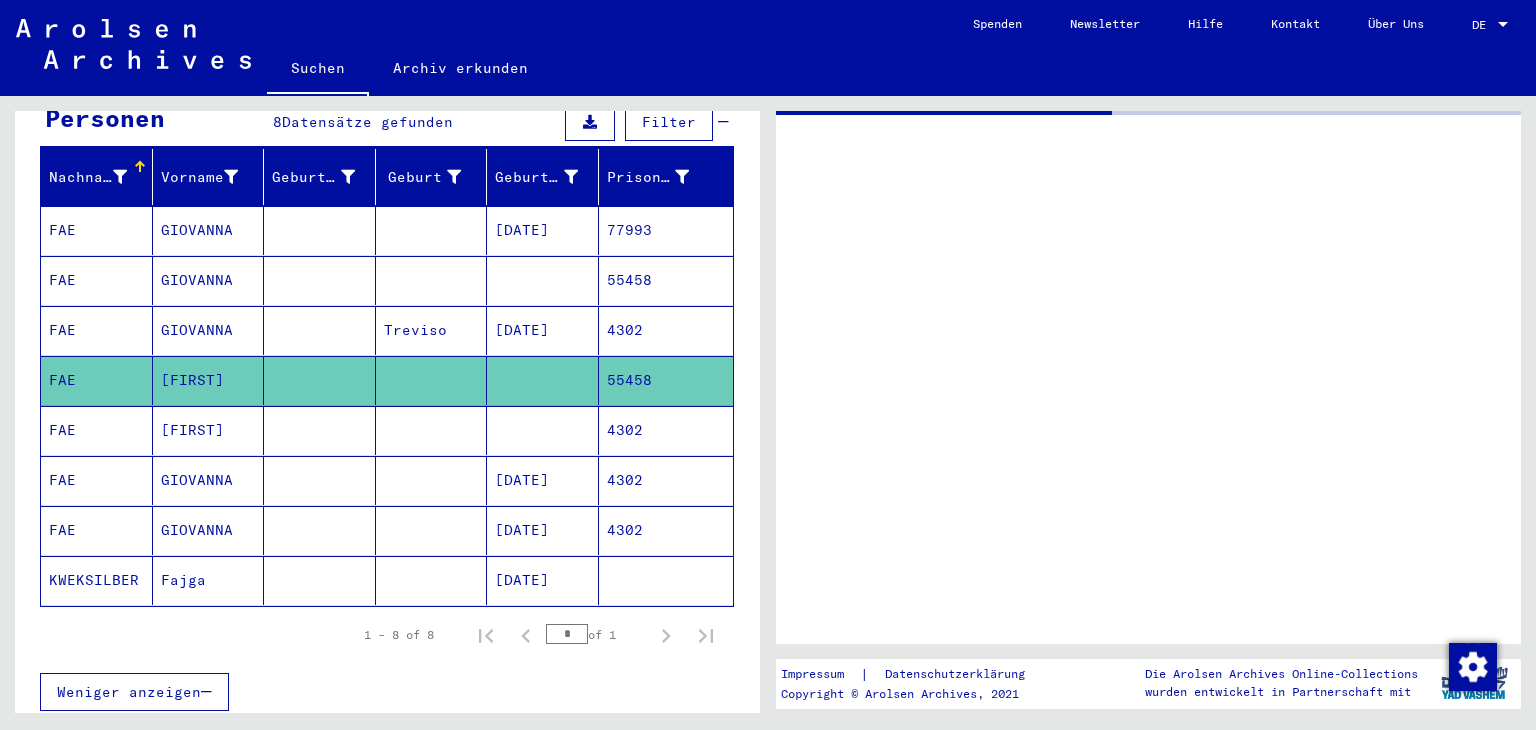 scroll, scrollTop: 0, scrollLeft: 0, axis: both 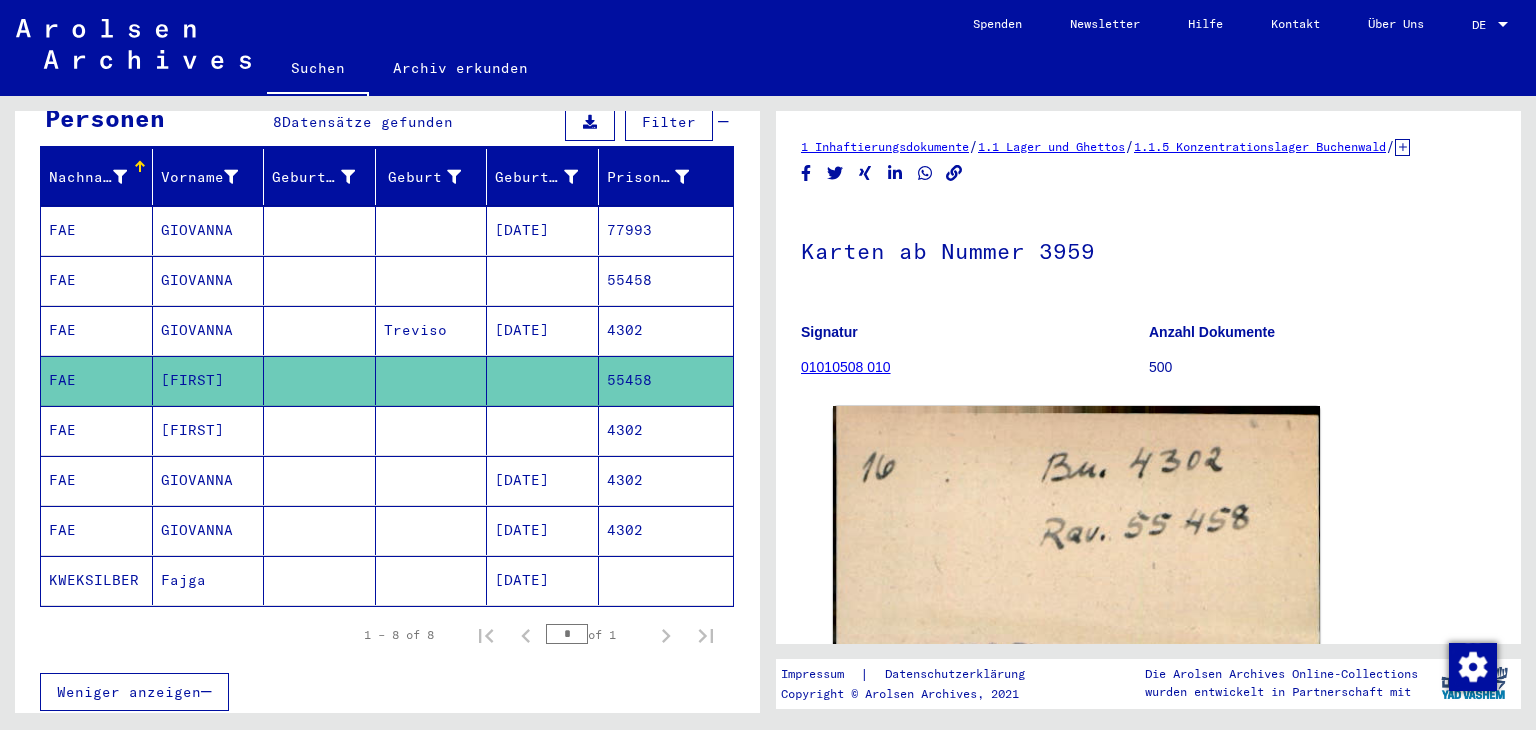 click on "4302" at bounding box center [666, 380] 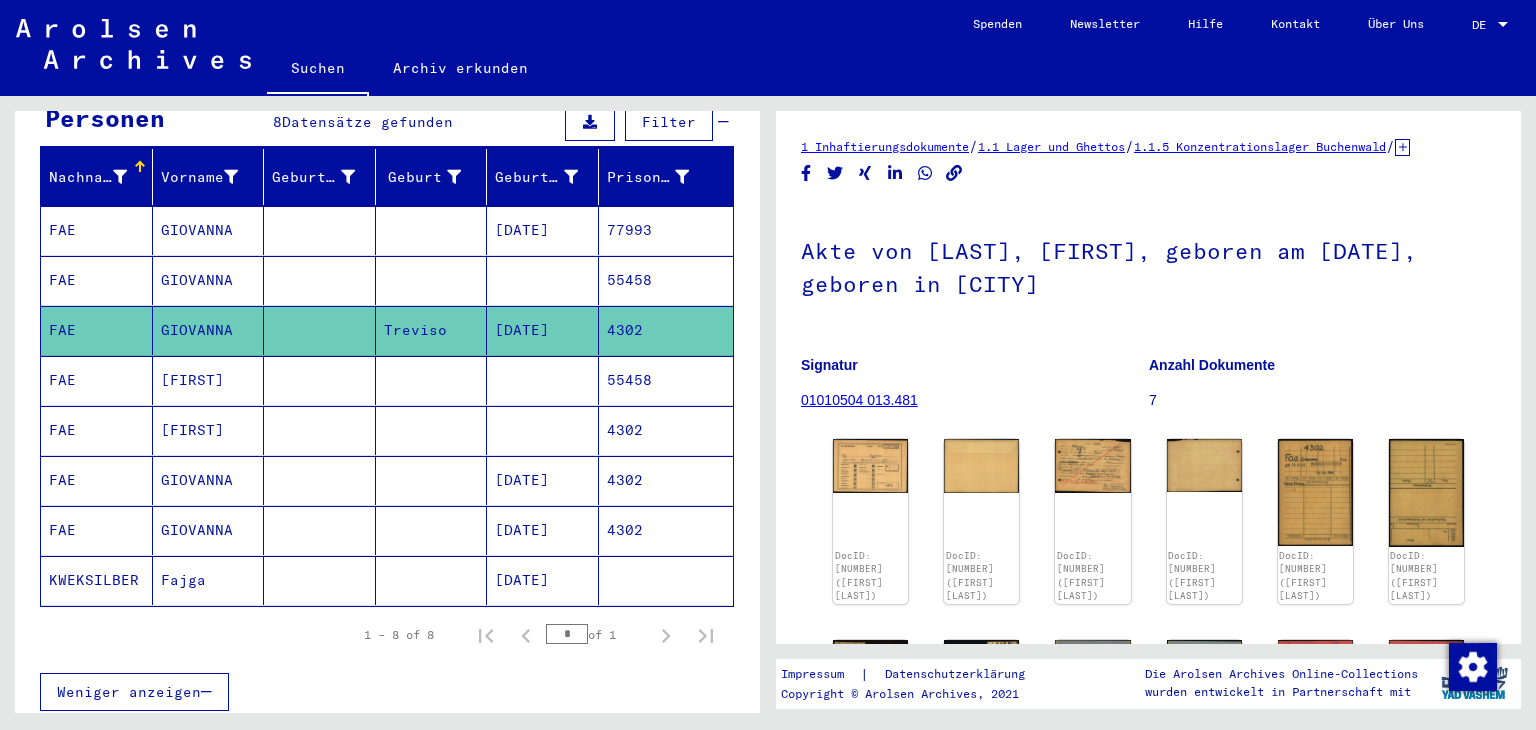 scroll, scrollTop: 0, scrollLeft: 0, axis: both 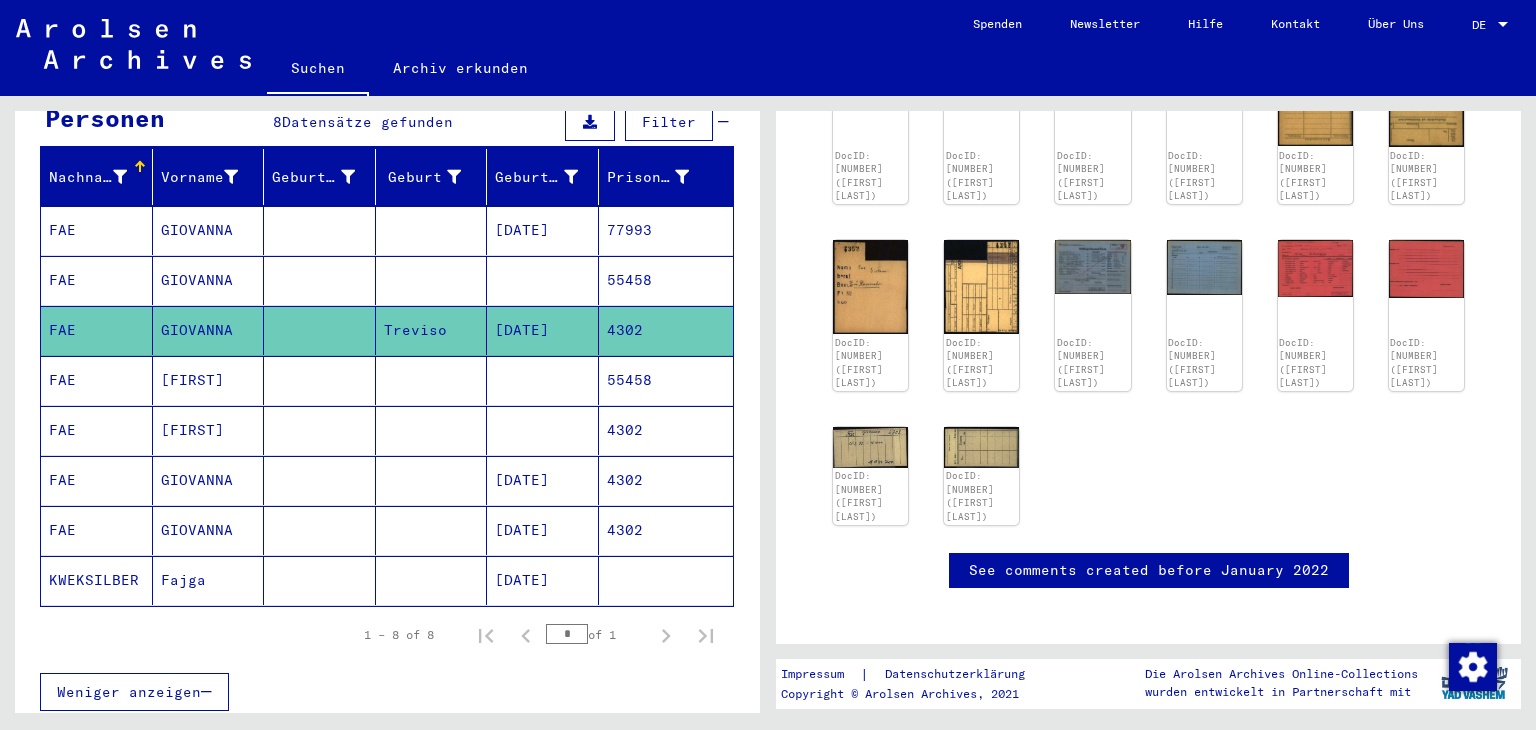 click on "55458" at bounding box center [666, 330] 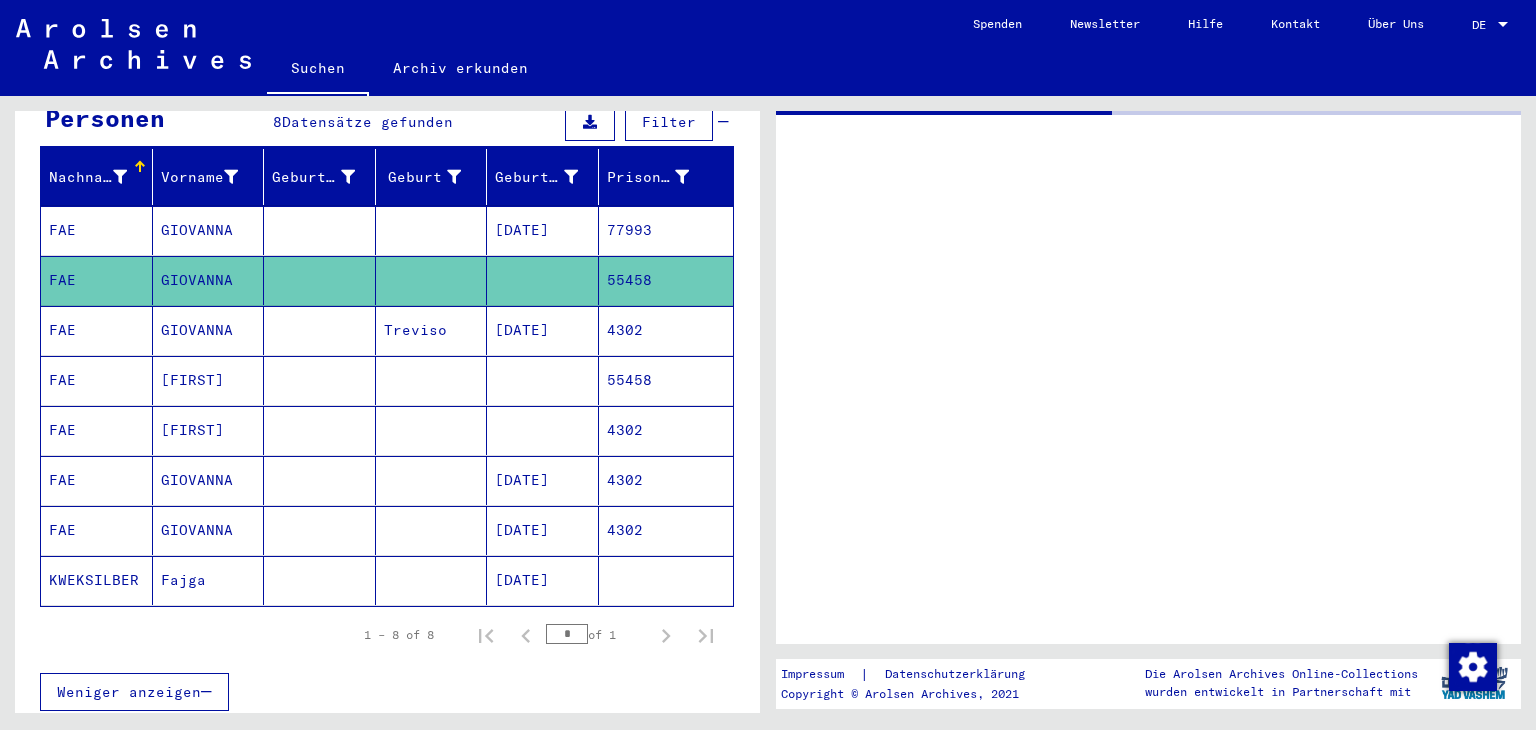 scroll, scrollTop: 0, scrollLeft: 0, axis: both 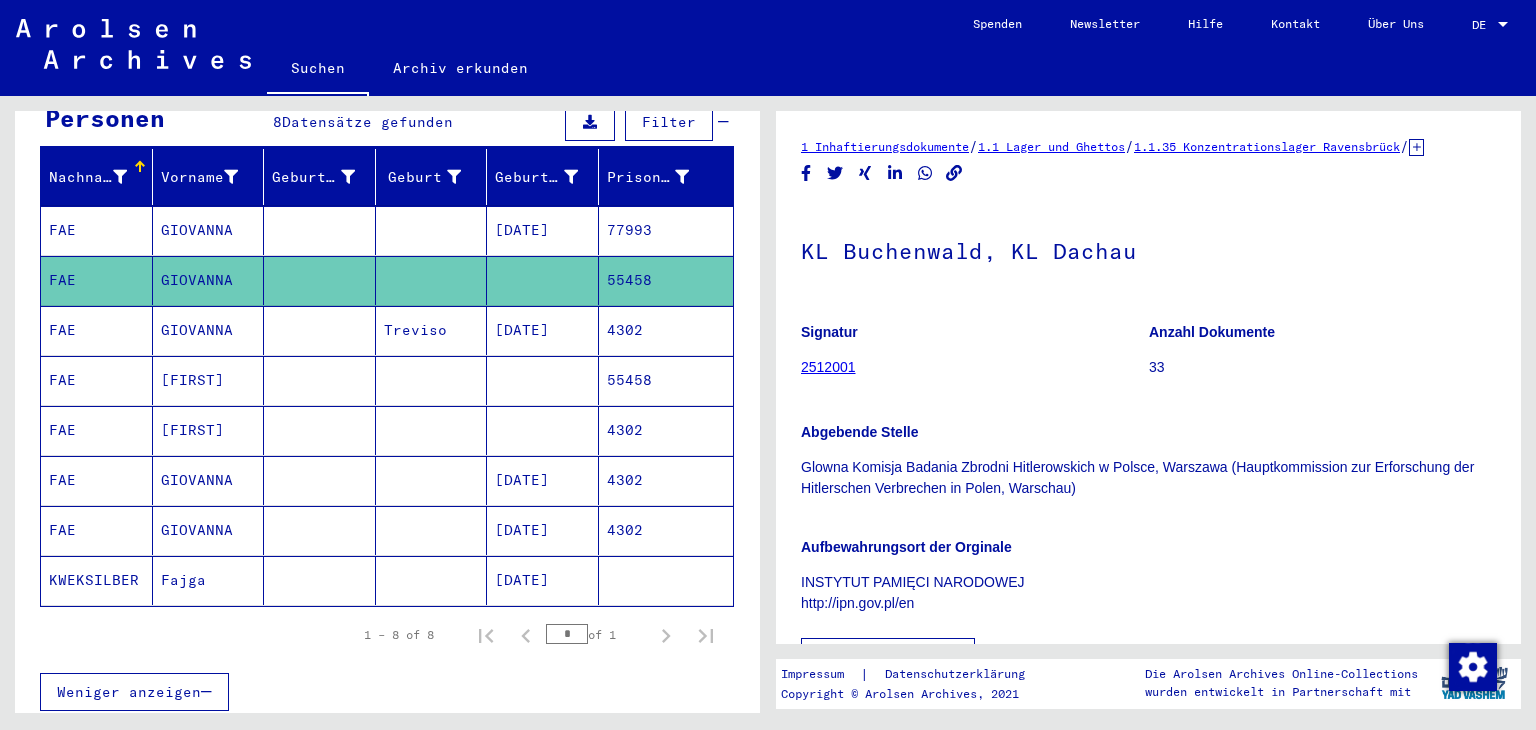 click on "2512001" 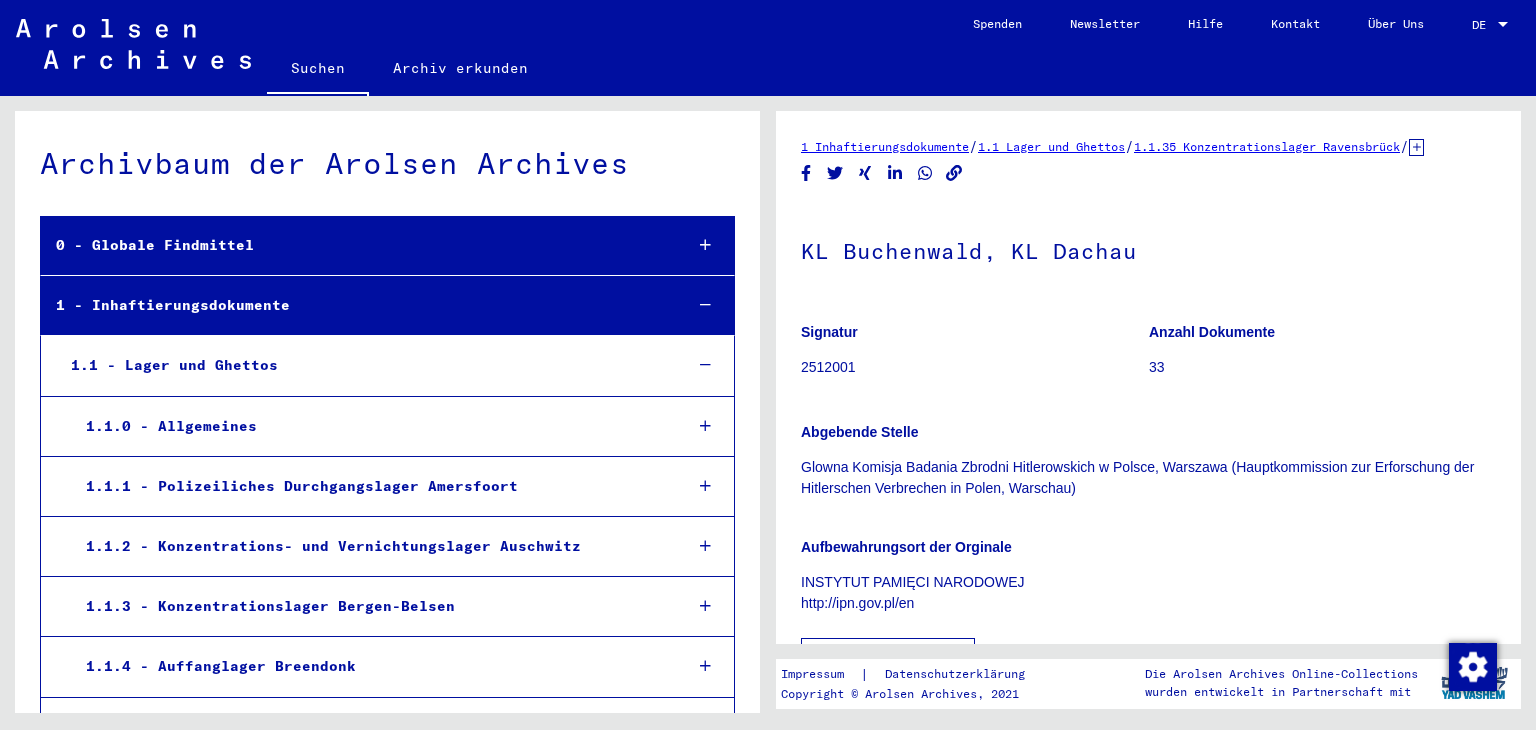 scroll, scrollTop: 7466, scrollLeft: 0, axis: vertical 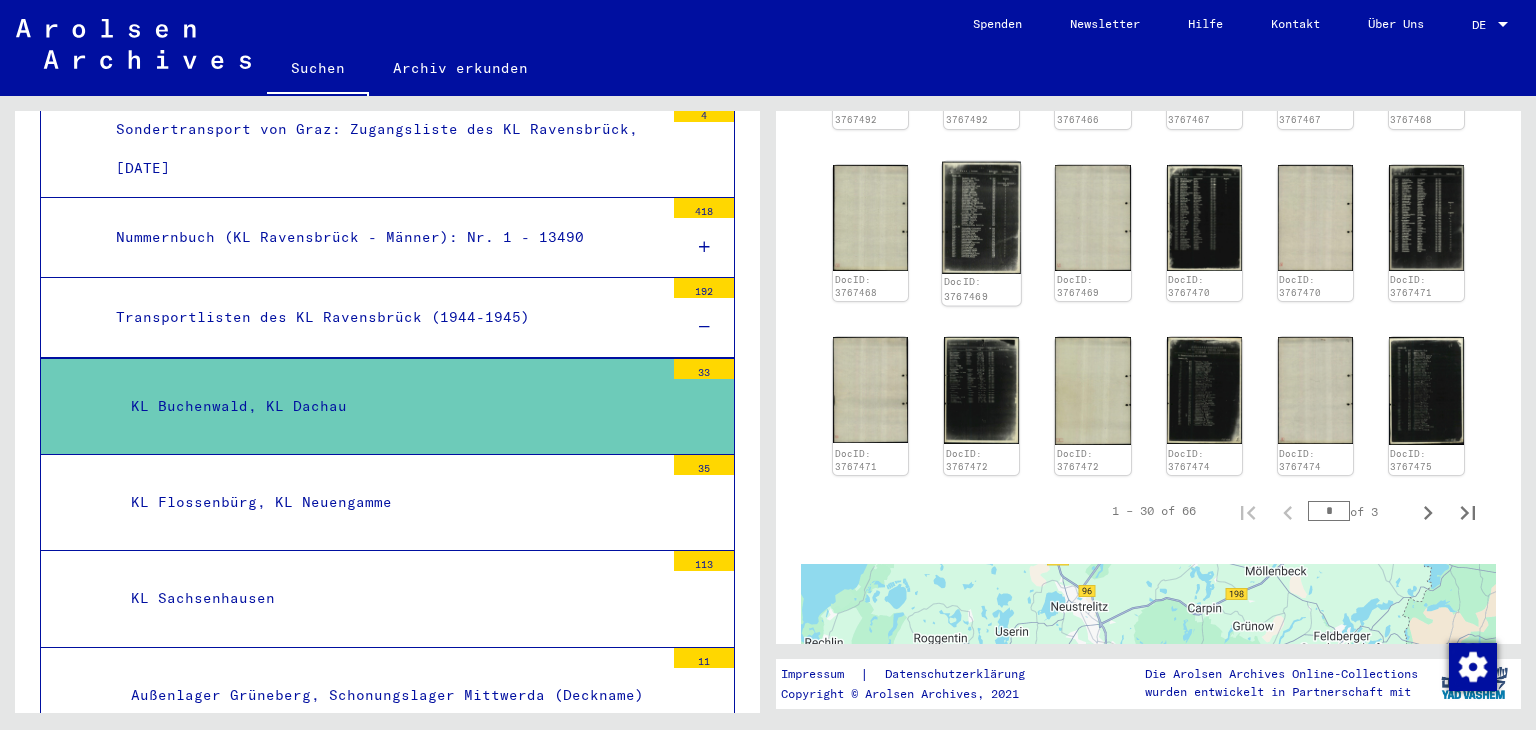 click 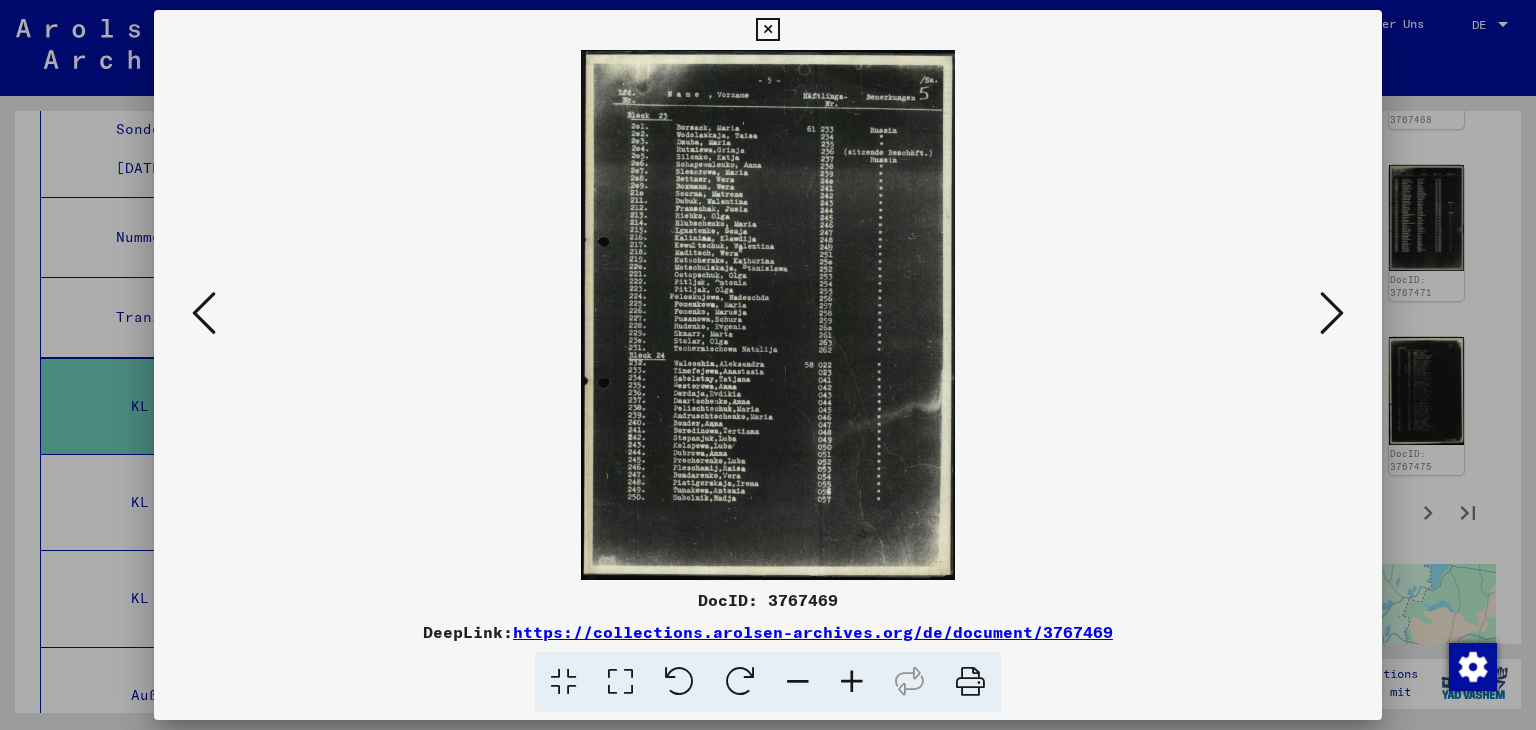 click at bounding box center [1332, 313] 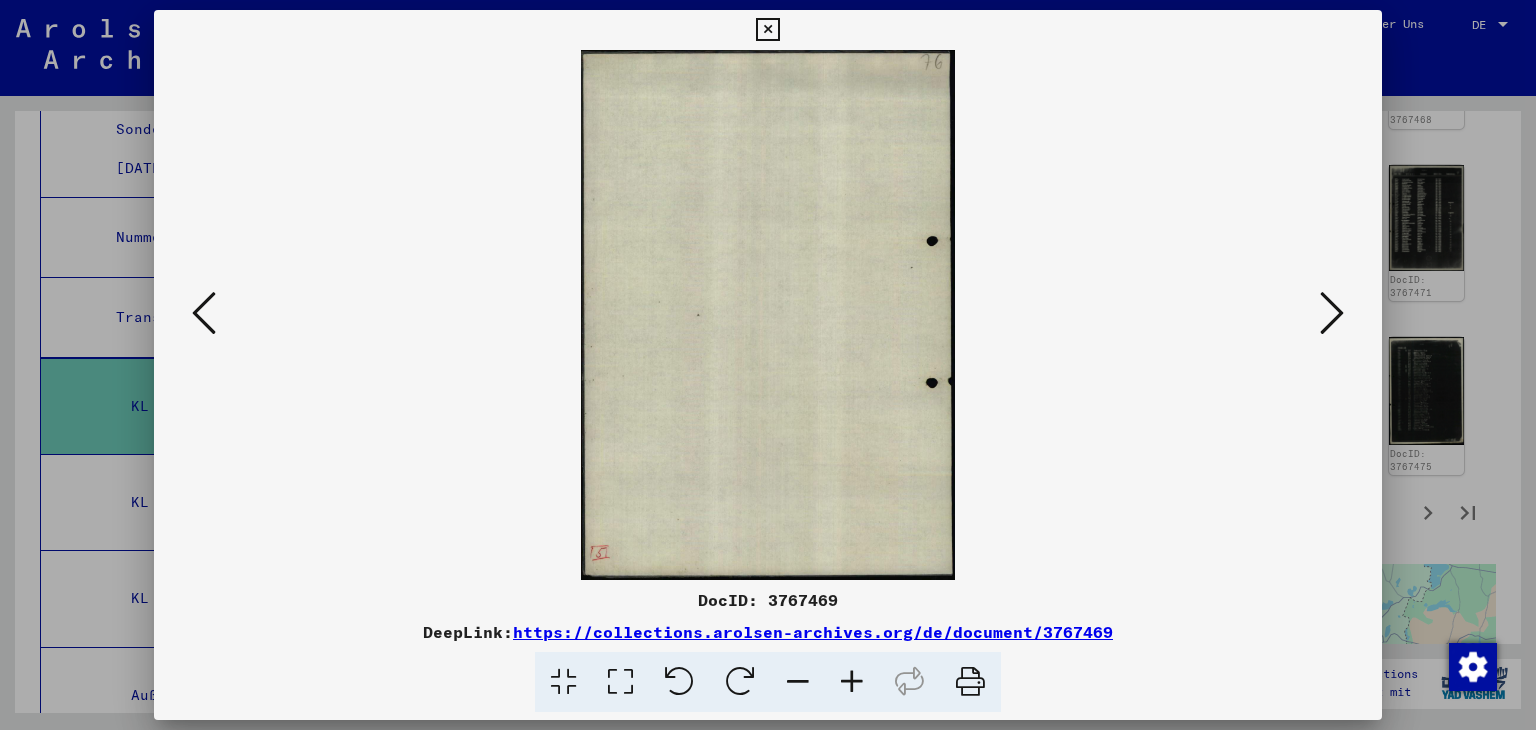 click at bounding box center (1332, 313) 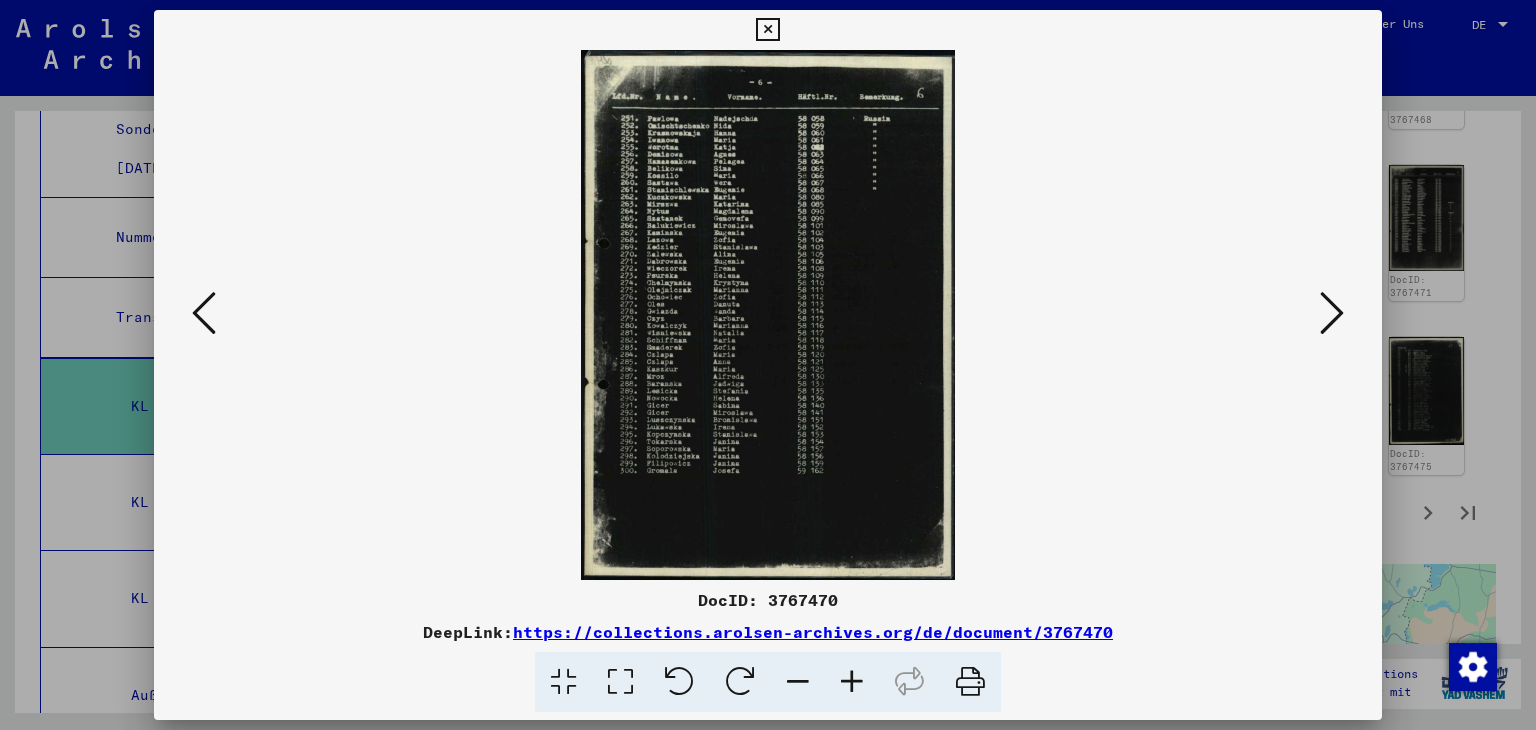 click at bounding box center (1332, 313) 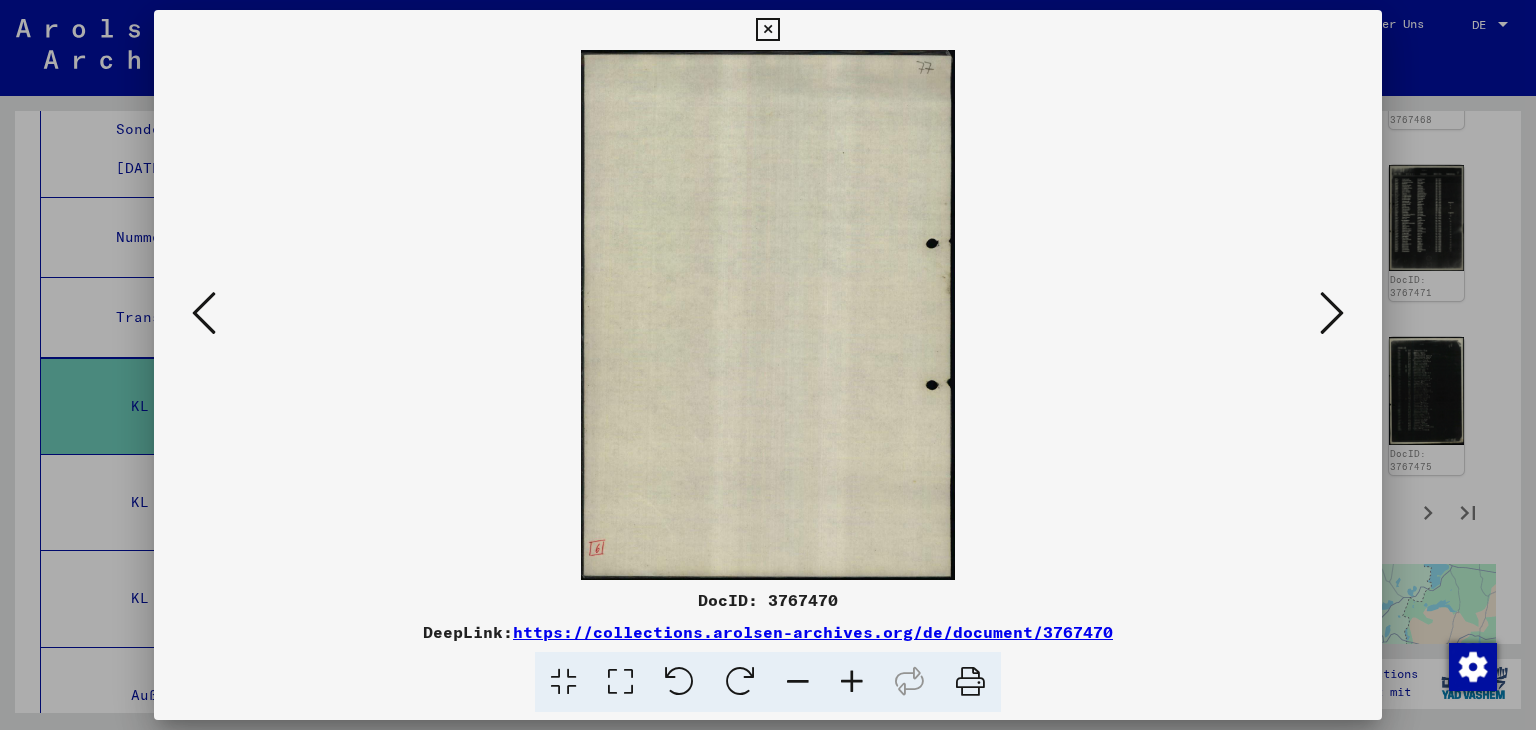 click at bounding box center (1332, 313) 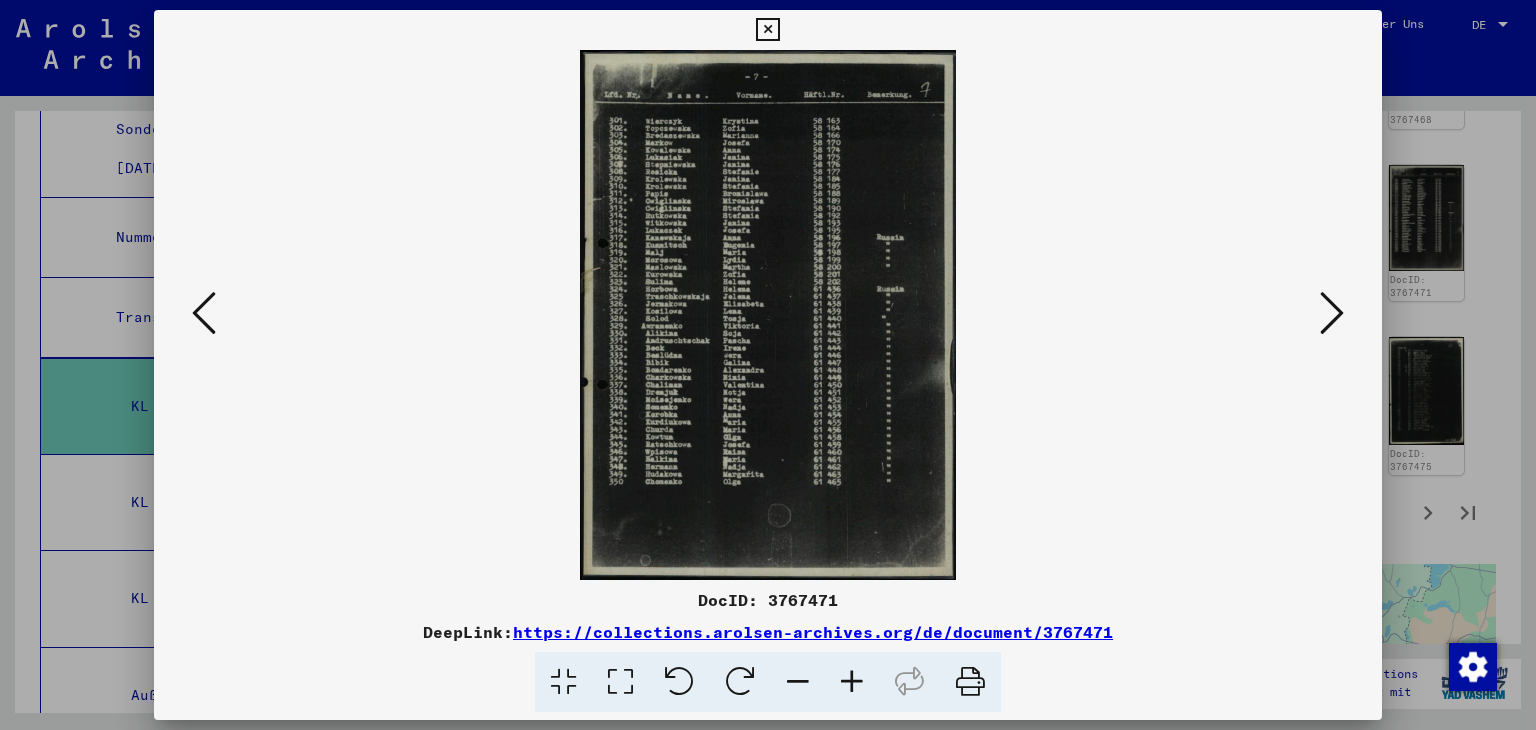 click at bounding box center [1332, 313] 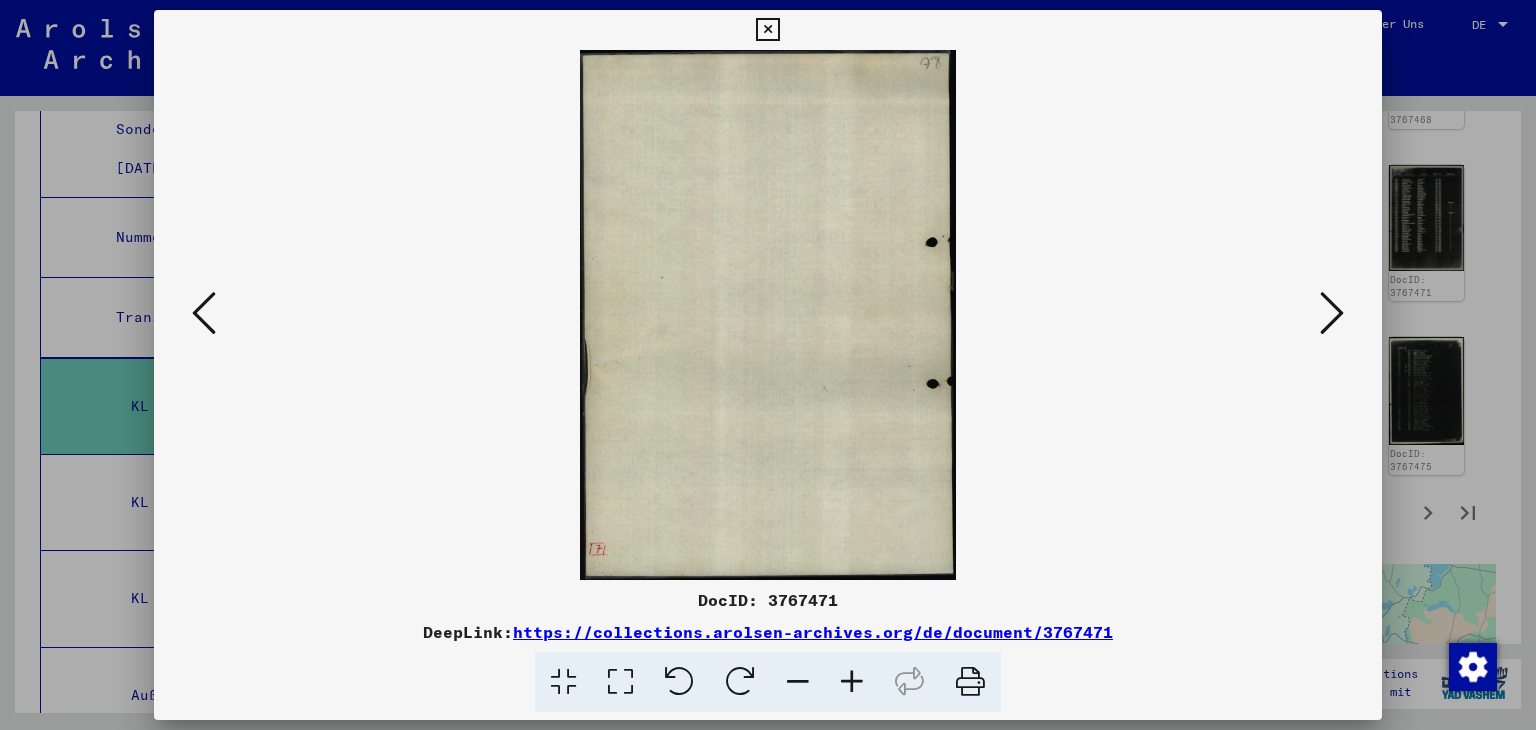 click at bounding box center [1332, 313] 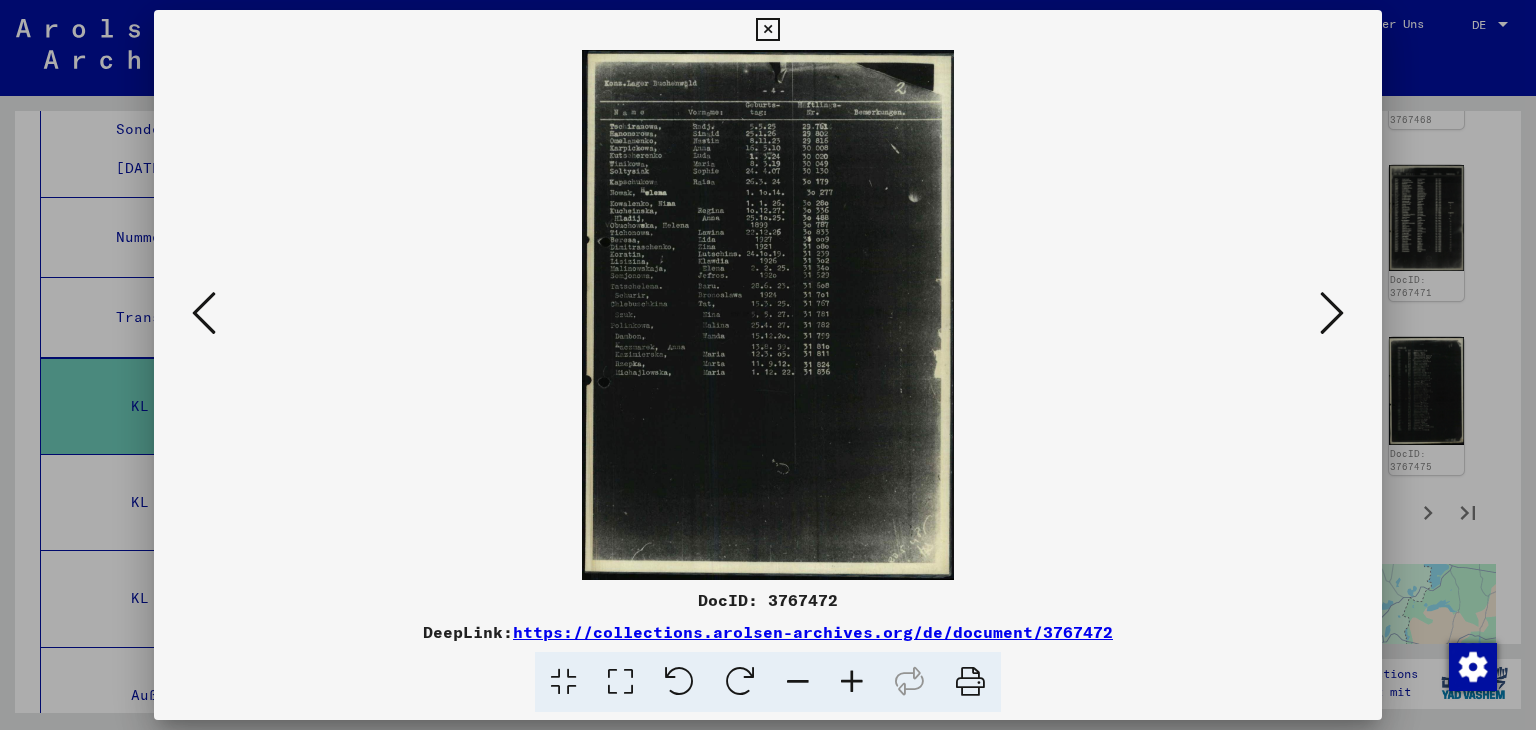 click at bounding box center (1332, 313) 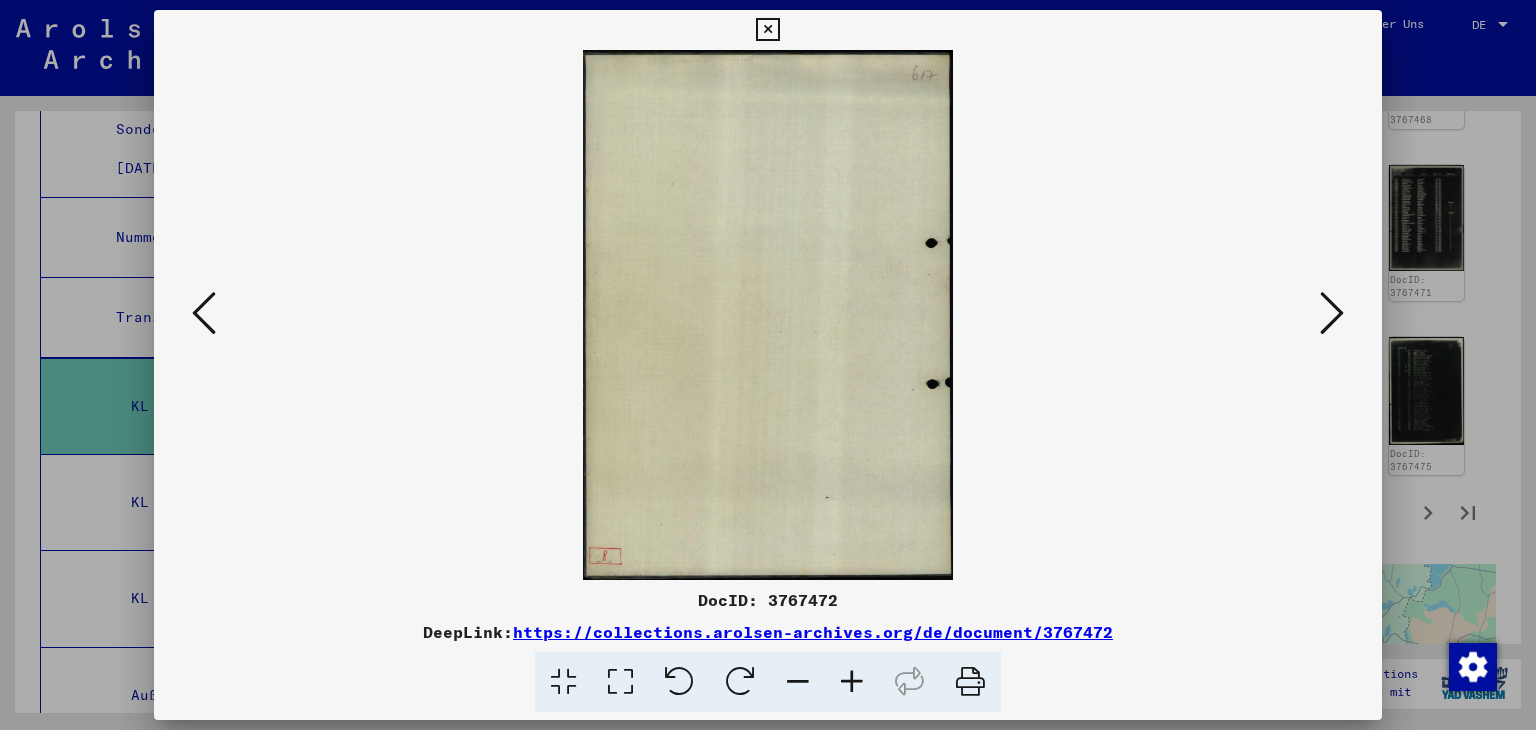 click at bounding box center [1332, 313] 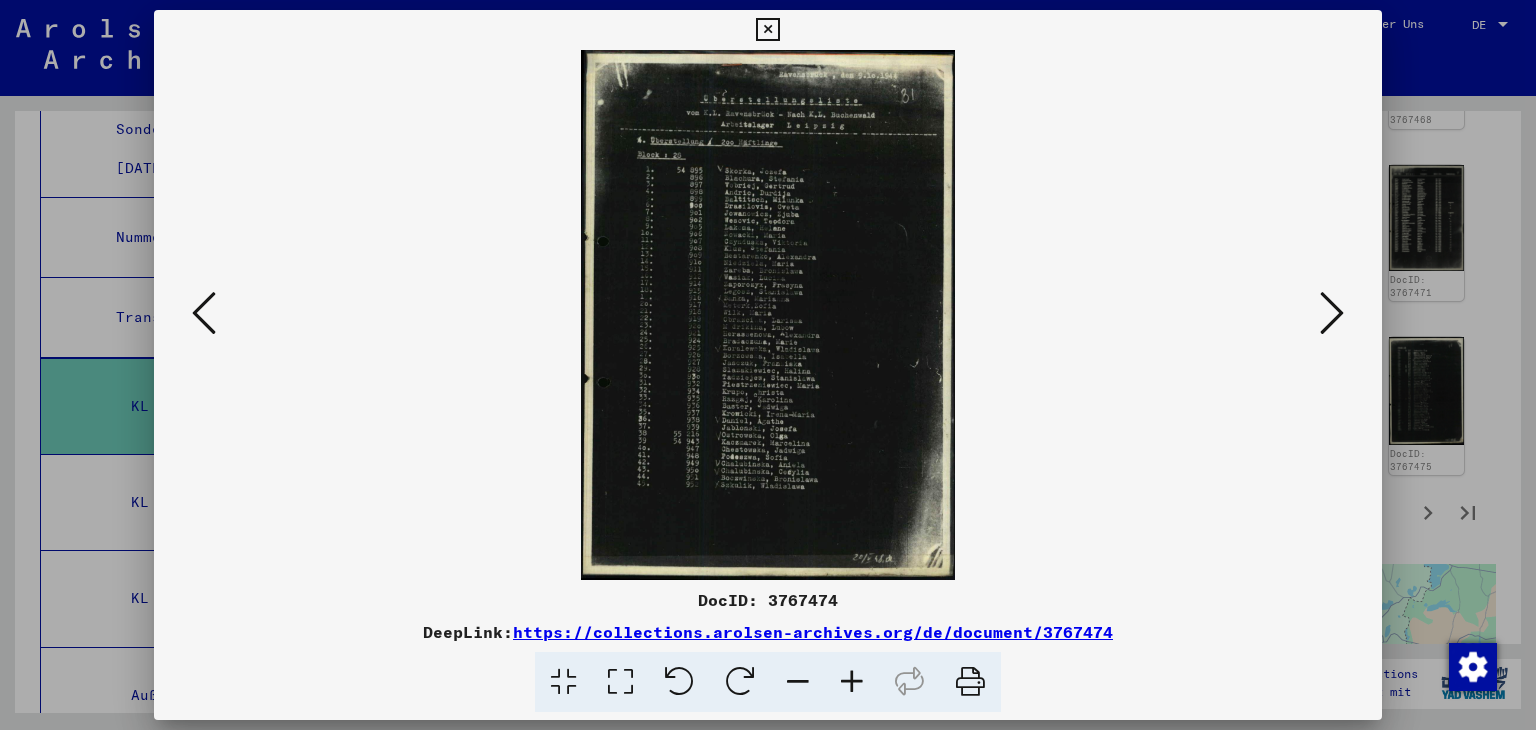 click at bounding box center [768, 315] 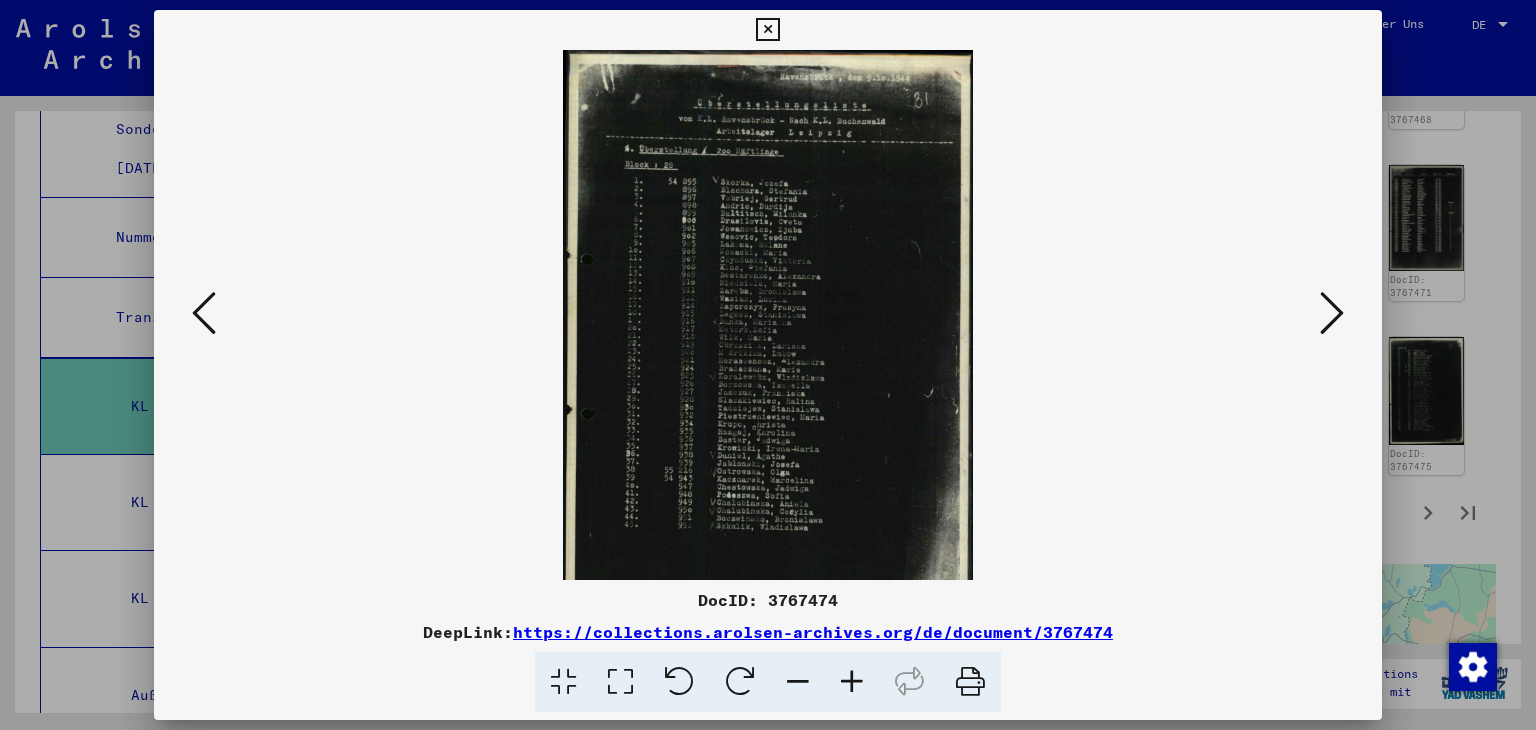 click at bounding box center (852, 682) 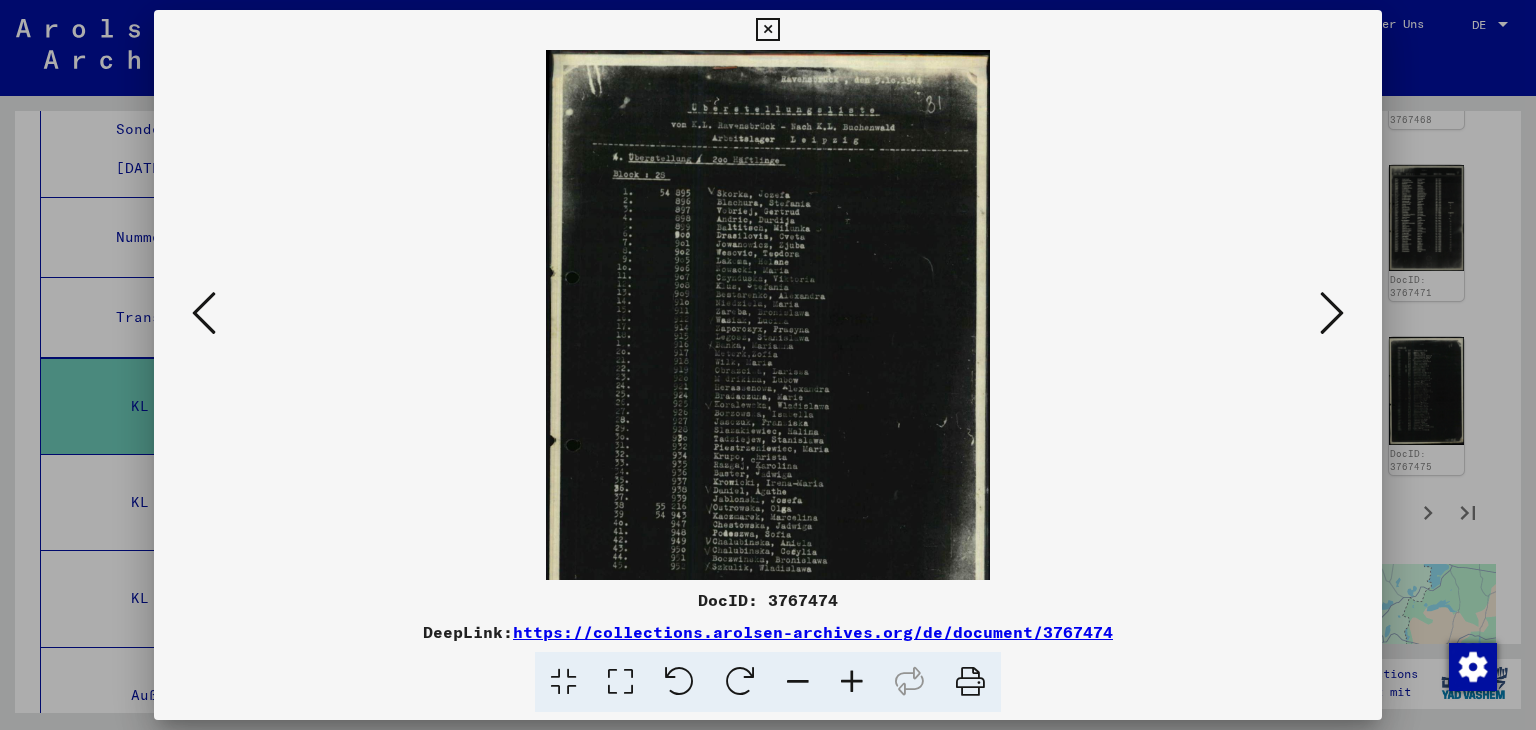 click at bounding box center (852, 682) 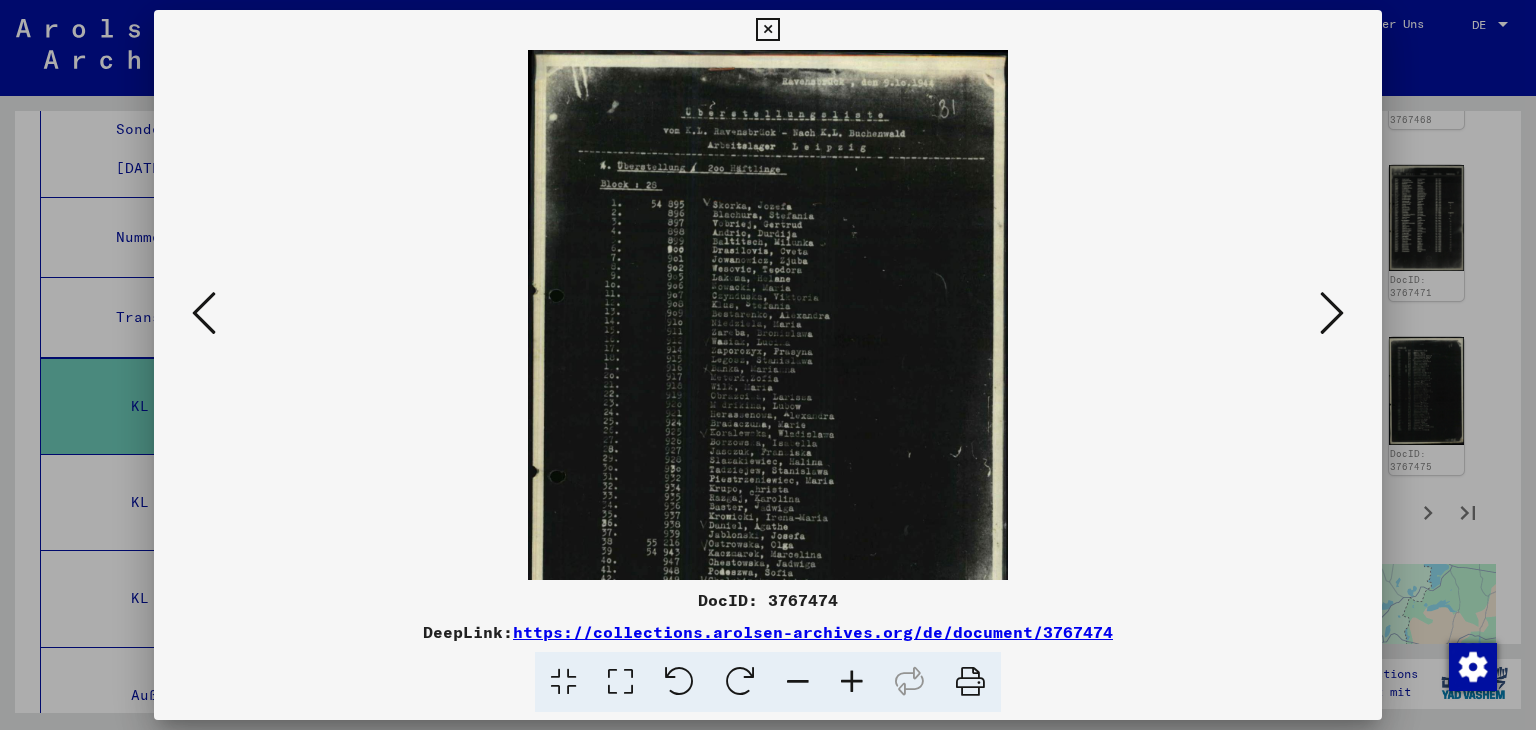 click at bounding box center [852, 682] 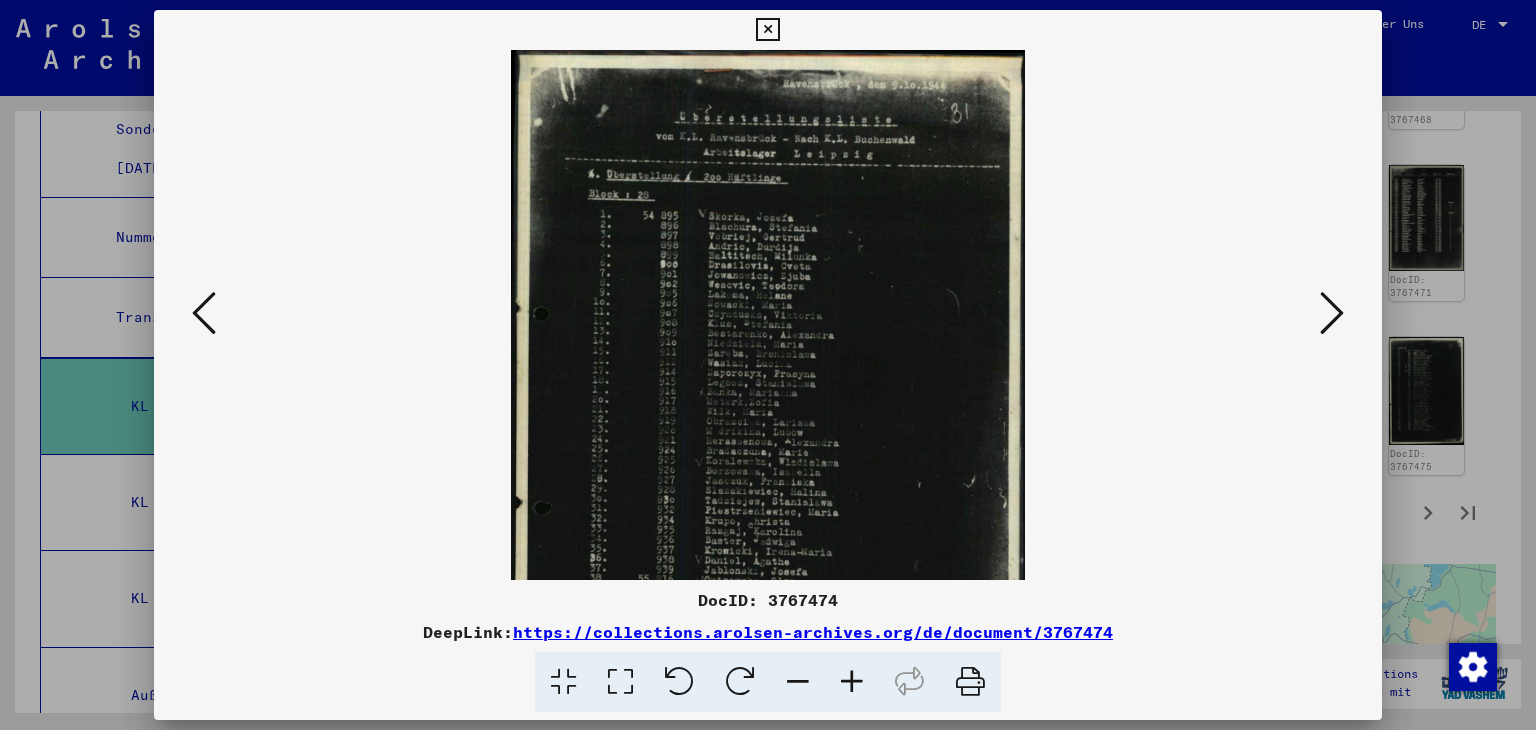 click at bounding box center [852, 682] 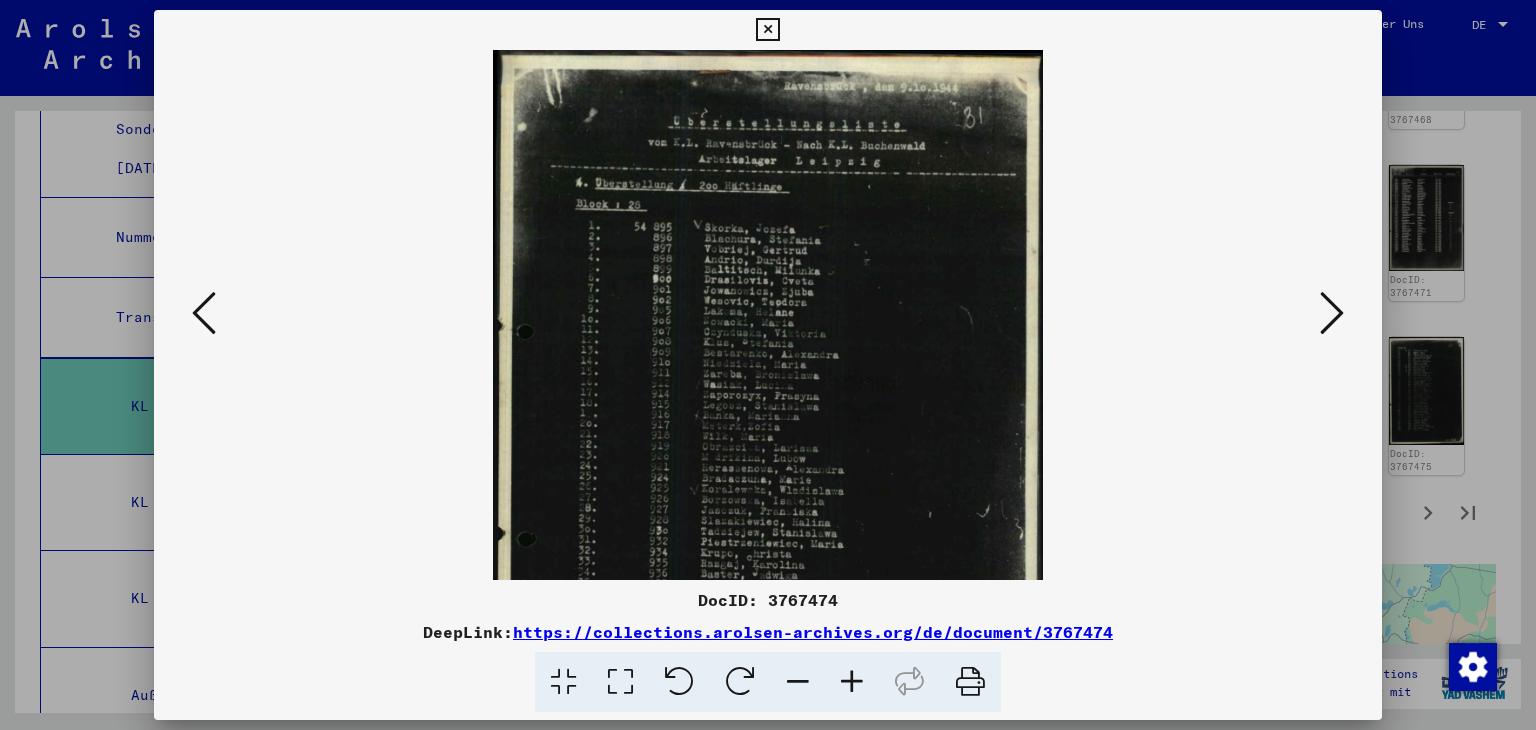 click at bounding box center [852, 682] 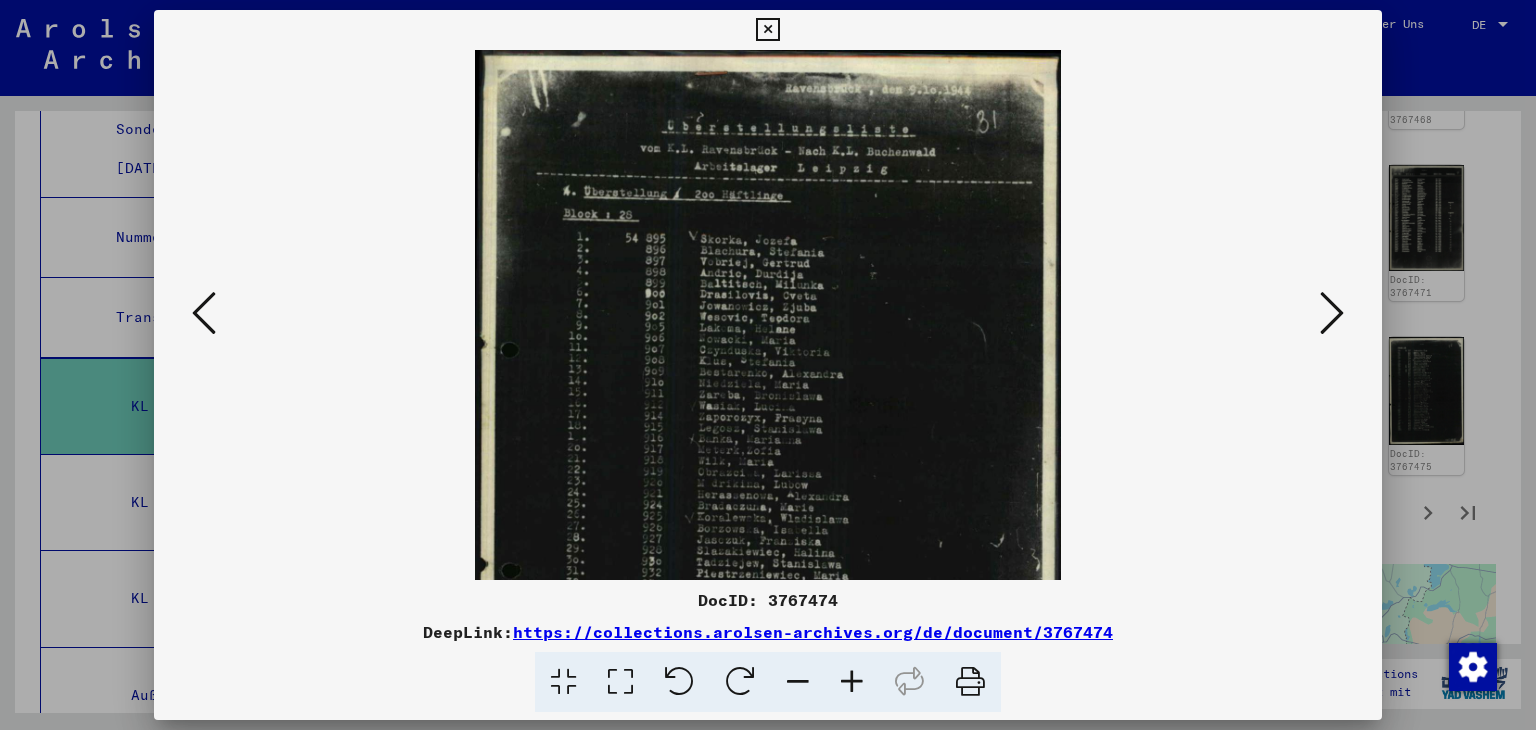 click at bounding box center [852, 682] 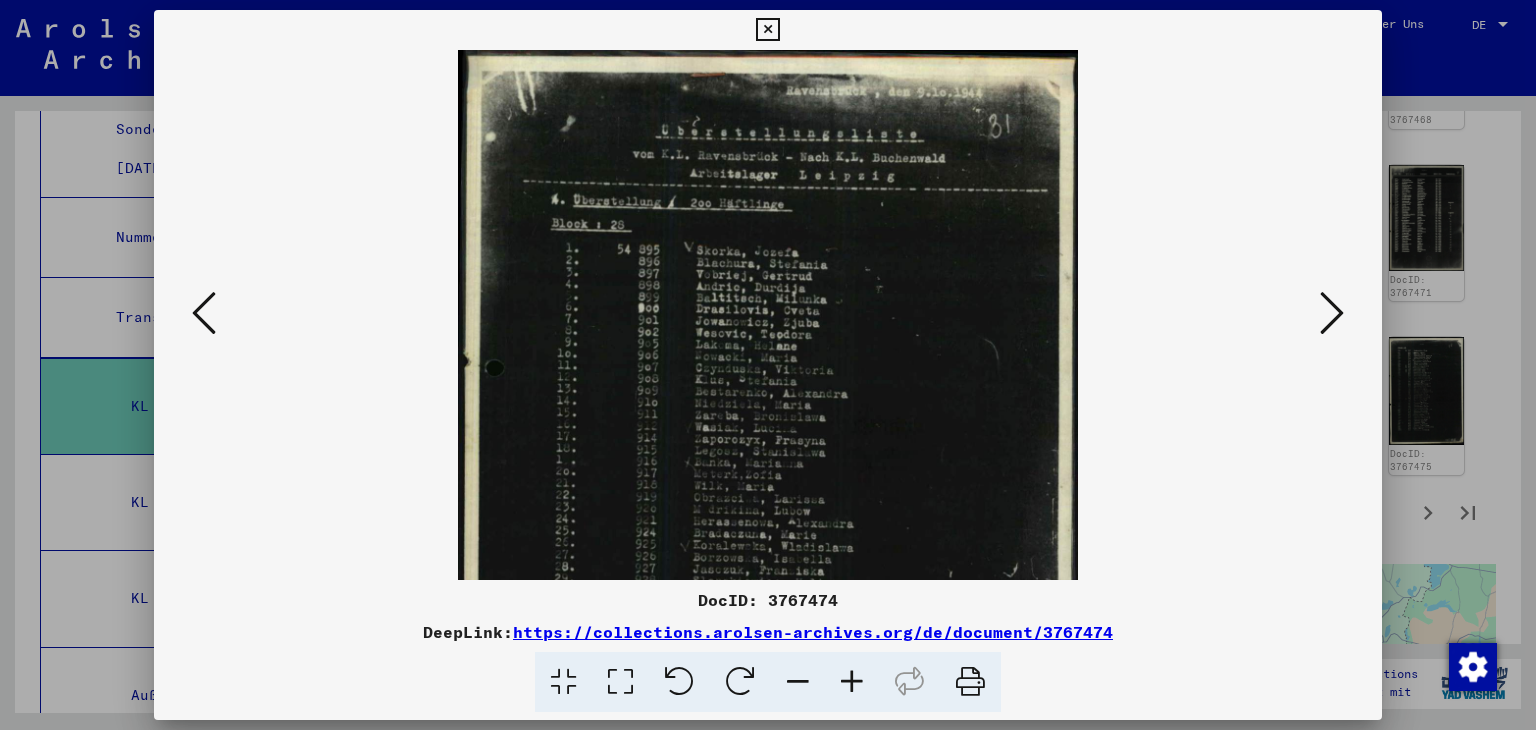 click at bounding box center (852, 682) 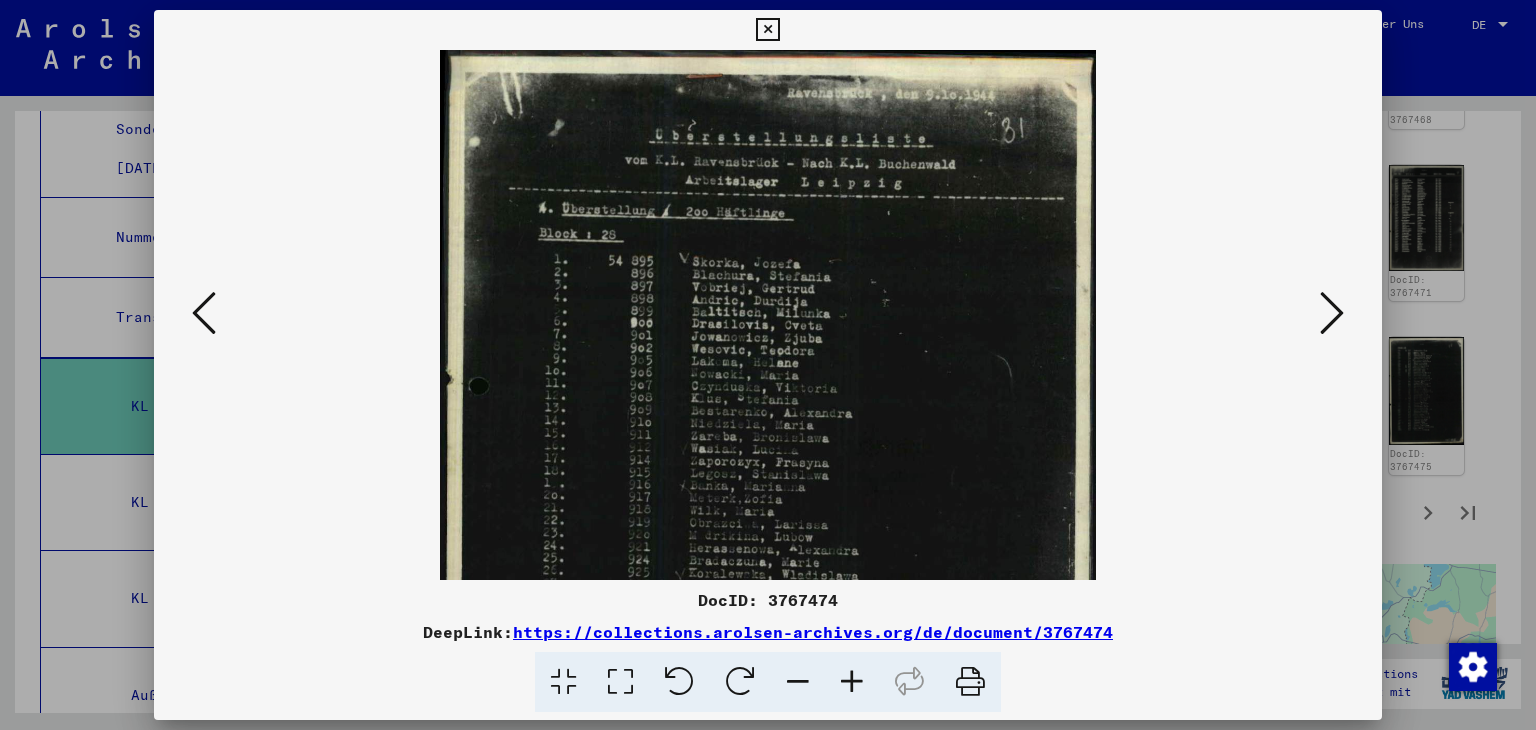 click at bounding box center [852, 682] 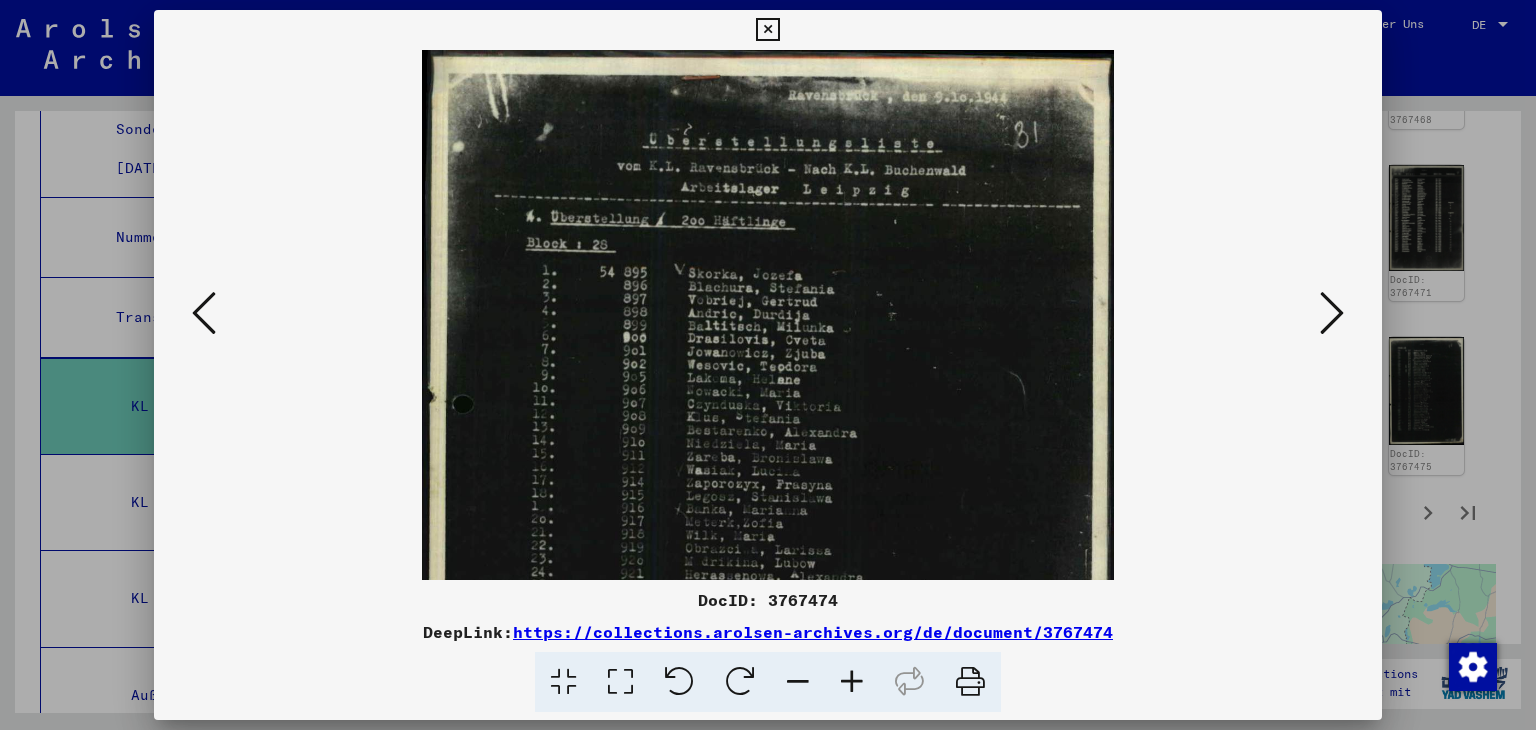 click at bounding box center [852, 682] 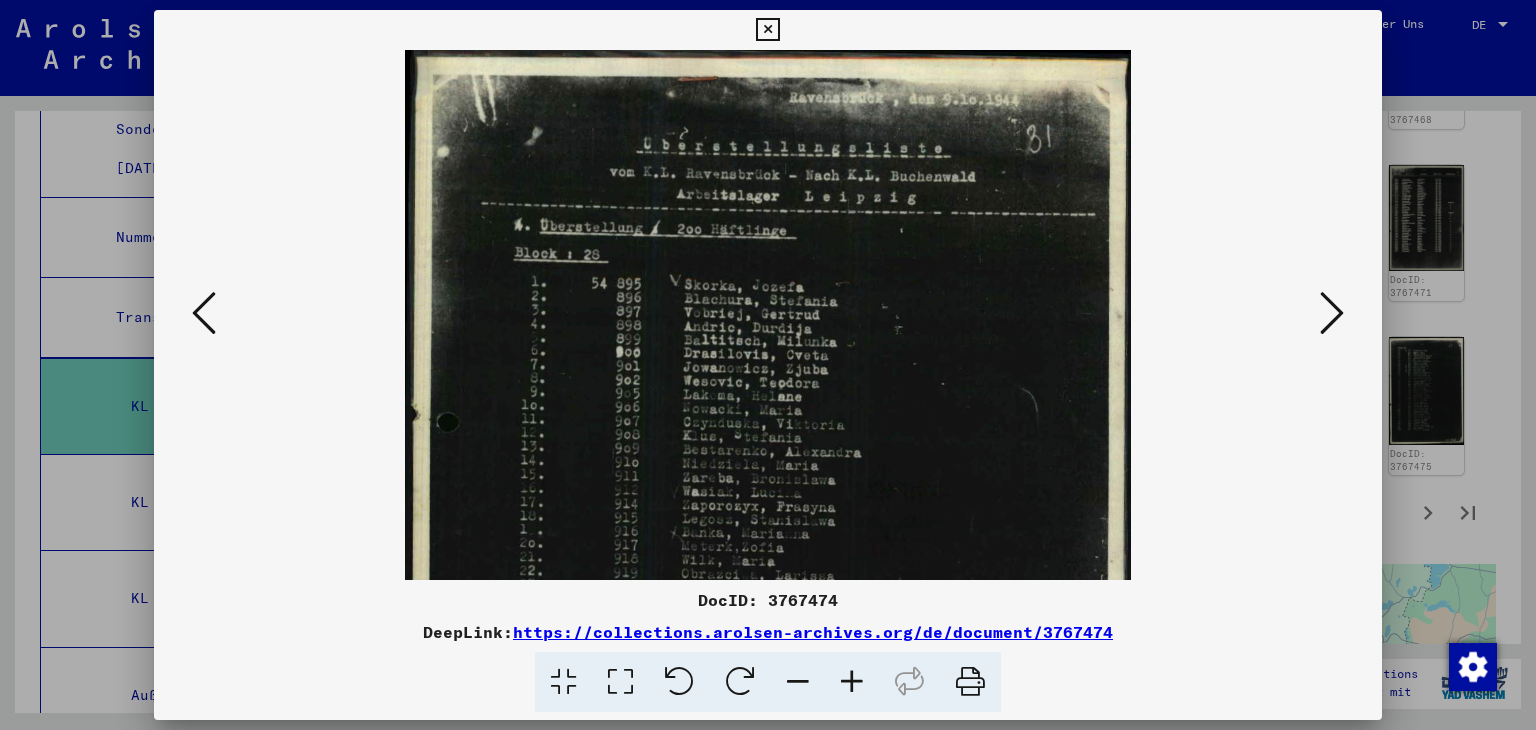 click at bounding box center [852, 682] 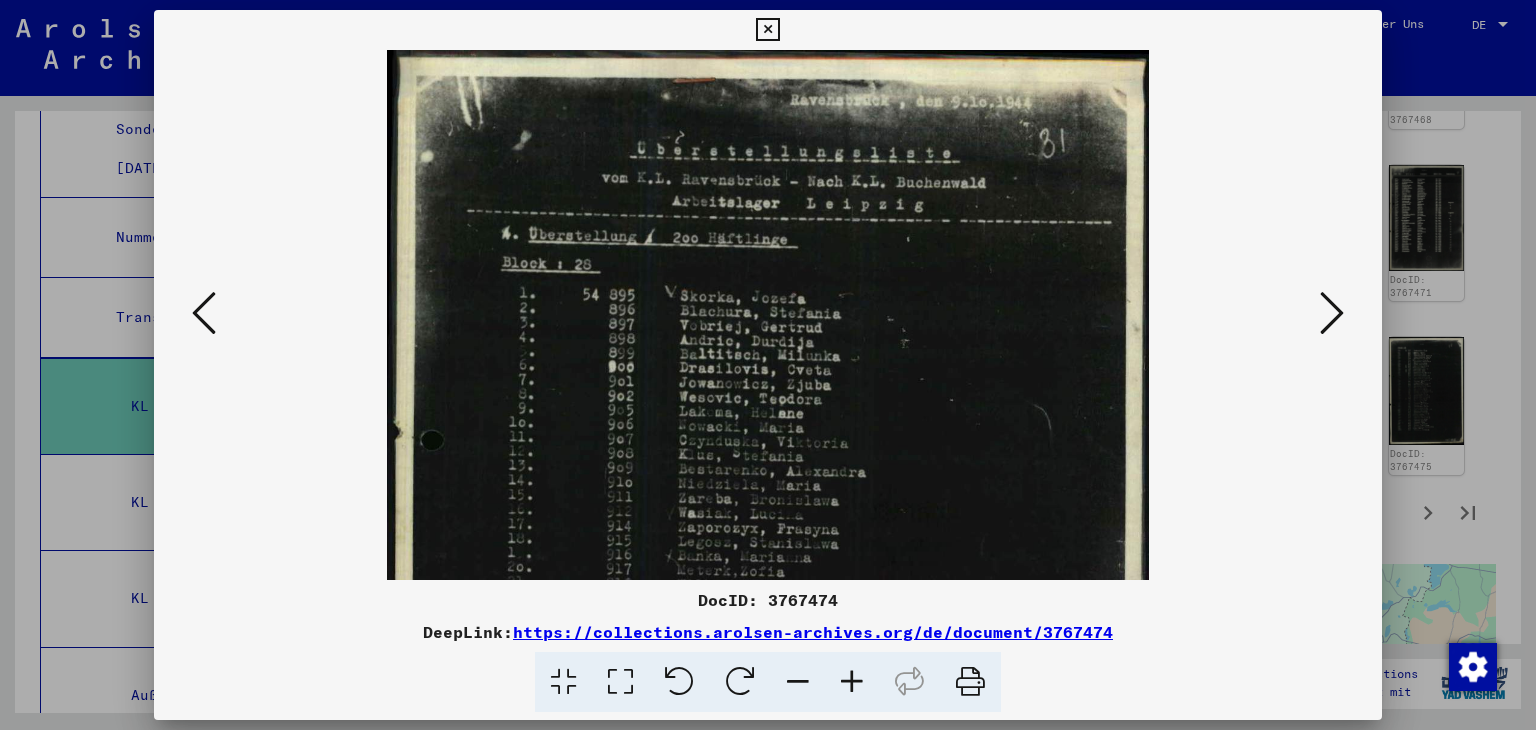 click at bounding box center [852, 682] 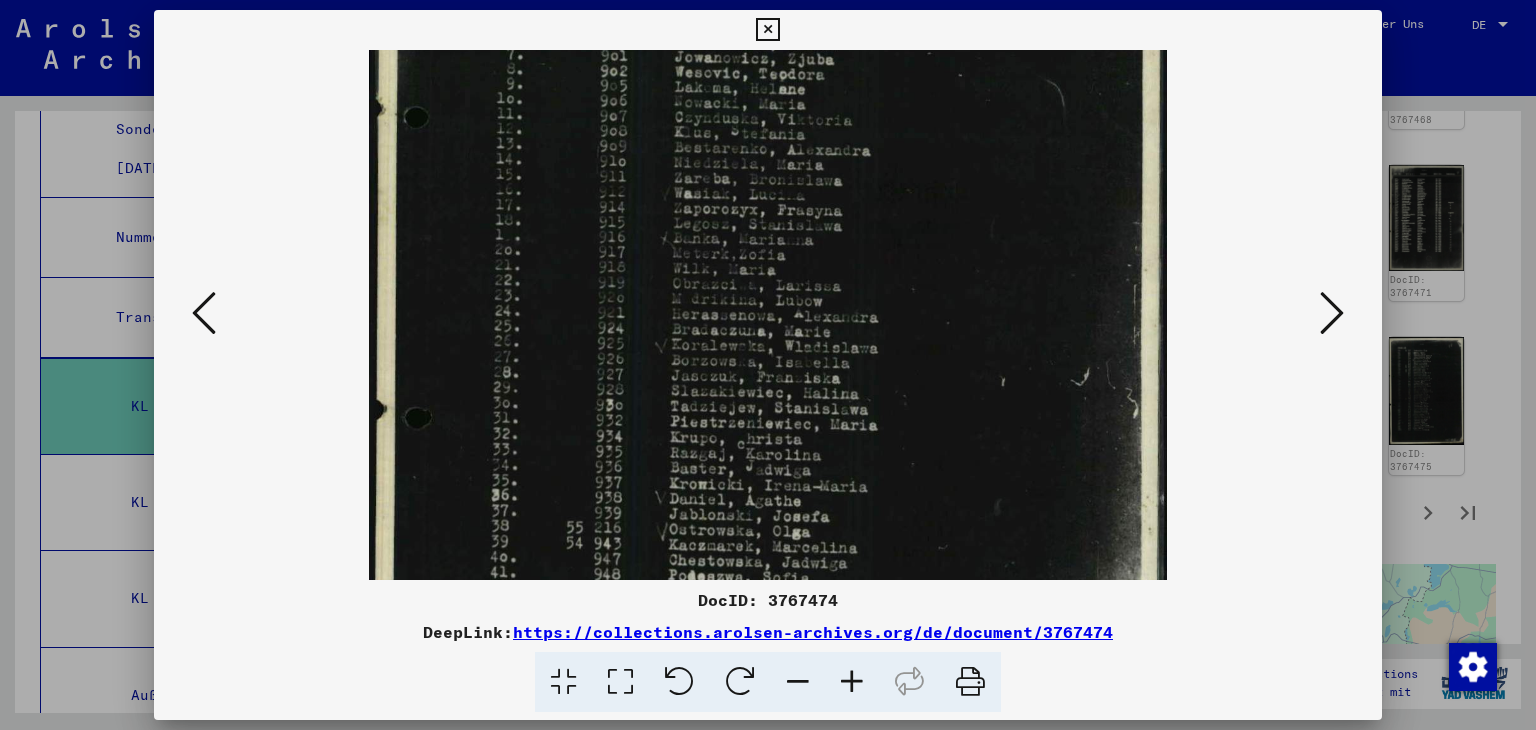 scroll, scrollTop: 344, scrollLeft: 0, axis: vertical 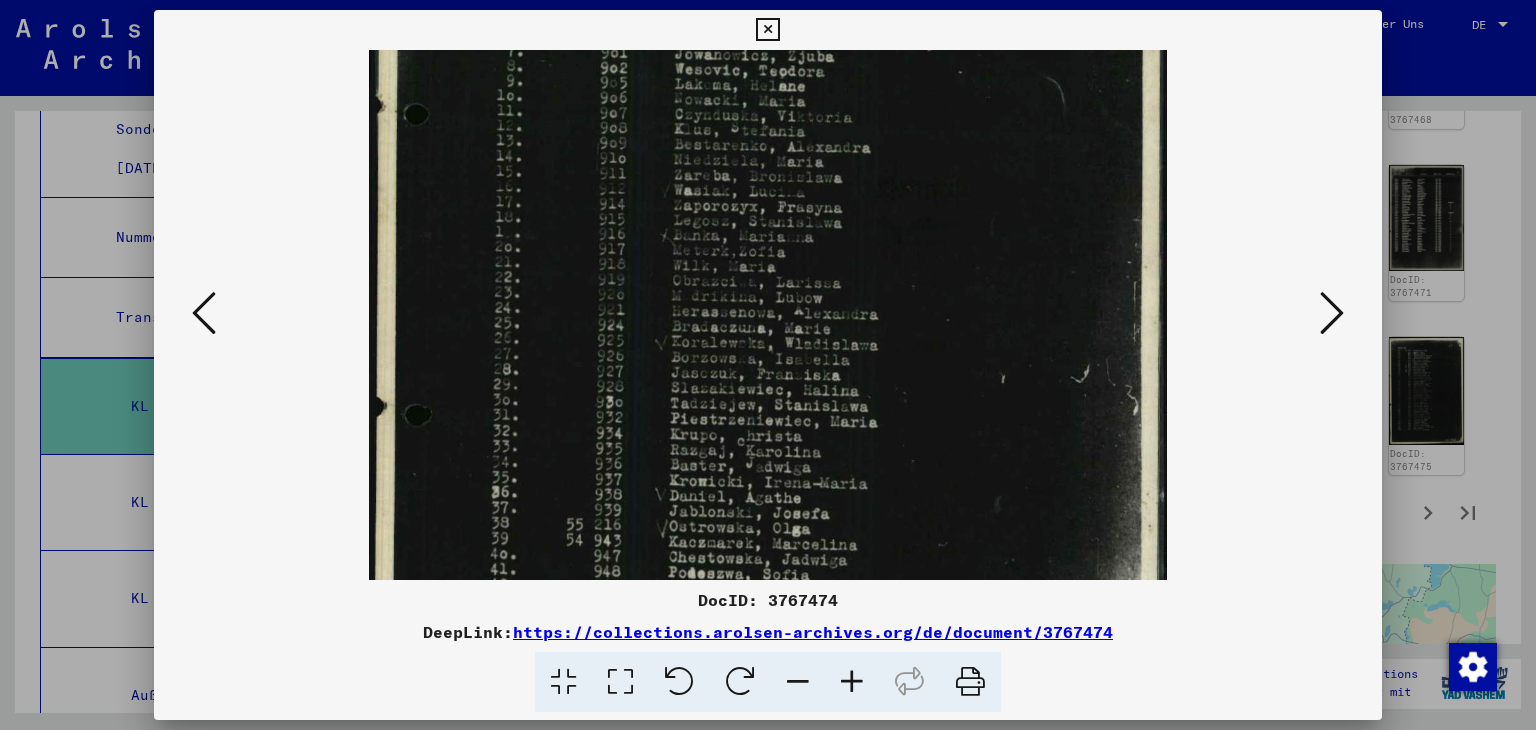 drag, startPoint x: 731, startPoint y: 501, endPoint x: 709, endPoint y: 157, distance: 344.70276 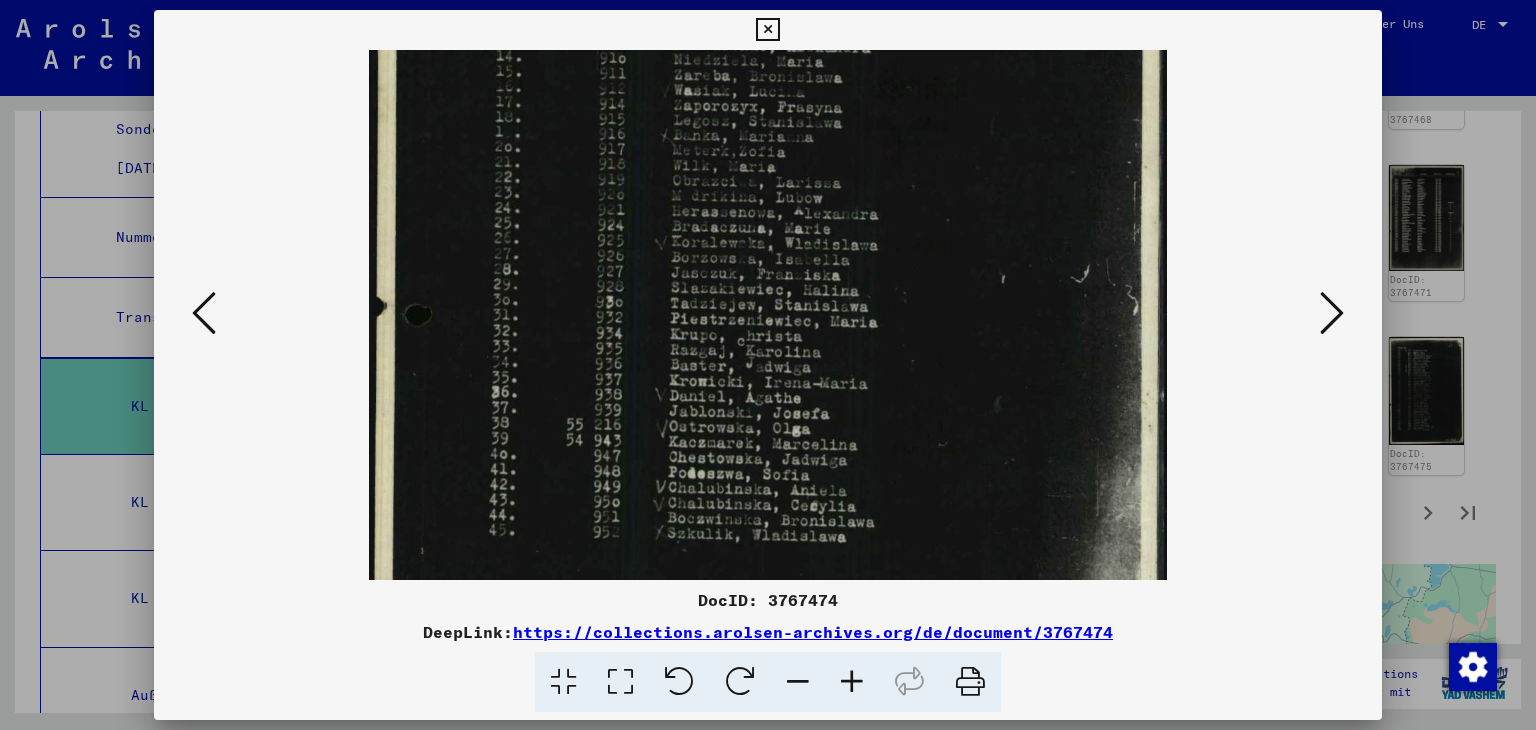 scroll, scrollTop: 449, scrollLeft: 0, axis: vertical 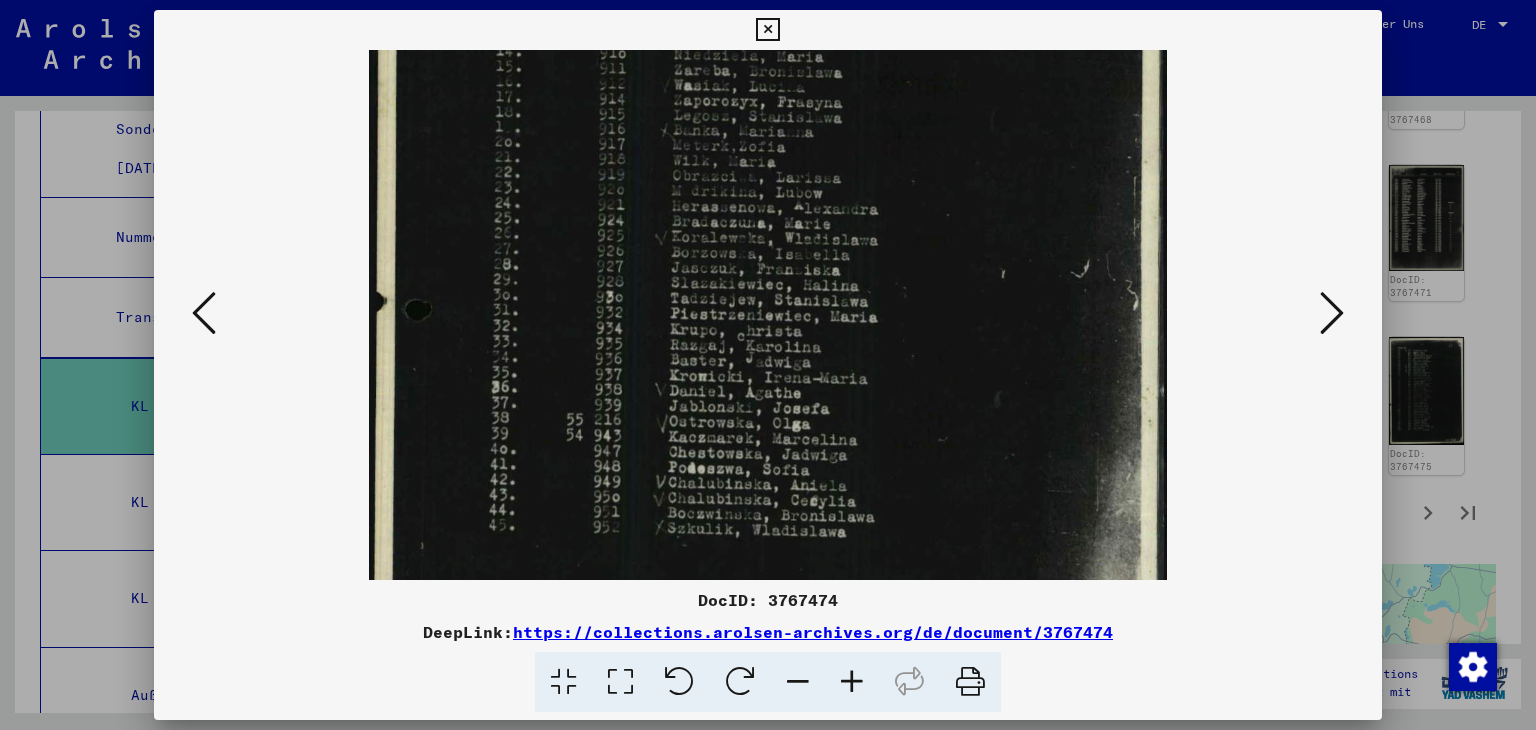 drag, startPoint x: 798, startPoint y: 406, endPoint x: 794, endPoint y: 304, distance: 102.0784 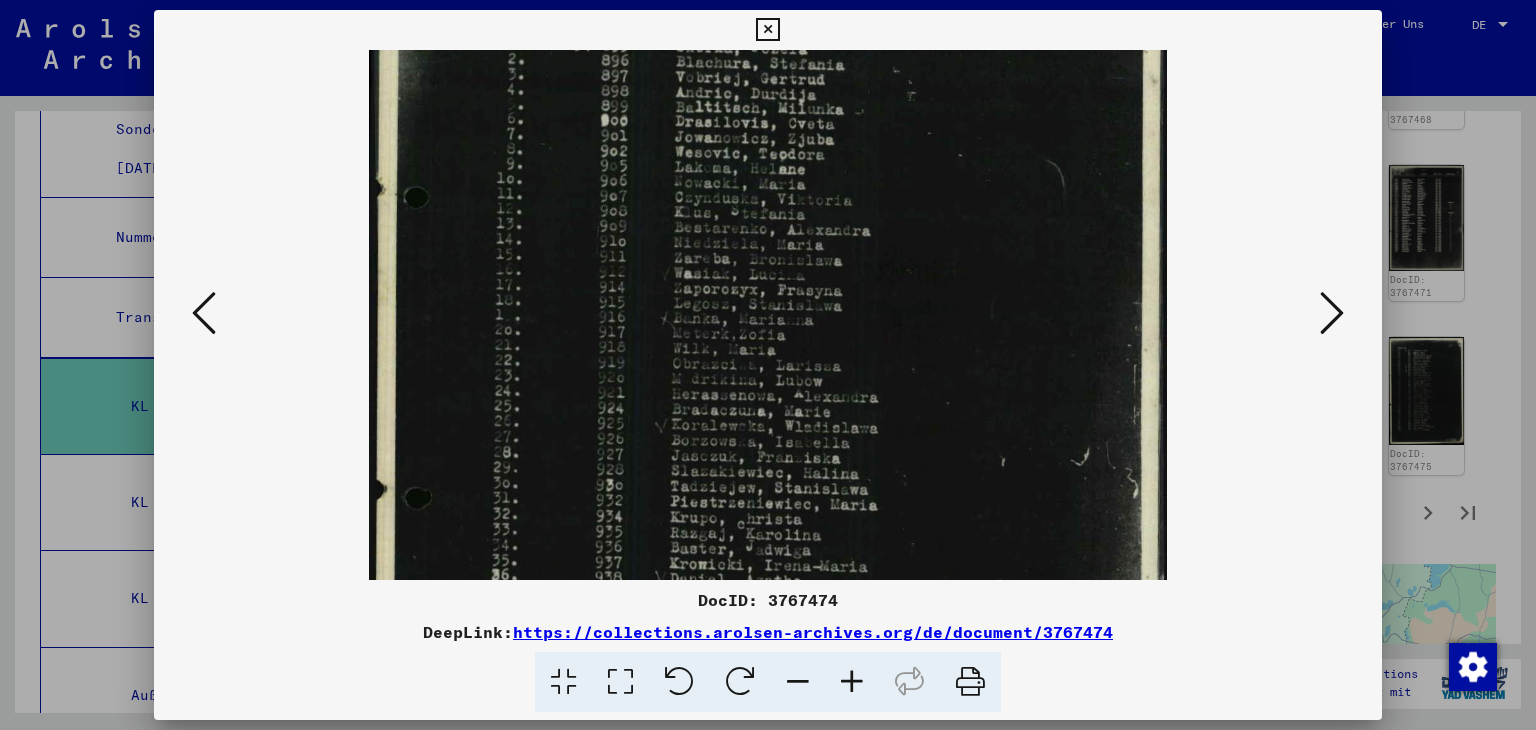 drag, startPoint x: 884, startPoint y: 329, endPoint x: 892, endPoint y: 519, distance: 190.16835 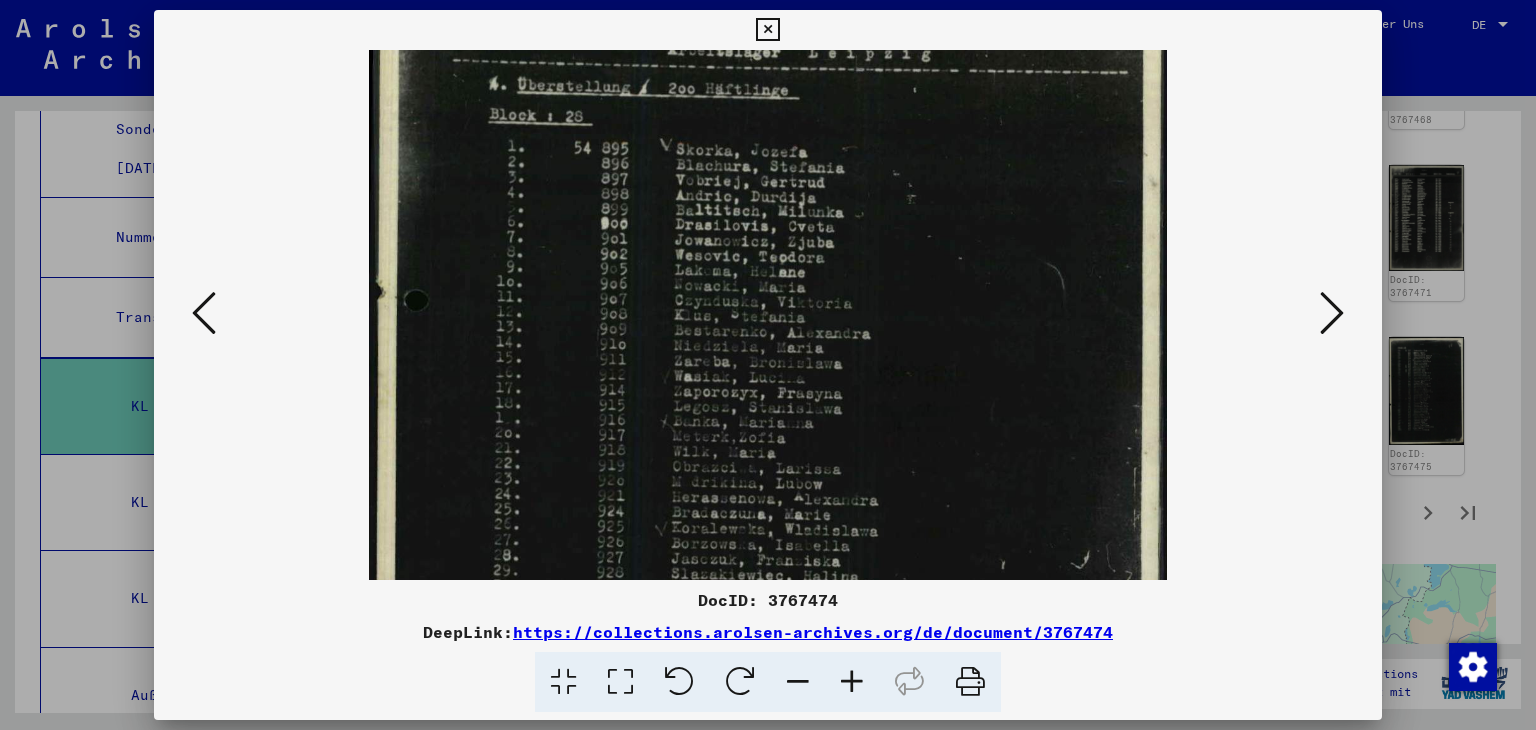 scroll, scrollTop: 130, scrollLeft: 0, axis: vertical 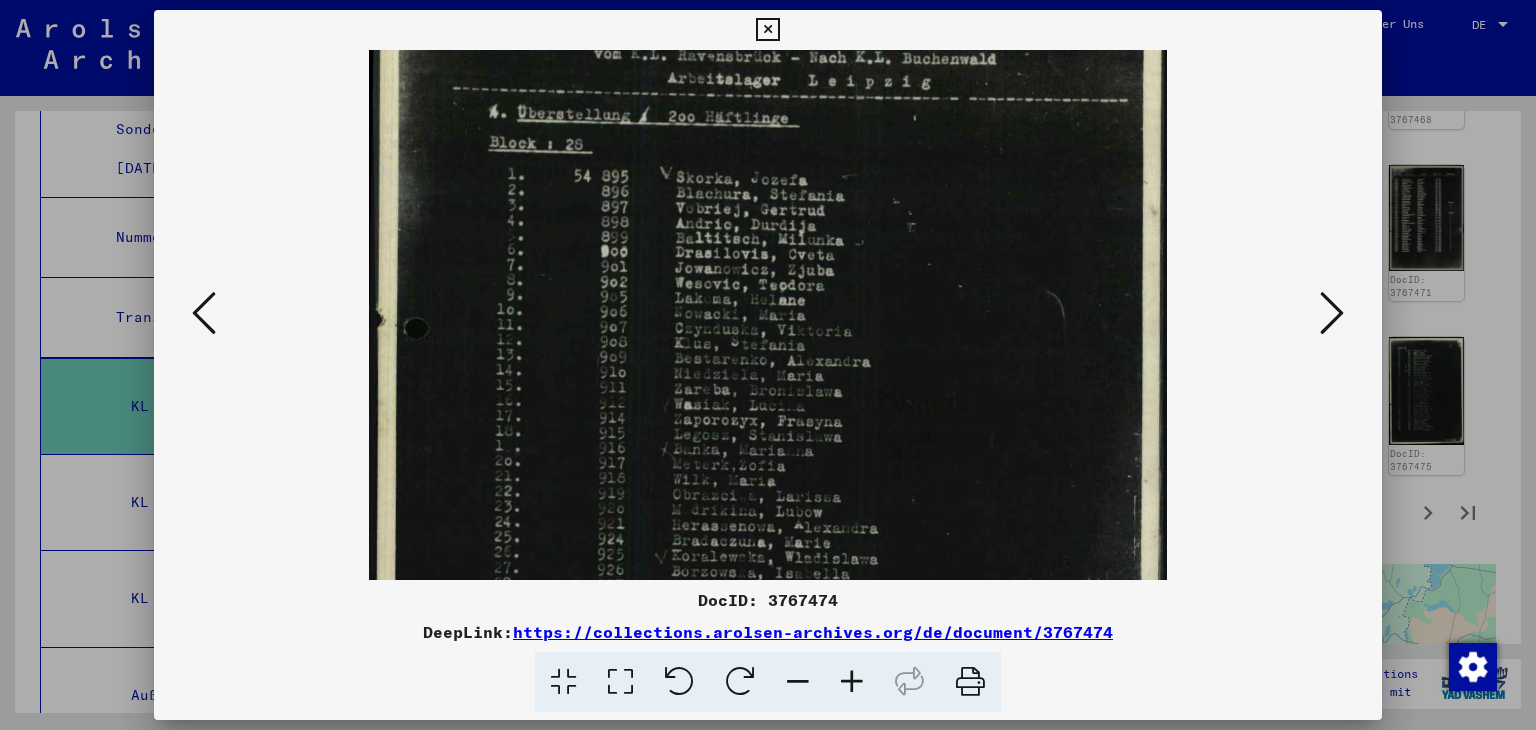 drag, startPoint x: 860, startPoint y: 333, endPoint x: 880, endPoint y: 465, distance: 133.50656 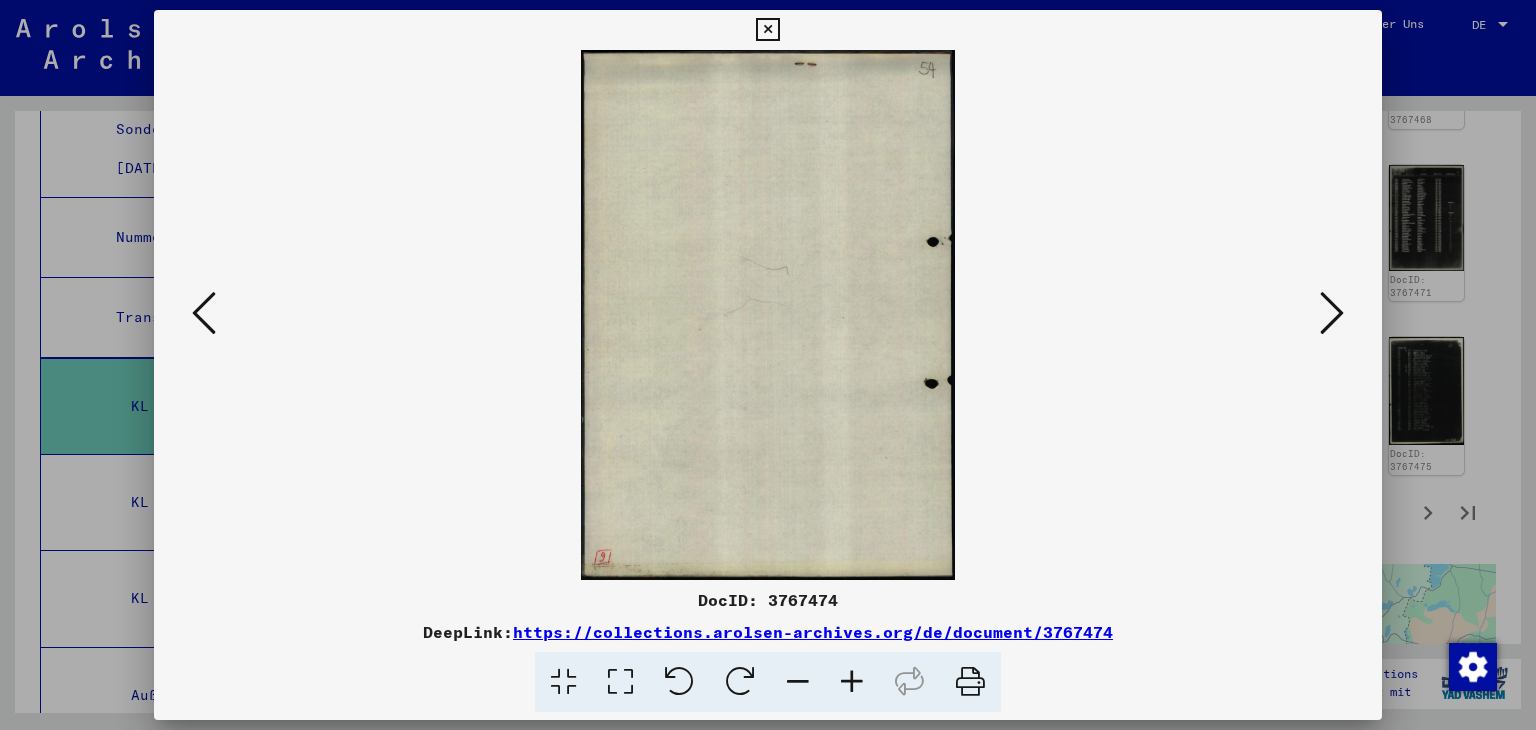 scroll, scrollTop: 0, scrollLeft: 0, axis: both 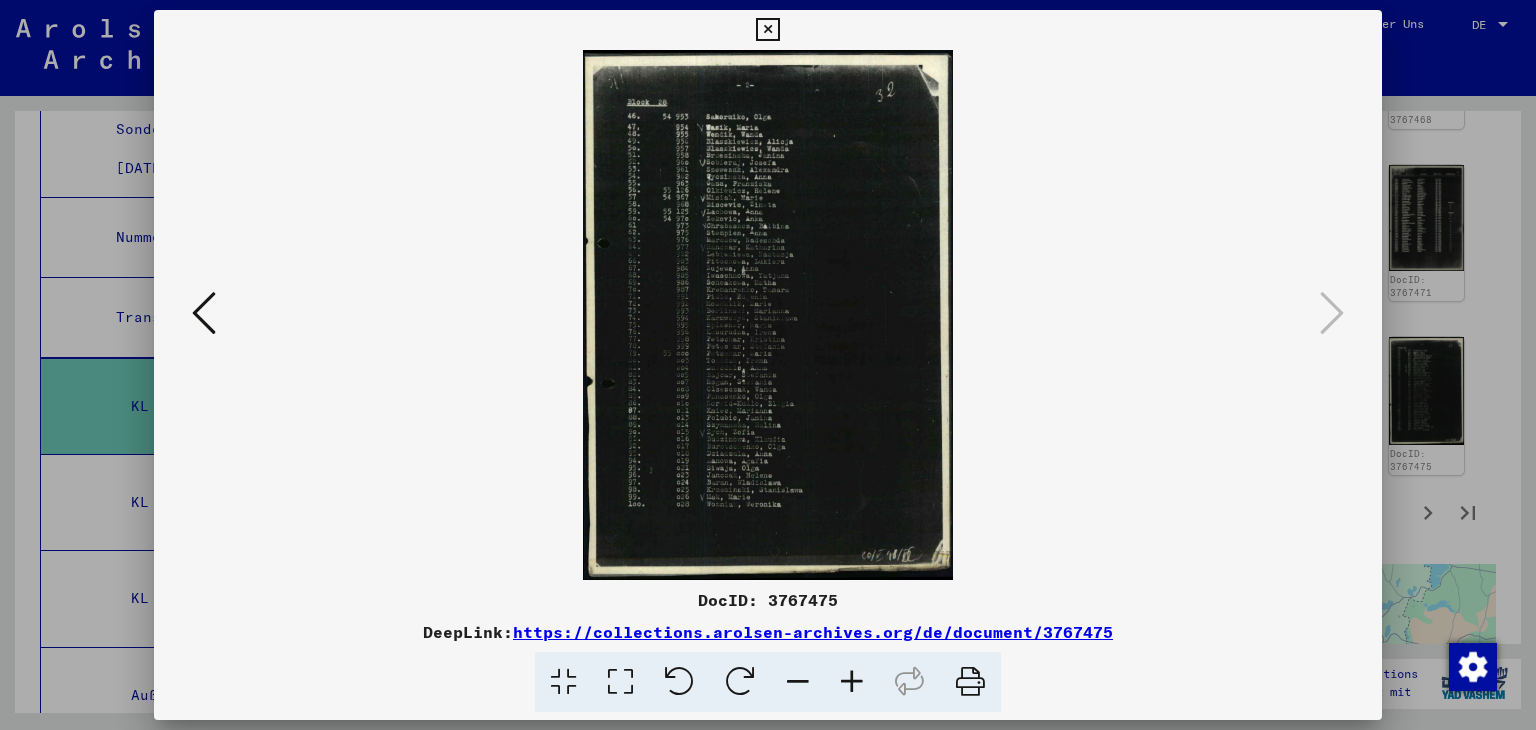 click at bounding box center (852, 682) 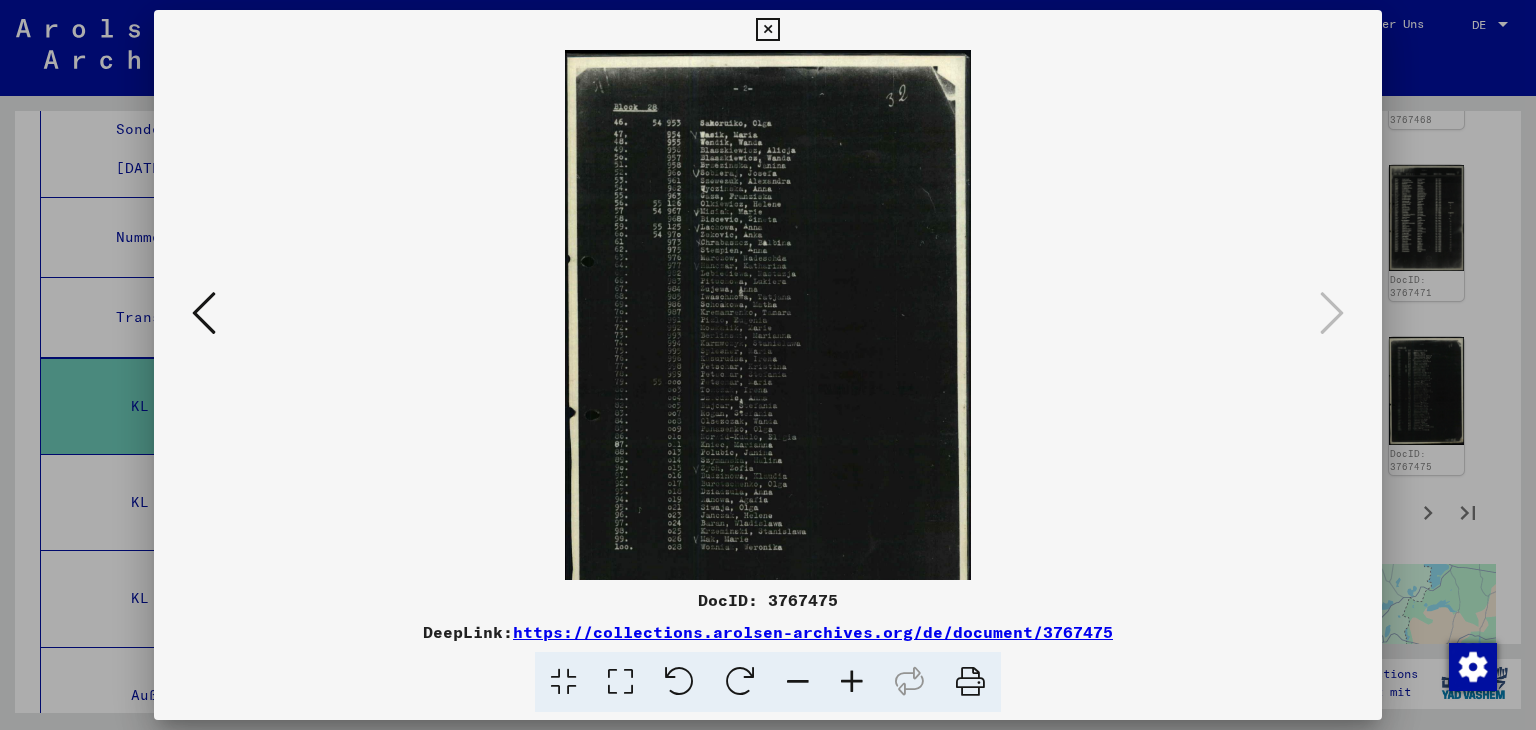 click at bounding box center (852, 682) 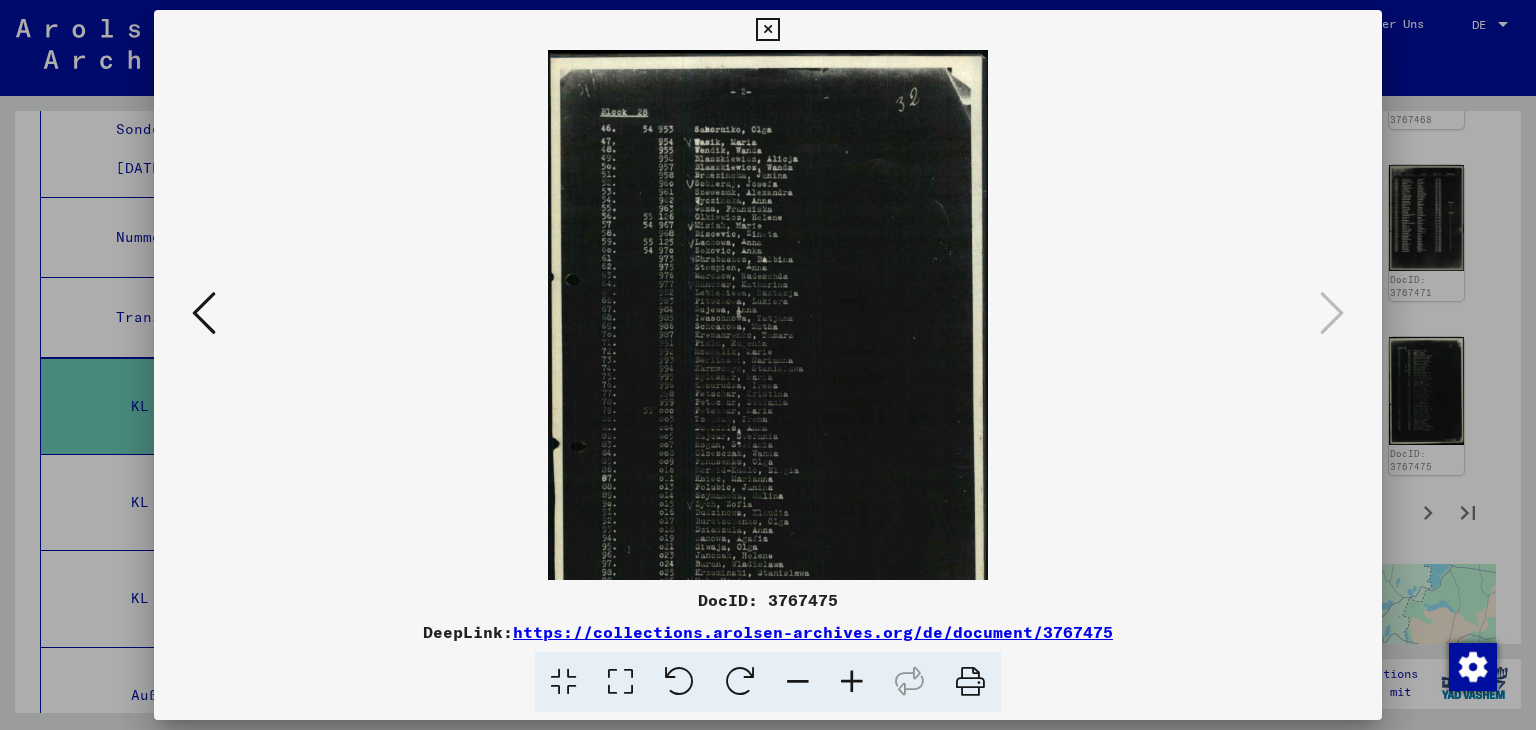 click at bounding box center [852, 682] 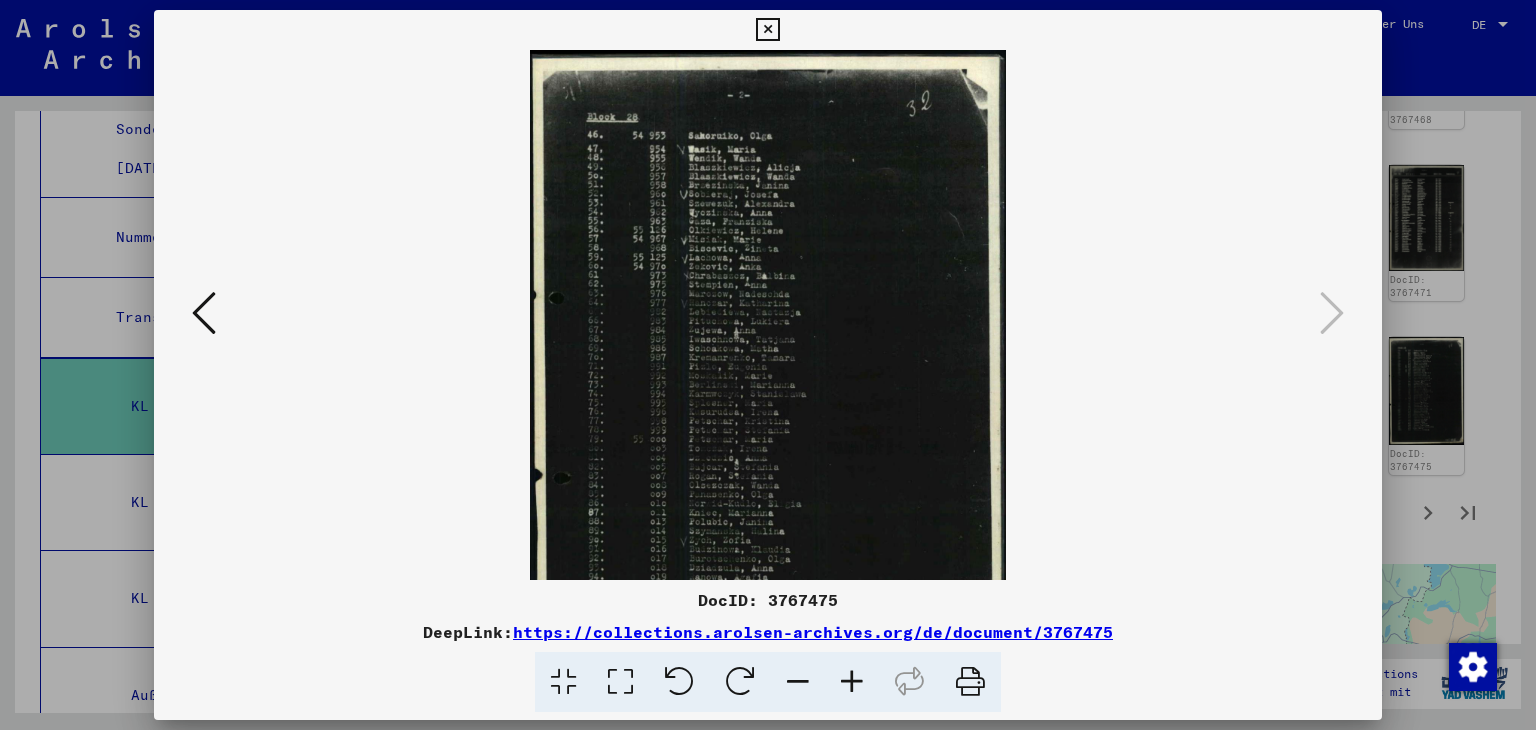 click at bounding box center [852, 682] 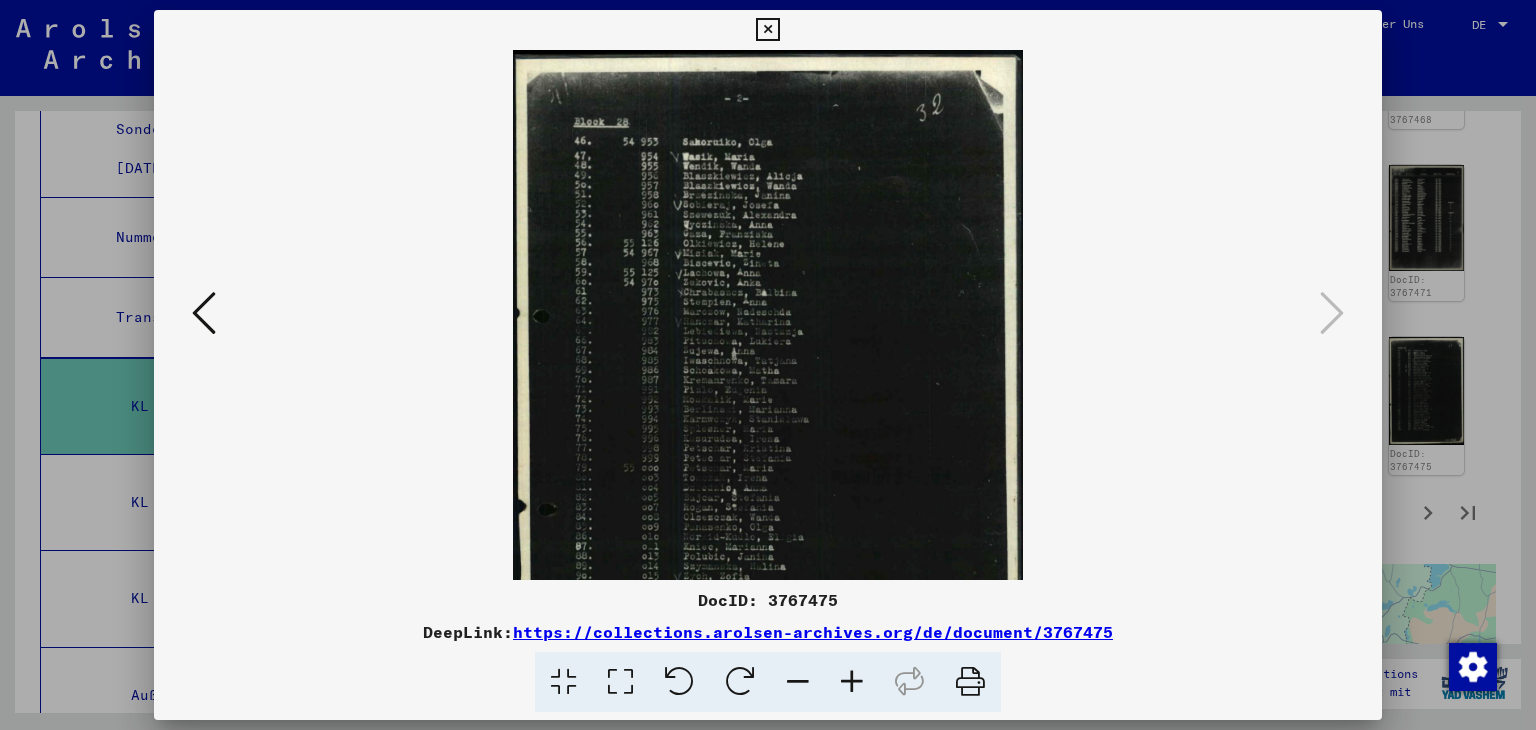 click at bounding box center [852, 682] 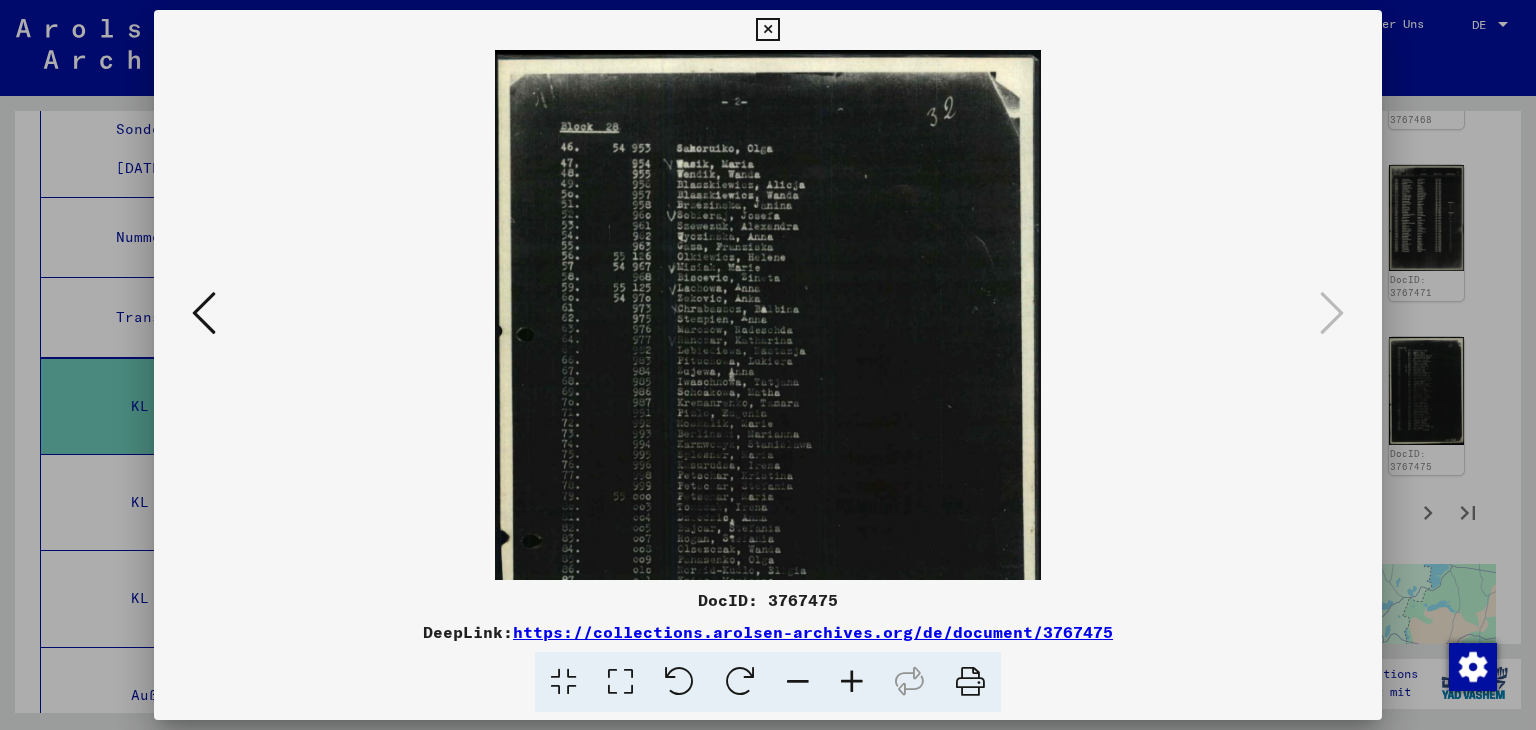 click at bounding box center [852, 682] 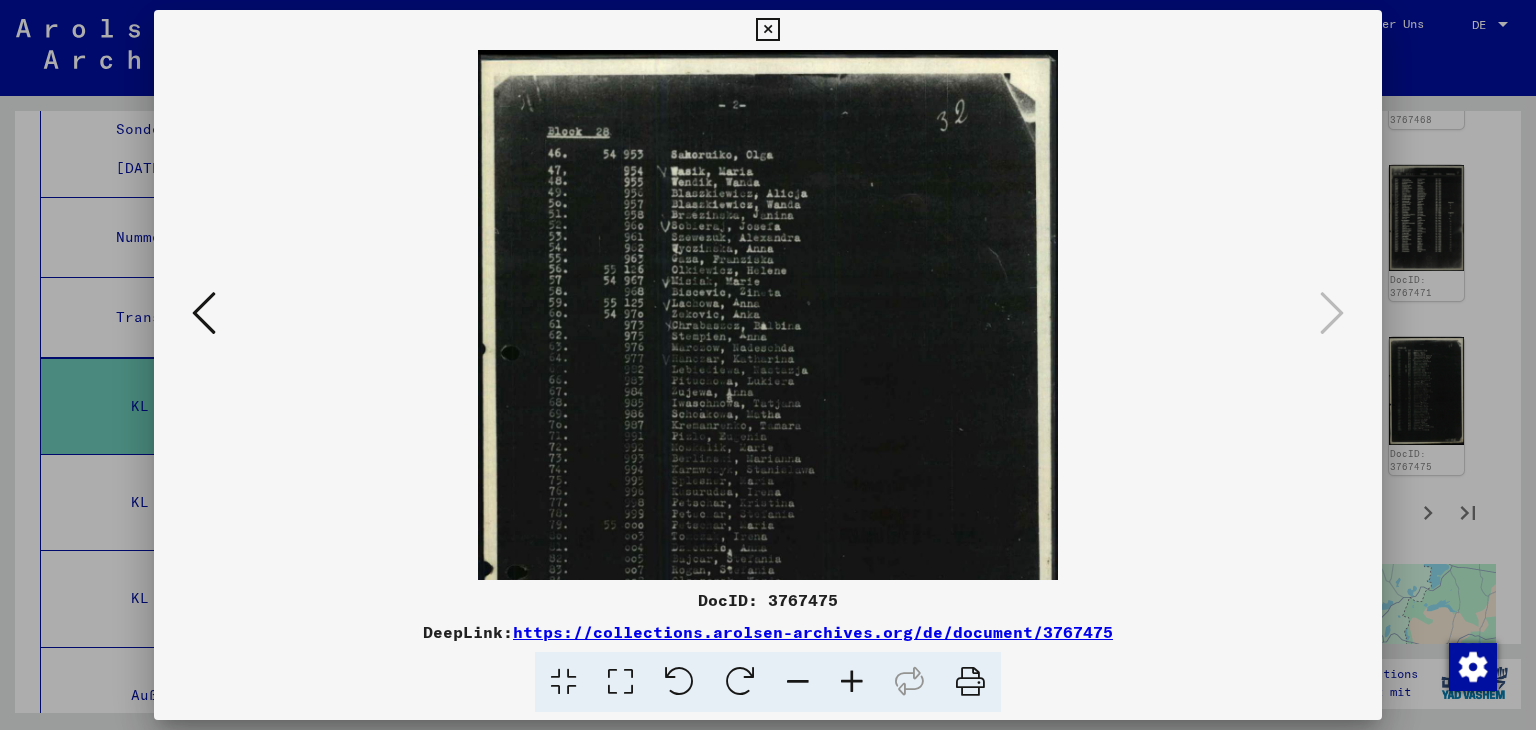 click at bounding box center (852, 682) 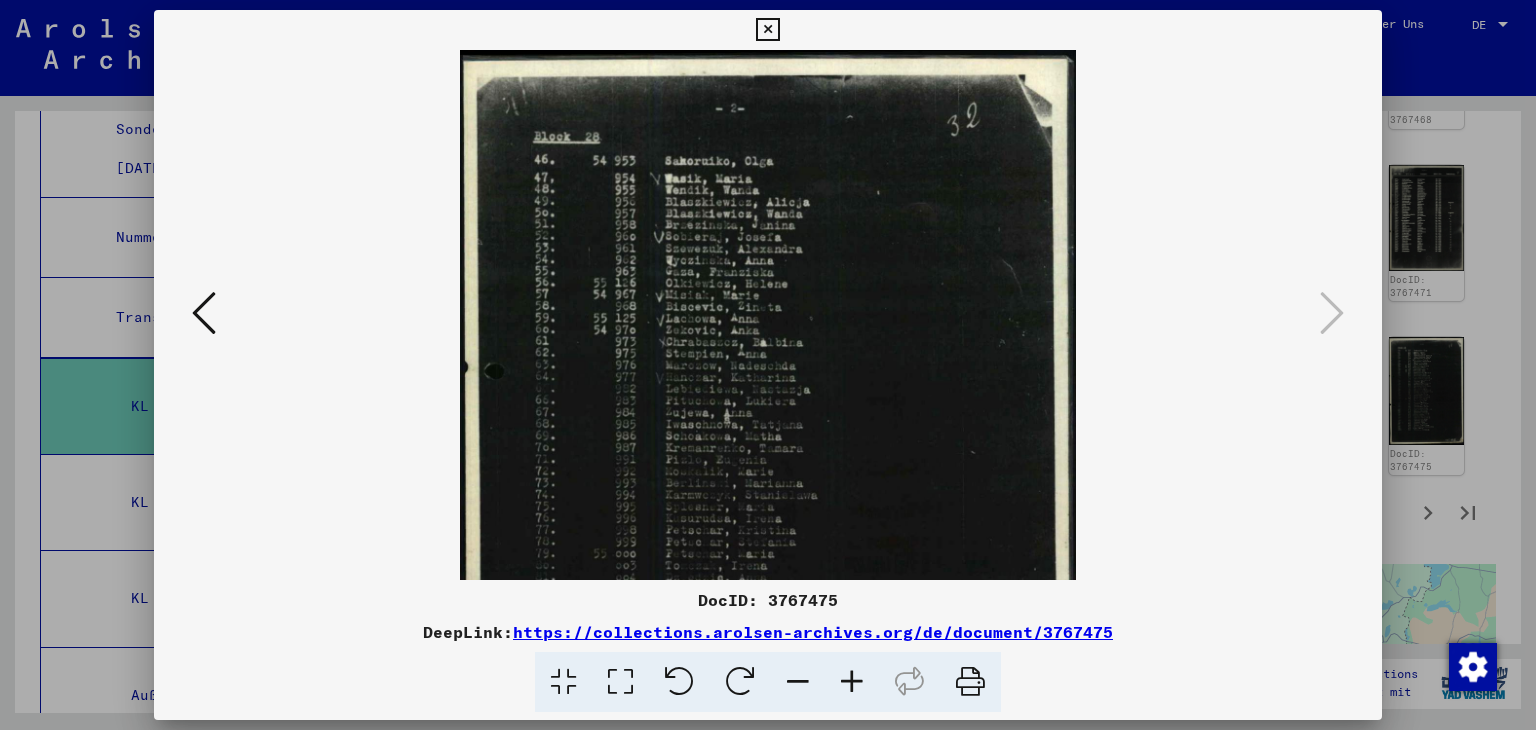 click at bounding box center (852, 682) 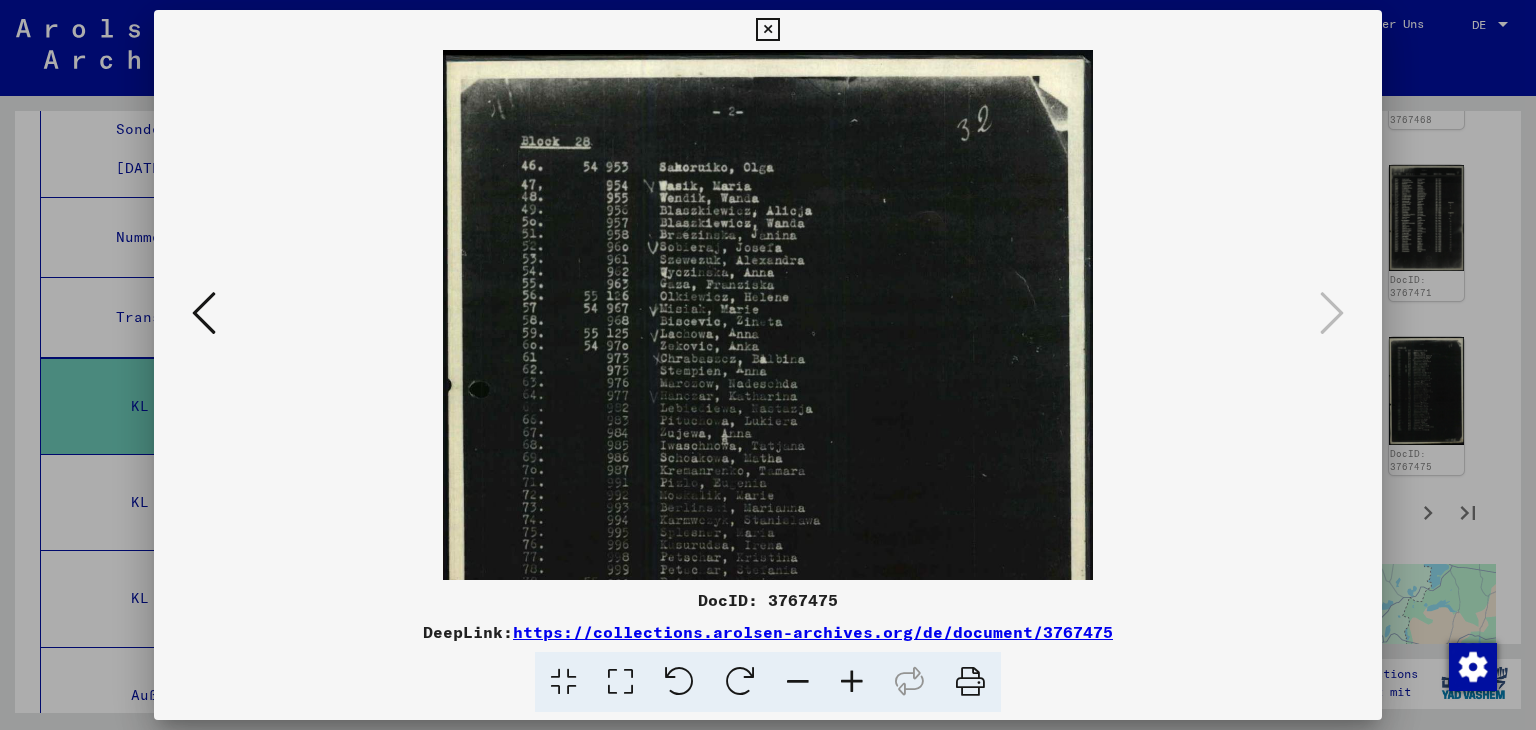 click at bounding box center [852, 682] 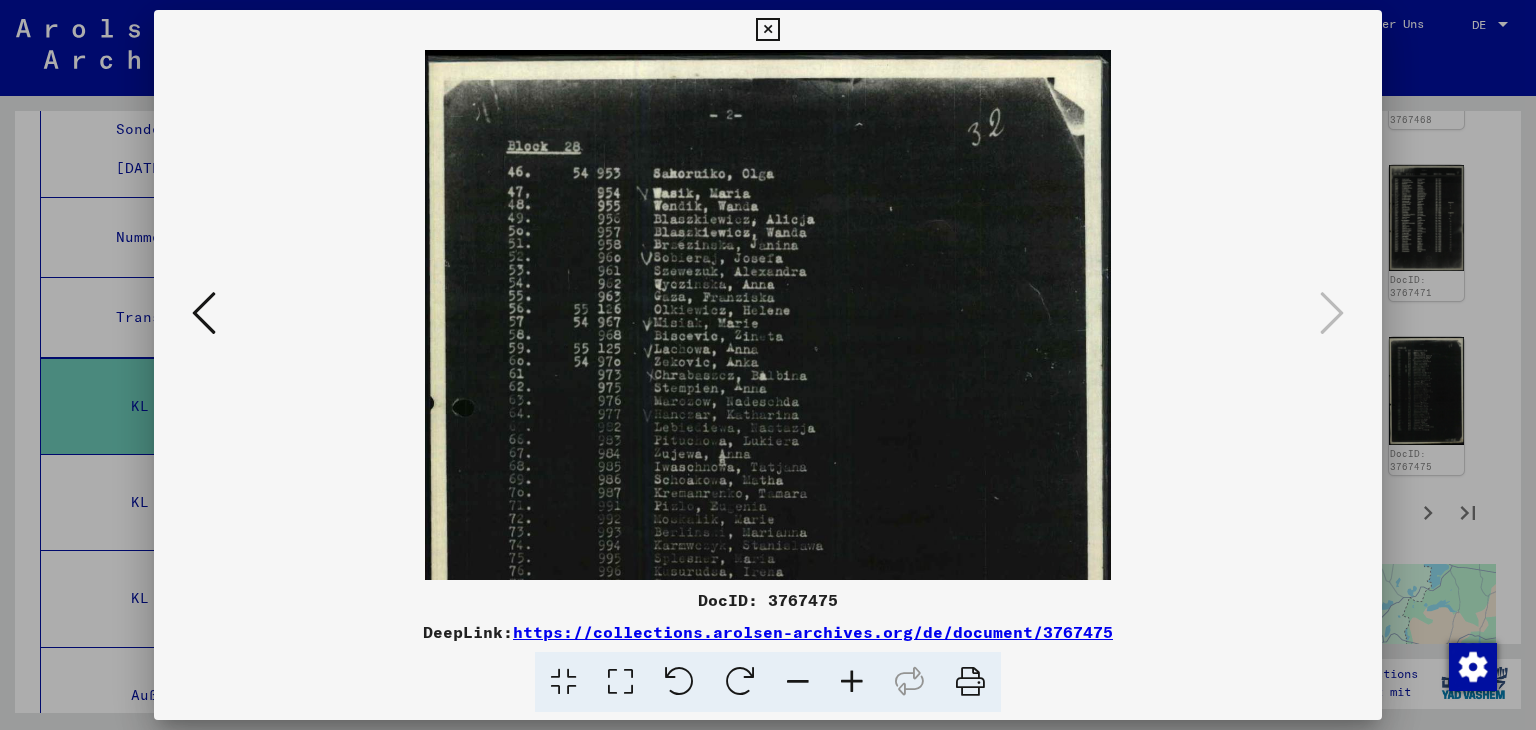 click at bounding box center [852, 682] 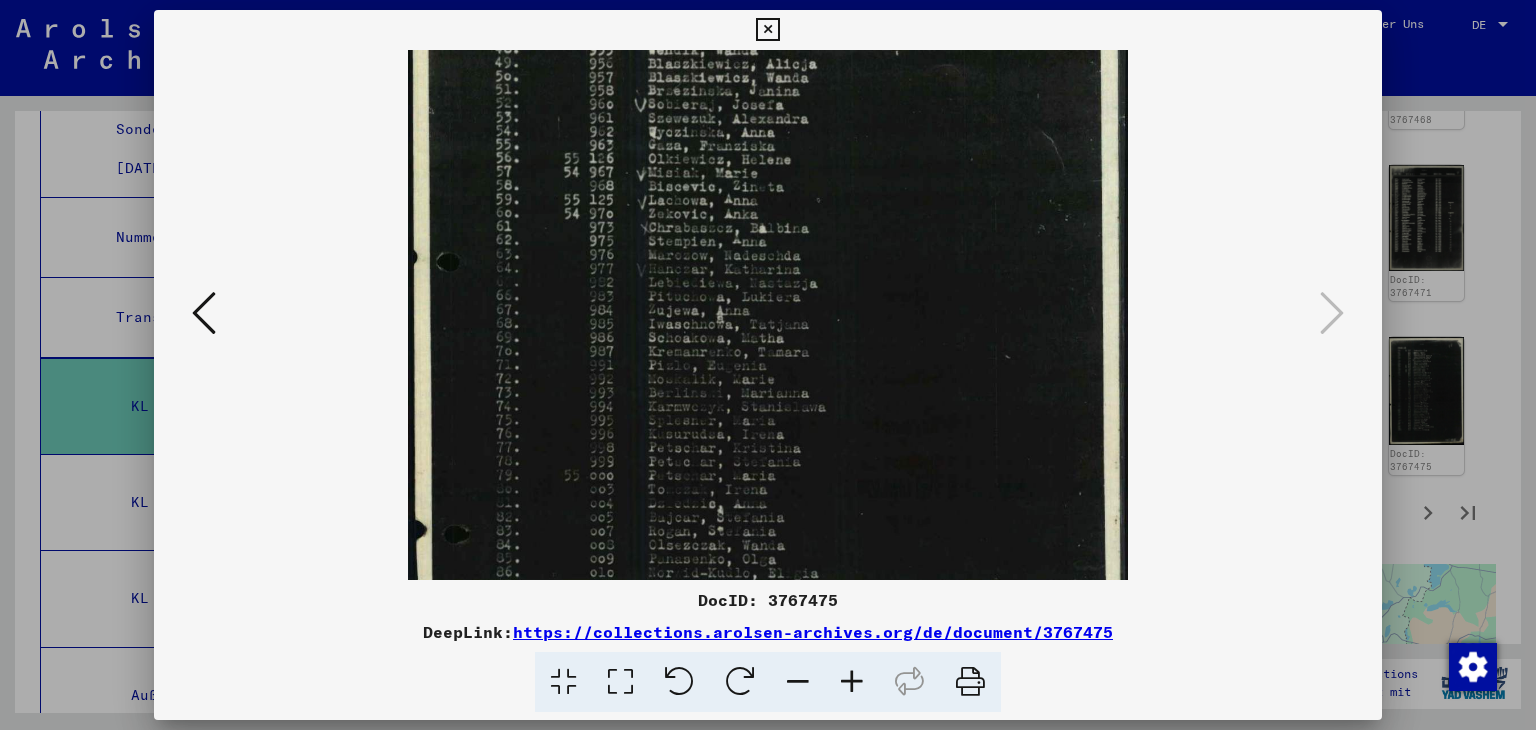 scroll, scrollTop: 224, scrollLeft: 0, axis: vertical 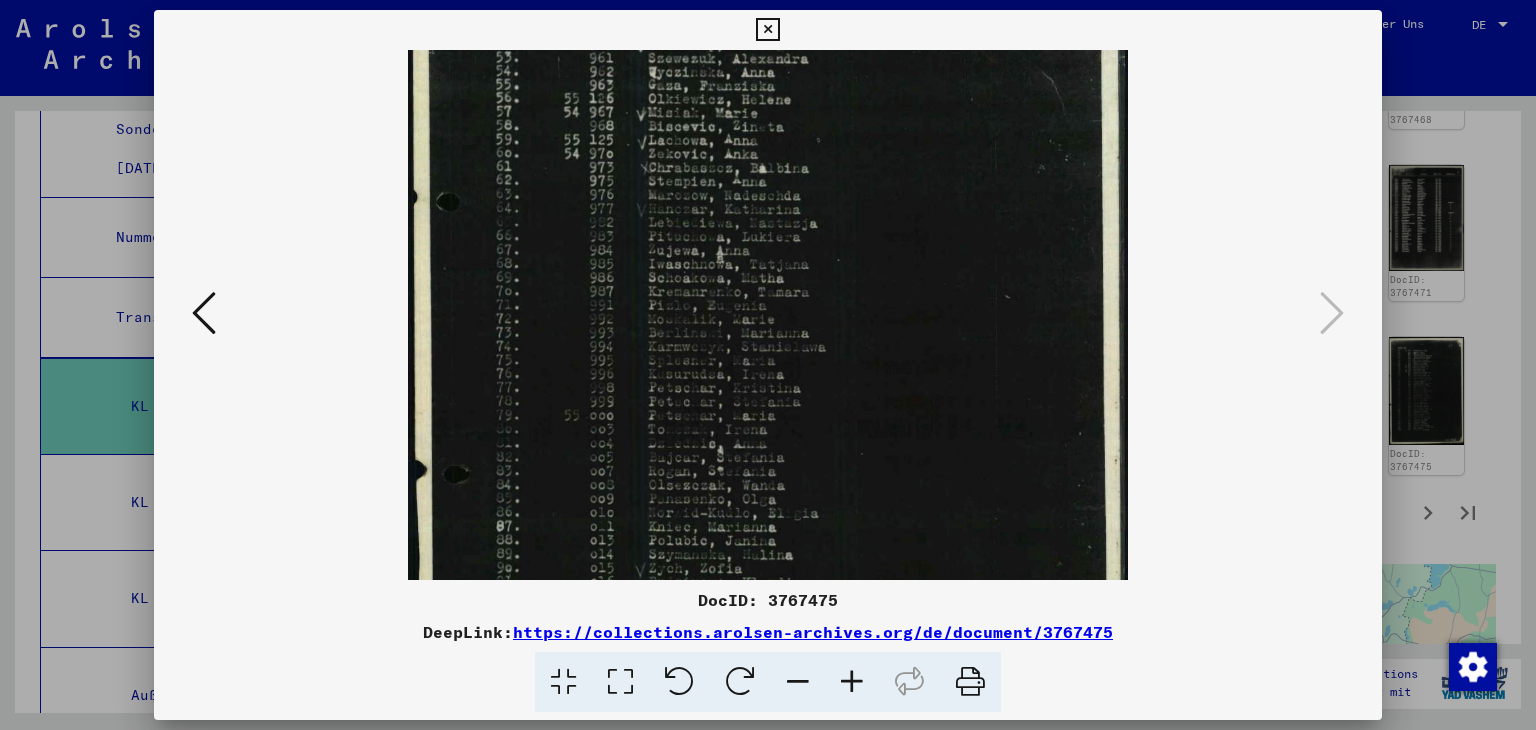 drag, startPoint x: 742, startPoint y: 461, endPoint x: 746, endPoint y: 244, distance: 217.03687 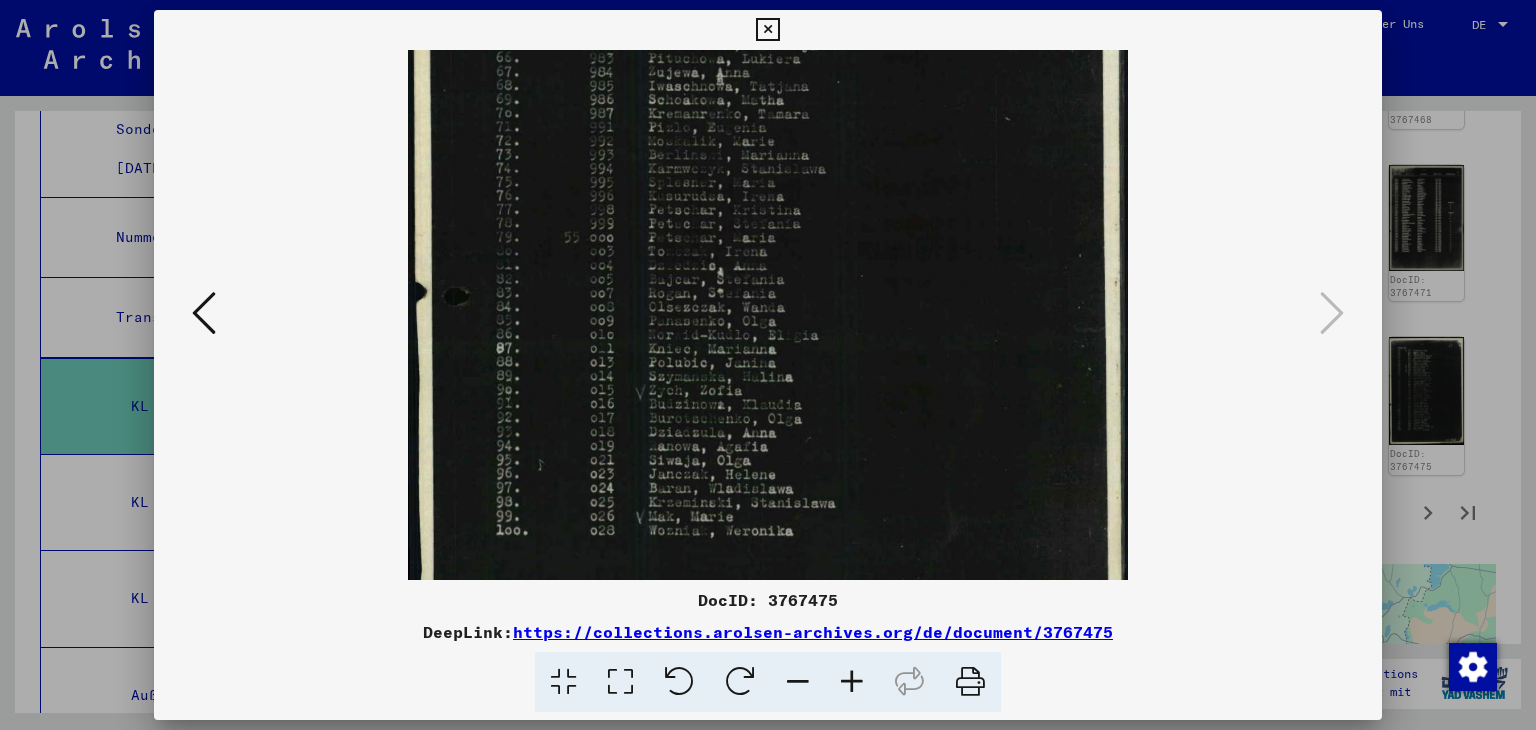 scroll, scrollTop: 440, scrollLeft: 0, axis: vertical 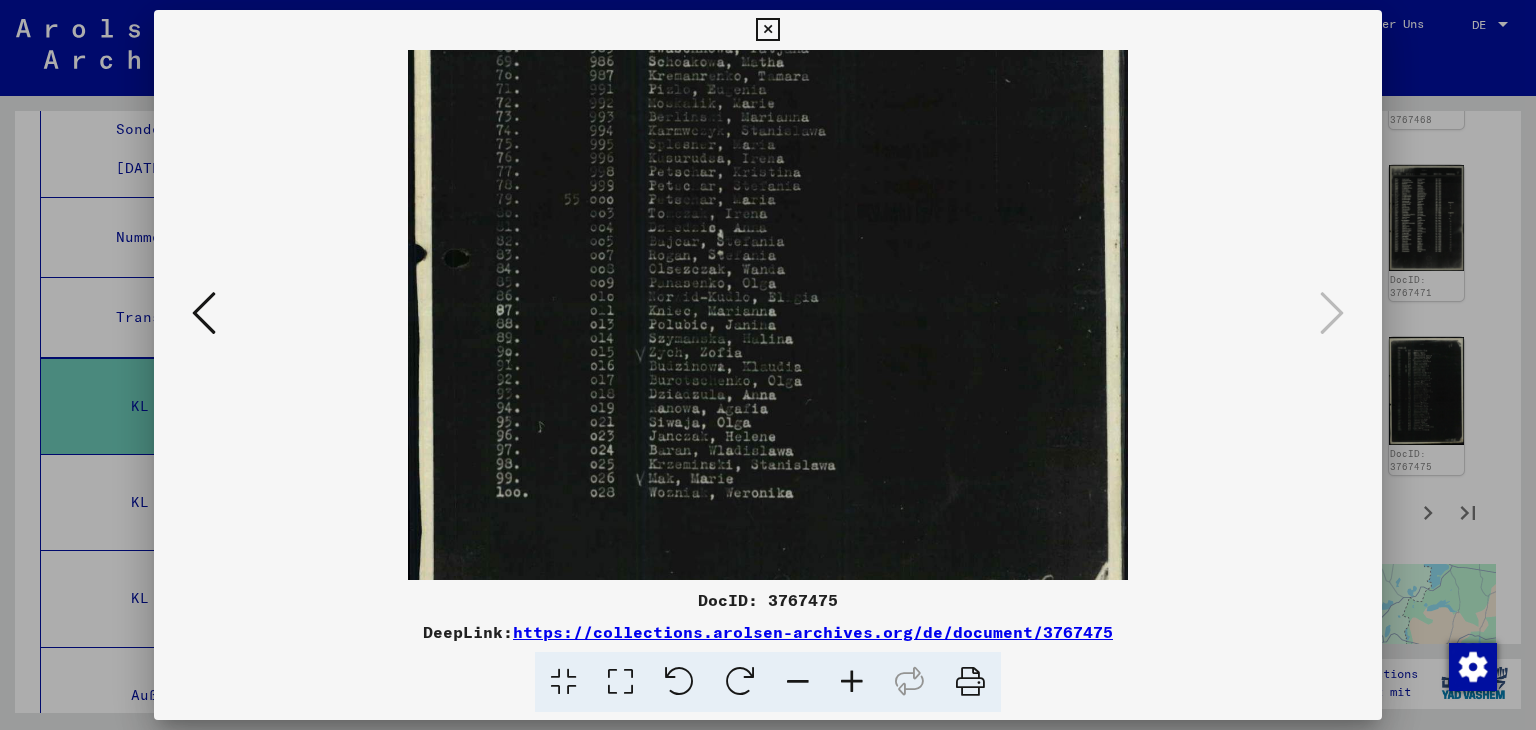 drag, startPoint x: 777, startPoint y: 423, endPoint x: 777, endPoint y: 210, distance: 213 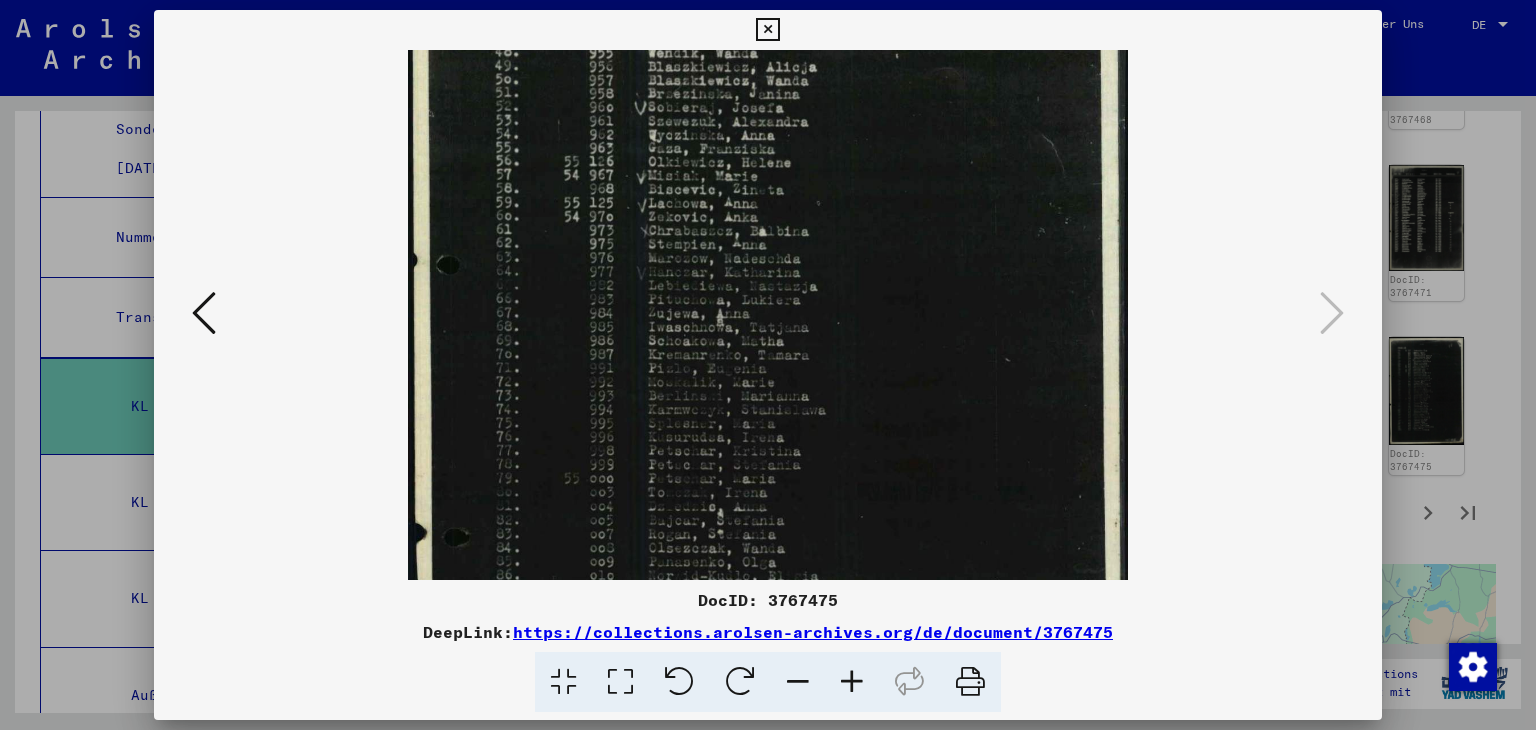 drag, startPoint x: 737, startPoint y: 239, endPoint x: 792, endPoint y: 522, distance: 288.29498 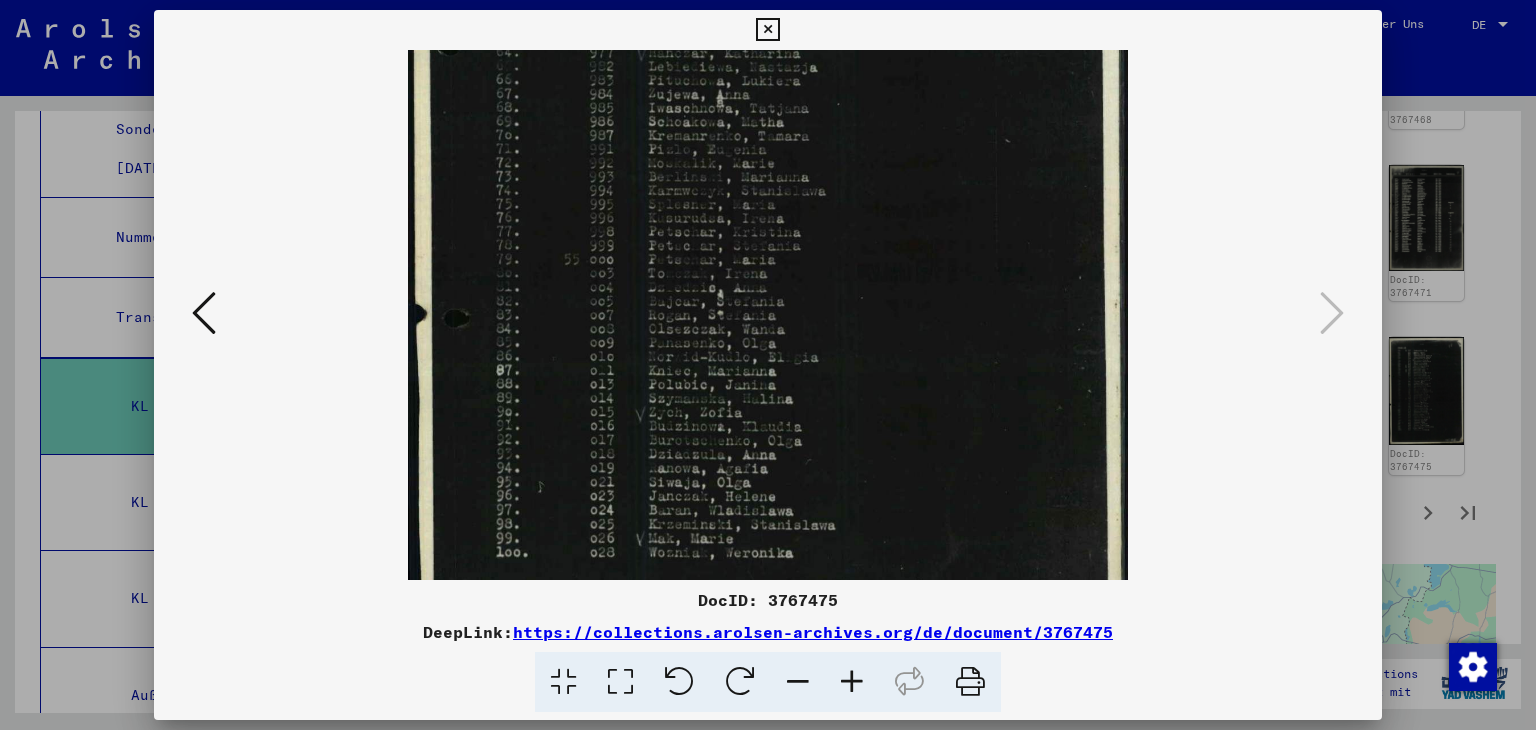 scroll, scrollTop: 412, scrollLeft: 0, axis: vertical 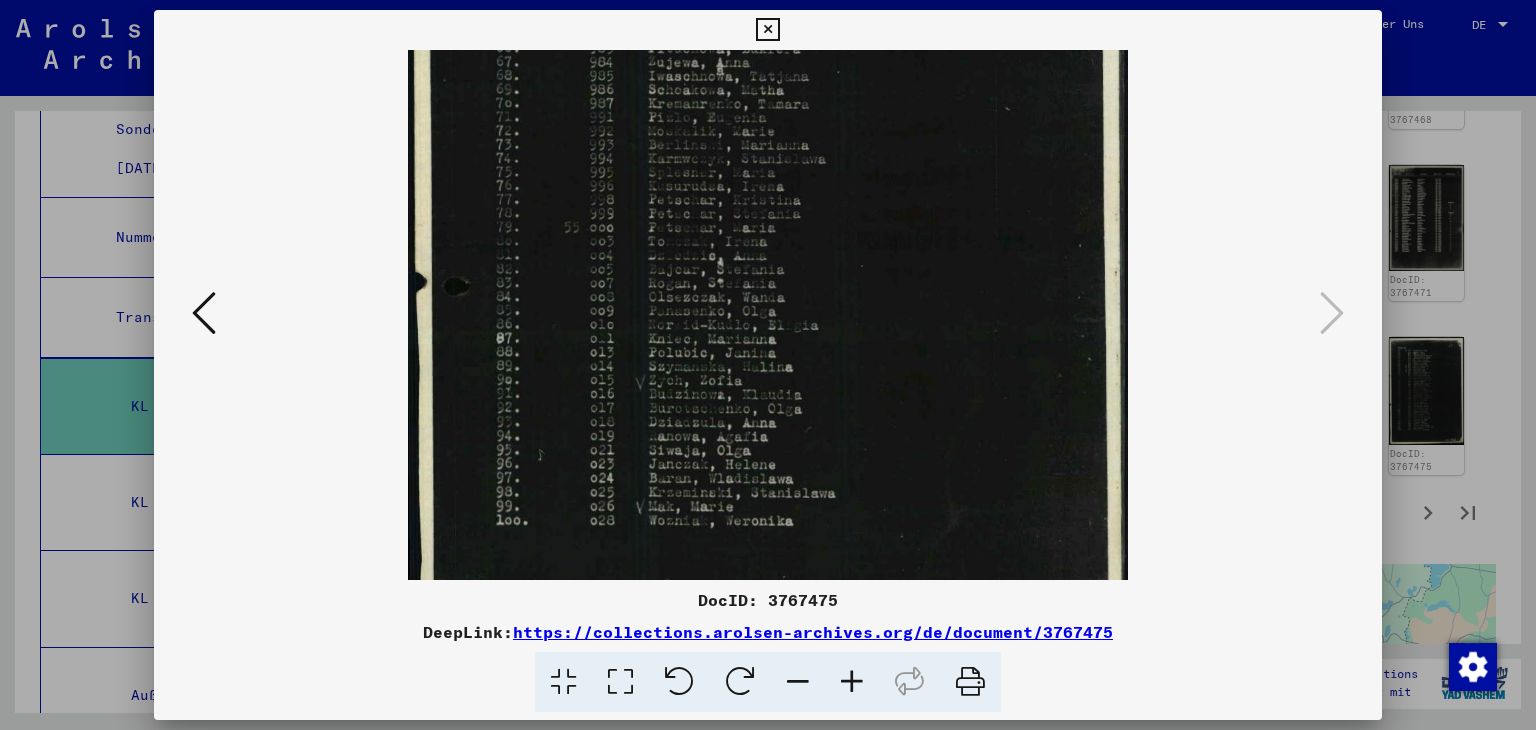 drag, startPoint x: 780, startPoint y: 233, endPoint x: 866, endPoint y: 107, distance: 152.55164 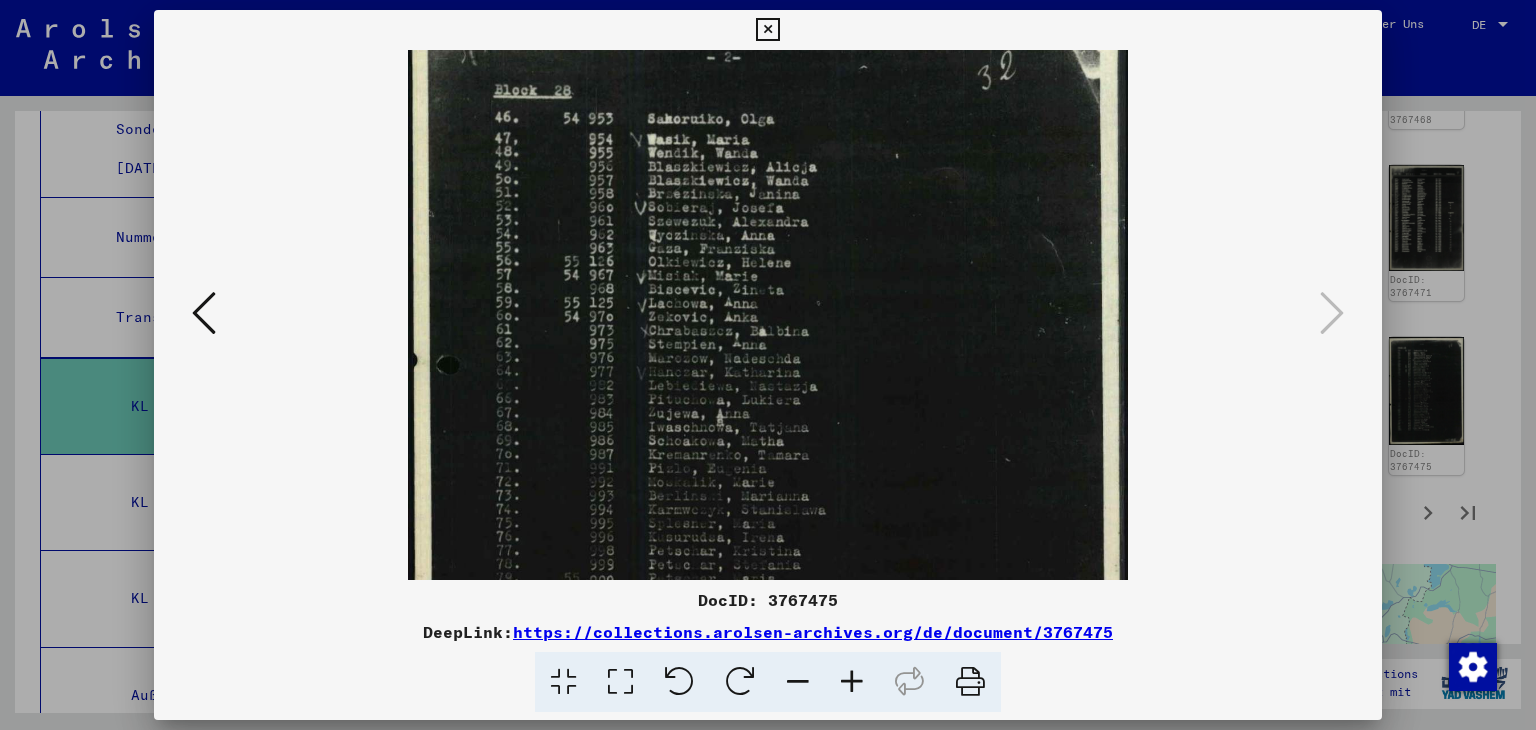 scroll, scrollTop: 46, scrollLeft: 0, axis: vertical 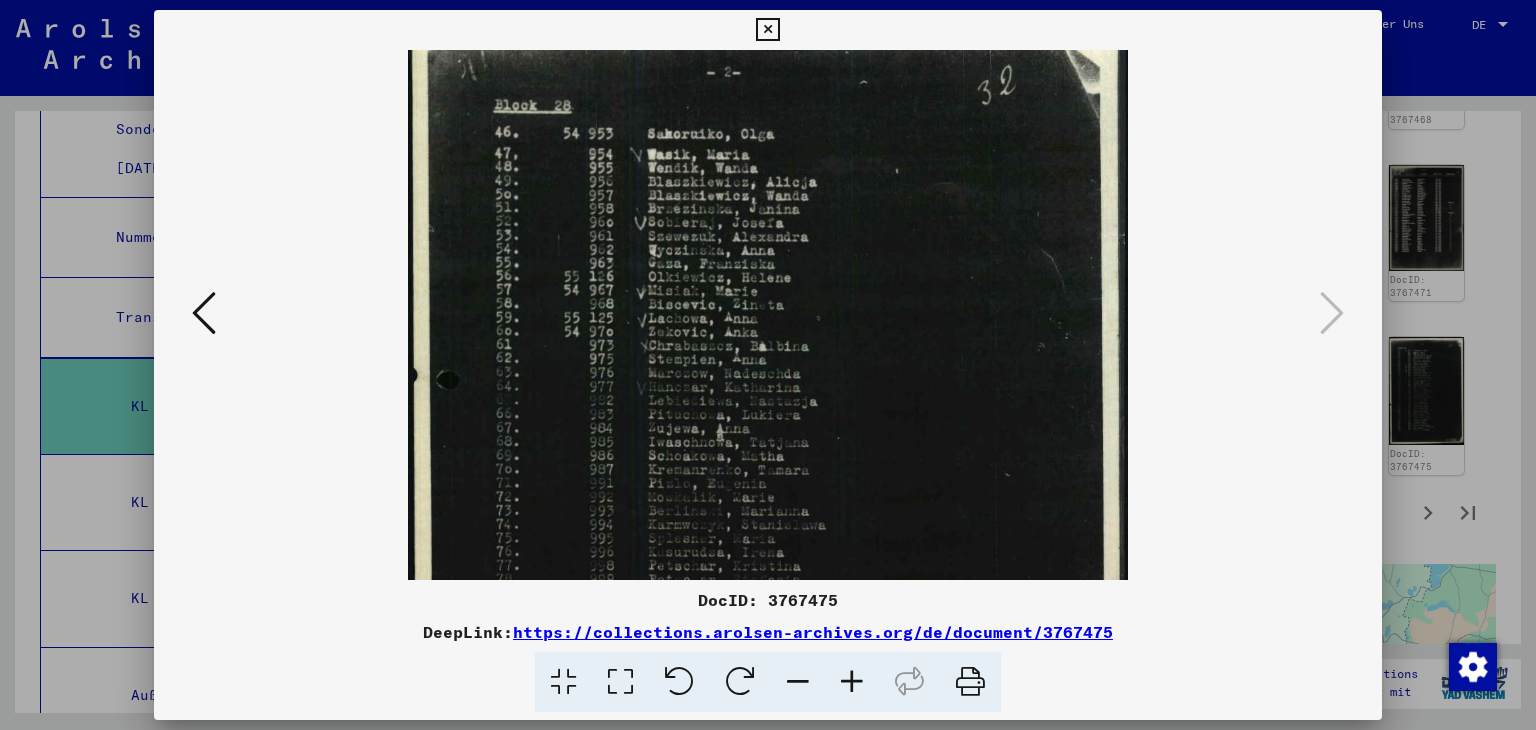 drag, startPoint x: 748, startPoint y: 338, endPoint x: 740, endPoint y: 704, distance: 366.08743 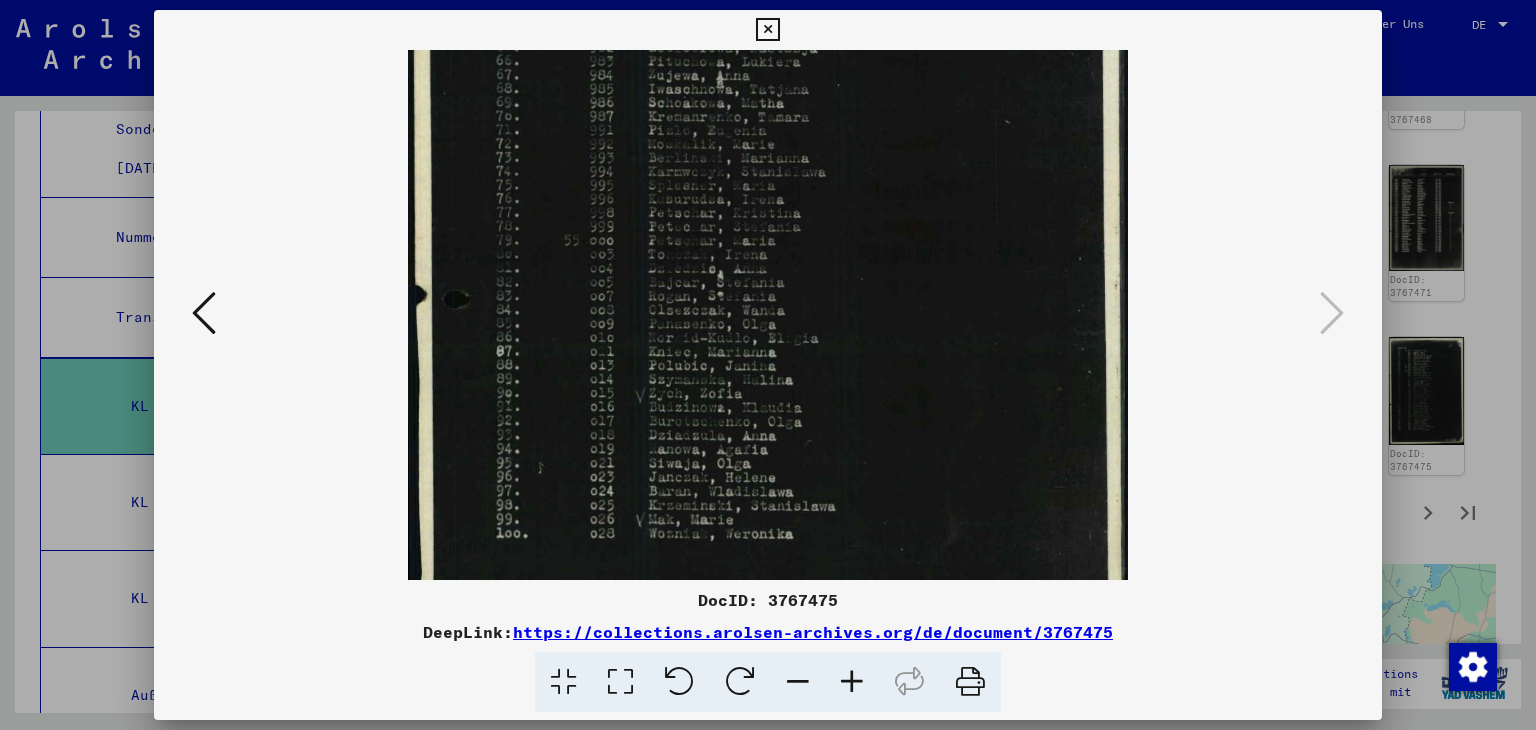 scroll, scrollTop: 416, scrollLeft: 0, axis: vertical 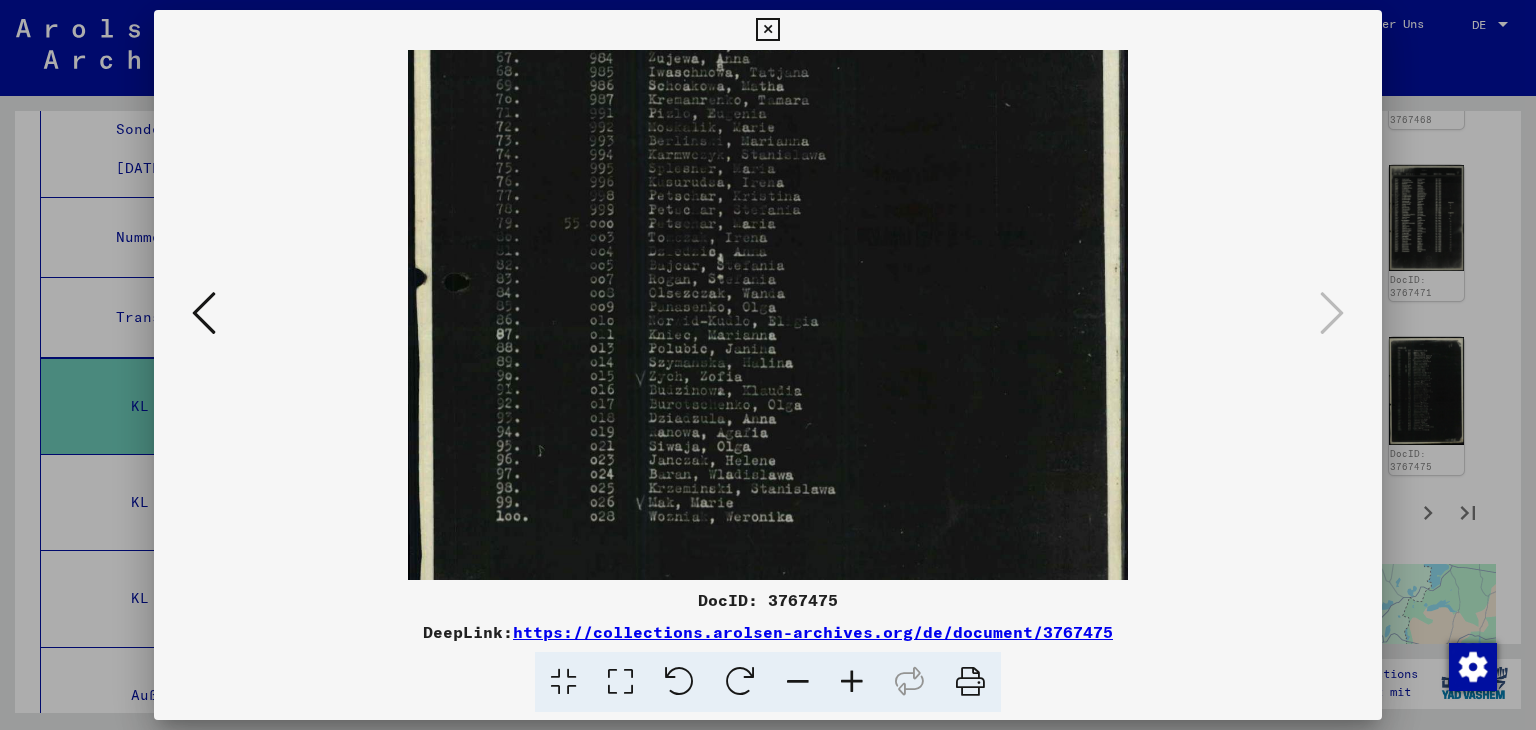 drag, startPoint x: 724, startPoint y: 401, endPoint x: 756, endPoint y: 37, distance: 365.4039 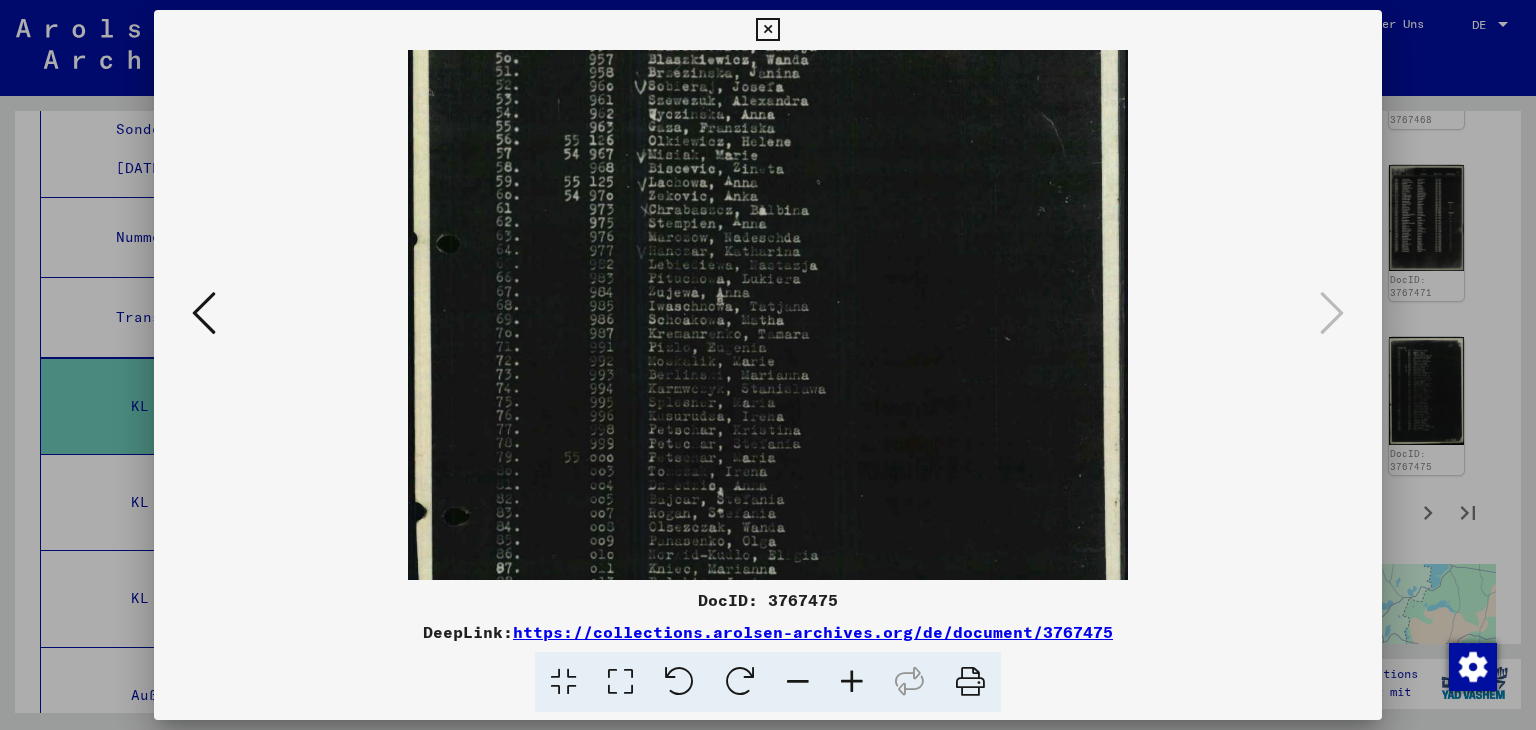 drag, startPoint x: 933, startPoint y: 326, endPoint x: 927, endPoint y: 561, distance: 235.07658 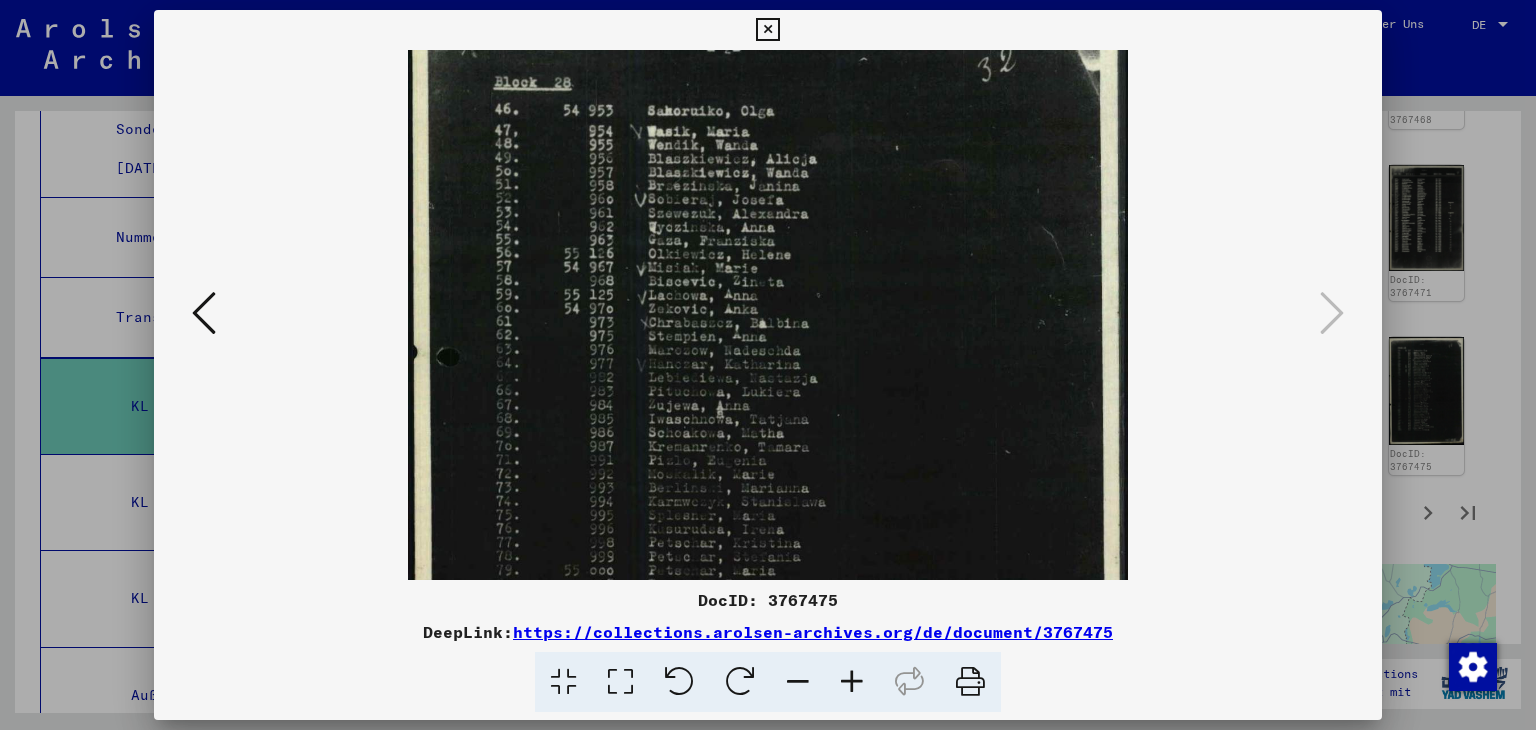 scroll, scrollTop: 0, scrollLeft: 0, axis: both 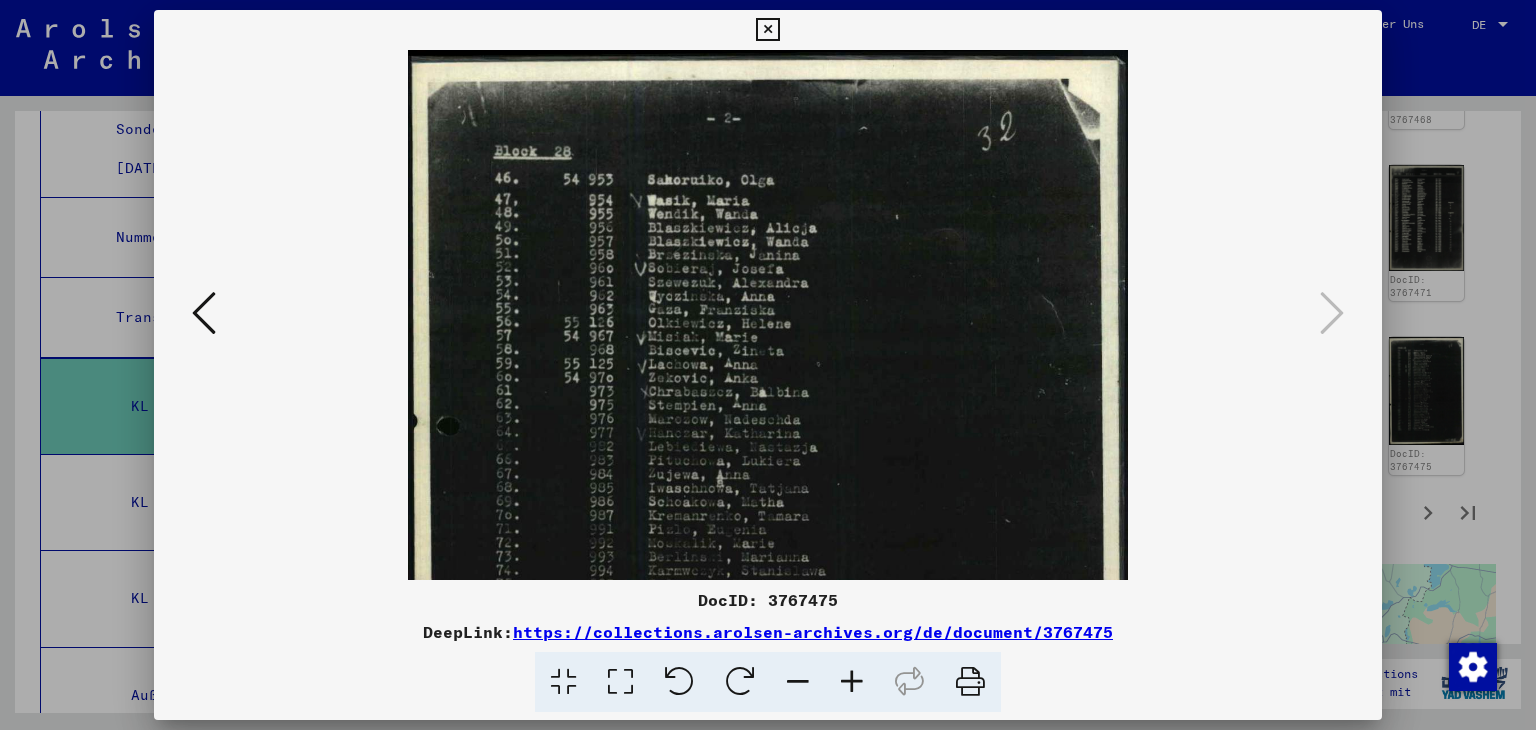 drag, startPoint x: 914, startPoint y: 566, endPoint x: 868, endPoint y: 648, distance: 94.02127 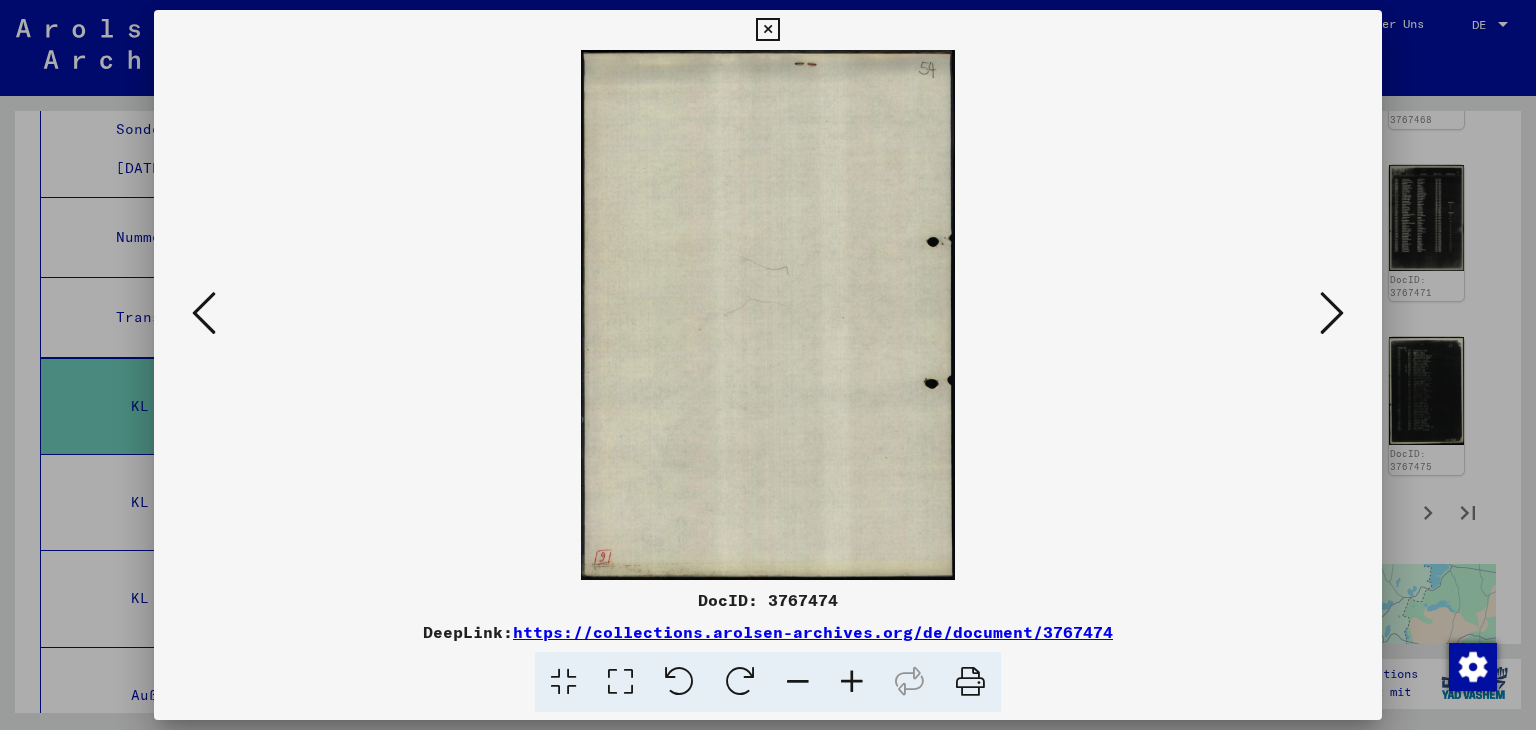 click at bounding box center (204, 313) 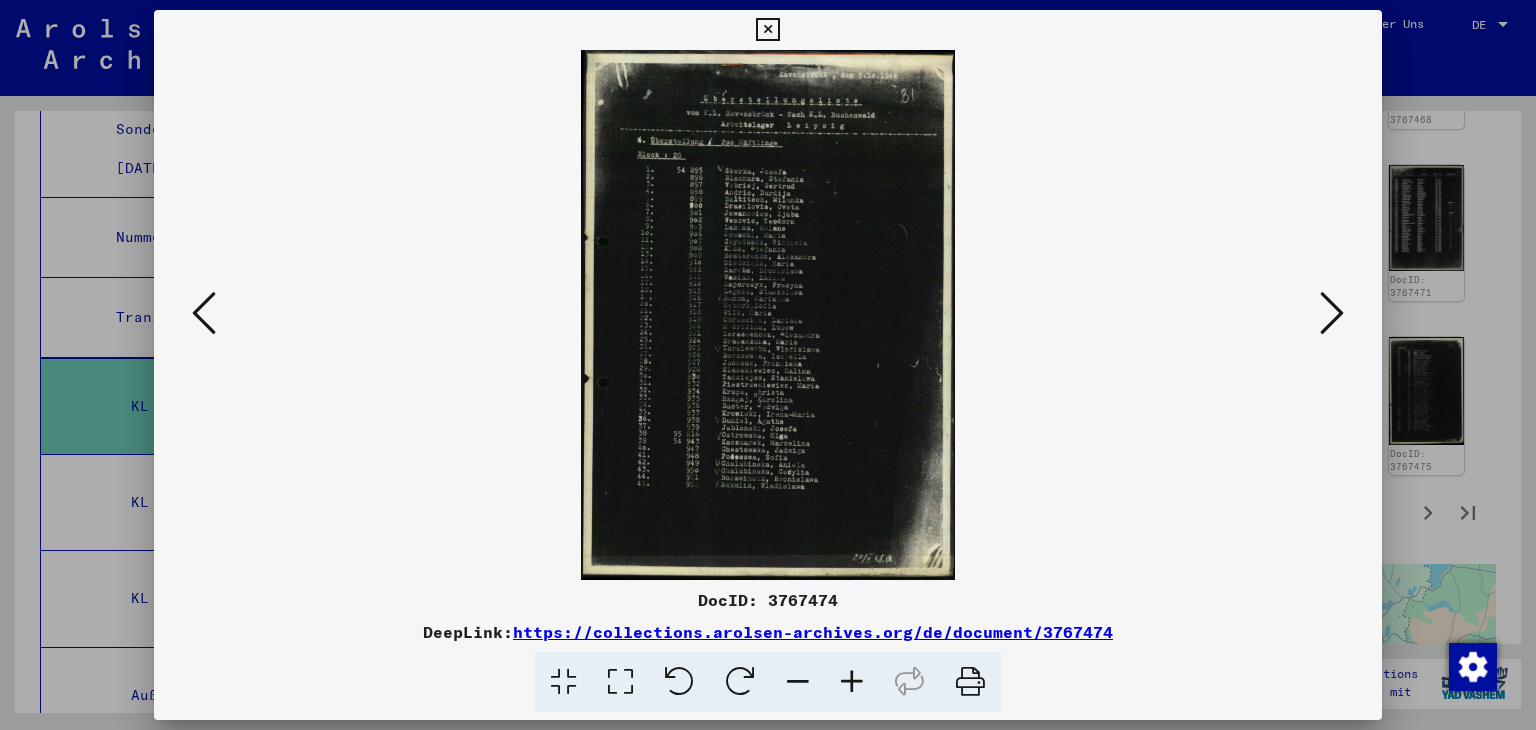 click at bounding box center (204, 313) 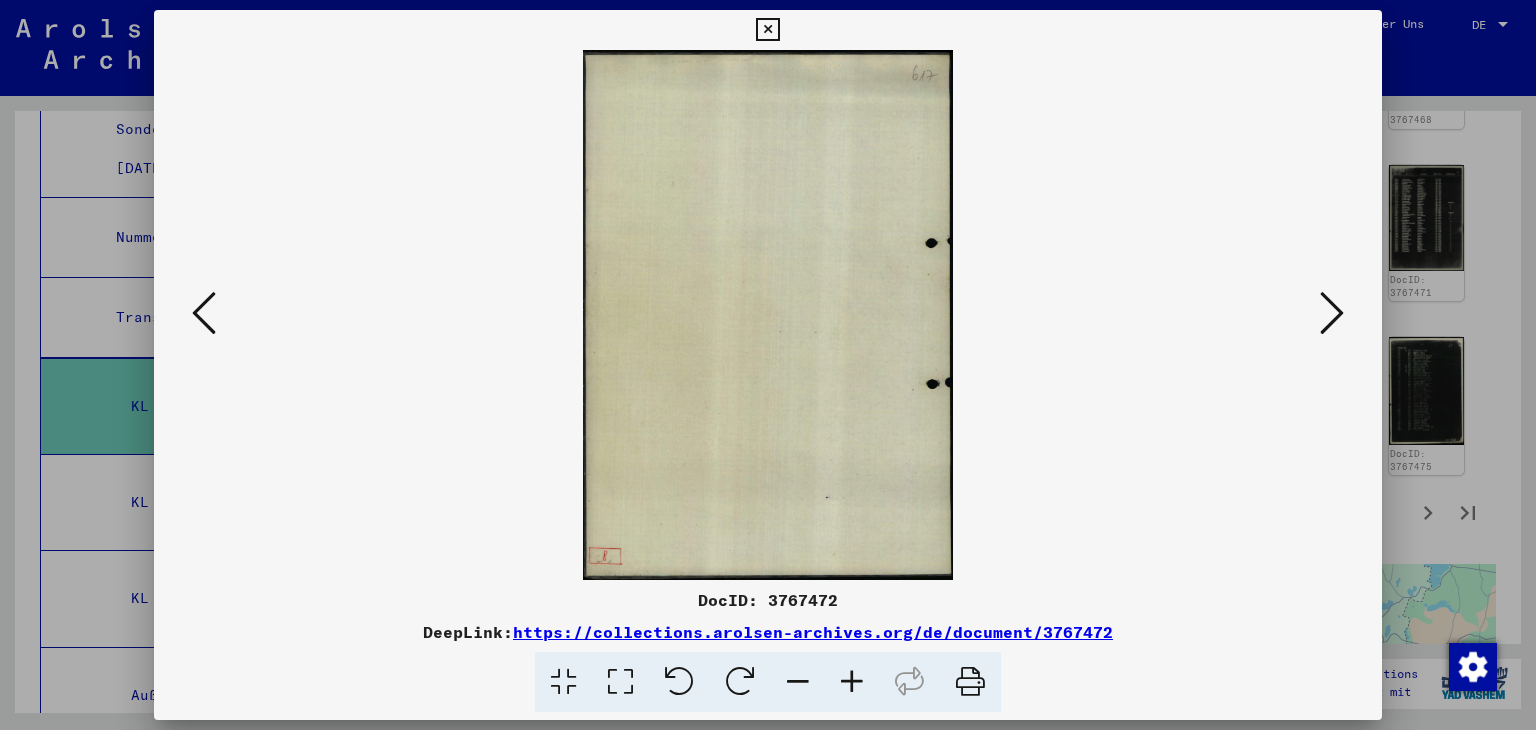 click at bounding box center [204, 313] 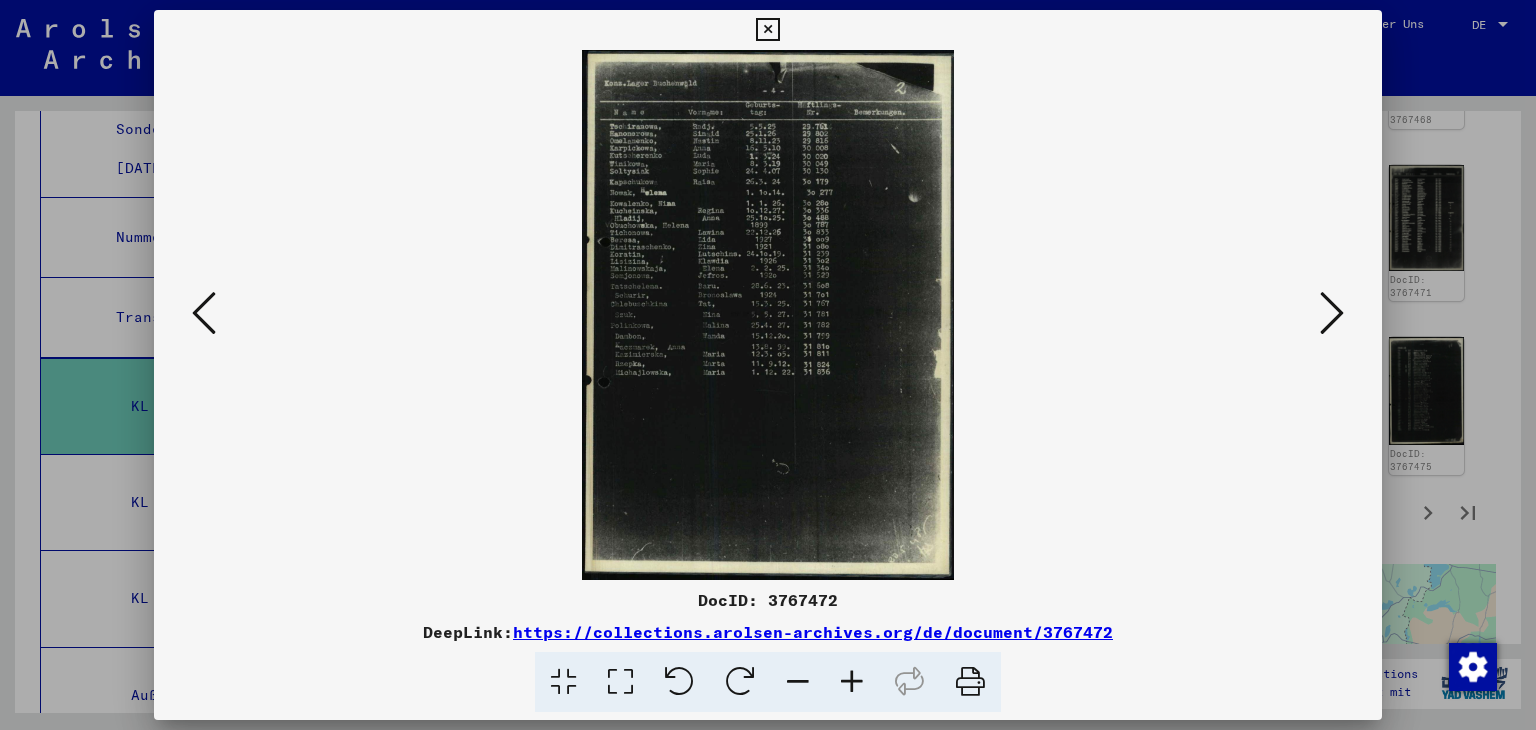 click at bounding box center [204, 313] 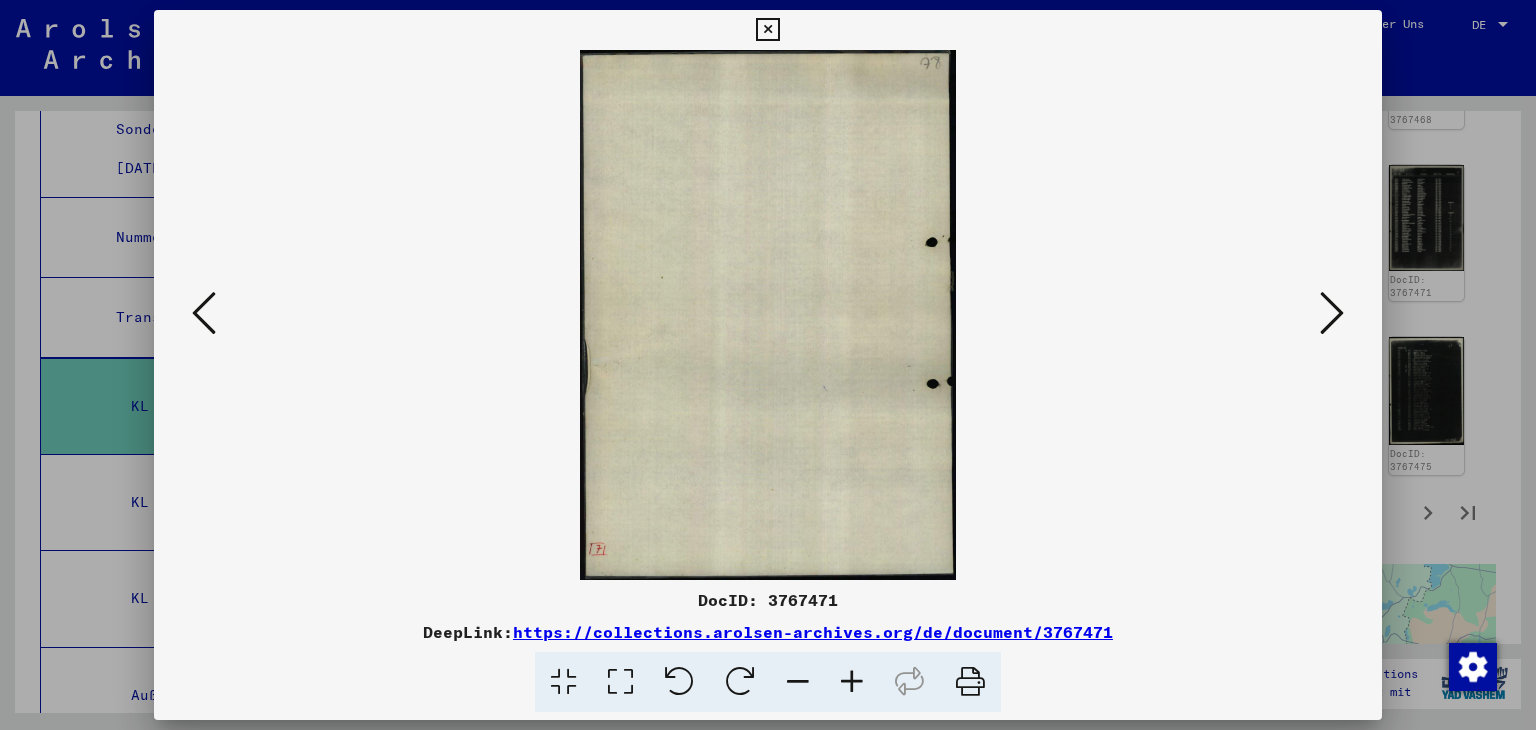 click at bounding box center [204, 313] 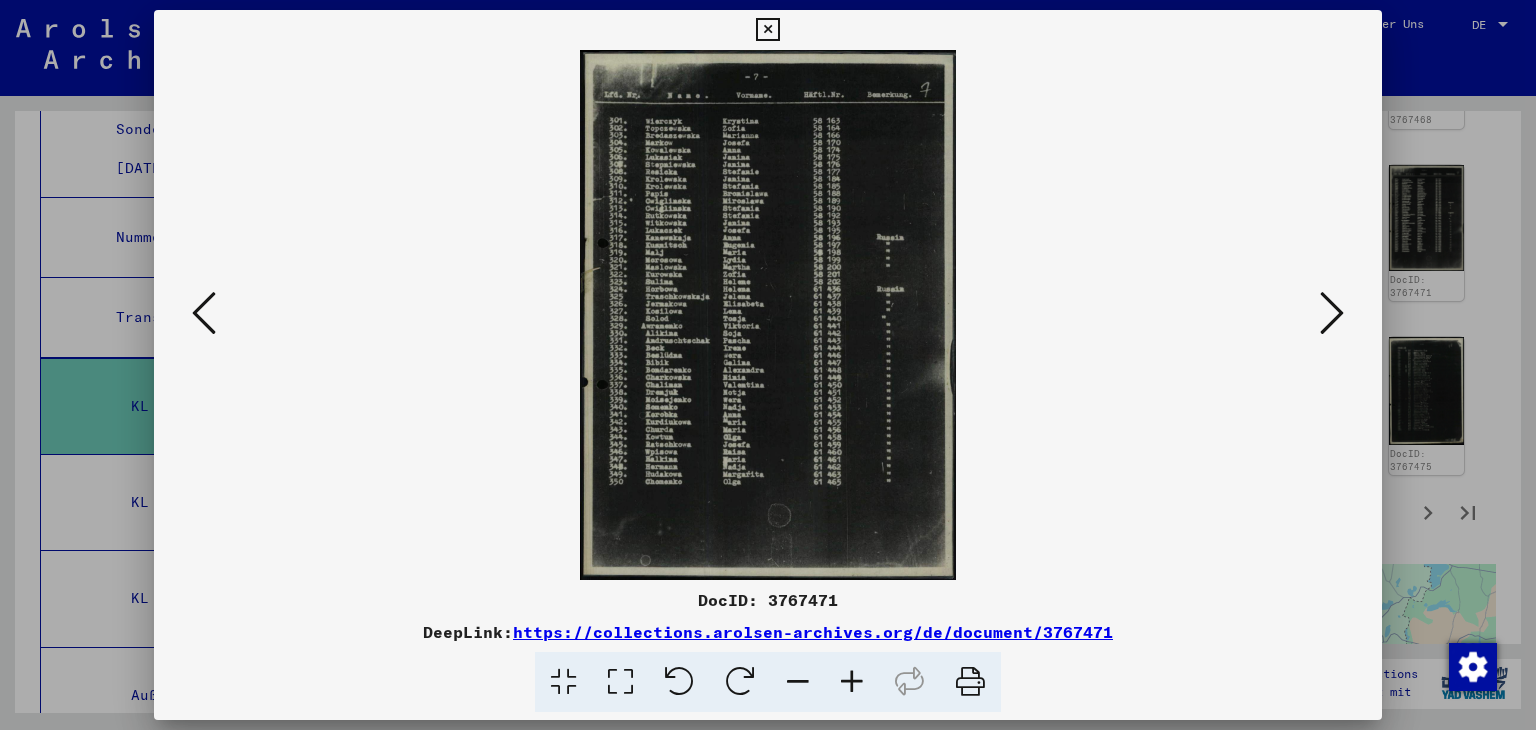 click at bounding box center [204, 313] 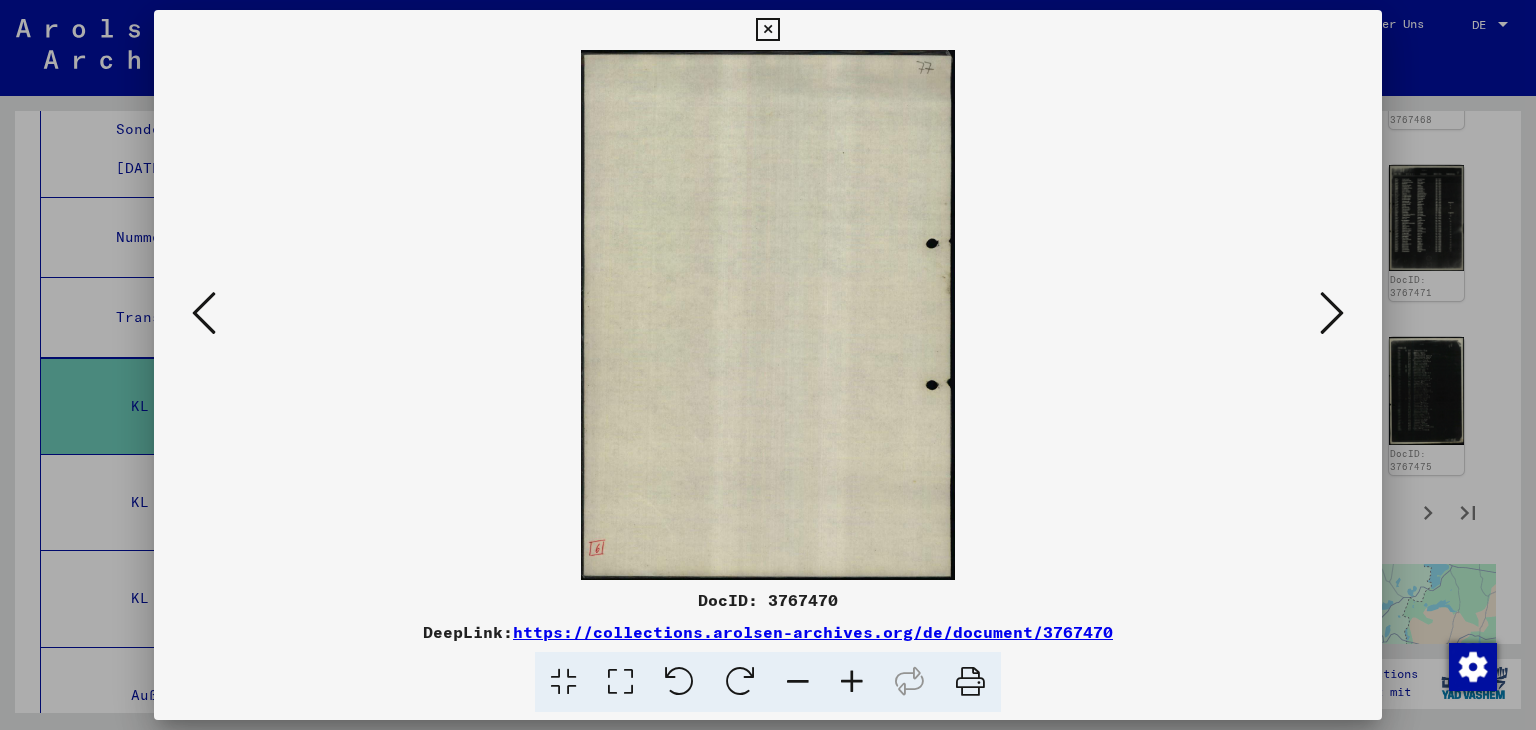 click at bounding box center (204, 313) 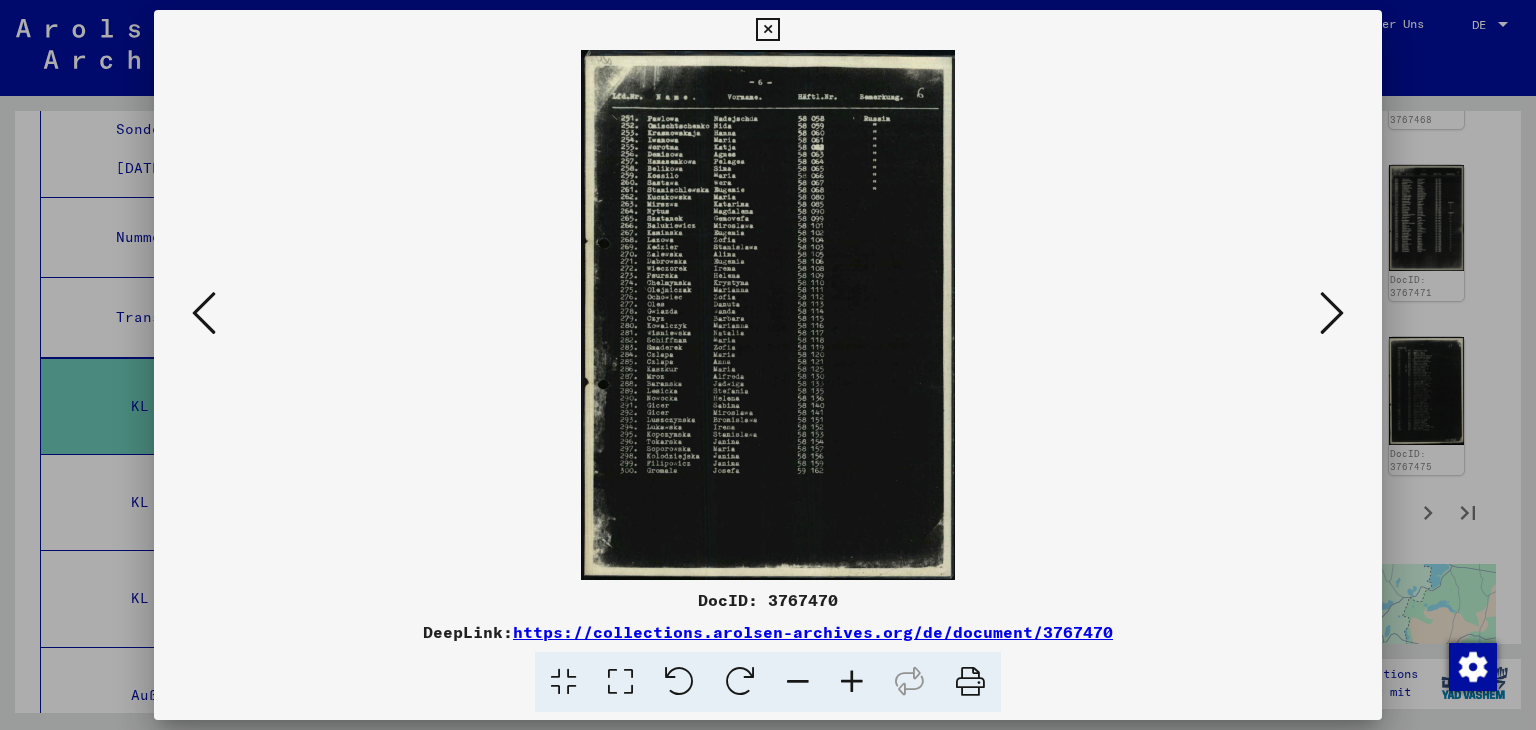click at bounding box center [204, 313] 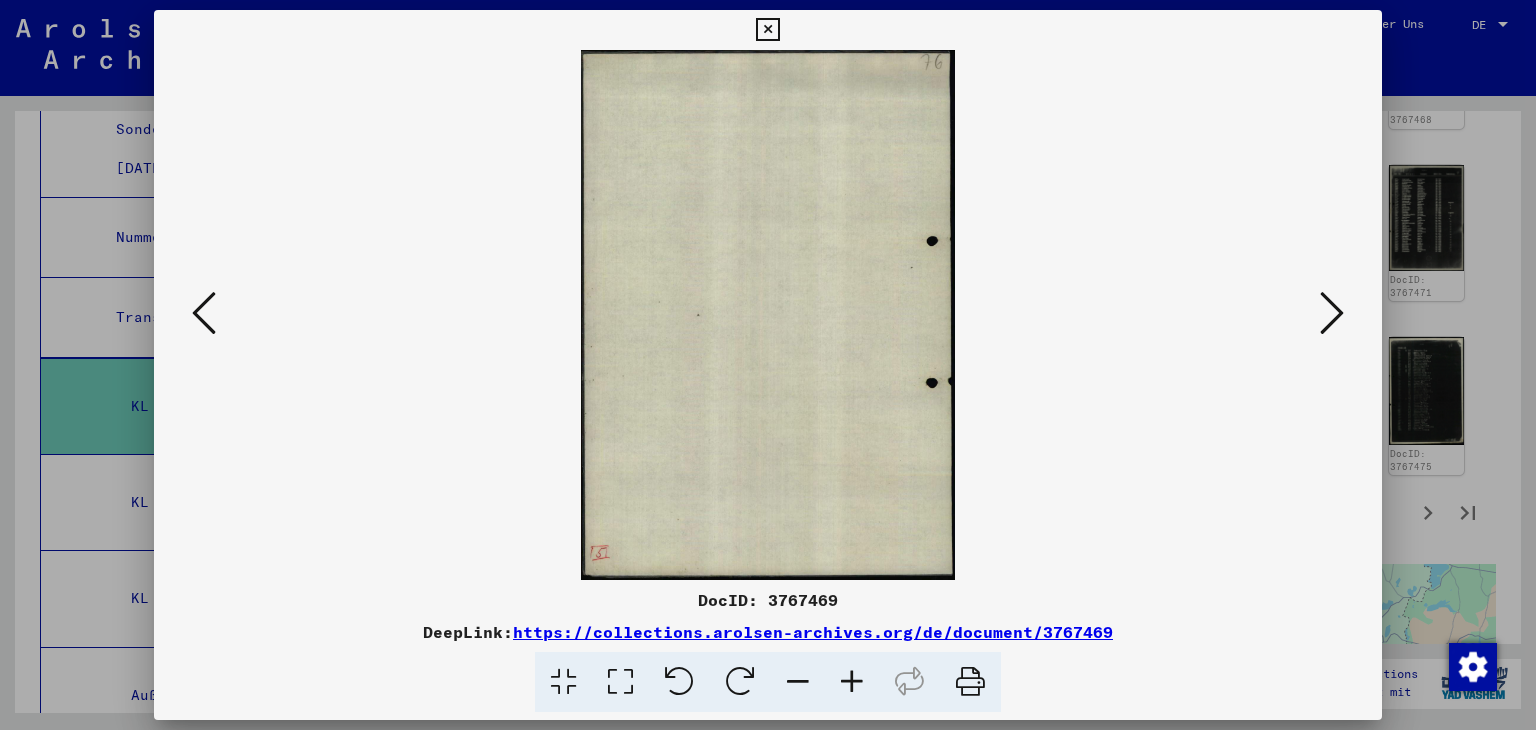 click at bounding box center (204, 313) 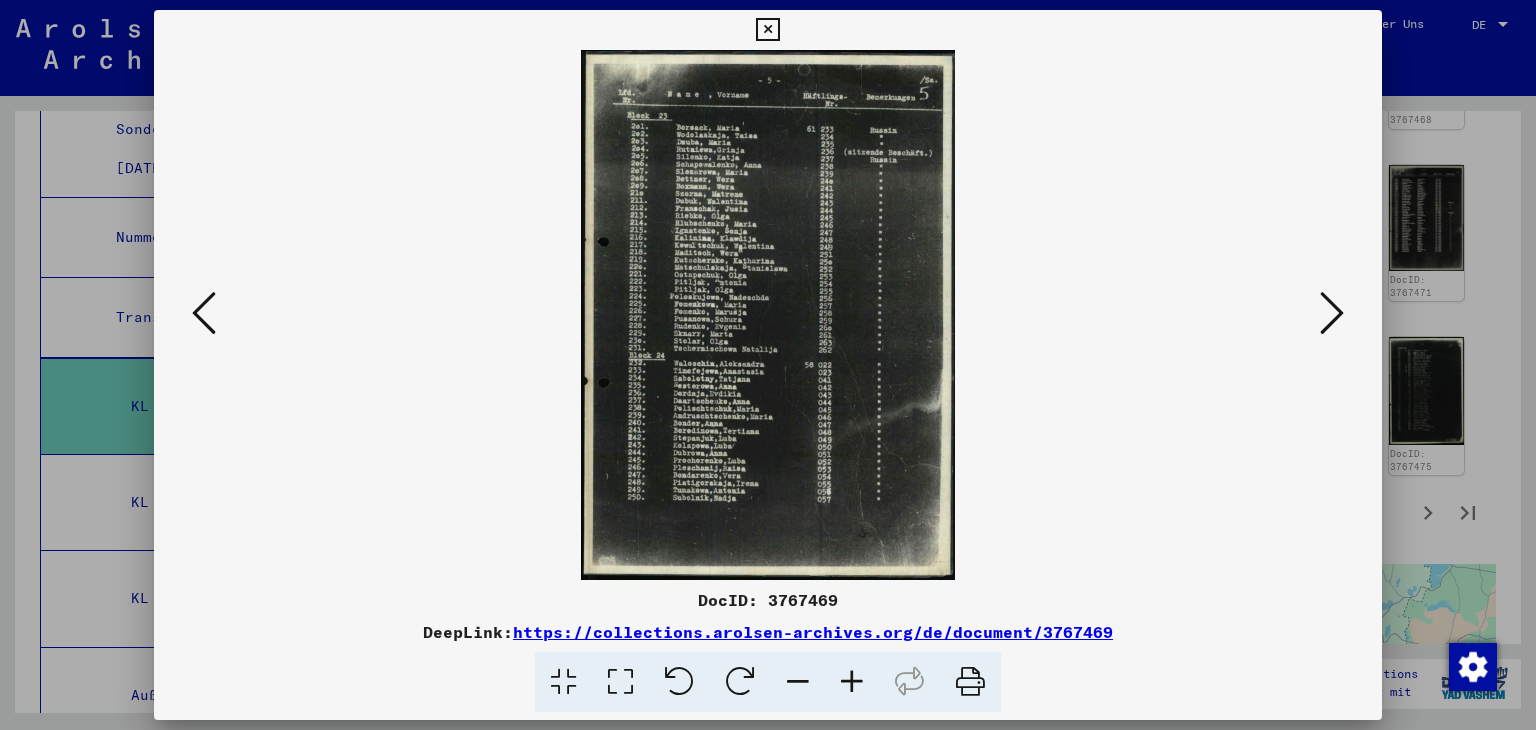 click at bounding box center [204, 313] 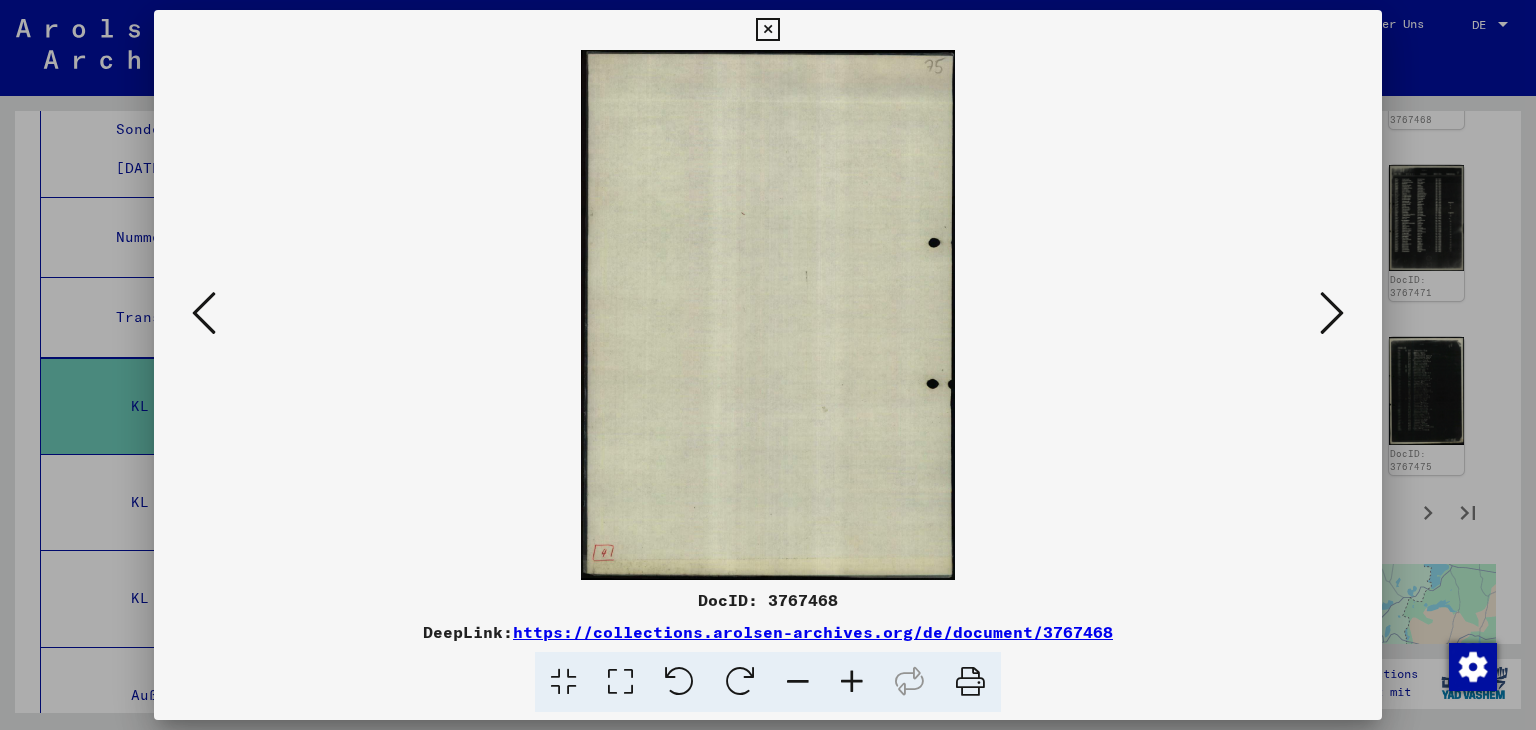 click at bounding box center [204, 313] 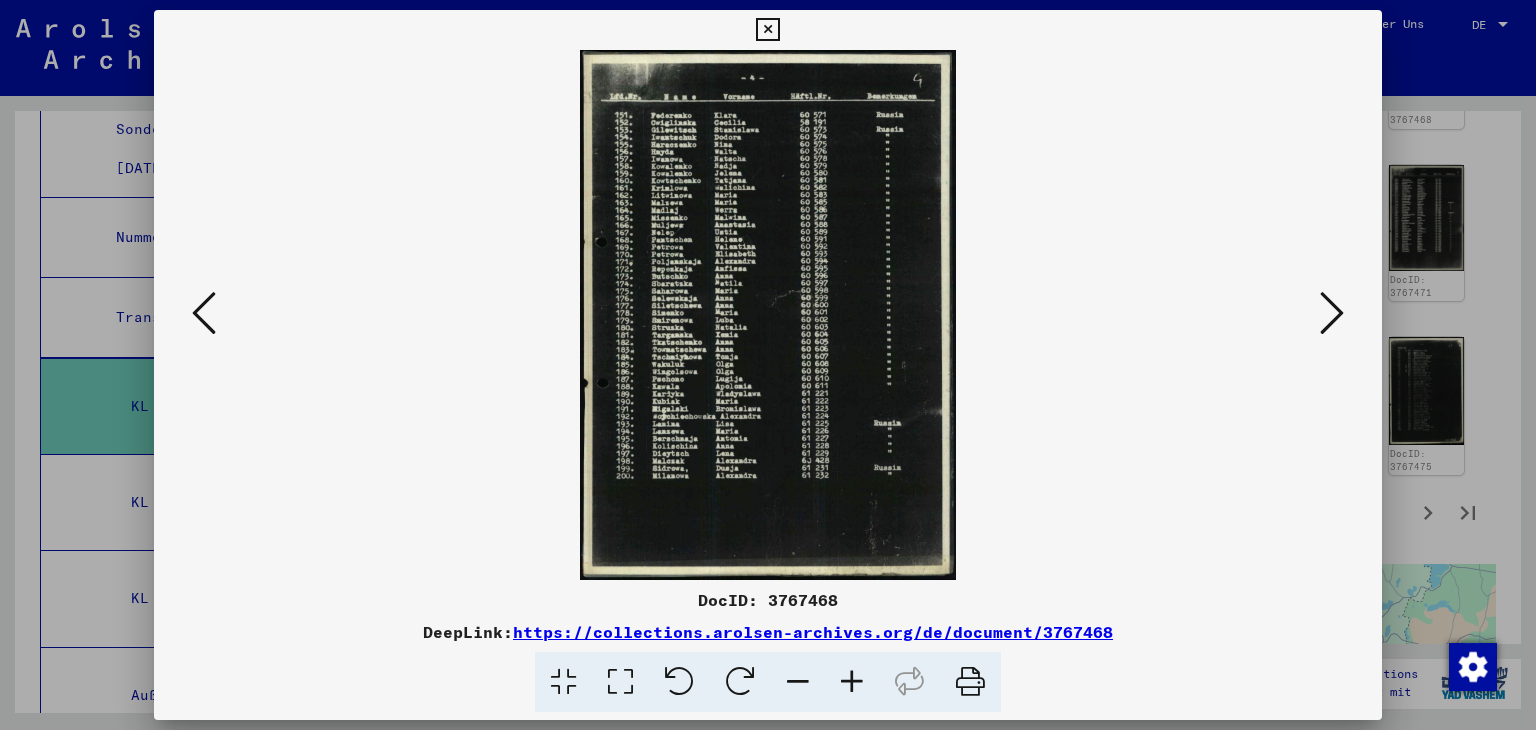 click at bounding box center [768, 315] 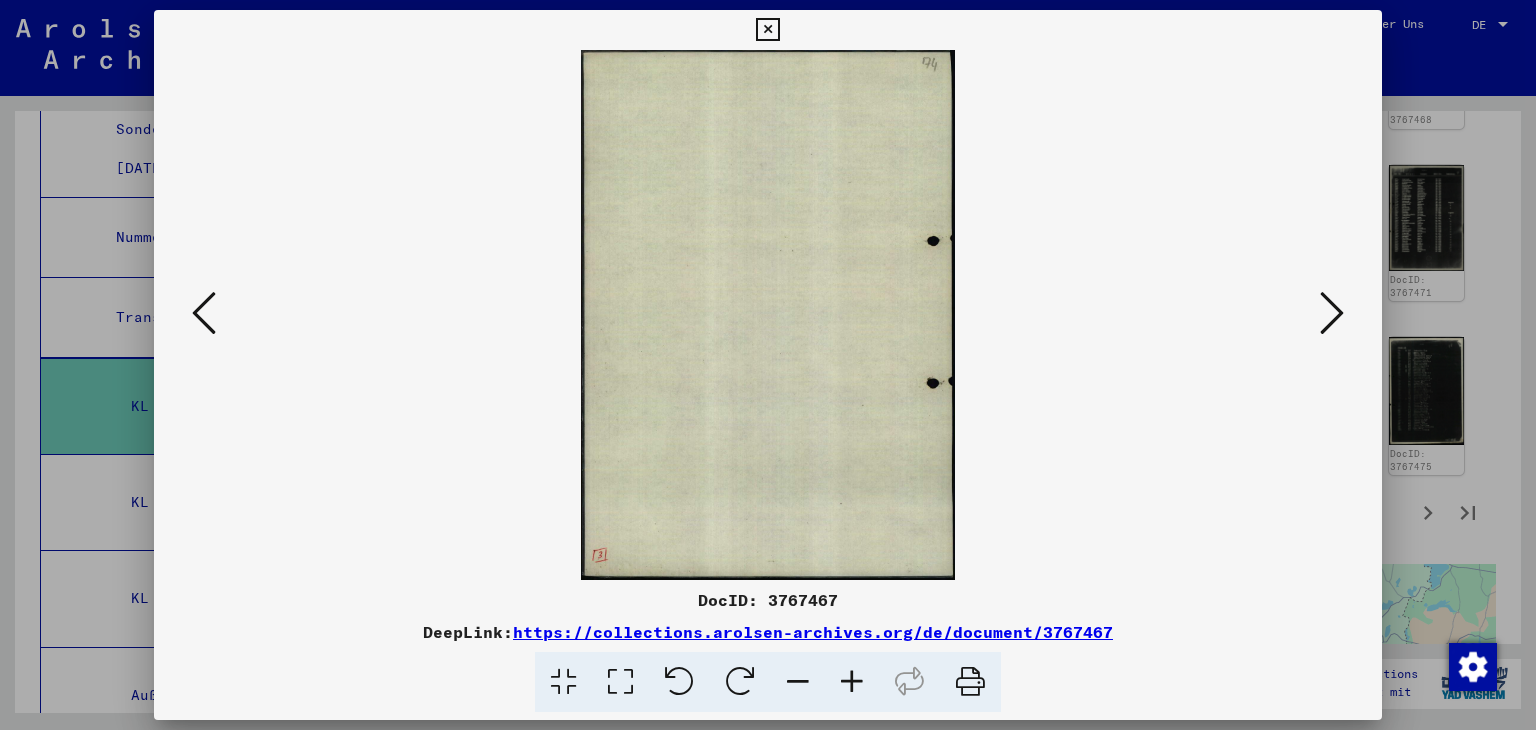 click at bounding box center (204, 313) 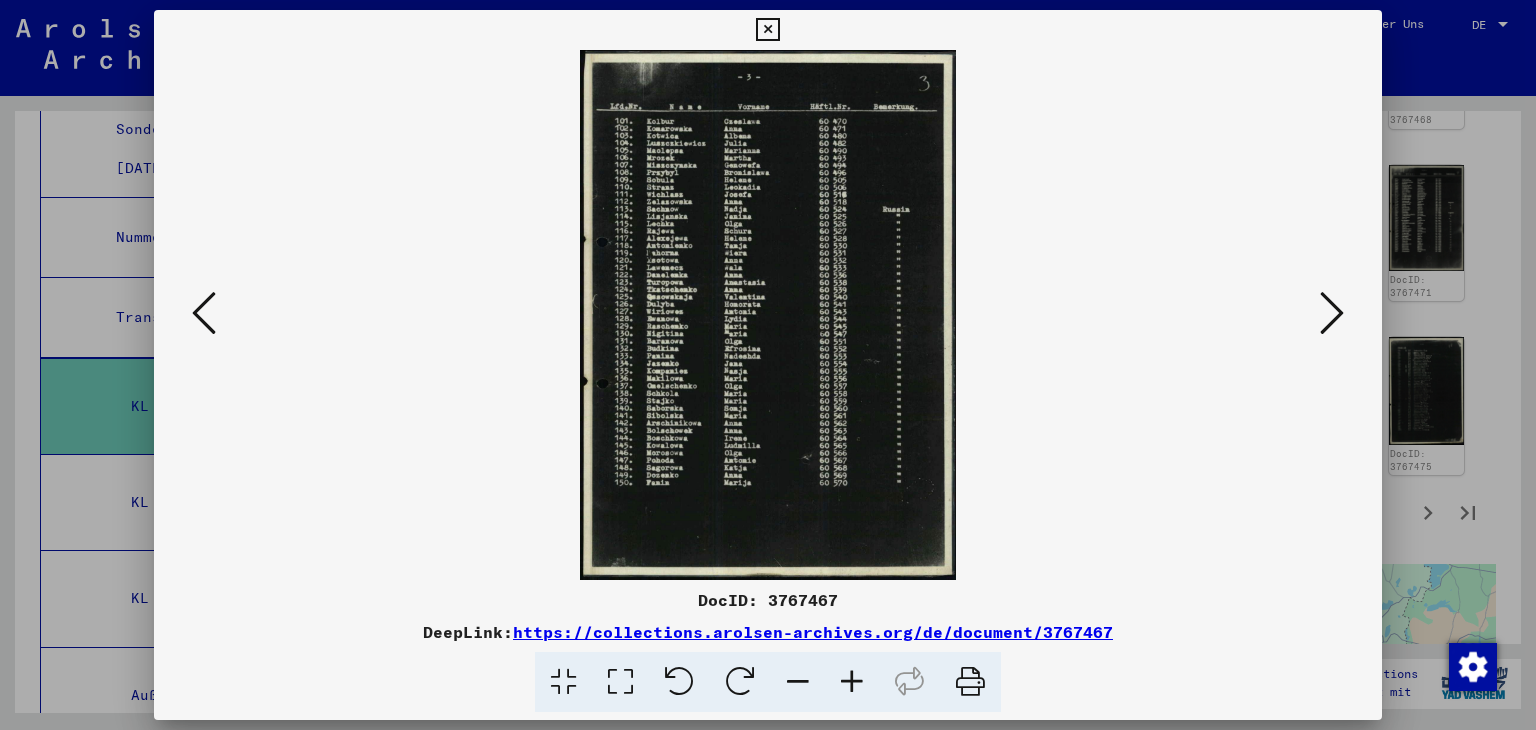 click at bounding box center (204, 313) 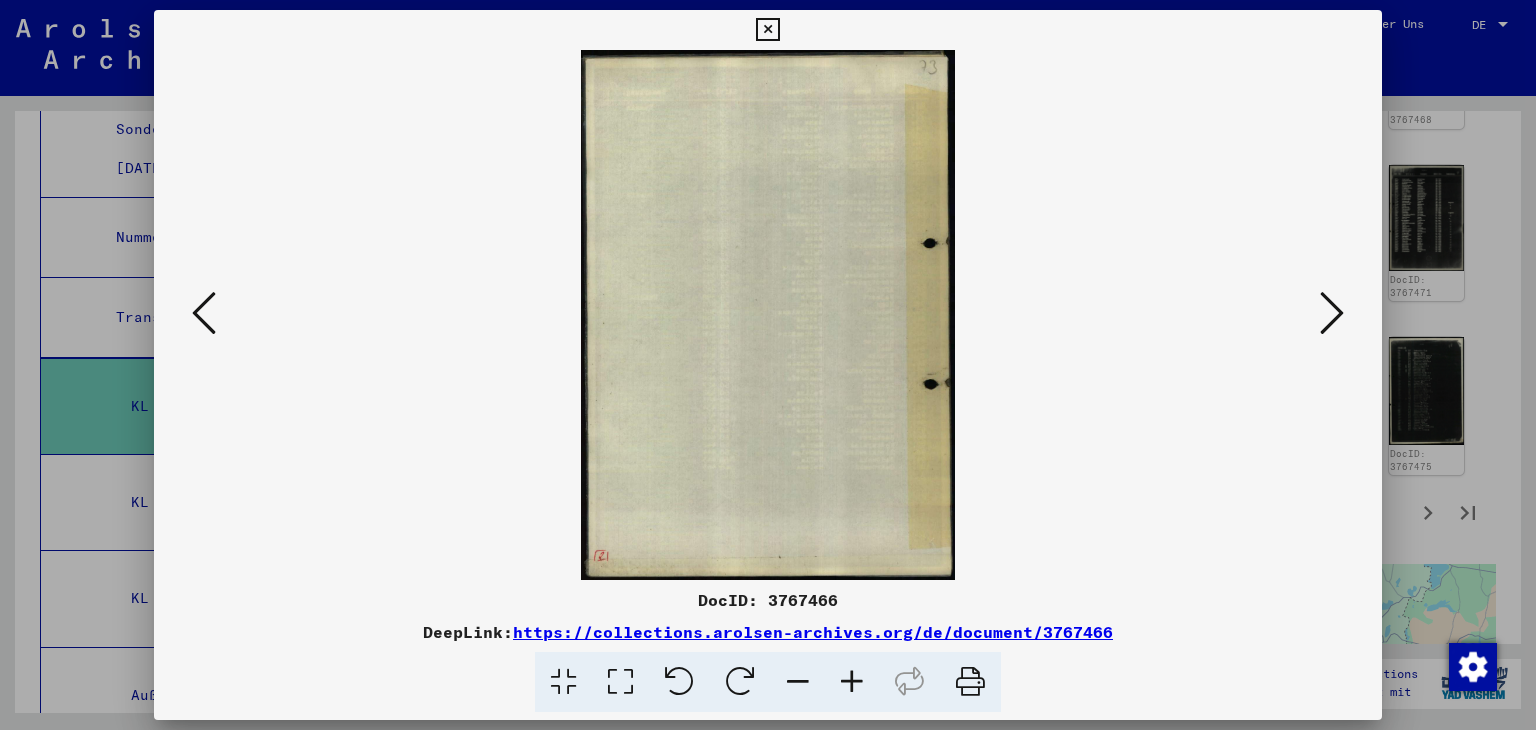 click at bounding box center (204, 313) 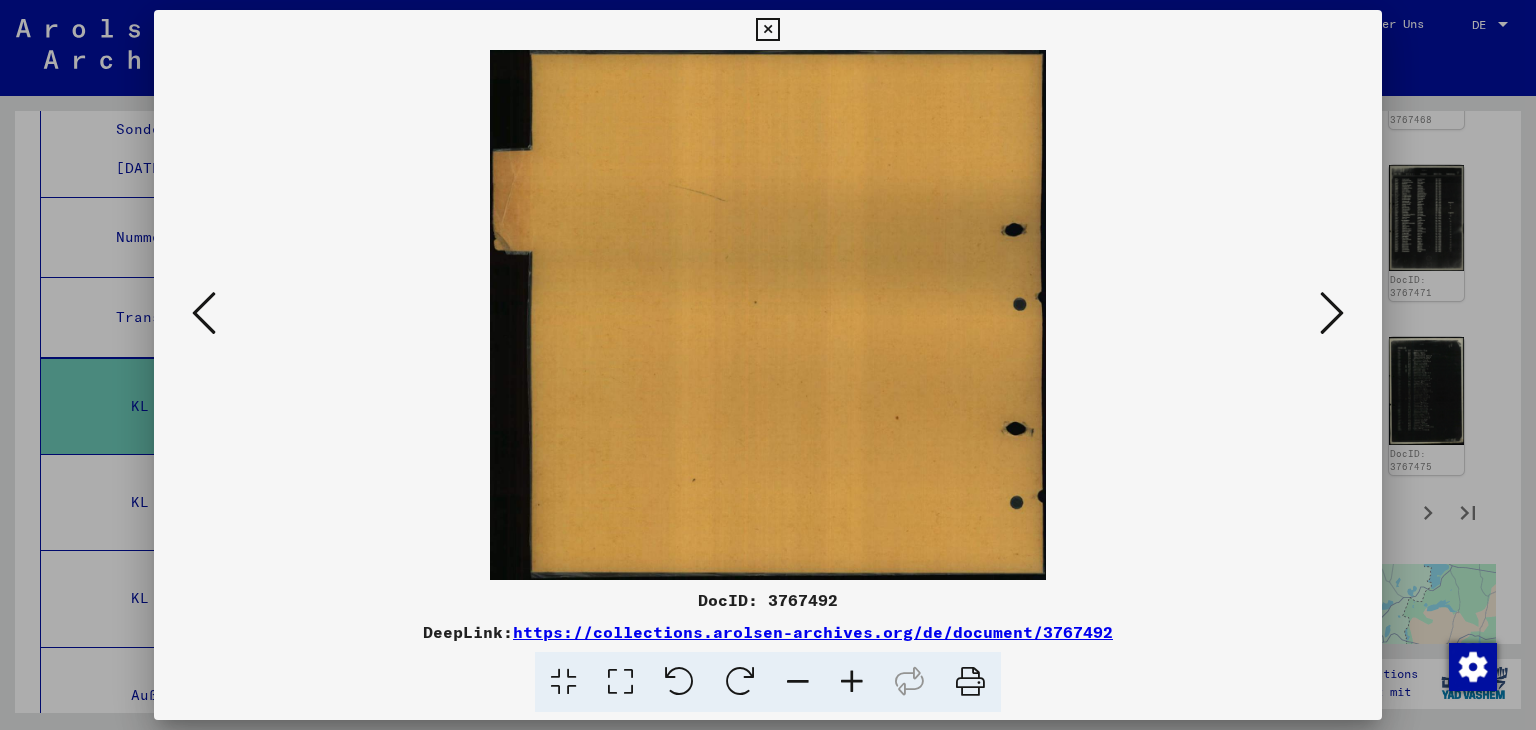 click at bounding box center [204, 313] 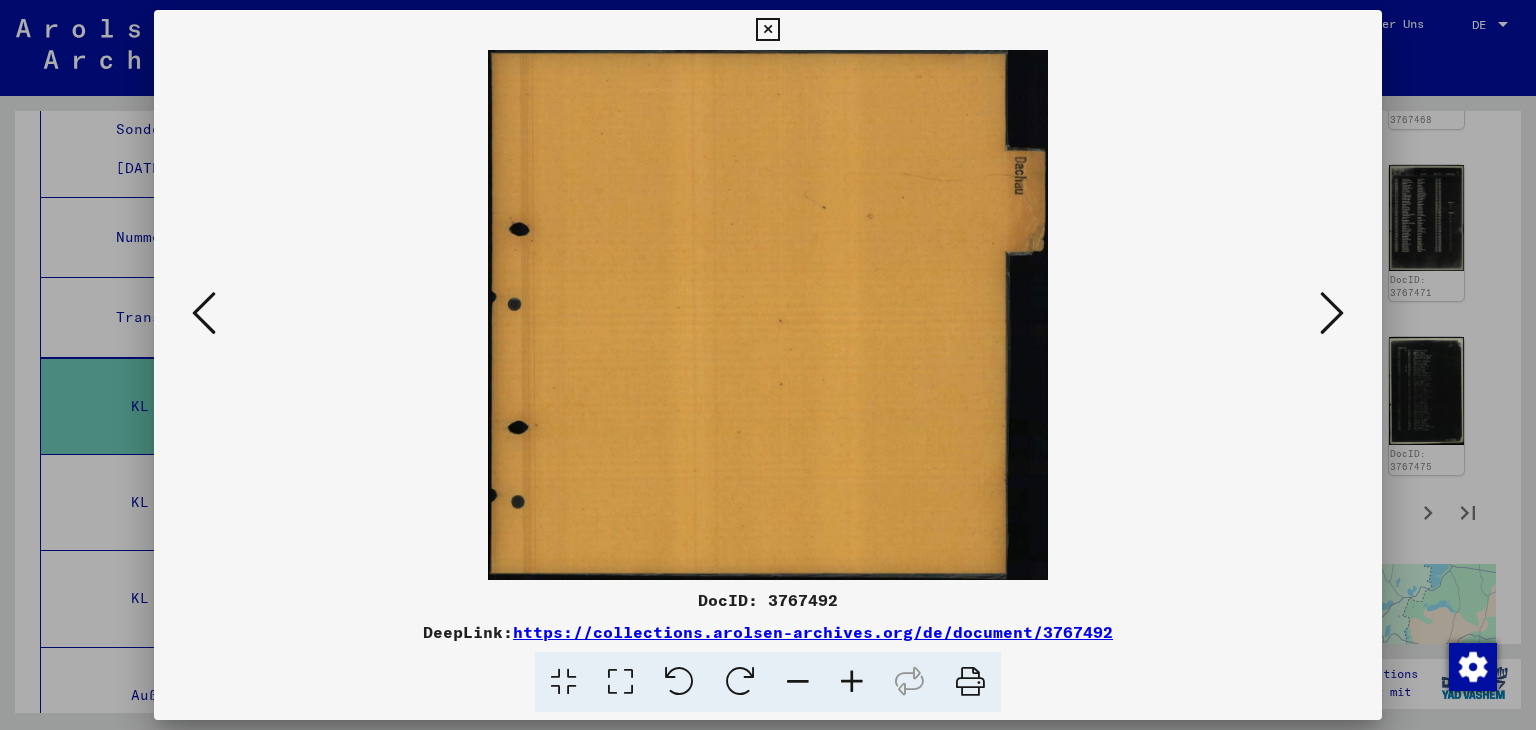 click at bounding box center (204, 313) 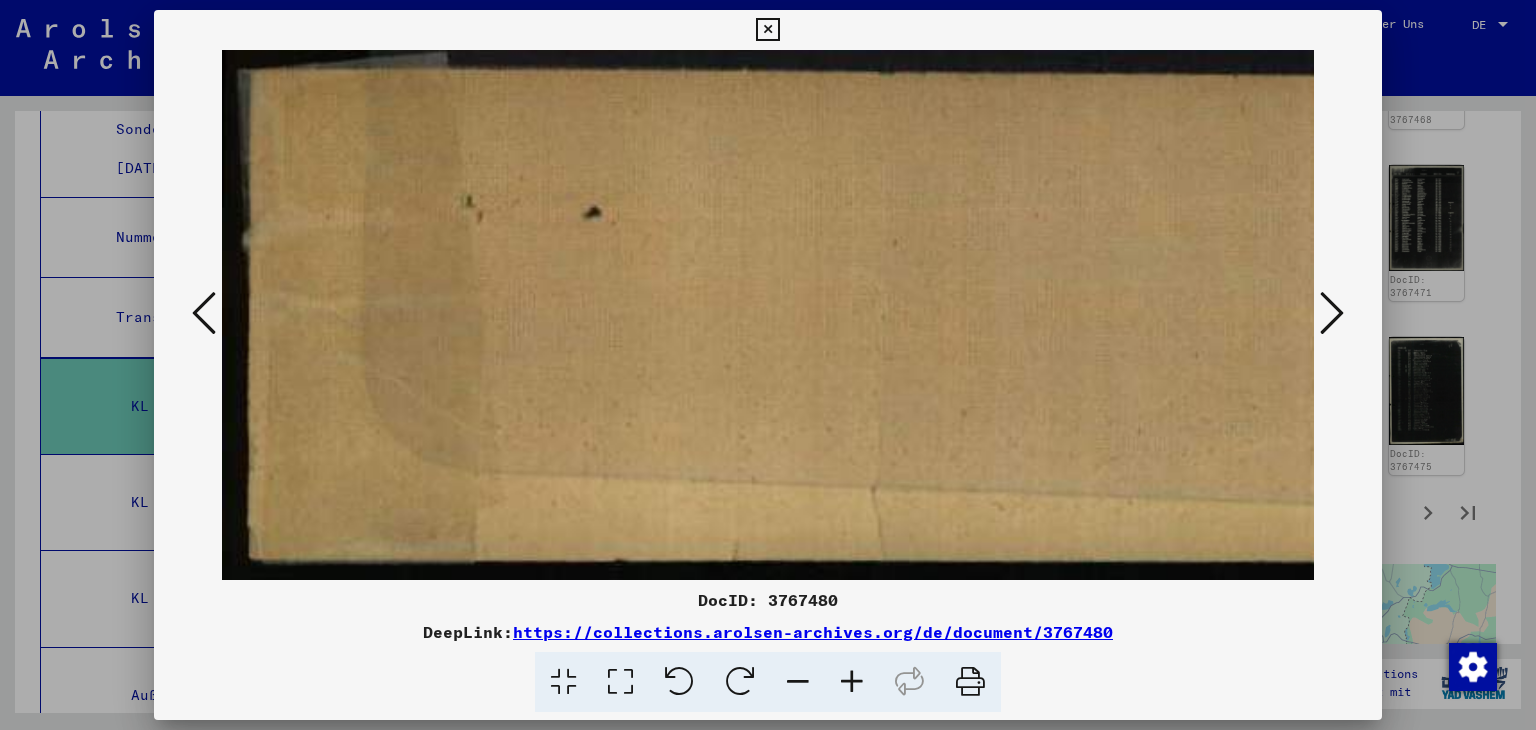 click at bounding box center (204, 313) 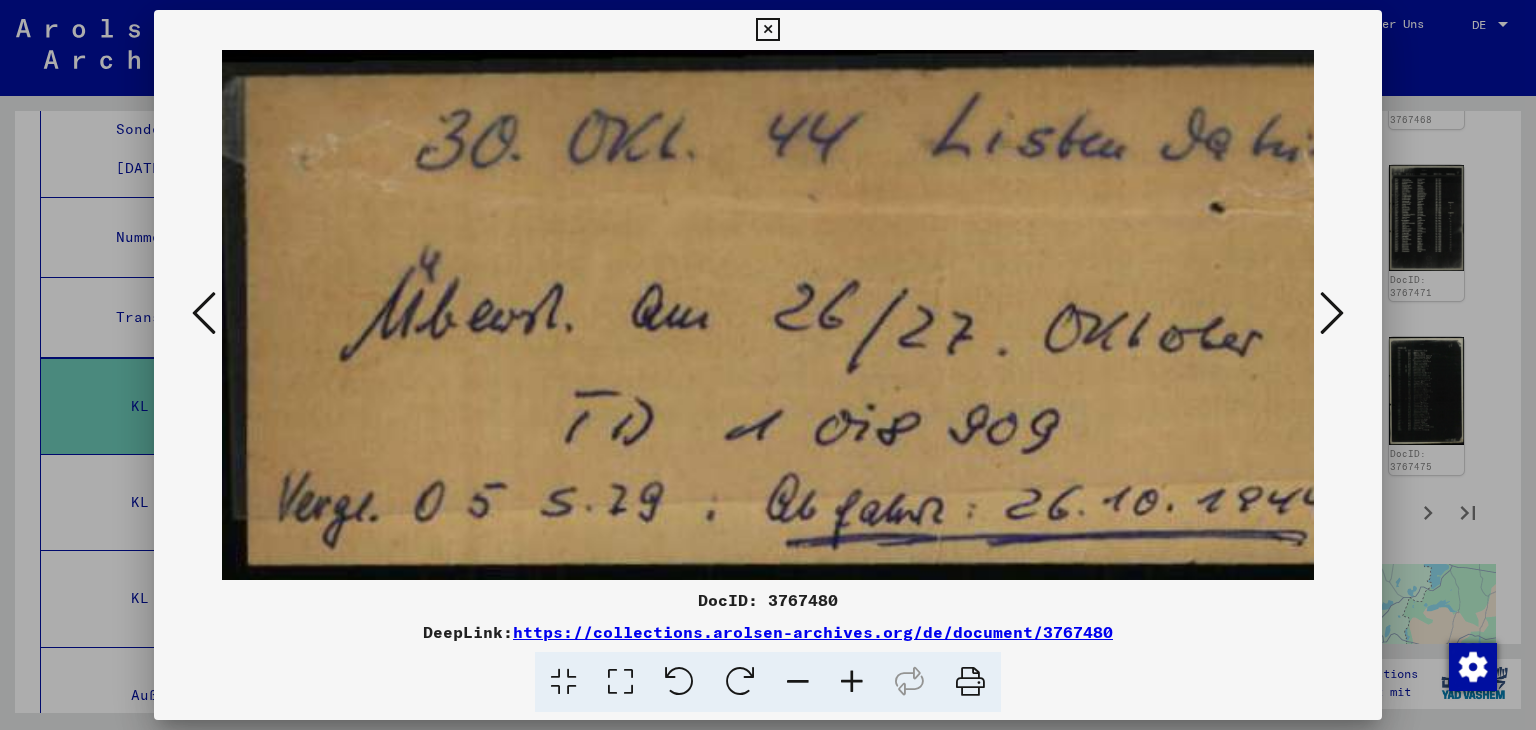 click at bounding box center (204, 313) 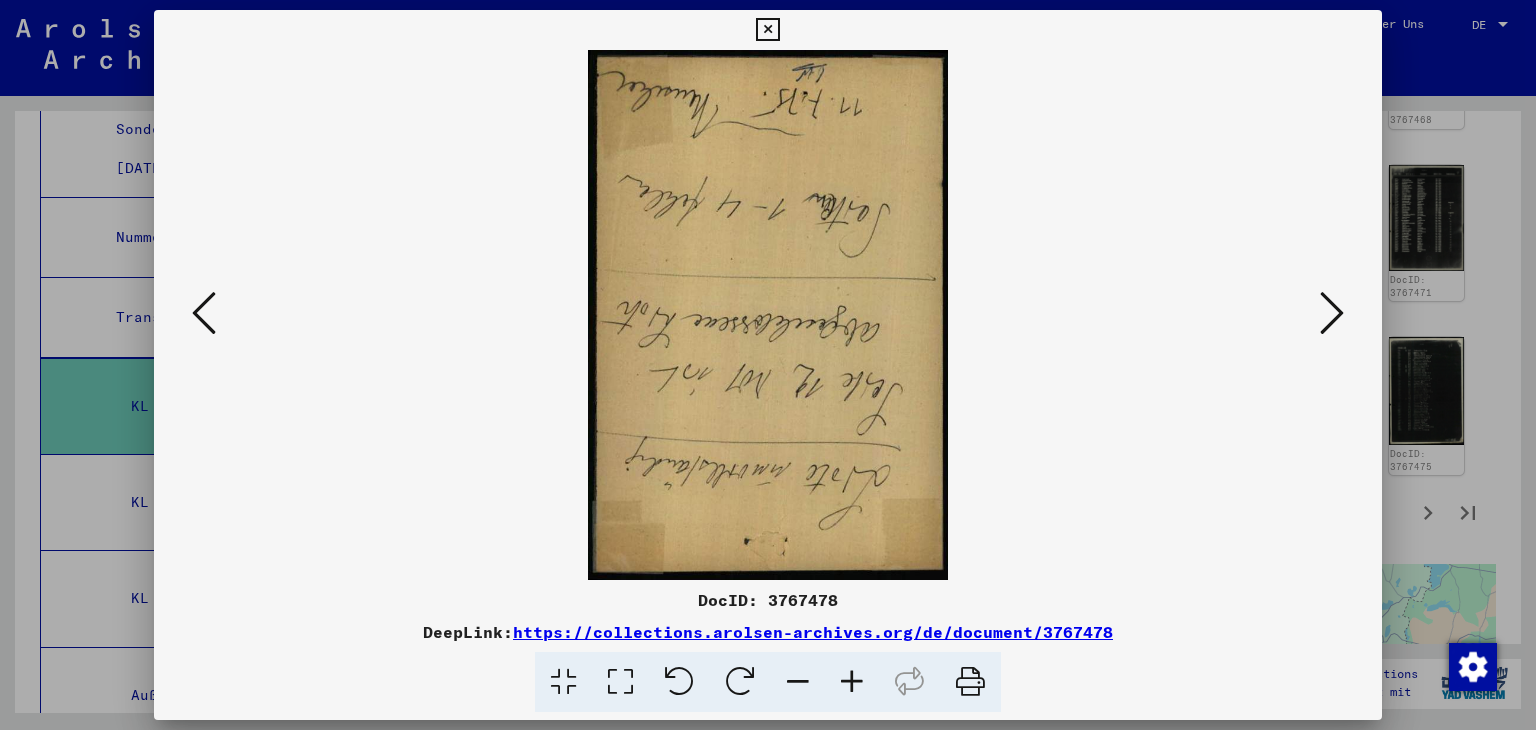 click at bounding box center (204, 313) 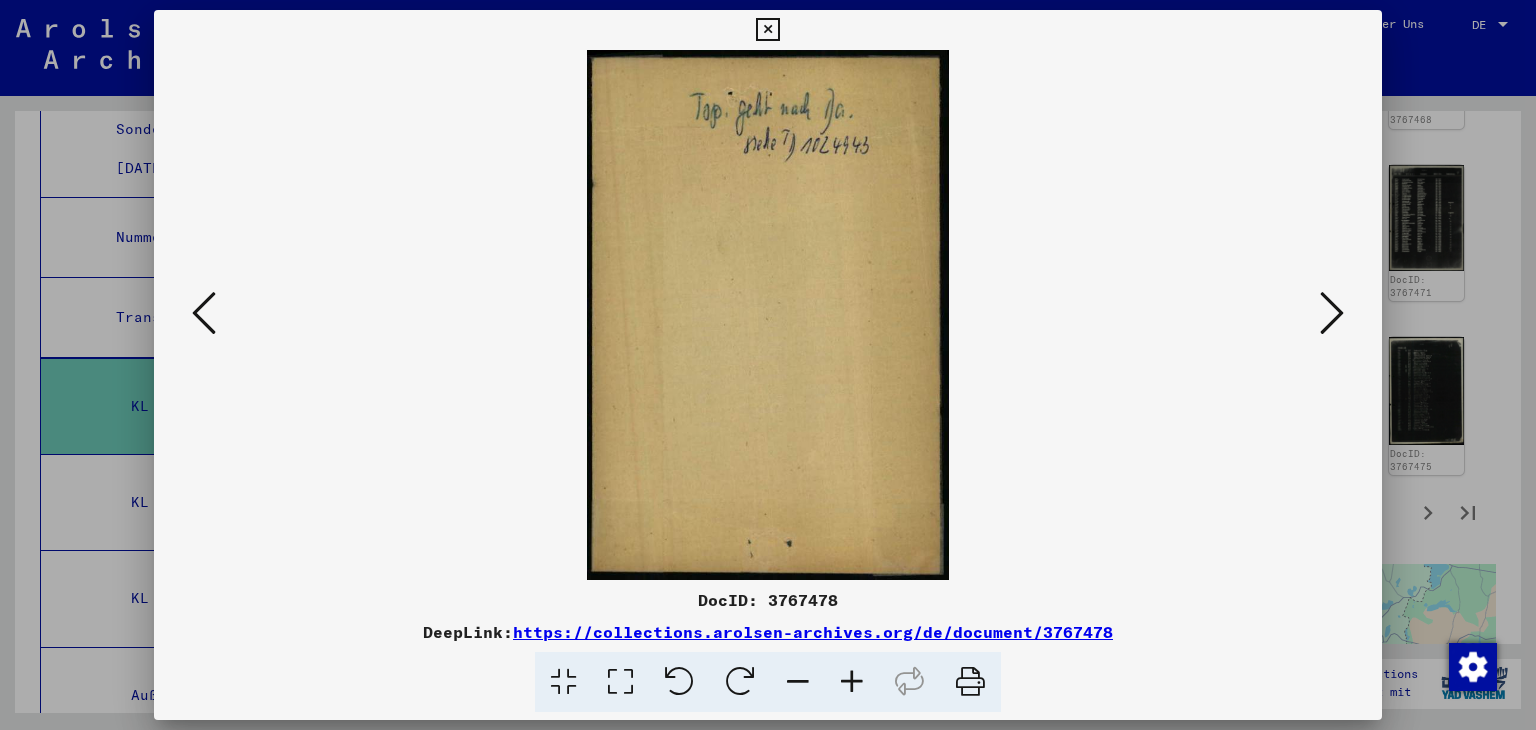 click at bounding box center [204, 313] 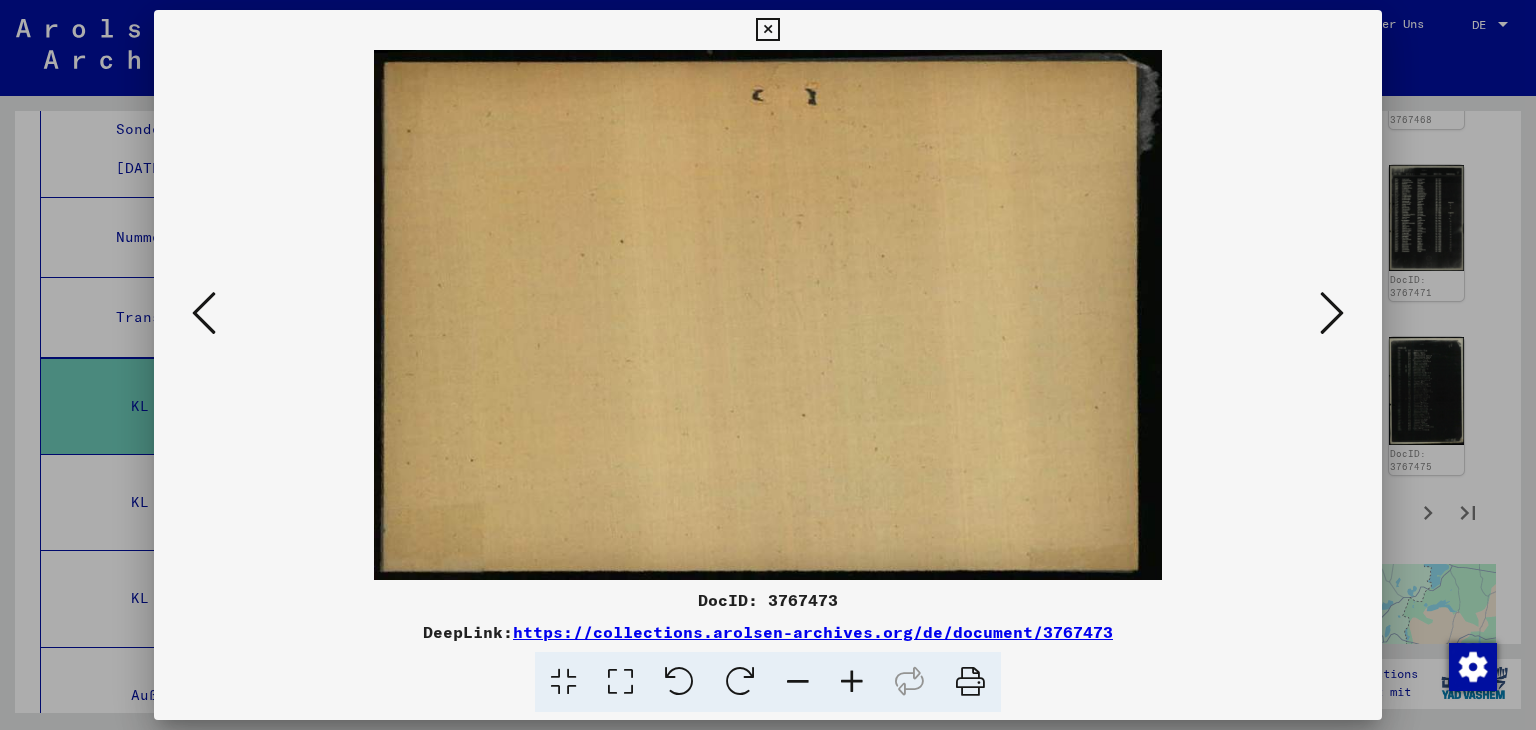 click at bounding box center (204, 313) 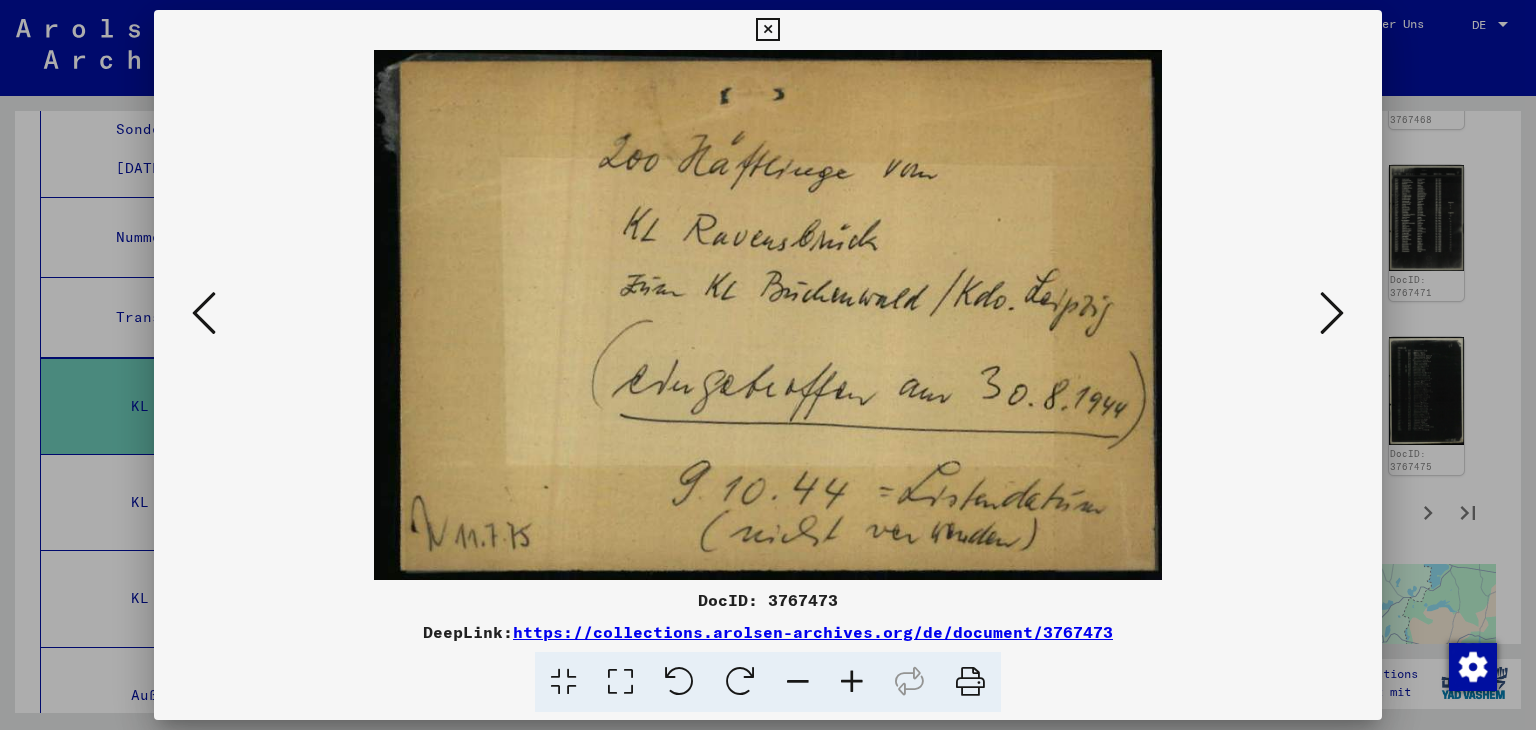 click at bounding box center [204, 313] 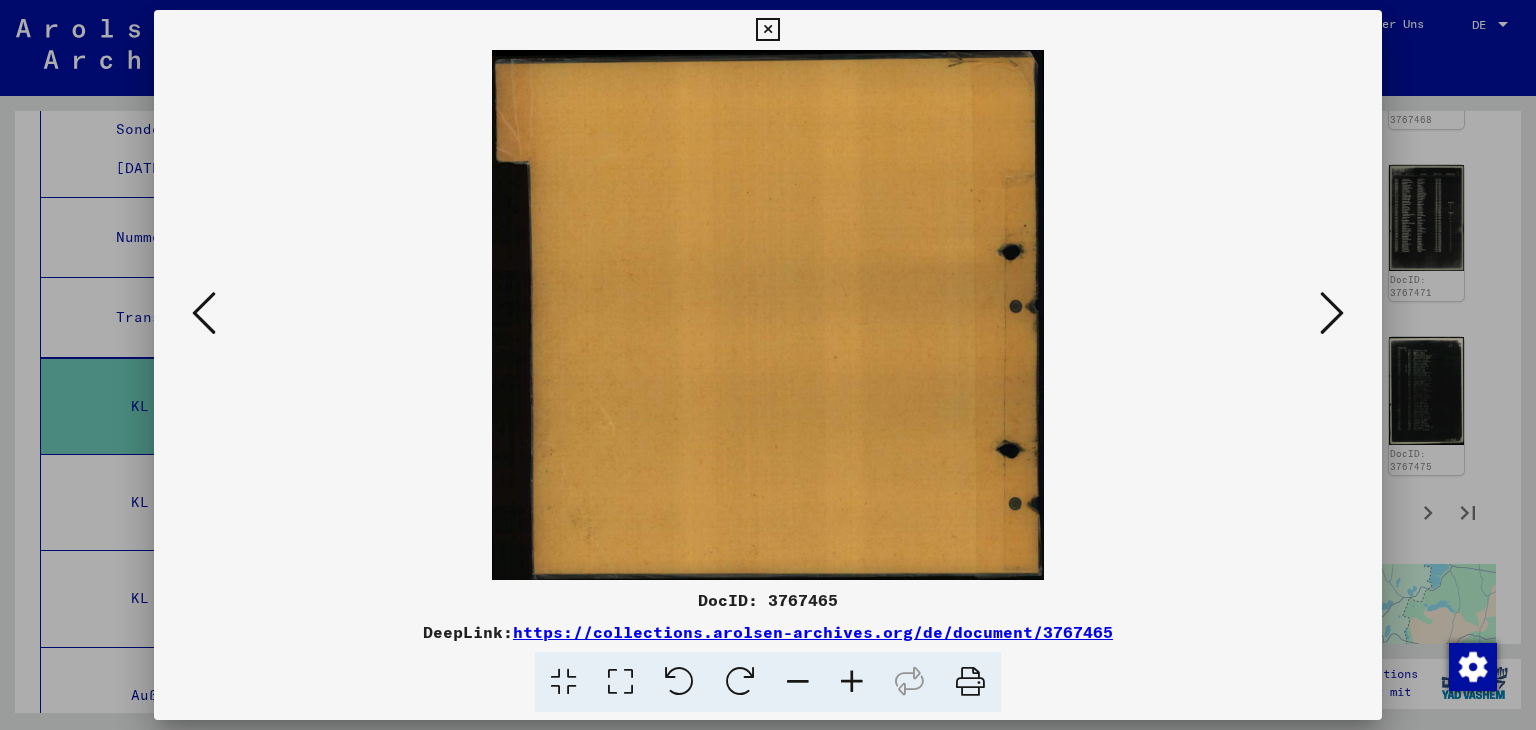 click at bounding box center [204, 313] 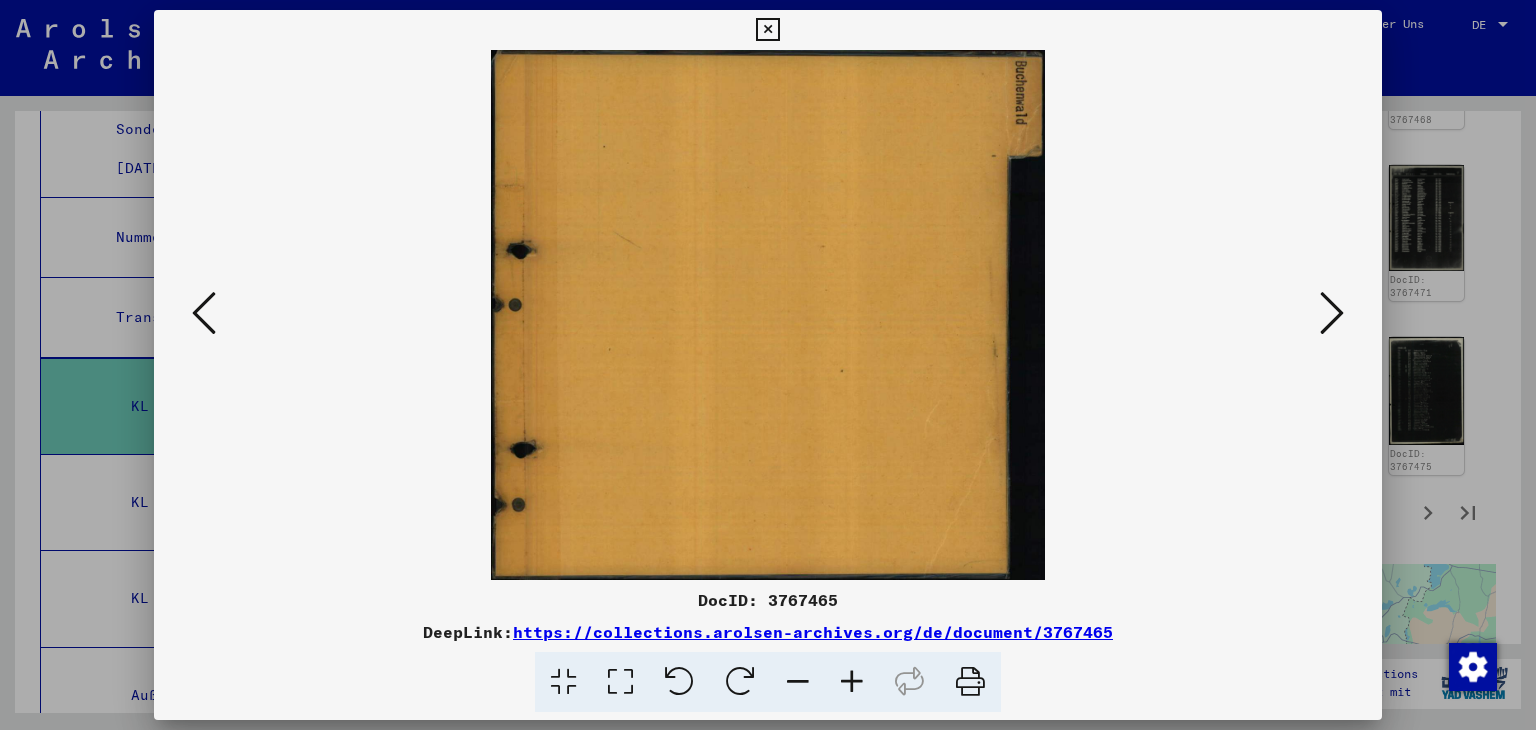 click at bounding box center [204, 313] 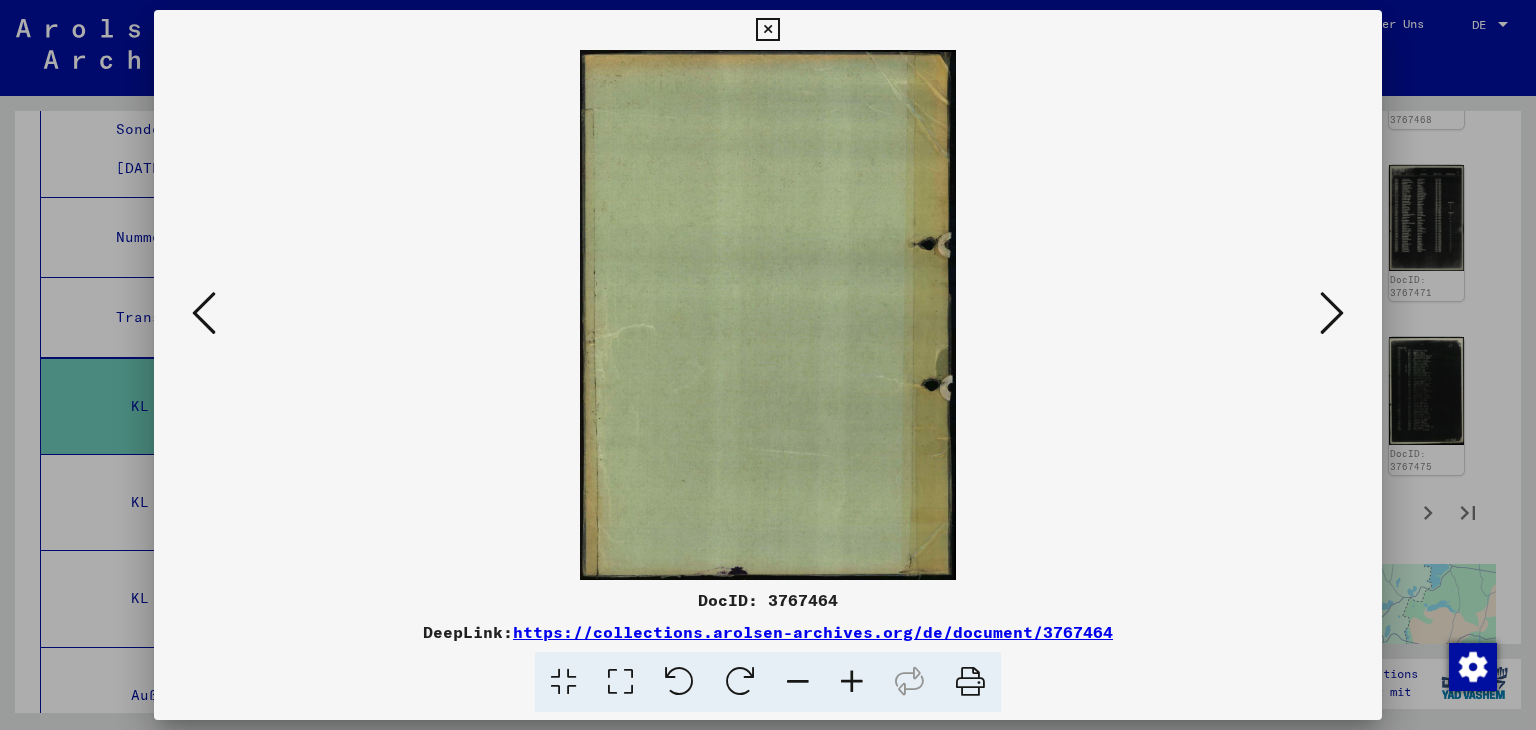 click at bounding box center (204, 313) 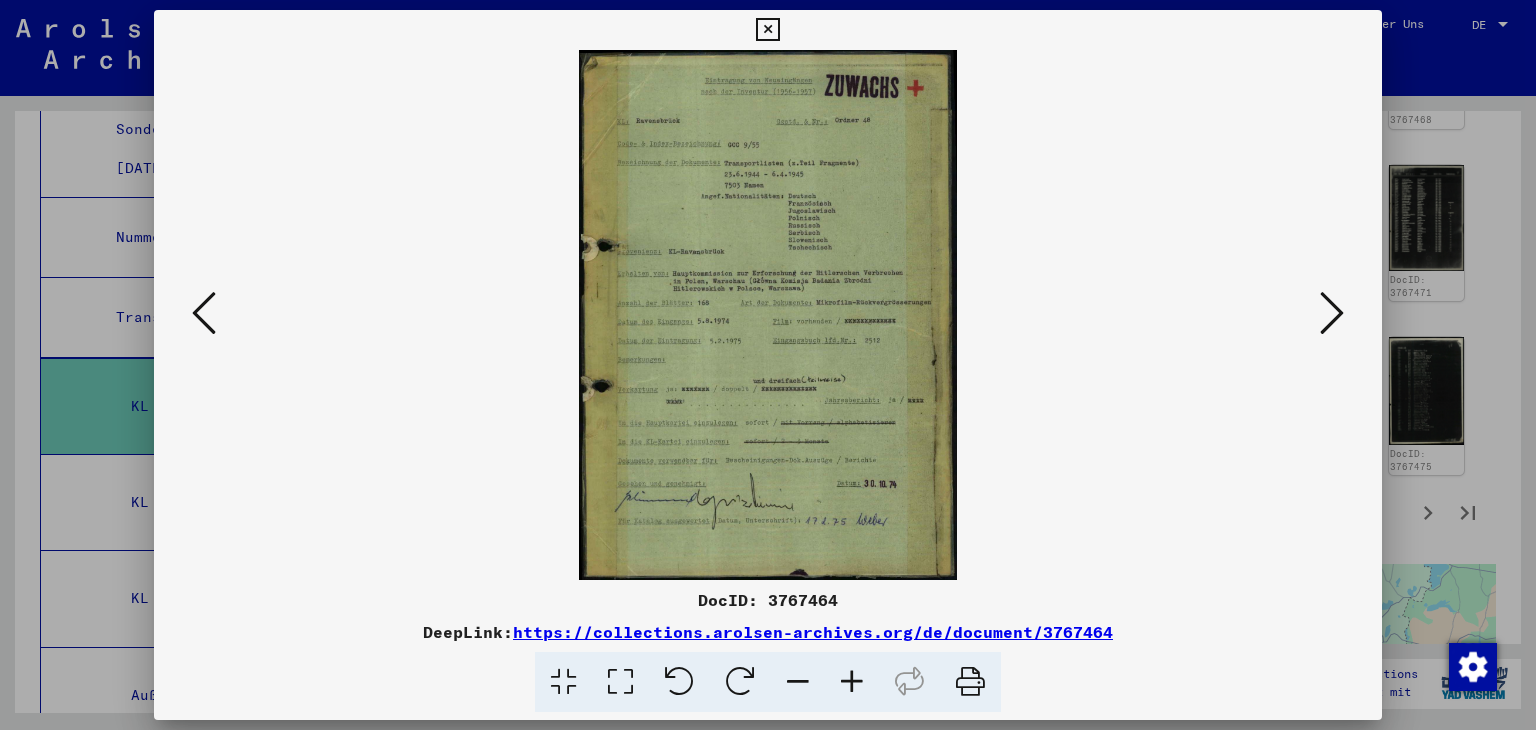 click at bounding box center [852, 682] 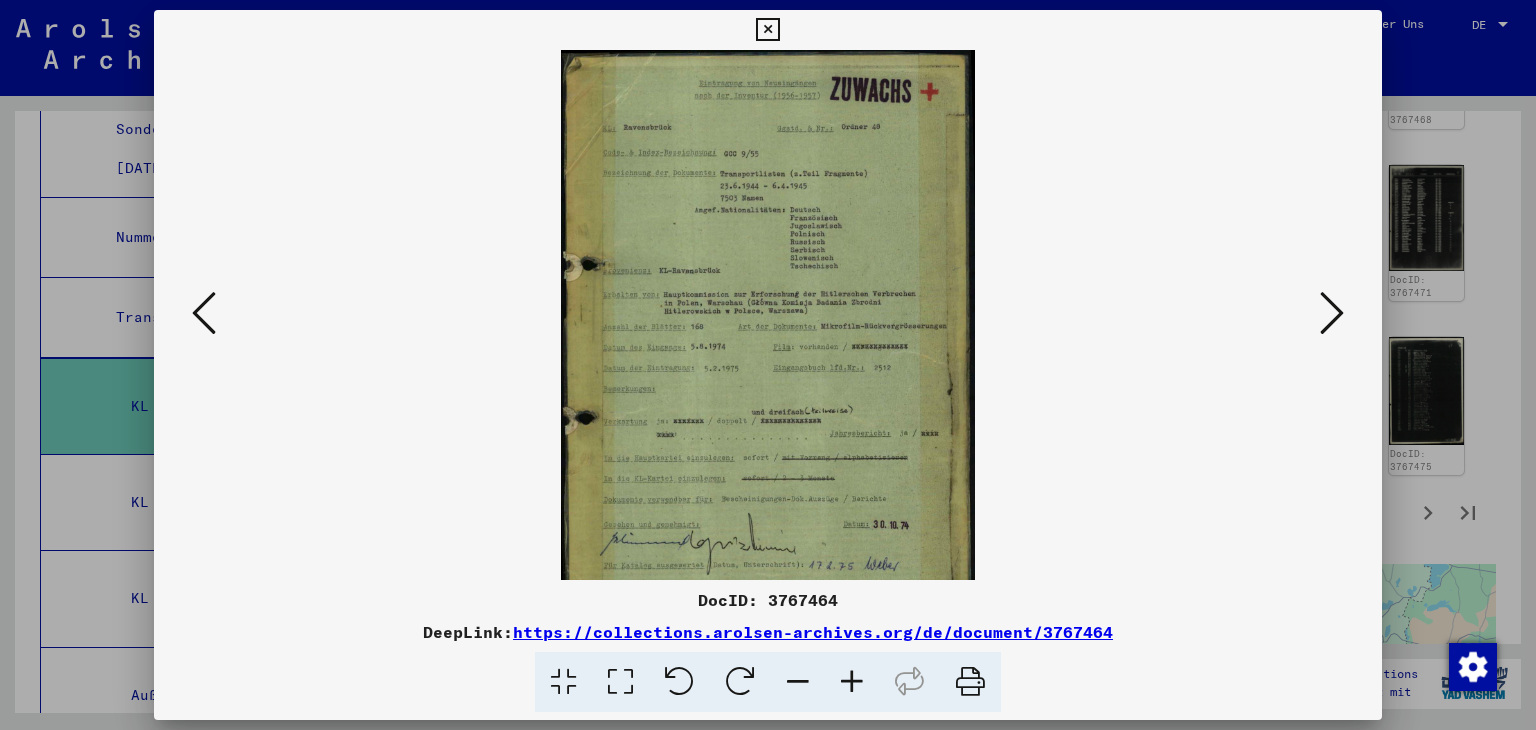 click at bounding box center (852, 682) 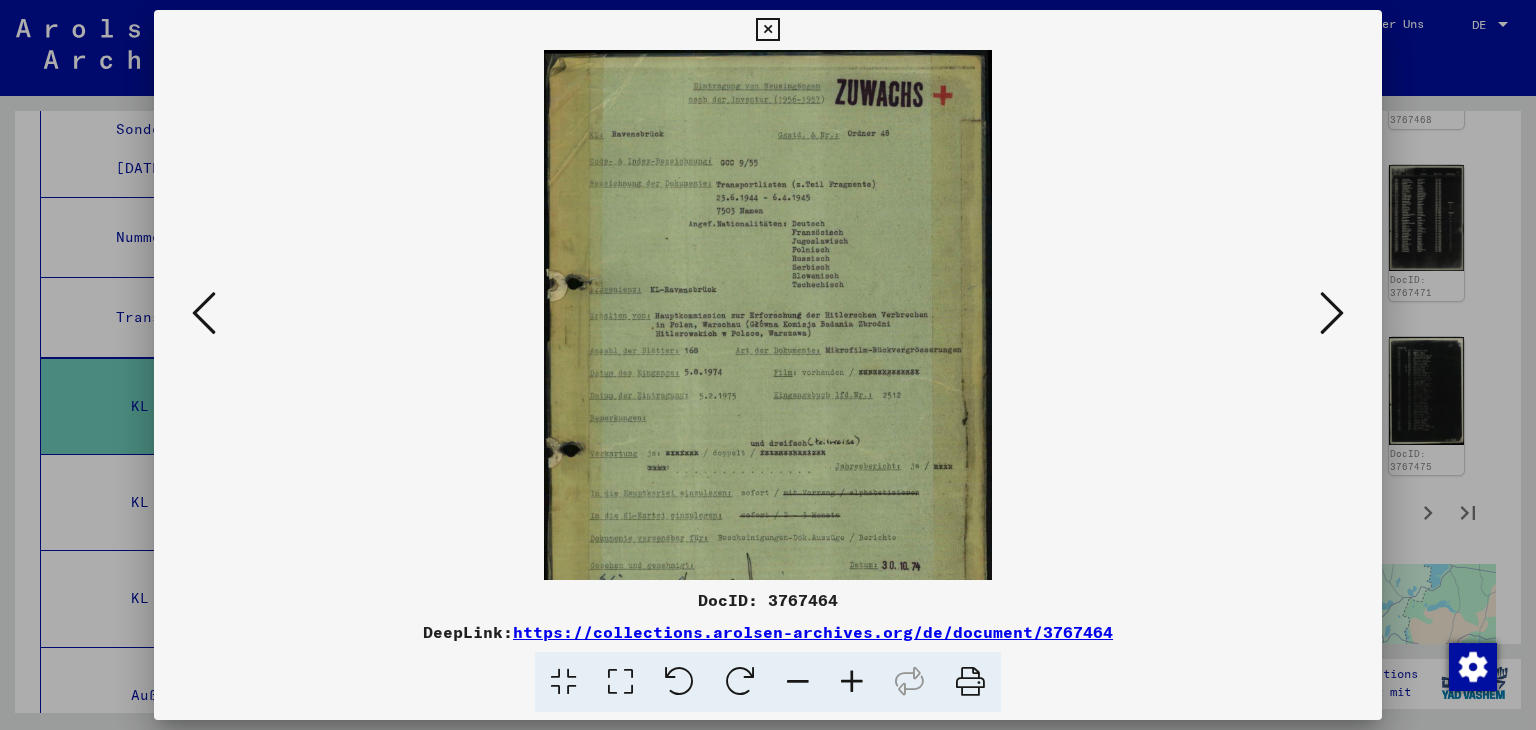 click at bounding box center (852, 682) 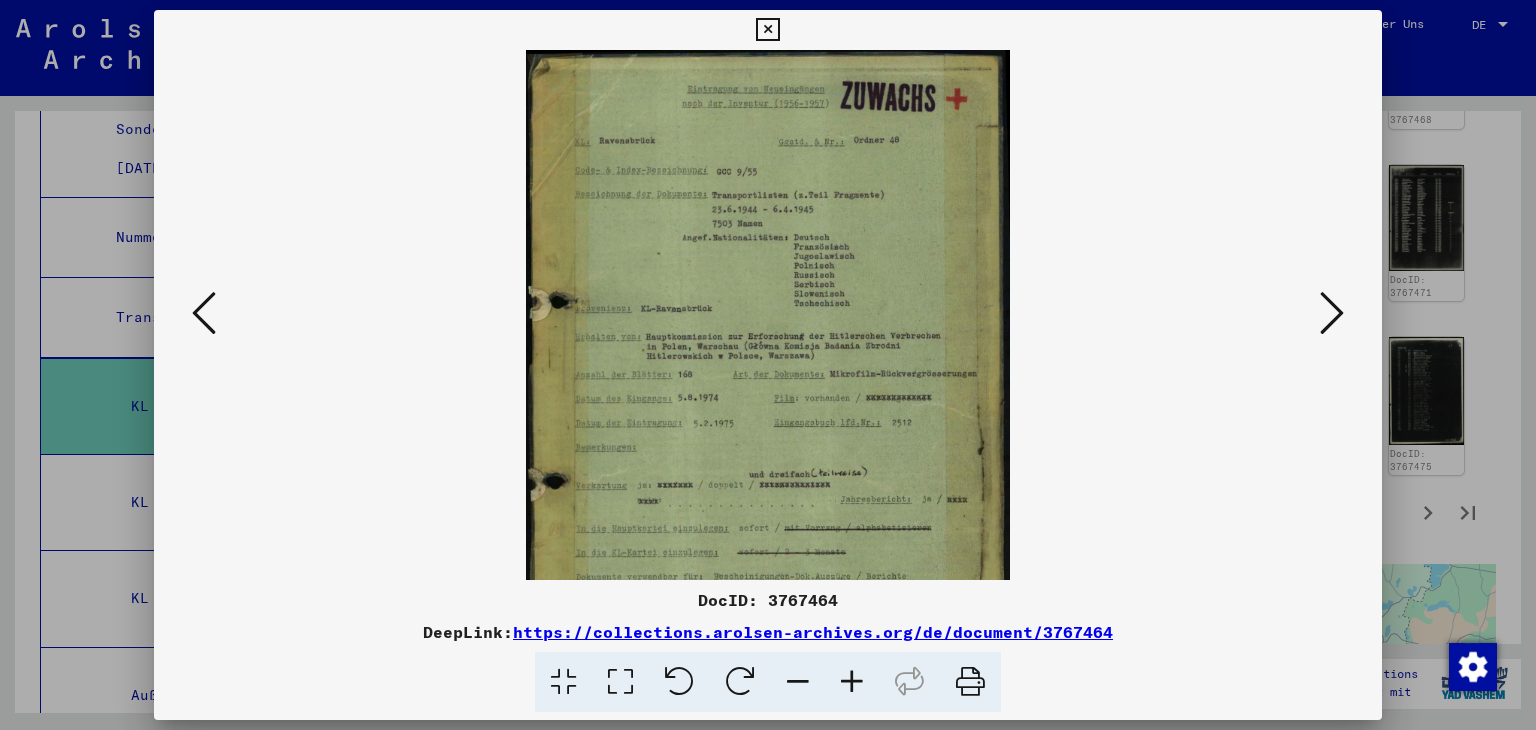 click at bounding box center [852, 682] 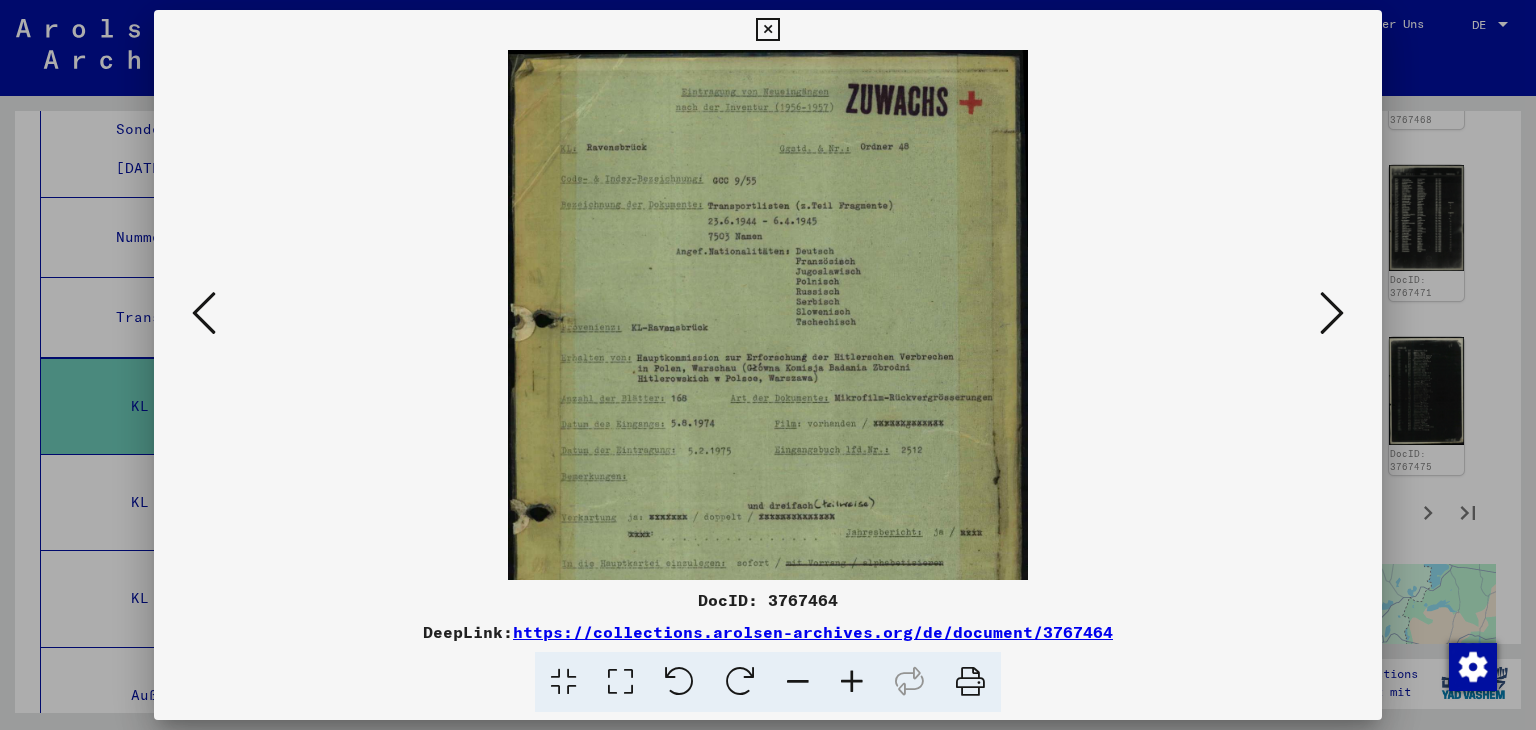 click at bounding box center (852, 682) 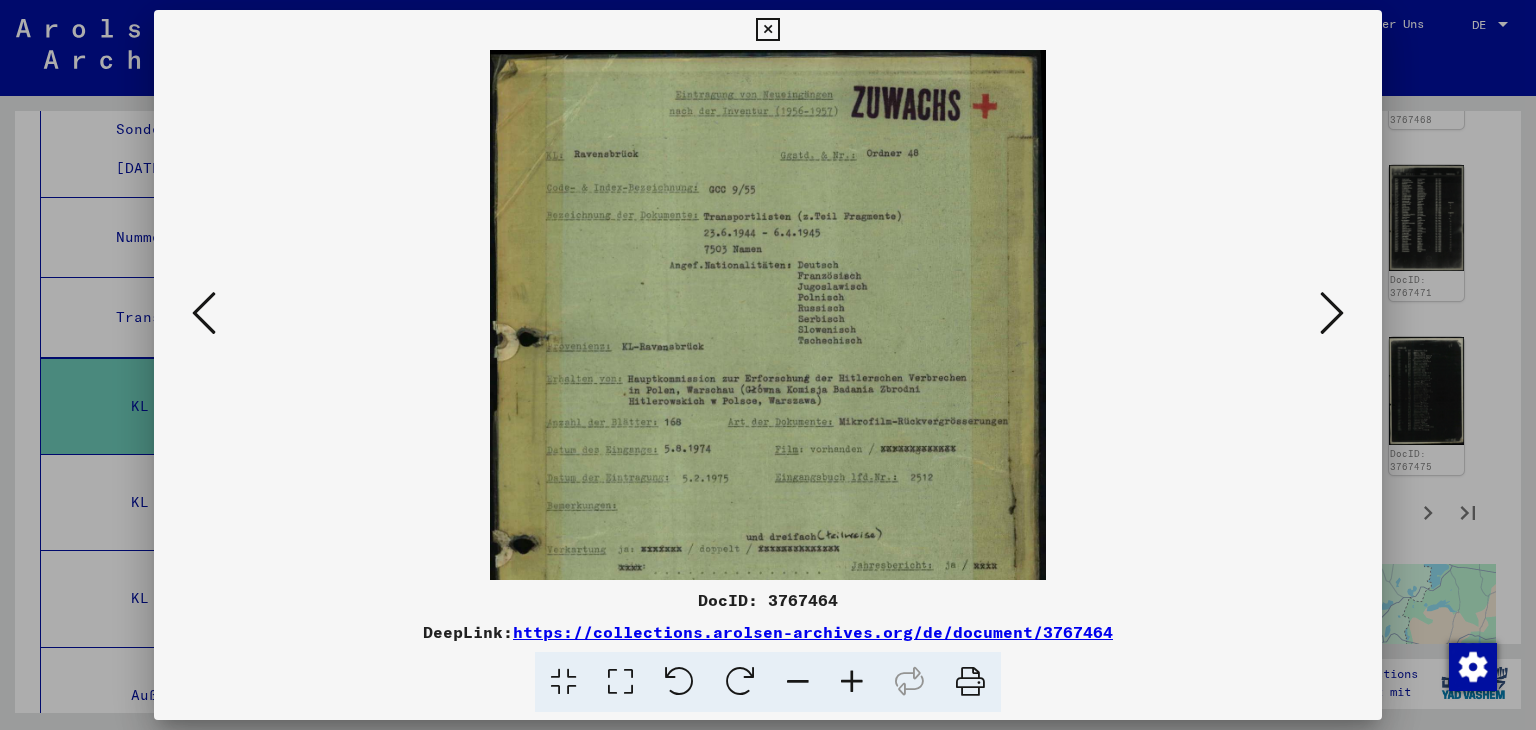 click at bounding box center (852, 682) 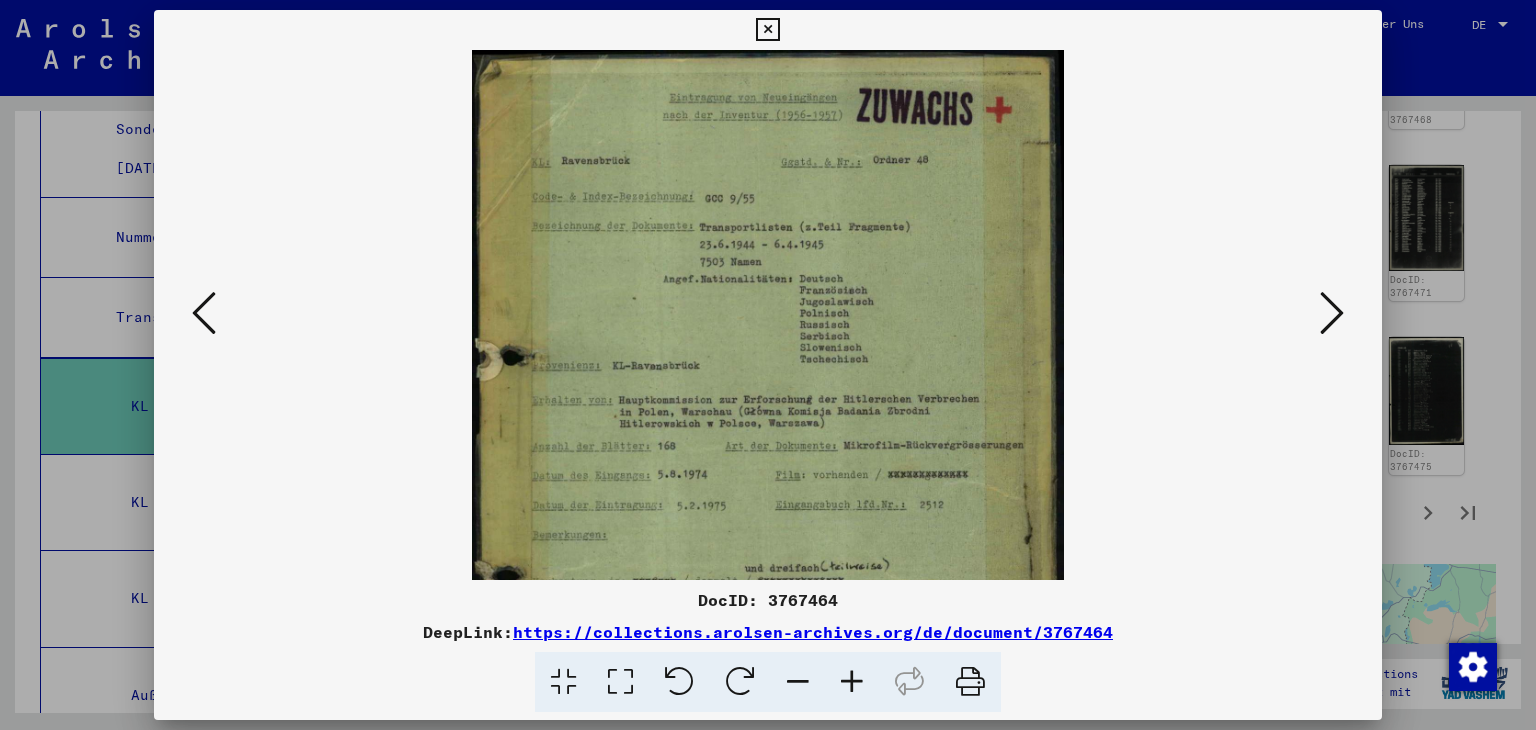 click at bounding box center (852, 682) 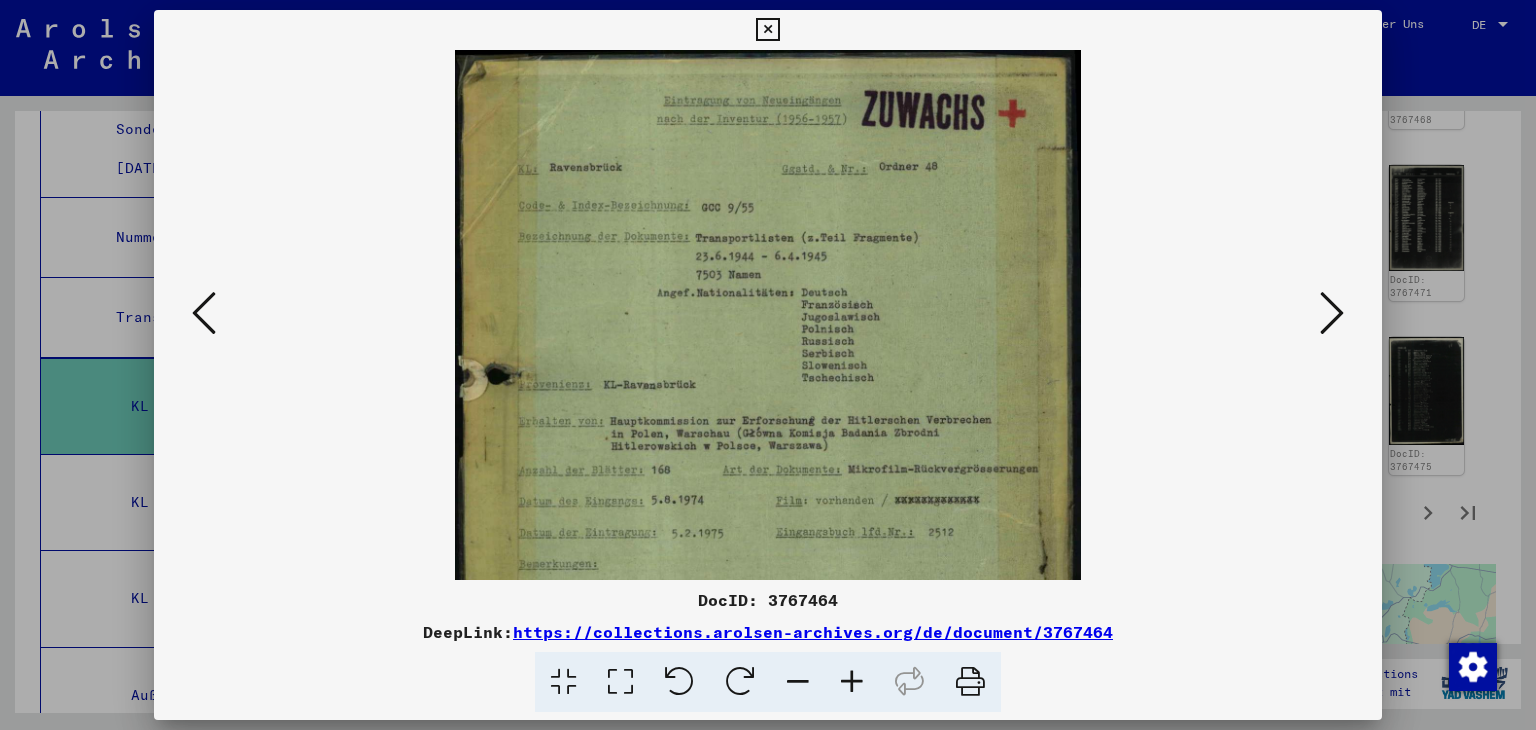 click at bounding box center [1332, 313] 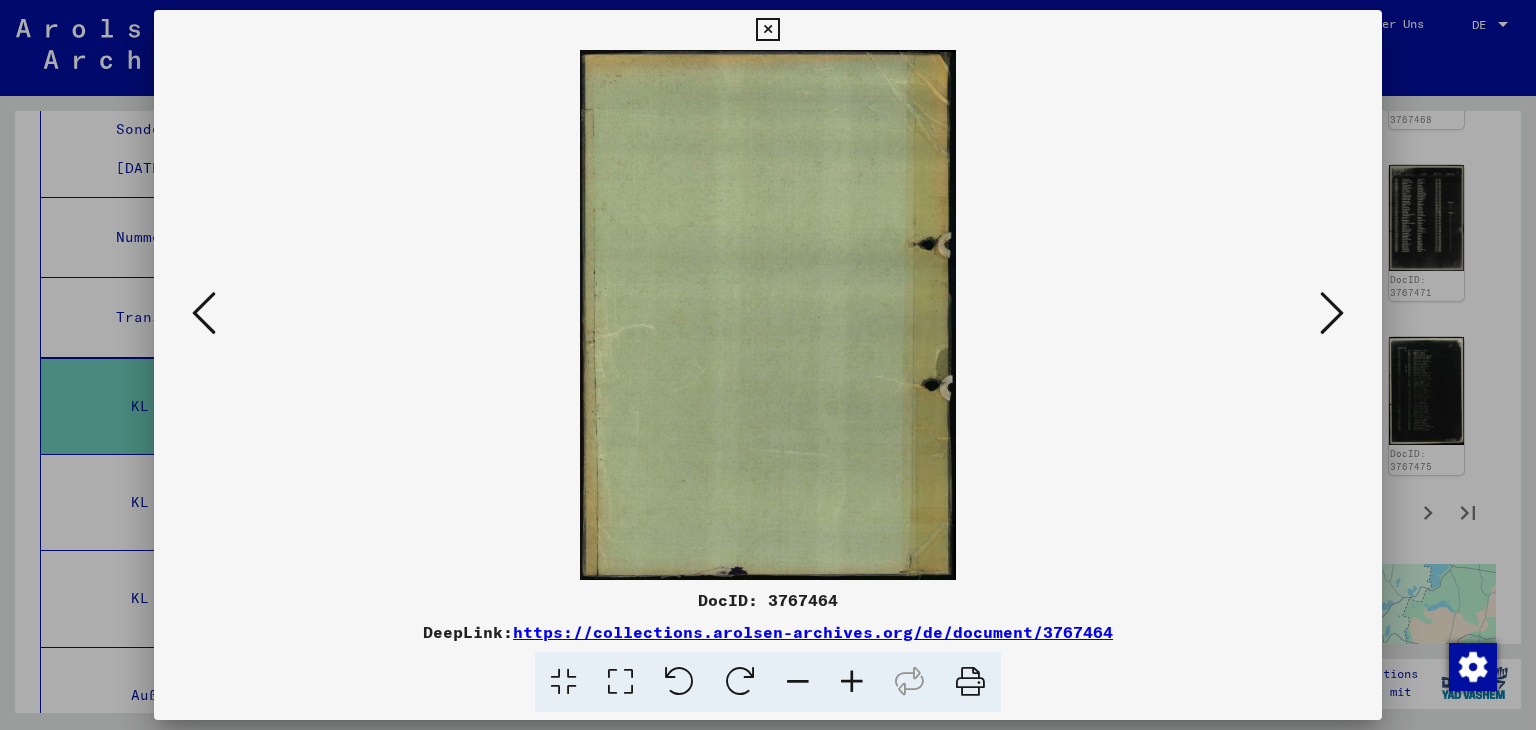 click at bounding box center [1332, 313] 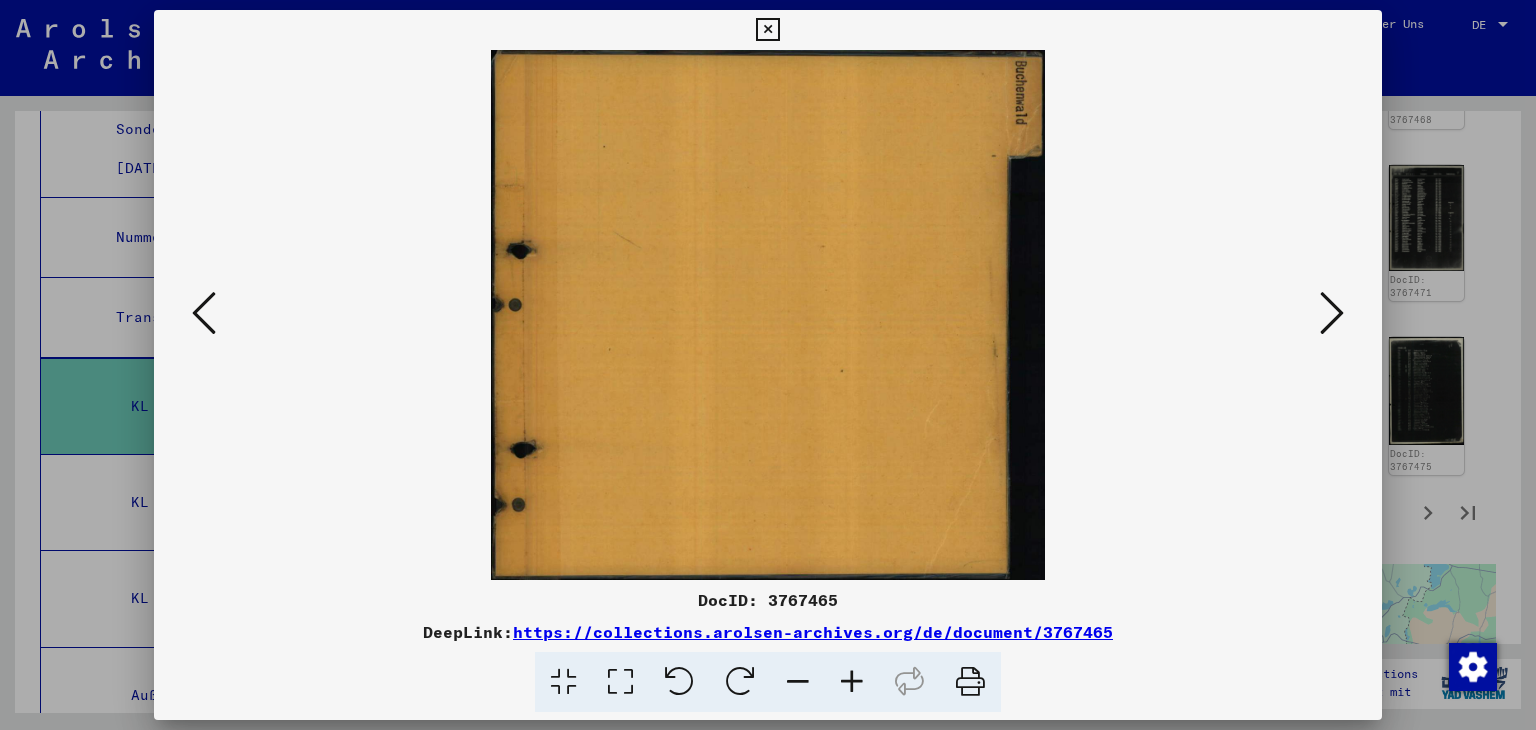 click at bounding box center (1332, 313) 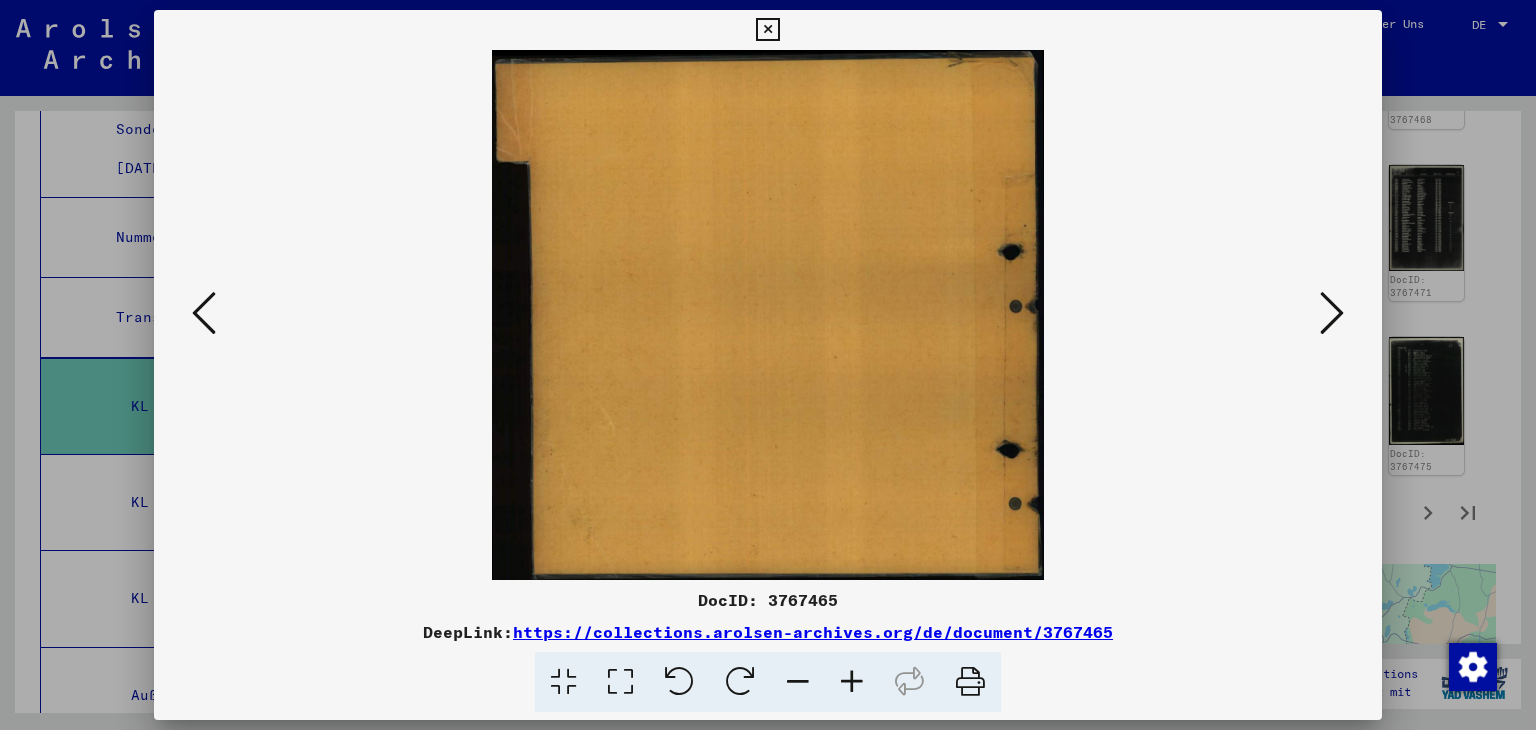 click at bounding box center (1332, 313) 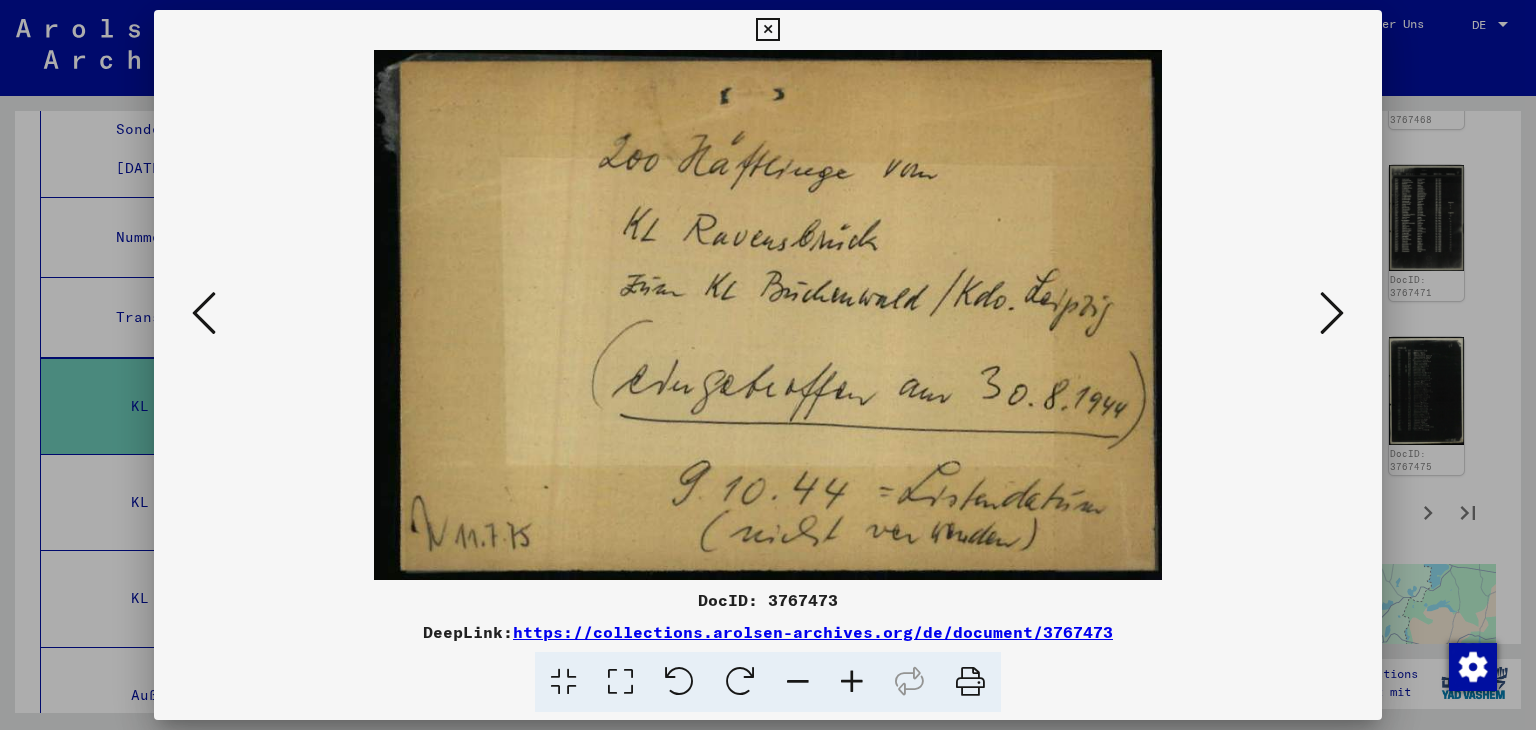 click at bounding box center (1332, 313) 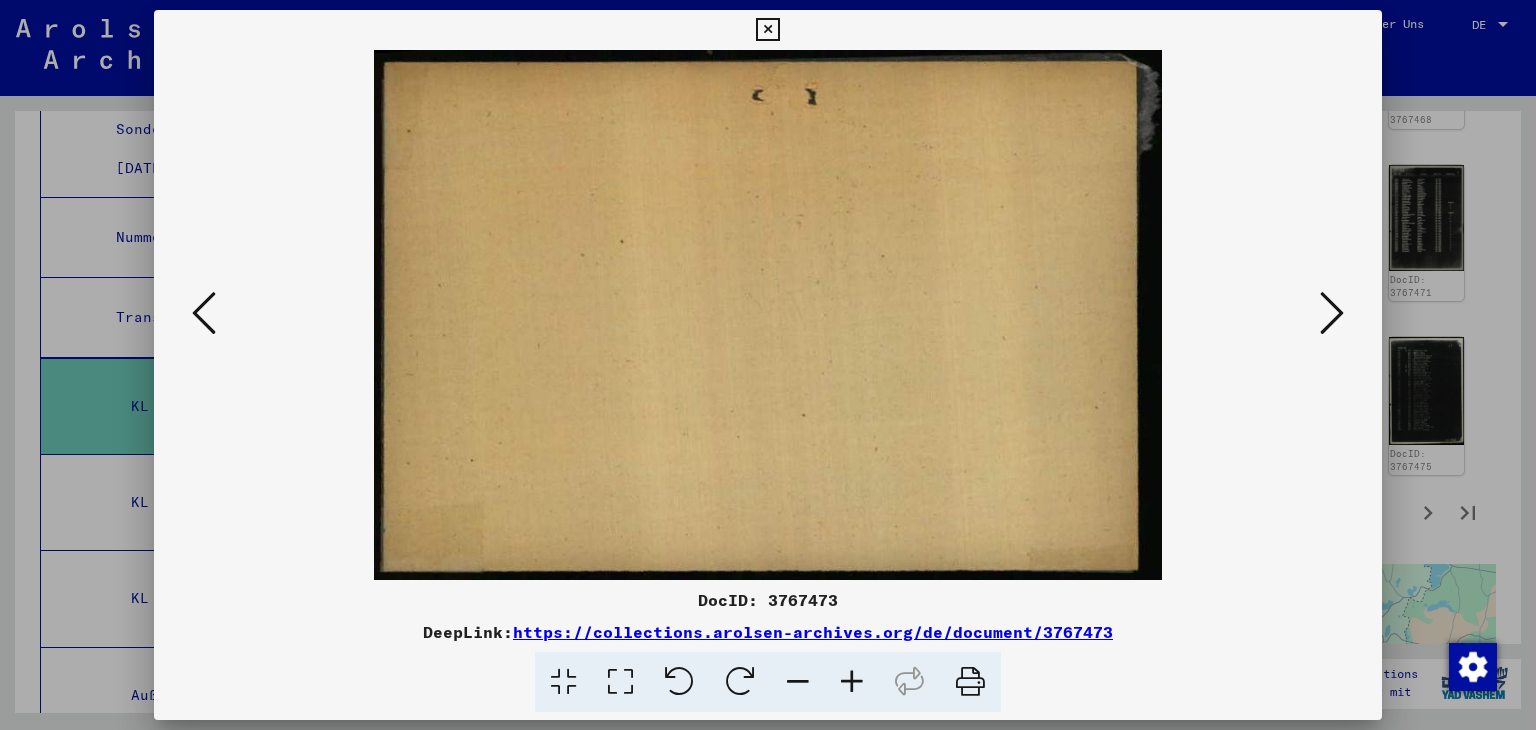 click at bounding box center [1332, 313] 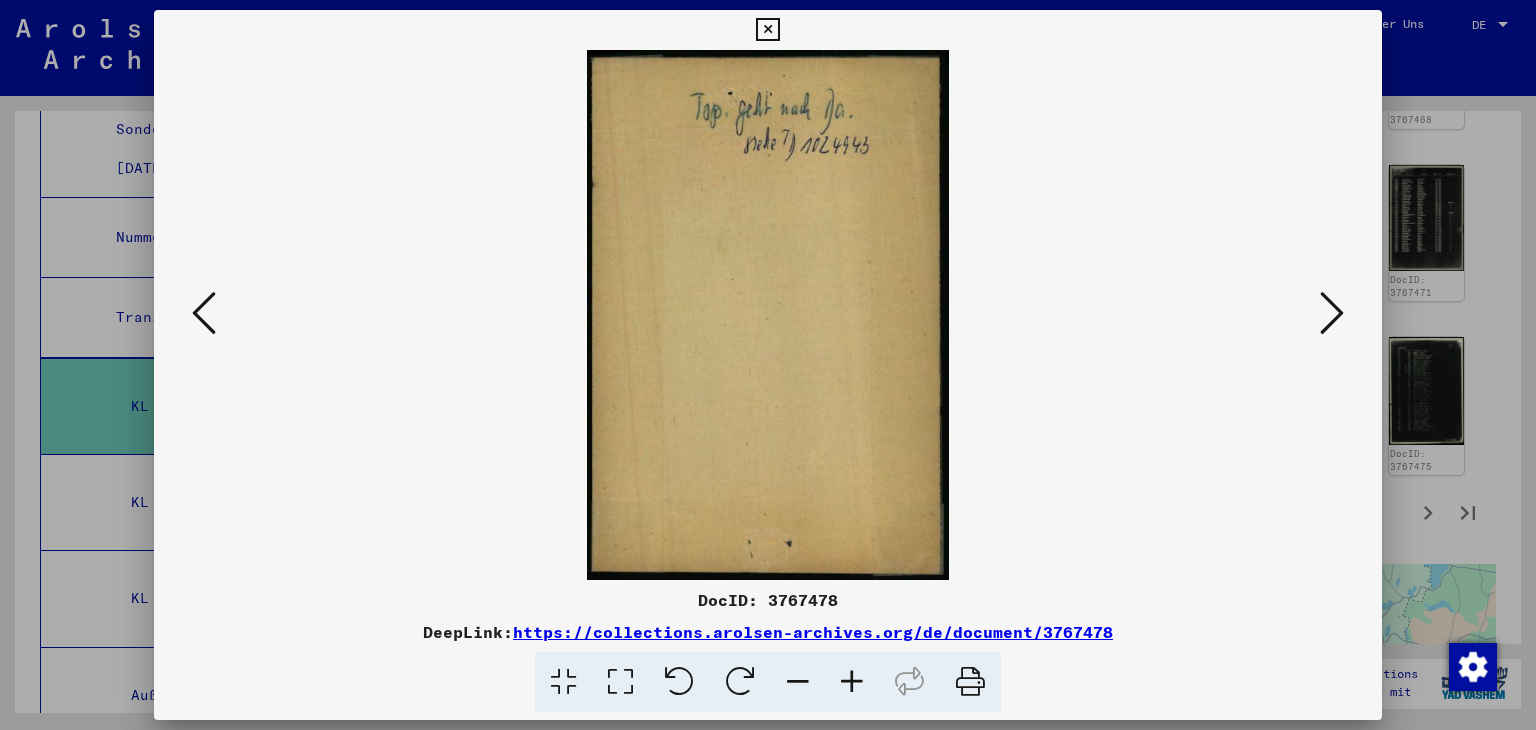 click at bounding box center [1332, 313] 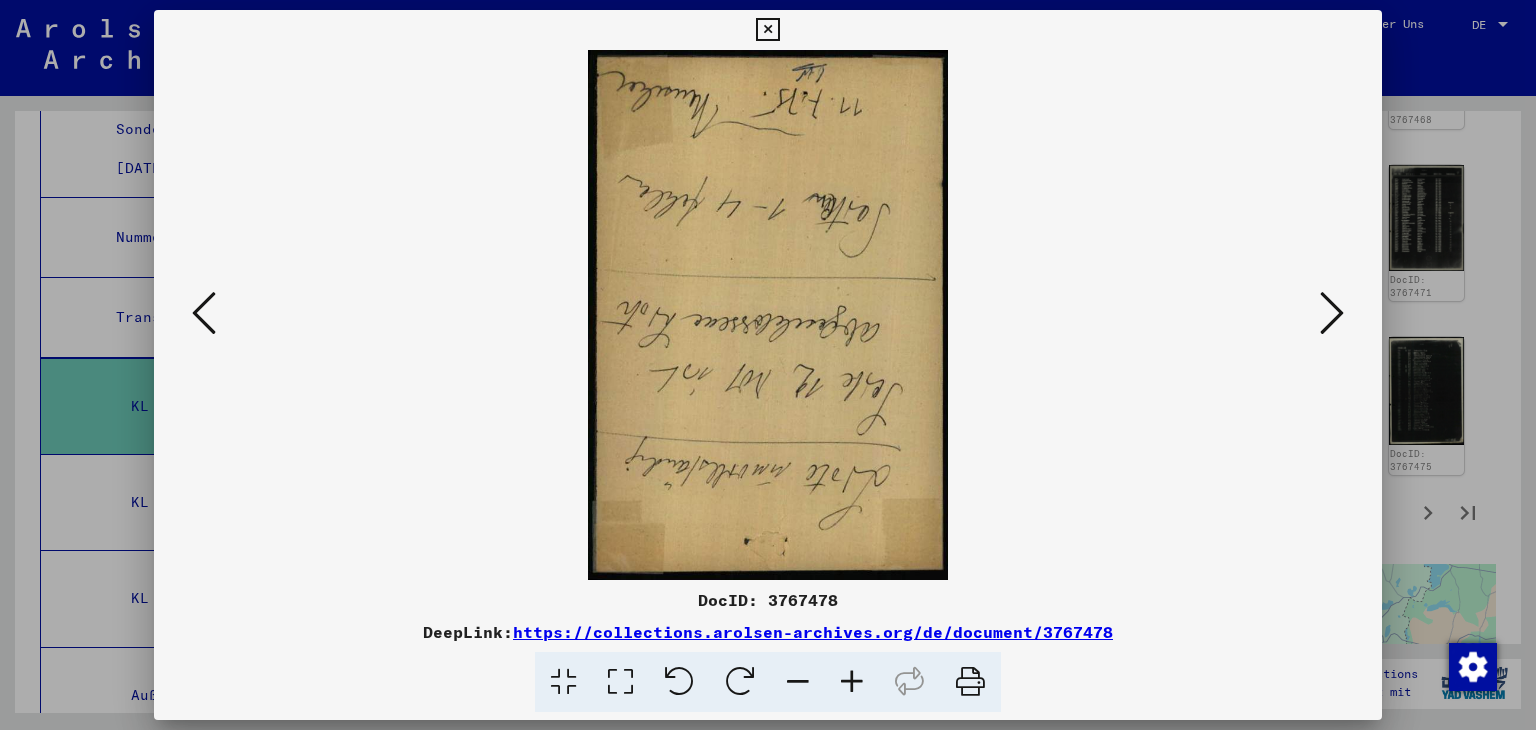 click at bounding box center [1332, 313] 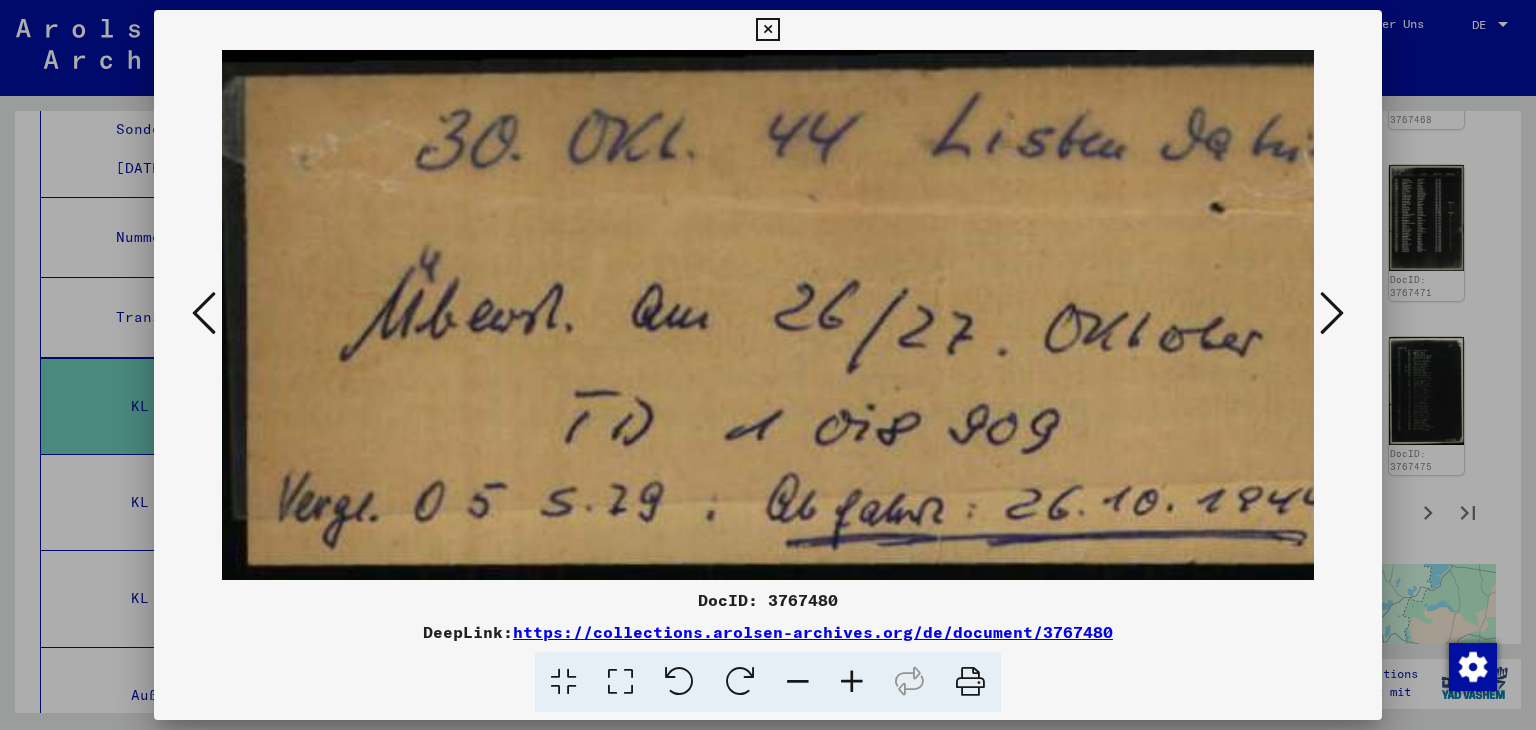 click at bounding box center [1332, 313] 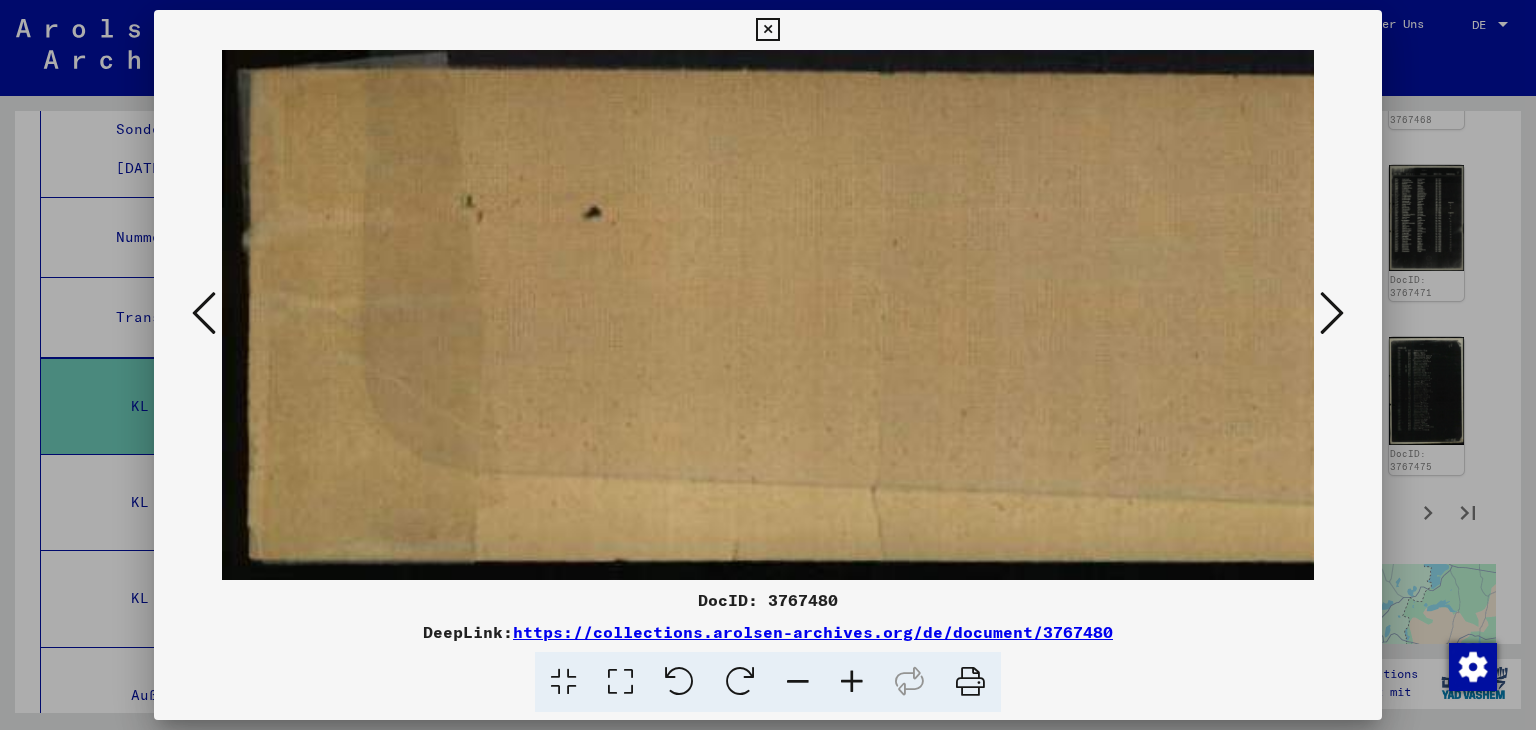 click at bounding box center [1332, 313] 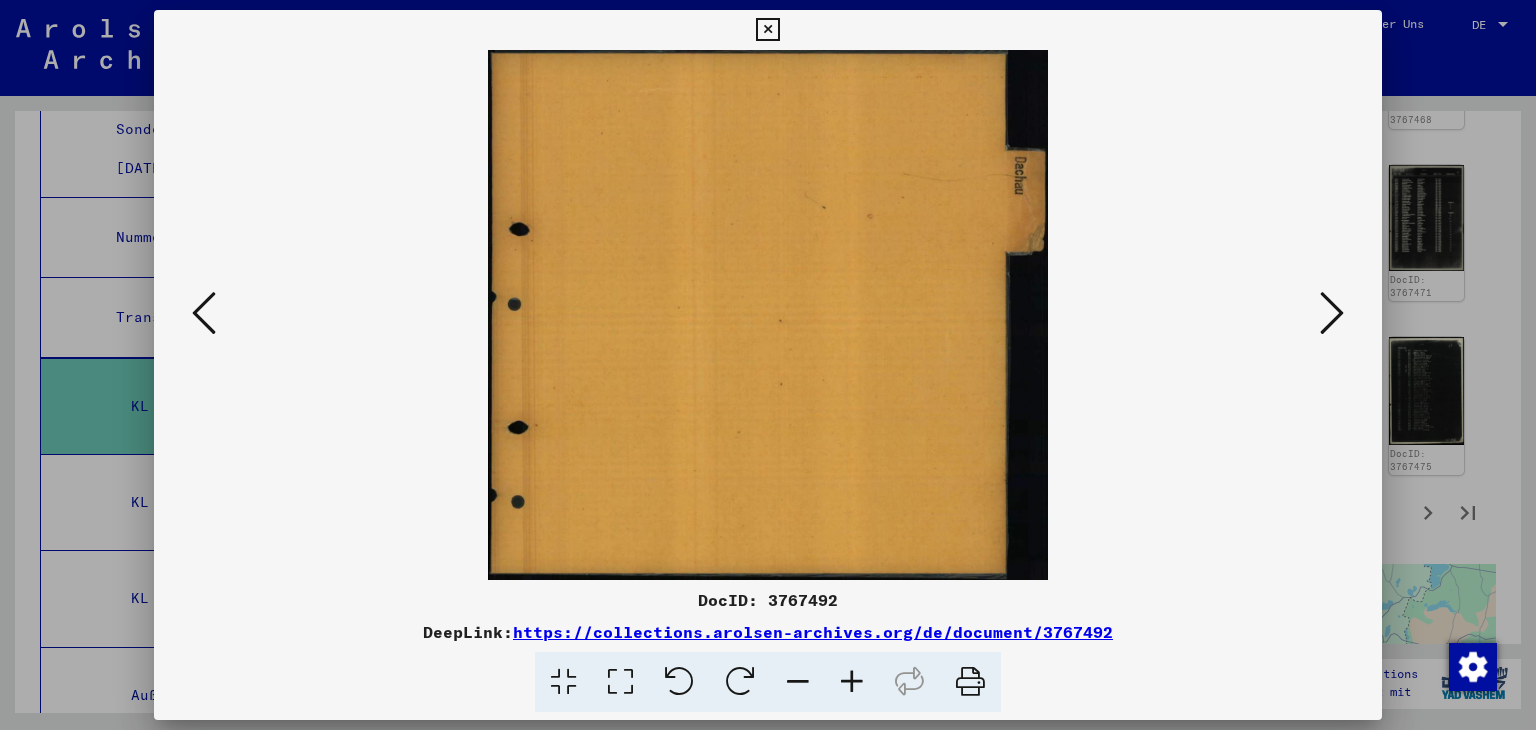 click at bounding box center [1332, 313] 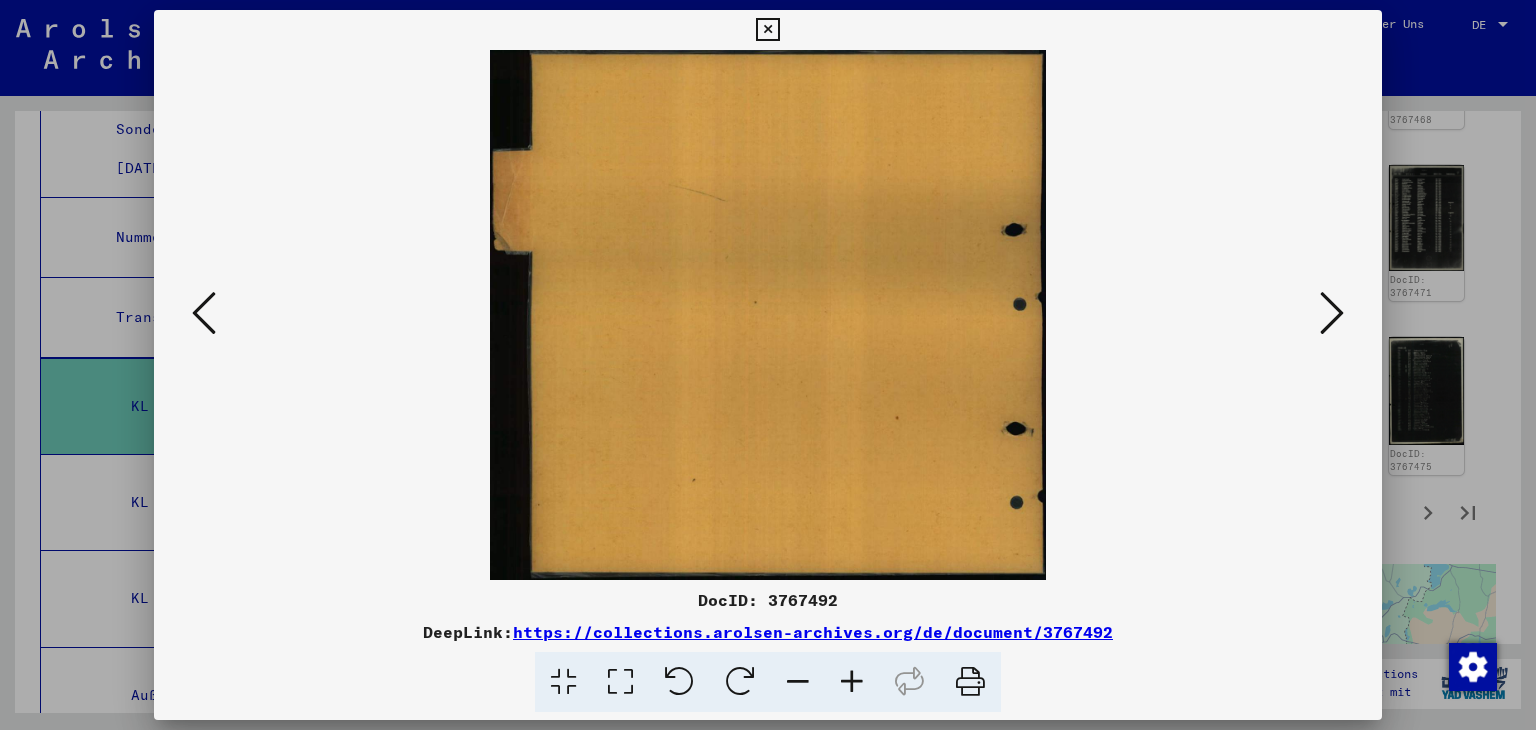 click at bounding box center (1332, 313) 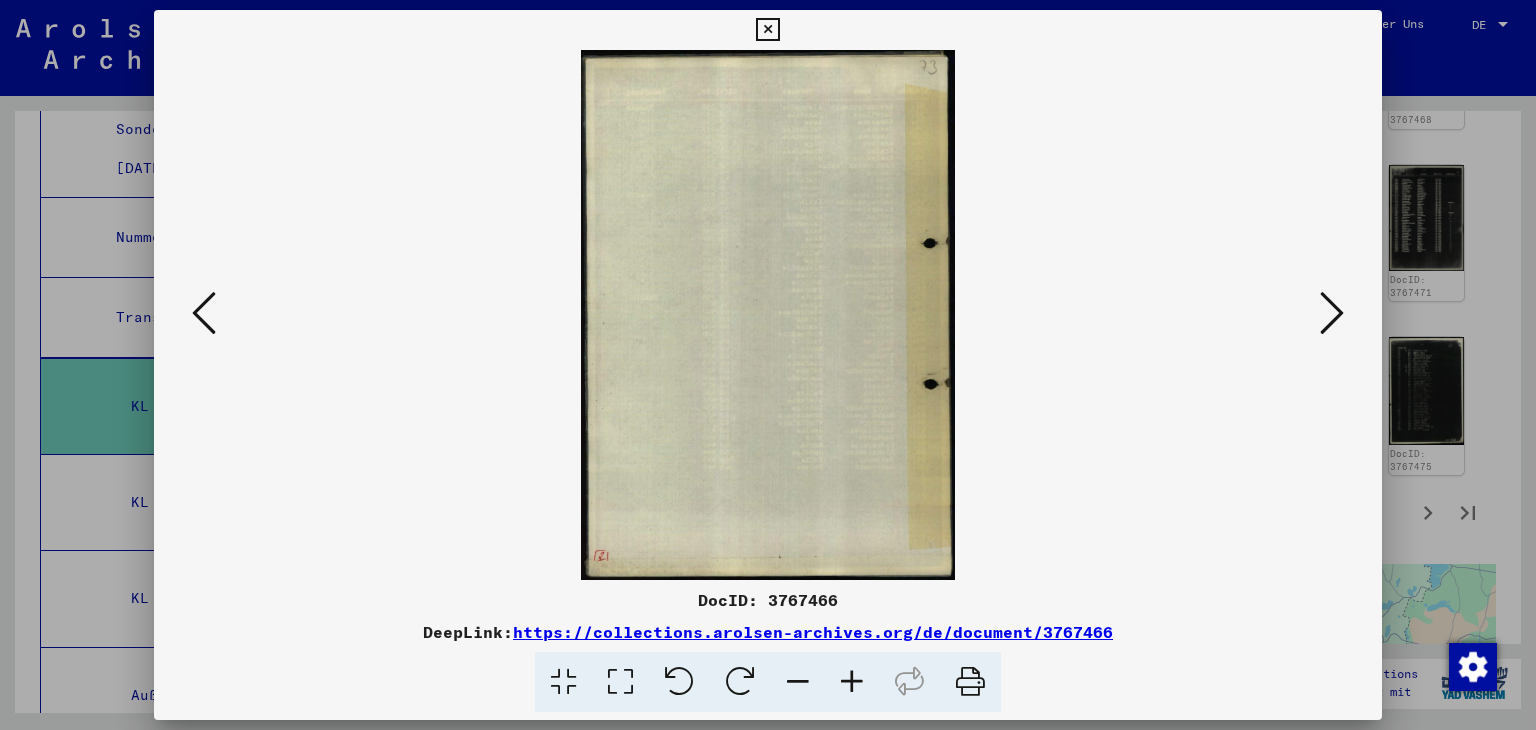 click at bounding box center (1332, 313) 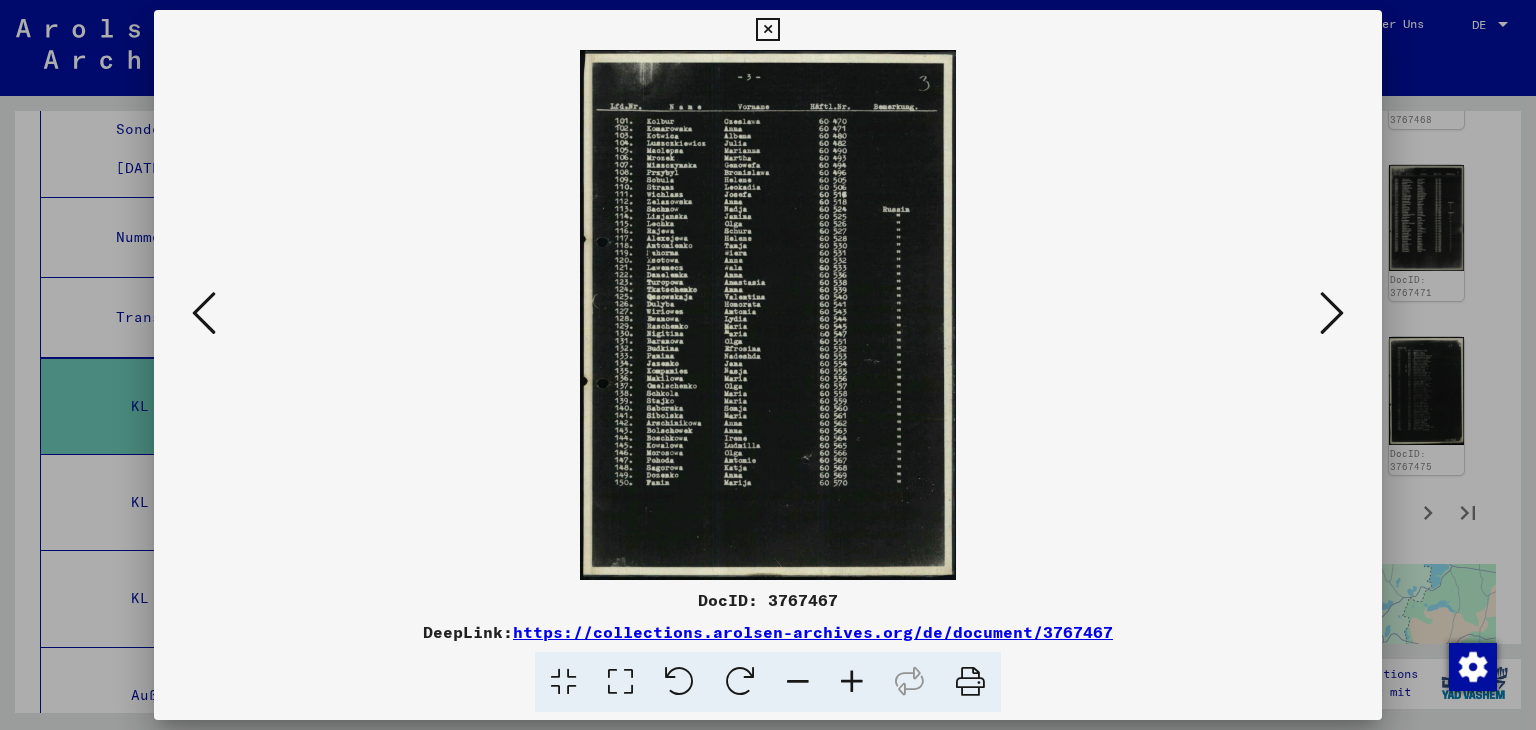 click at bounding box center (852, 682) 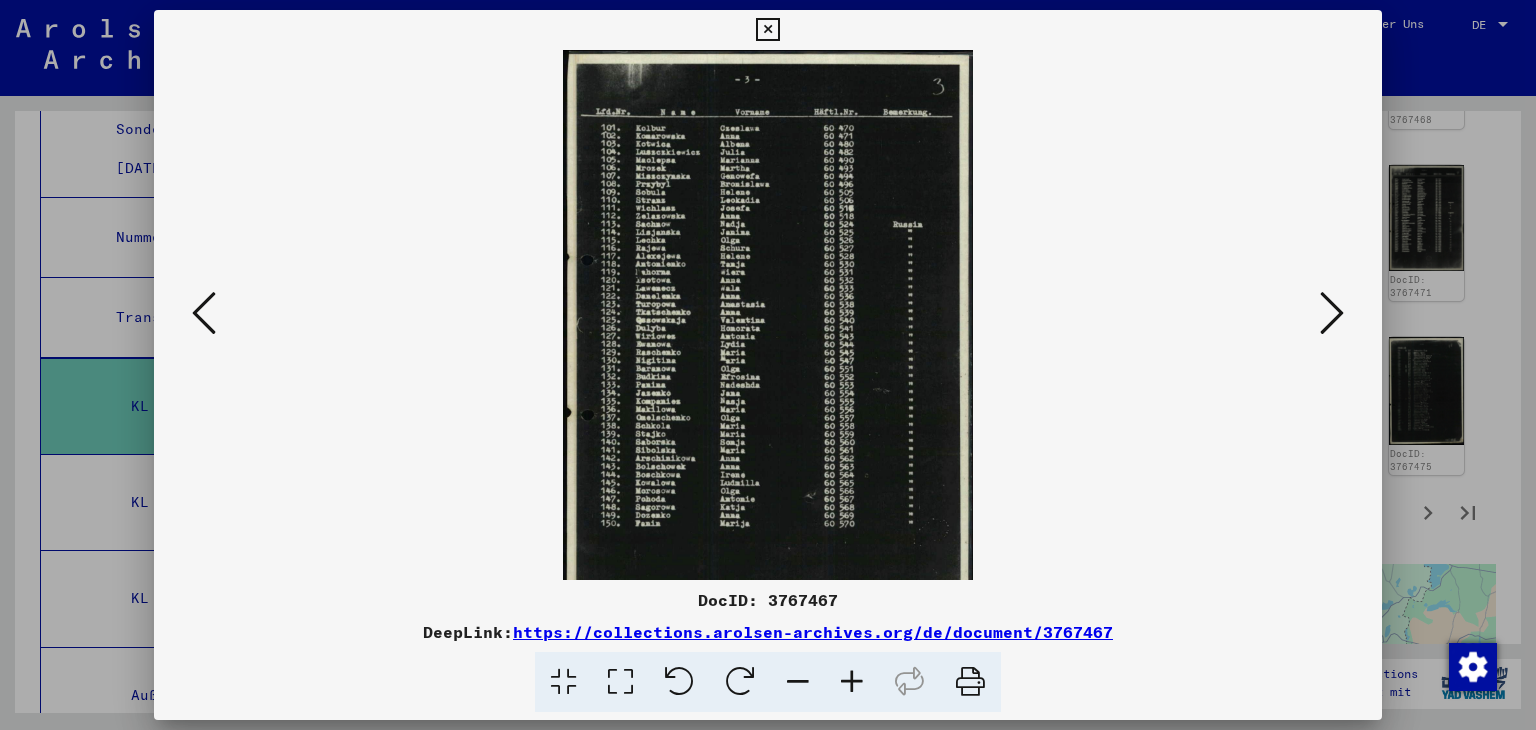 click at bounding box center [852, 682] 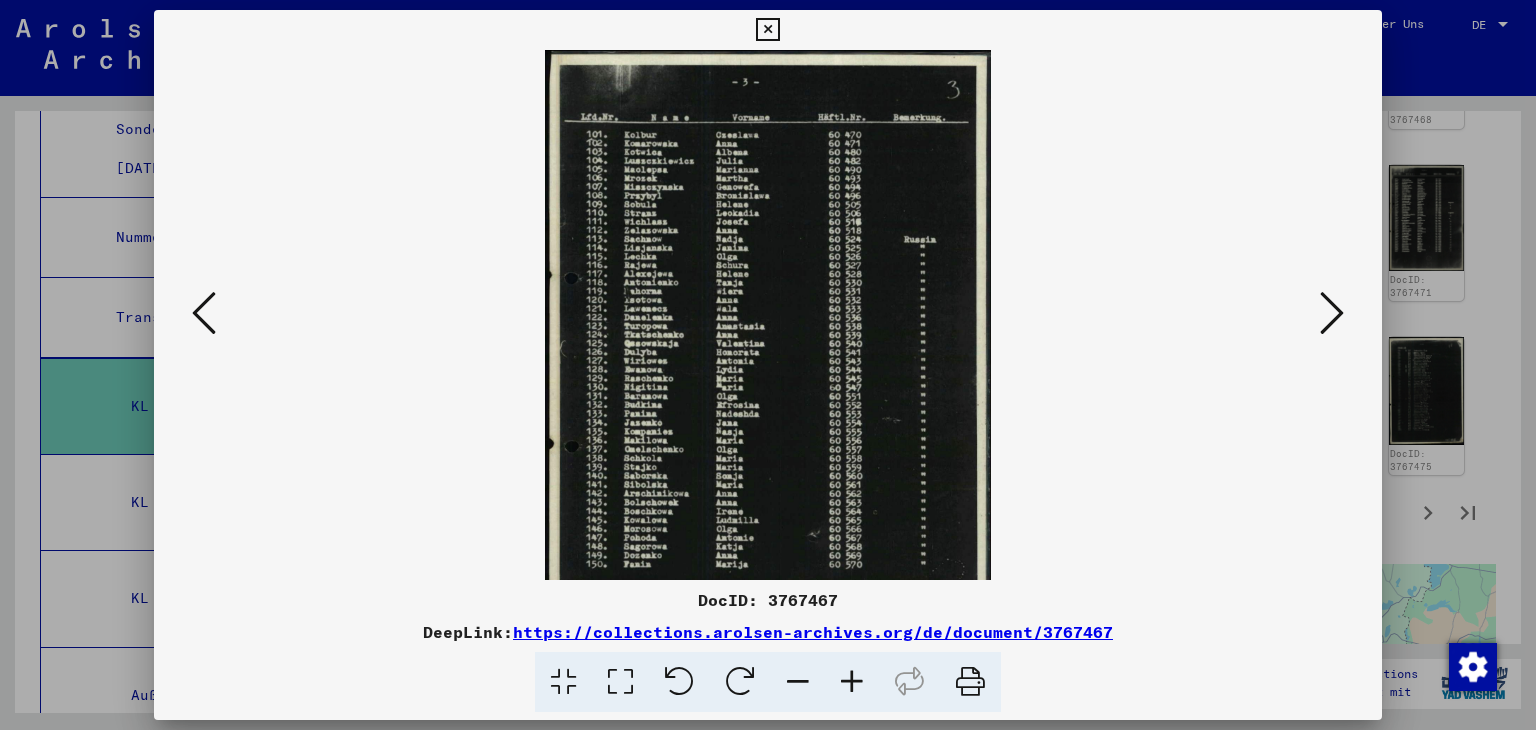 click at bounding box center [852, 682] 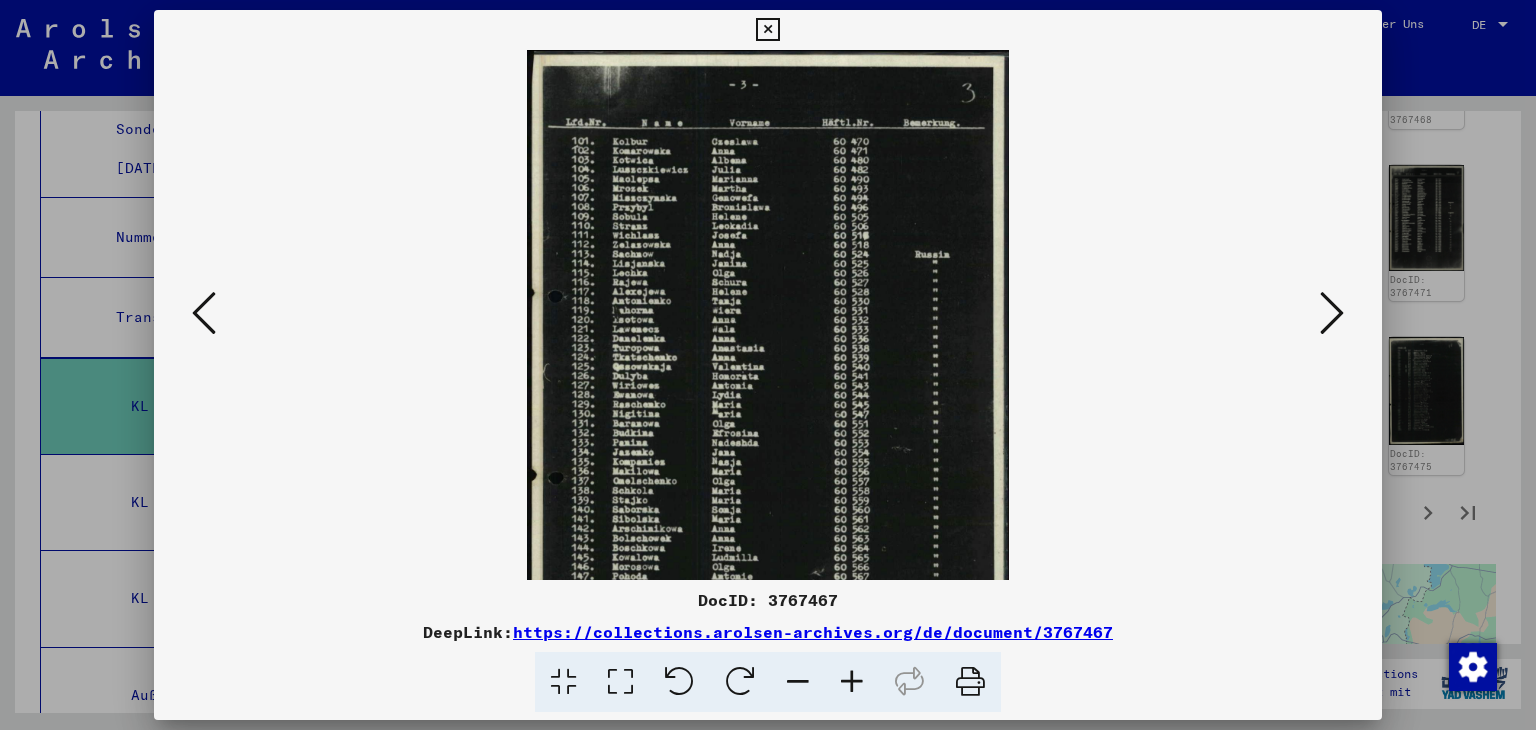 click at bounding box center [852, 682] 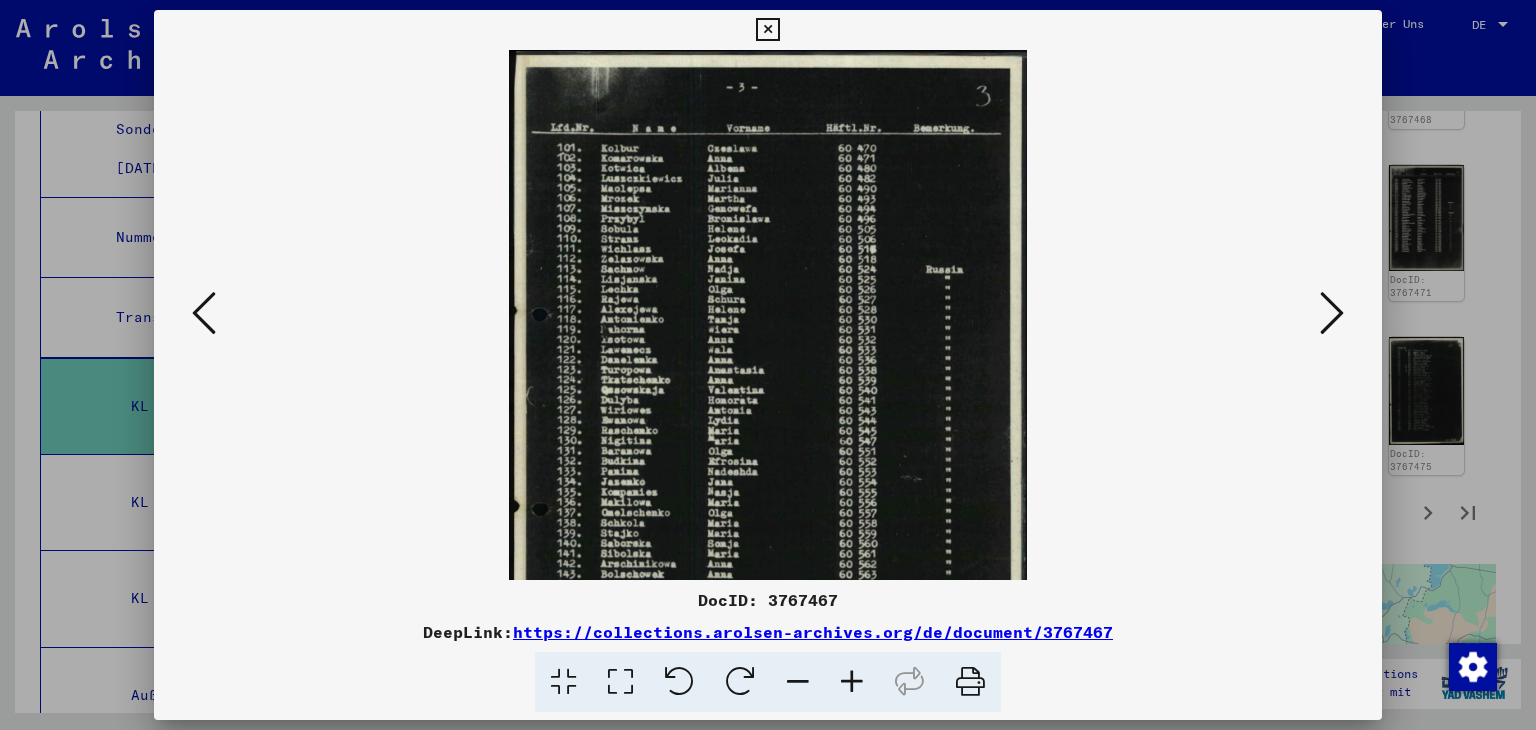 click at bounding box center [852, 682] 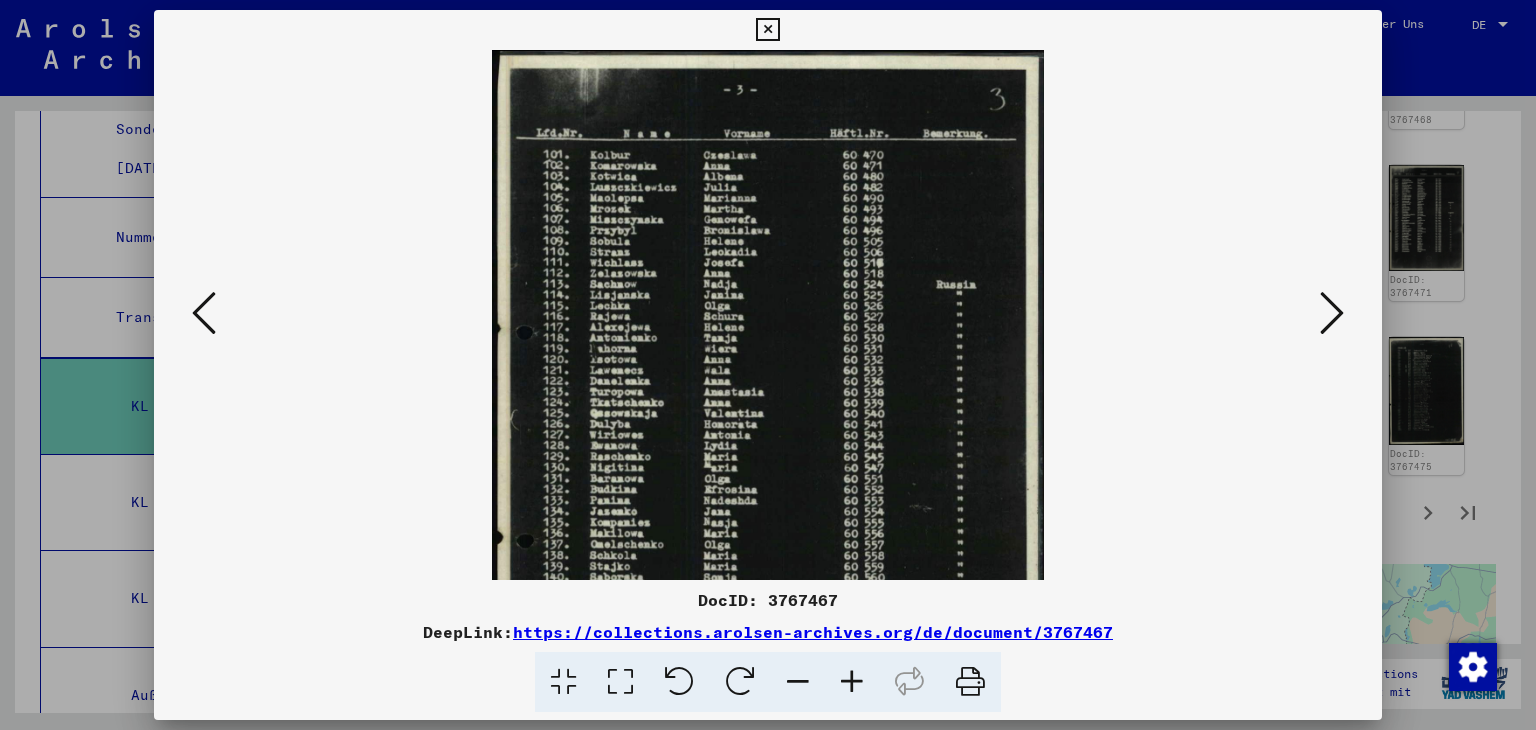 click at bounding box center [852, 682] 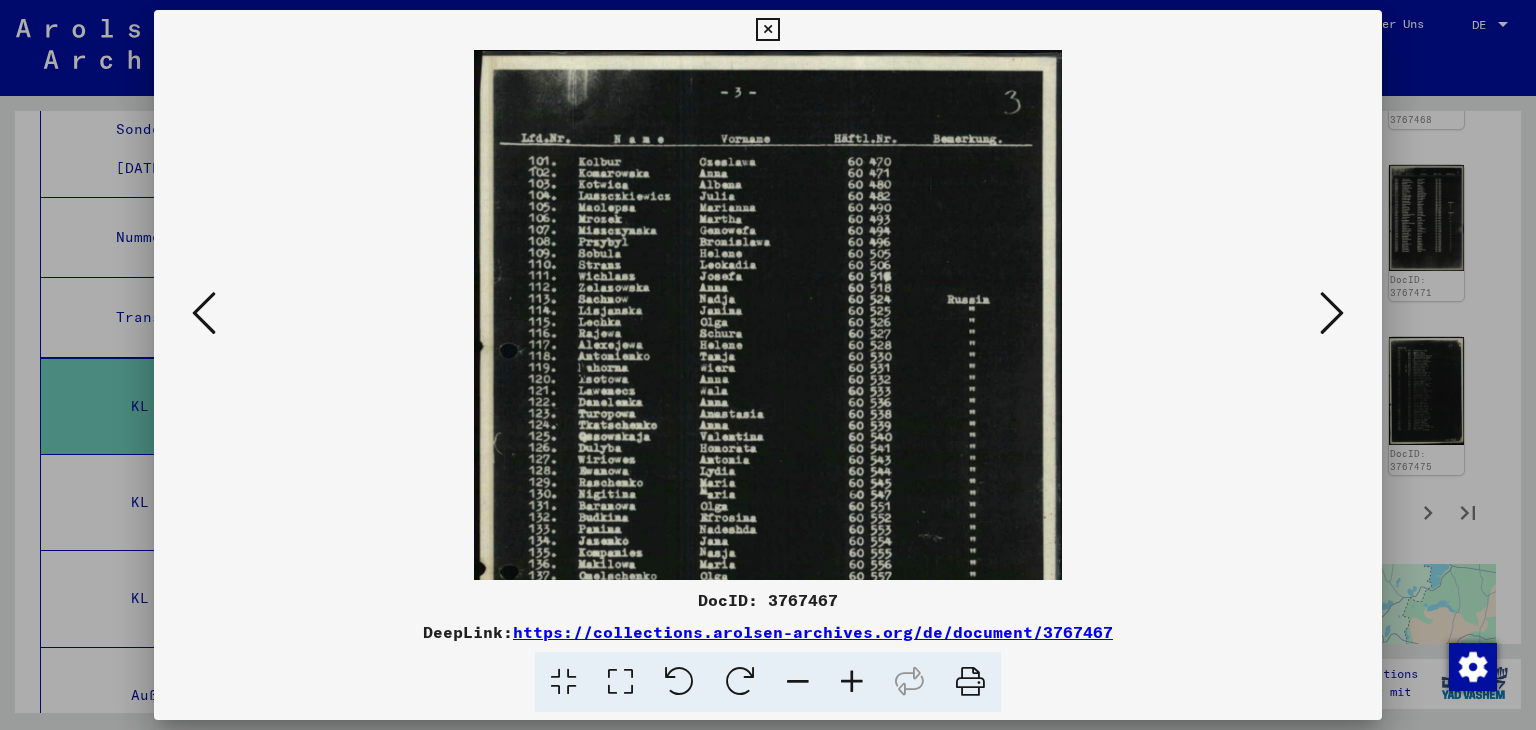 drag, startPoint x: 842, startPoint y: 319, endPoint x: 799, endPoint y: 402, distance: 93.47727 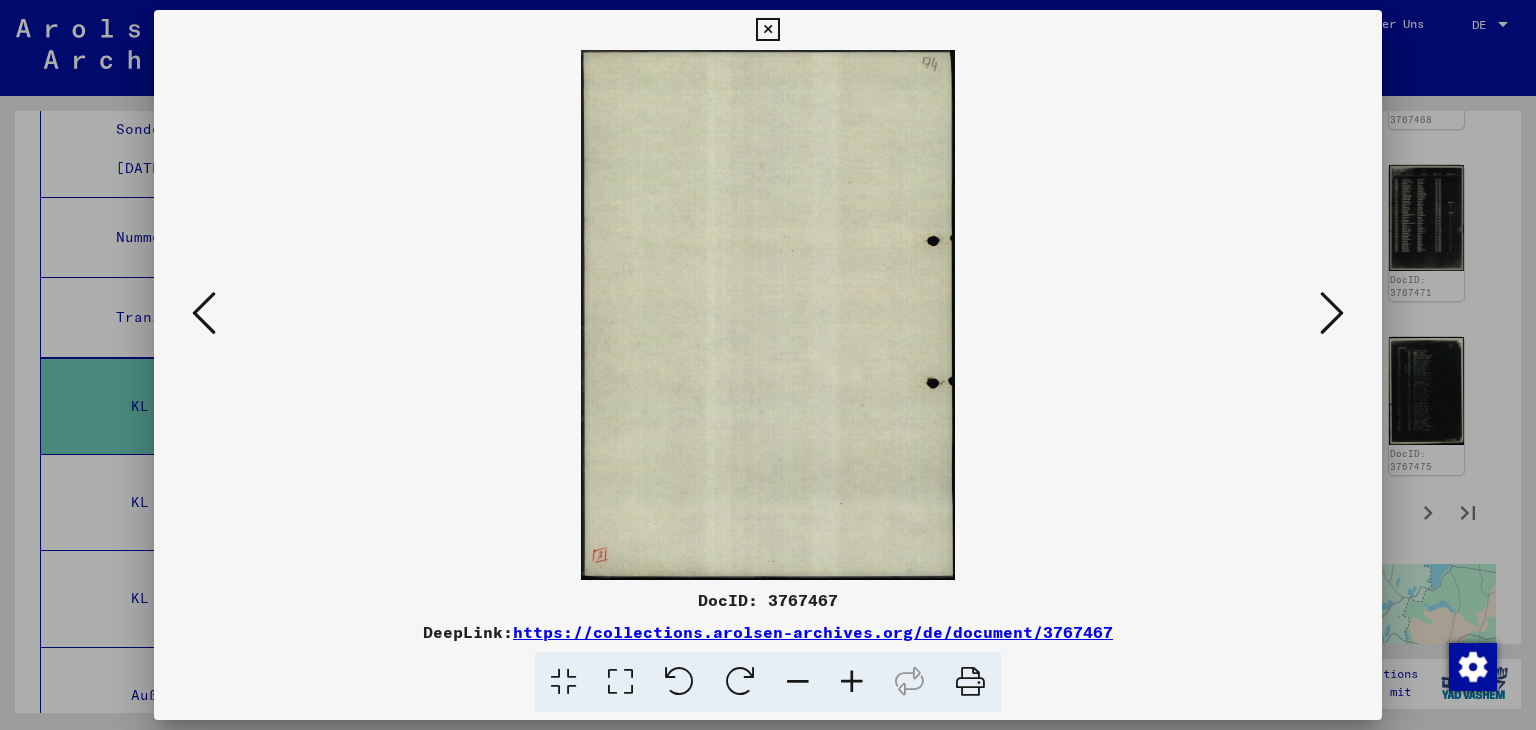 click at bounding box center [1332, 313] 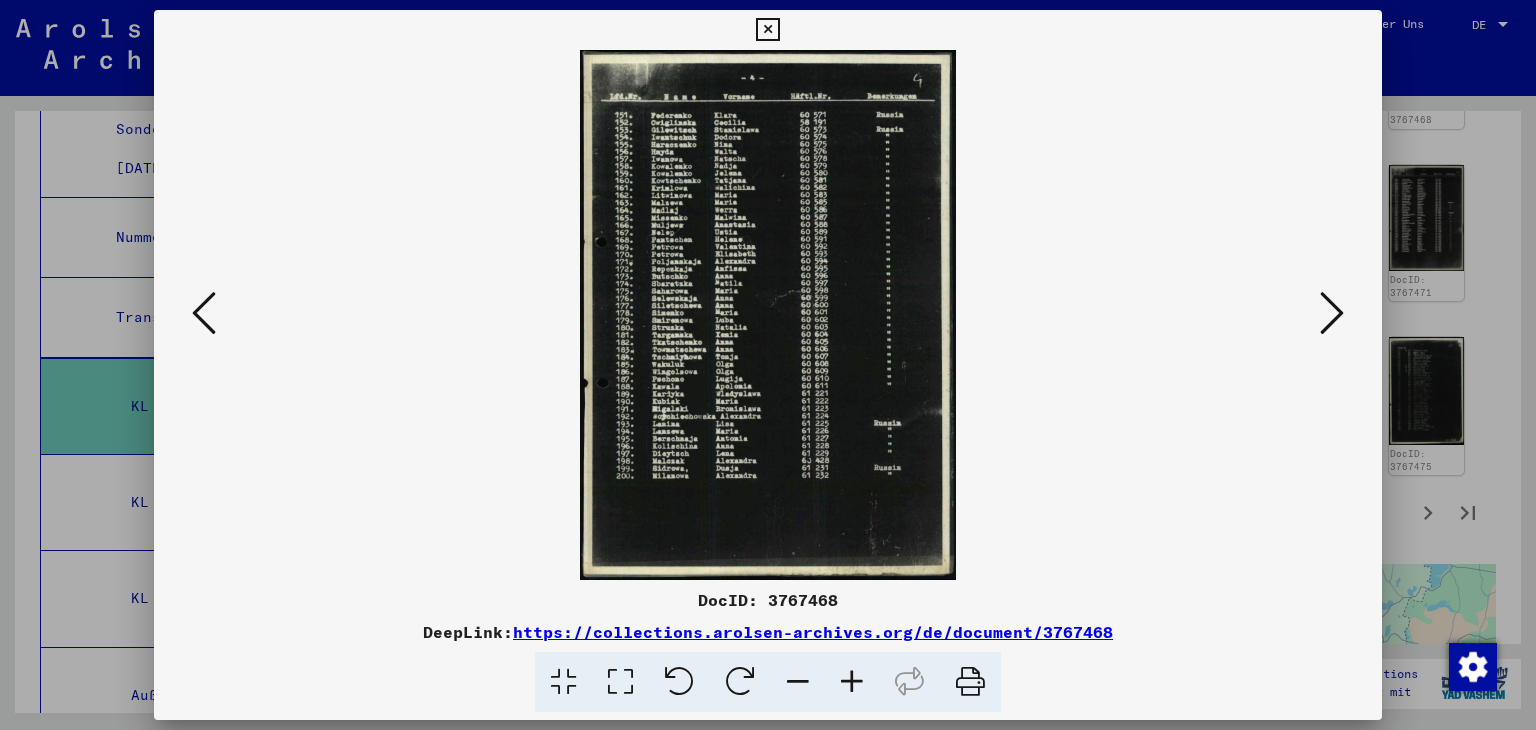 click at bounding box center [852, 682] 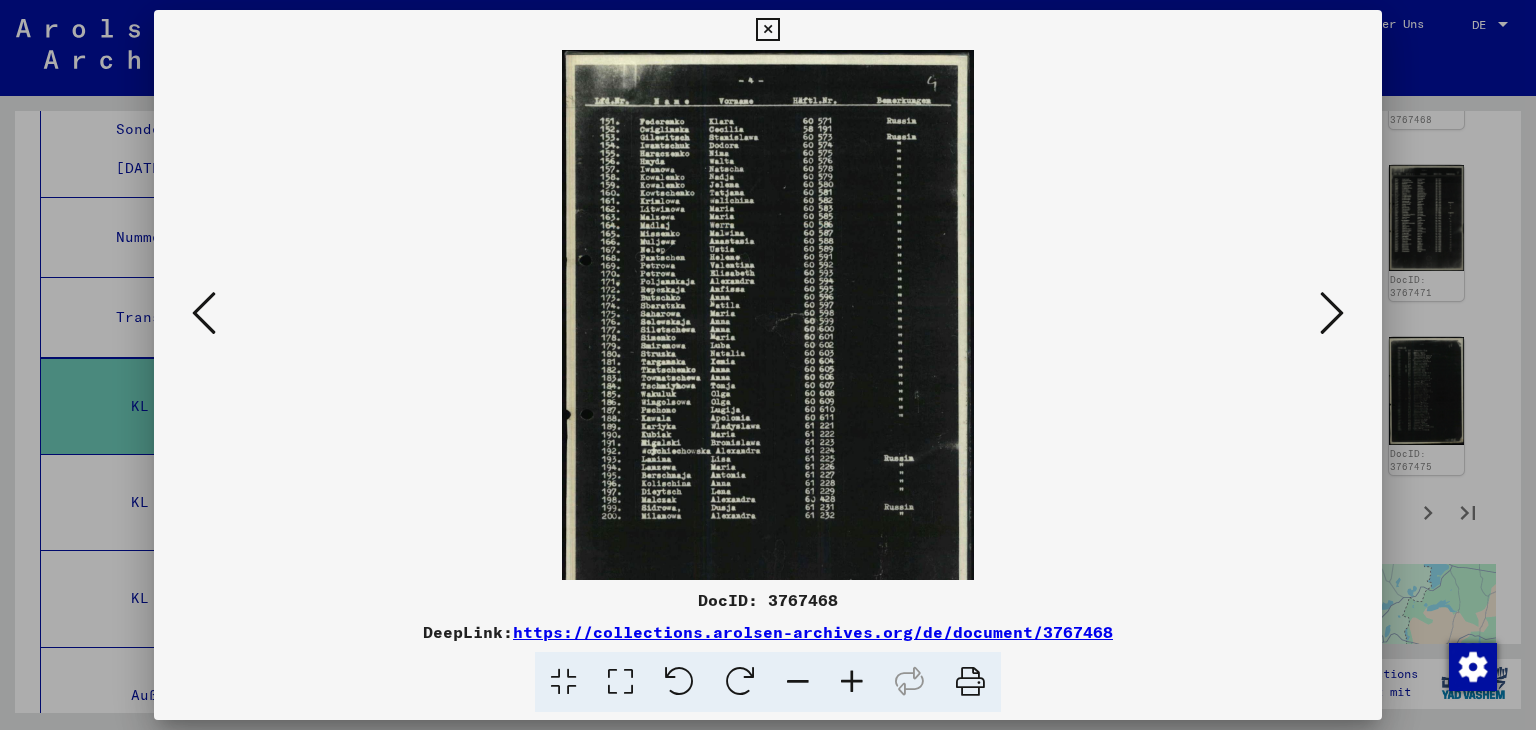 click at bounding box center [852, 682] 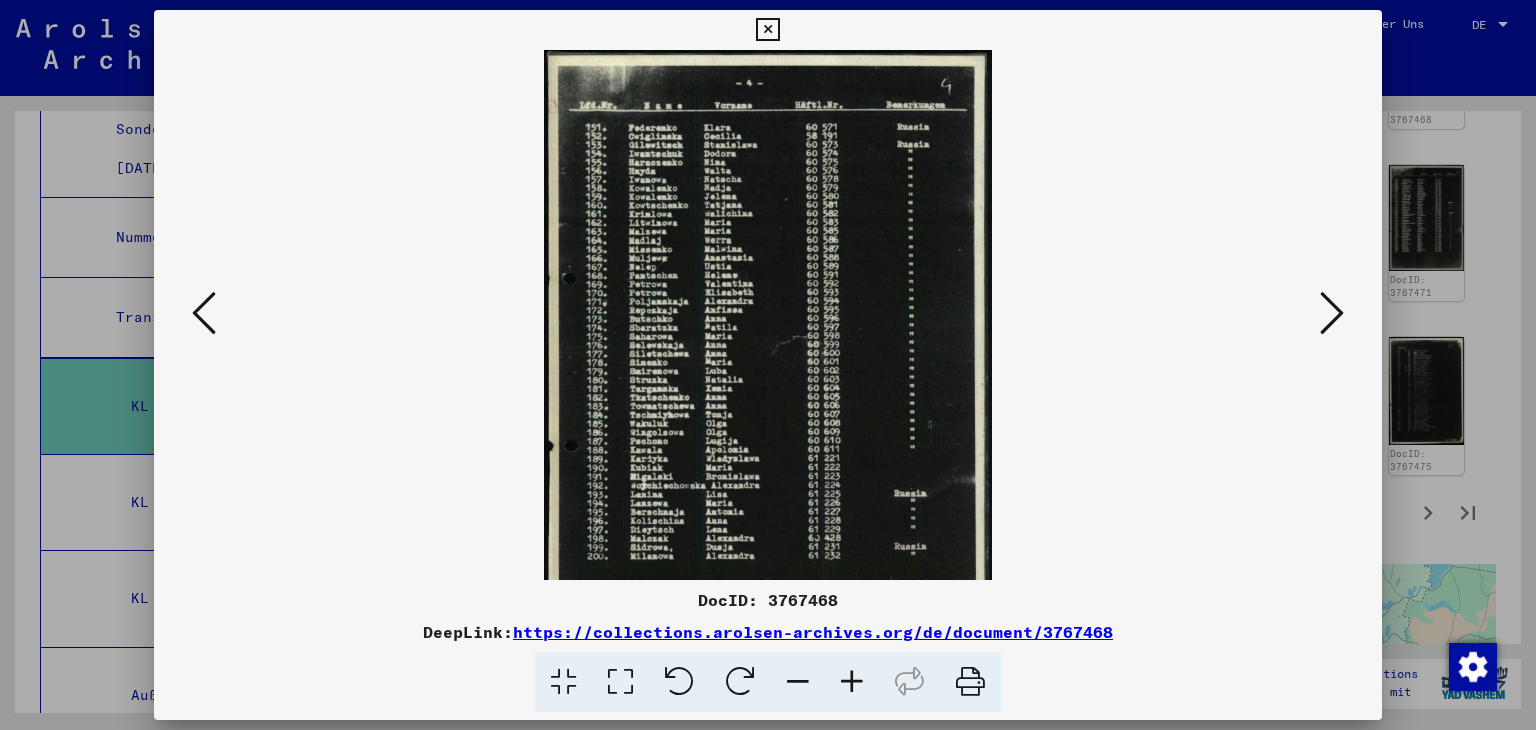 click at bounding box center [852, 682] 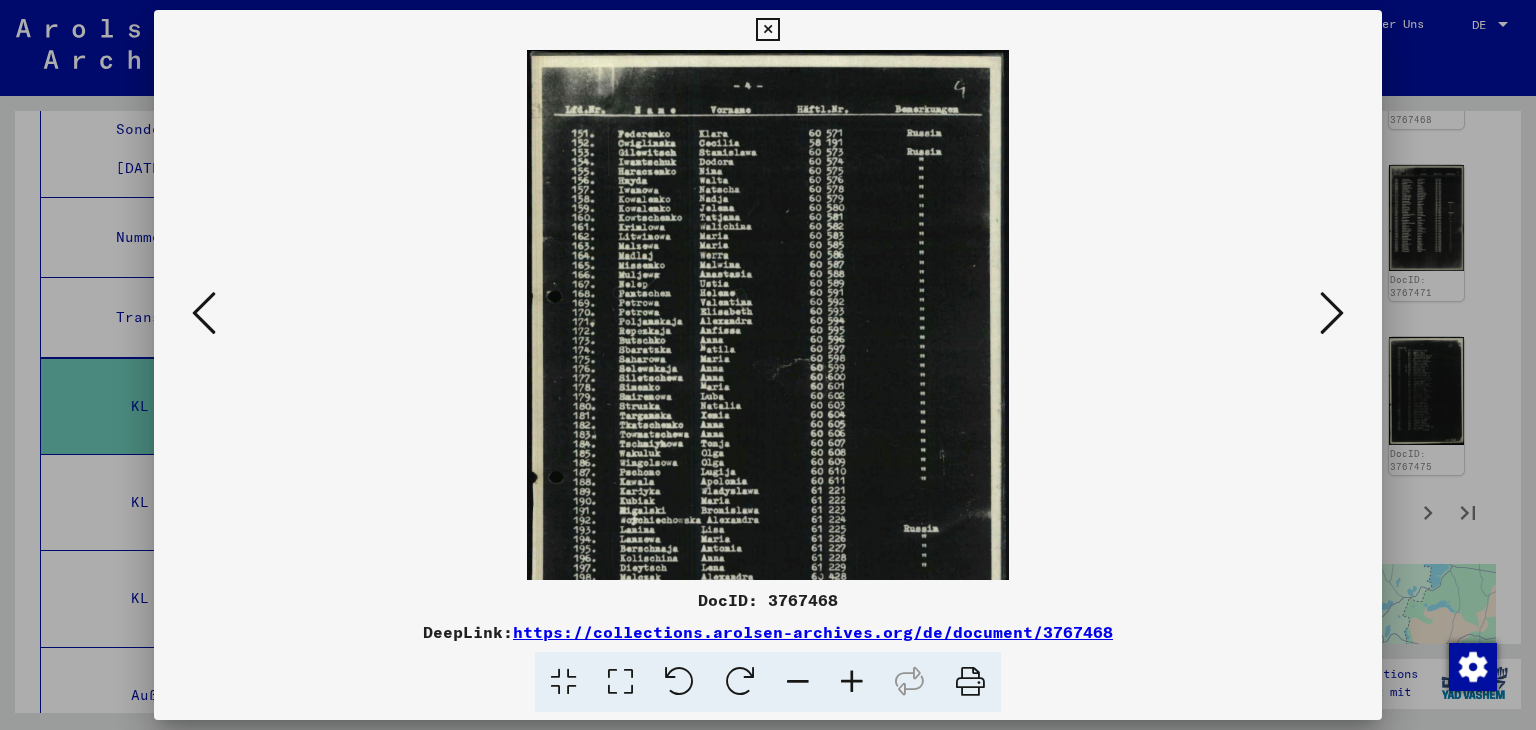 click at bounding box center (852, 682) 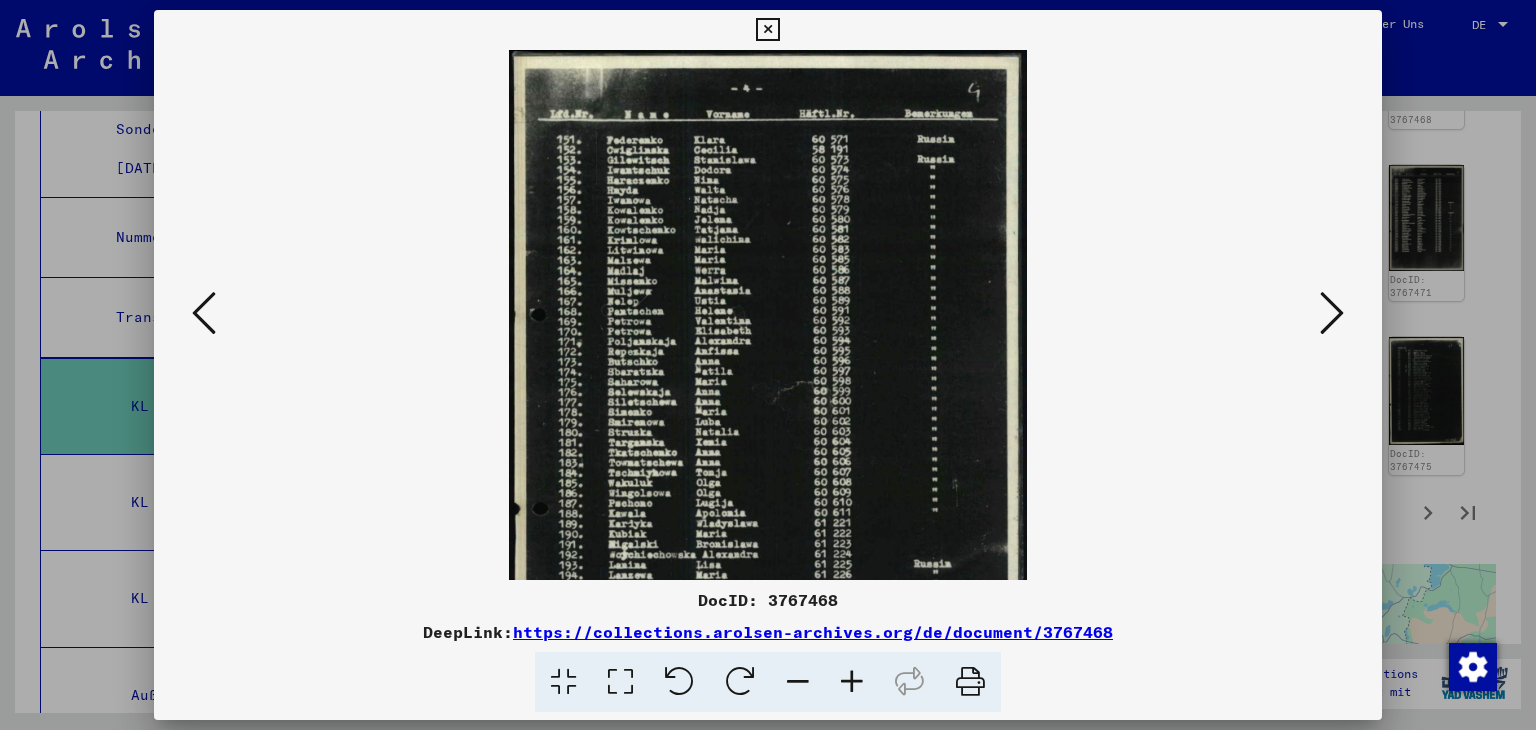 click at bounding box center [852, 682] 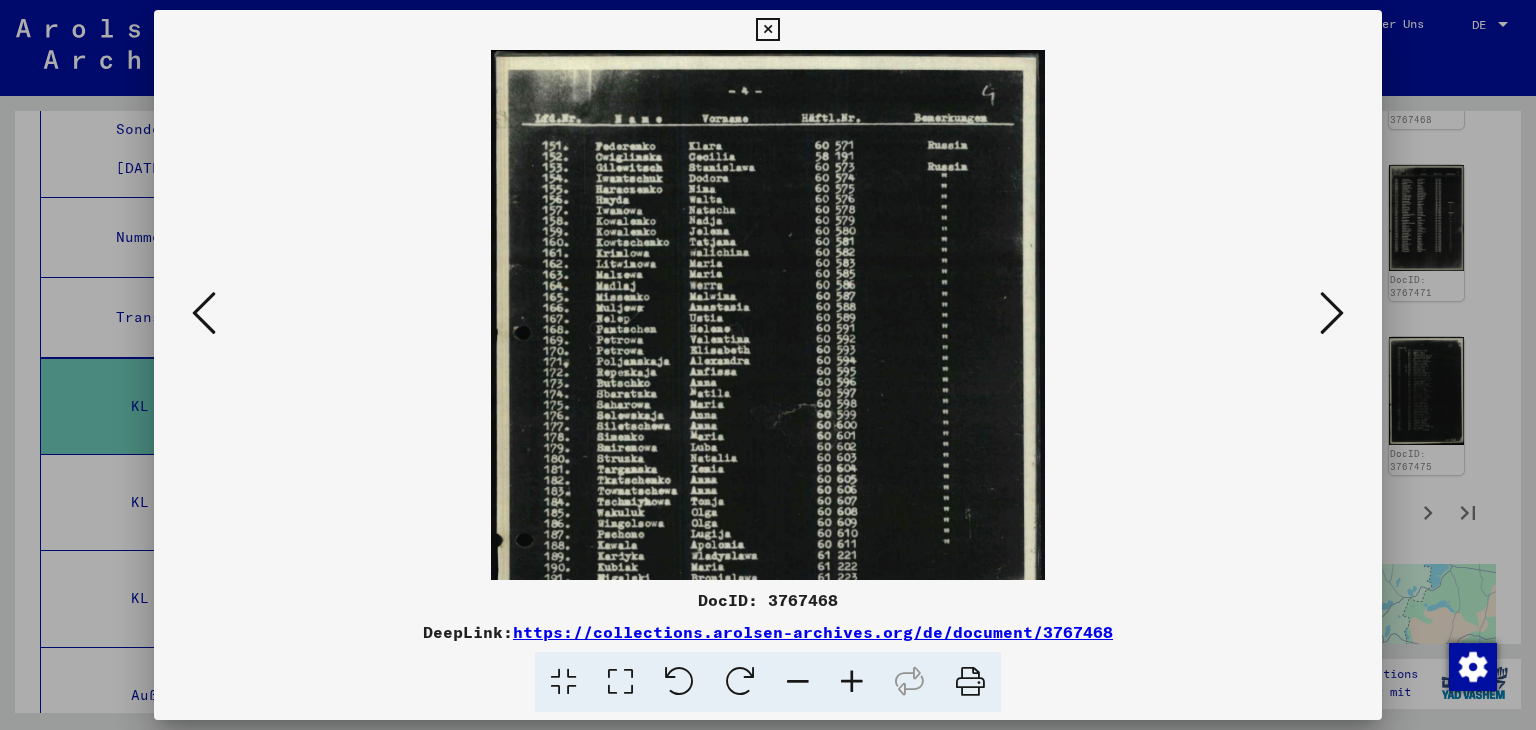 click at bounding box center [852, 682] 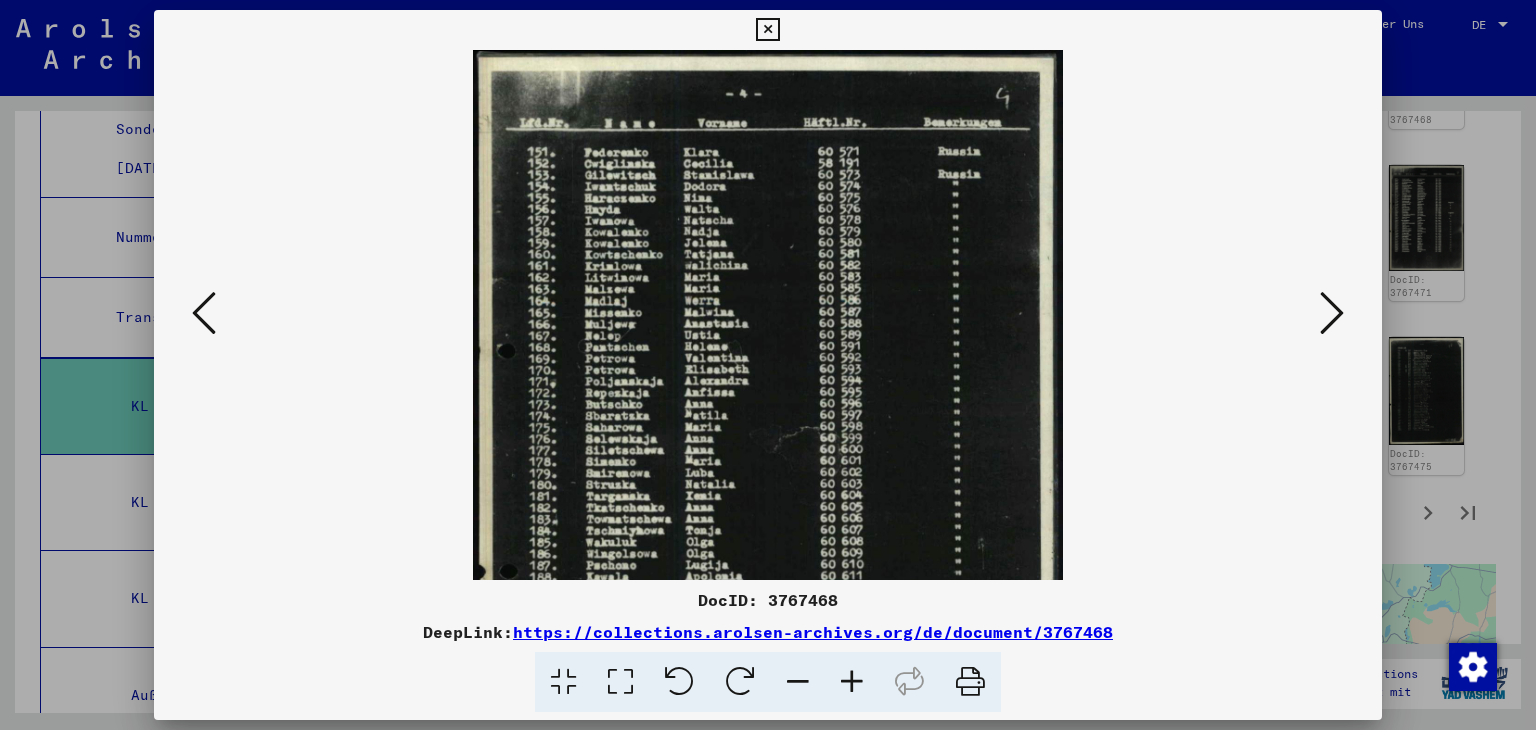 click at bounding box center (852, 682) 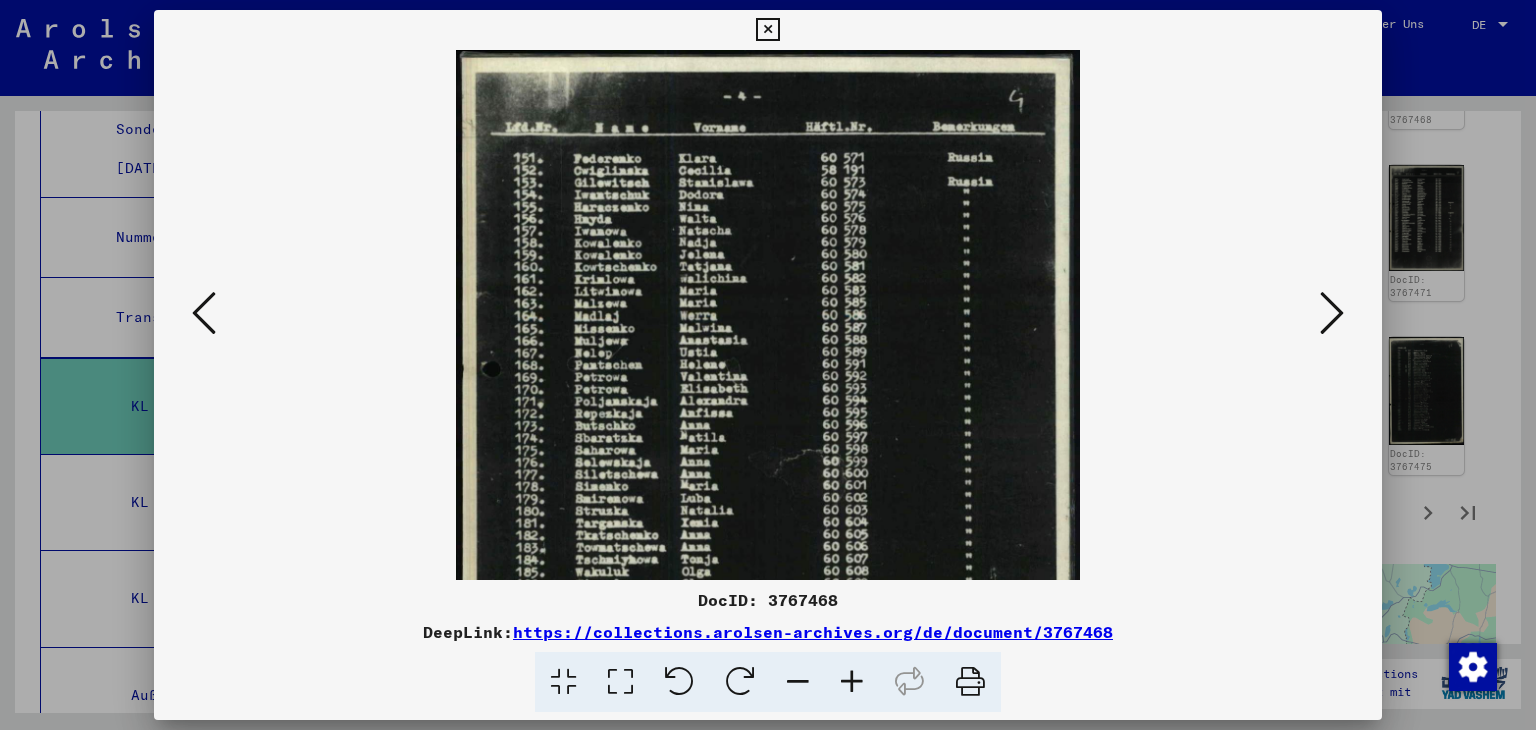 click at bounding box center [1332, 313] 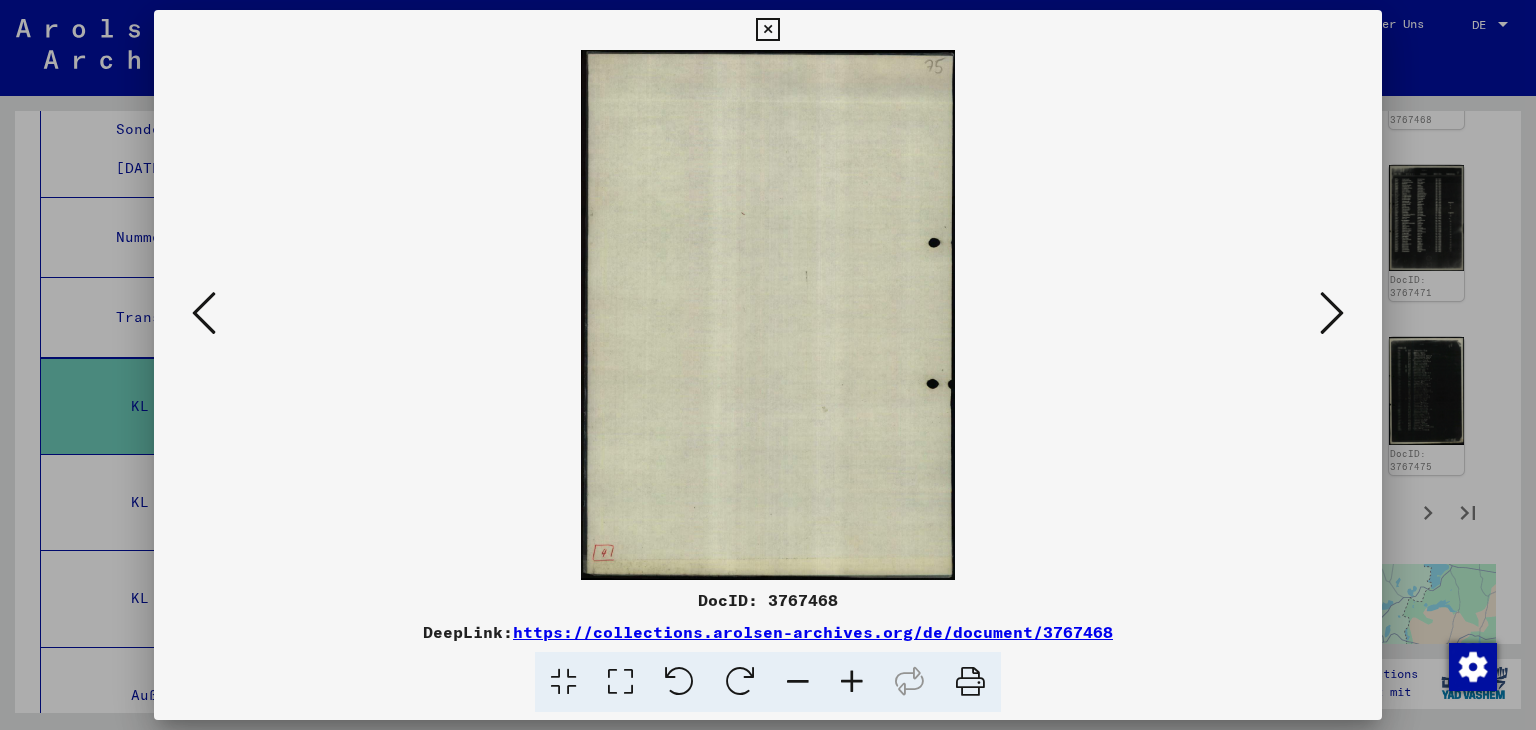click at bounding box center [1332, 313] 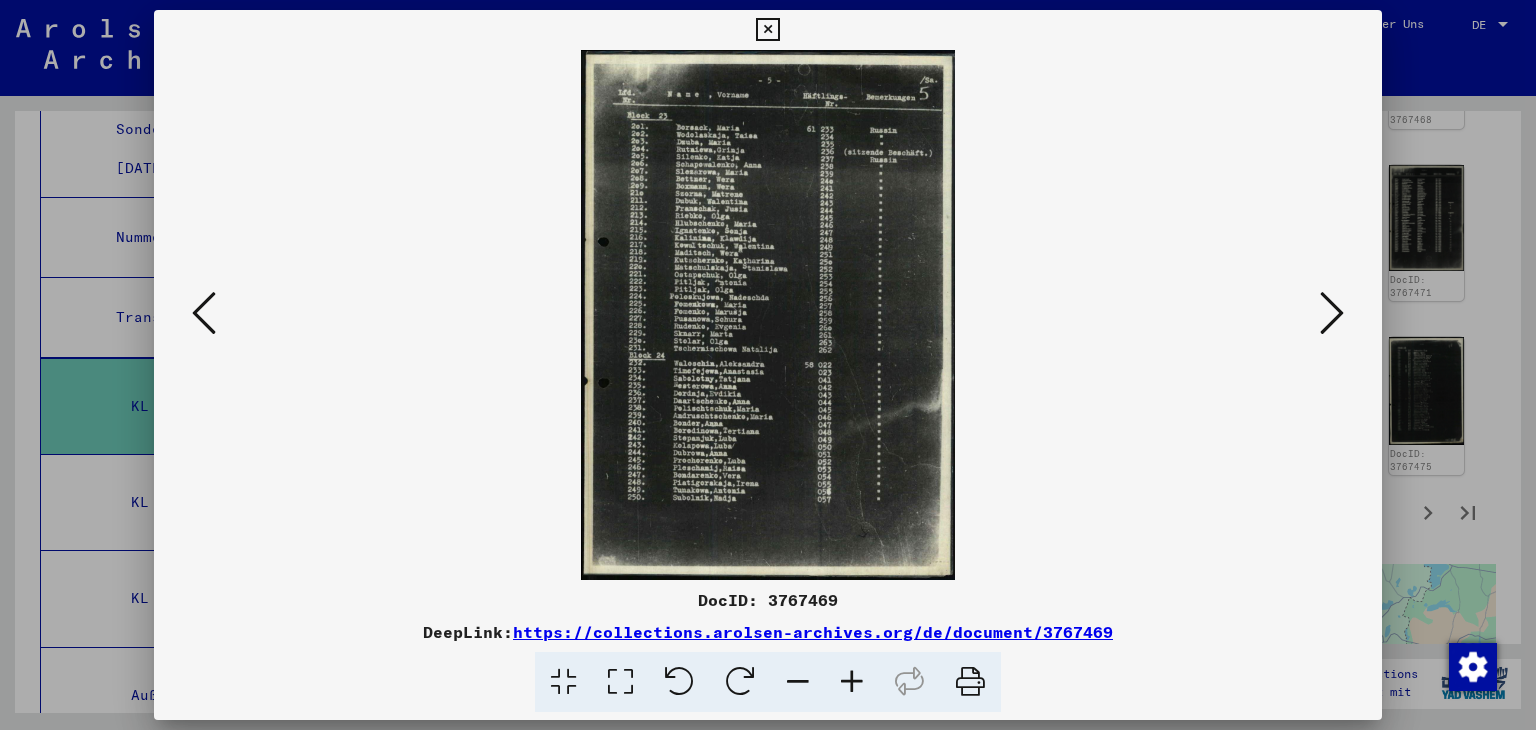click at bounding box center (1332, 313) 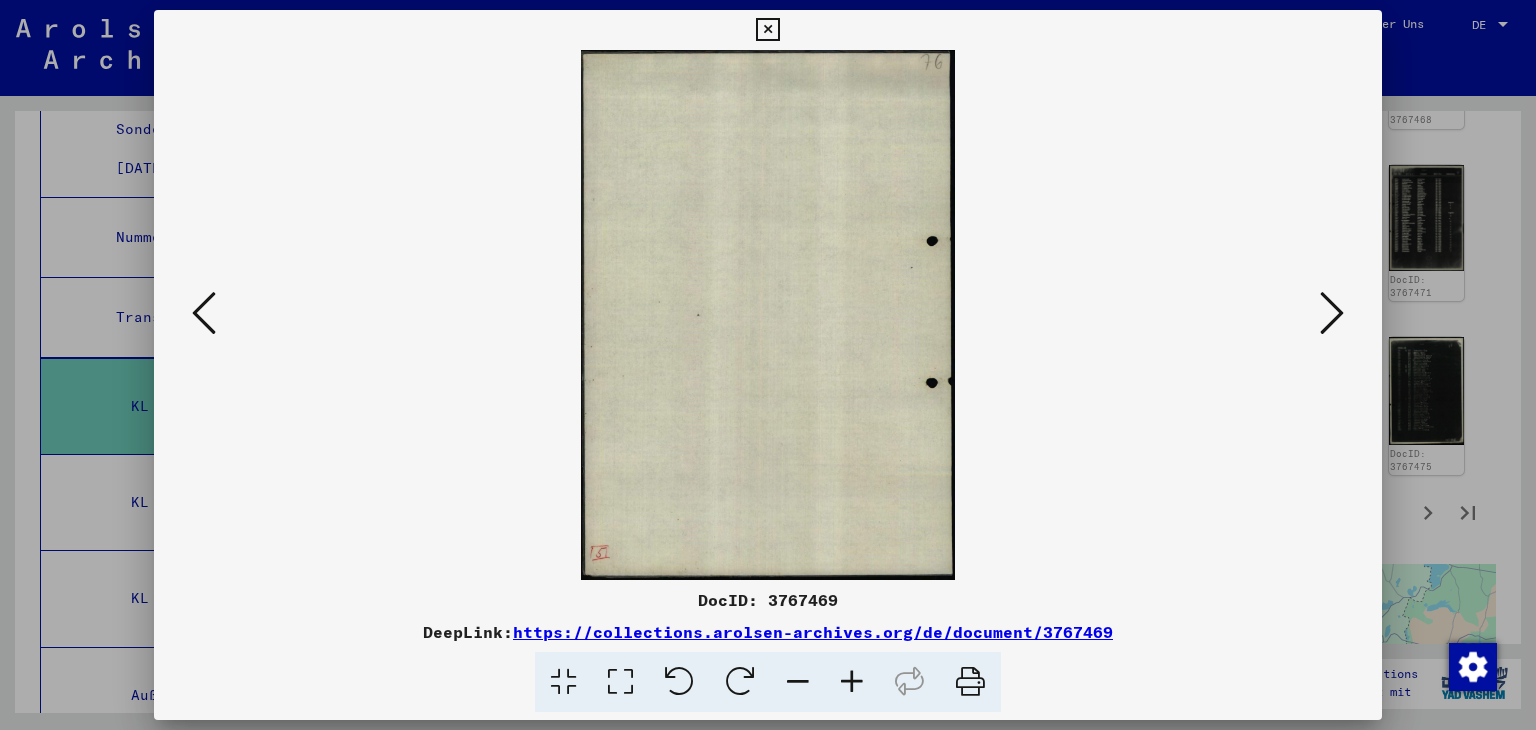 click at bounding box center [1332, 313] 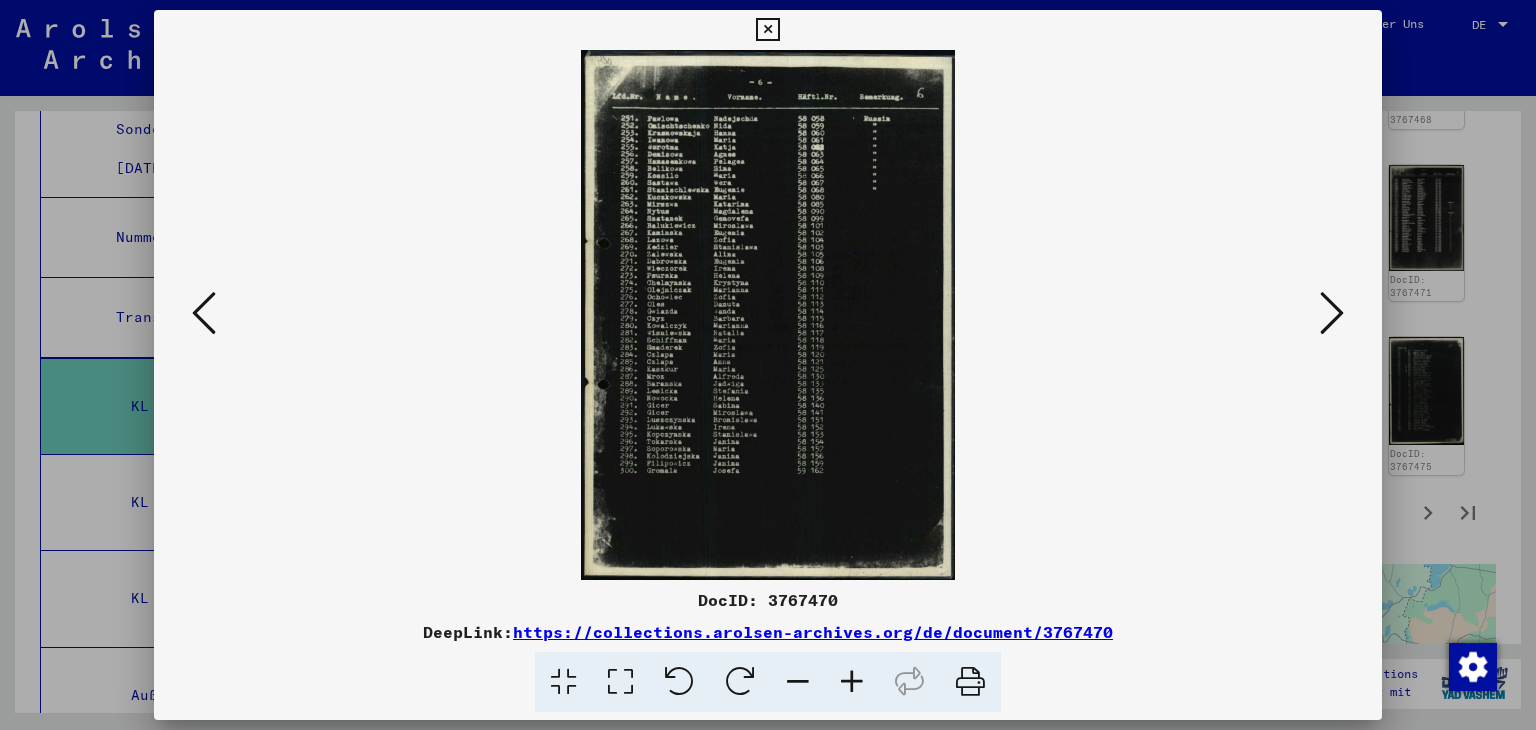 click at bounding box center [1332, 313] 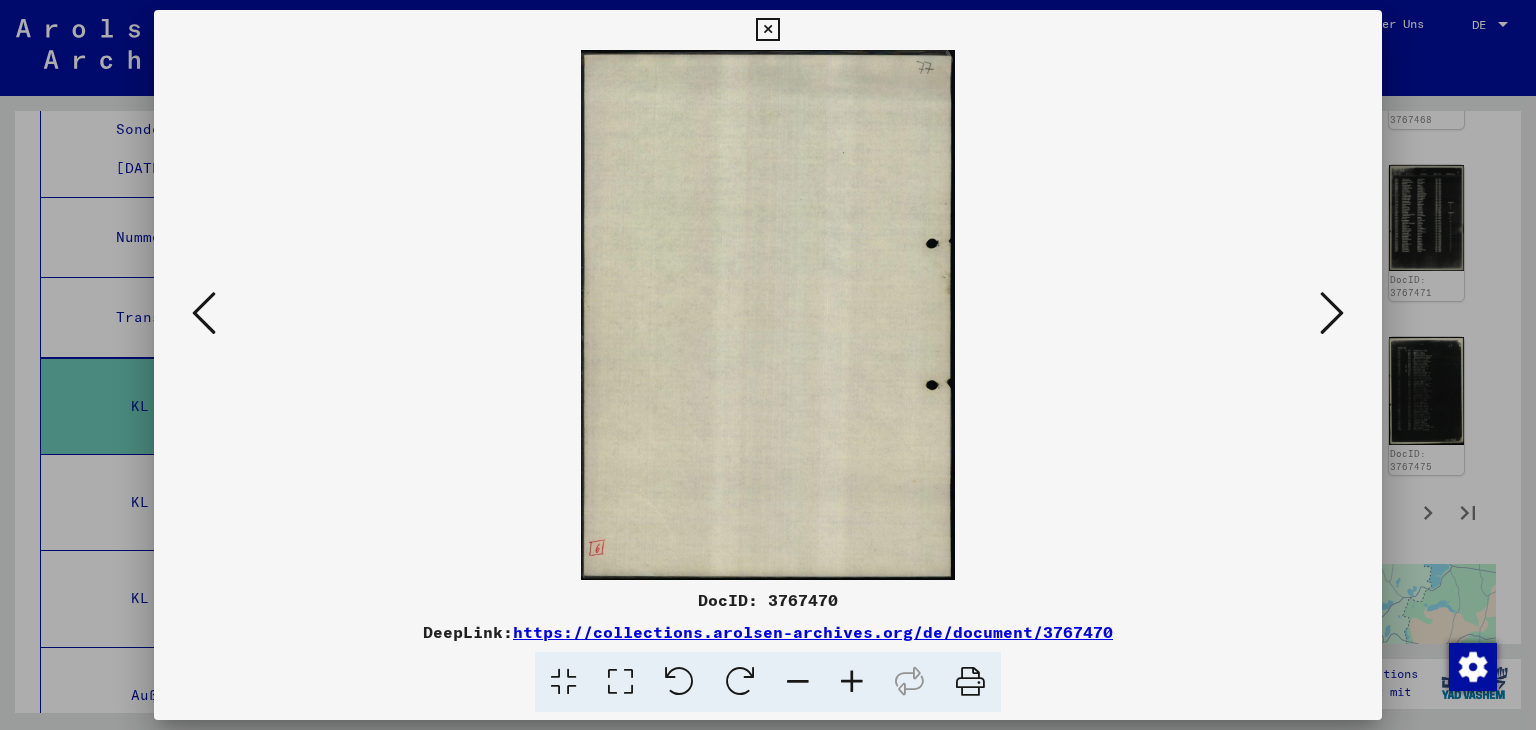 click at bounding box center (1332, 313) 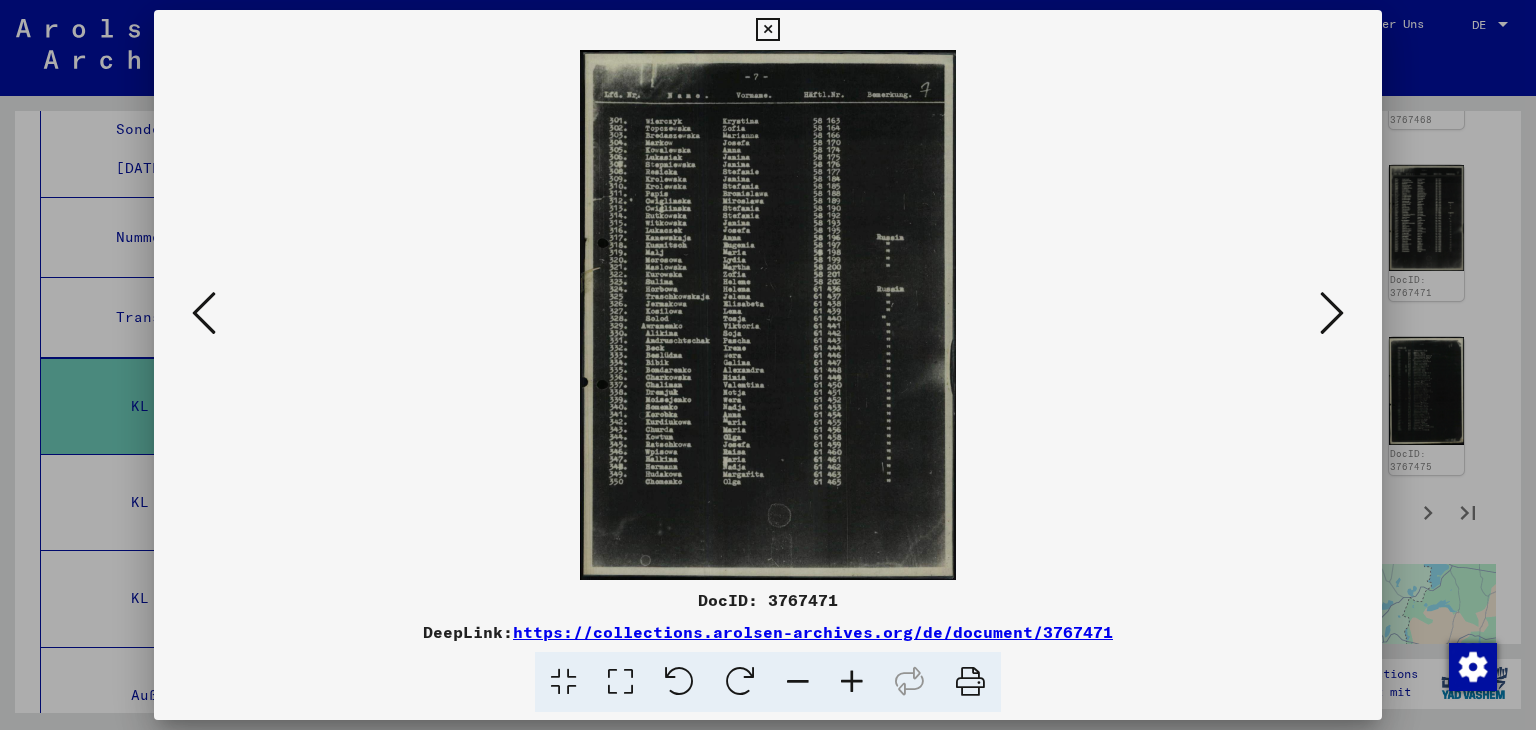 click at bounding box center (1332, 313) 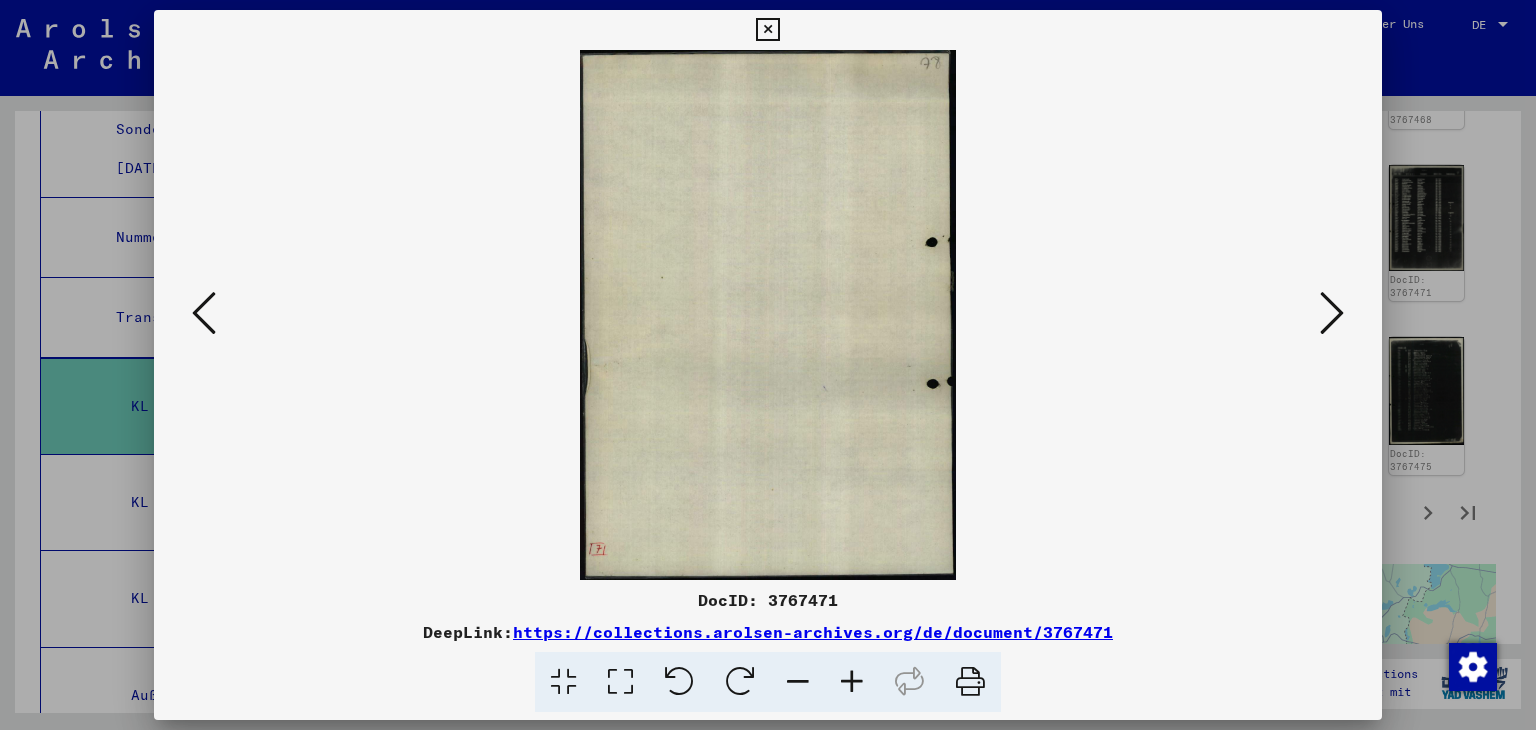 click at bounding box center (1332, 313) 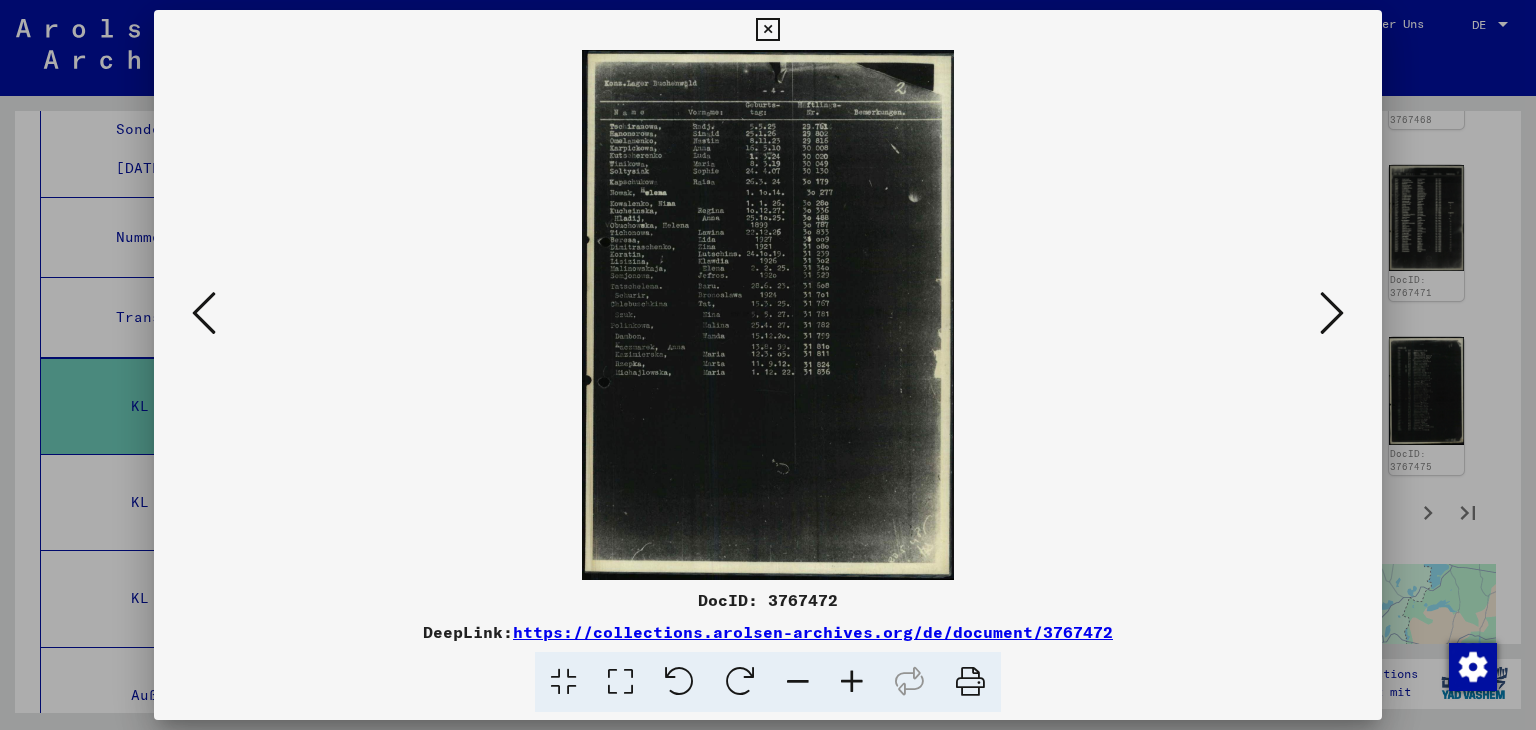 click at bounding box center (1332, 313) 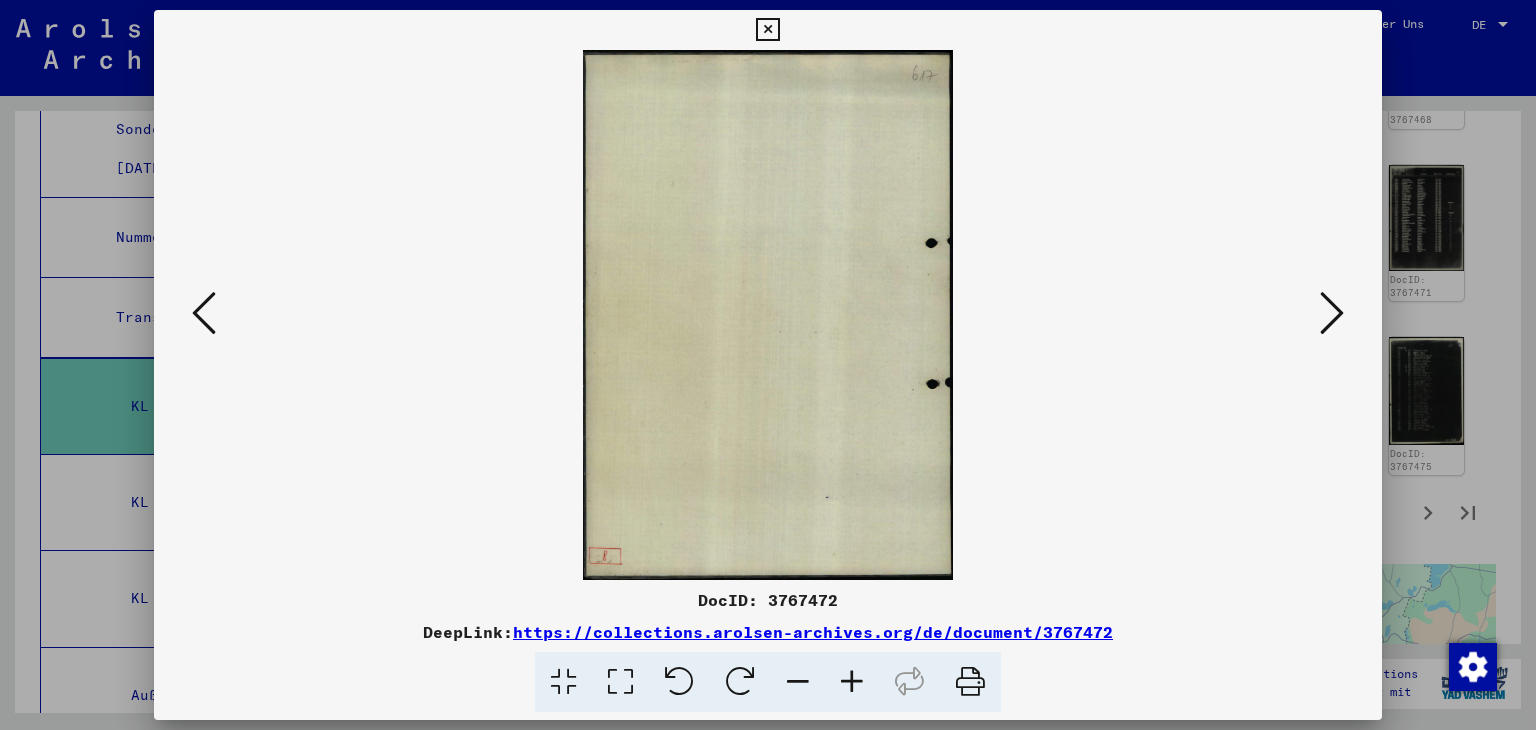 click at bounding box center (1332, 313) 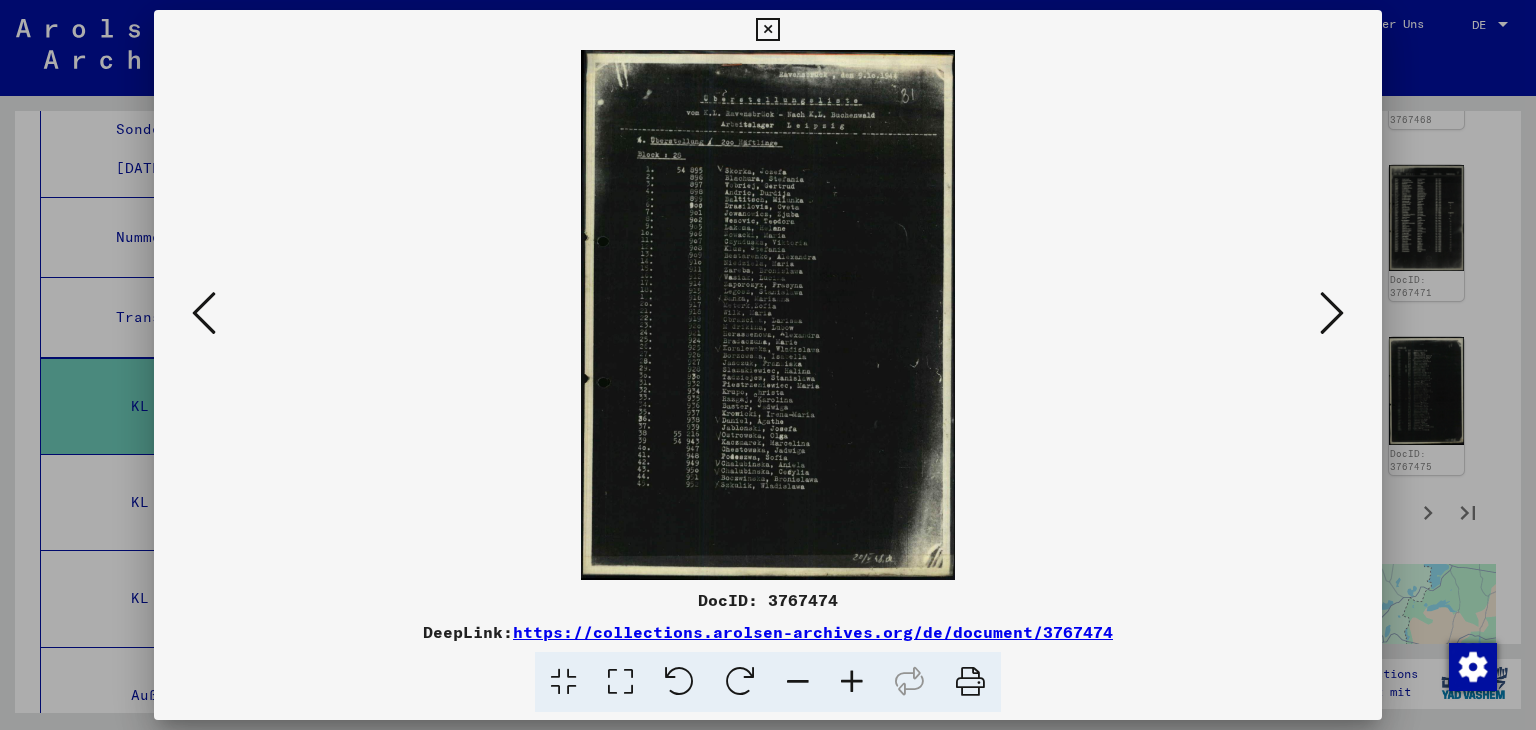 click at bounding box center (852, 682) 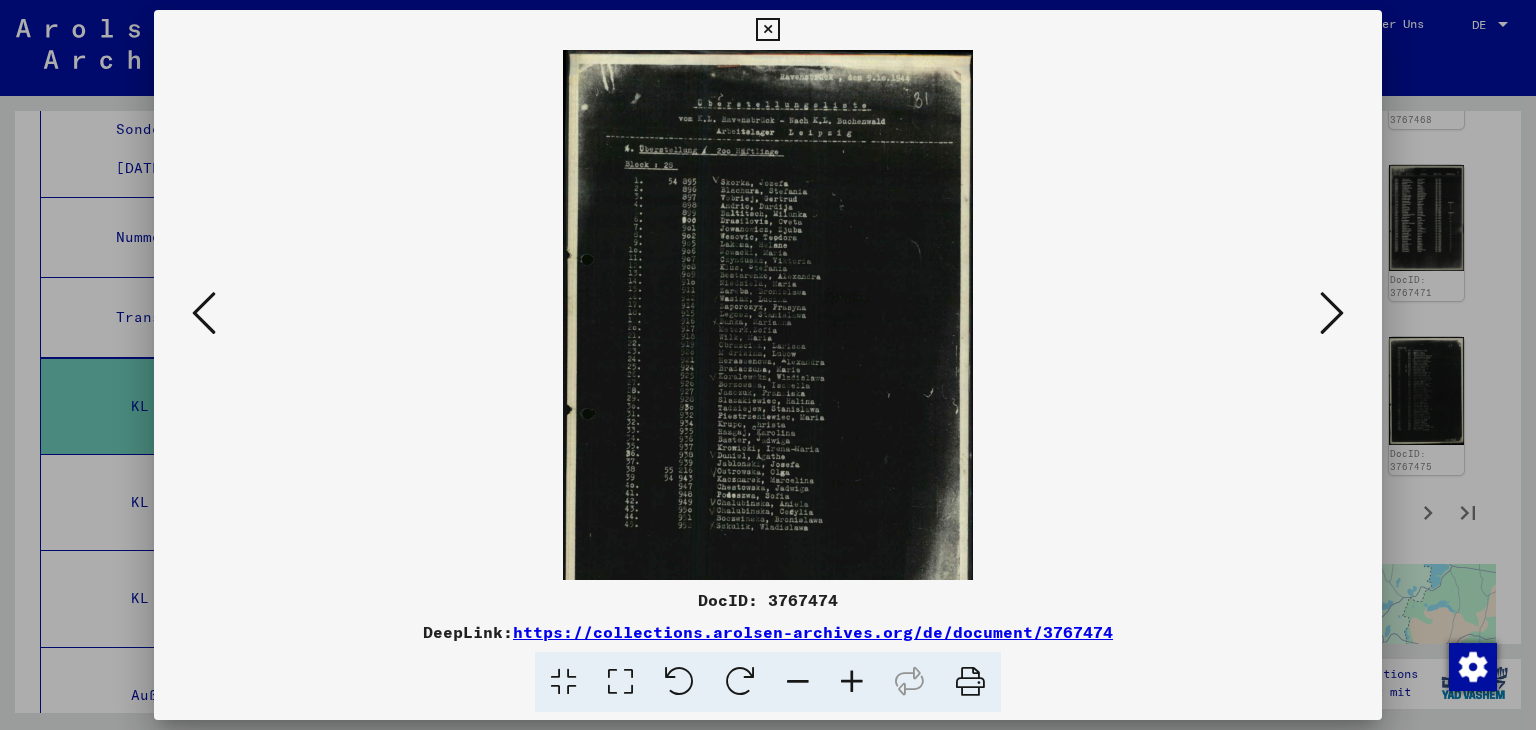 click at bounding box center [852, 682] 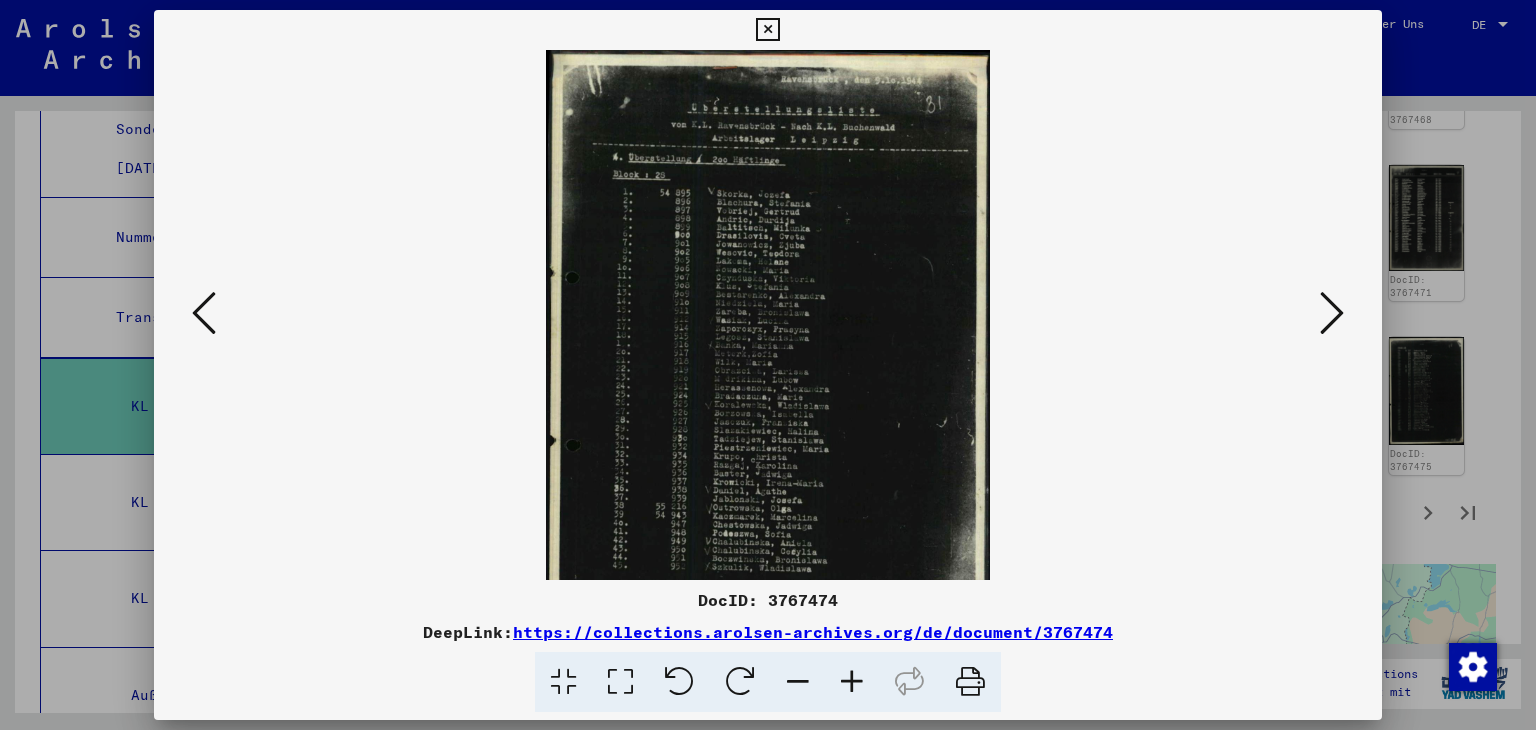 click at bounding box center (852, 682) 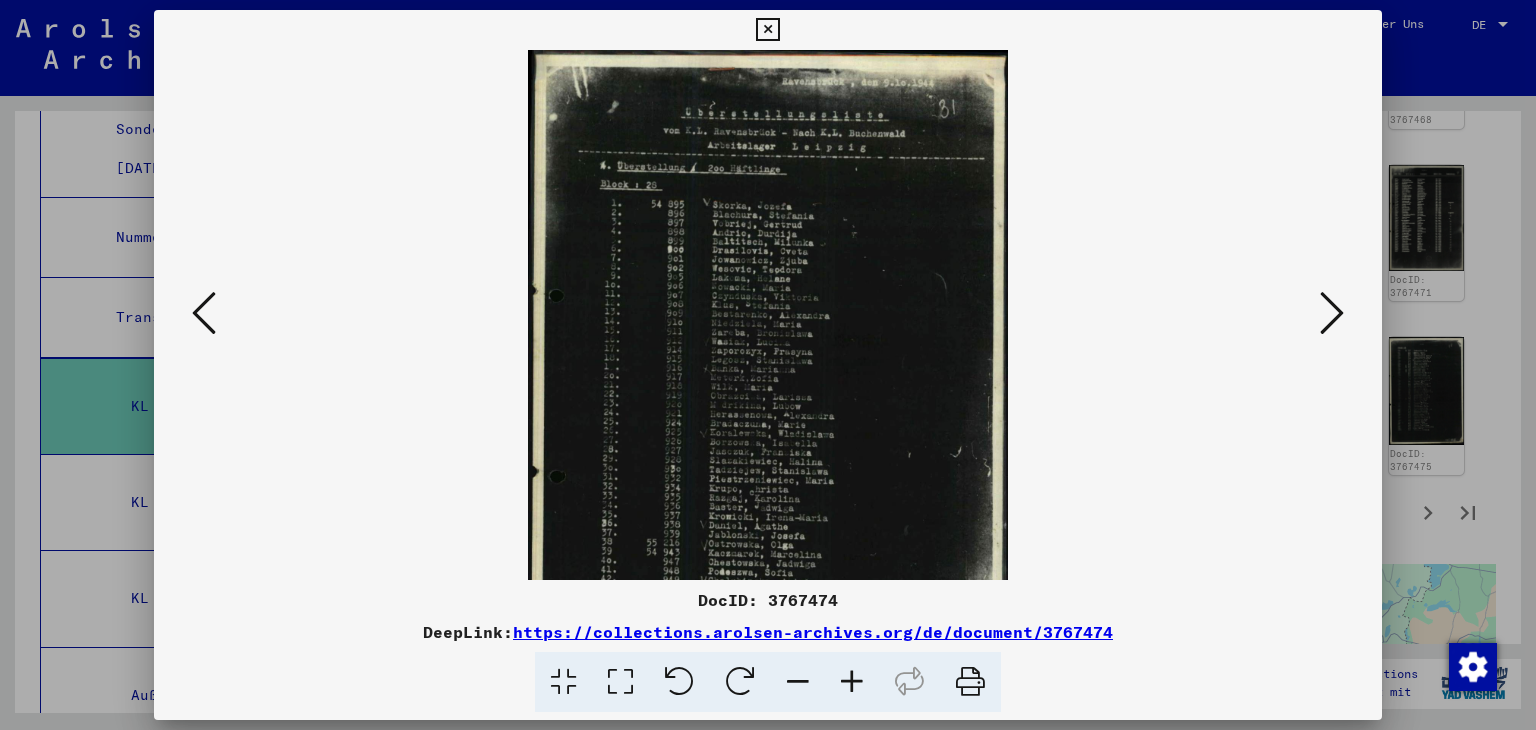 click at bounding box center [852, 682] 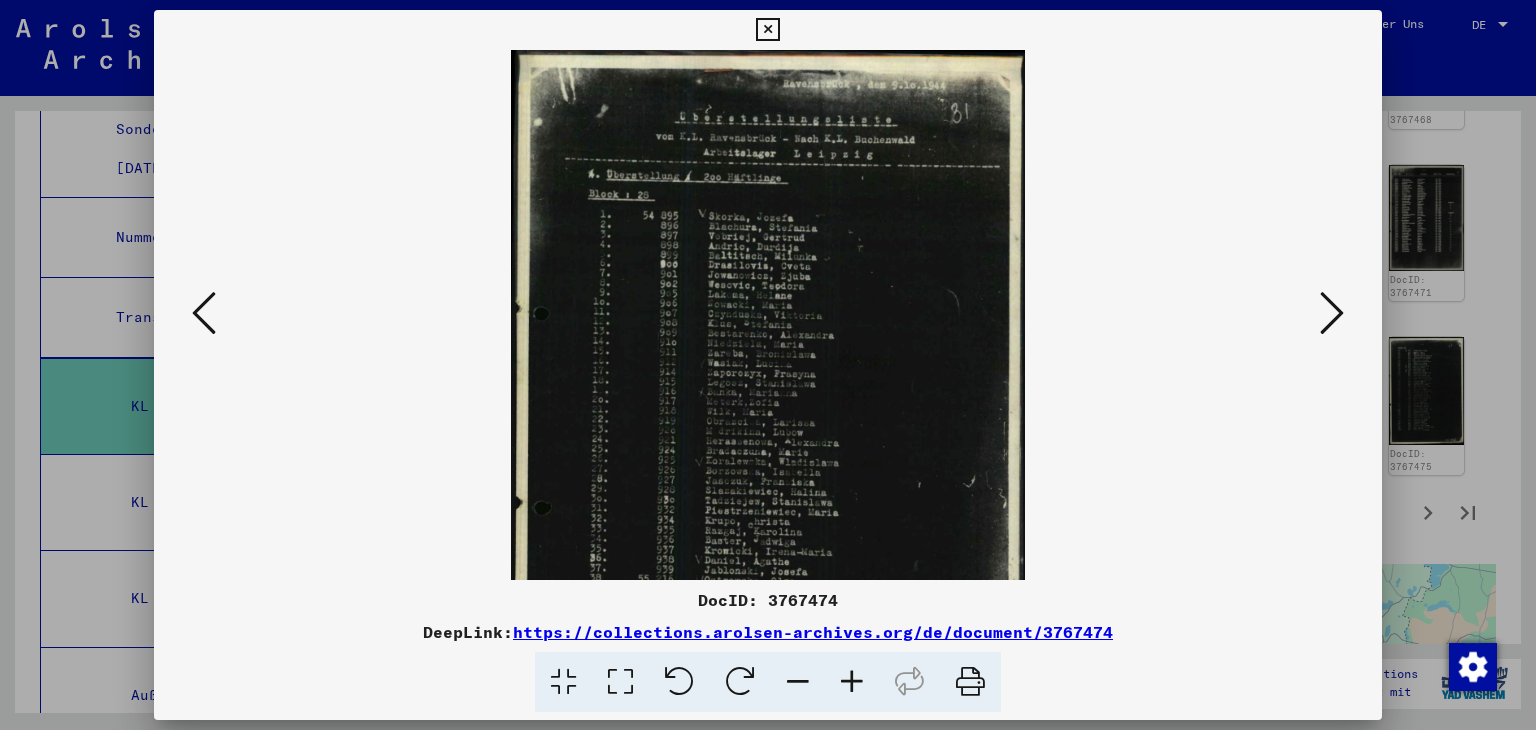 click at bounding box center [852, 682] 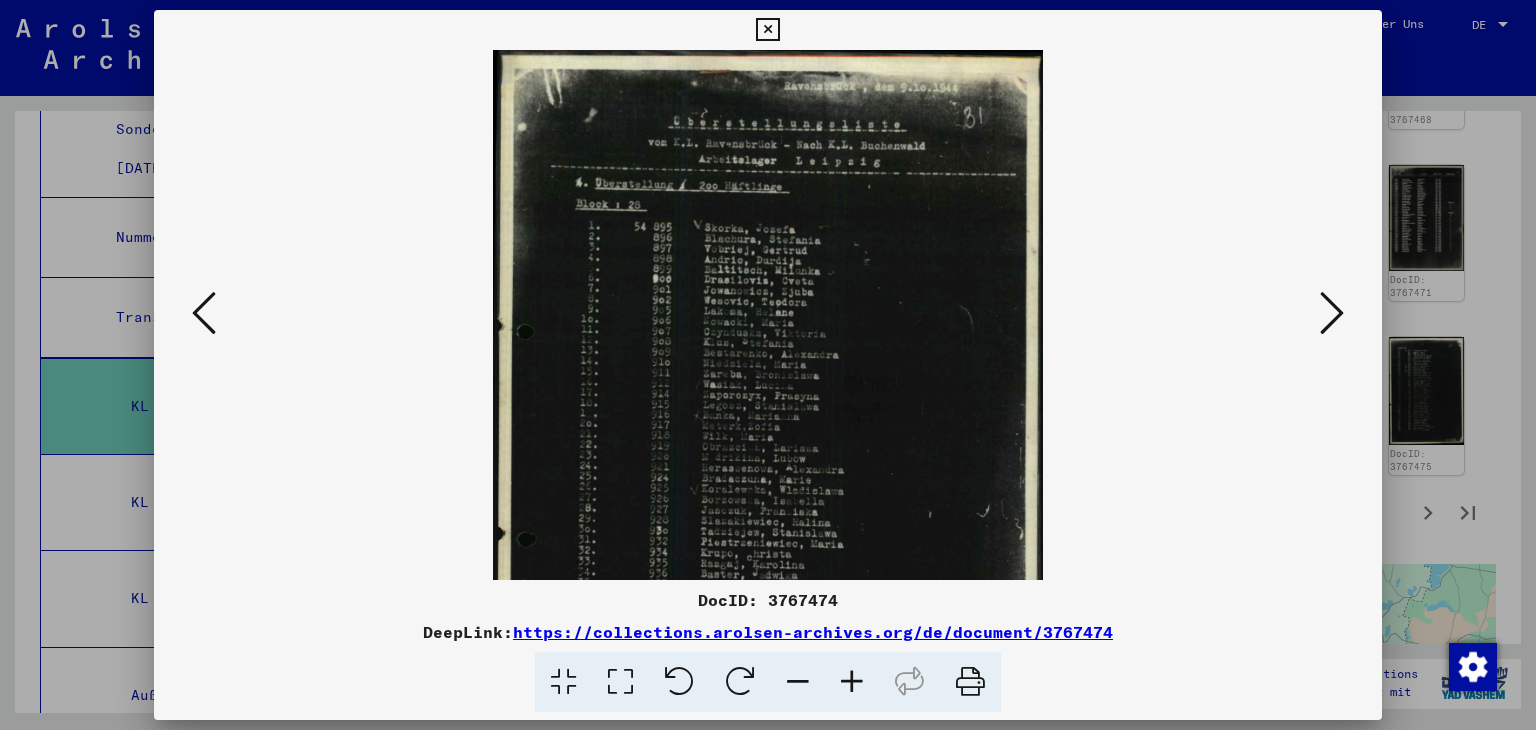 click at bounding box center [852, 682] 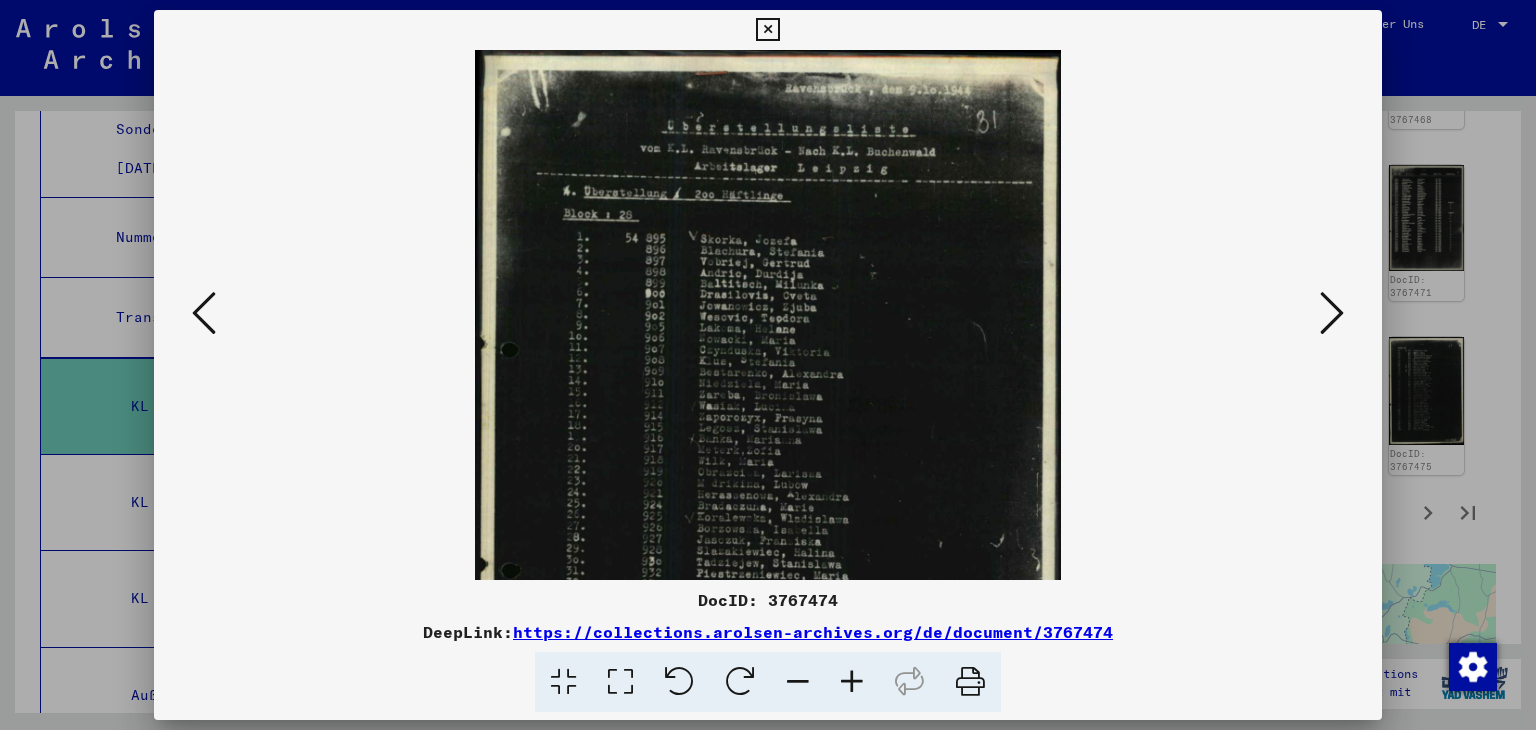 click at bounding box center [852, 682] 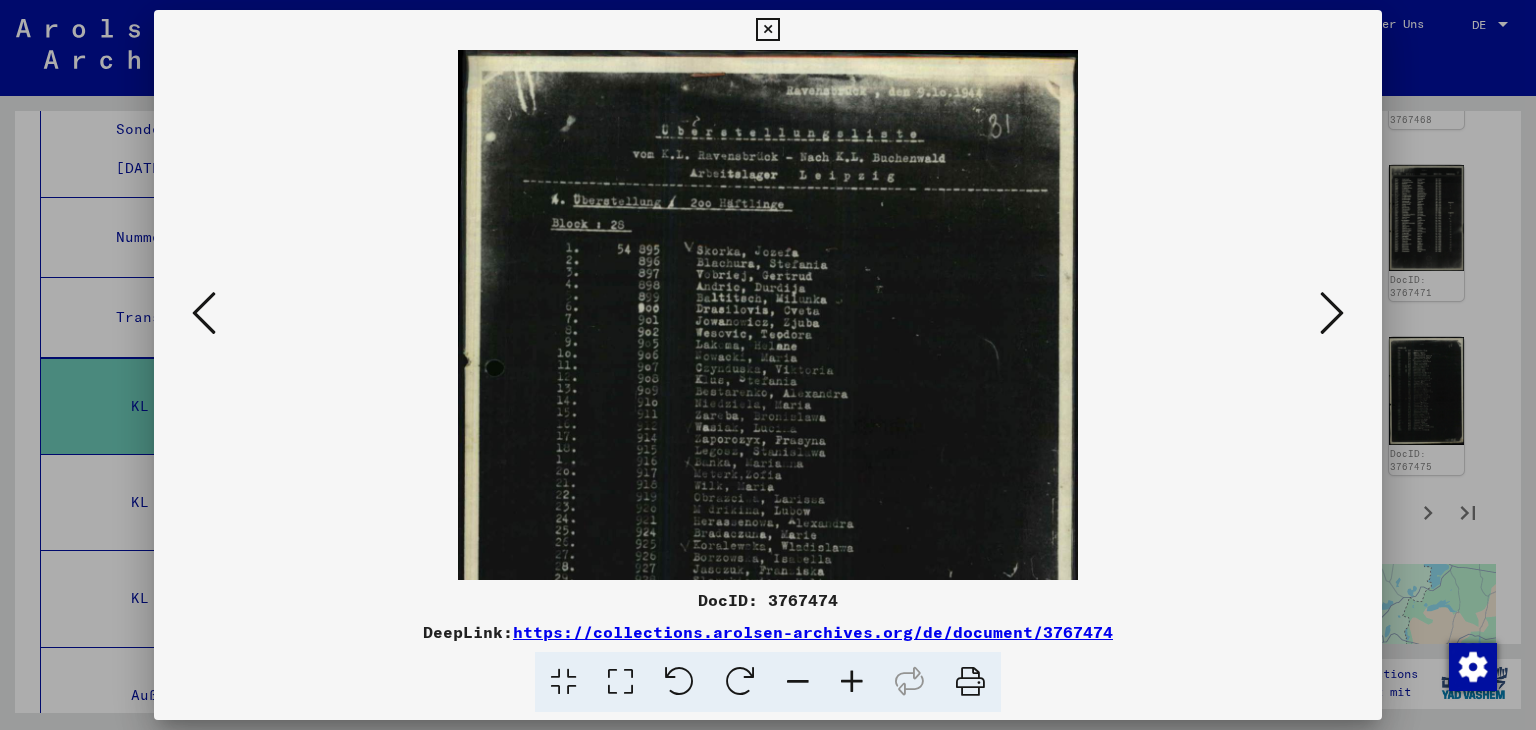 click at bounding box center [852, 682] 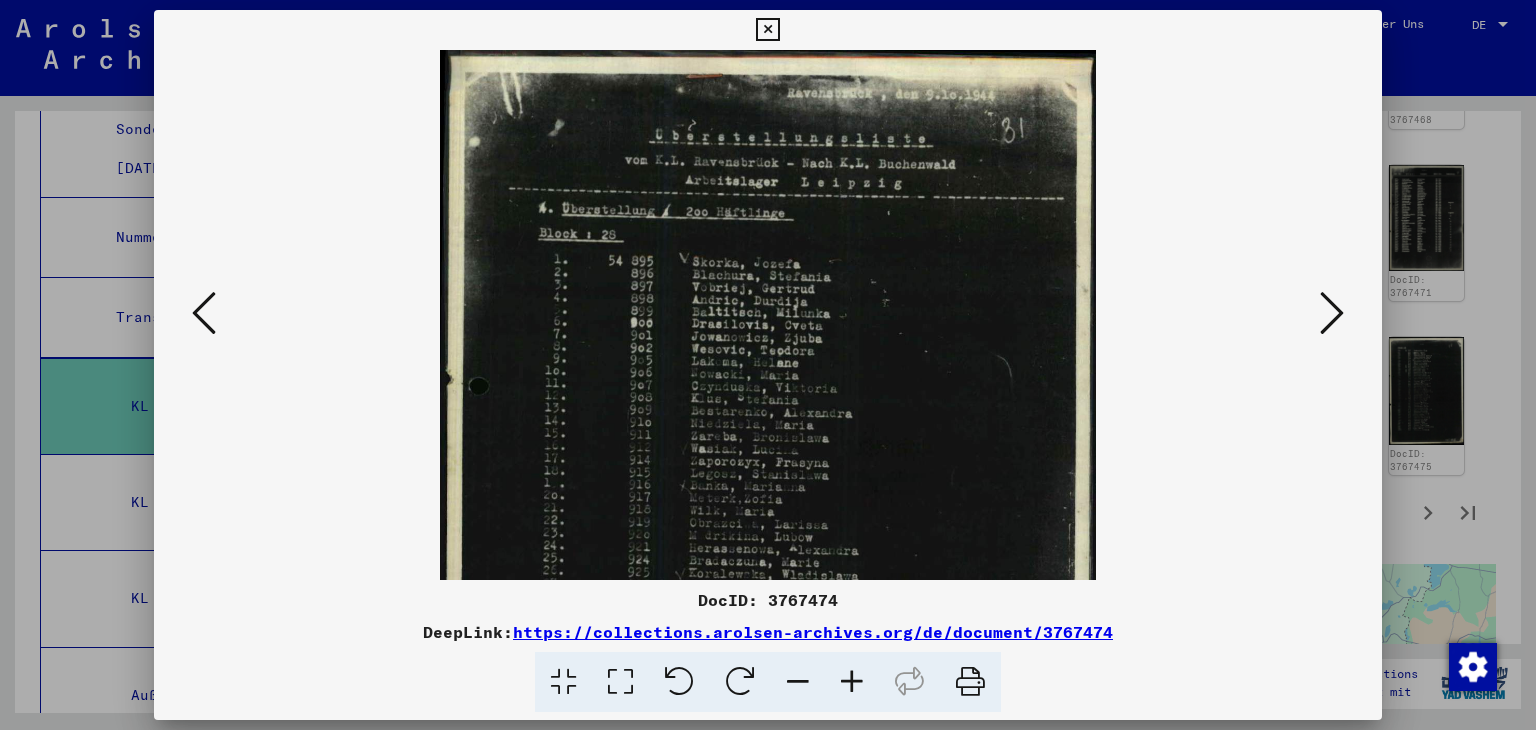 click at bounding box center (852, 682) 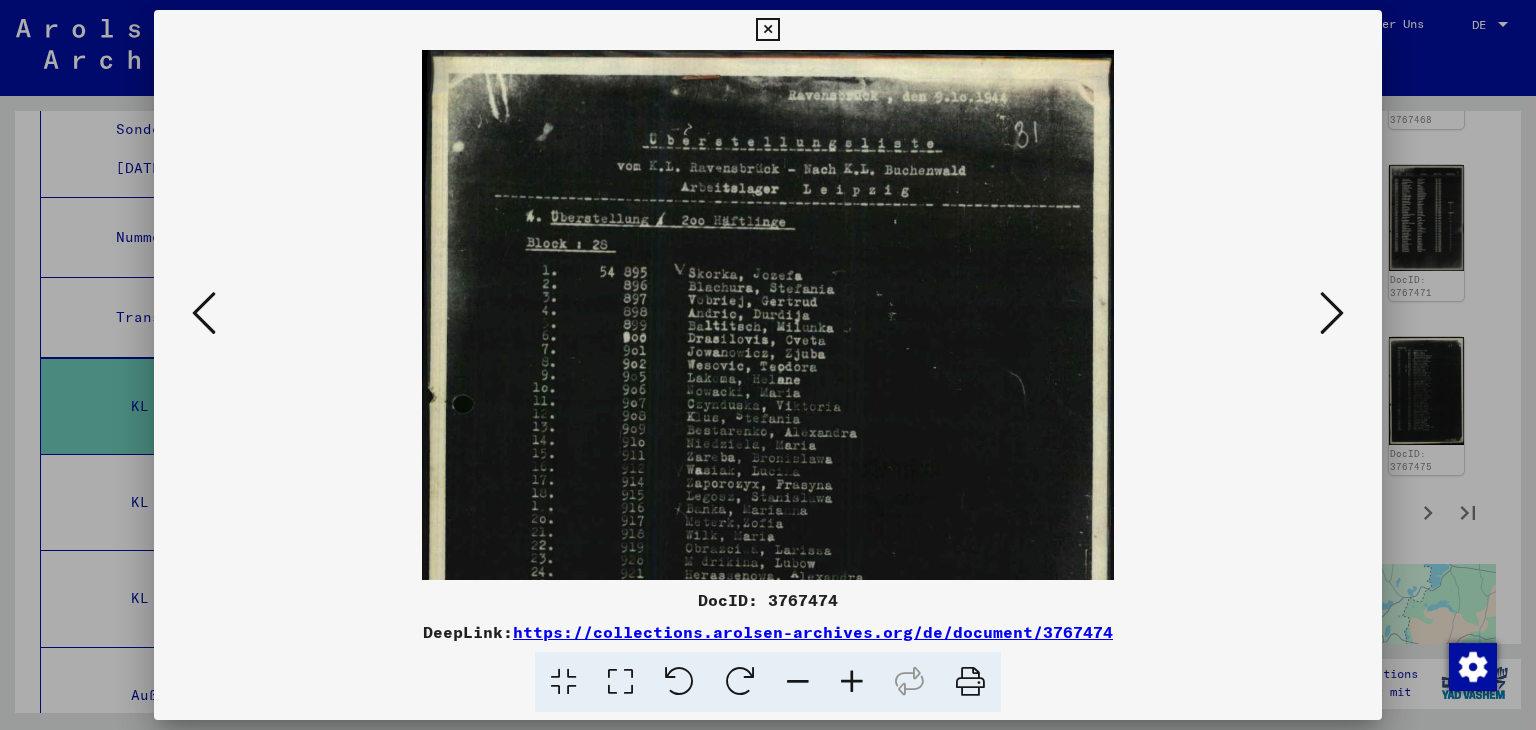 click at bounding box center [852, 682] 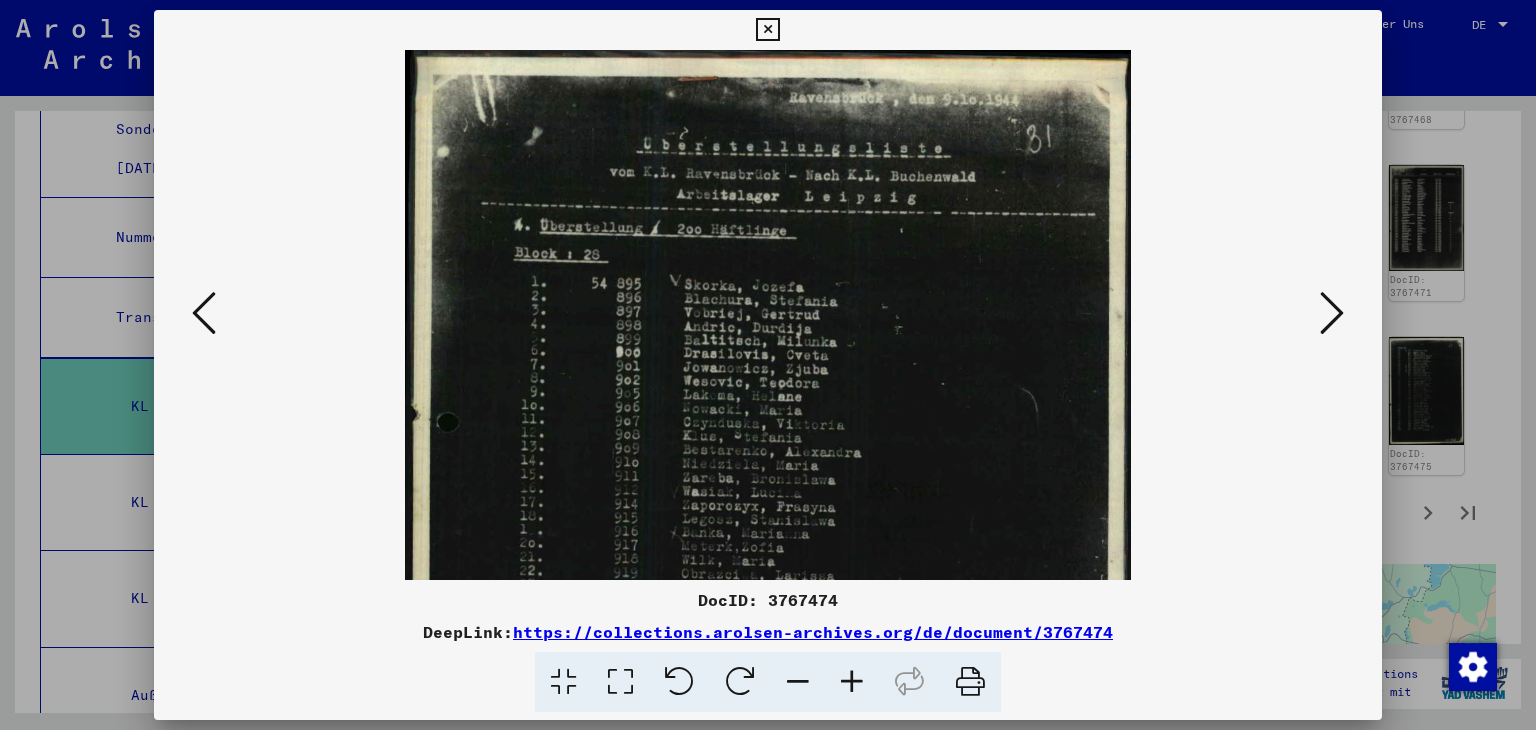 click at bounding box center (852, 682) 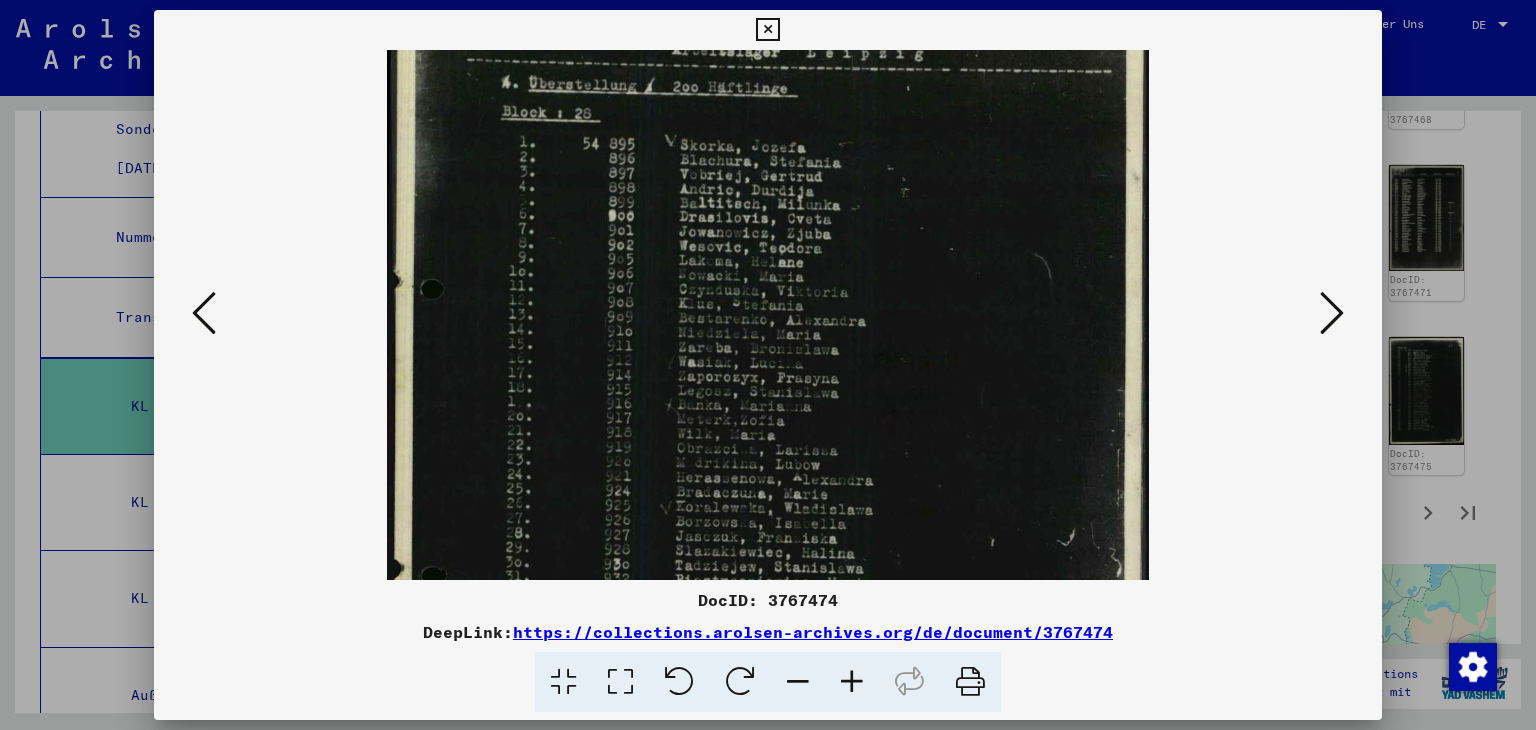 scroll, scrollTop: 164, scrollLeft: 0, axis: vertical 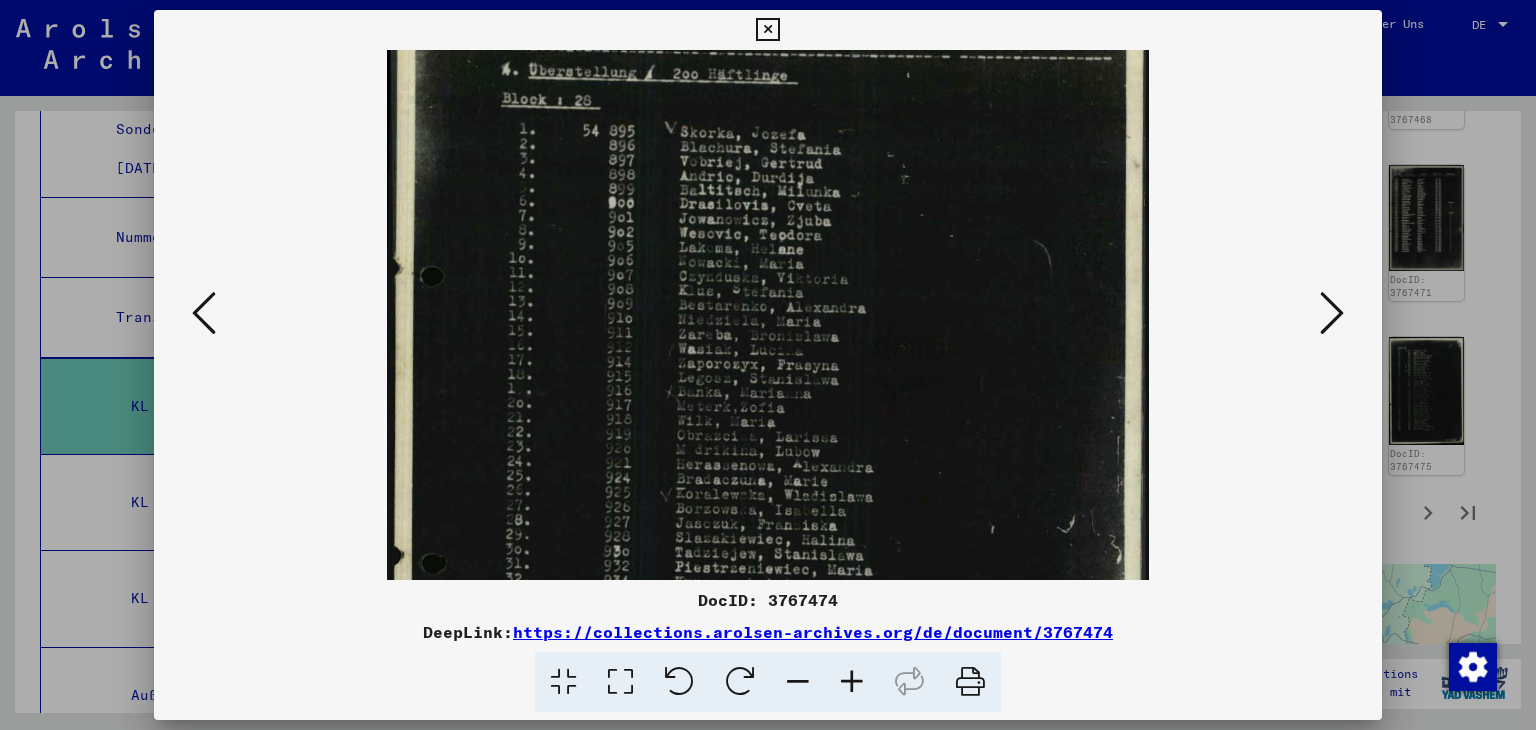 drag, startPoint x: 900, startPoint y: 438, endPoint x: 891, endPoint y: 277, distance: 161.25136 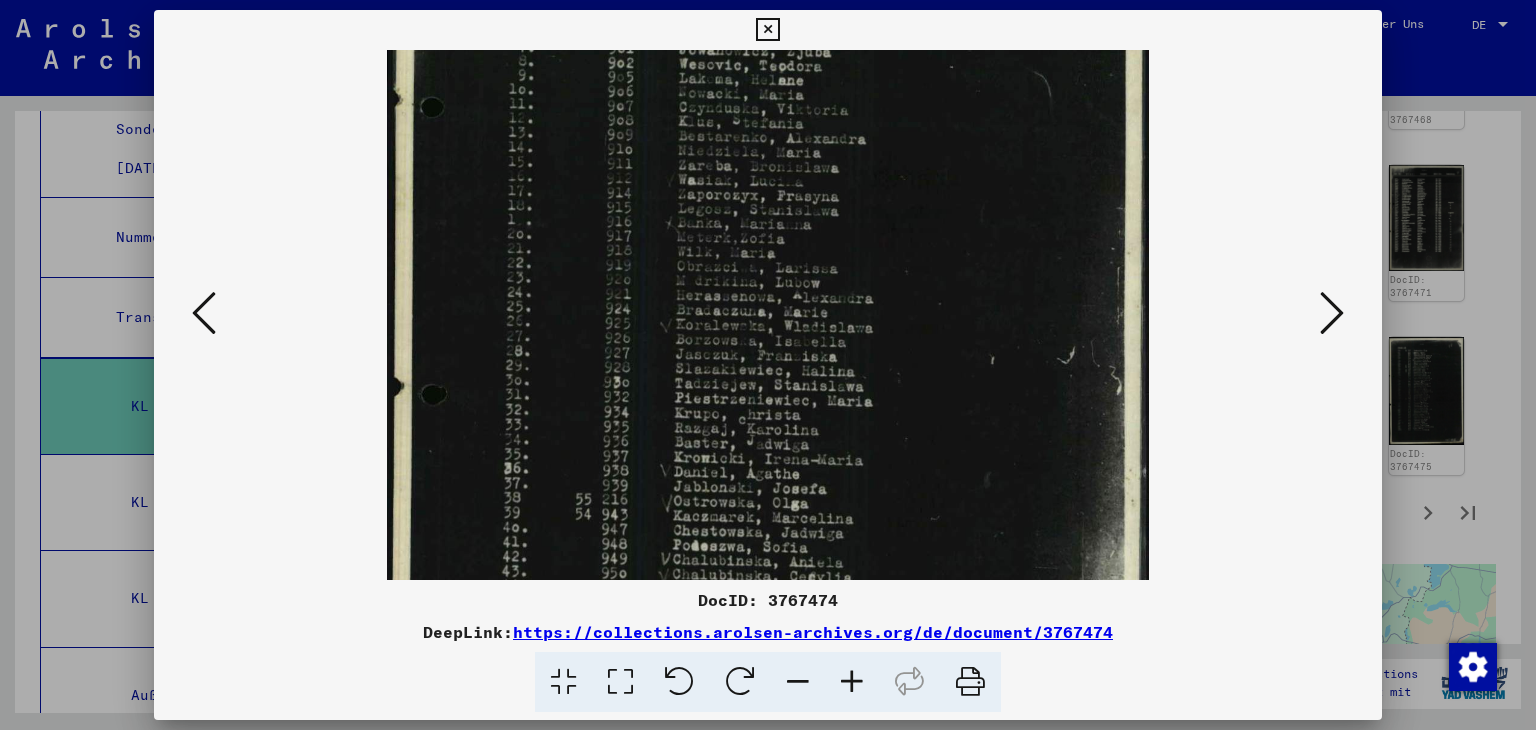 drag, startPoint x: 873, startPoint y: 446, endPoint x: 876, endPoint y: 281, distance: 165.02727 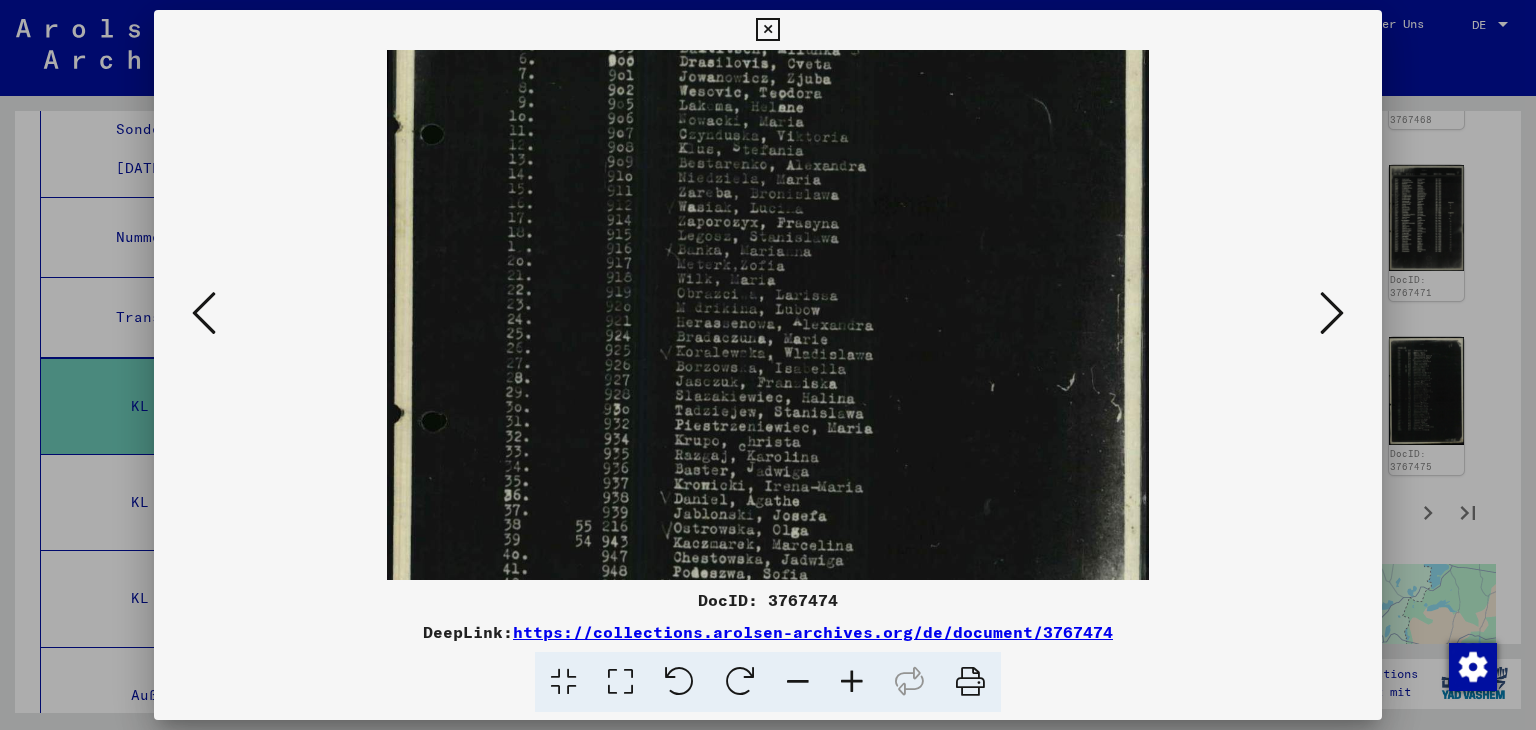 drag, startPoint x: 899, startPoint y: 497, endPoint x: 876, endPoint y: 529, distance: 39.40812 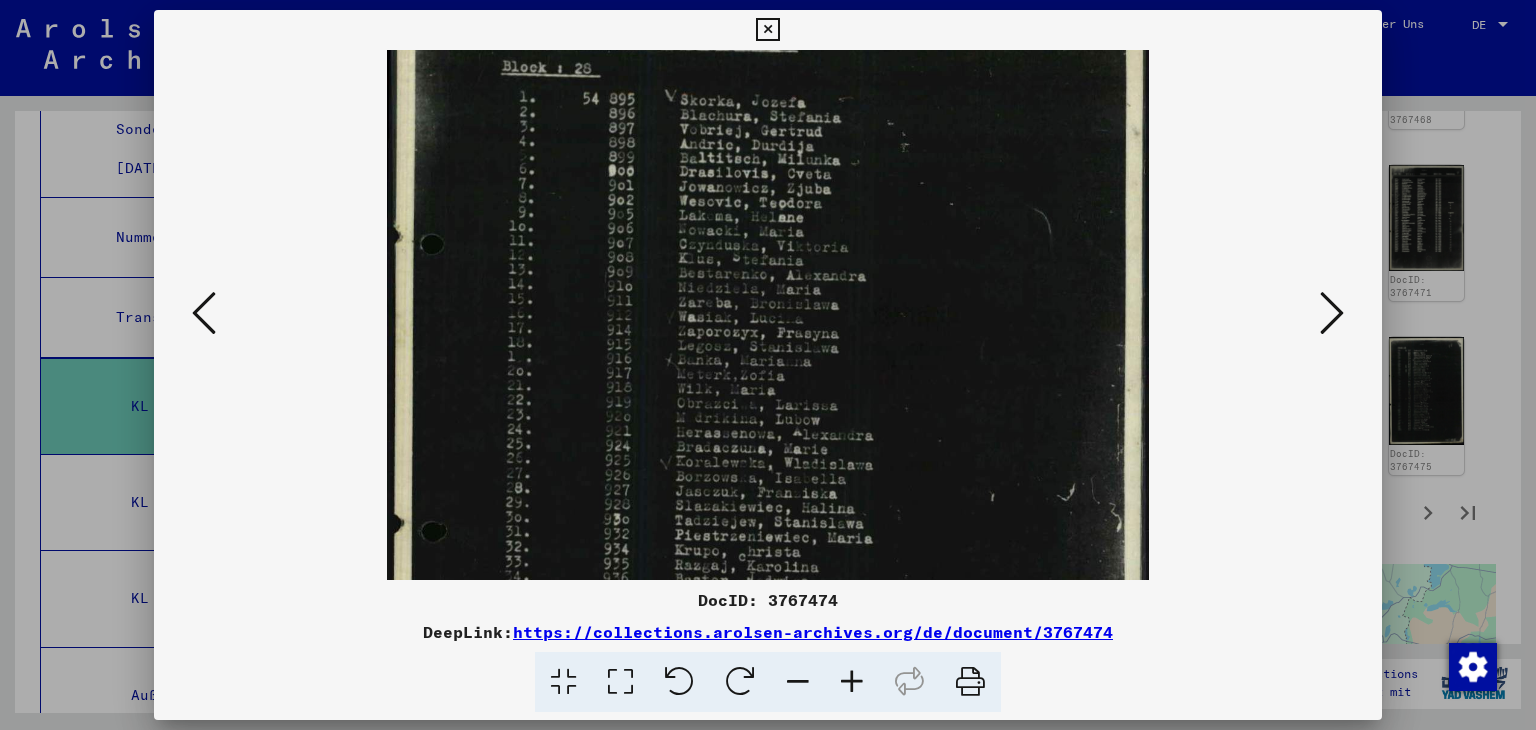 scroll, scrollTop: 45, scrollLeft: 0, axis: vertical 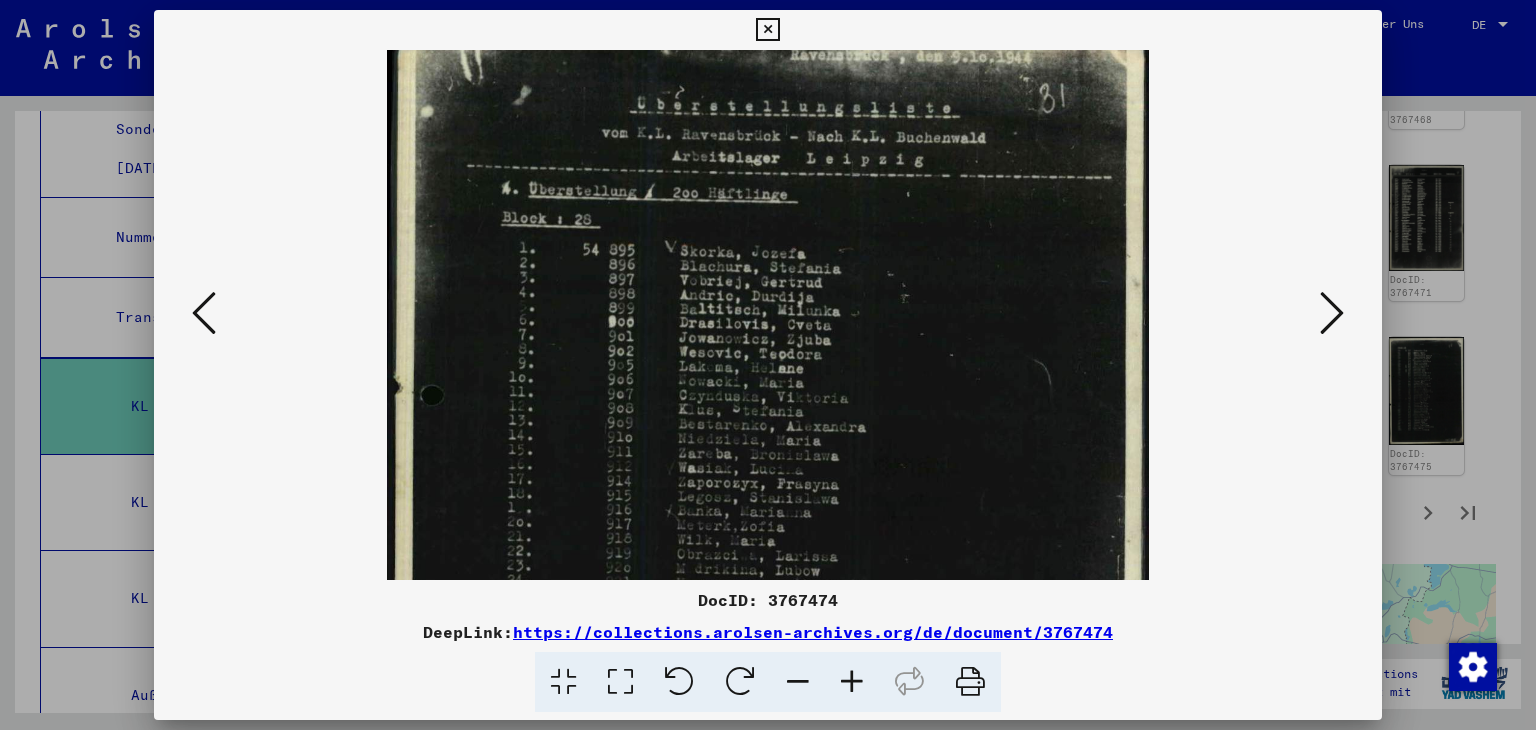 drag, startPoint x: 943, startPoint y: 314, endPoint x: 921, endPoint y: 576, distance: 262.92203 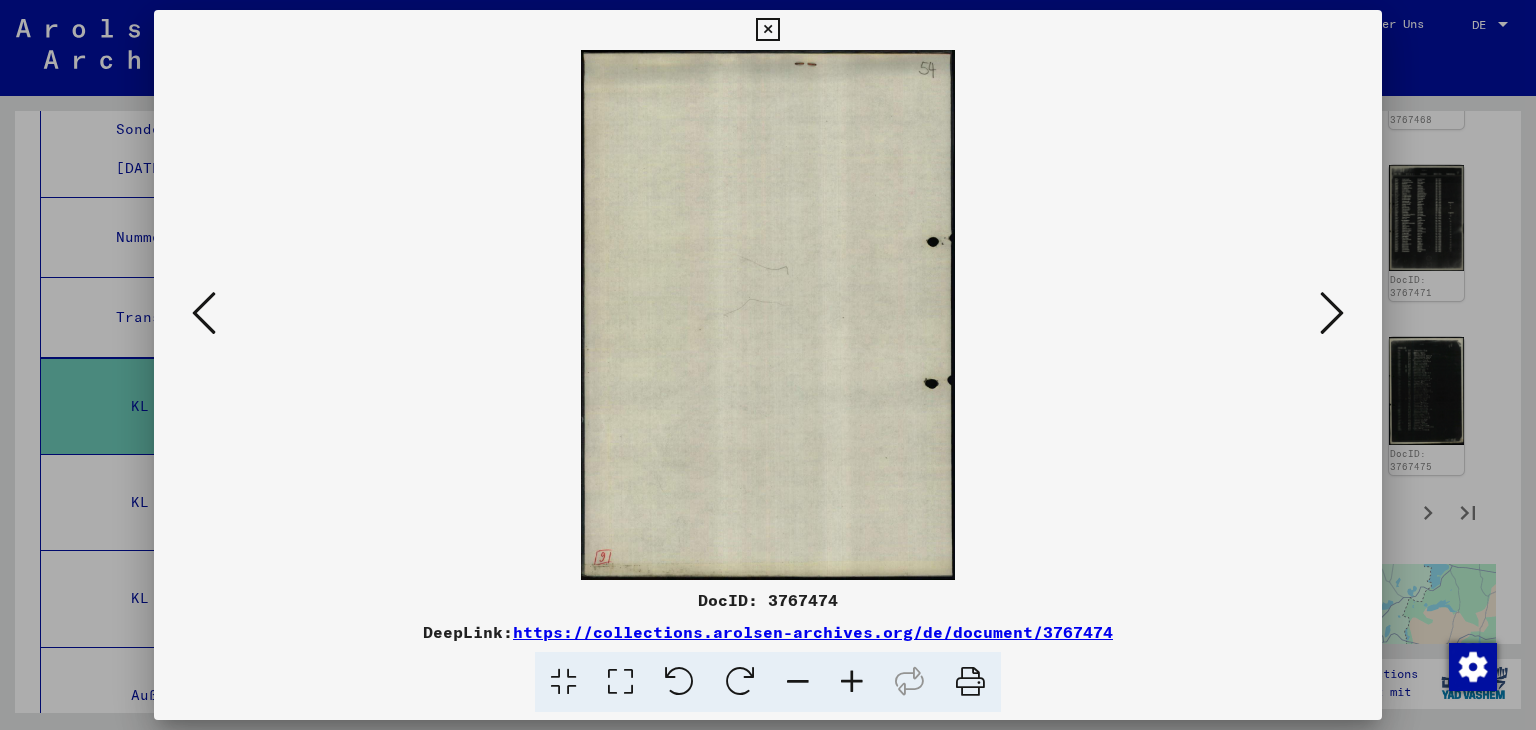 scroll, scrollTop: 0, scrollLeft: 0, axis: both 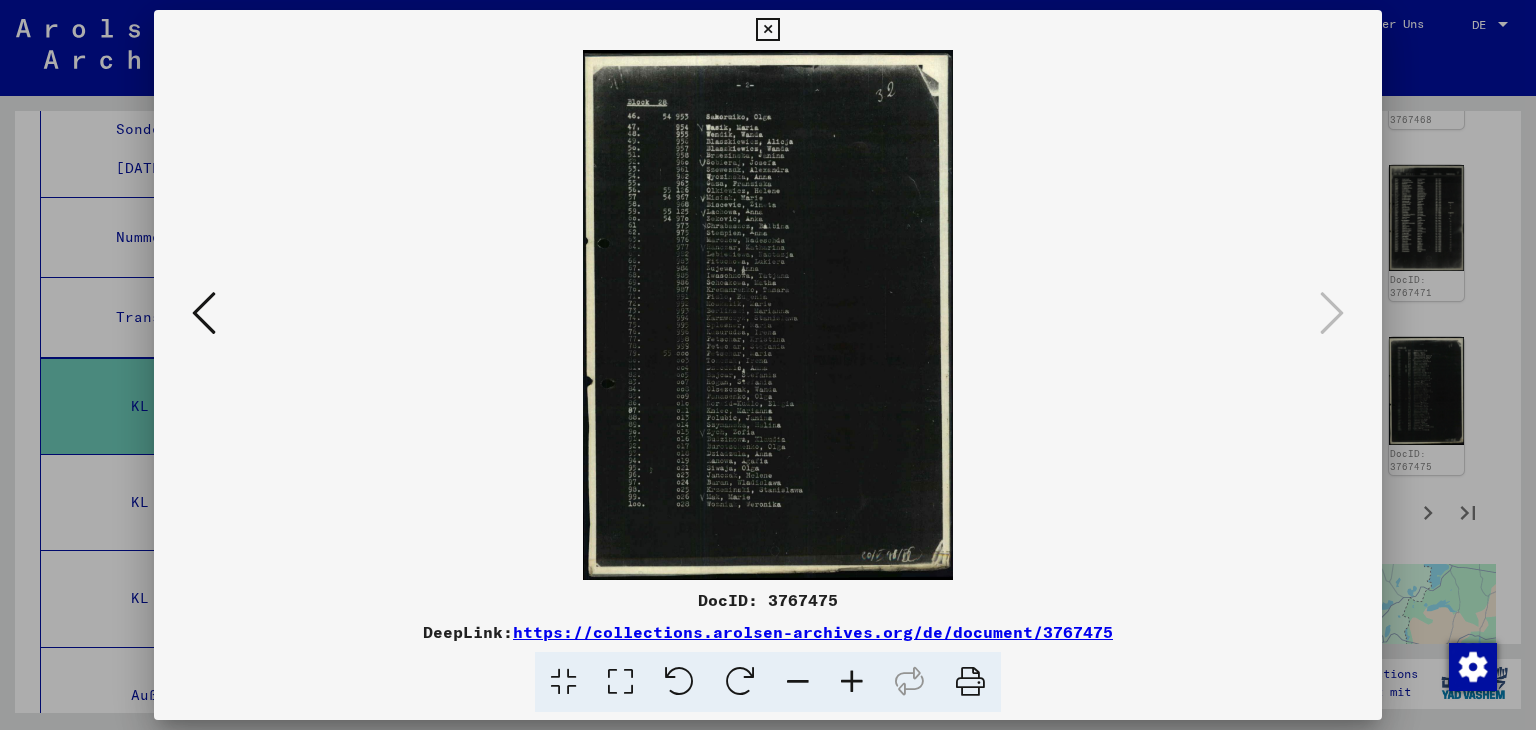 click at bounding box center [767, 30] 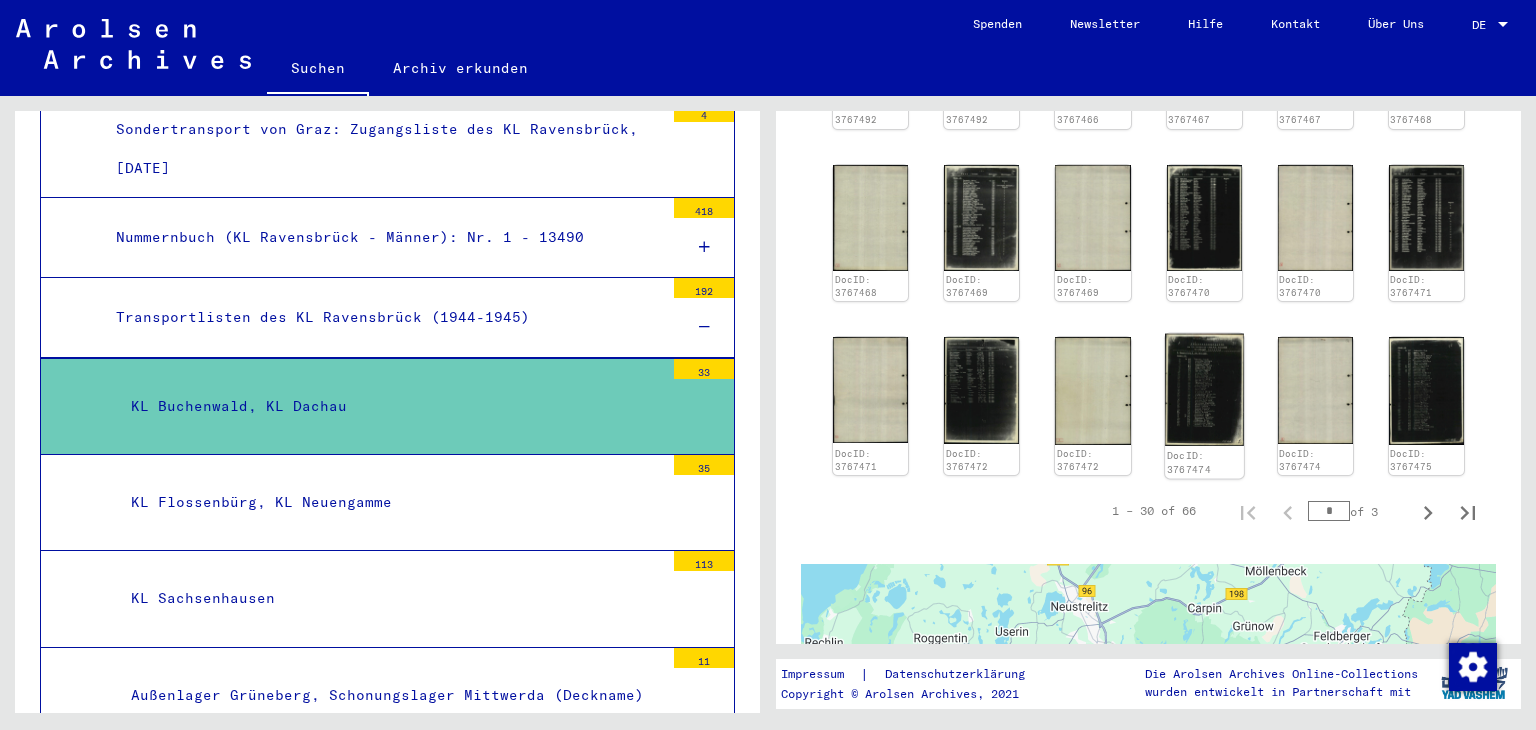 click 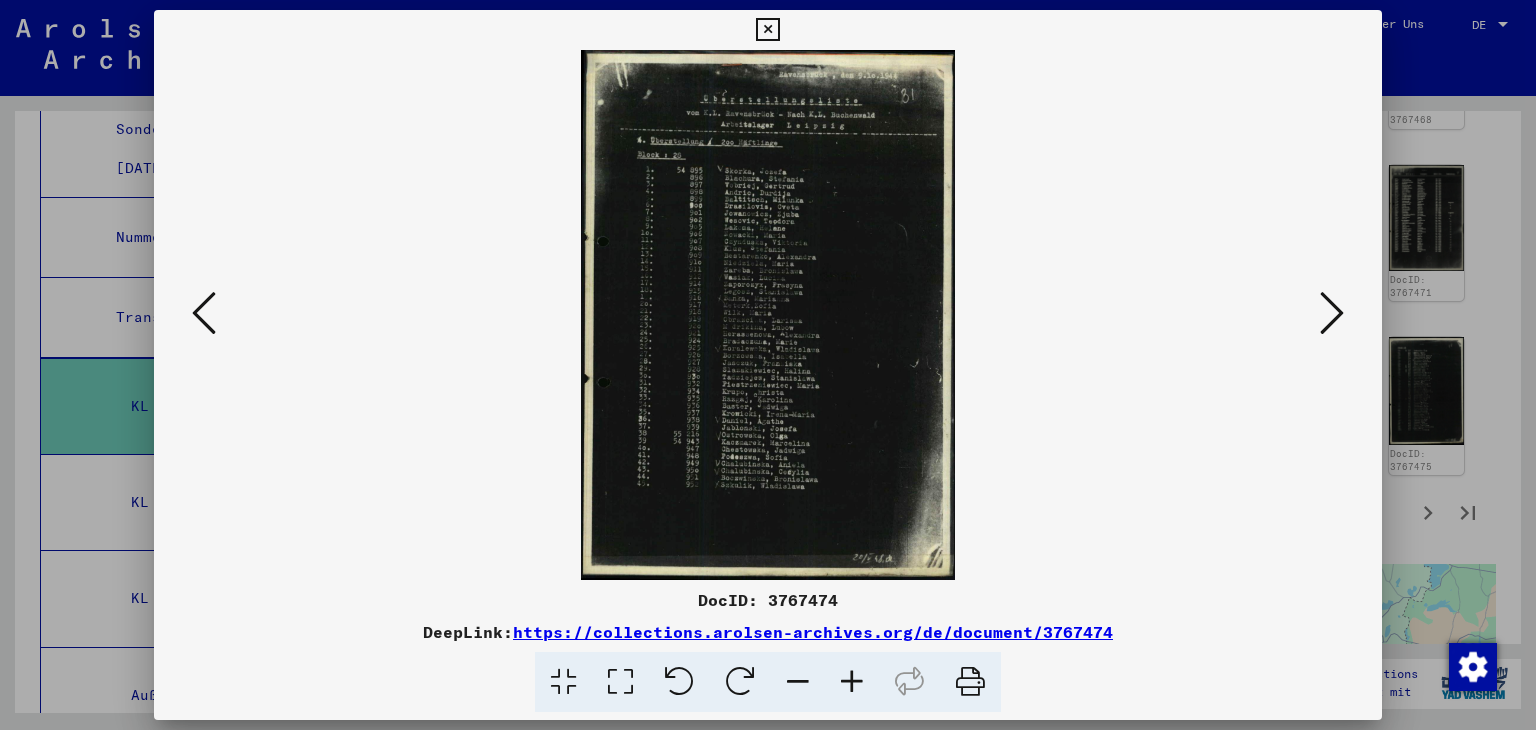 click at bounding box center [1332, 313] 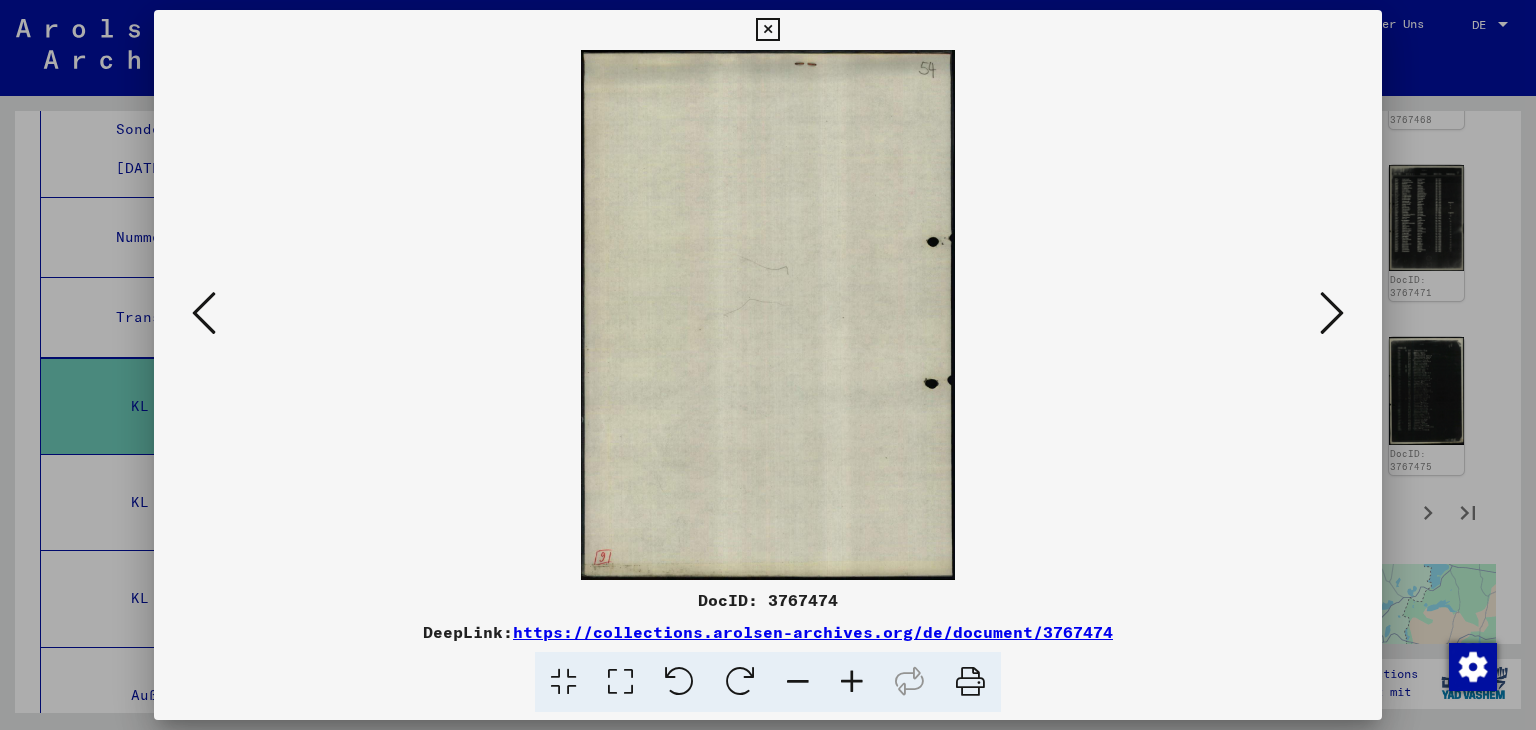 click at bounding box center [1332, 313] 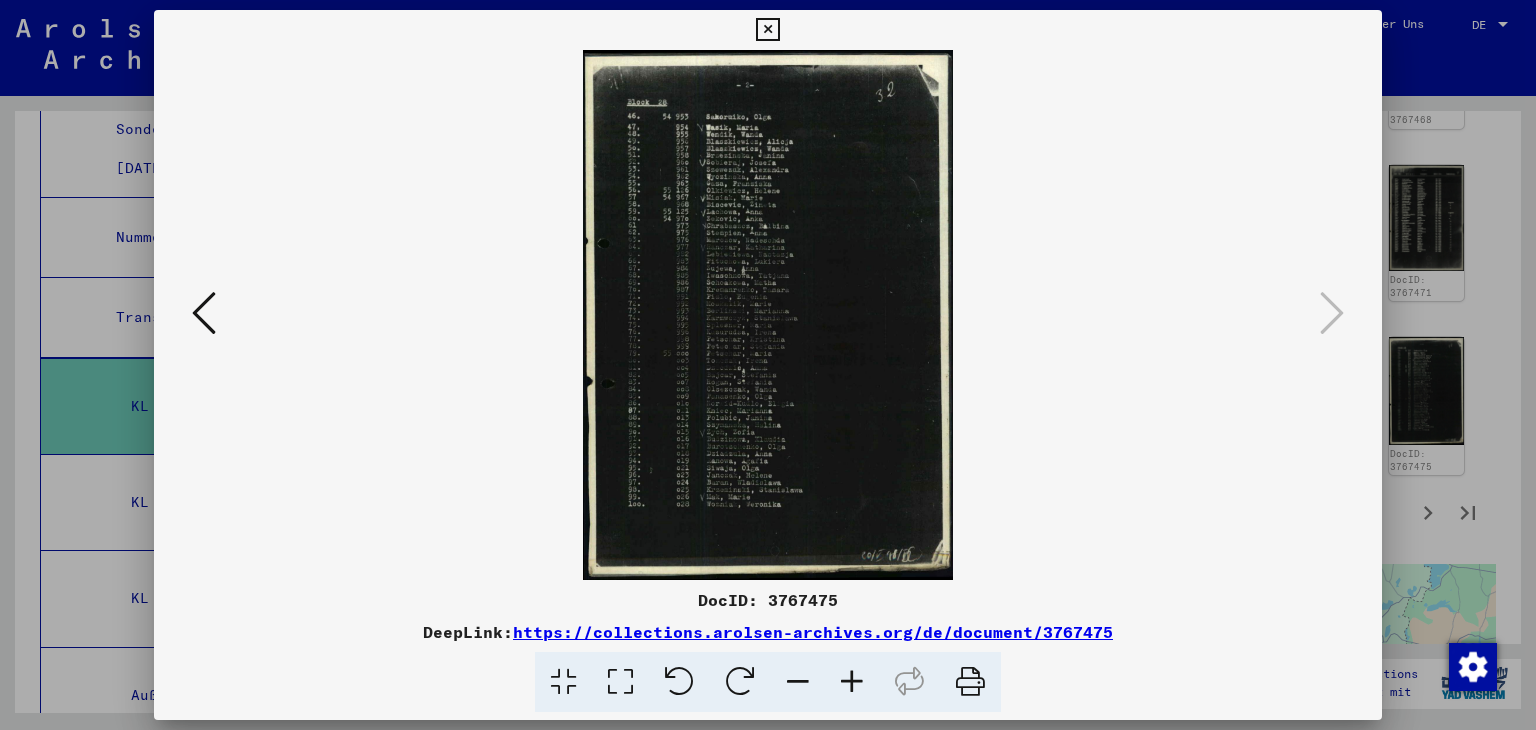 click at bounding box center [204, 313] 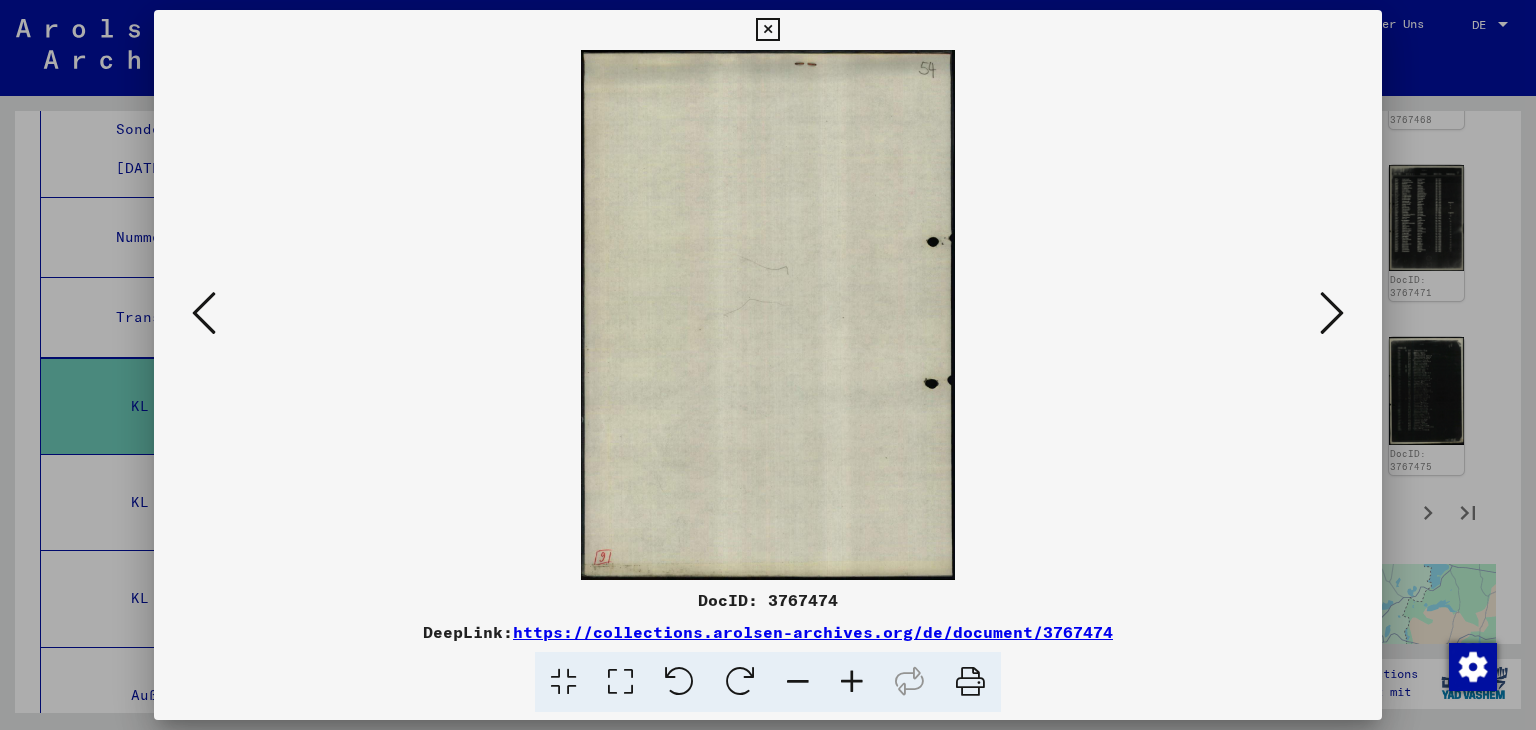 click at bounding box center (204, 313) 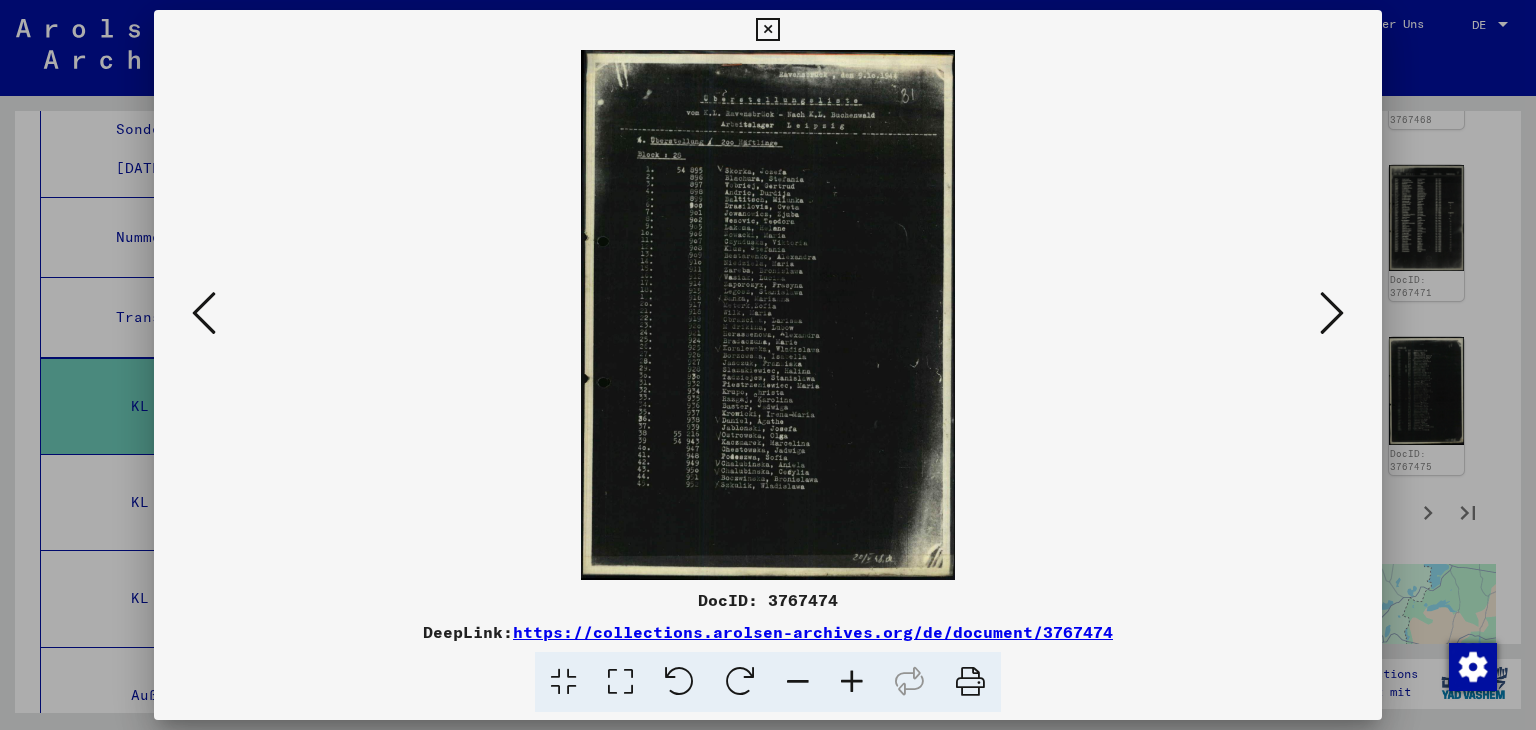 click at bounding box center (204, 313) 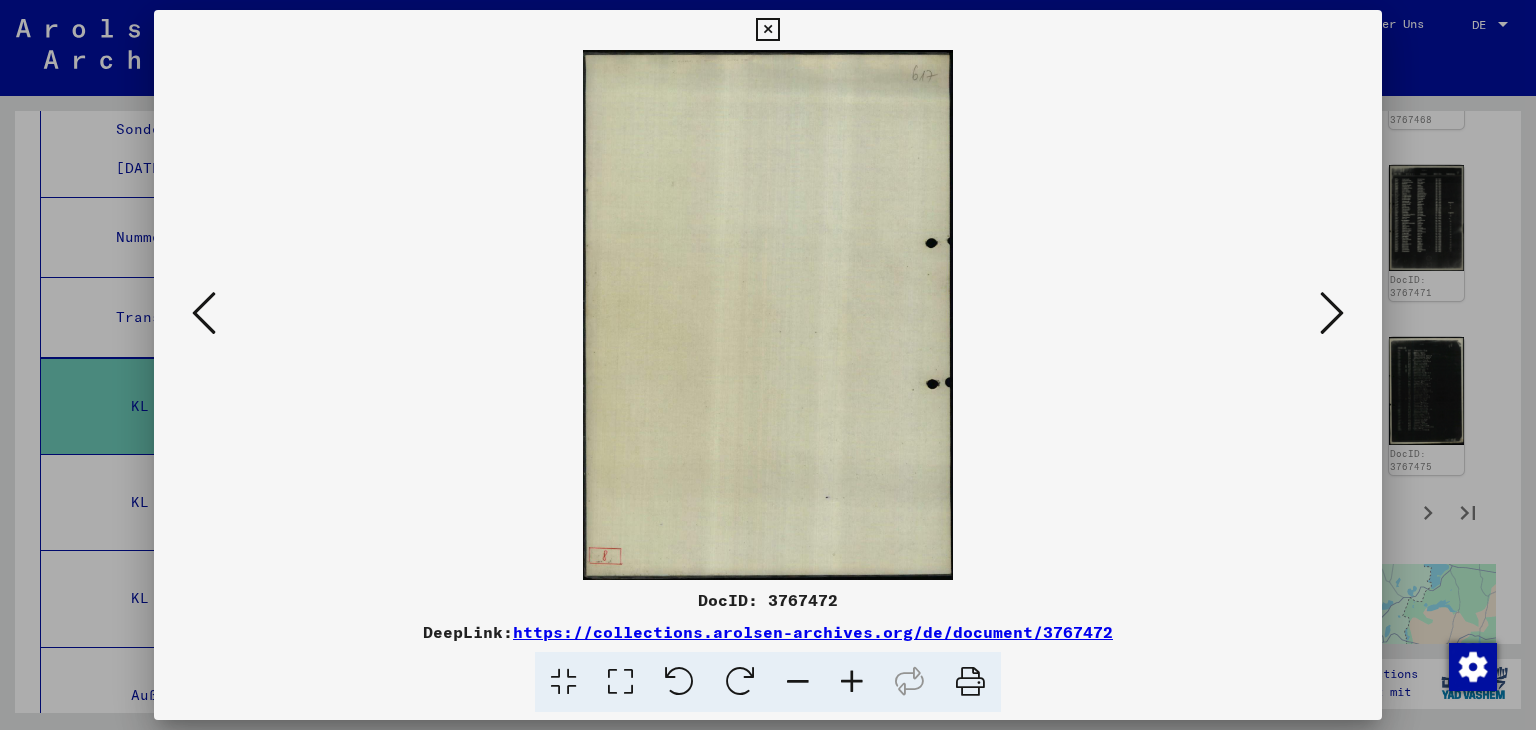 click at bounding box center [204, 313] 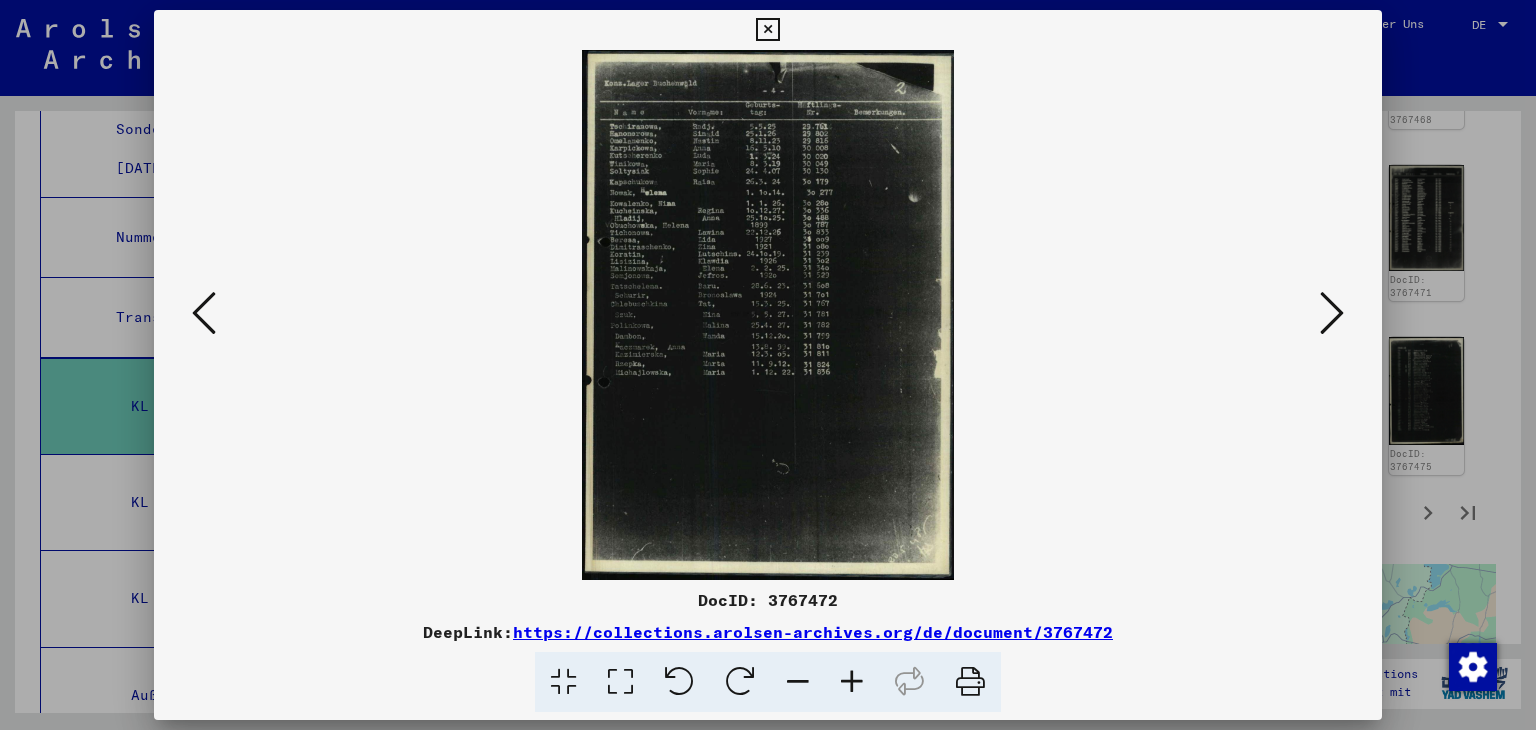click at bounding box center [204, 313] 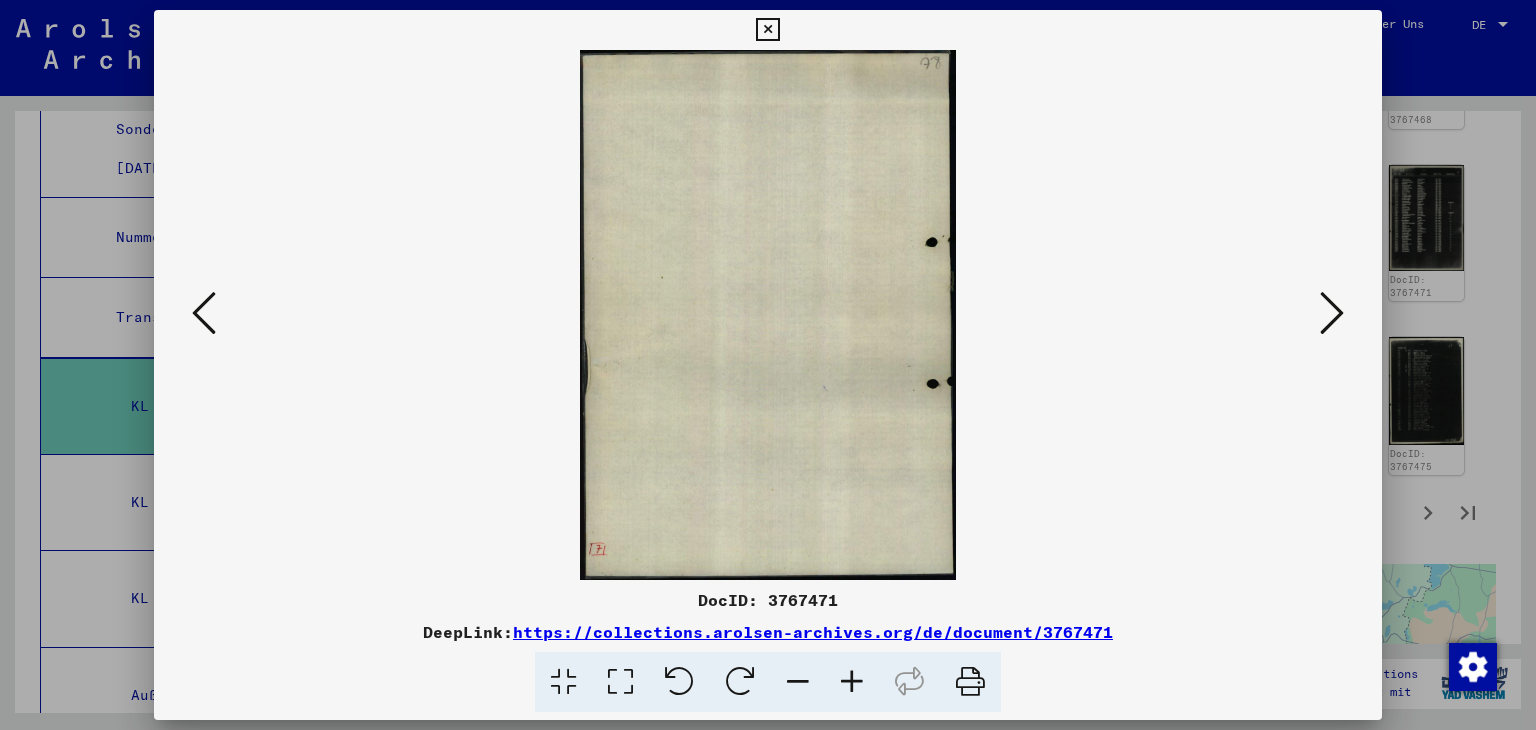 click at bounding box center (204, 313) 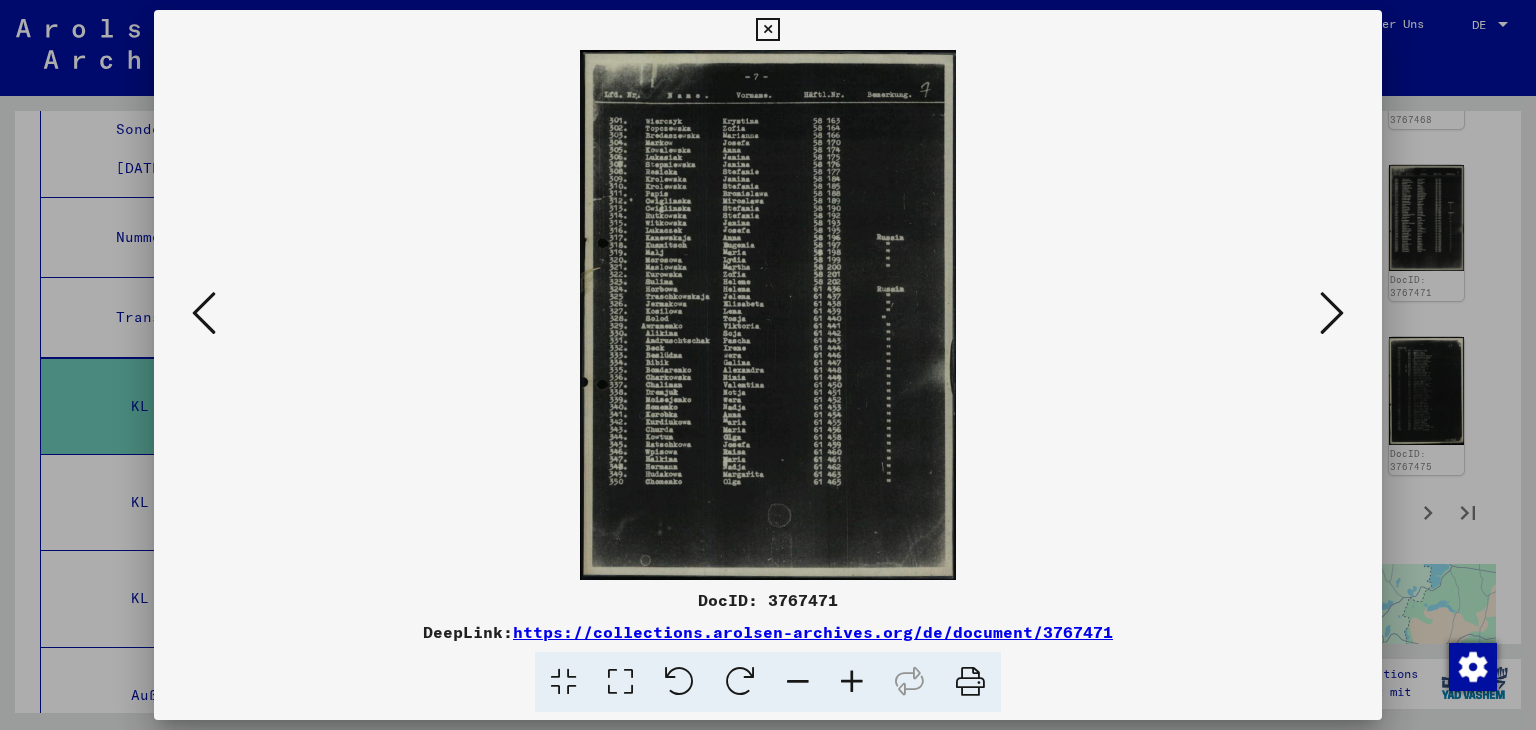 click at bounding box center [204, 313] 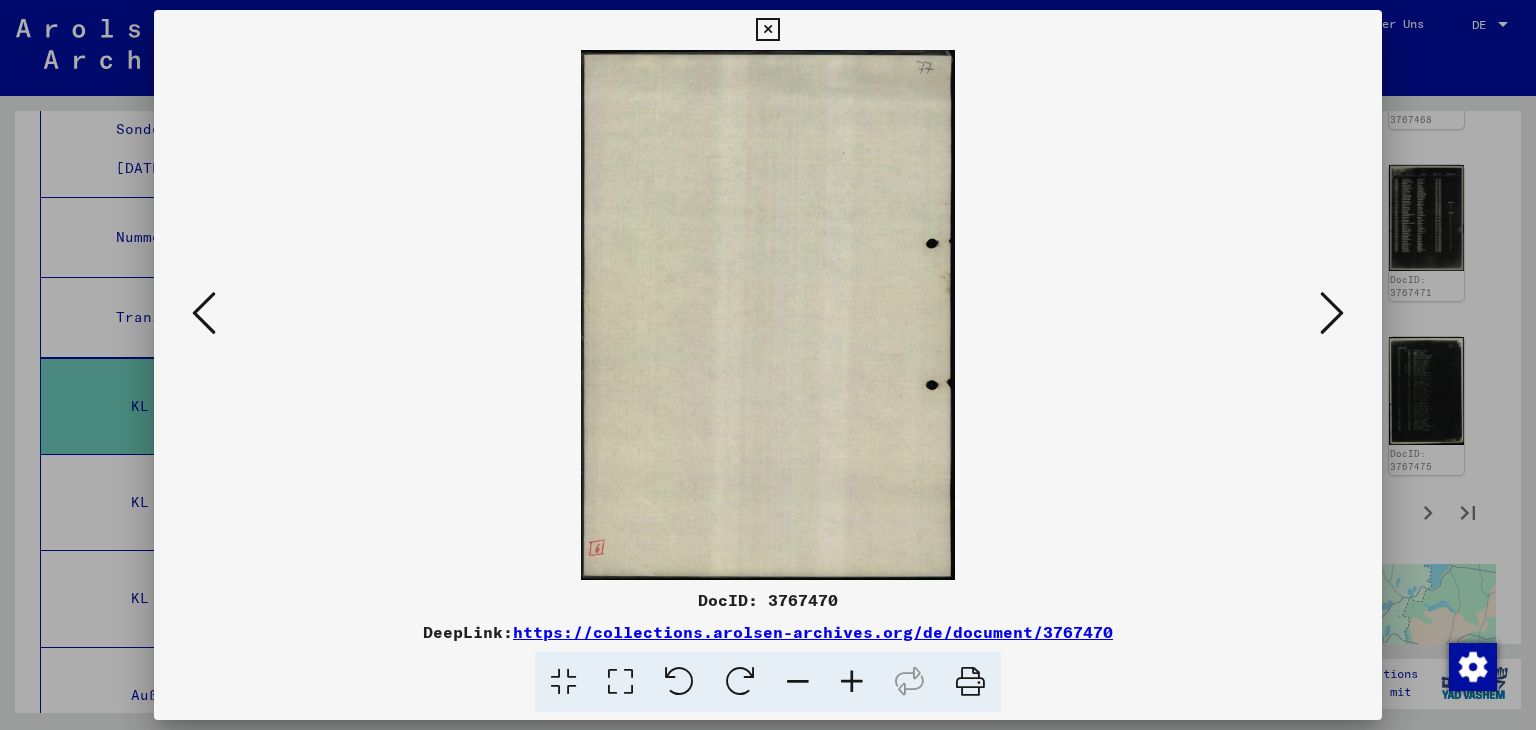 click at bounding box center [204, 313] 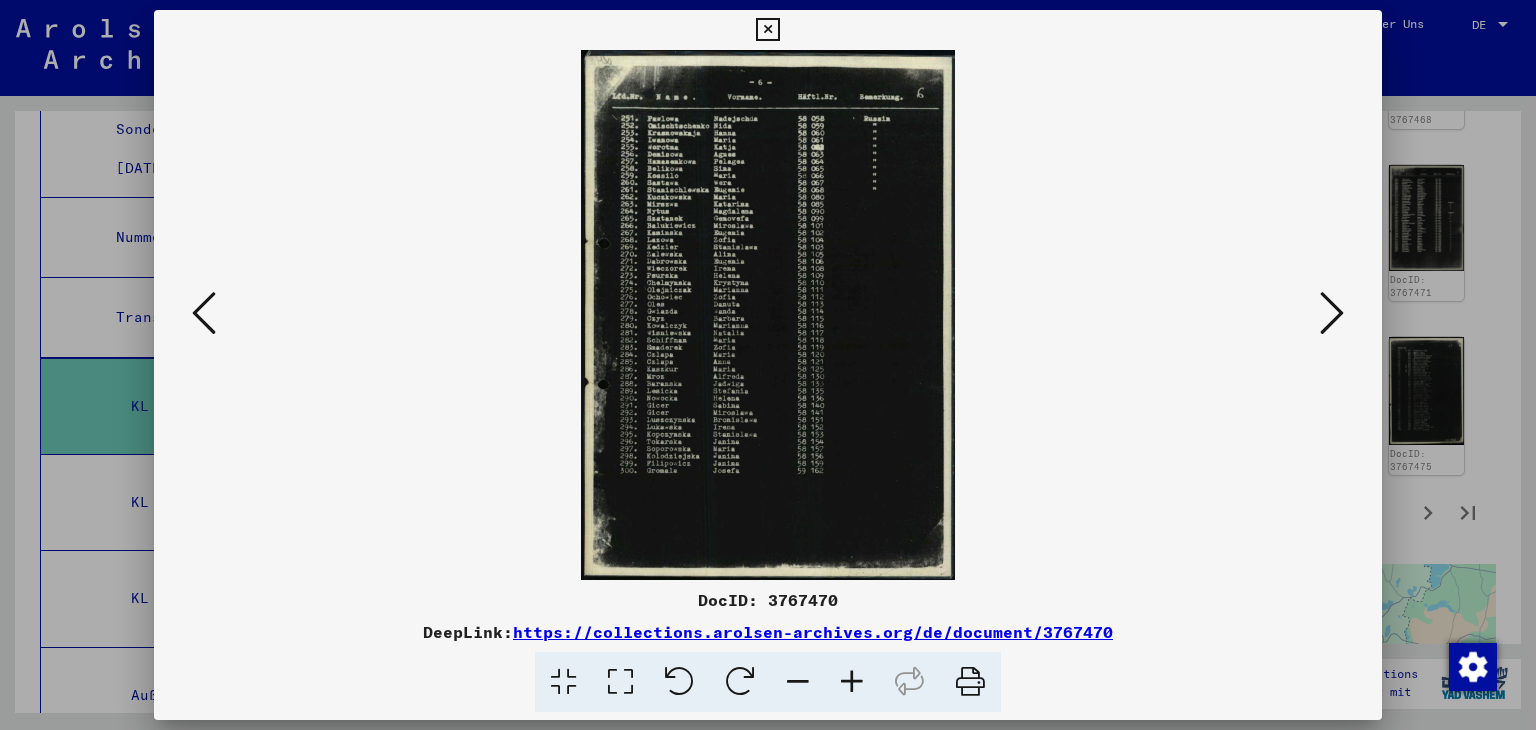 click at bounding box center (204, 313) 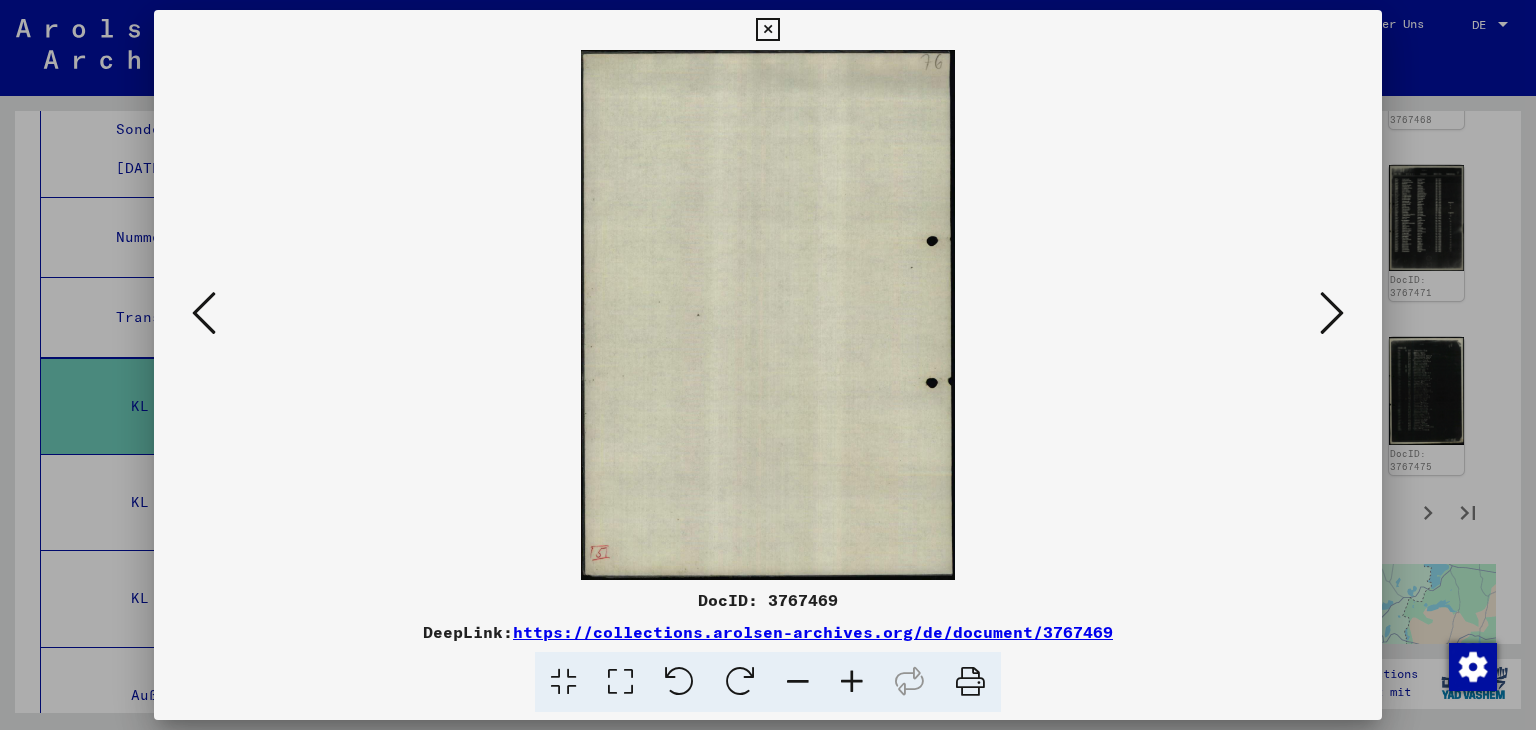 click at bounding box center (204, 313) 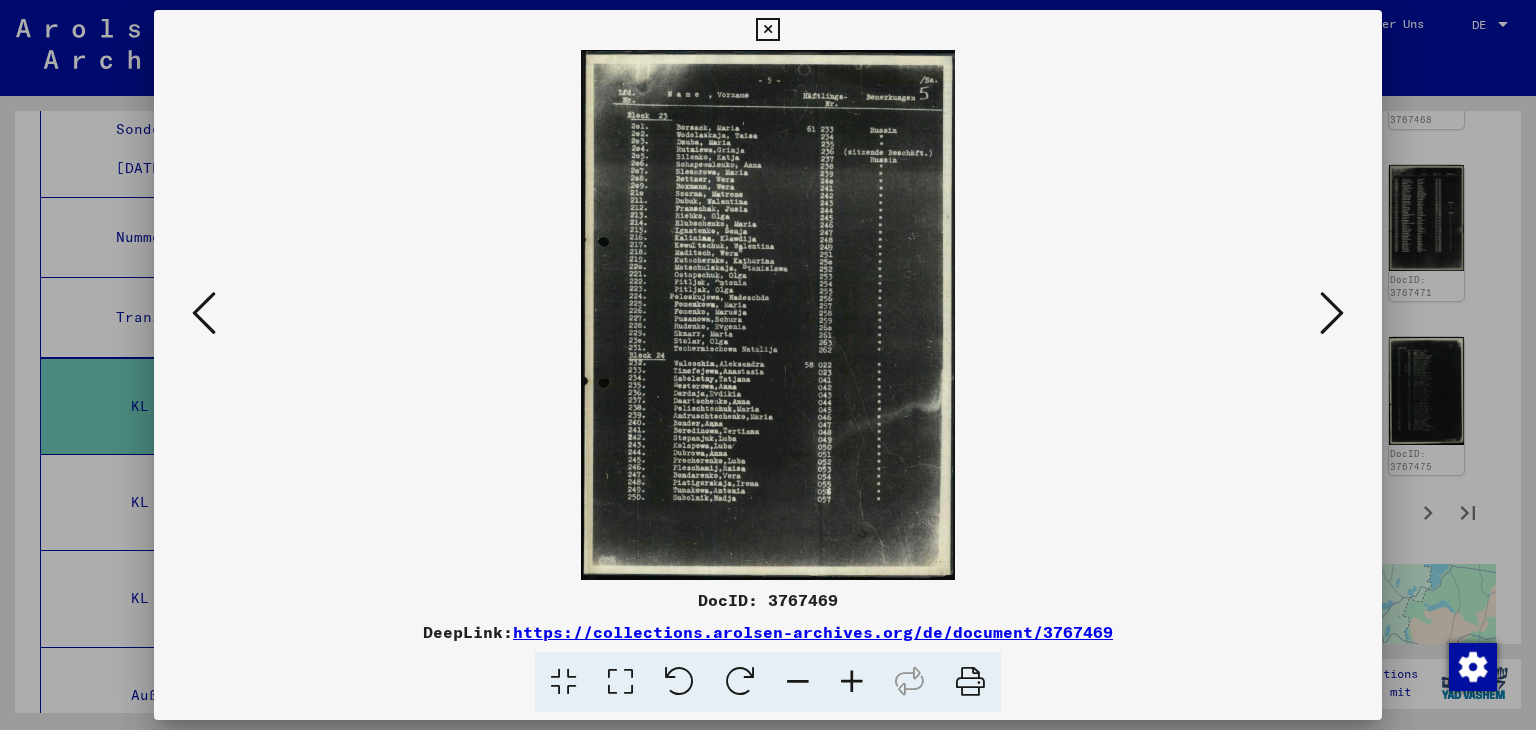 click at bounding box center (204, 313) 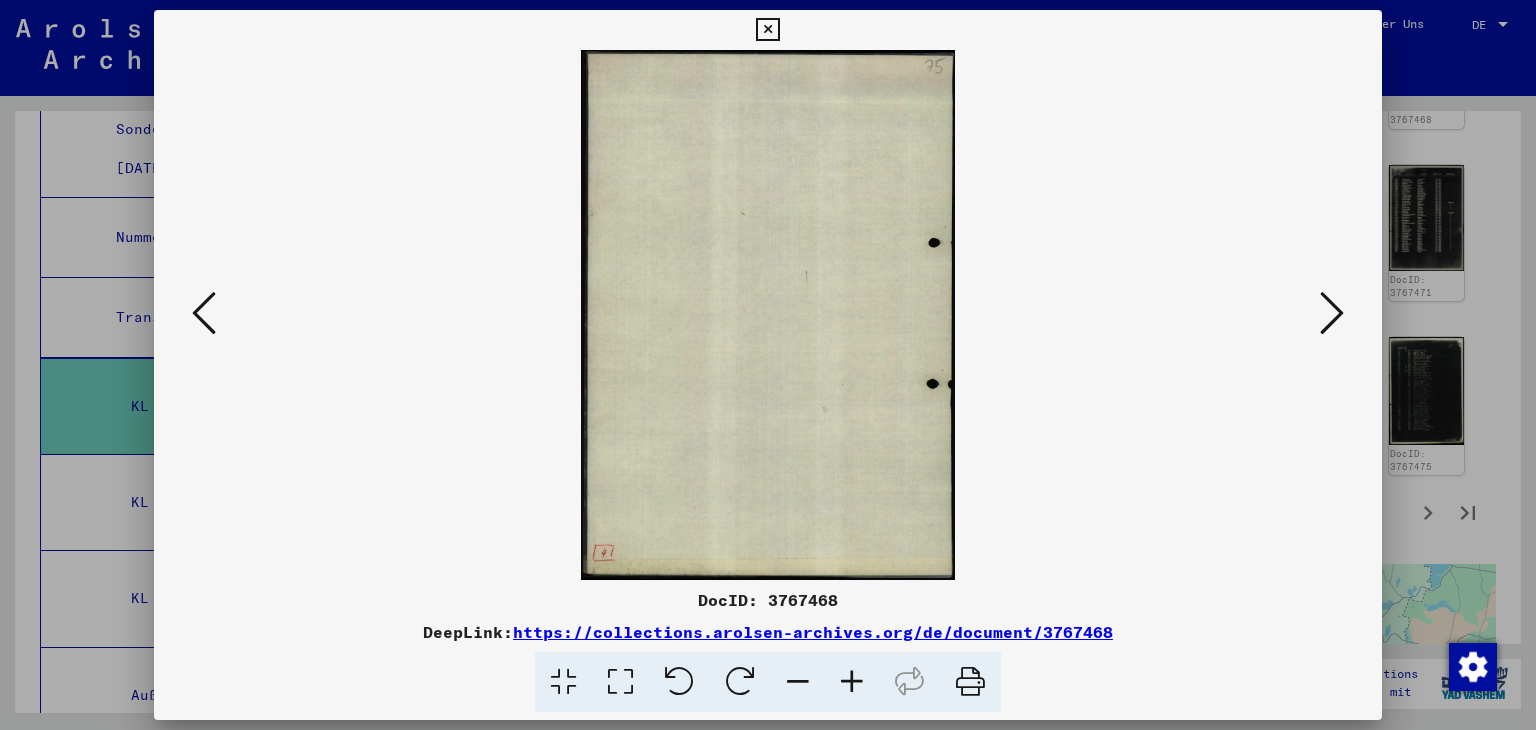 click at bounding box center (204, 313) 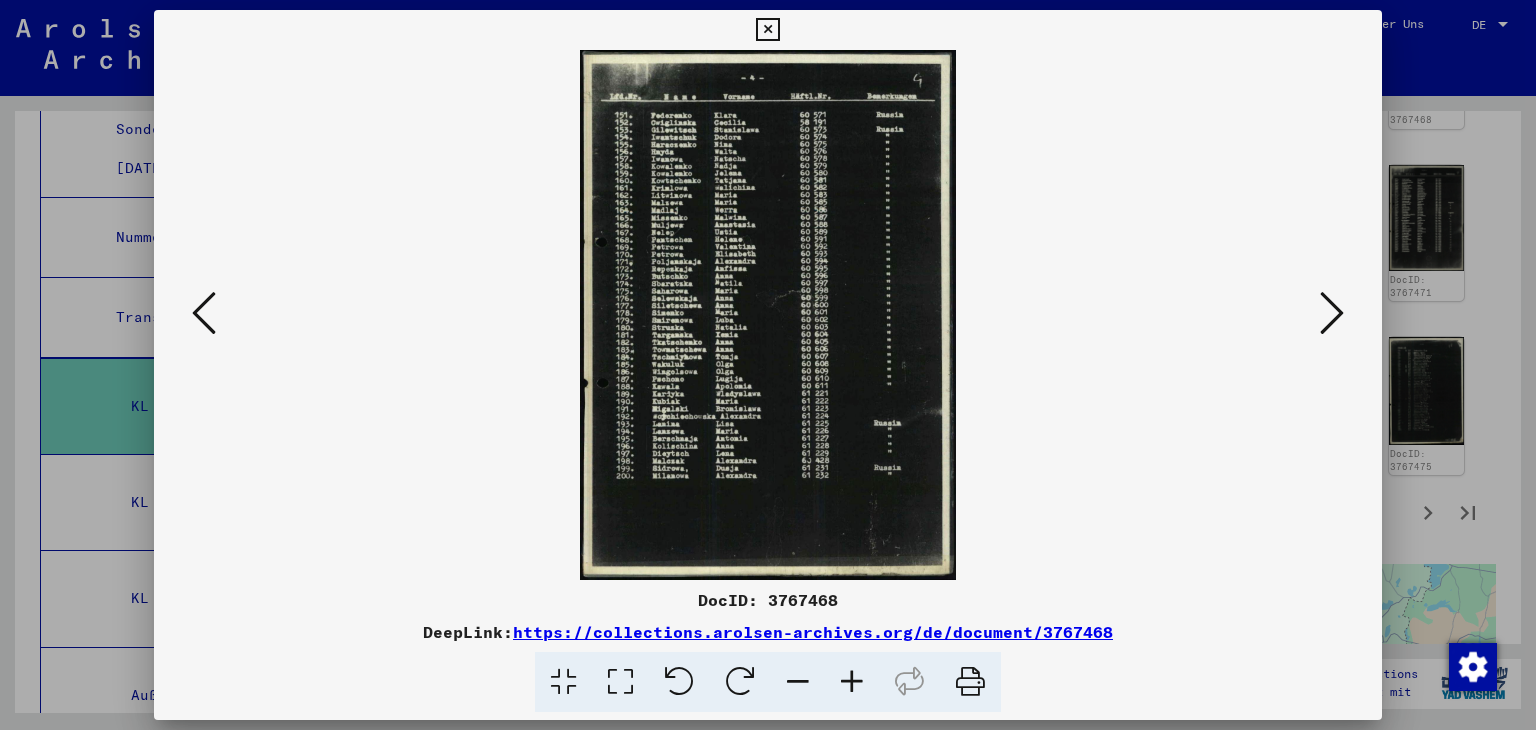 click at bounding box center [204, 313] 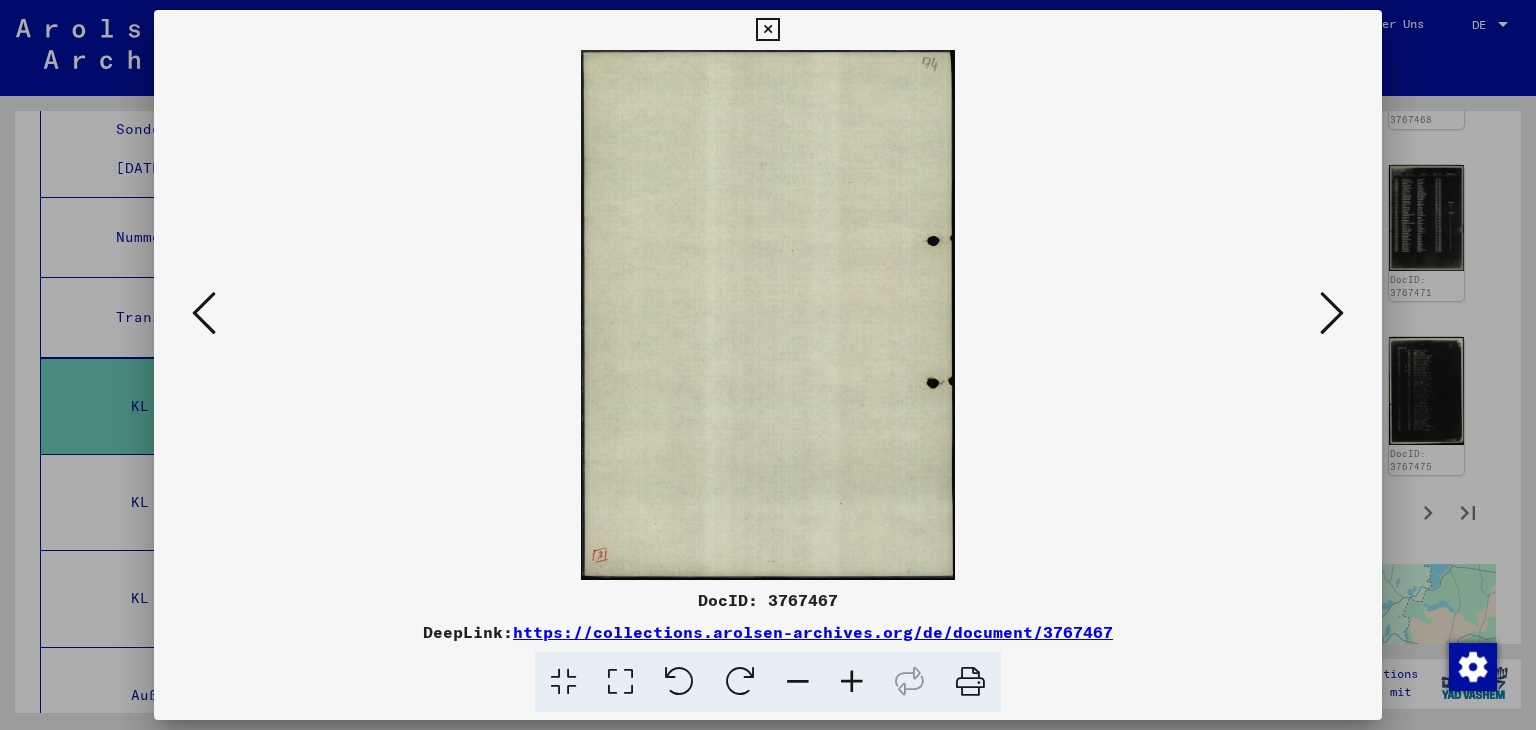 click at bounding box center [204, 313] 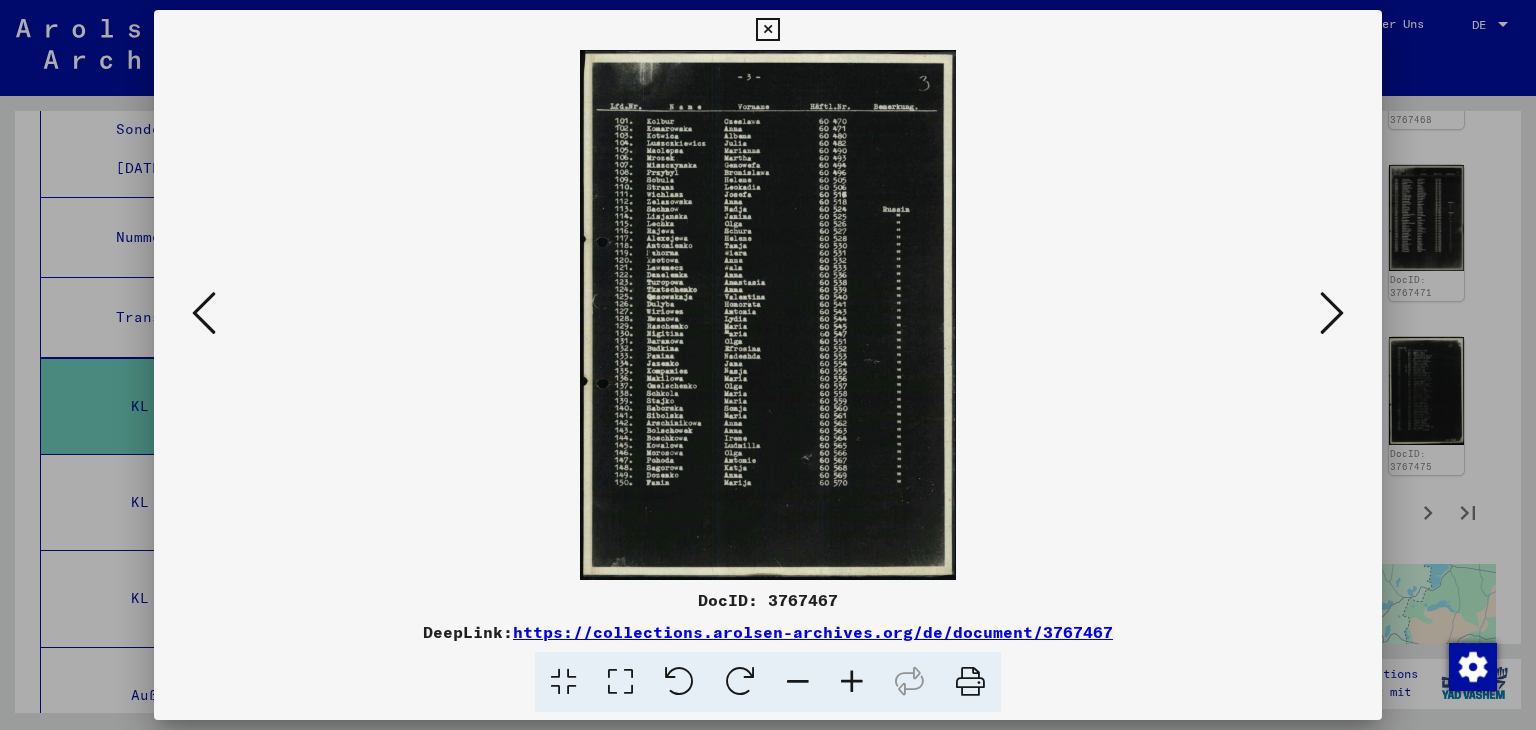 click at bounding box center [204, 313] 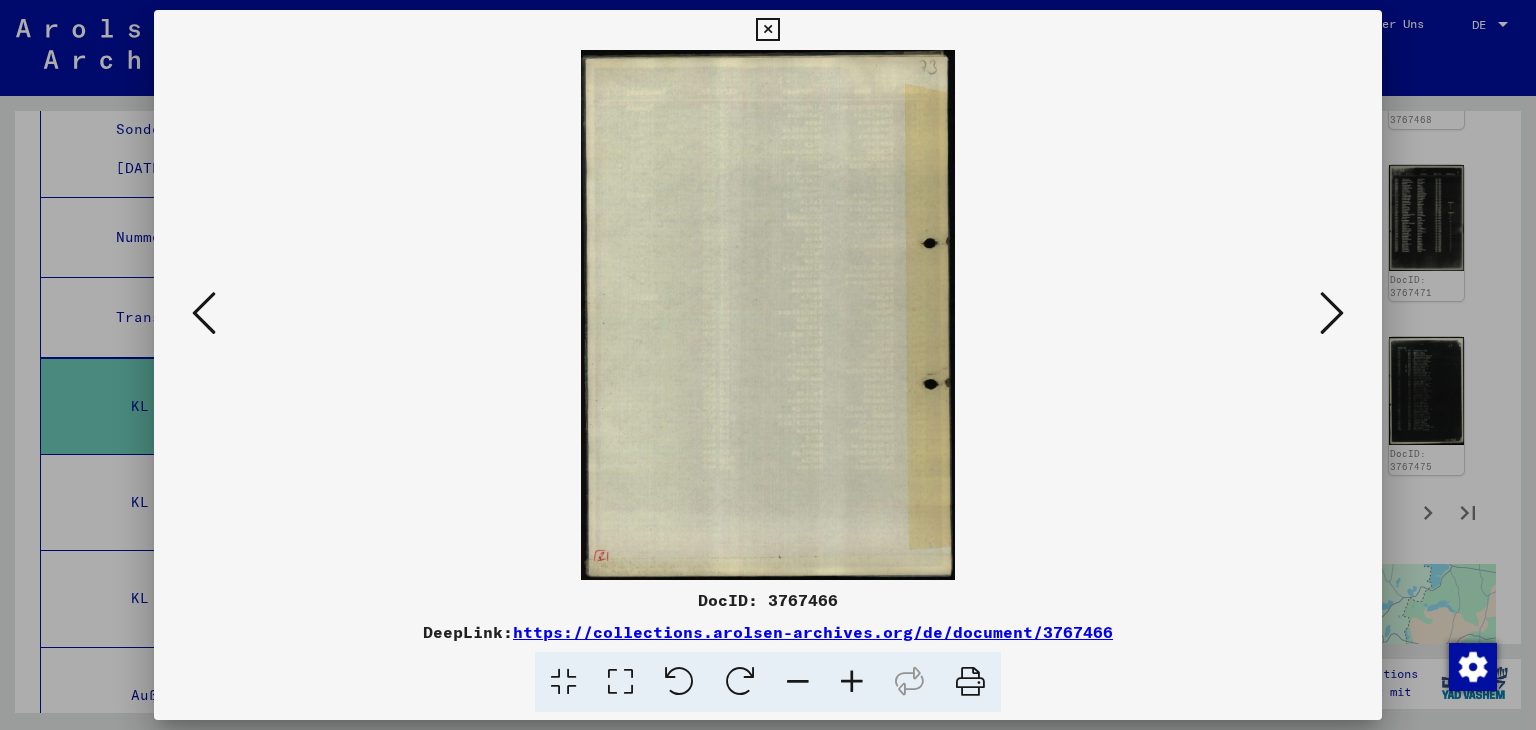 click at bounding box center (204, 313) 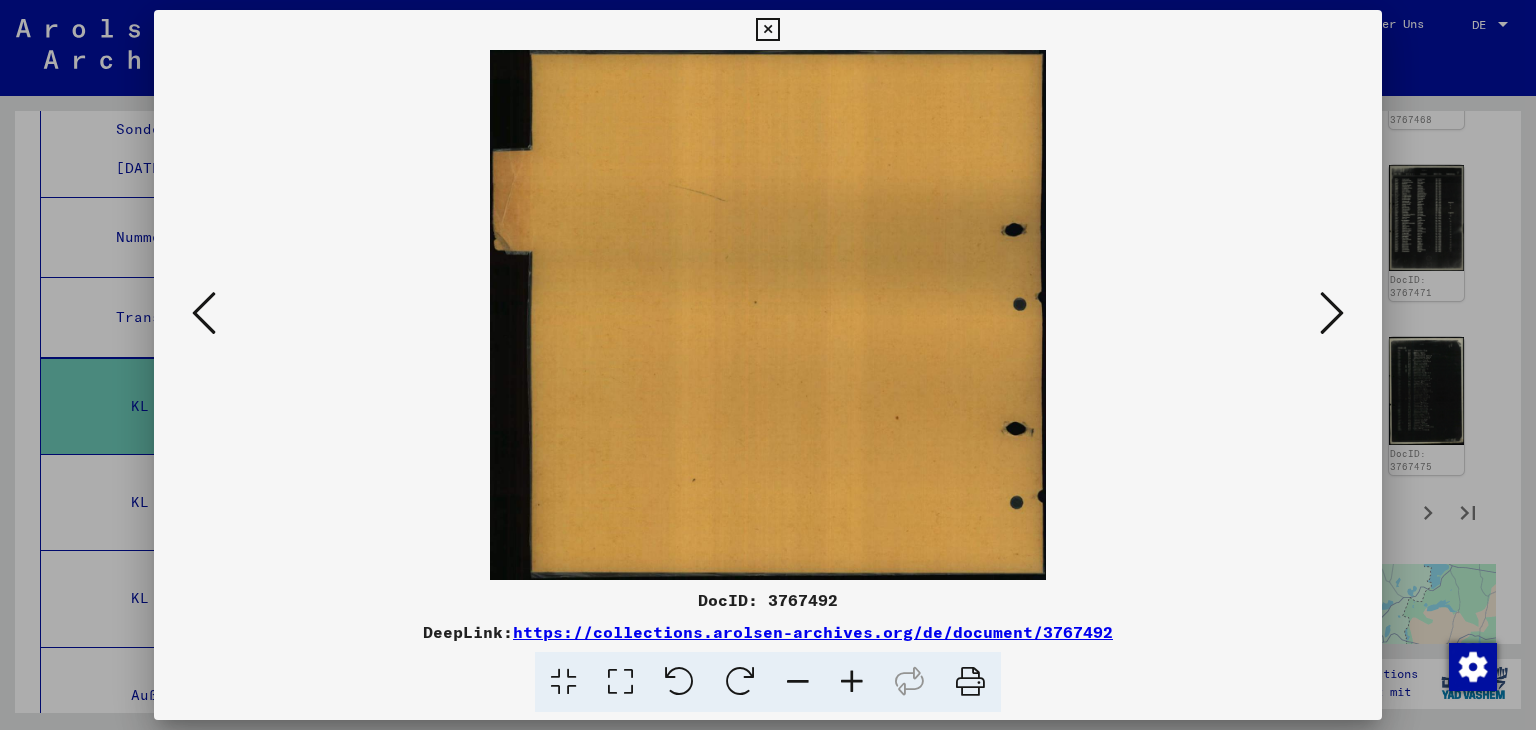 click at bounding box center [204, 313] 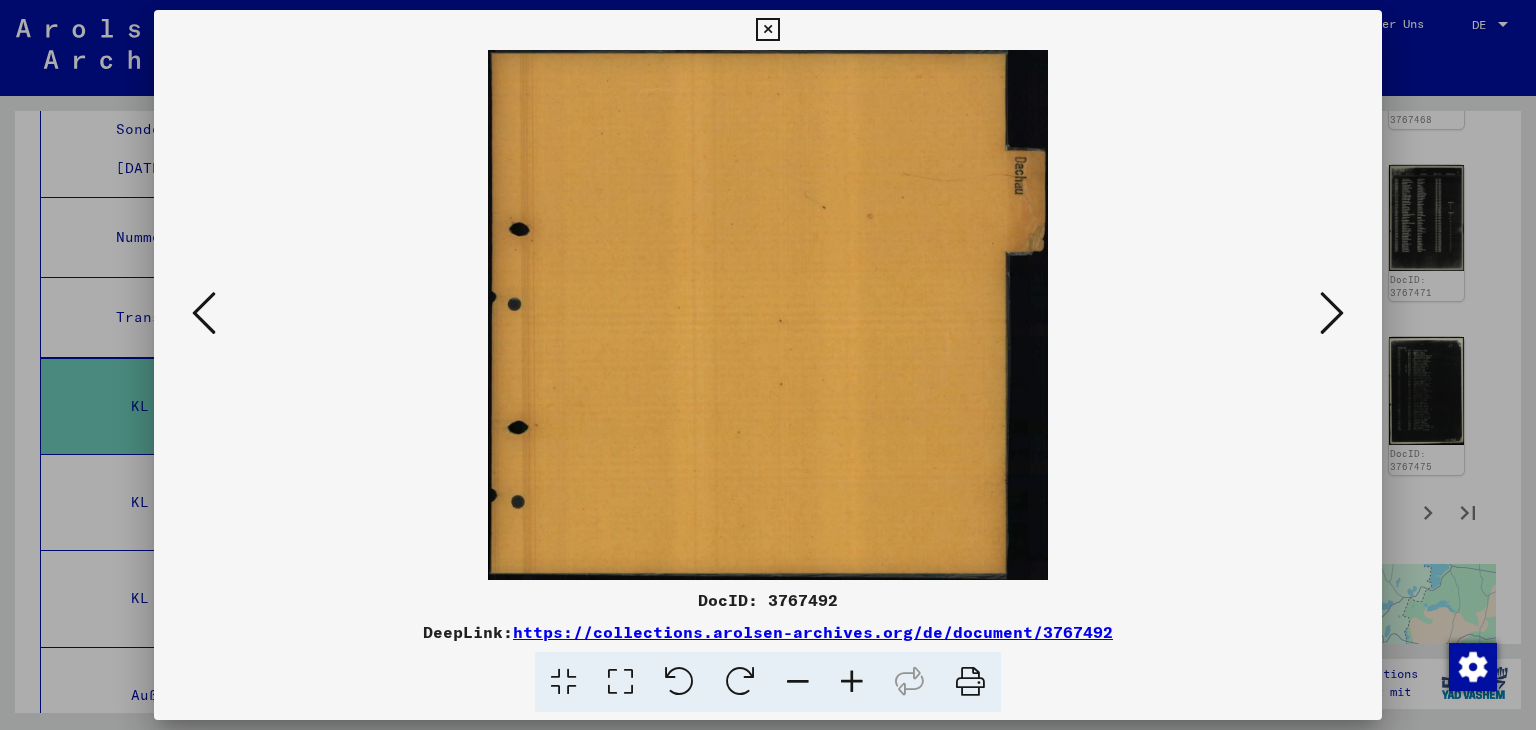click at bounding box center [204, 313] 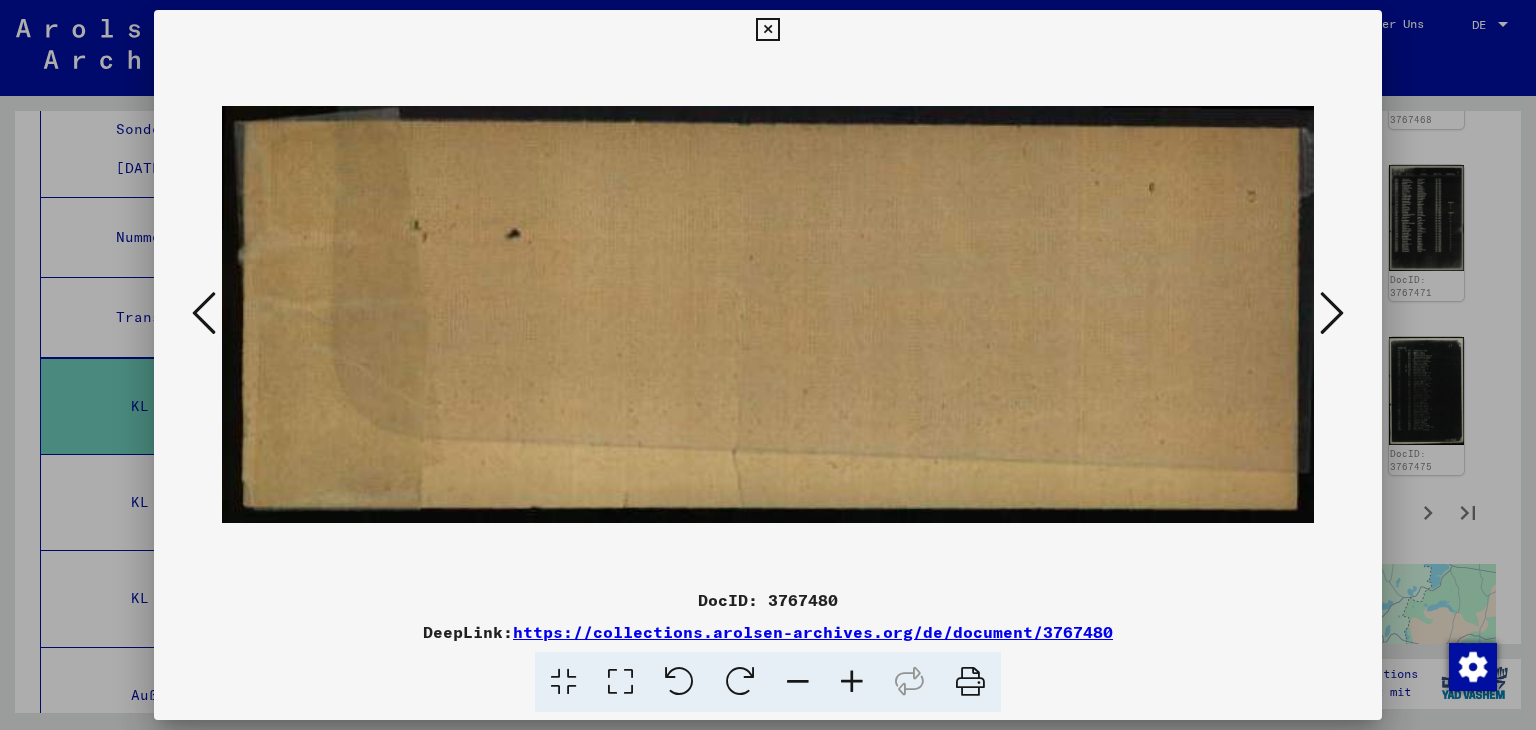 click at bounding box center (204, 313) 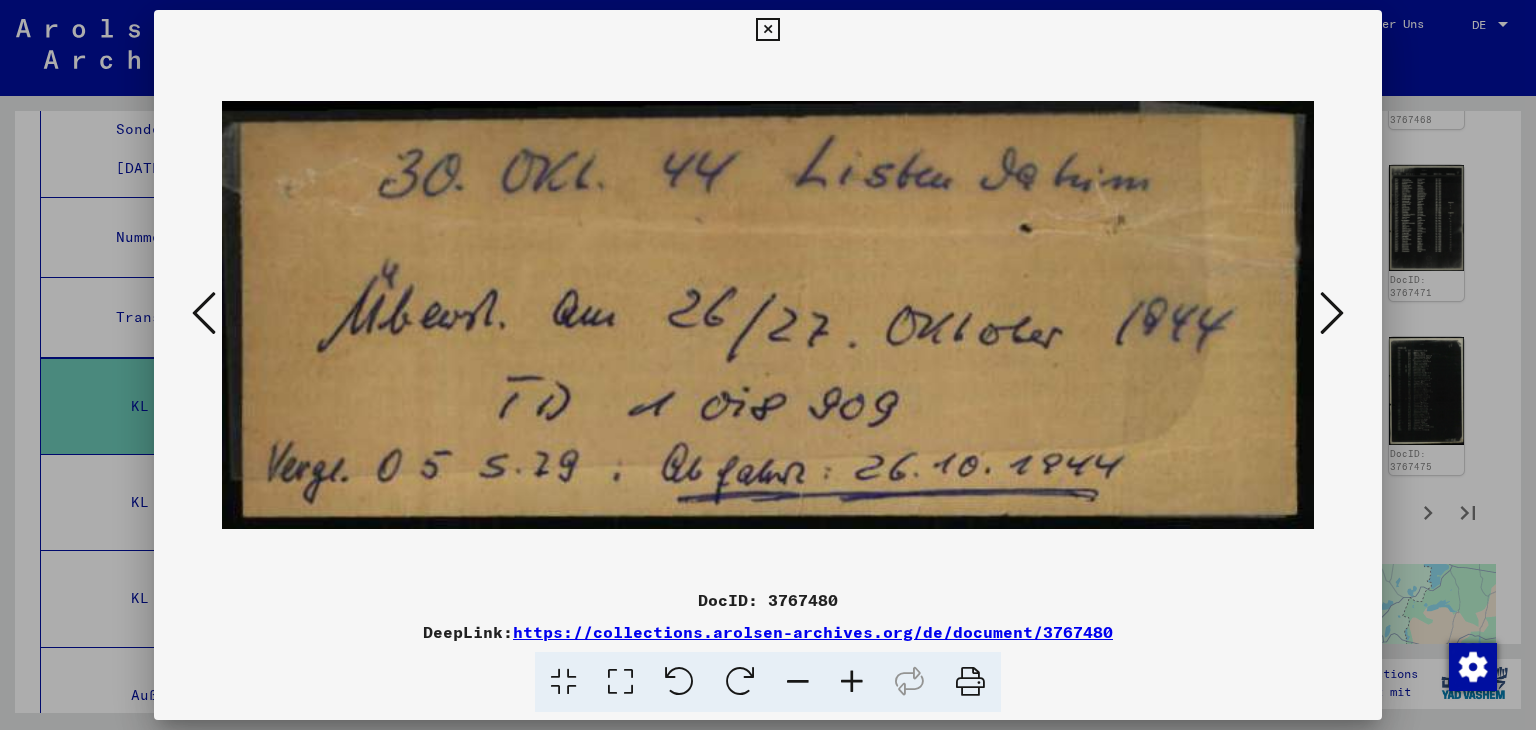 click at bounding box center [204, 313] 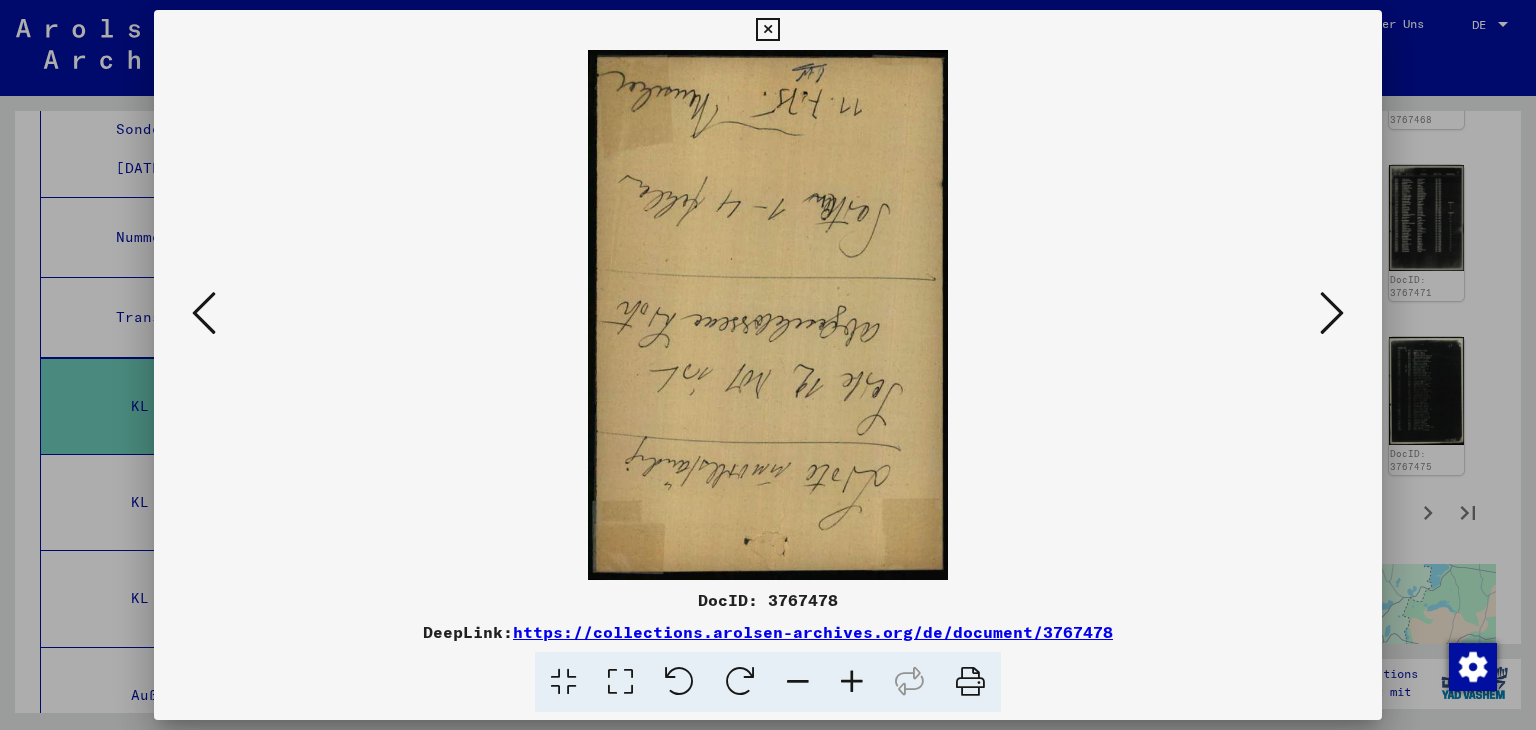click at bounding box center (204, 313) 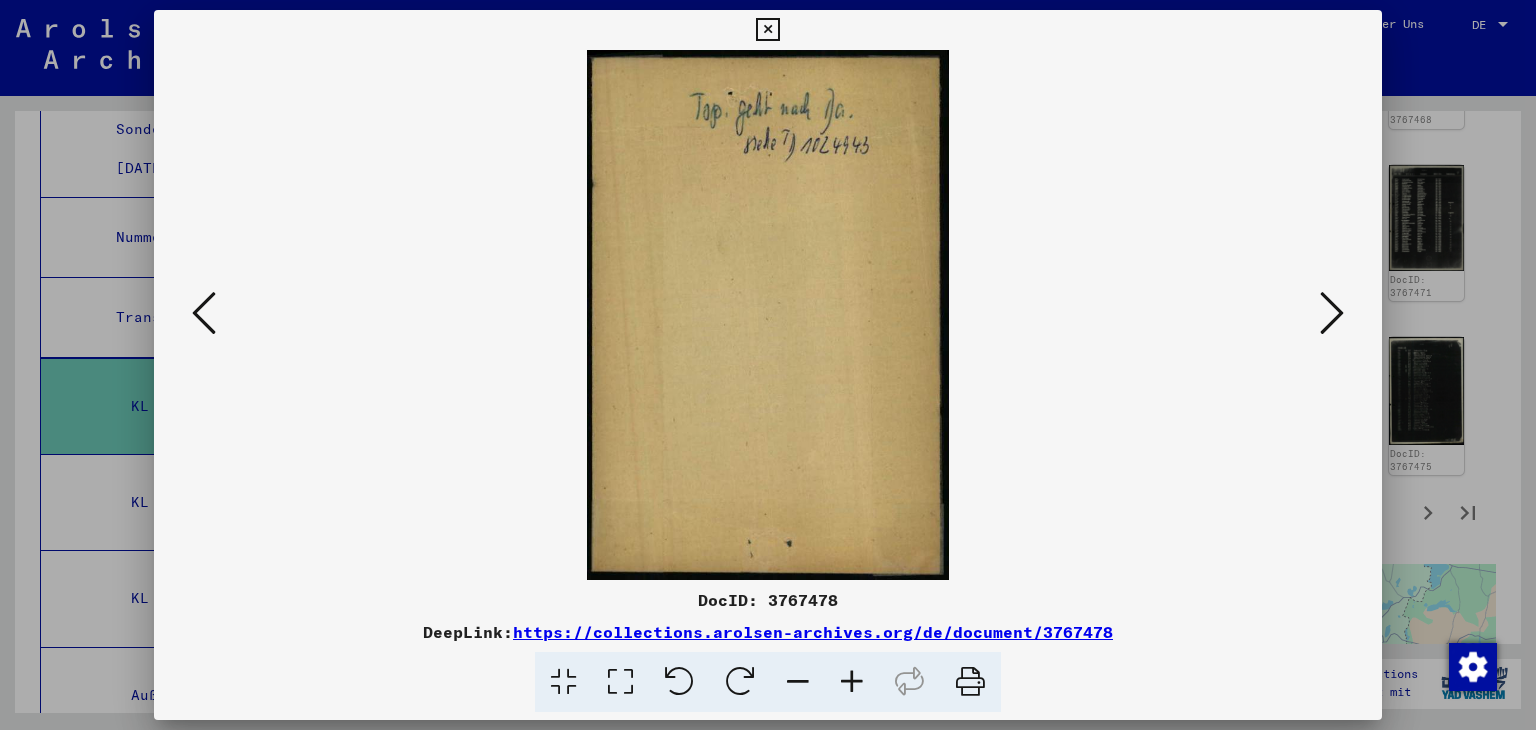 click at bounding box center [204, 313] 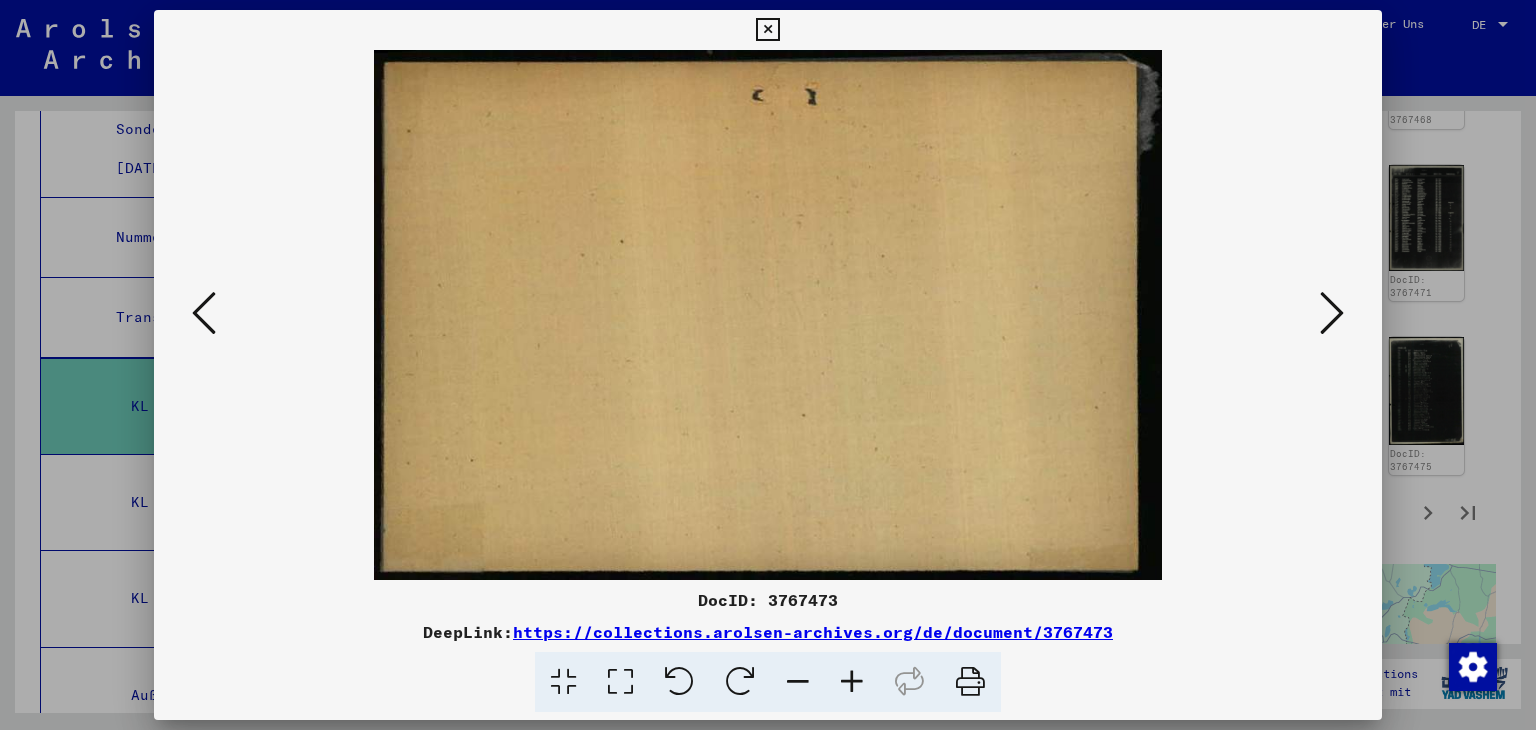 click at bounding box center [204, 313] 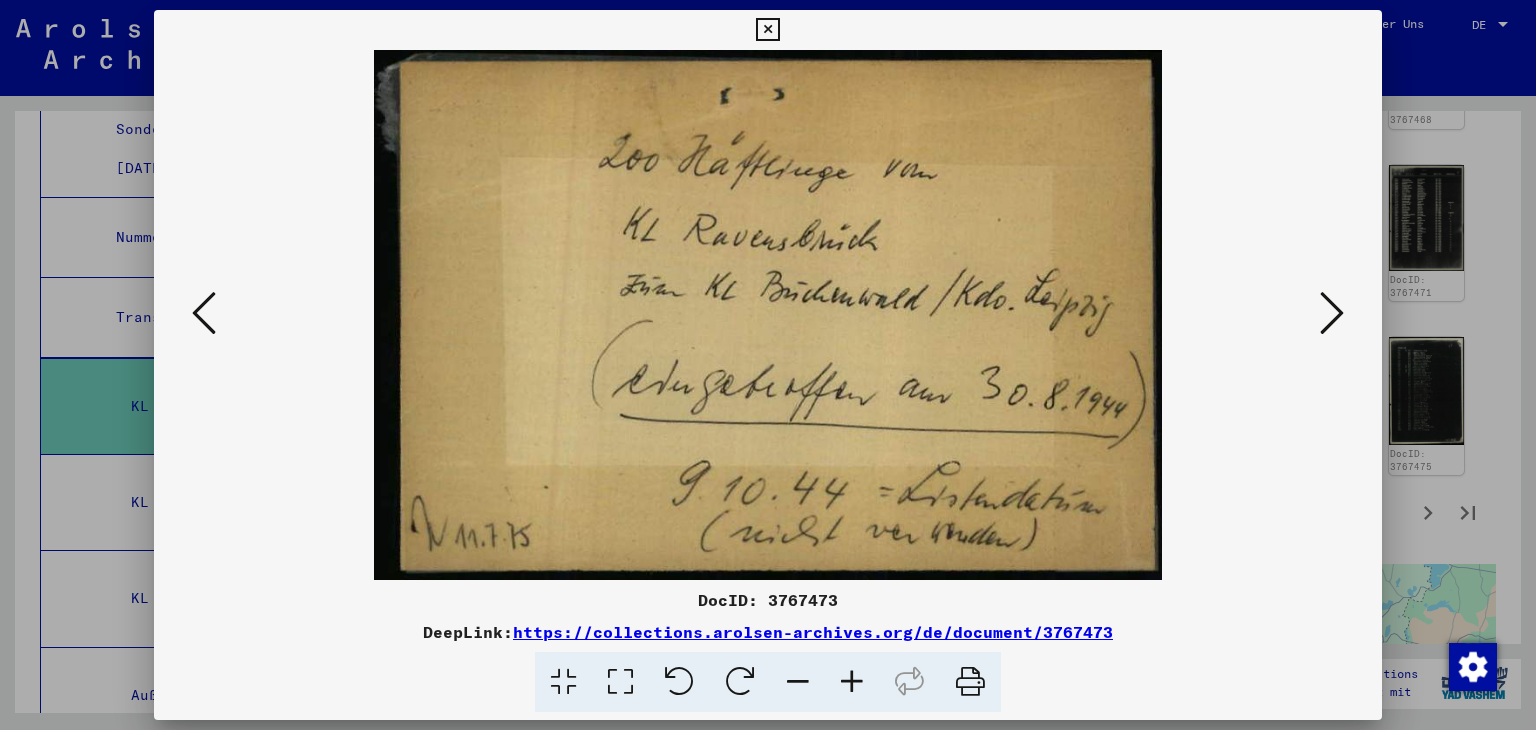 click at bounding box center (204, 313) 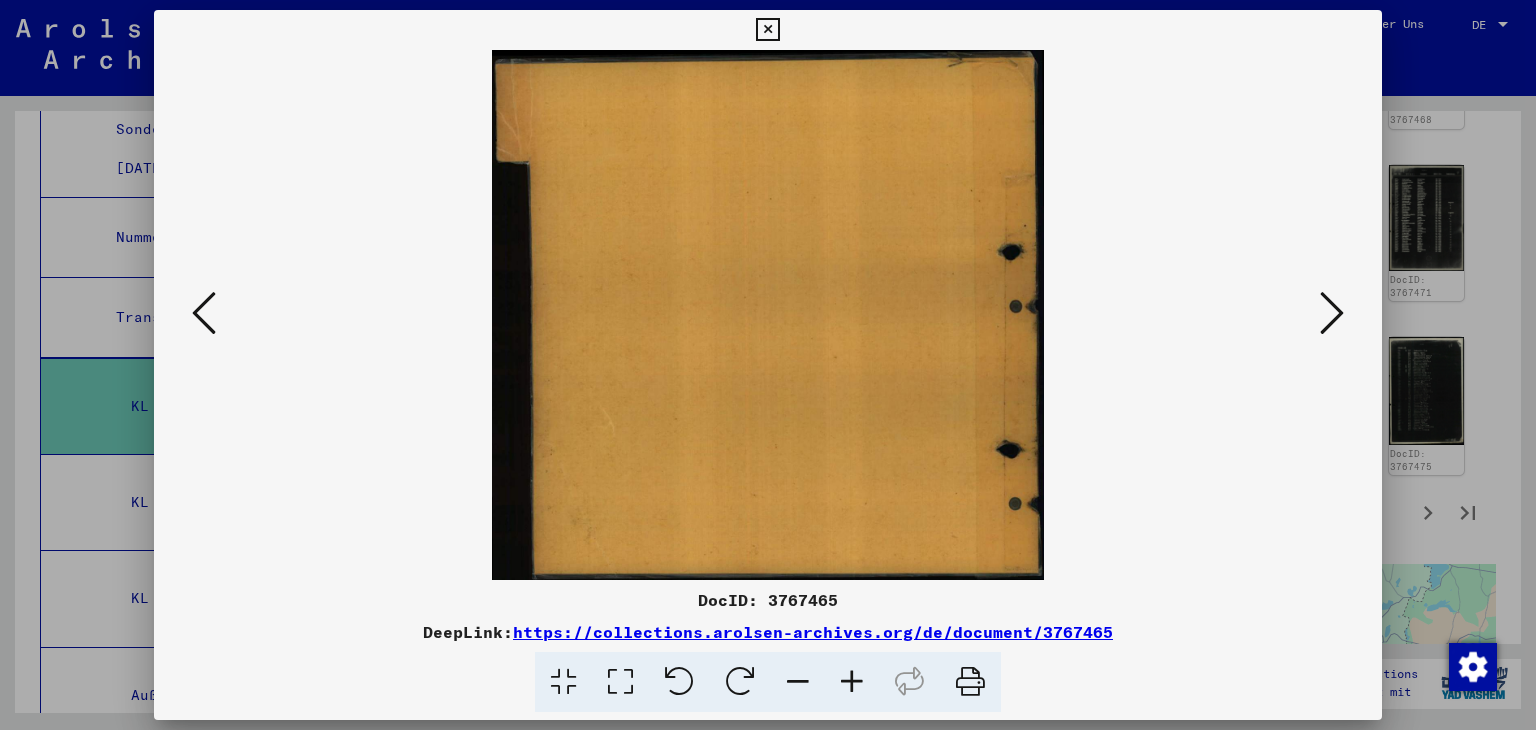 click at bounding box center (204, 313) 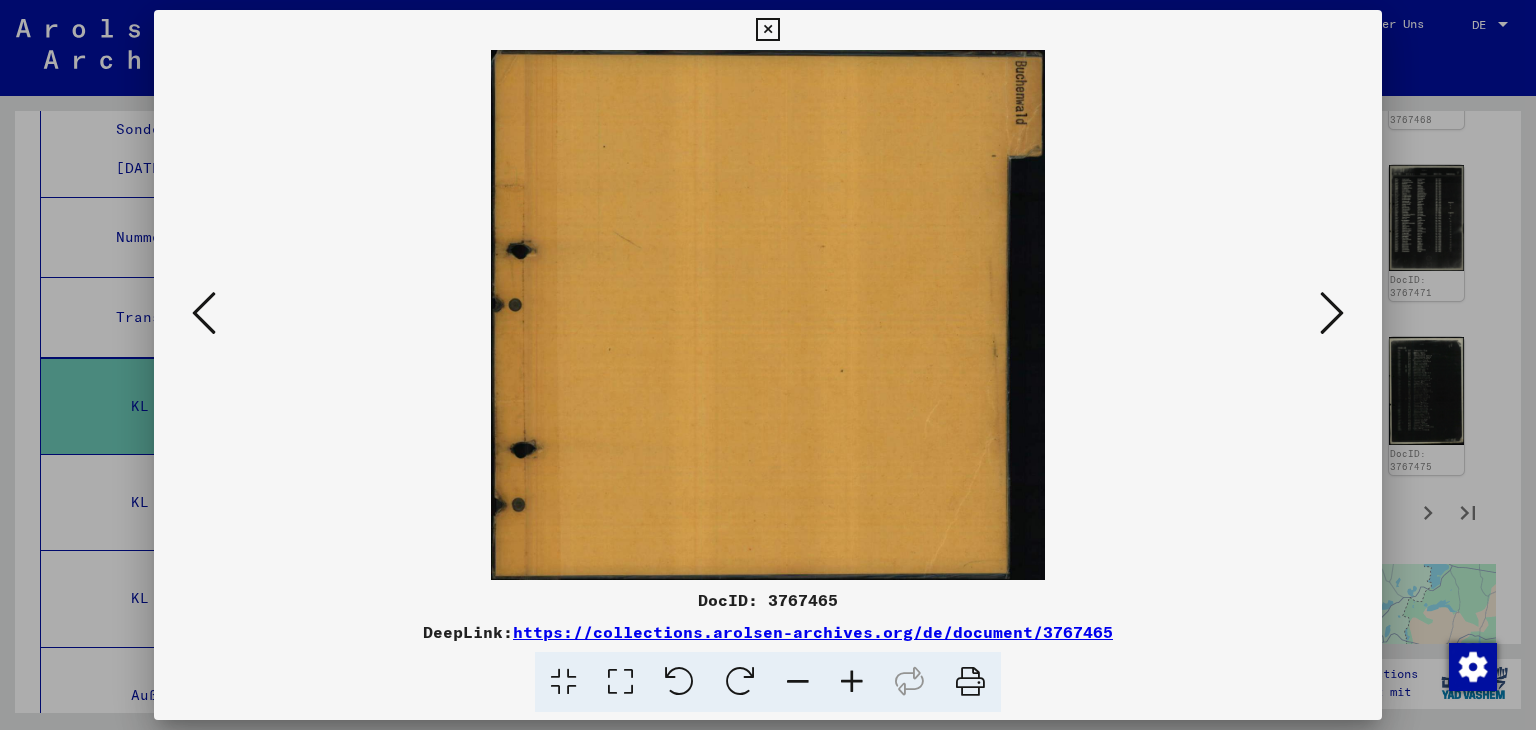 click at bounding box center [204, 313] 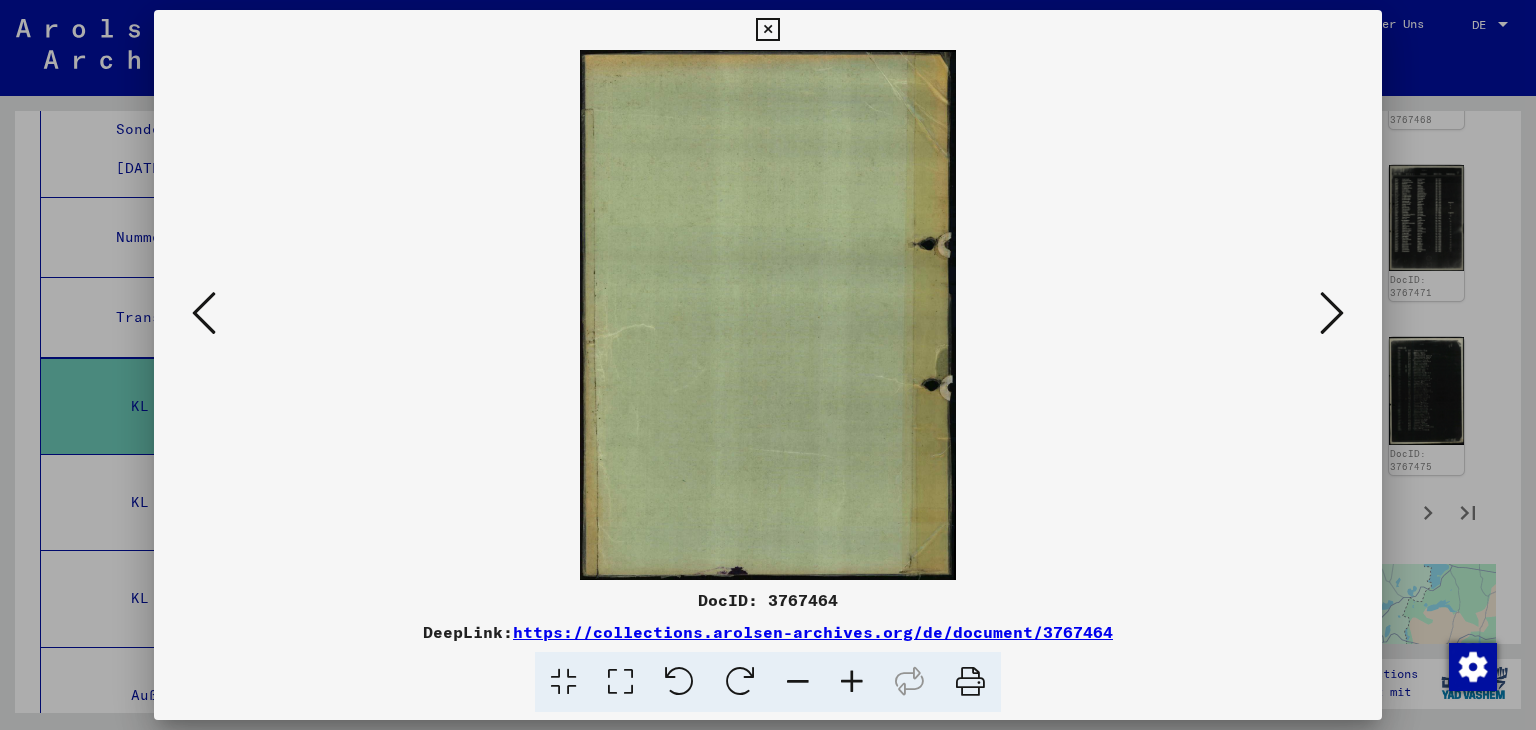 click at bounding box center [204, 313] 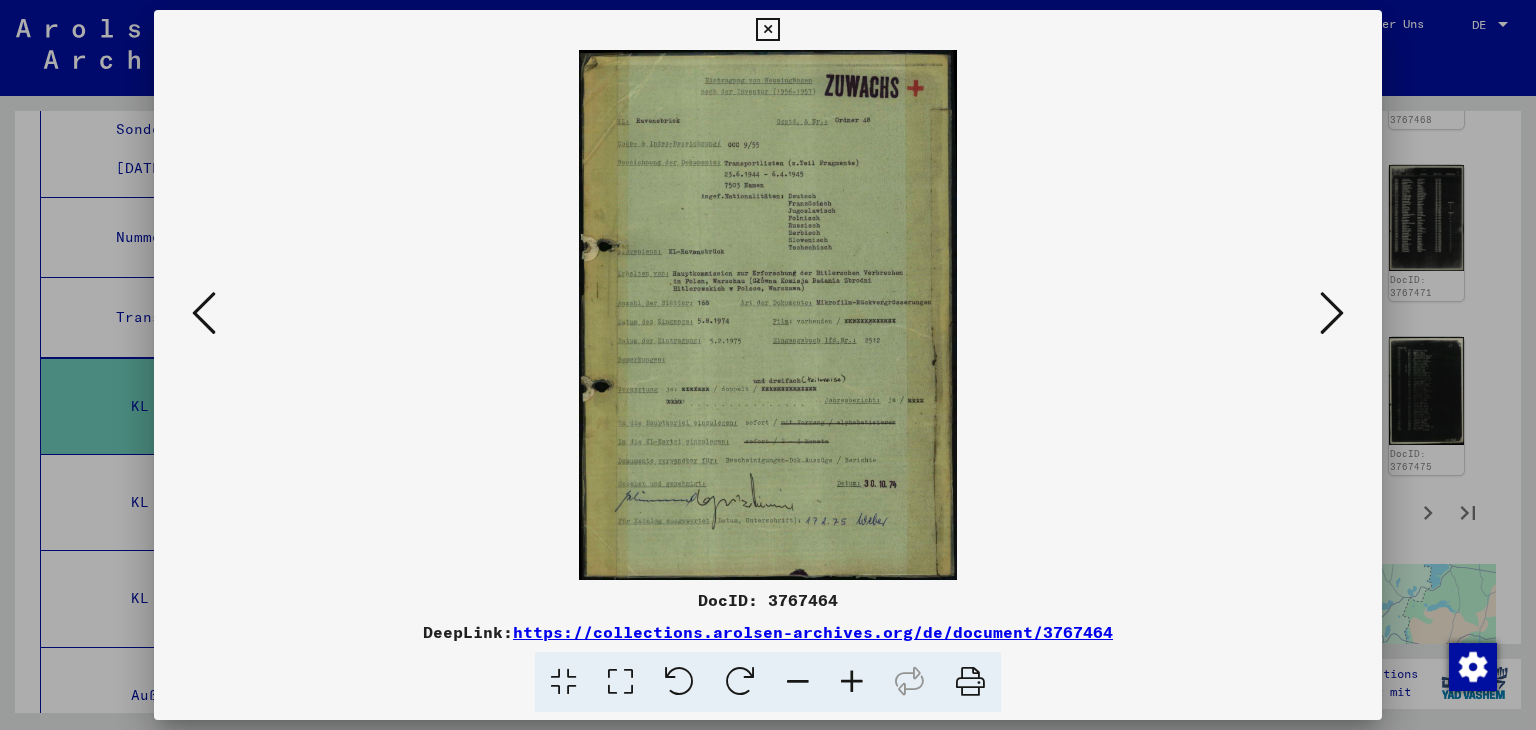 click at bounding box center [204, 313] 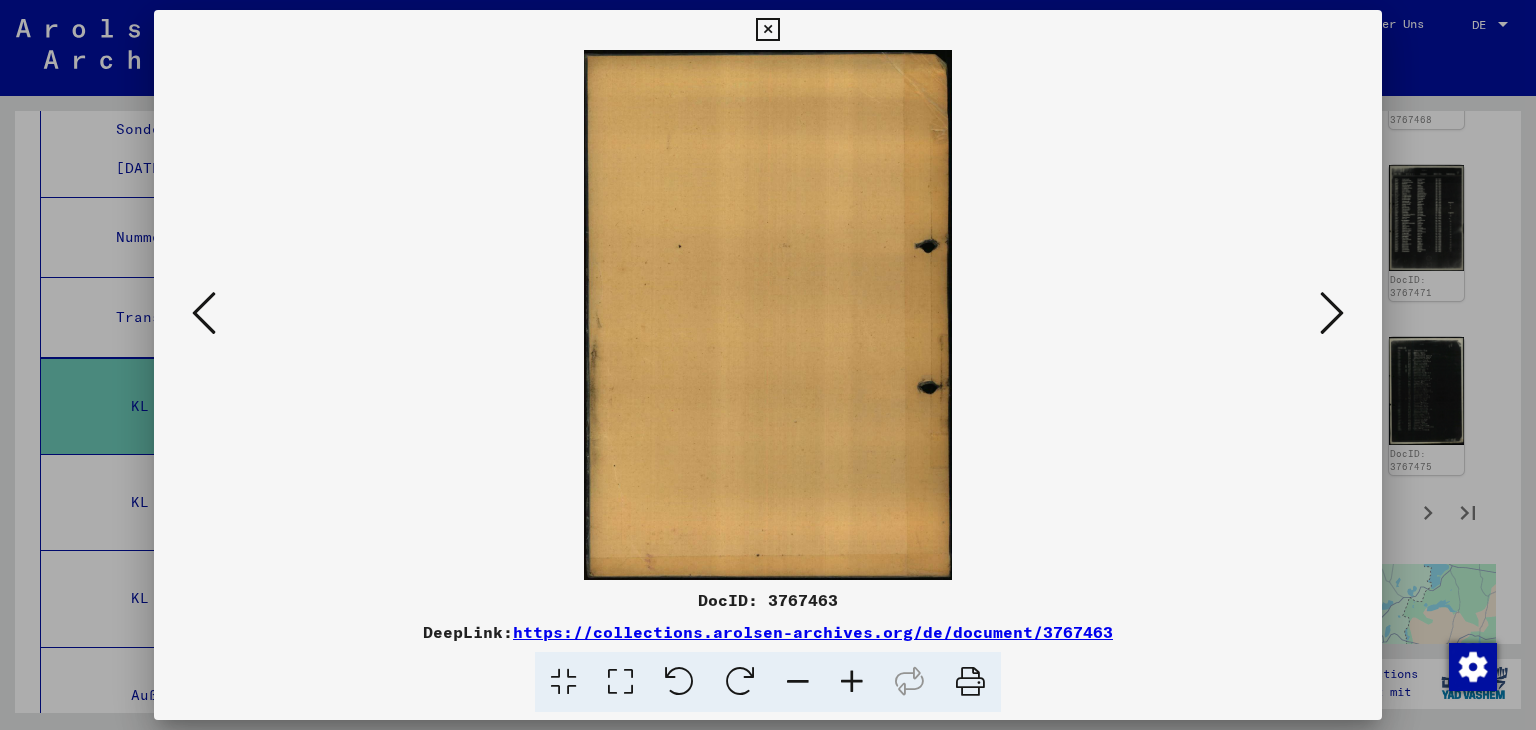 click at bounding box center (767, 30) 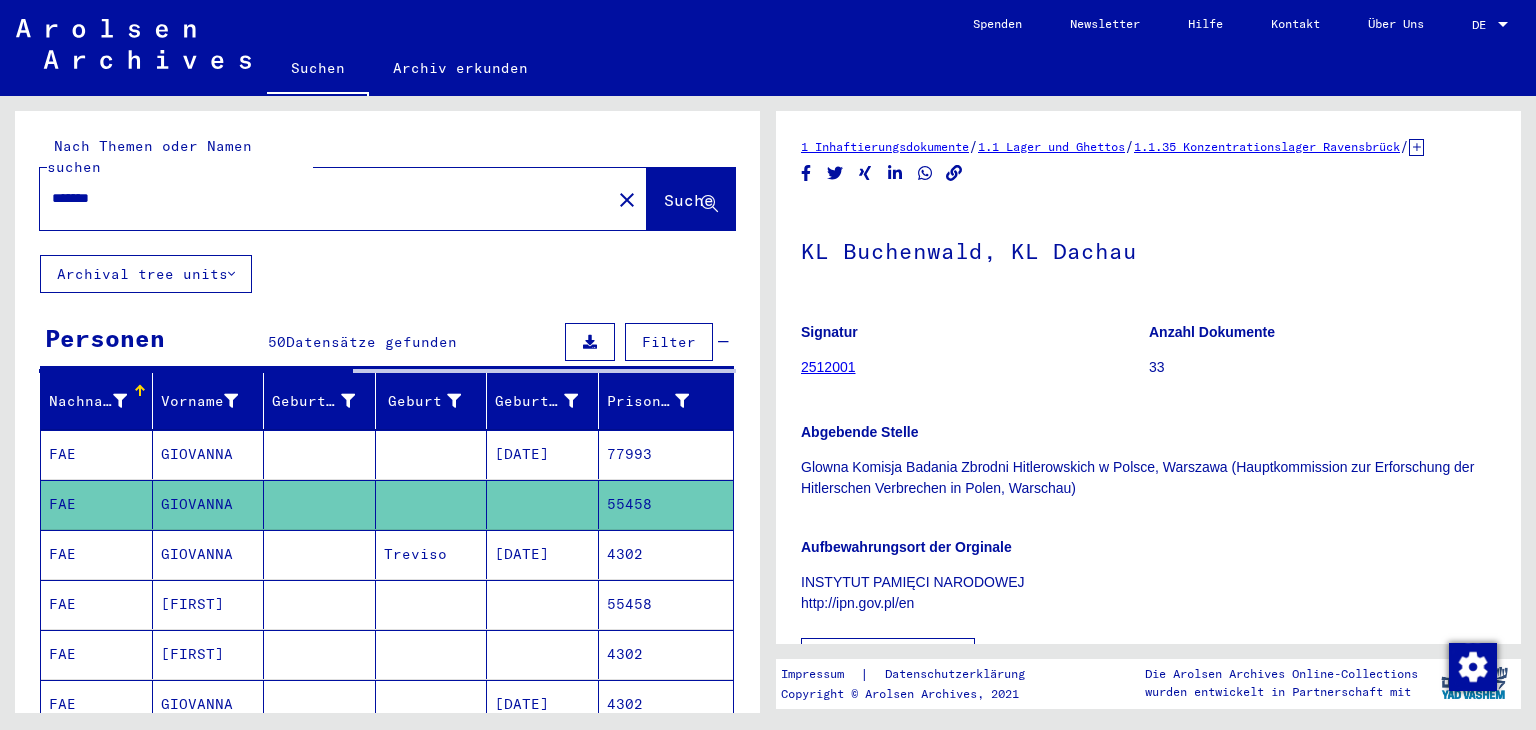 scroll, scrollTop: 0, scrollLeft: 0, axis: both 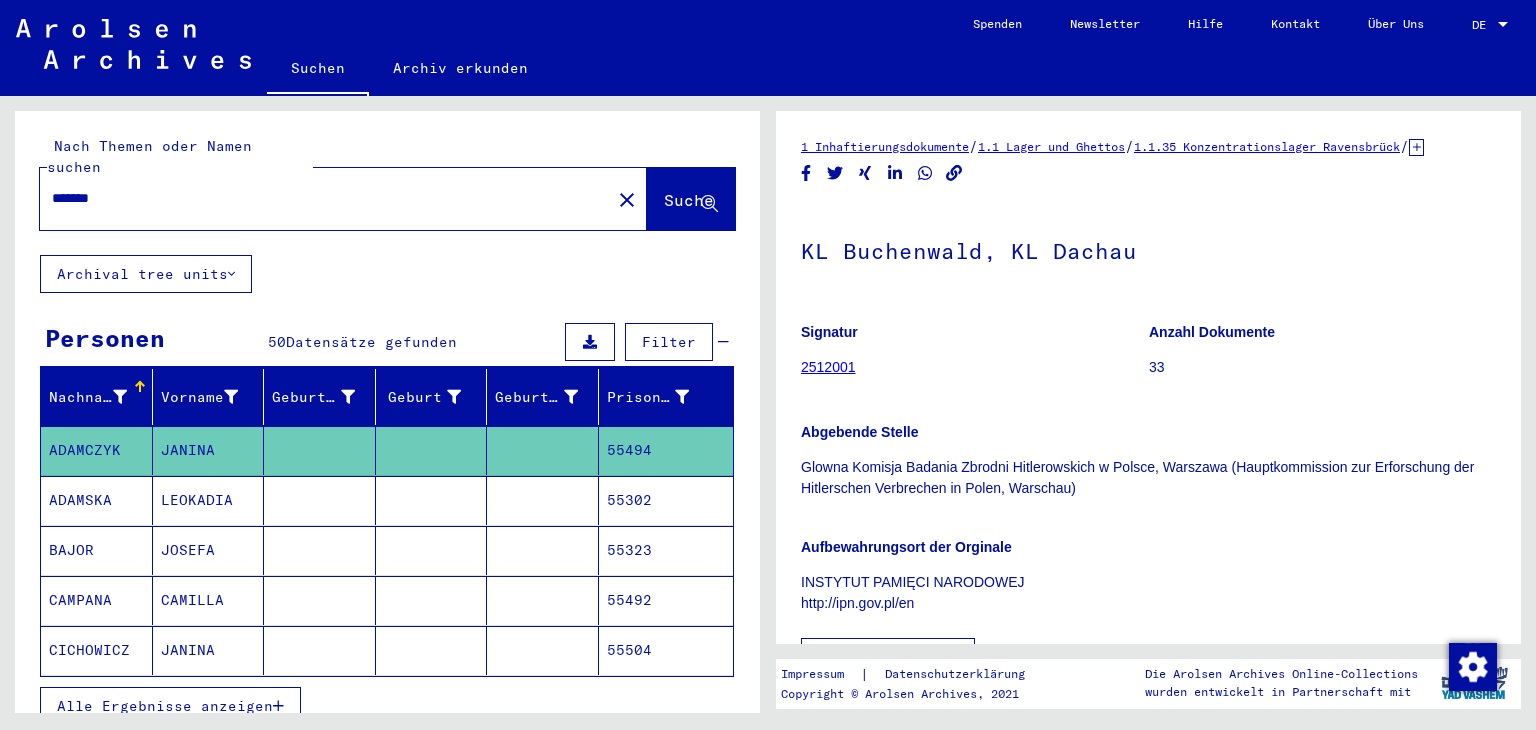 click on "*******" 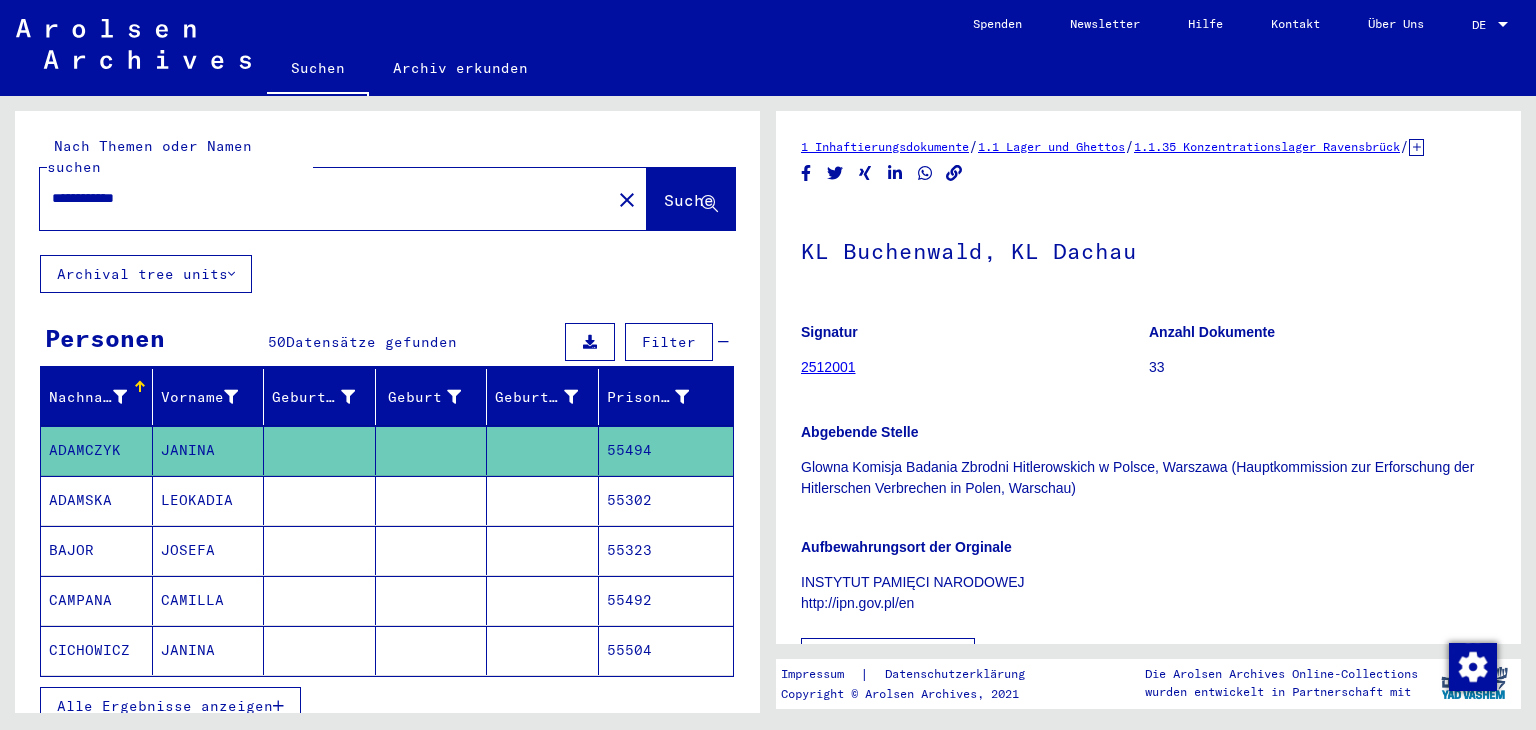 type on "**********" 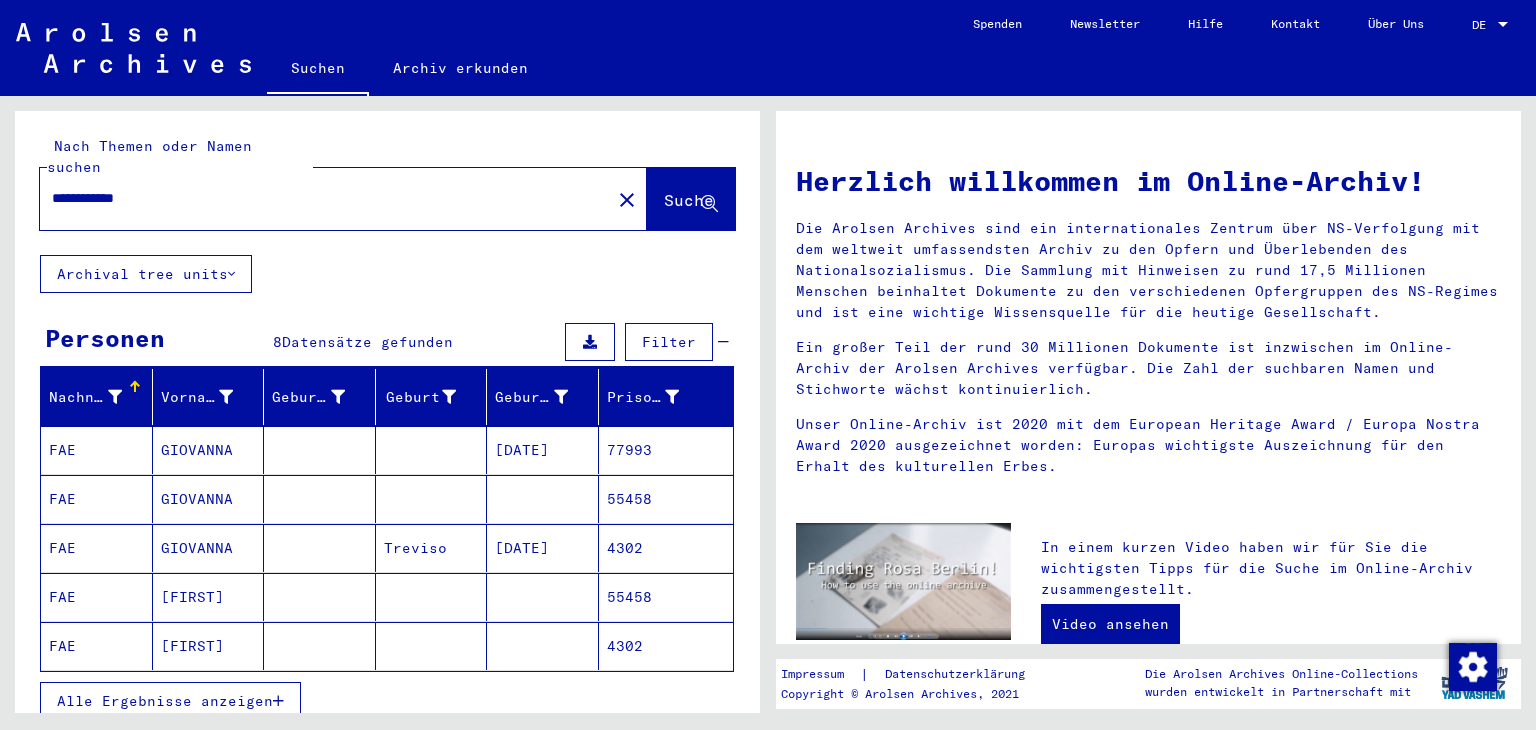 click on "Alle Ergebnisse anzeigen" at bounding box center (165, 701) 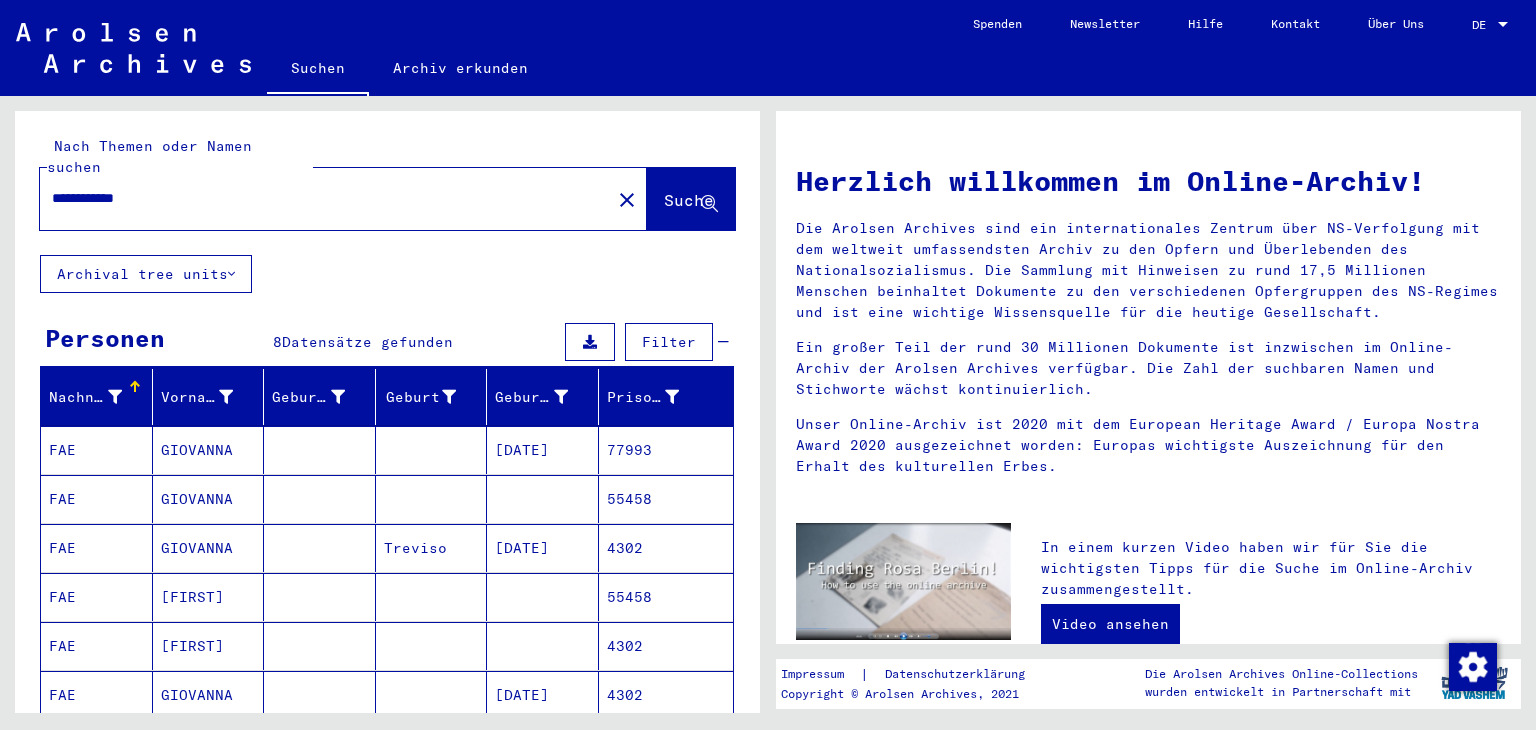 click on "77993" at bounding box center [666, 499] 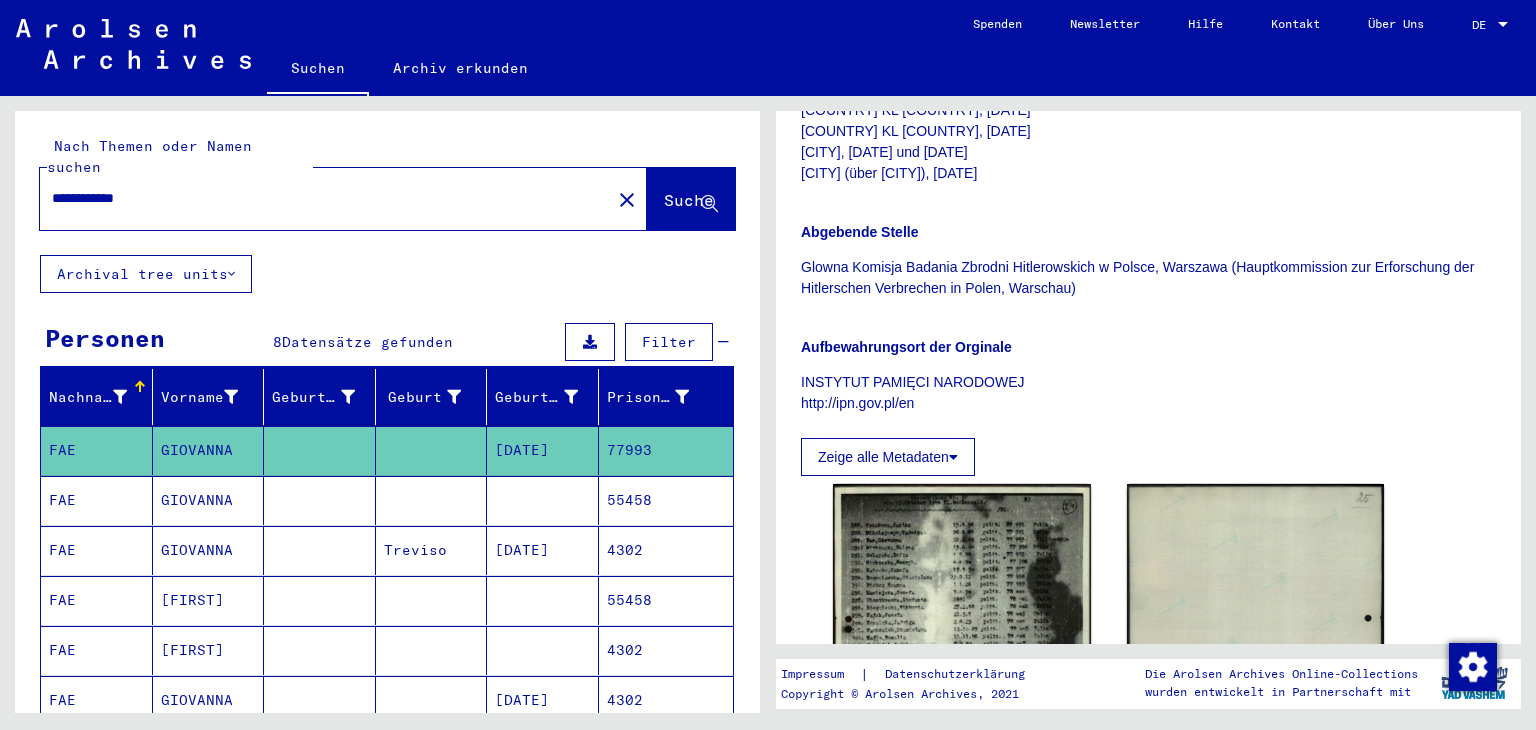 scroll, scrollTop: 800, scrollLeft: 0, axis: vertical 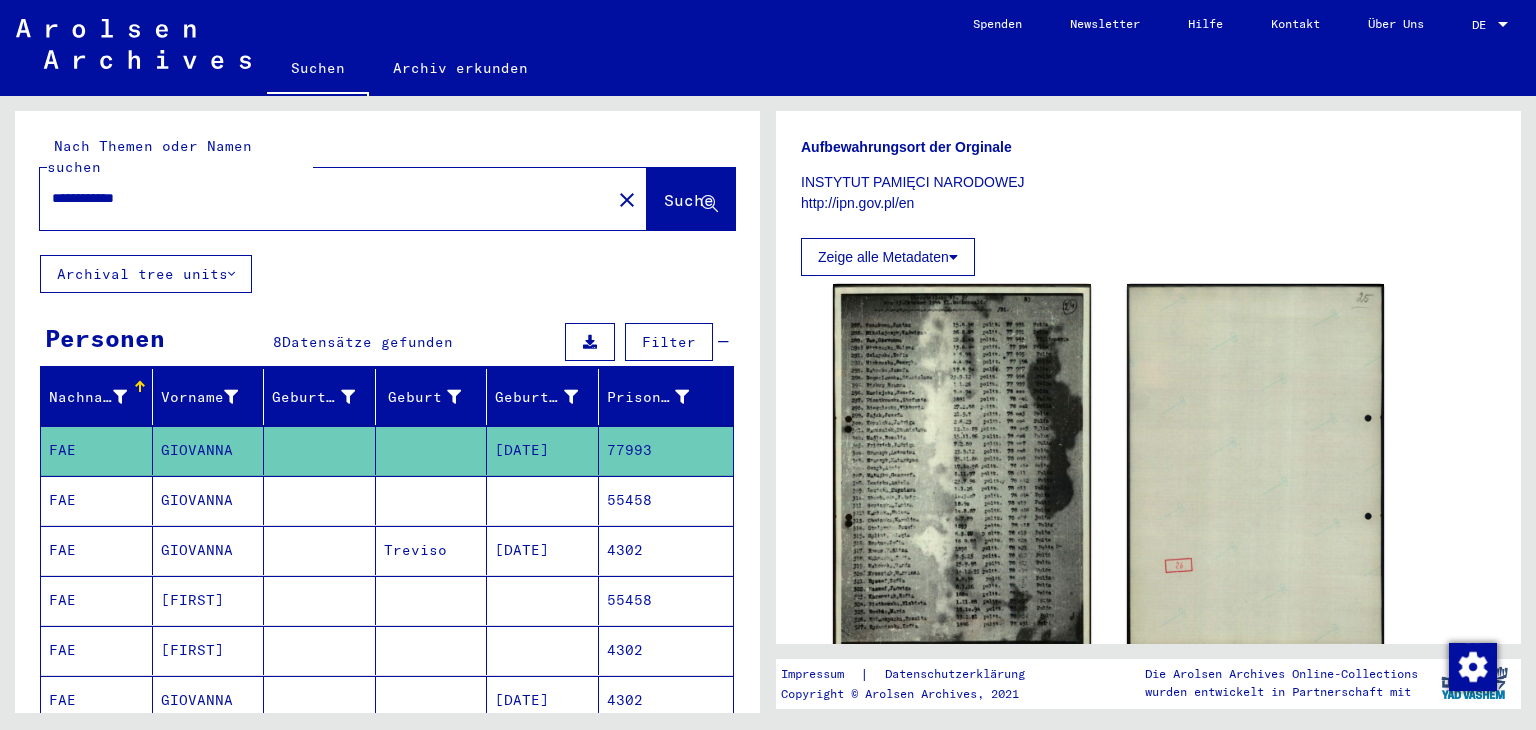 click on "55458" at bounding box center [666, 550] 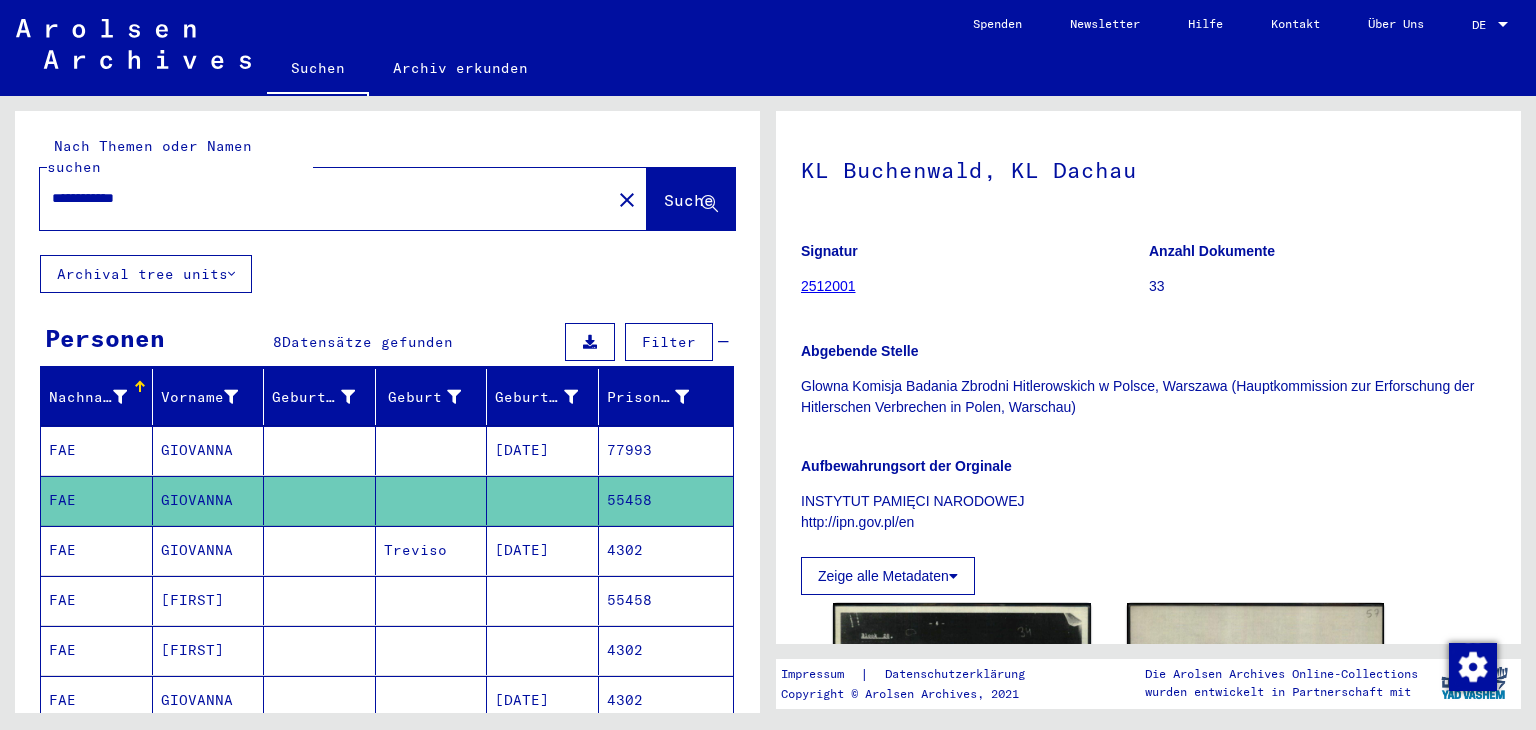 scroll, scrollTop: 400, scrollLeft: 0, axis: vertical 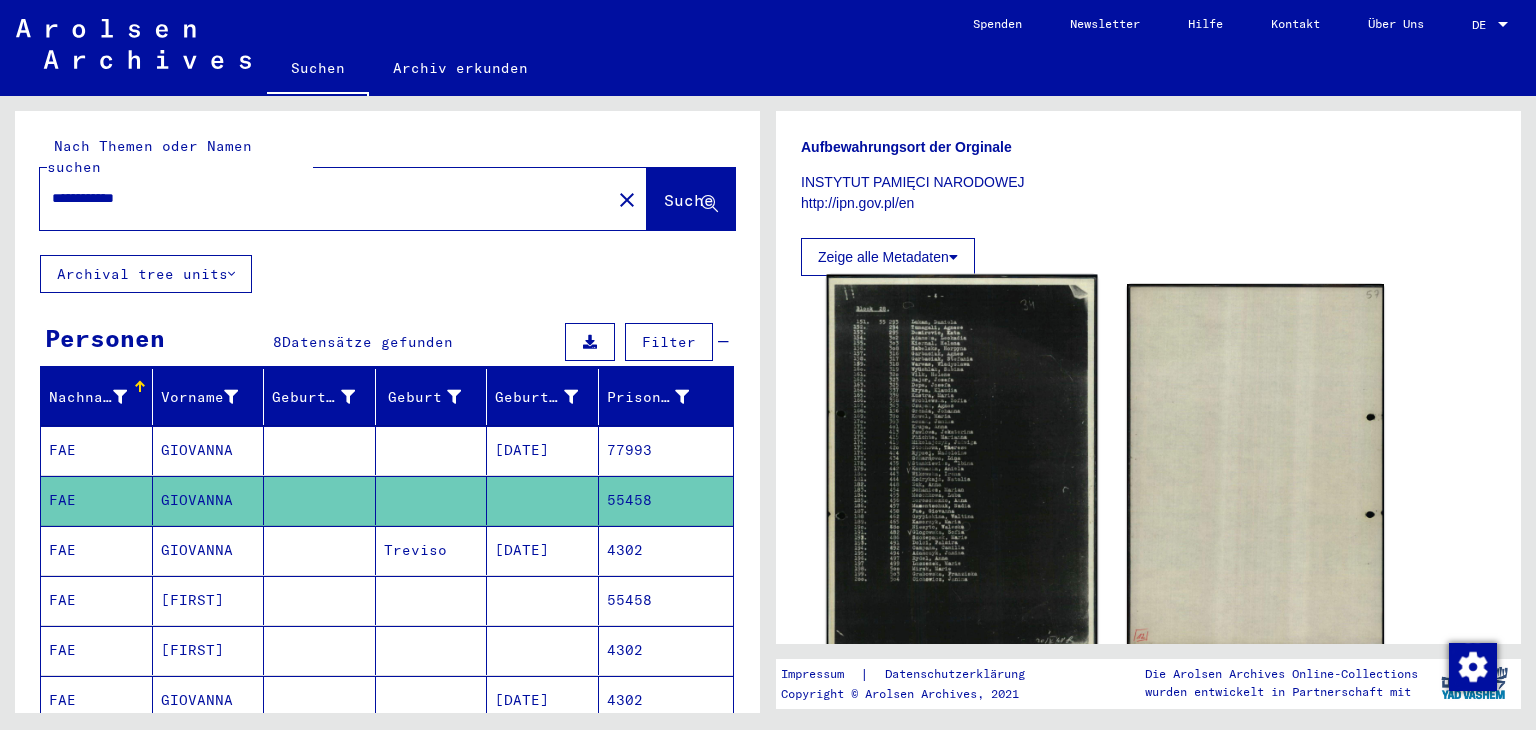 click 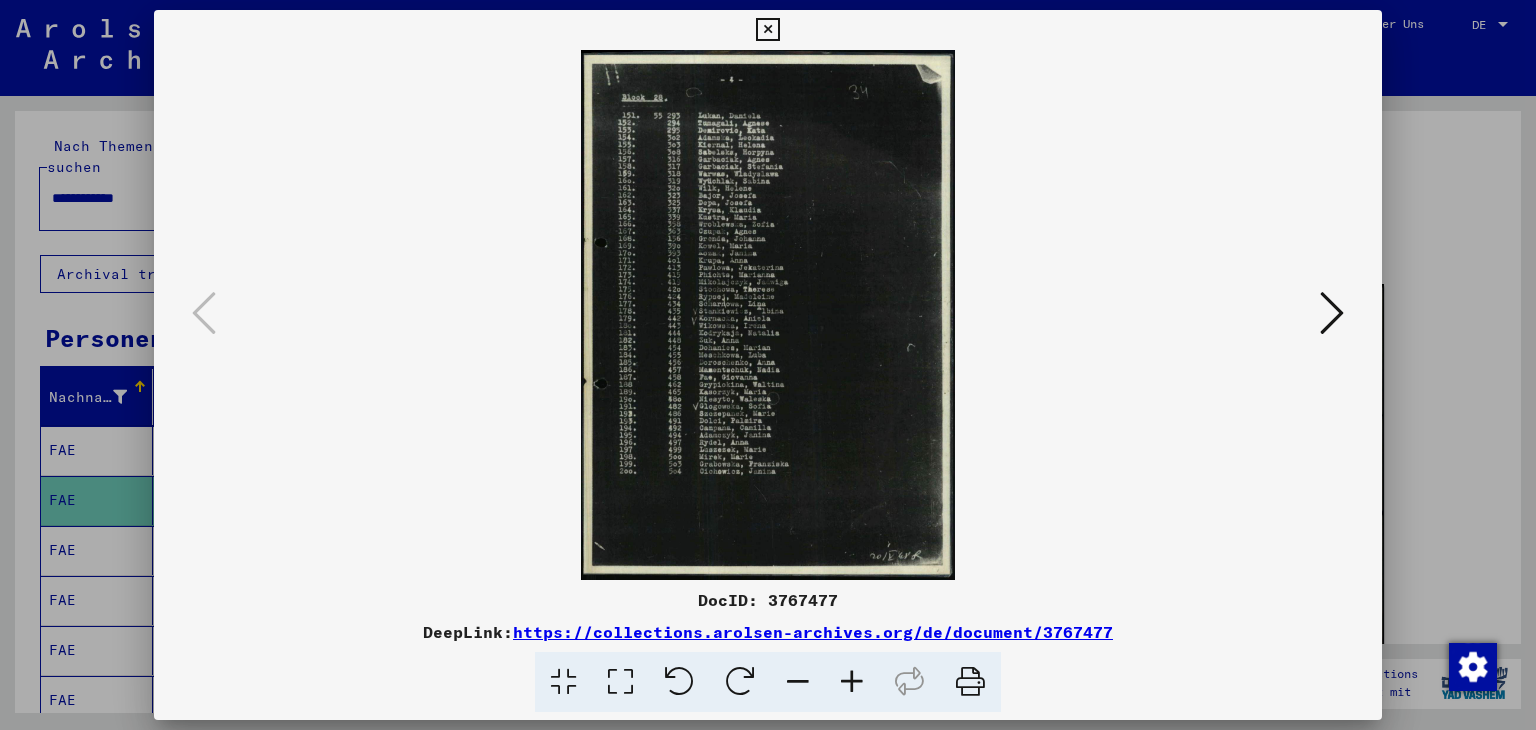 click at bounding box center (852, 682) 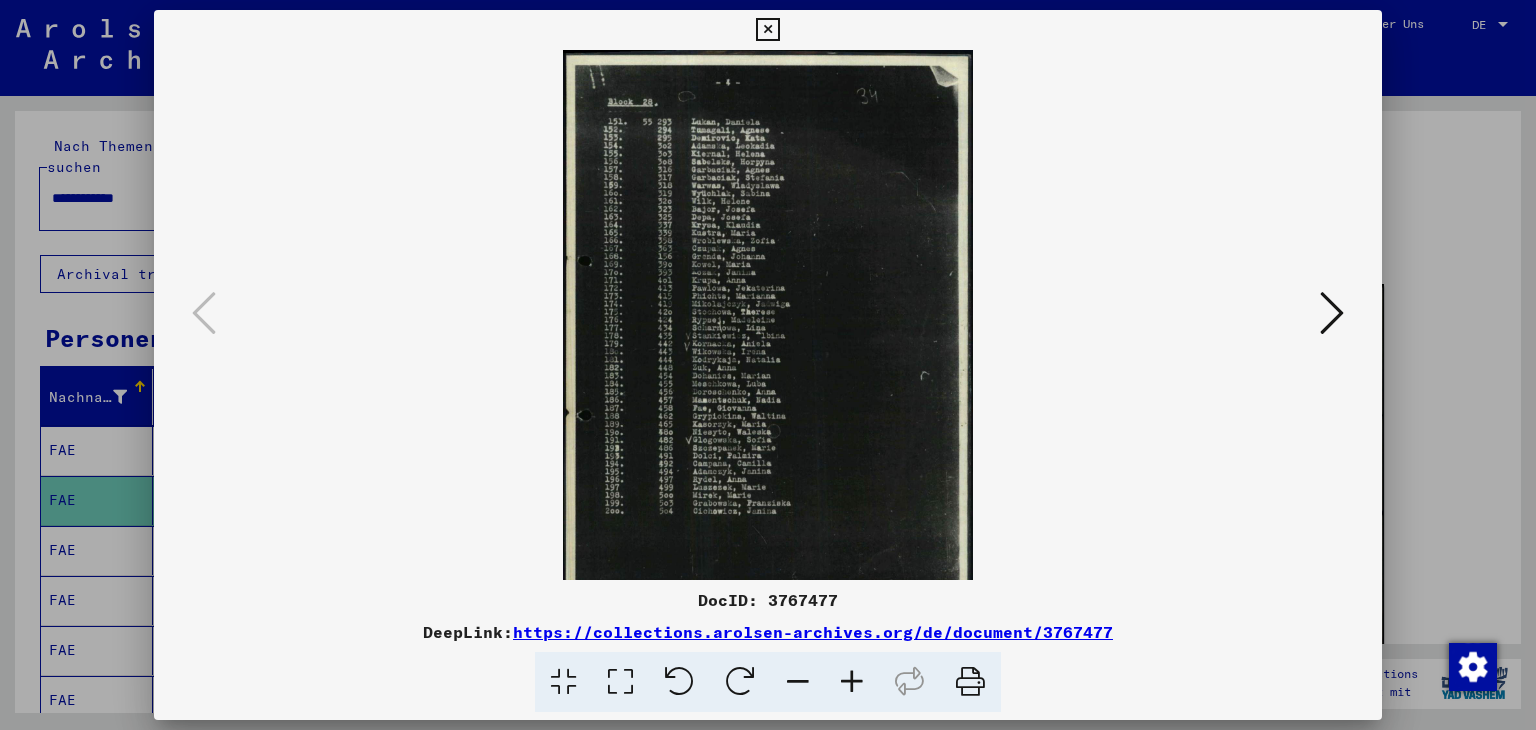 click at bounding box center (852, 682) 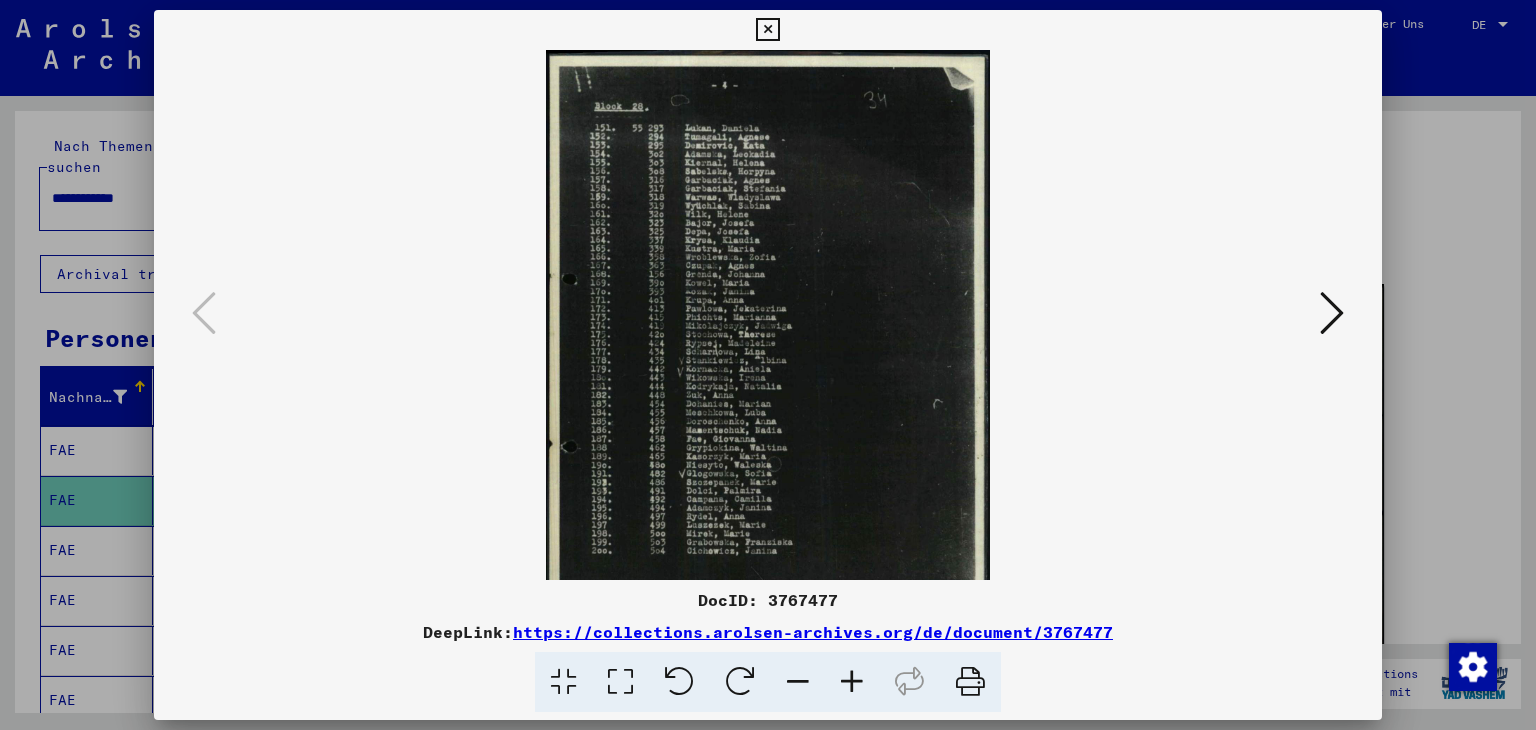 click at bounding box center (852, 682) 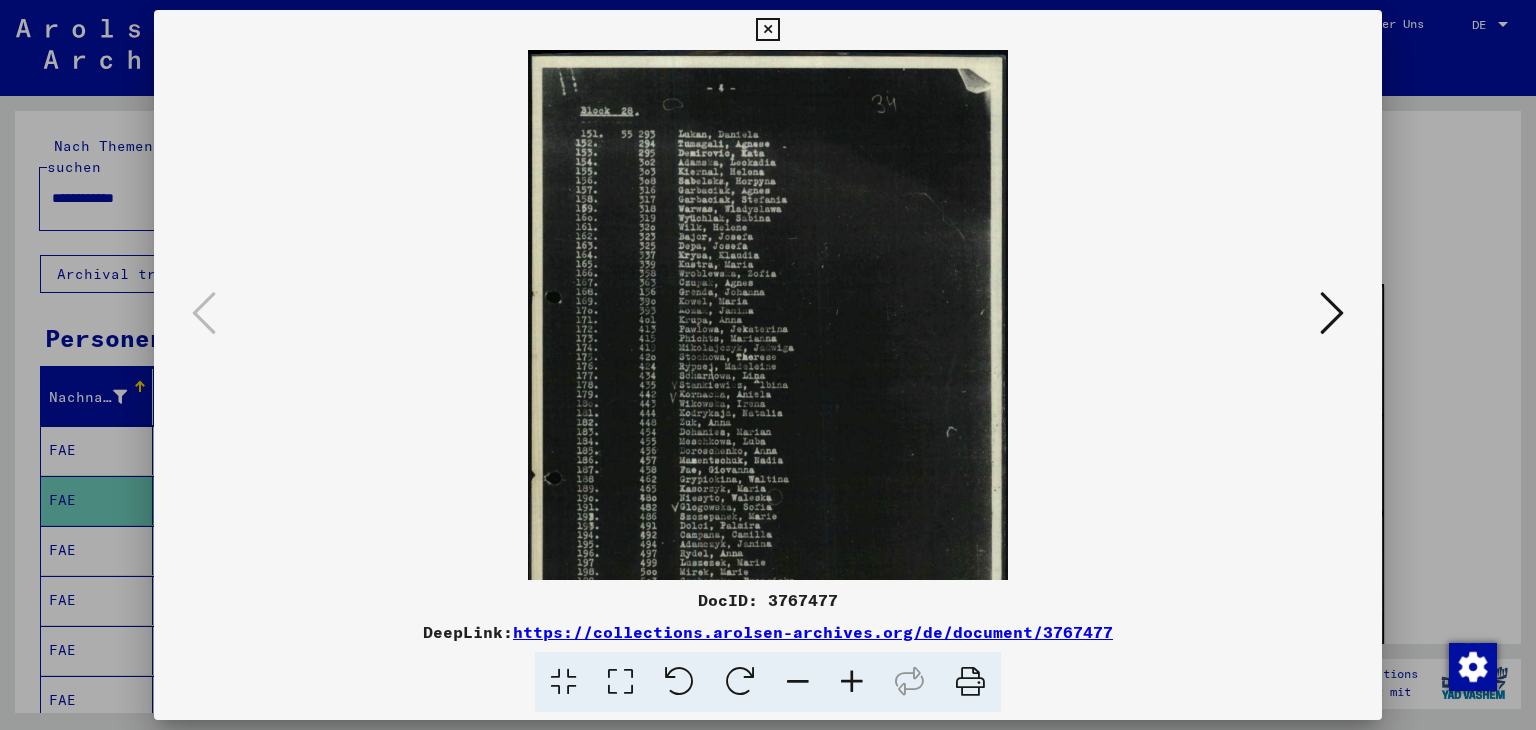 click at bounding box center [852, 682] 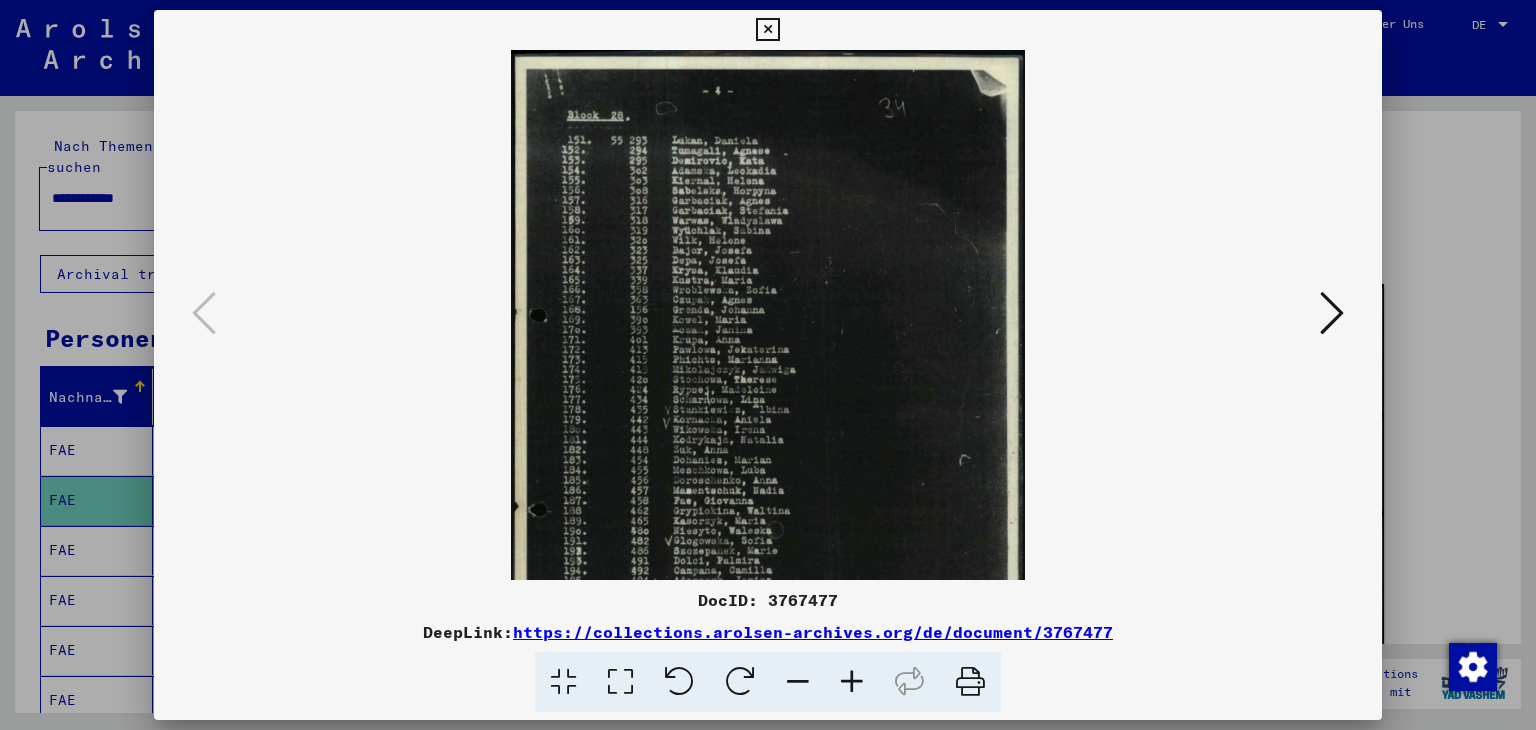 click at bounding box center [852, 682] 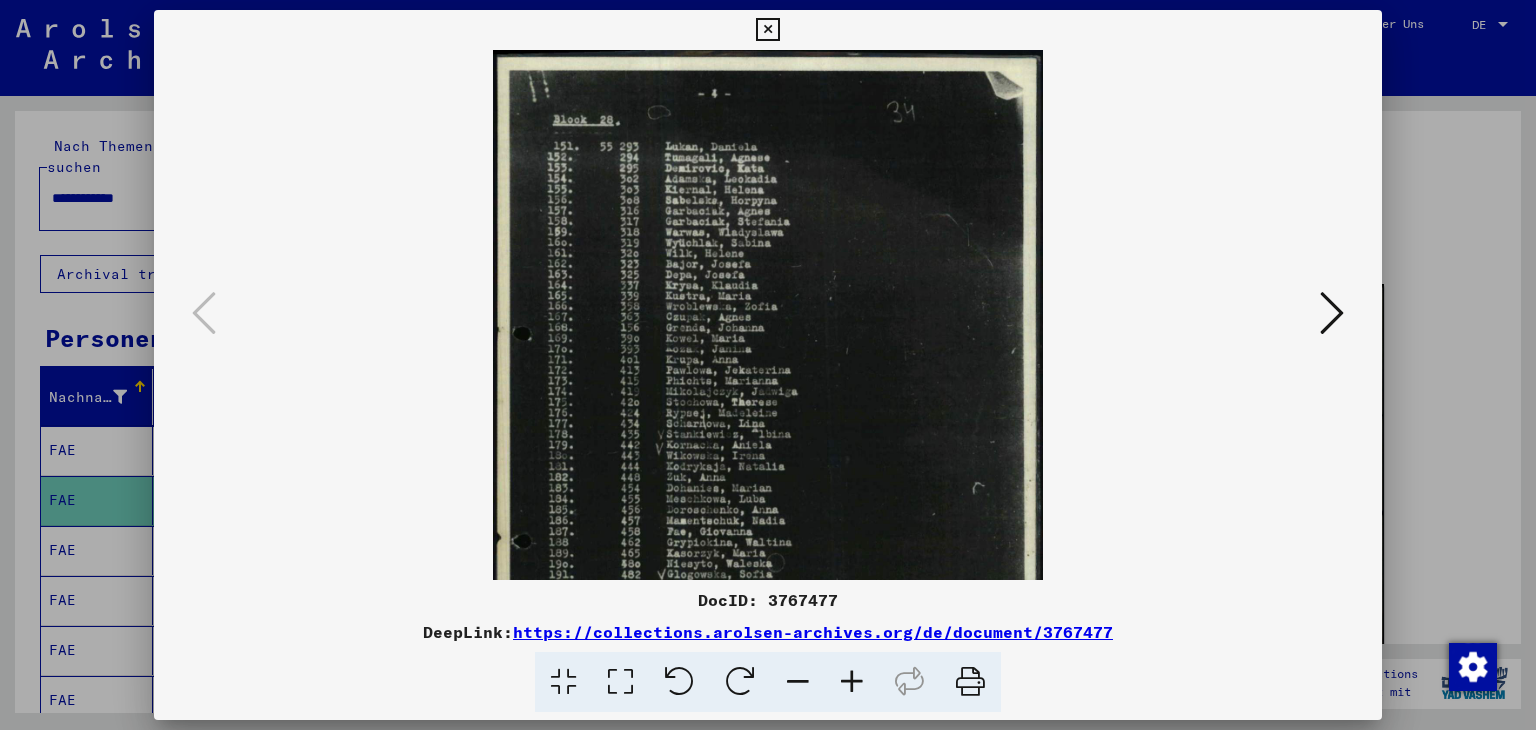 click at bounding box center [852, 682] 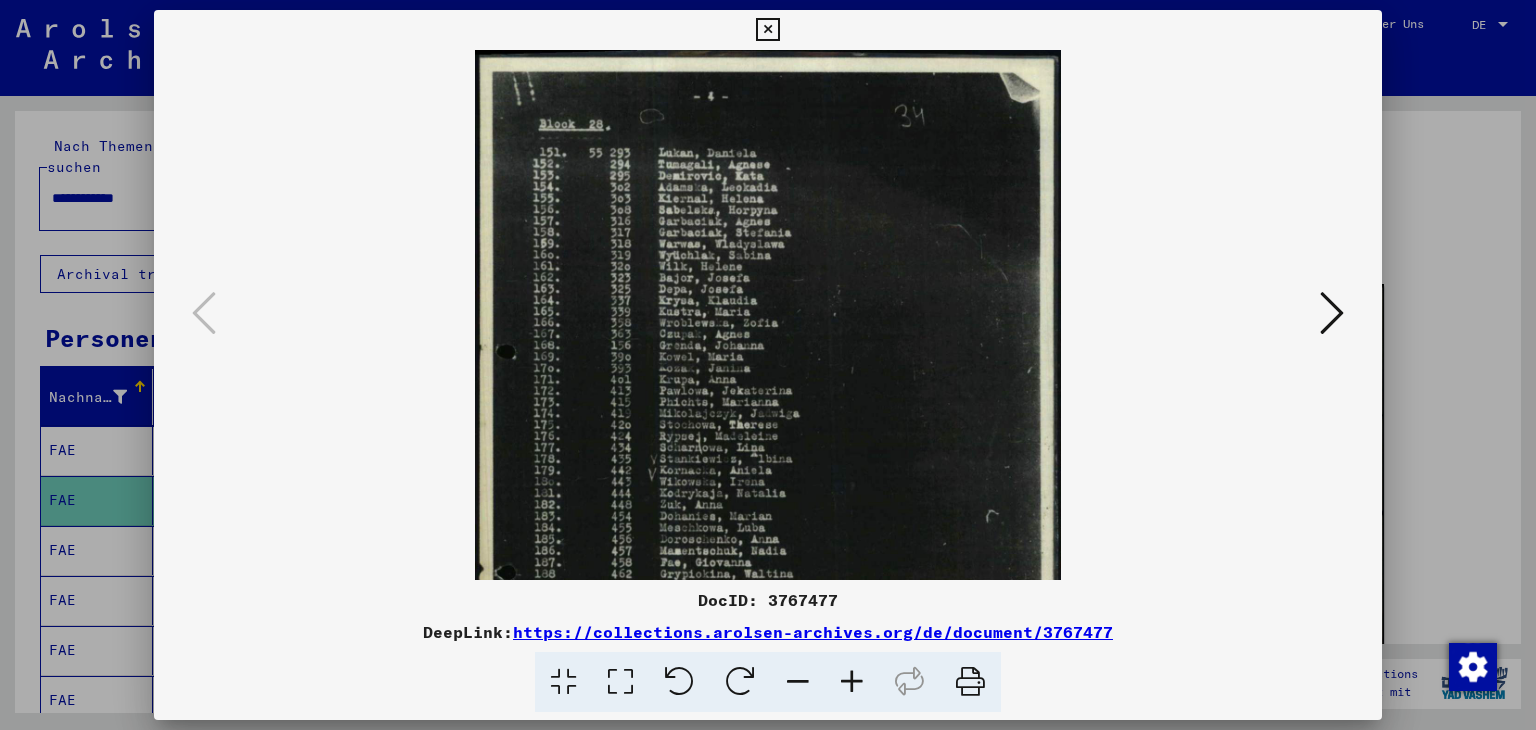 click at bounding box center (852, 682) 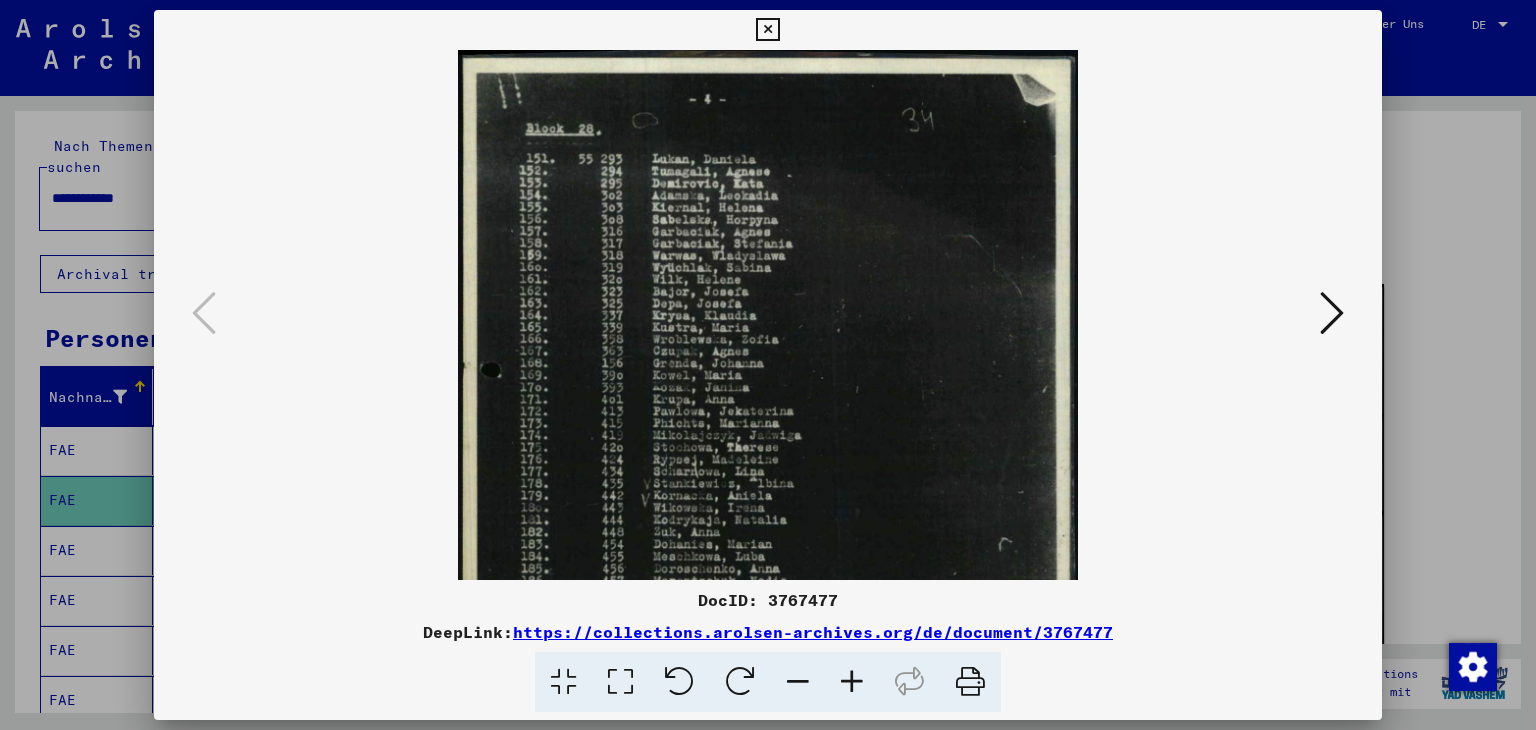 click at bounding box center [852, 682] 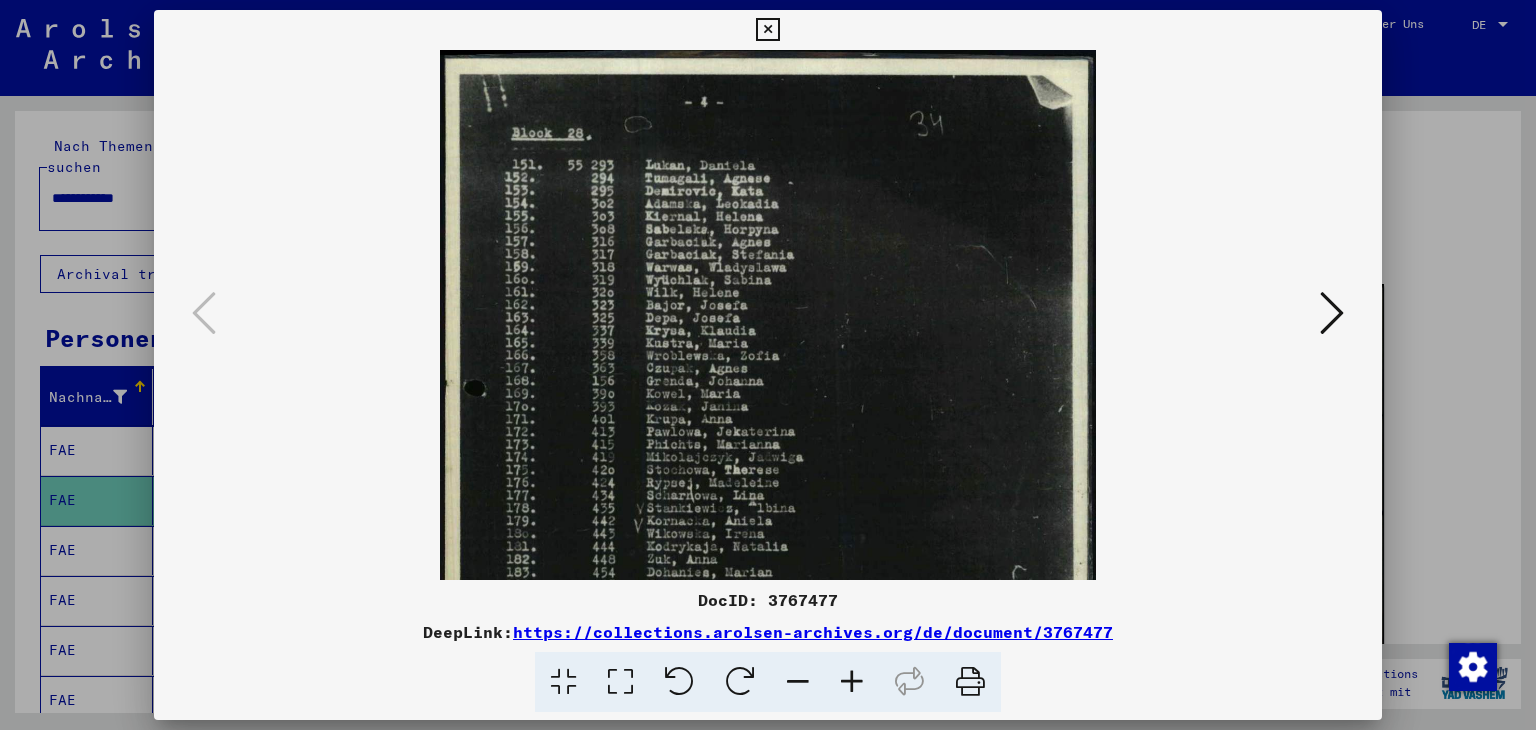 click at bounding box center [852, 682] 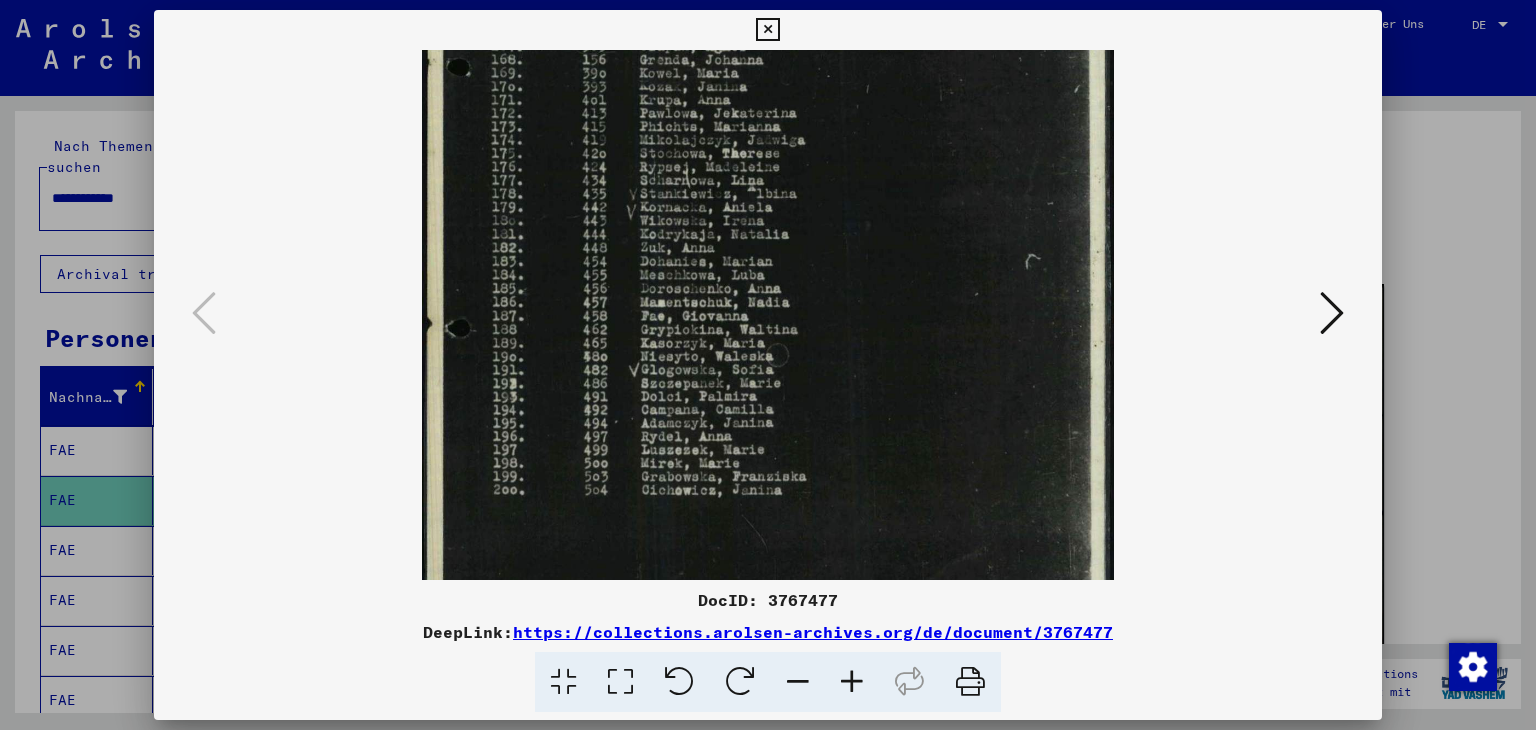 scroll, scrollTop: 343, scrollLeft: 0, axis: vertical 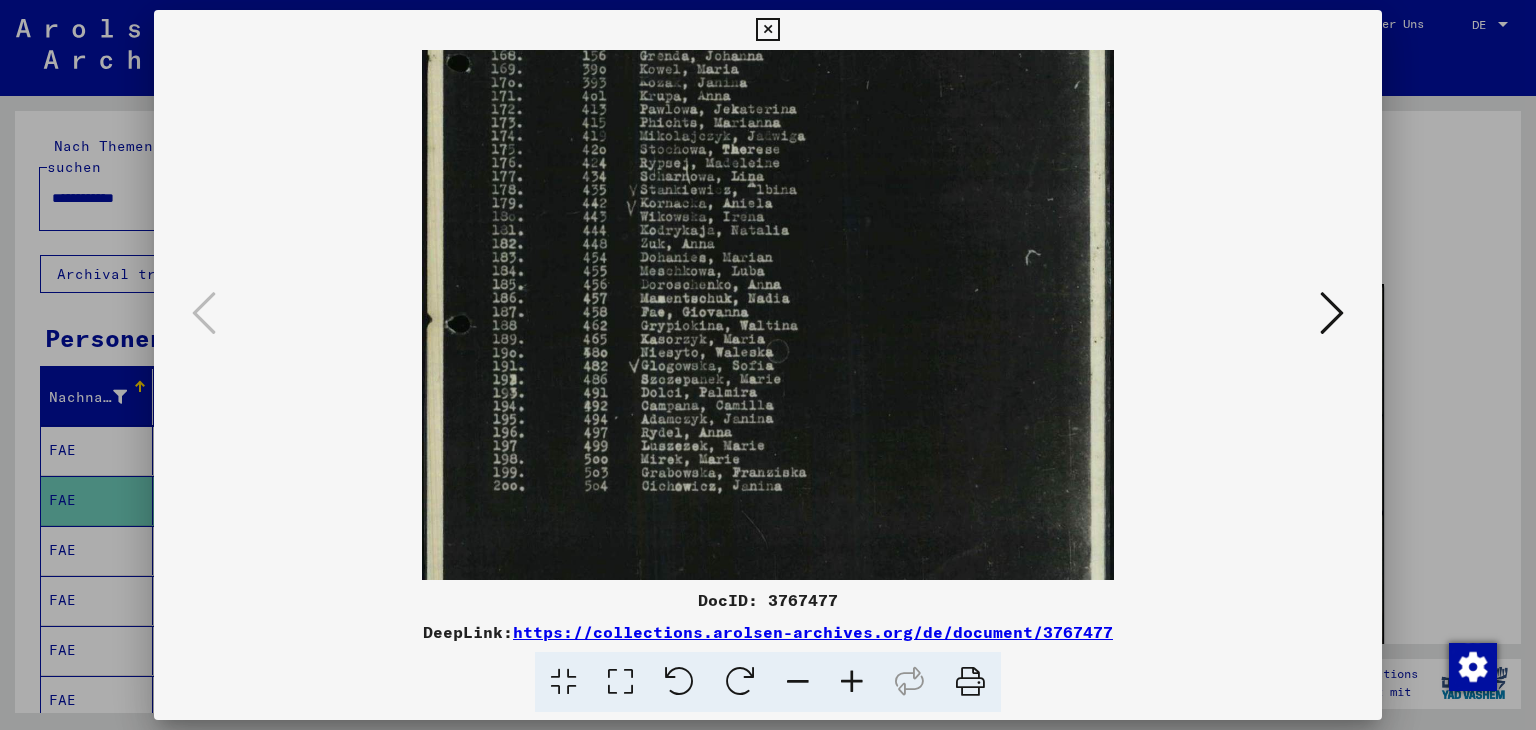 drag, startPoint x: 925, startPoint y: 486, endPoint x: 939, endPoint y: 145, distance: 341.28726 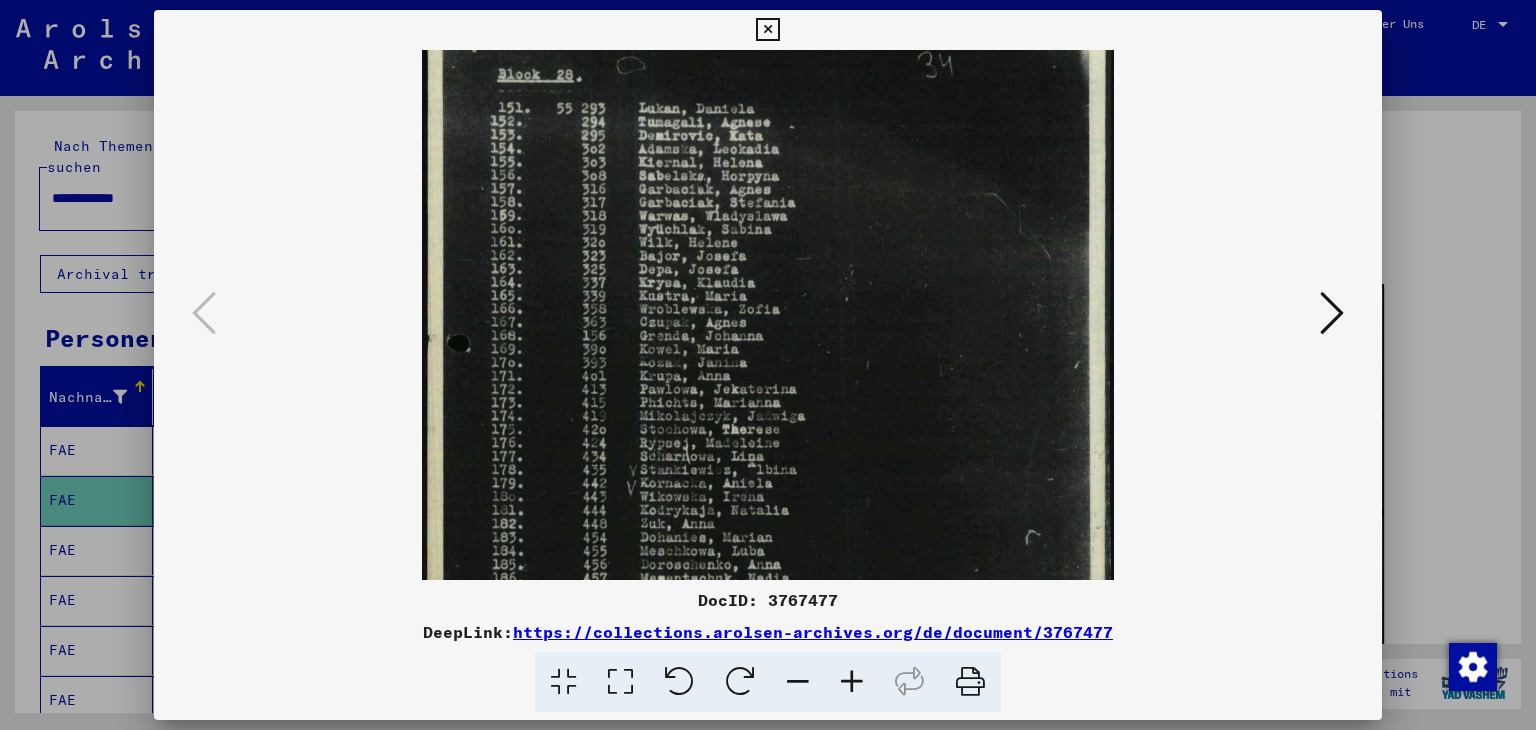 scroll, scrollTop: 64, scrollLeft: 0, axis: vertical 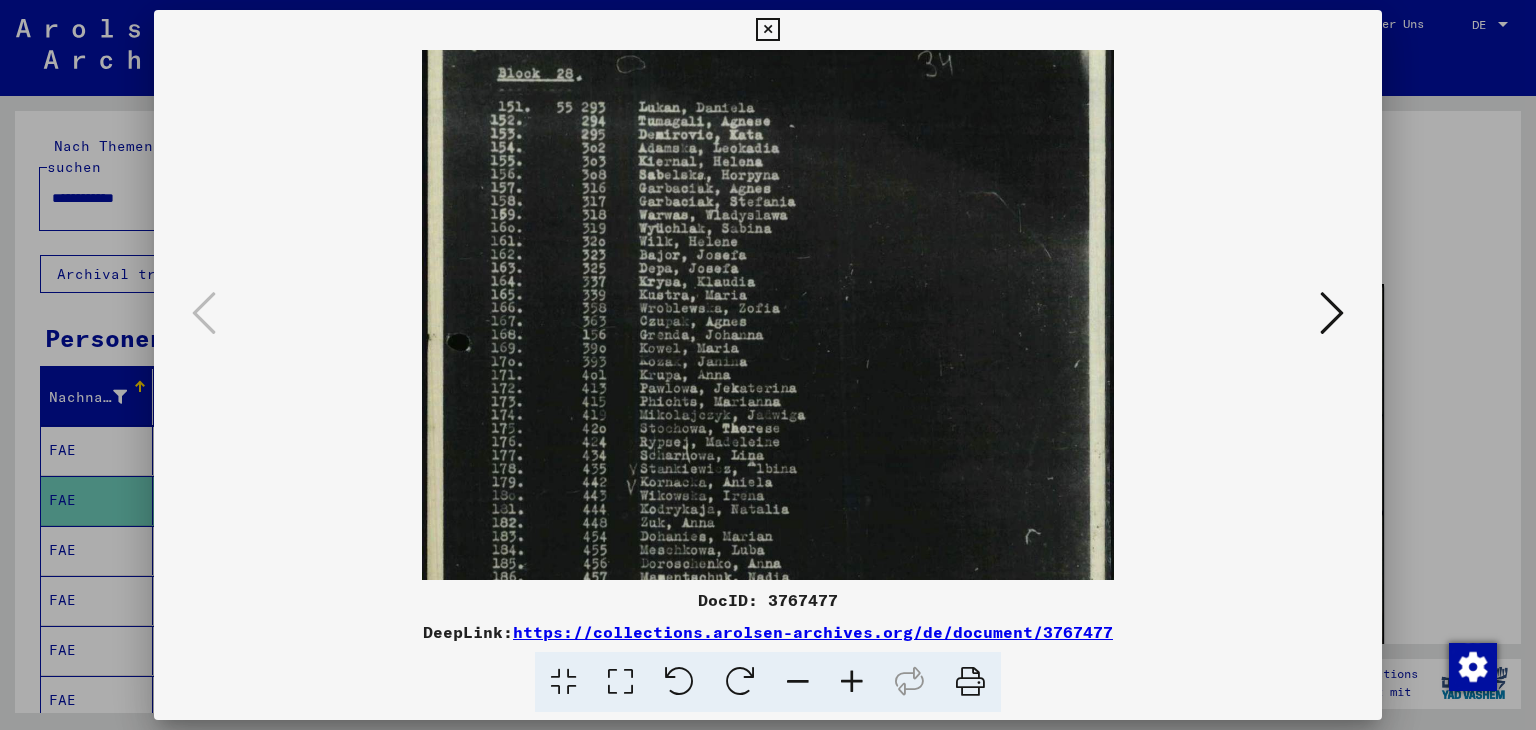 drag, startPoint x: 909, startPoint y: 394, endPoint x: 880, endPoint y: 513, distance: 122.48265 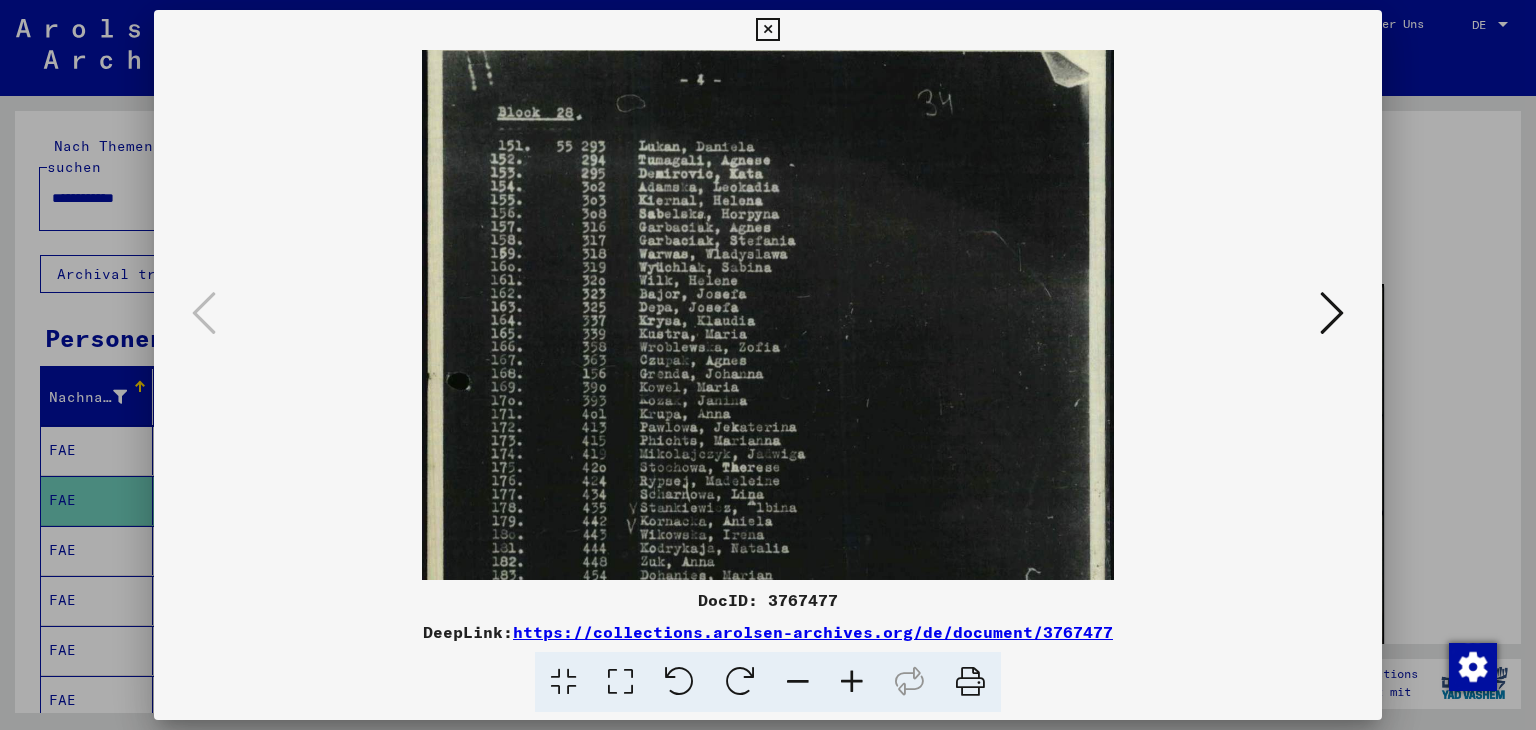 scroll, scrollTop: 0, scrollLeft: 0, axis: both 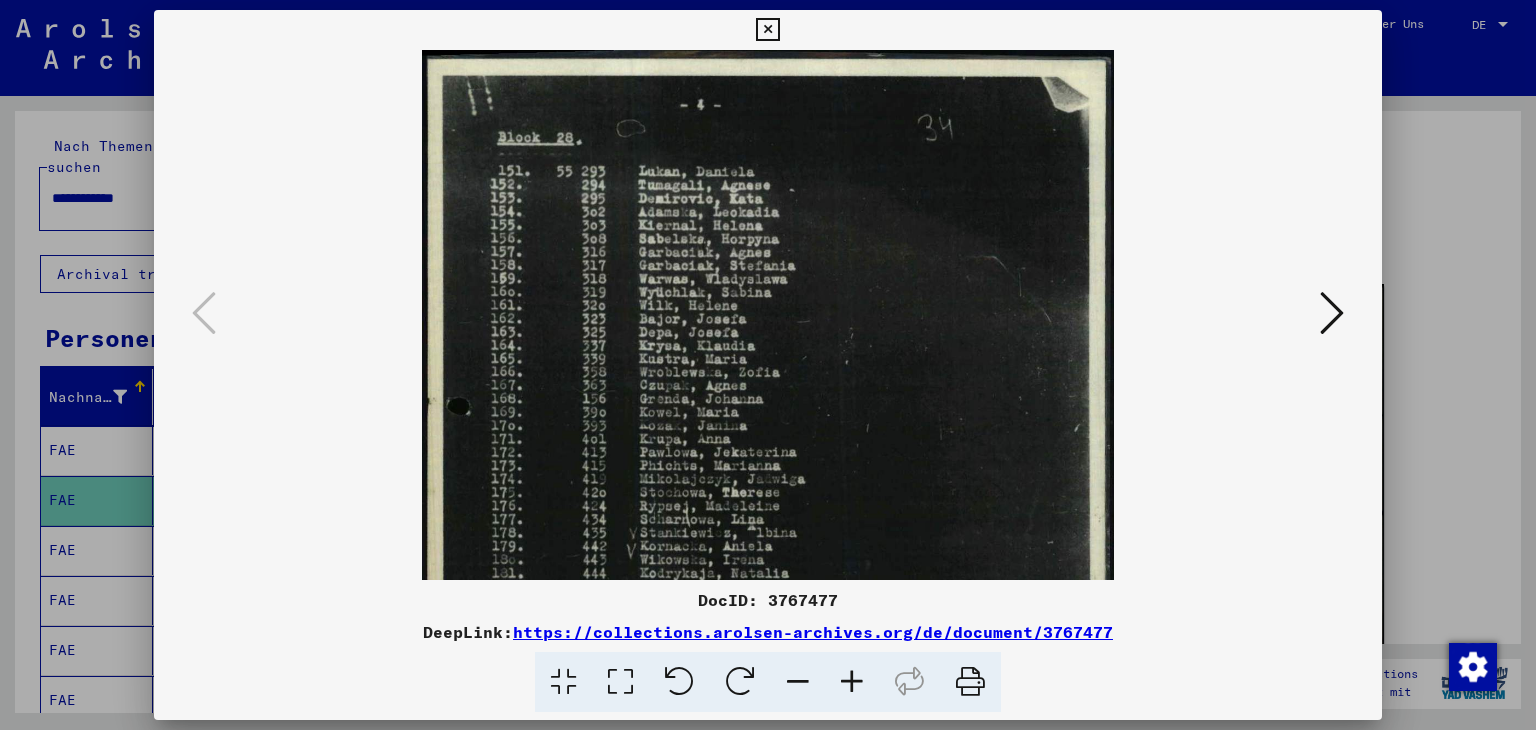 drag, startPoint x: 881, startPoint y: 496, endPoint x: 893, endPoint y: 608, distance: 112.64102 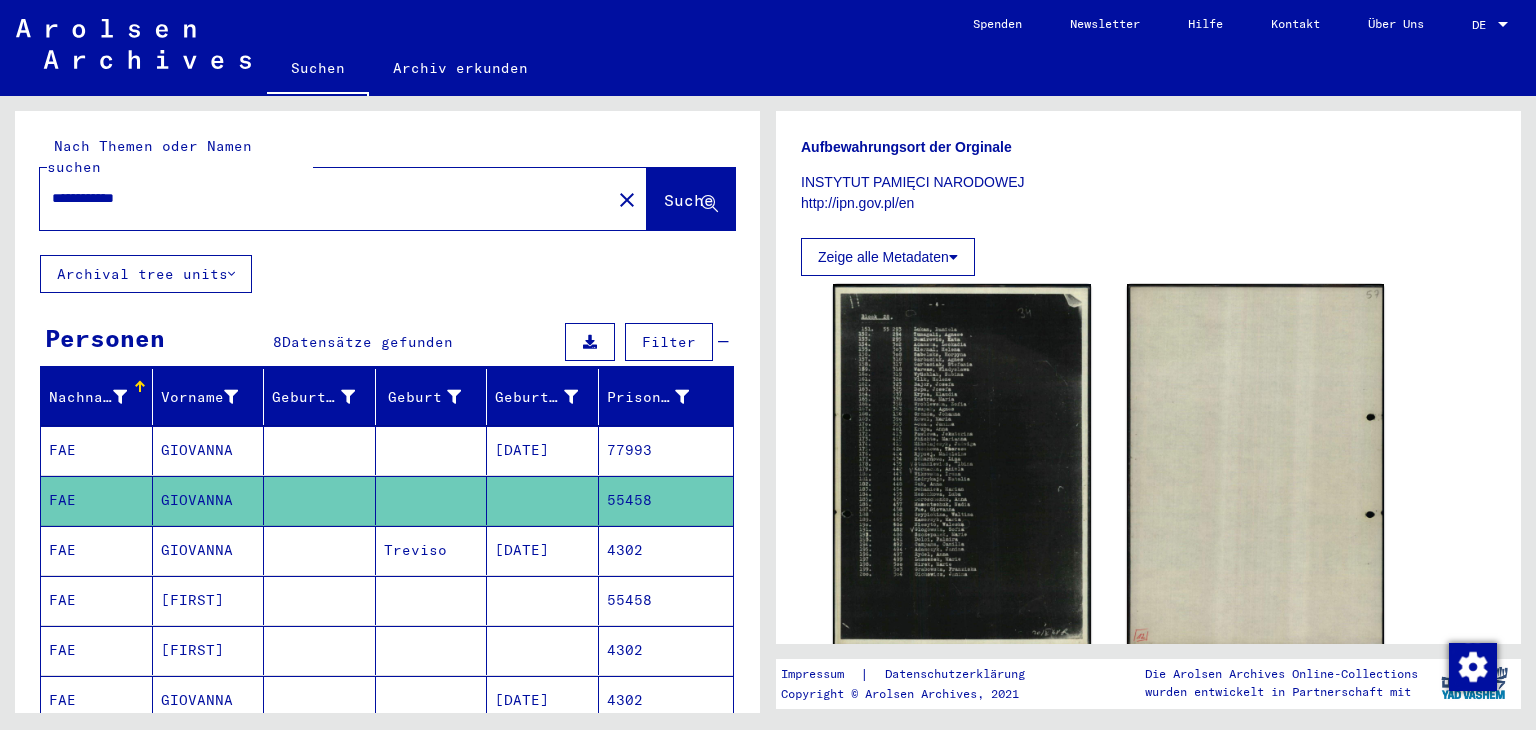 click on "4302" at bounding box center [666, 600] 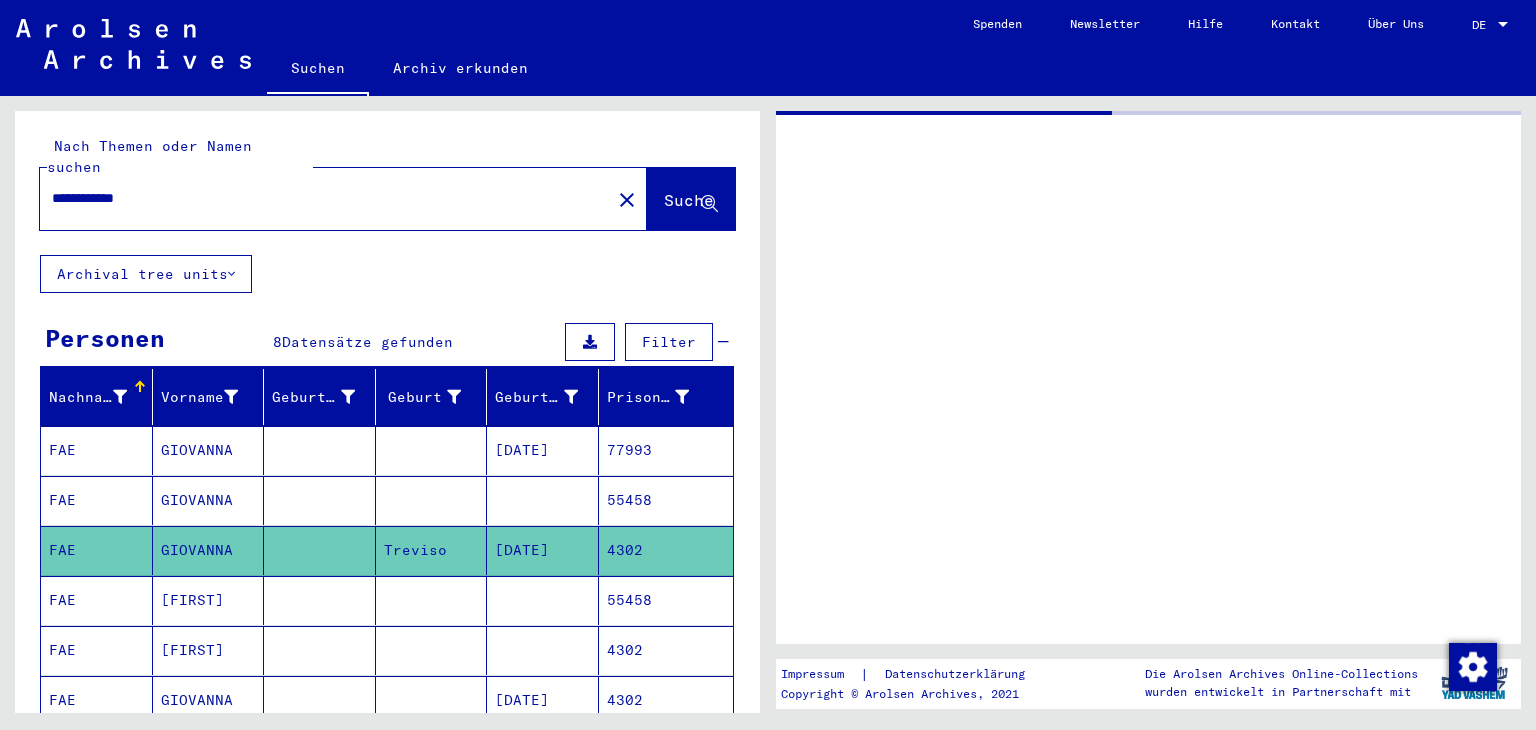 click on "4302" 